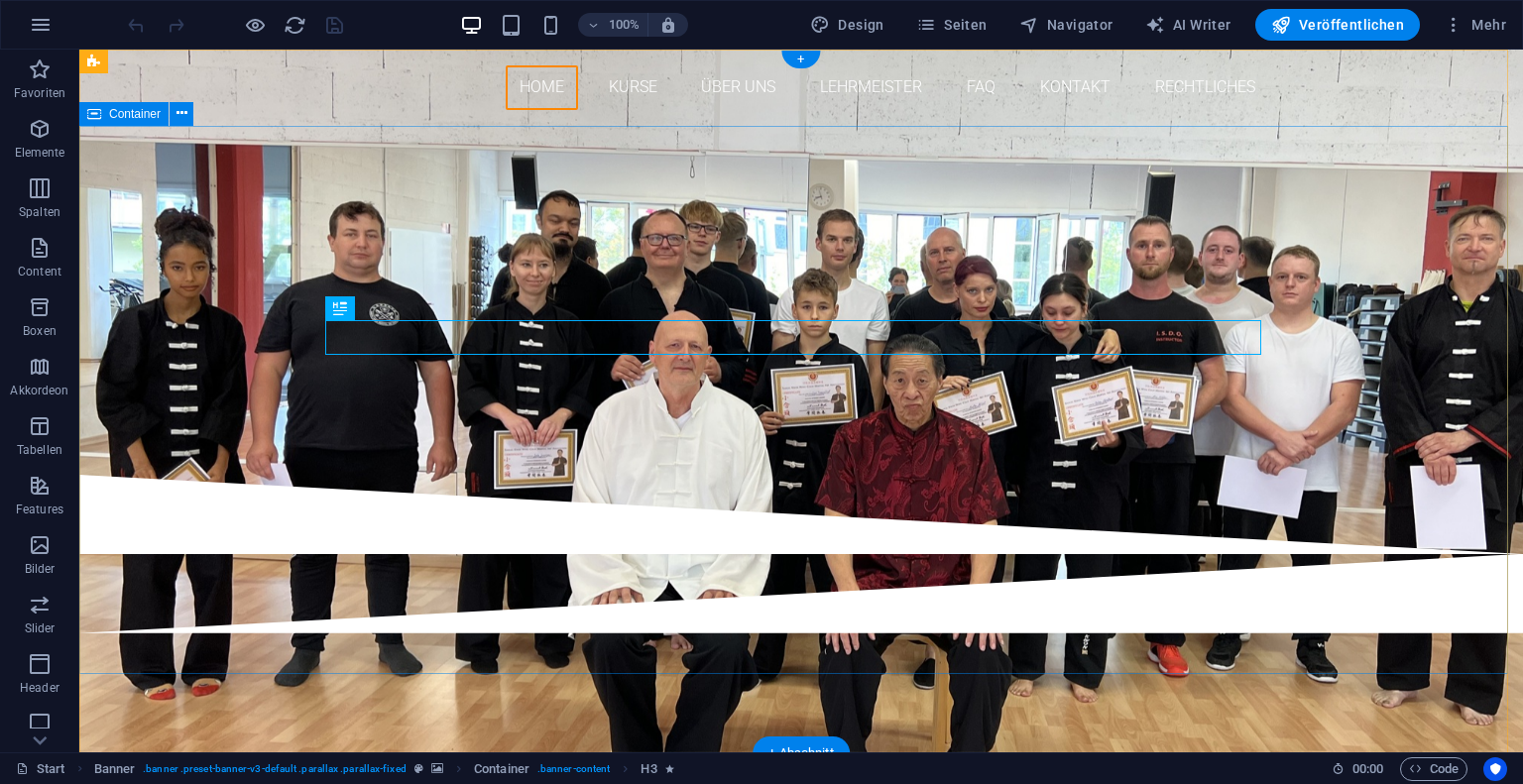 scroll, scrollTop: 0, scrollLeft: 0, axis: both 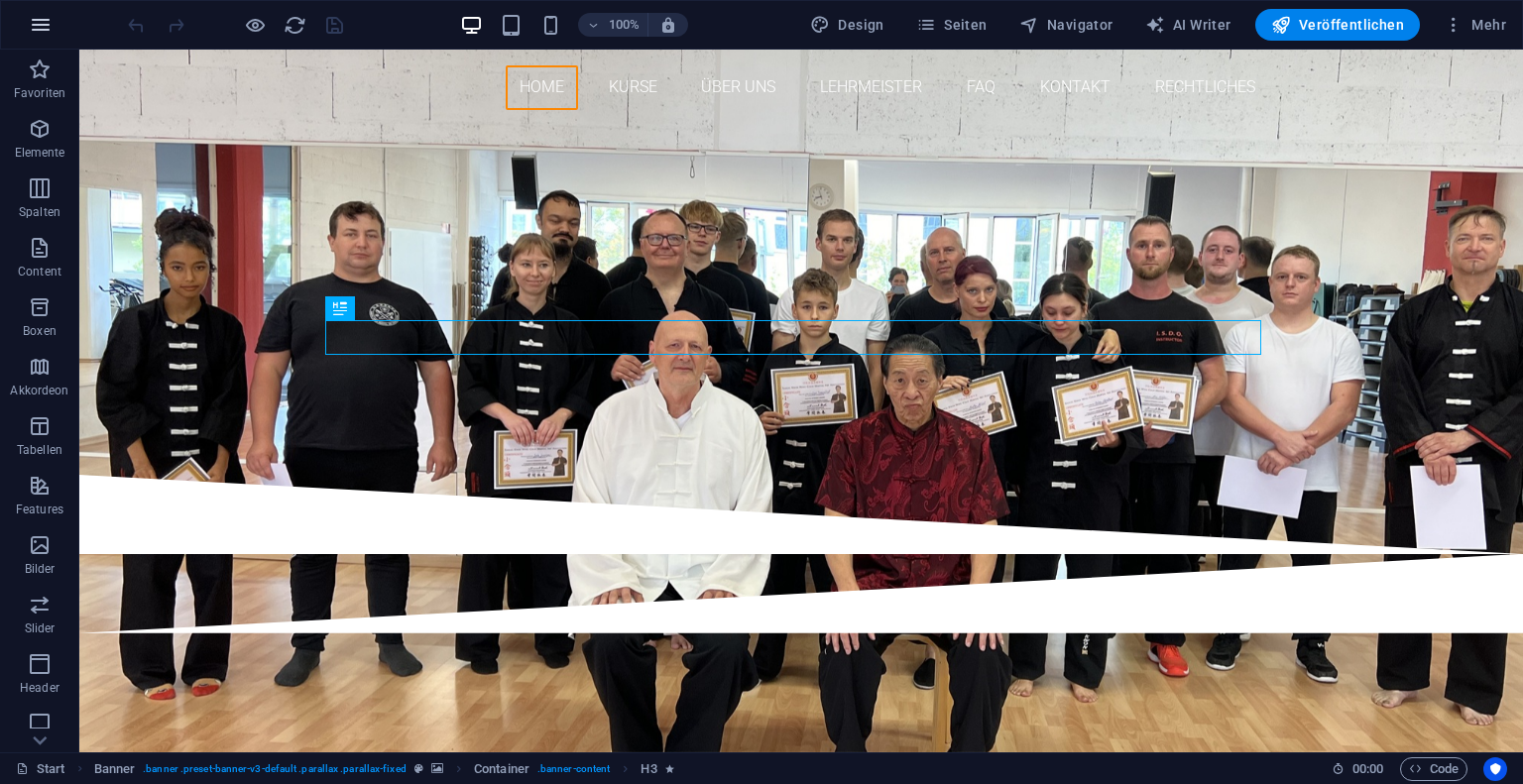 click at bounding box center (41, 25) 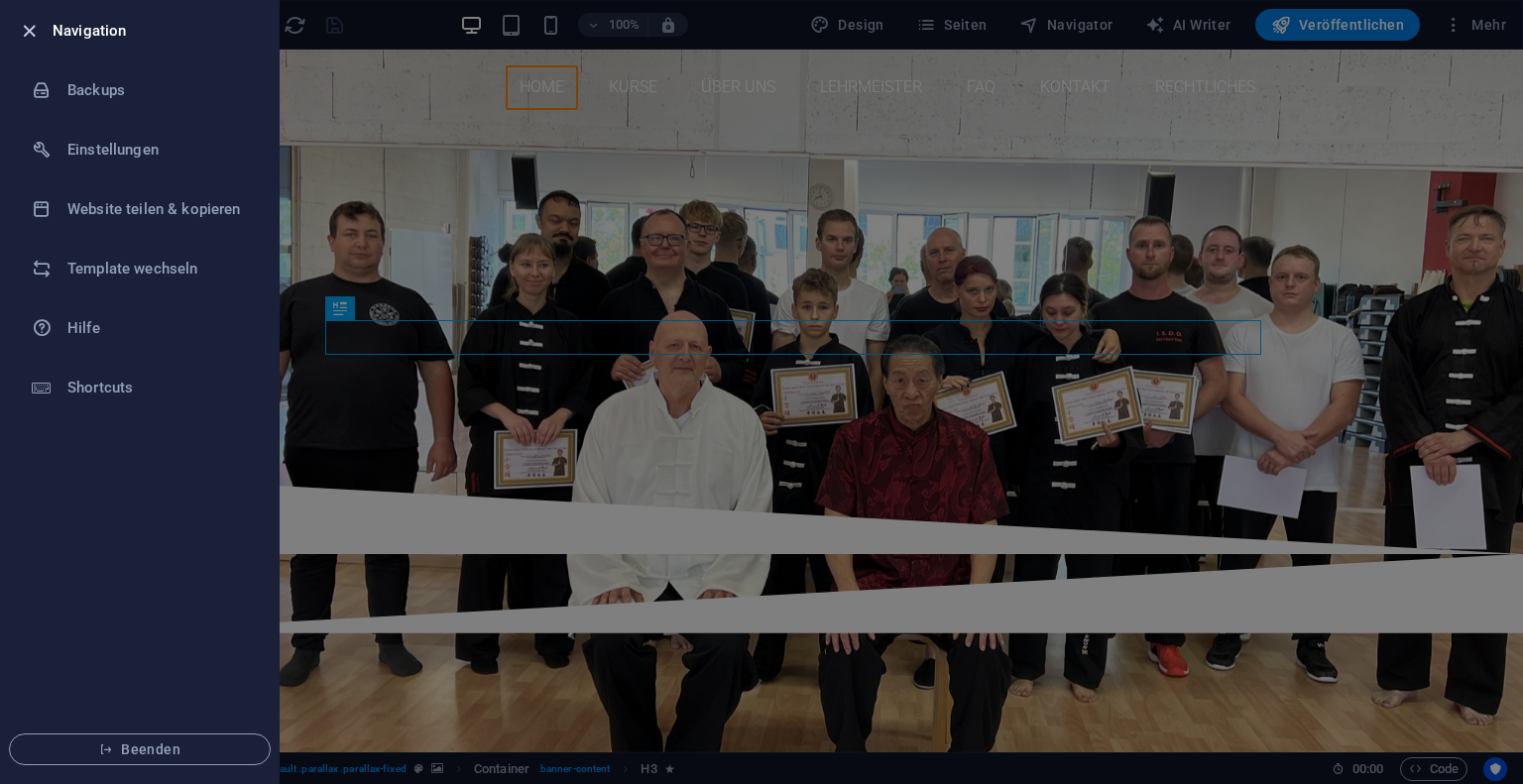 click at bounding box center [29, 31] 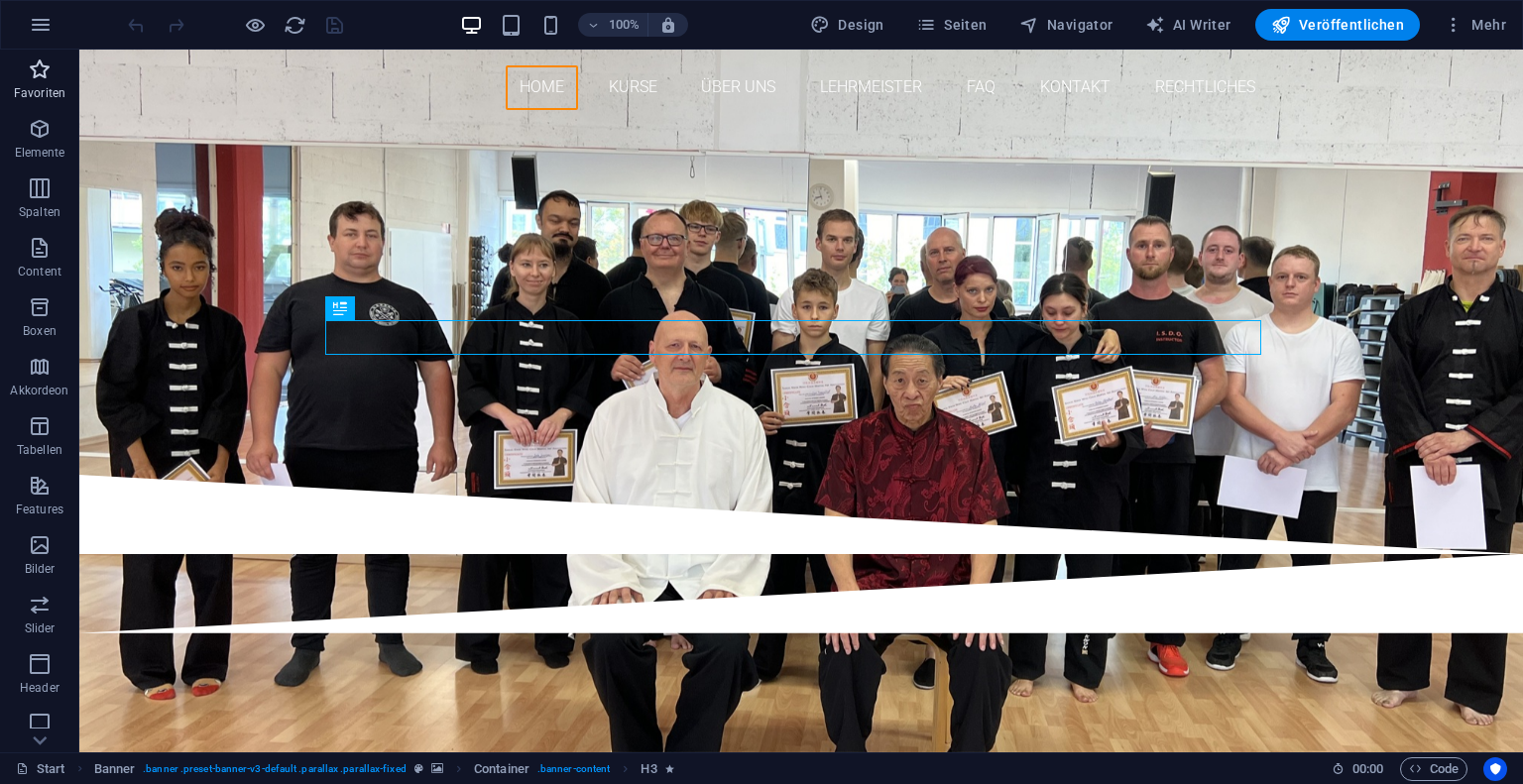 click on "Favoriten" at bounding box center (40, 81) 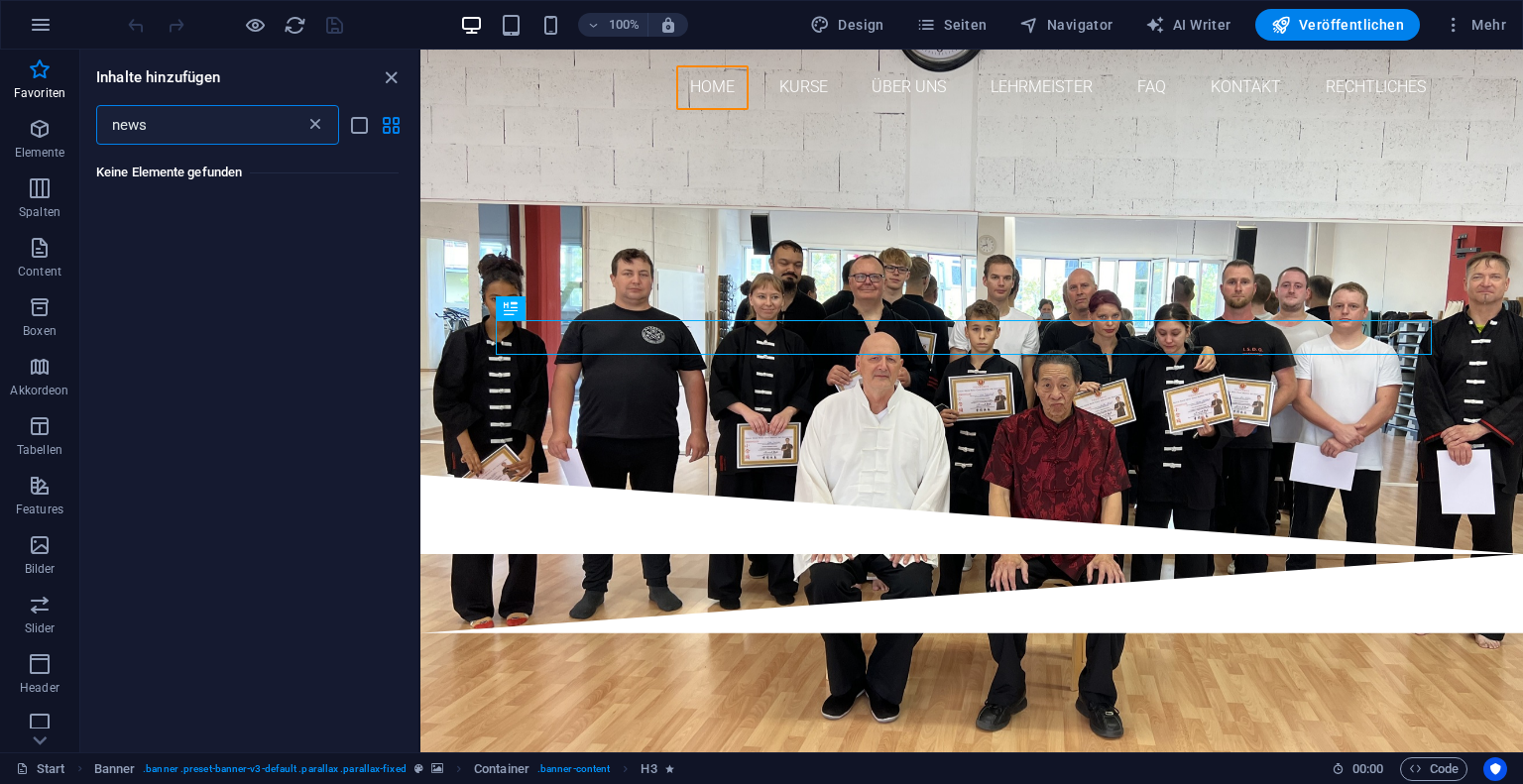 type on "news" 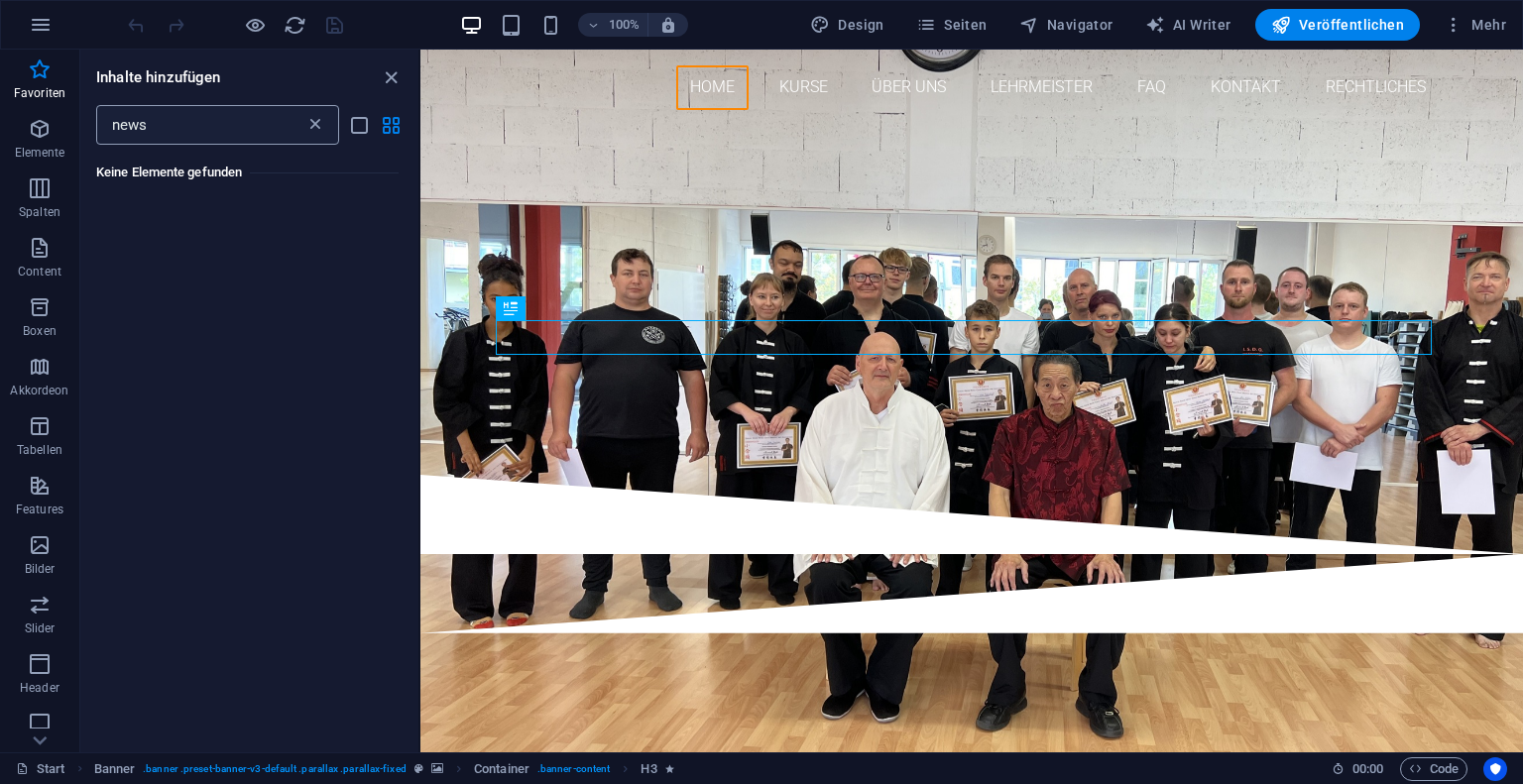 click at bounding box center (315, 125) 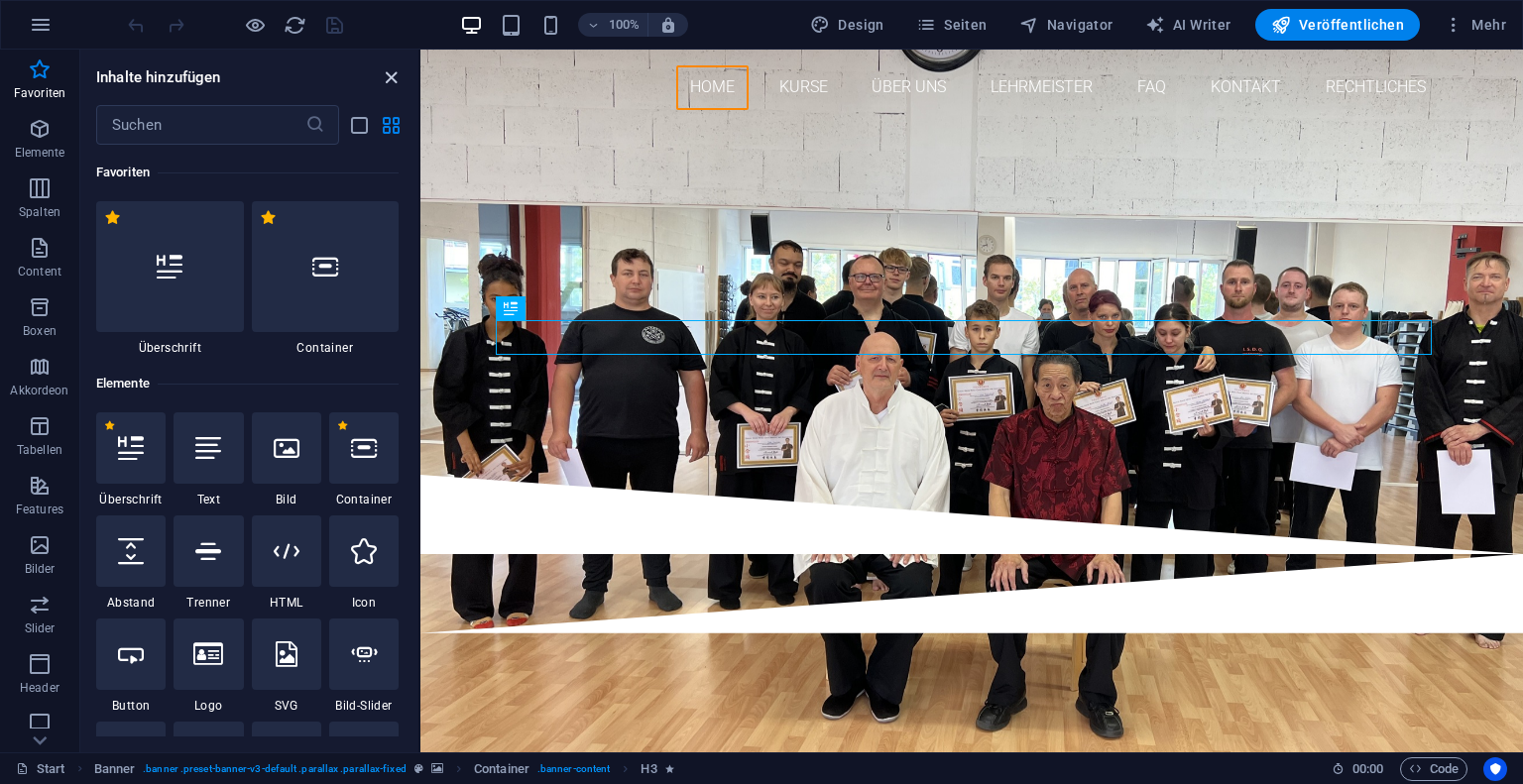 click at bounding box center [391, 77] 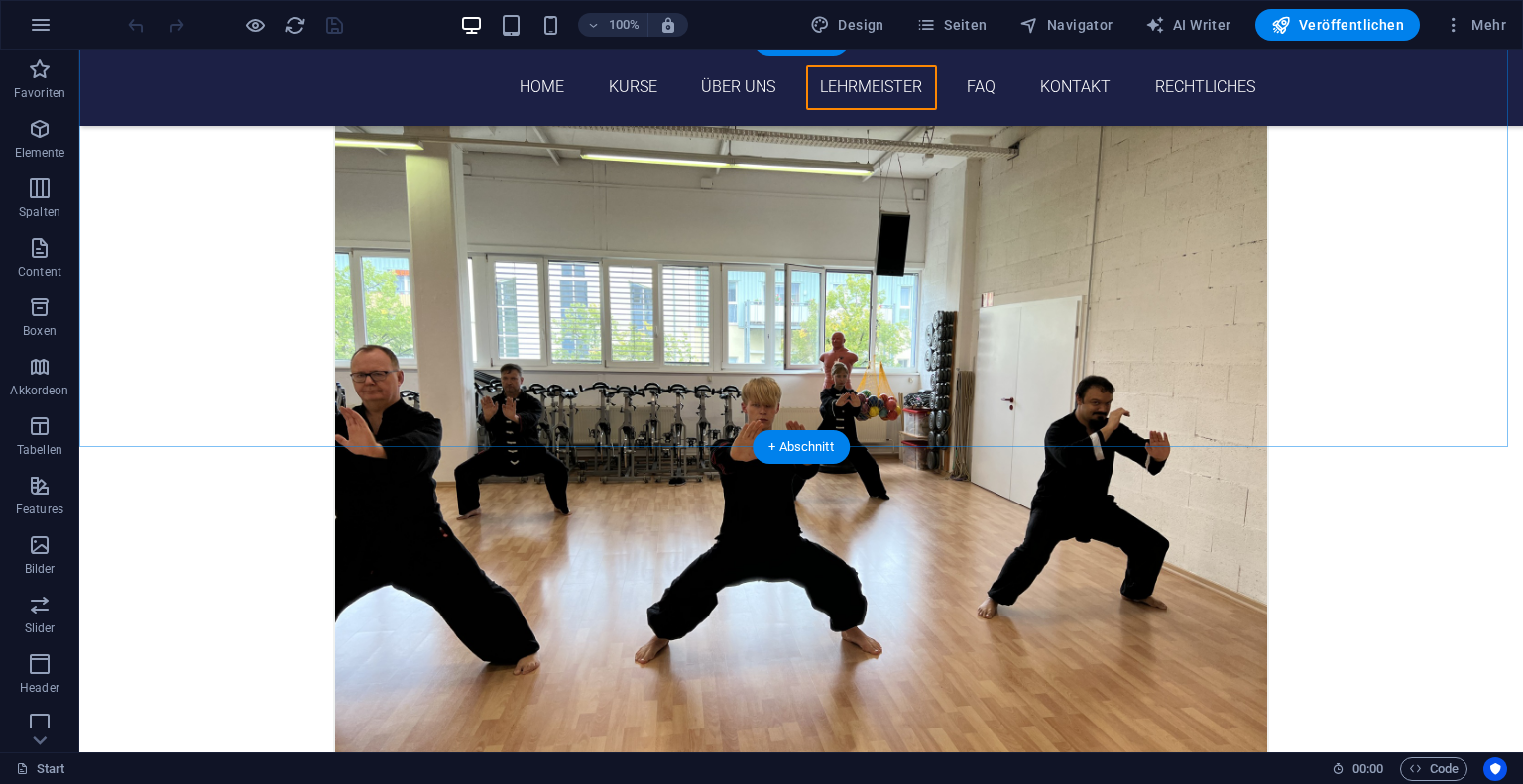 scroll, scrollTop: 2359, scrollLeft: 0, axis: vertical 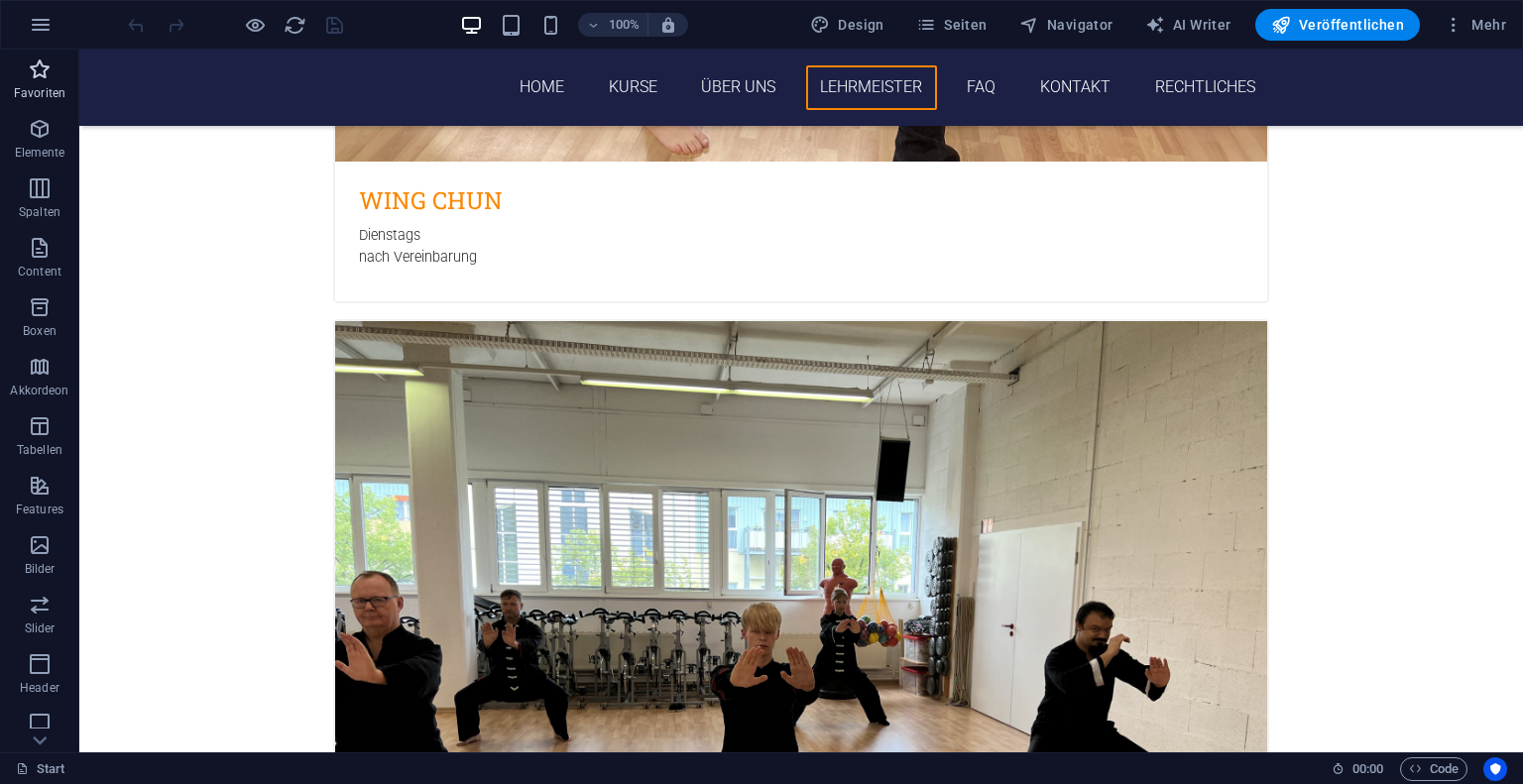 click on "Favoriten" at bounding box center [40, 93] 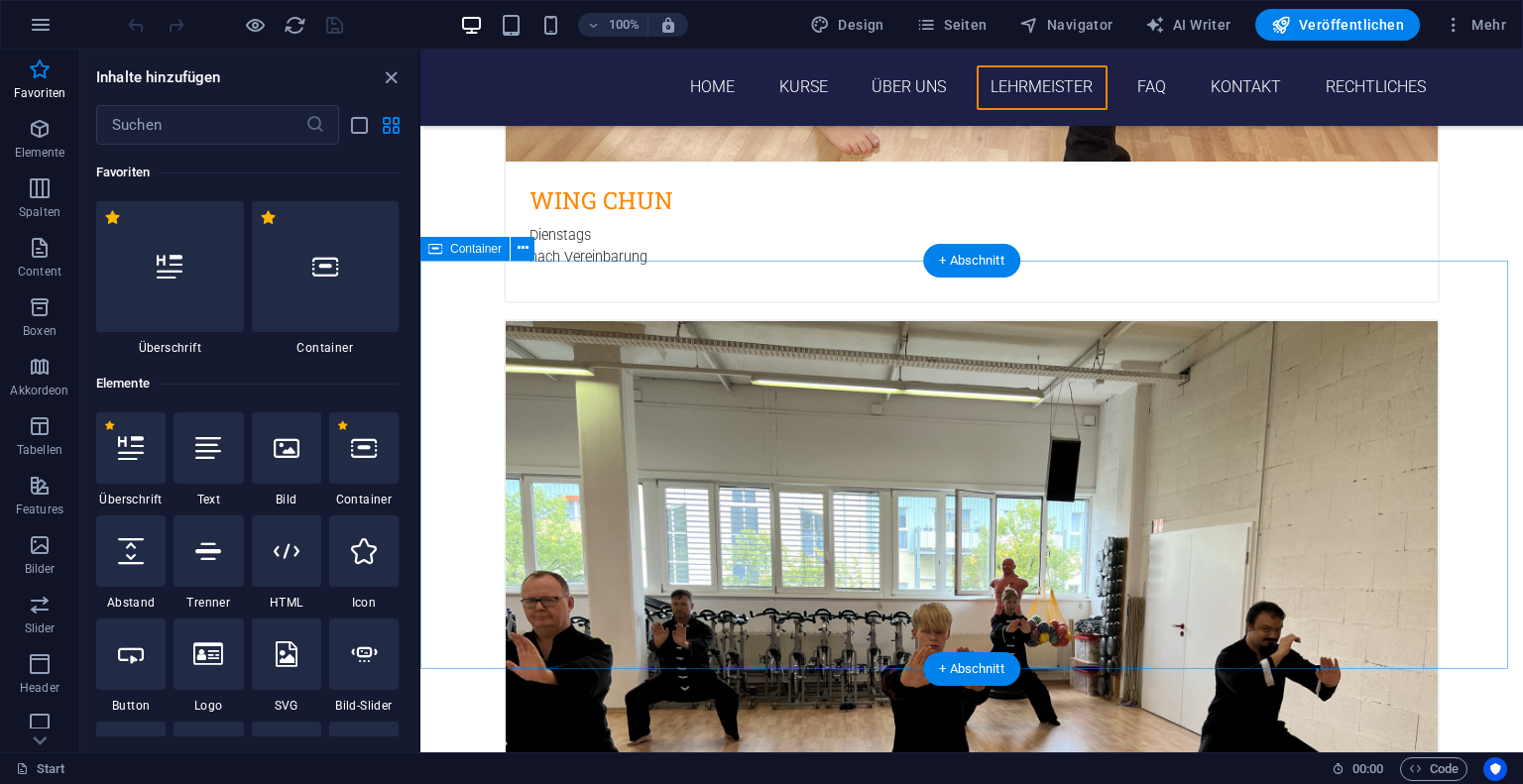 click on "[TITLE] Als Leiter dieser Schule und direkter Schüler des legendären Großmeisters [FULL_NAME] verantworte ich den Unterricht im traditionellem Wing Chun Kung Fu – IP Man Stil. Neben der eigentlichen Kampfkunst beinhaltet die Lehre, im Stil der alten Meister, des Weiteren Qi Gong, offene Seminare zu Grundlagen der traditionellen chinesischen Medizin (TCM), Selbstverteidigungskurse für Kinder ab [AGE] Jahre, berufsspezifische Selbstverteidigung sowie Selbstververteidigung für Senioren" at bounding box center (972, 5793) 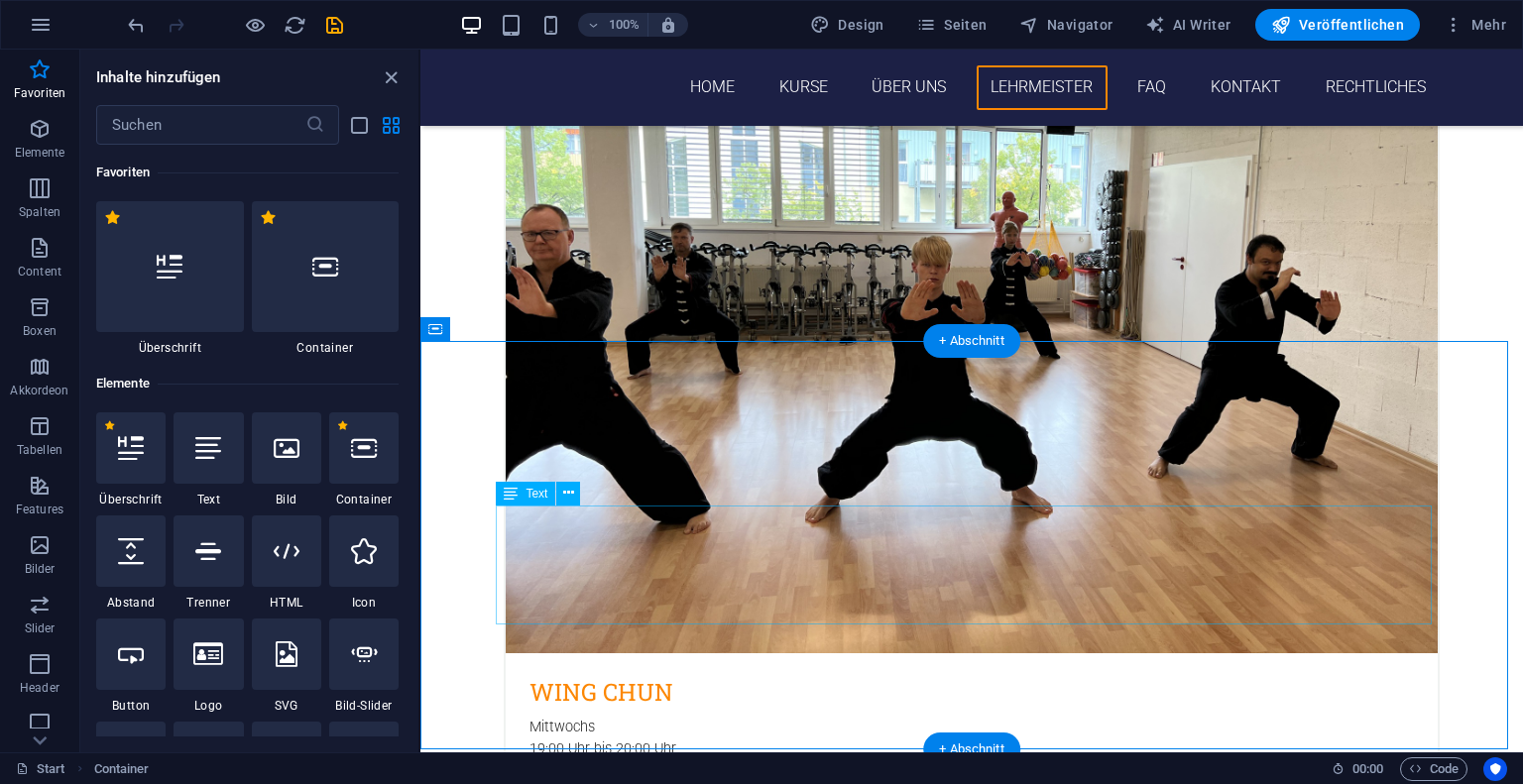 scroll, scrollTop: 2732, scrollLeft: 0, axis: vertical 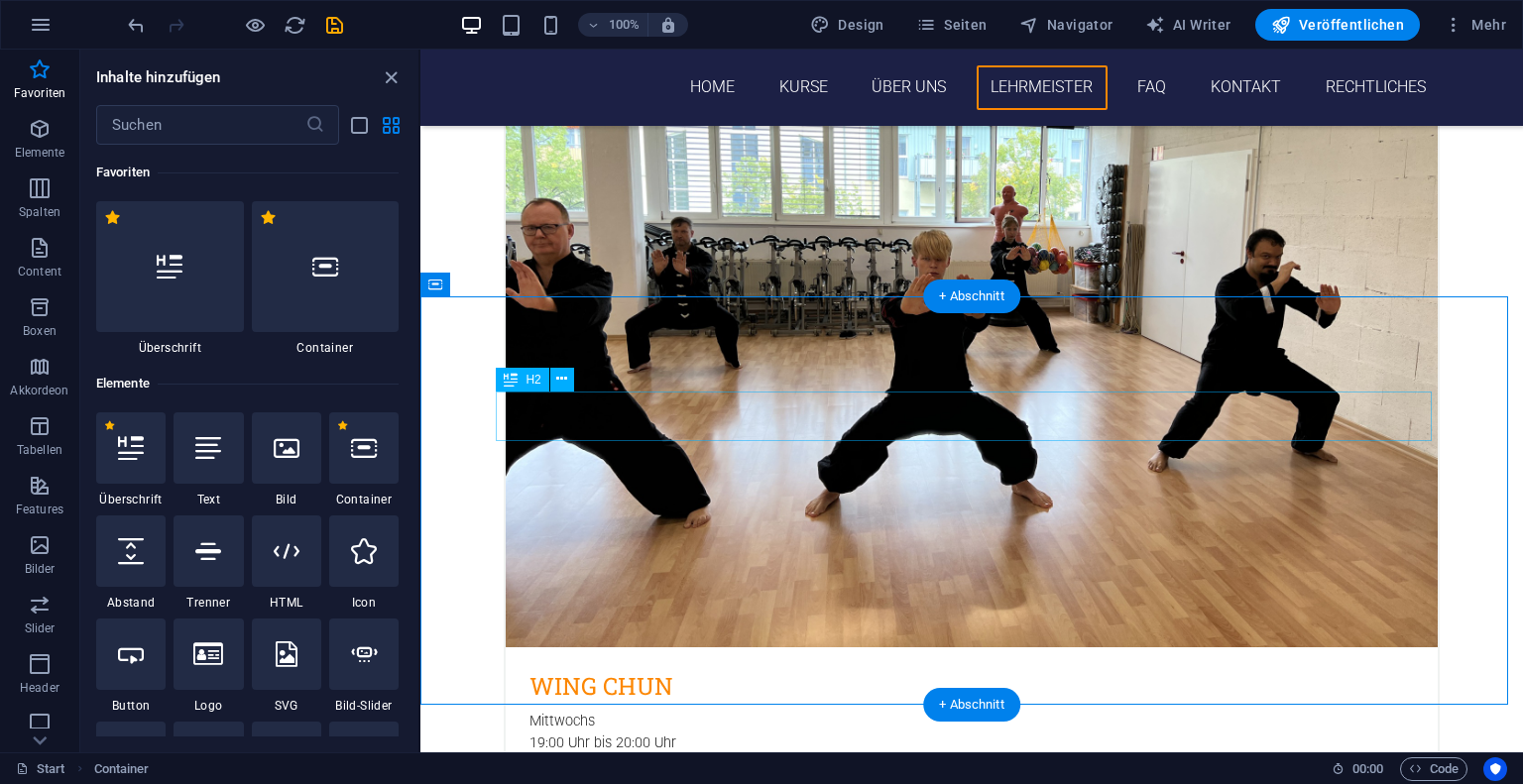 click on "Lehrmeister" at bounding box center (972, 5745) 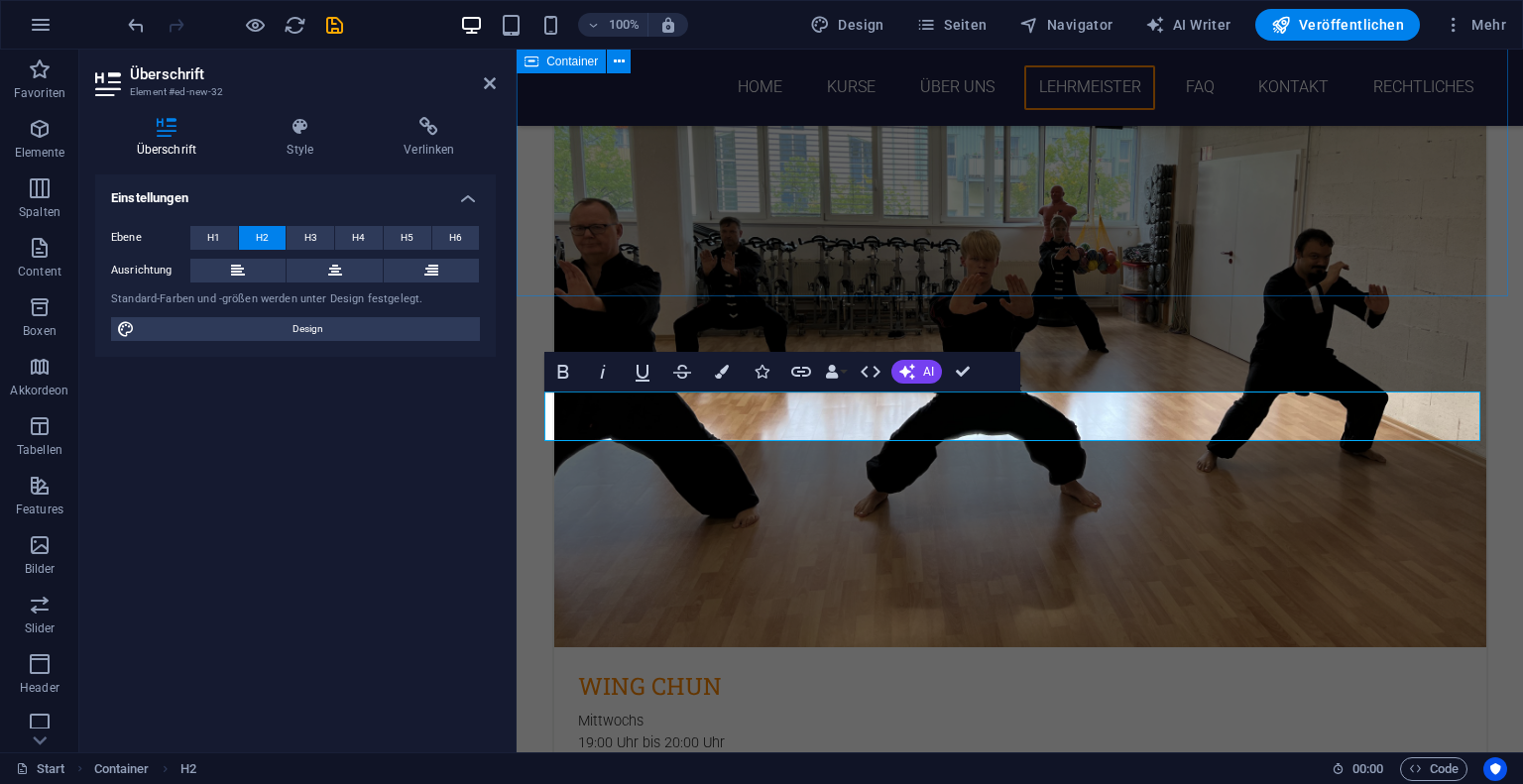 click on "[TITLE] Als Leiter dieser Schule und direkter Schüler des legendären Großmeisters [FULL_NAME] verantworte ich den Unterricht im traditionellem Wing Chun Kung Fu – IP Man Stil. Neben der eigentlichen Kampfkunst beinhaltet die Lehre, im Stil der alten Meister, des Weiteren Qi Gong, offene Seminare zu Grundlagen der traditionellen chinesischen Medizin (TCM), Selbstverteidigungskurse für Kinder ab [AGE] Jahre, berufsspezifische Selbstverteidigung sowie Selbstververteidigung für Senioren" at bounding box center (1019, 5421) 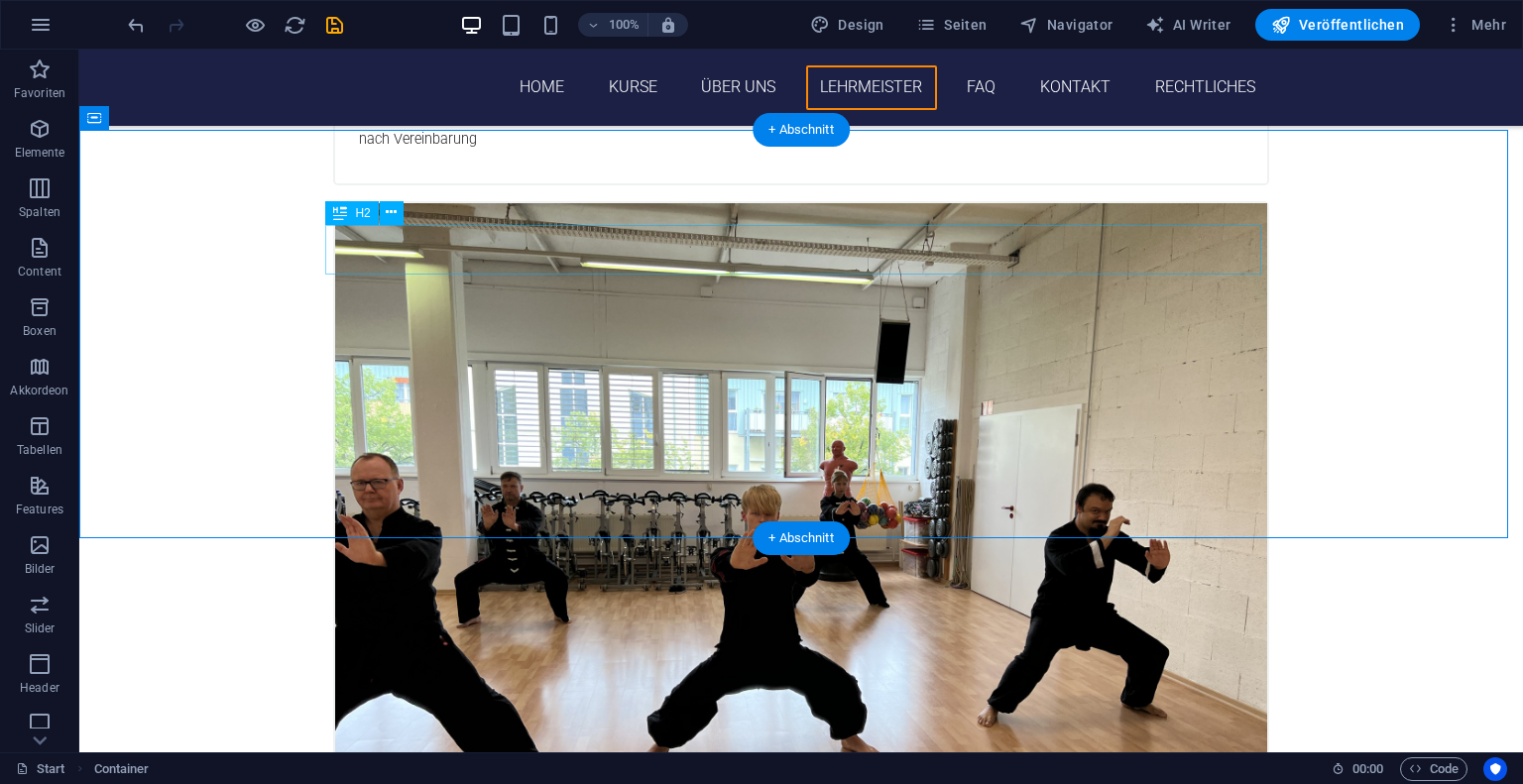 scroll, scrollTop: 2454, scrollLeft: 0, axis: vertical 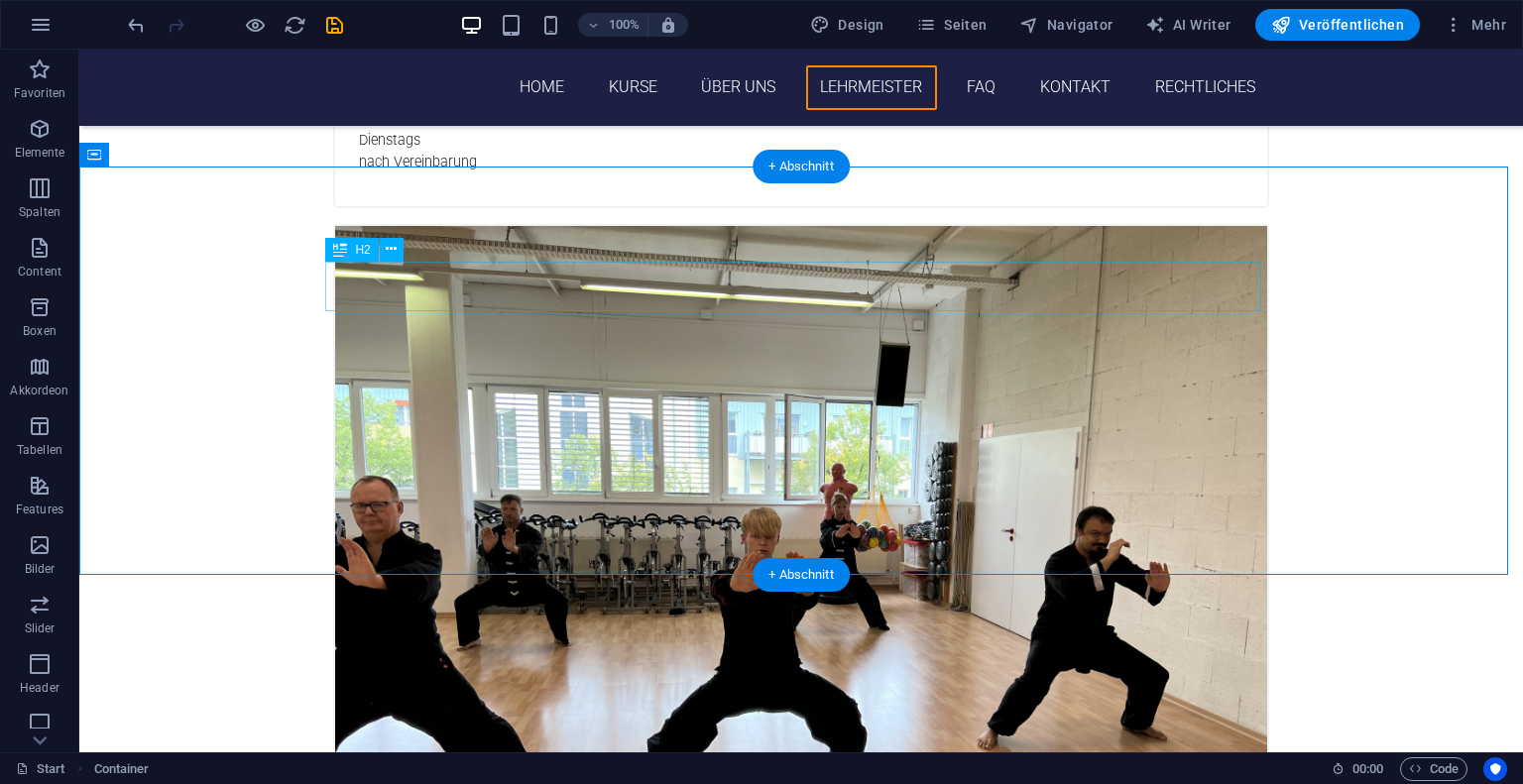 click on "Lehrmeister" at bounding box center [801, 5614] 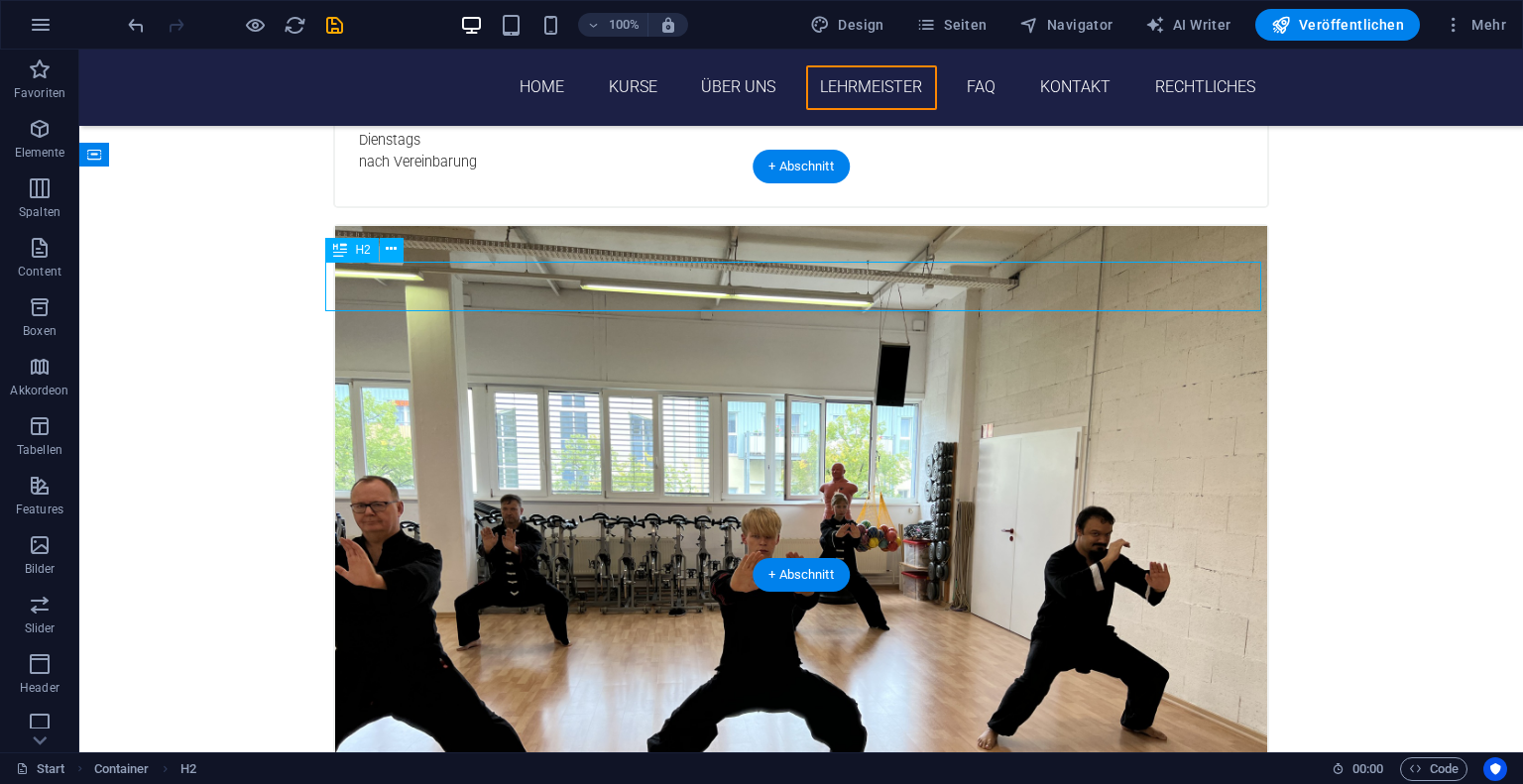 click on "Lehrmeister" at bounding box center [801, 5614] 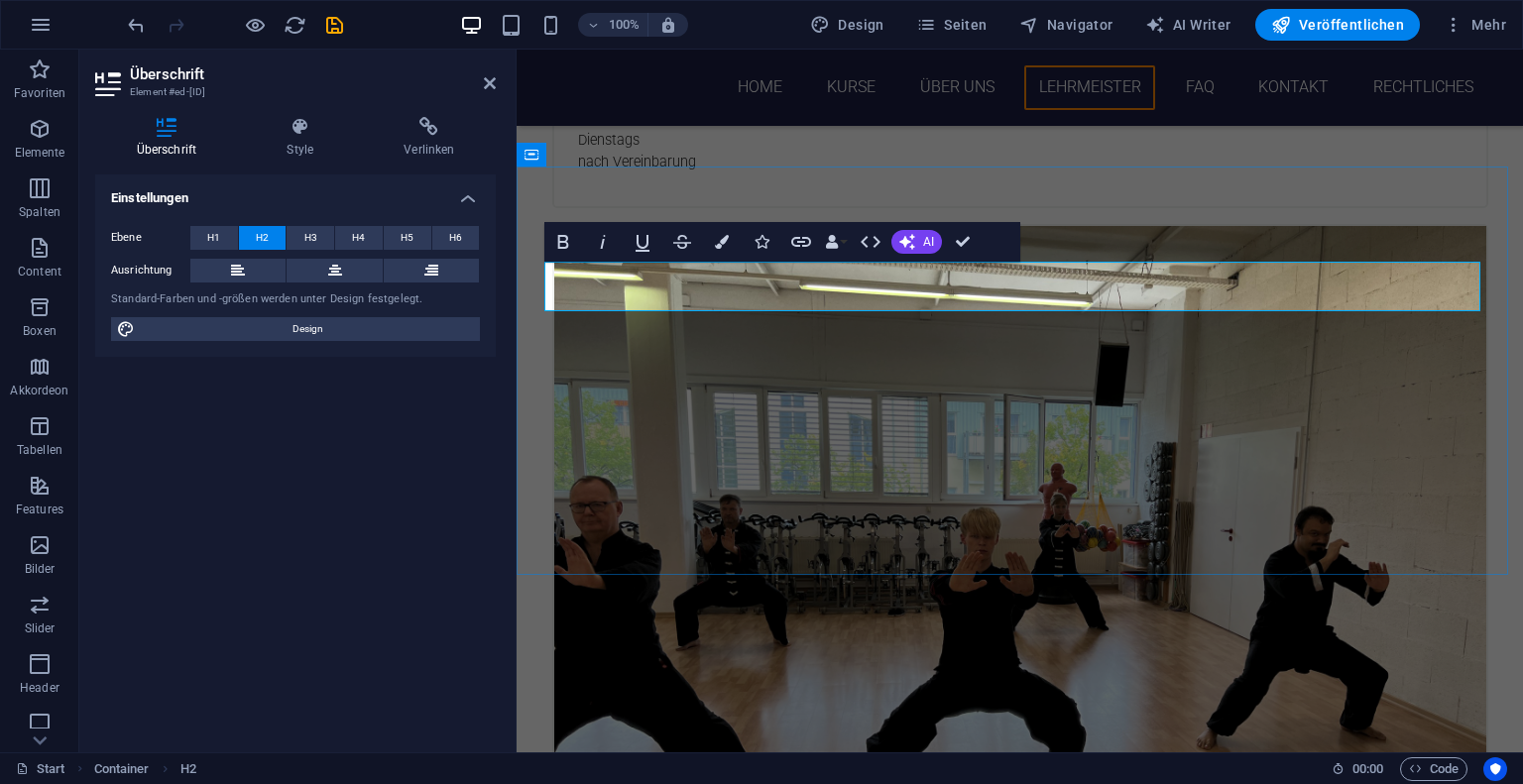click on "Lehrmeister" at bounding box center (1020, 5614) 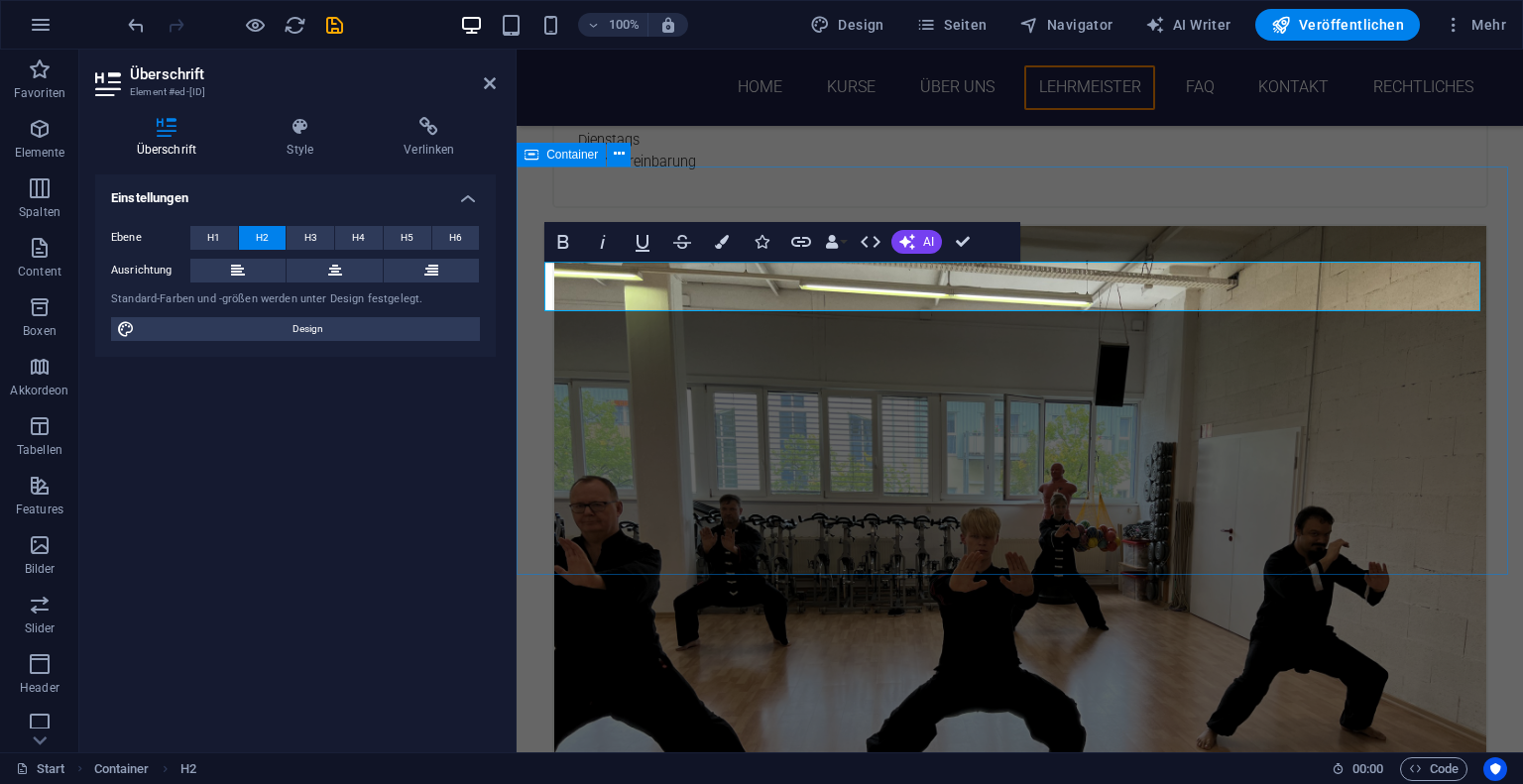 click on "Lehrmeister [LASTNAME] Als Leiter dieser Schule und direkter Schüler des legendären Großmeisters [LASTNAME] verantworte ich den Unterricht im traditionellem Wing Chun Kung Fu – IP Man Stil. Neben der eigentlichen Kampfkunst beinhaltet die Lehre, im Stil der alten Meister, des Weiteren Qi Gong, offene Seminare zu Grundlagen der traditionellen chinesischen Medizin (TCM), Selbstverteidigungskurse für Kinder ab 5 Jahre, berufsspezifische Selbstverteidigung sowie Selbstververteidigung für Senioren" at bounding box center [1019, 5698] 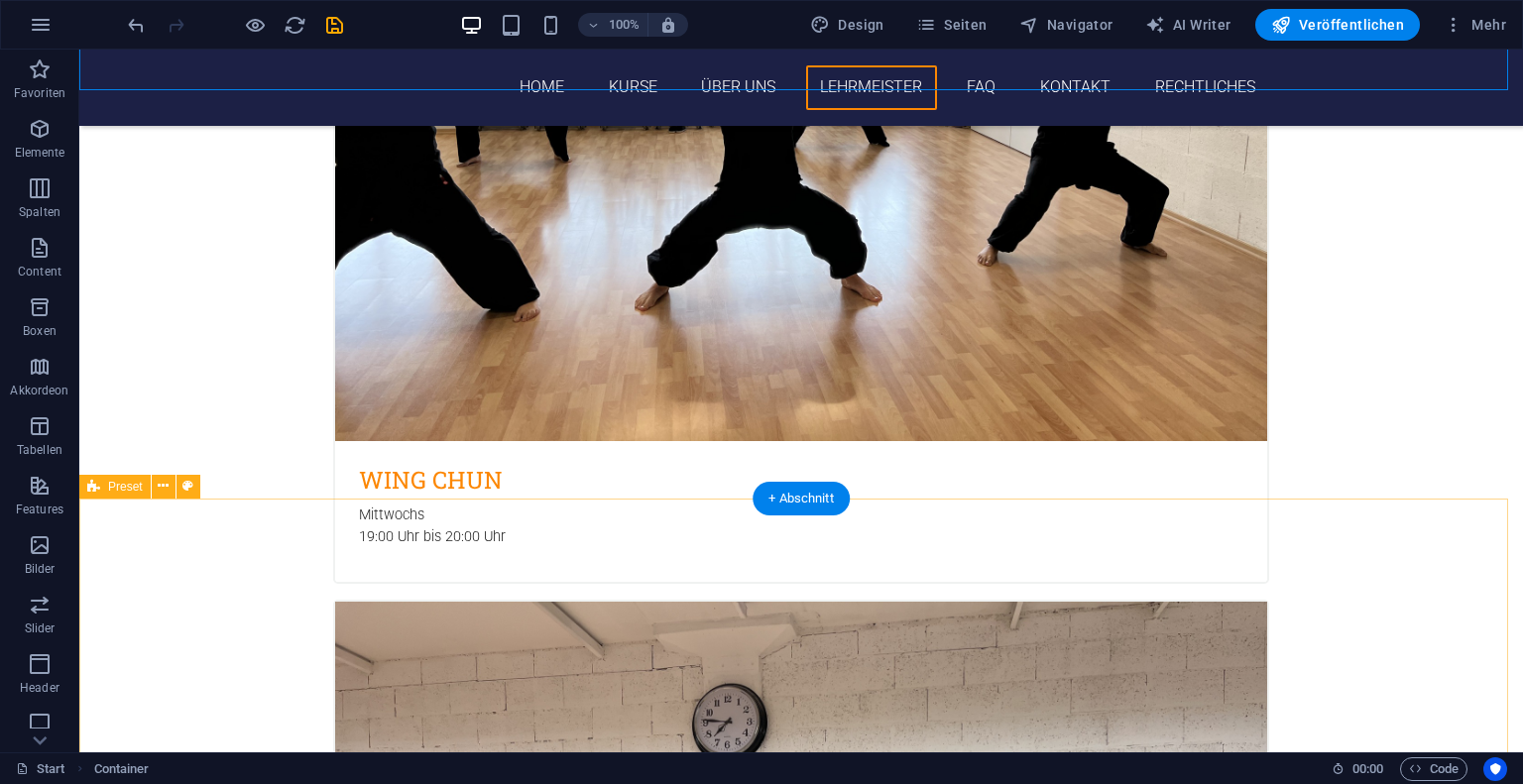 scroll, scrollTop: 2938, scrollLeft: 0, axis: vertical 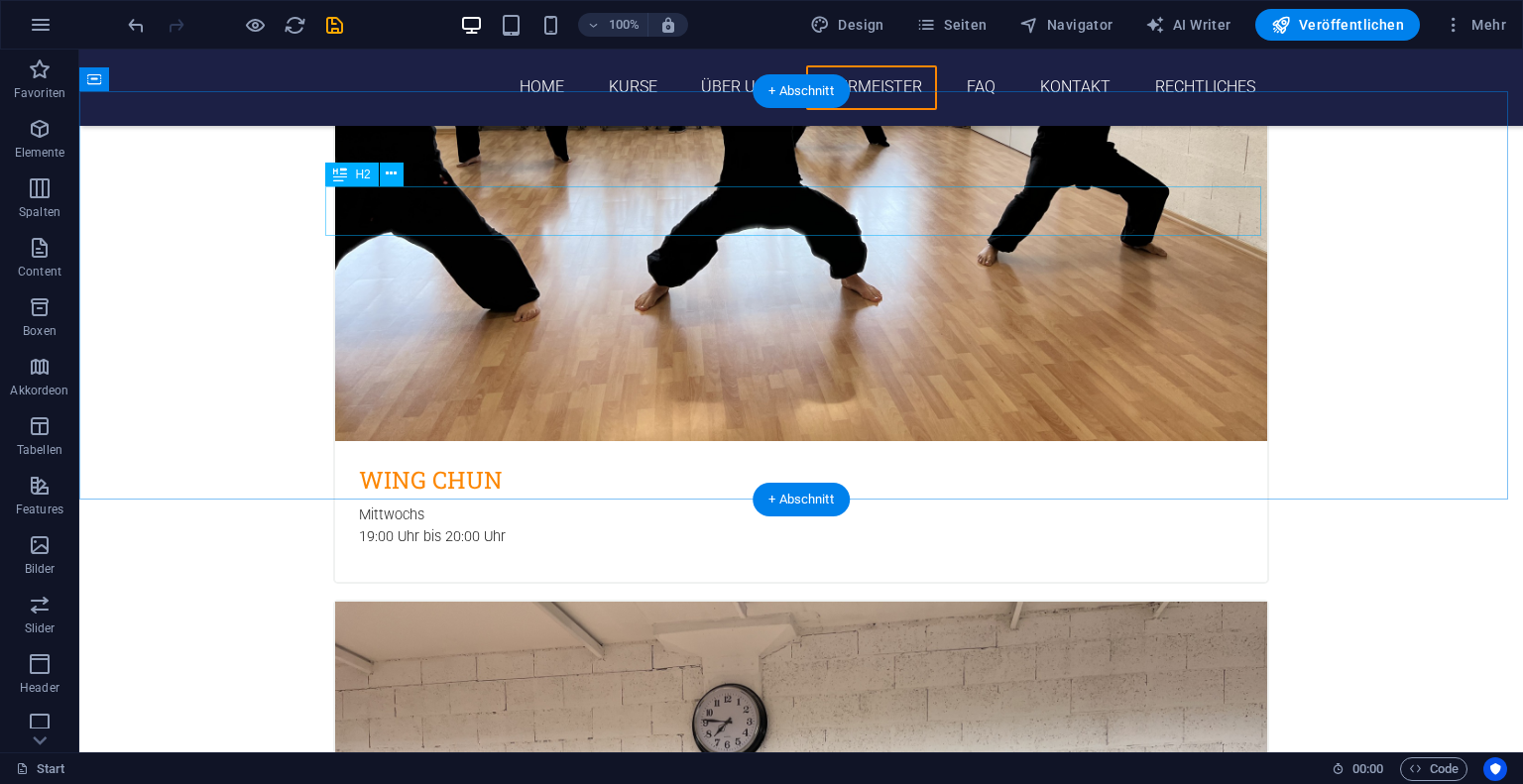 click on "Lehrmeister" at bounding box center (801, 5539) 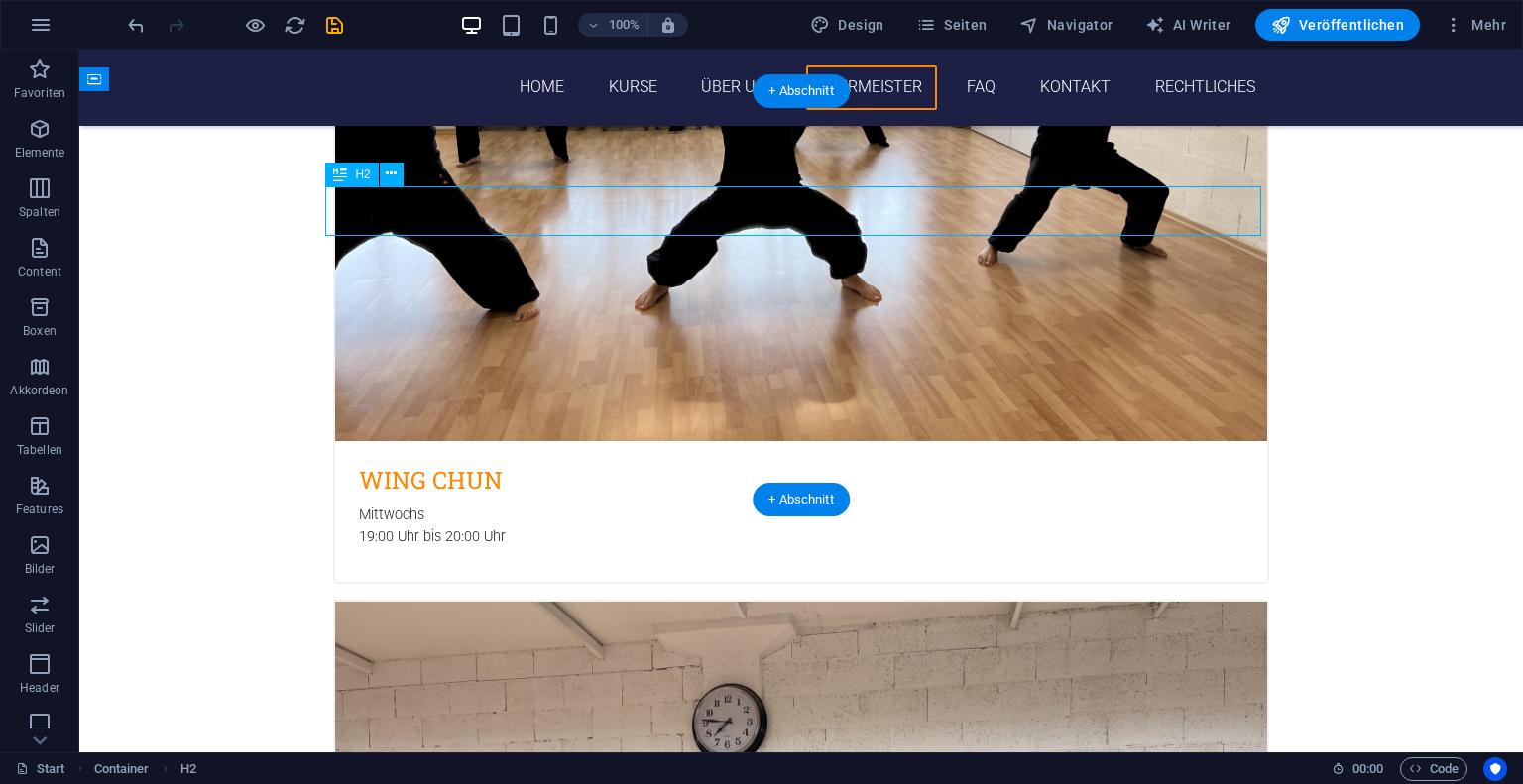 click on "Lehrmeister" at bounding box center (801, 5539) 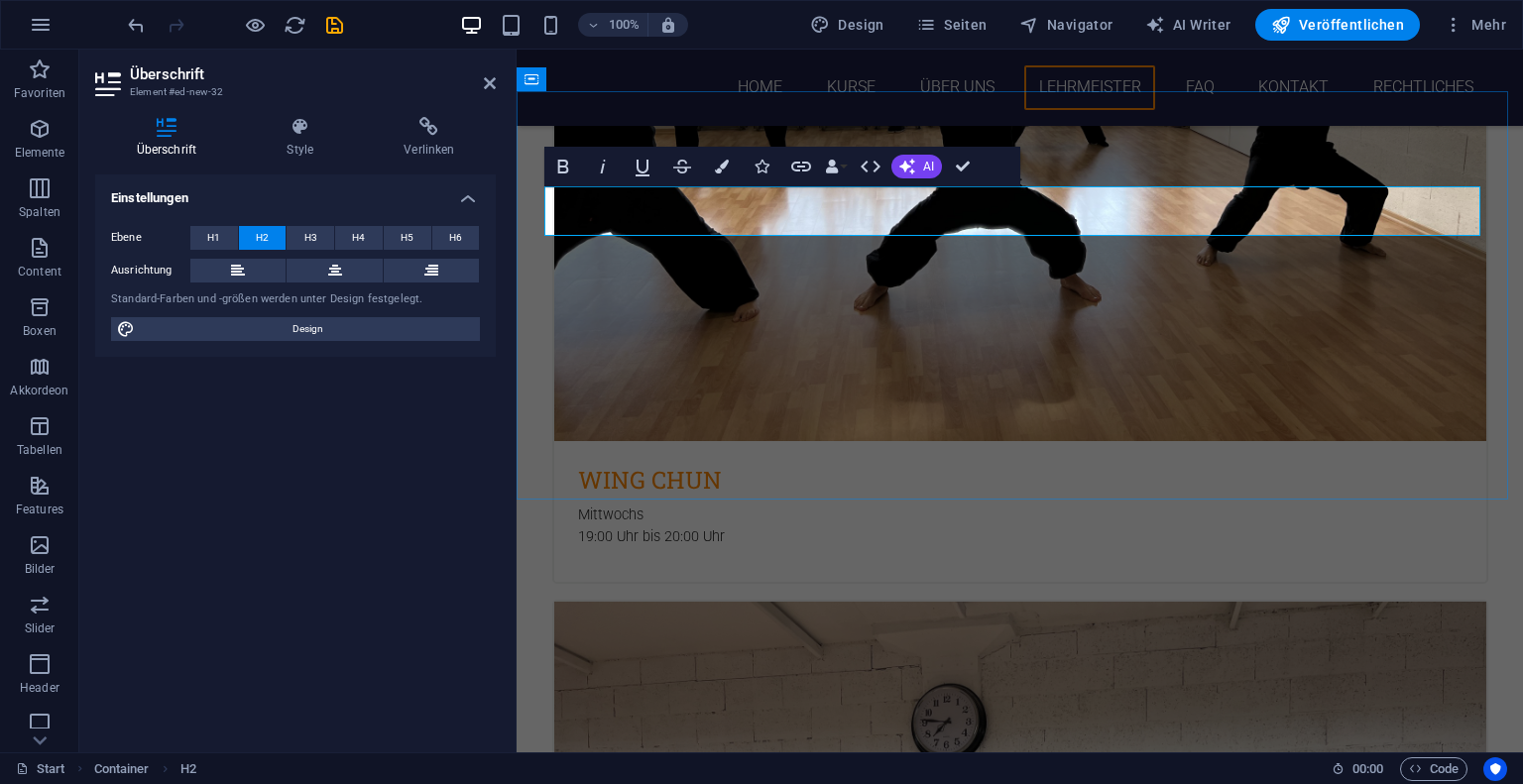 type 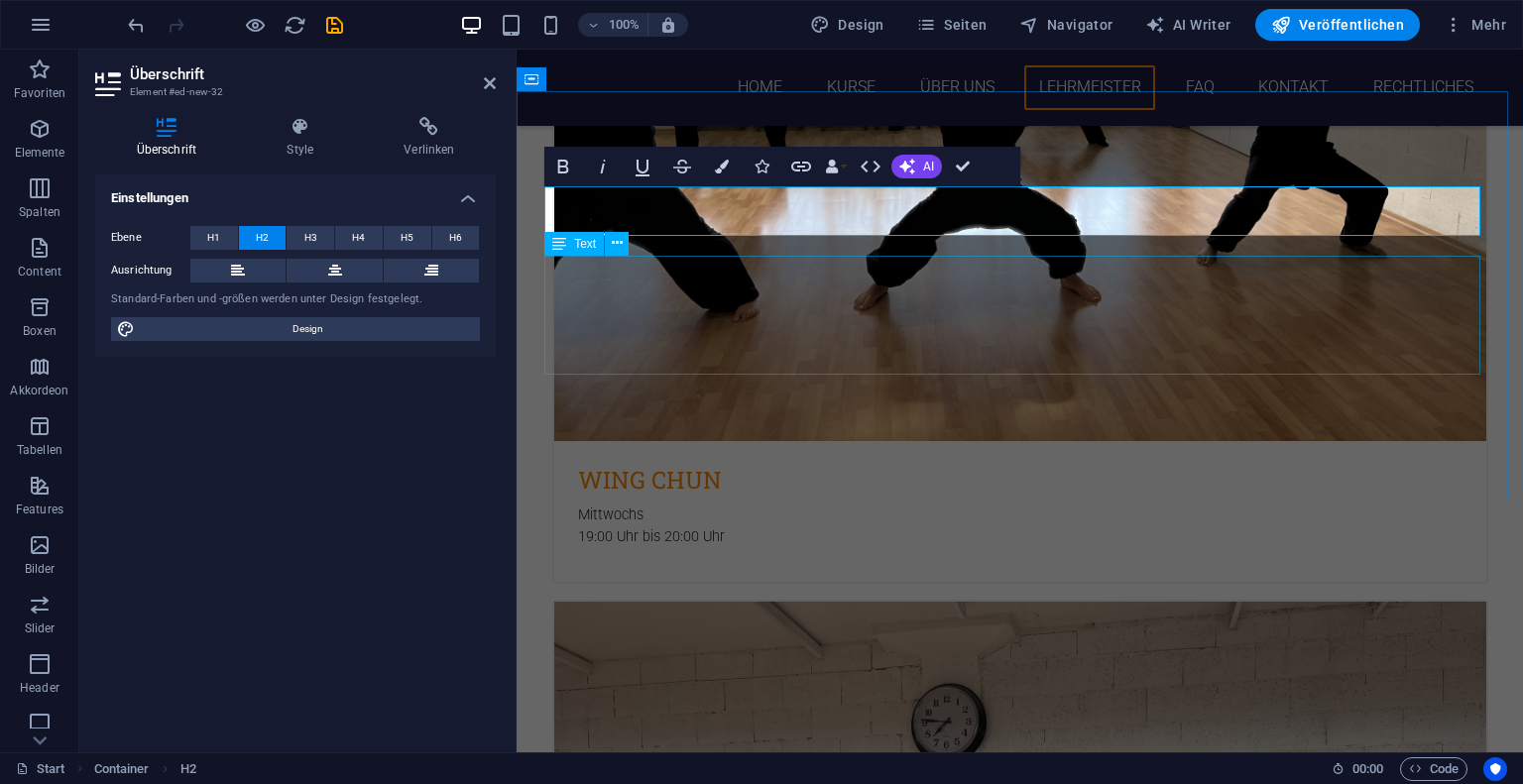 click on "Als Leiter dieser Schule und direkter Schüler des legendären Großmeisters Samuel Kwok verantworte ich den Unterricht im traditionellem Wing Chun Kung Fu – IP Man Stil. Neben der eigentlichen Kampfkunst beinhaltet die Lehre, im Stil der alten Meister, des Weiteren Qi Gong, offene Seminare zu Grundlagen der traditionellen chinesischen Medizin (TCM), Selbstverteidigungskurse für Kinder ab 5 Jahre, berufsspezifische Selbstverteidigung sowie Selbstververteidigung für Senioren" at bounding box center [1020, 5643] 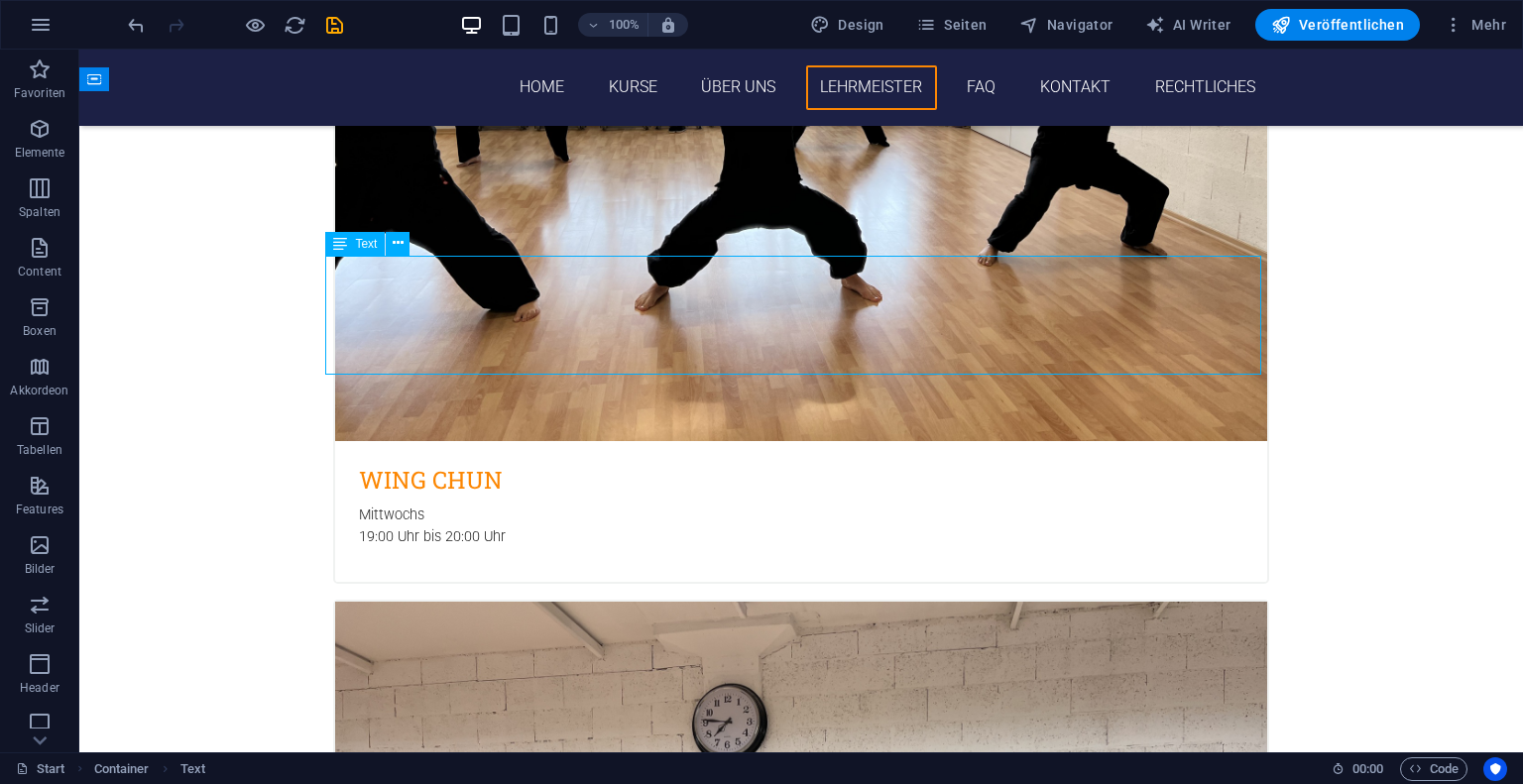 click on "Als Leiter dieser Schule und direkter Schüler des legendären Großmeisters Samuel Kwok verantworte ich den Unterricht im traditionellem Wing Chun Kung Fu – IP Man Stil. Neben der eigentlichen Kampfkunst beinhaltet die Lehre, im Stil der alten Meister, des Weiteren Qi Gong, offene Seminare zu Grundlagen der traditionellen chinesischen Medizin (TCM), Selbstverteidigungskurse für Kinder ab 5 Jahre, berufsspezifische Selbstverteidigung sowie Selbstververteidigung für Senioren" at bounding box center (801, 5643) 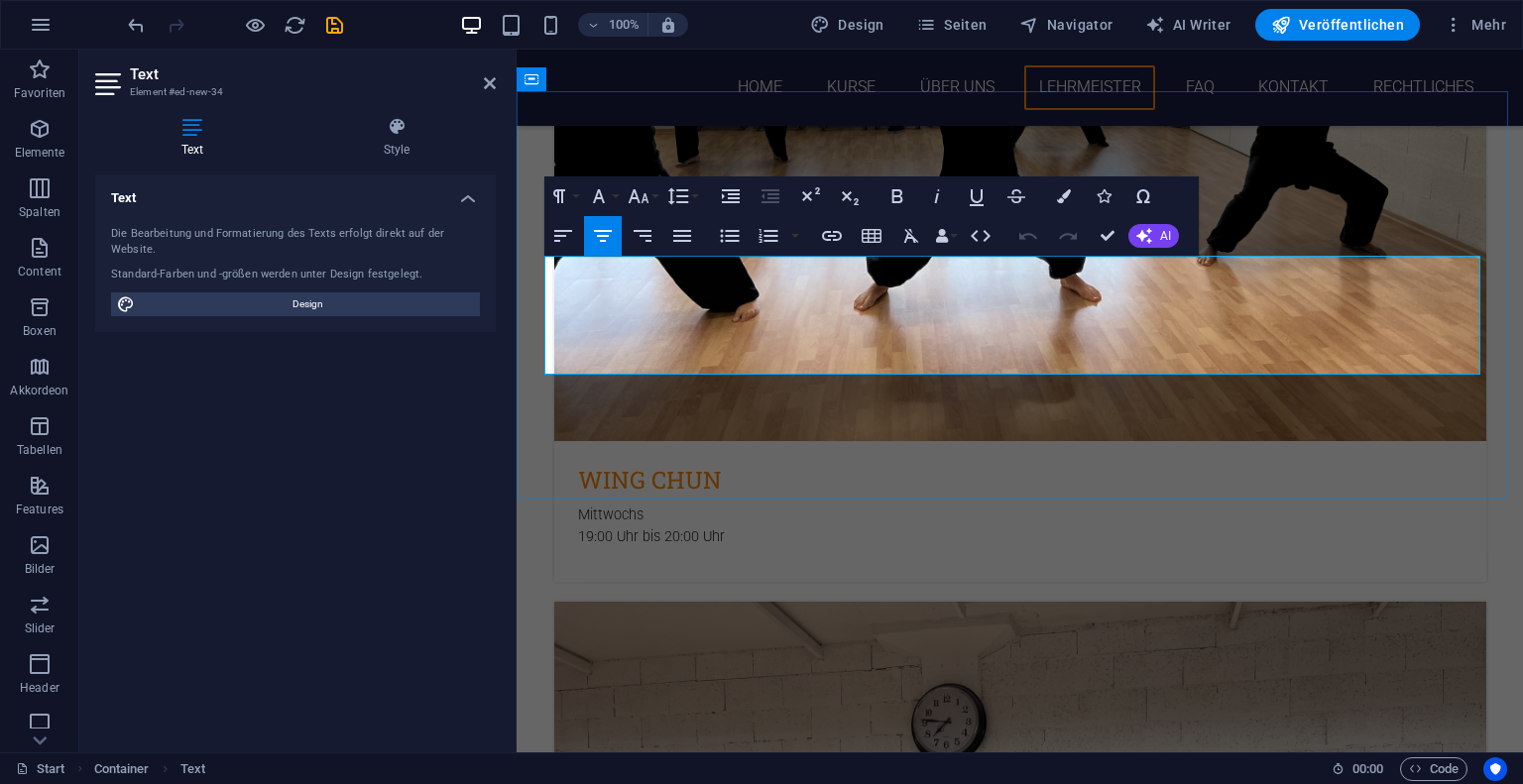 type 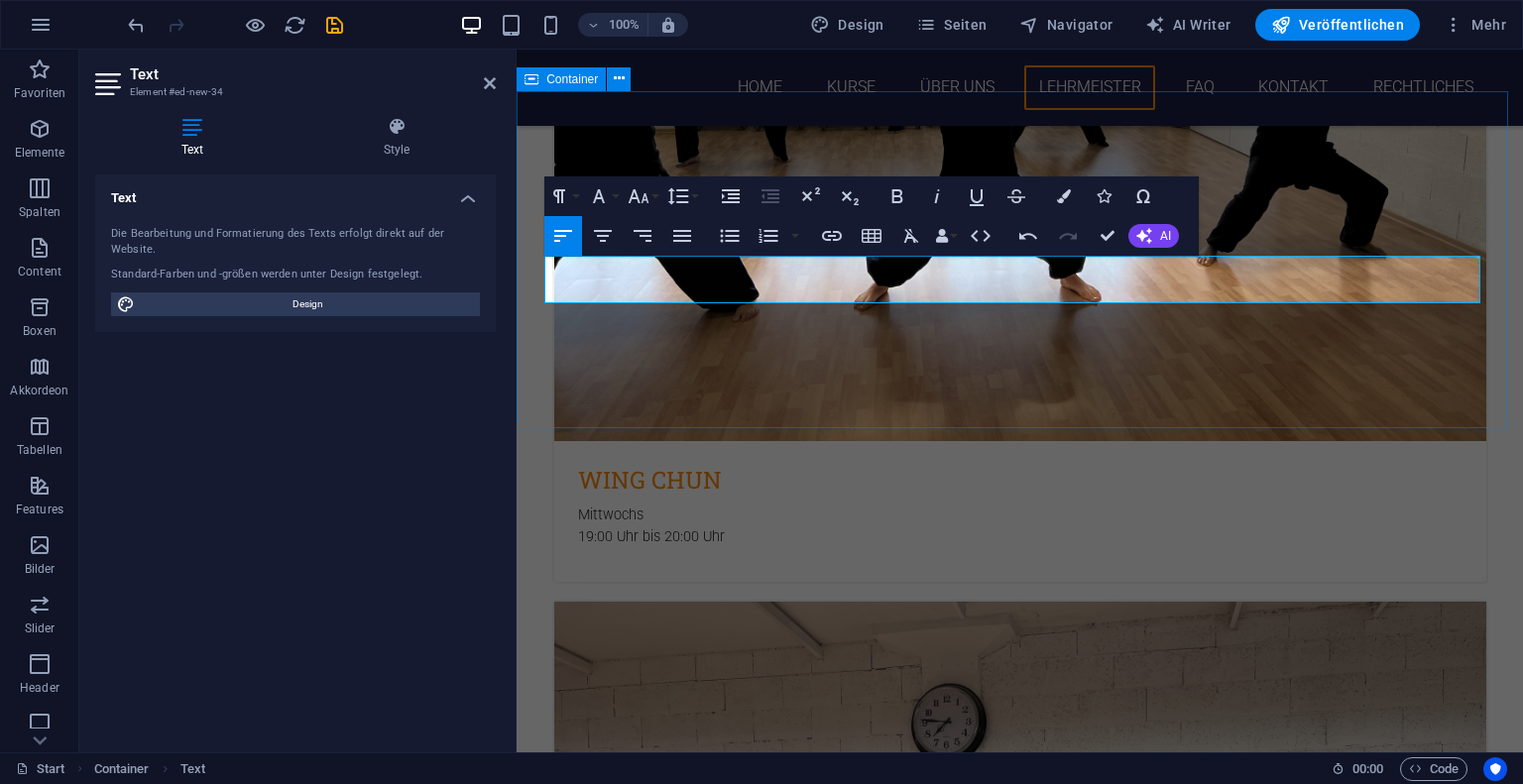 click on "SIFU Randy Brettschneider Text kommt" at bounding box center (1019, 5587) 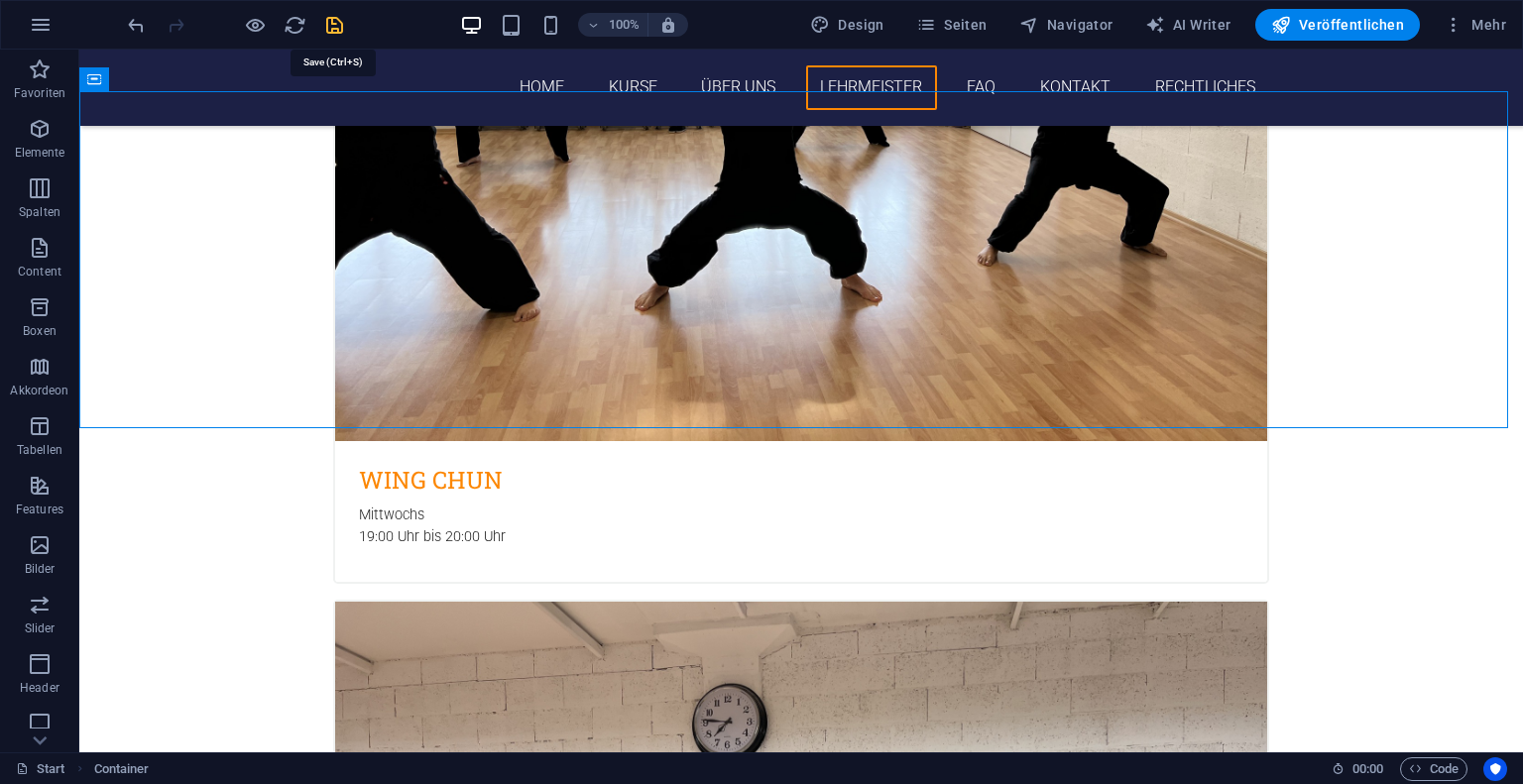 click at bounding box center (334, 25) 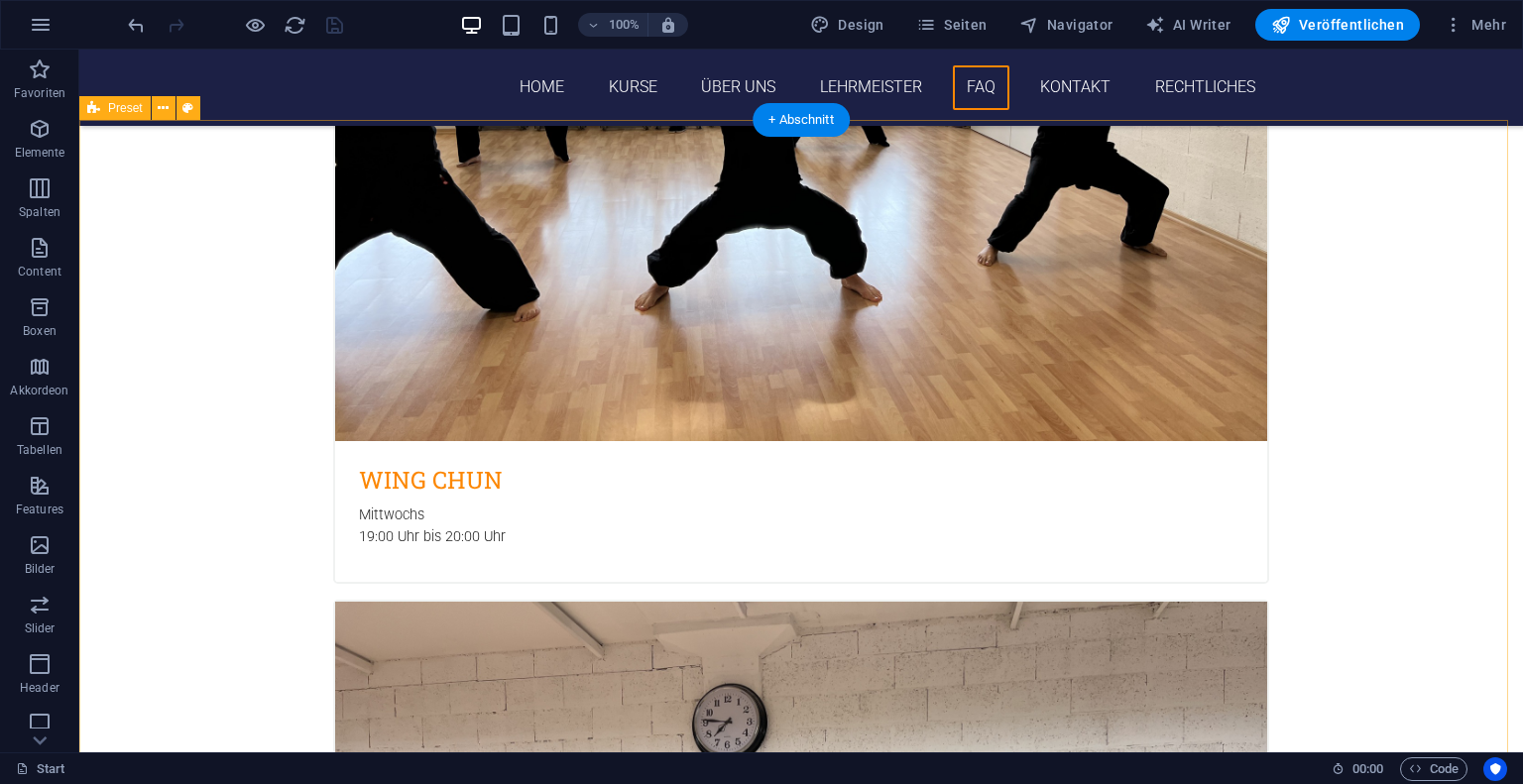 scroll, scrollTop: 4258, scrollLeft: 0, axis: vertical 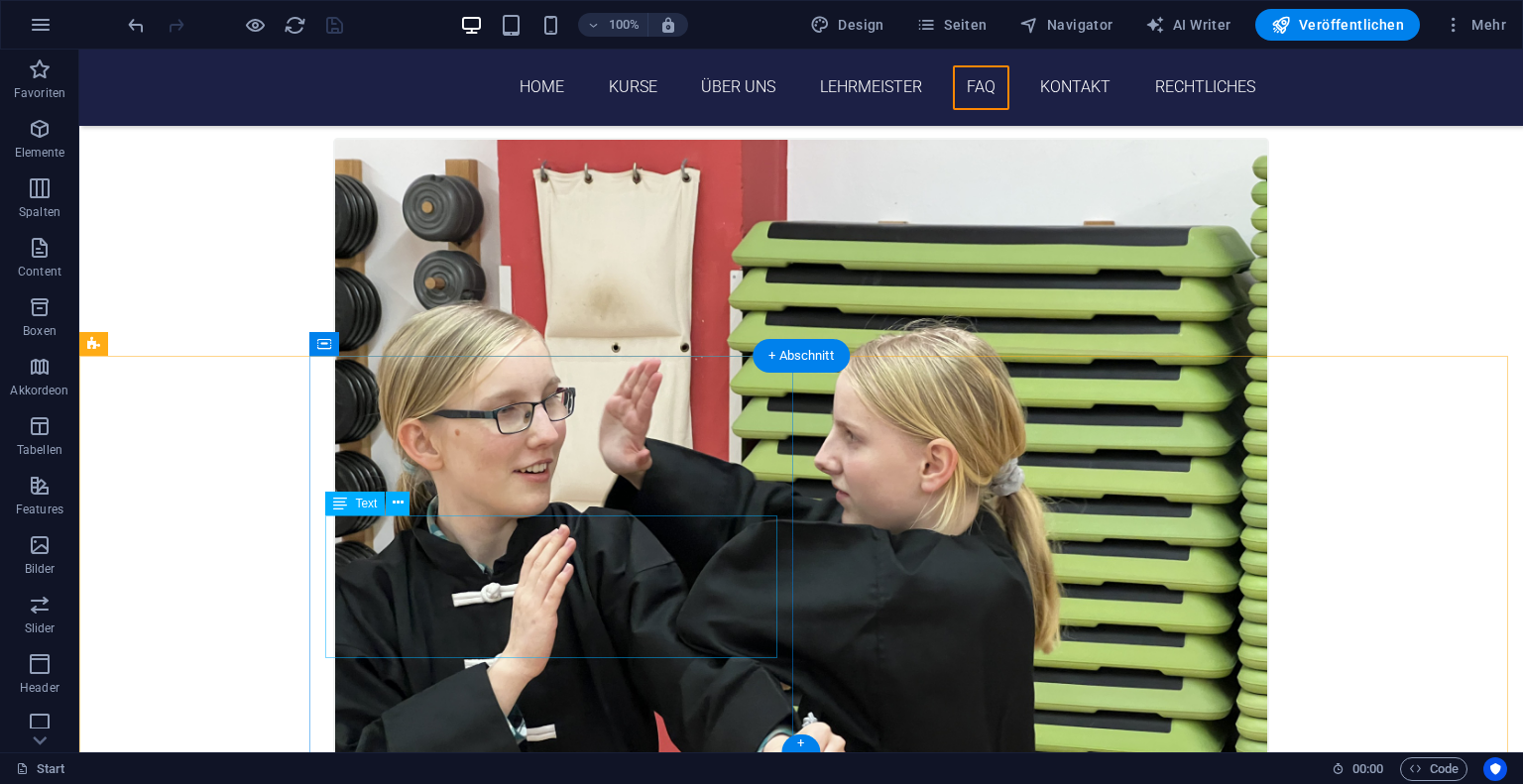 click on "[DOMAIN] Kipsdorfer Straße 100,[POSTAL_CODE] Dresden [PHONE] f300792df3c144d99fe60823b93eeb@[DOMAIN] AGB  |  Datenschutz und Impressum" at bounding box center (559, 5993) 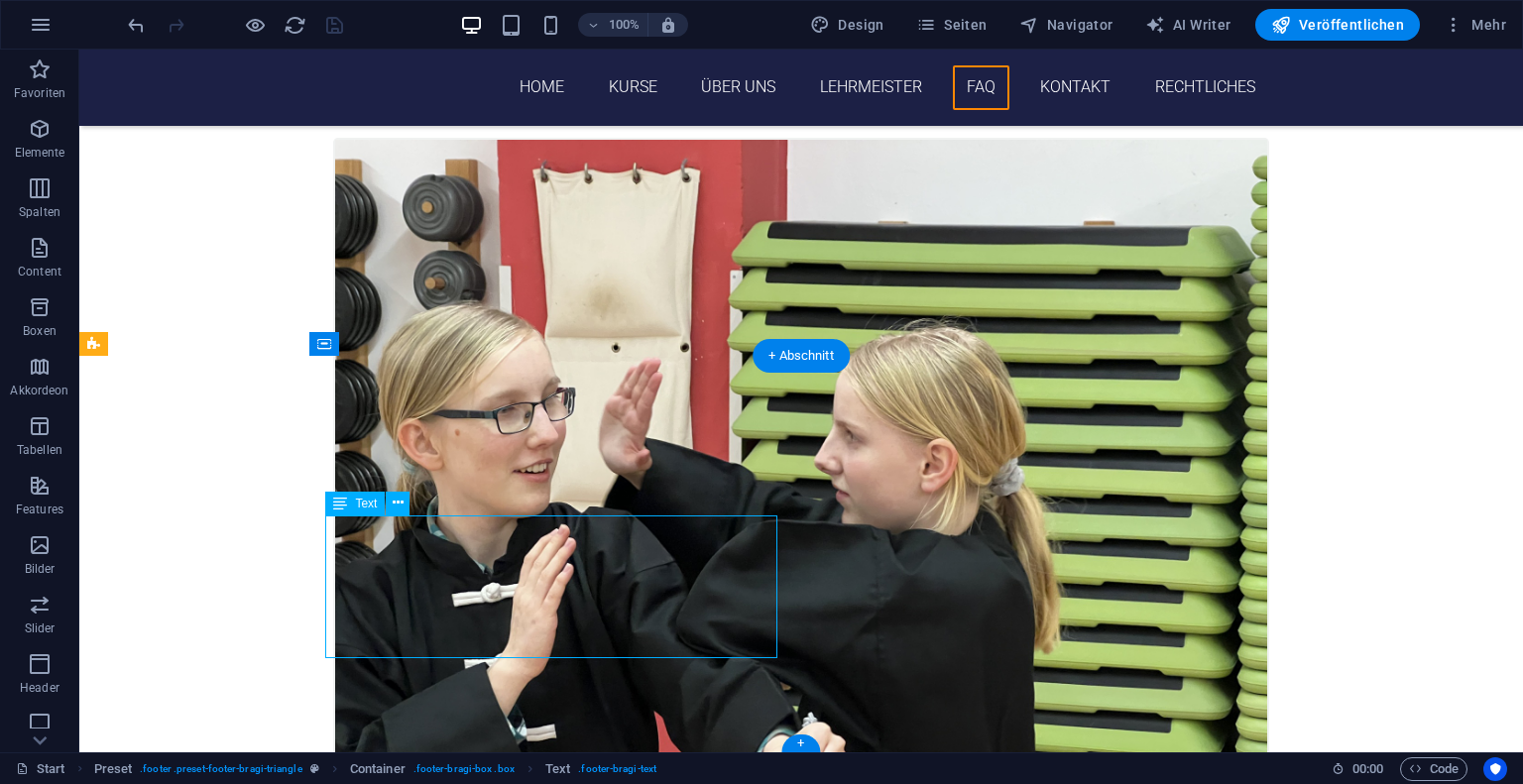 click on "[DOMAIN] Kipsdorfer Straße 100,[POSTAL_CODE] Dresden [PHONE] f300792df3c144d99fe60823b93eeb@[DOMAIN] AGB  |  Datenschutz und Impressum" at bounding box center (559, 5993) 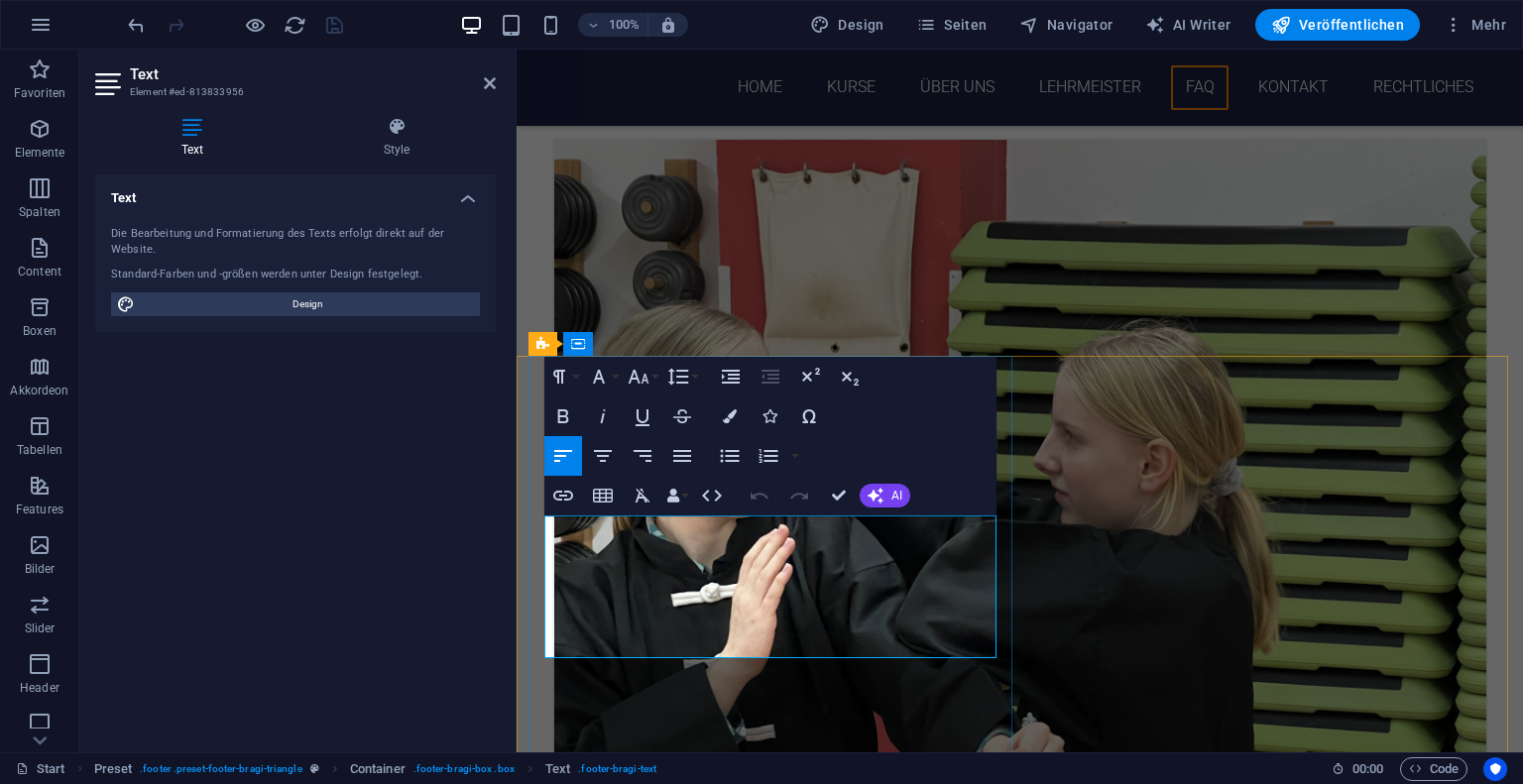 drag, startPoint x: 683, startPoint y: 569, endPoint x: 567, endPoint y: 580, distance: 116.52038 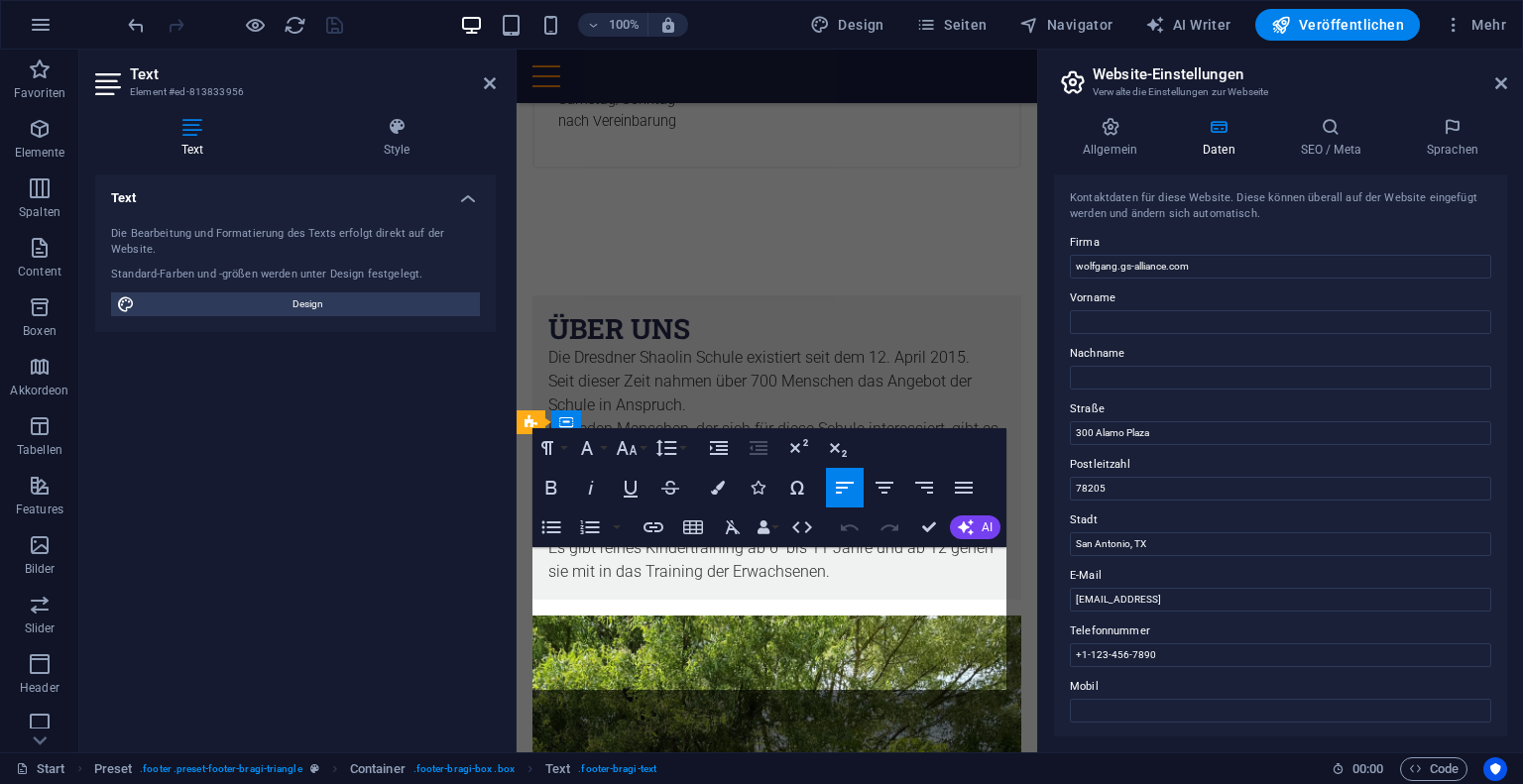 scroll, scrollTop: 7426, scrollLeft: 0, axis: vertical 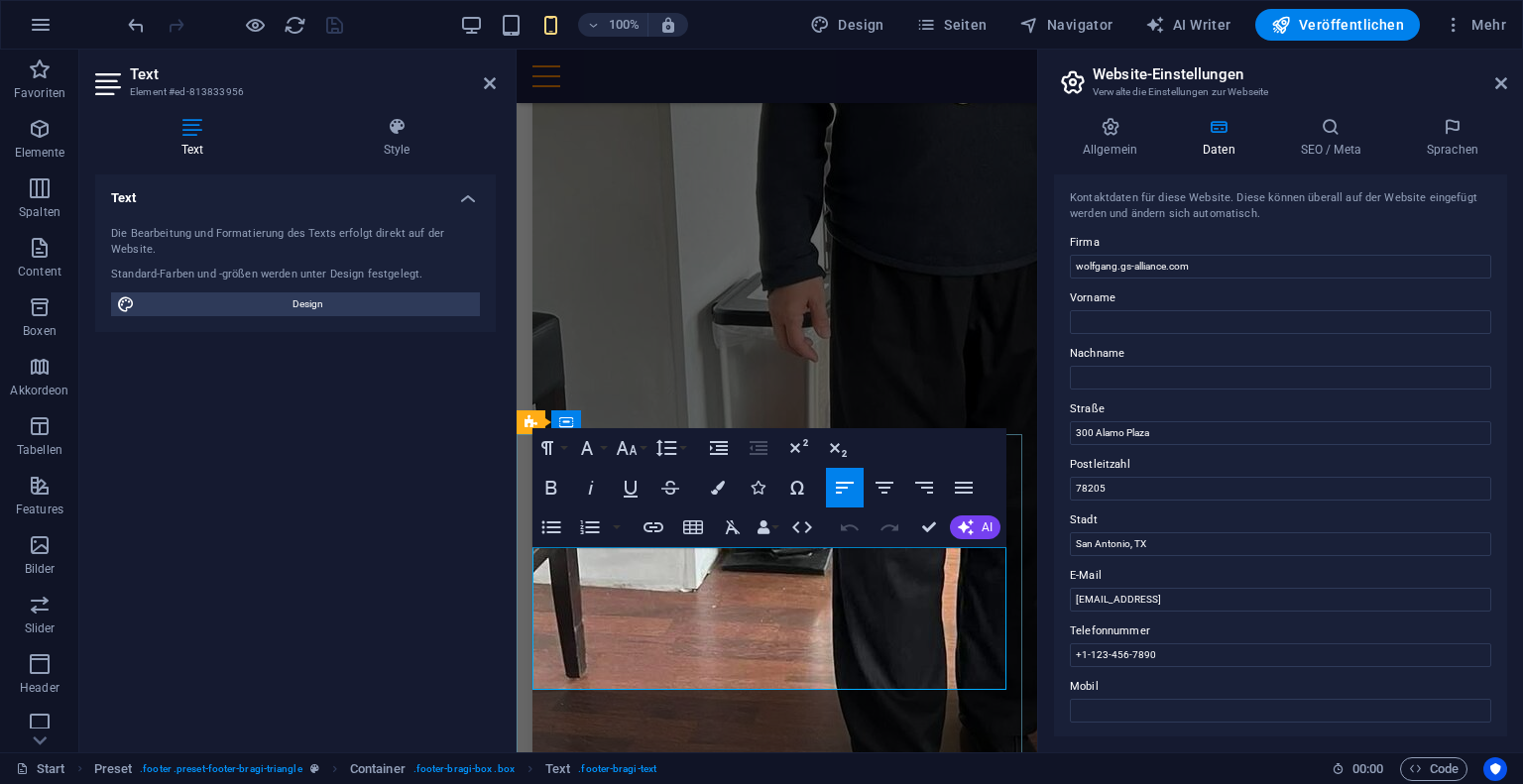type 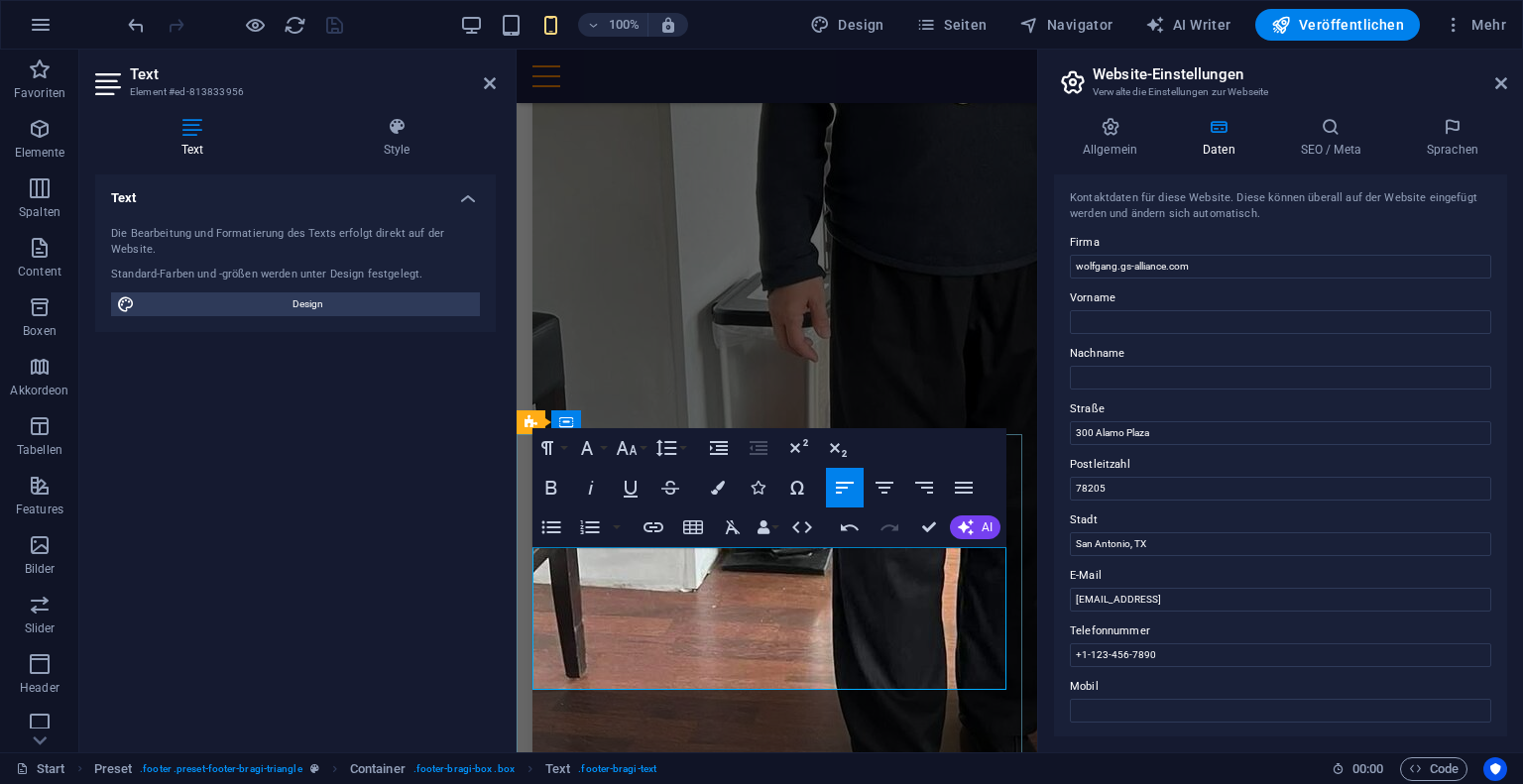 click on "[PHONE]" at bounding box center (788, 1708) 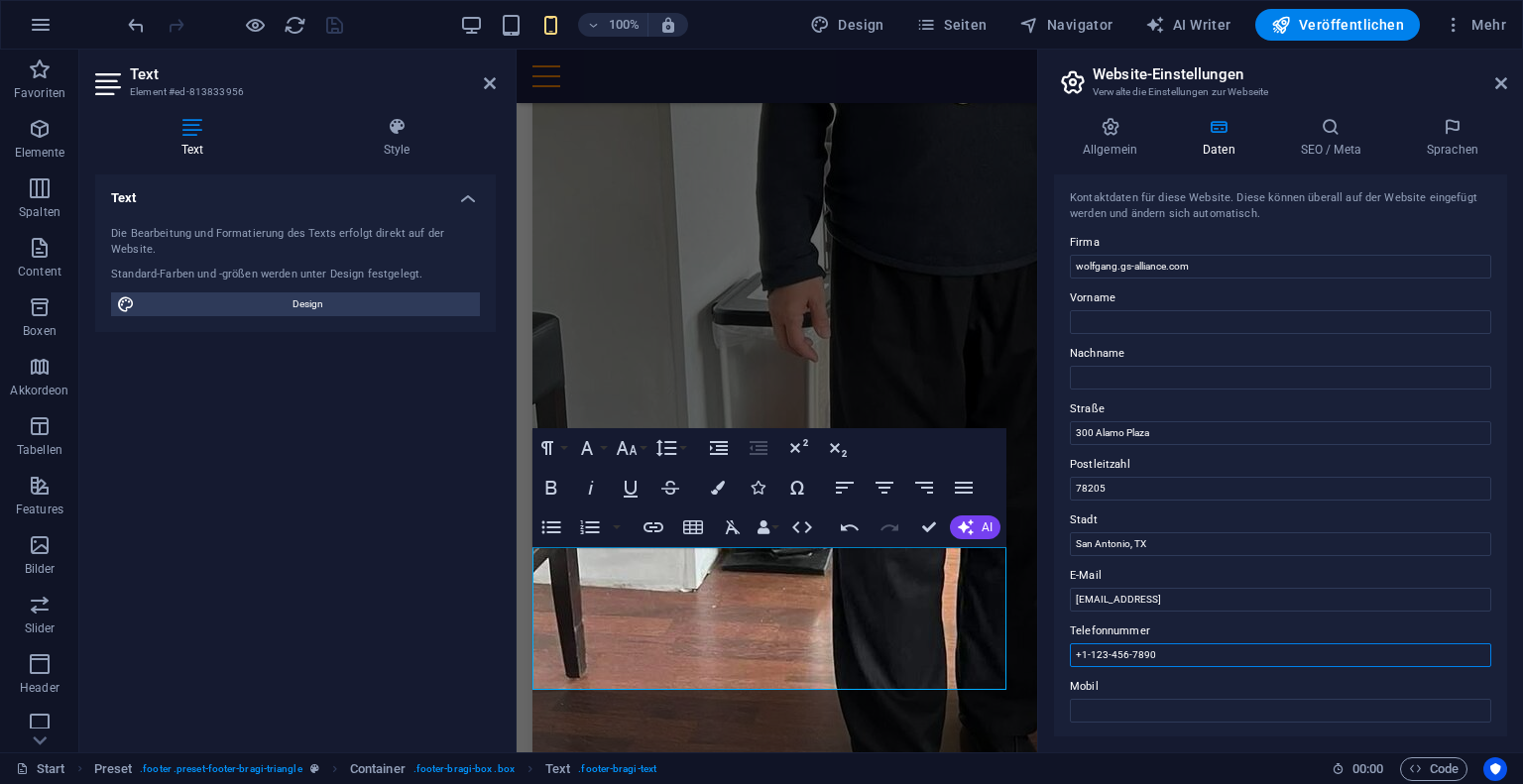 drag, startPoint x: 1687, startPoint y: 703, endPoint x: 1030, endPoint y: 653, distance: 658.89984 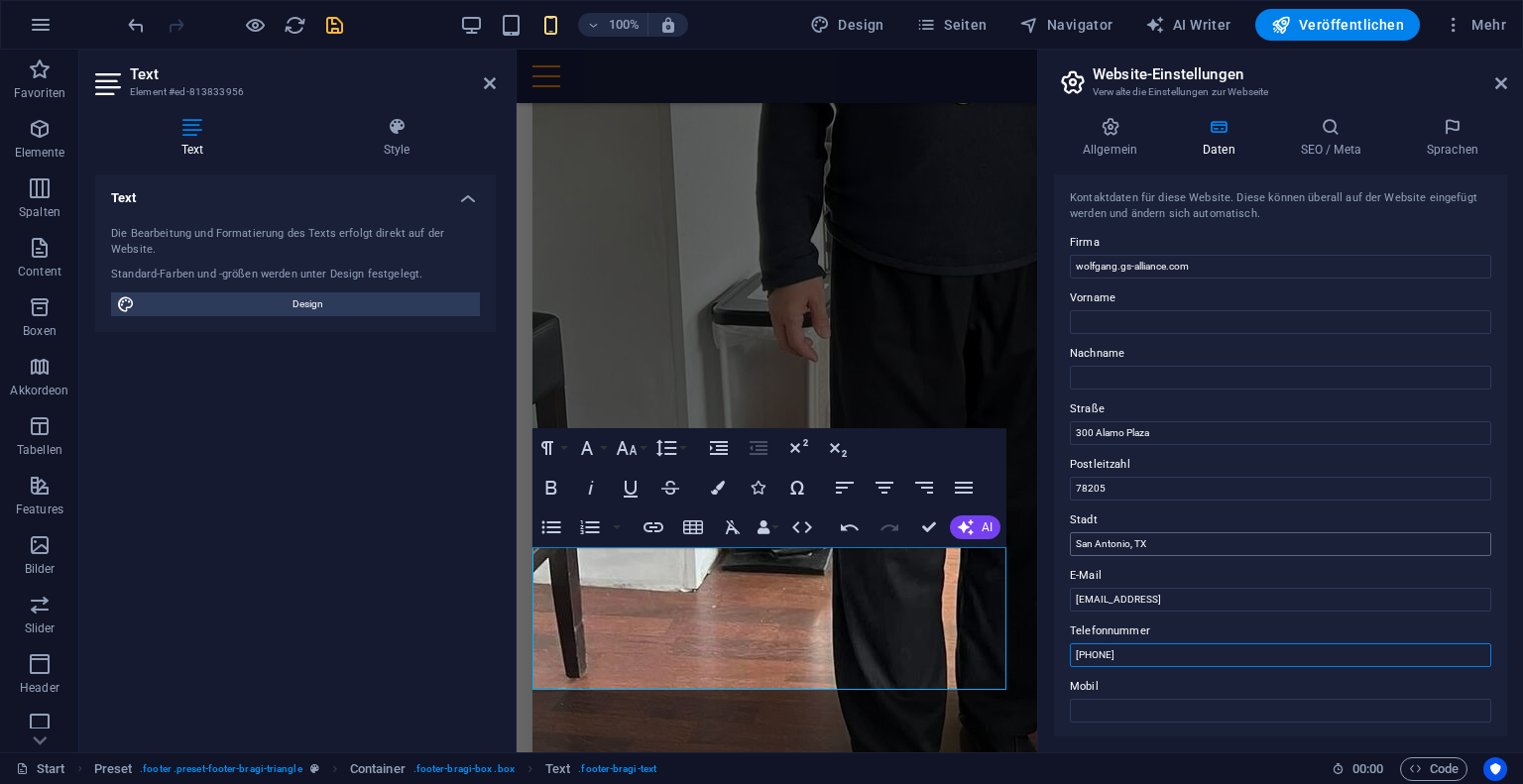 type on "[PHONE]" 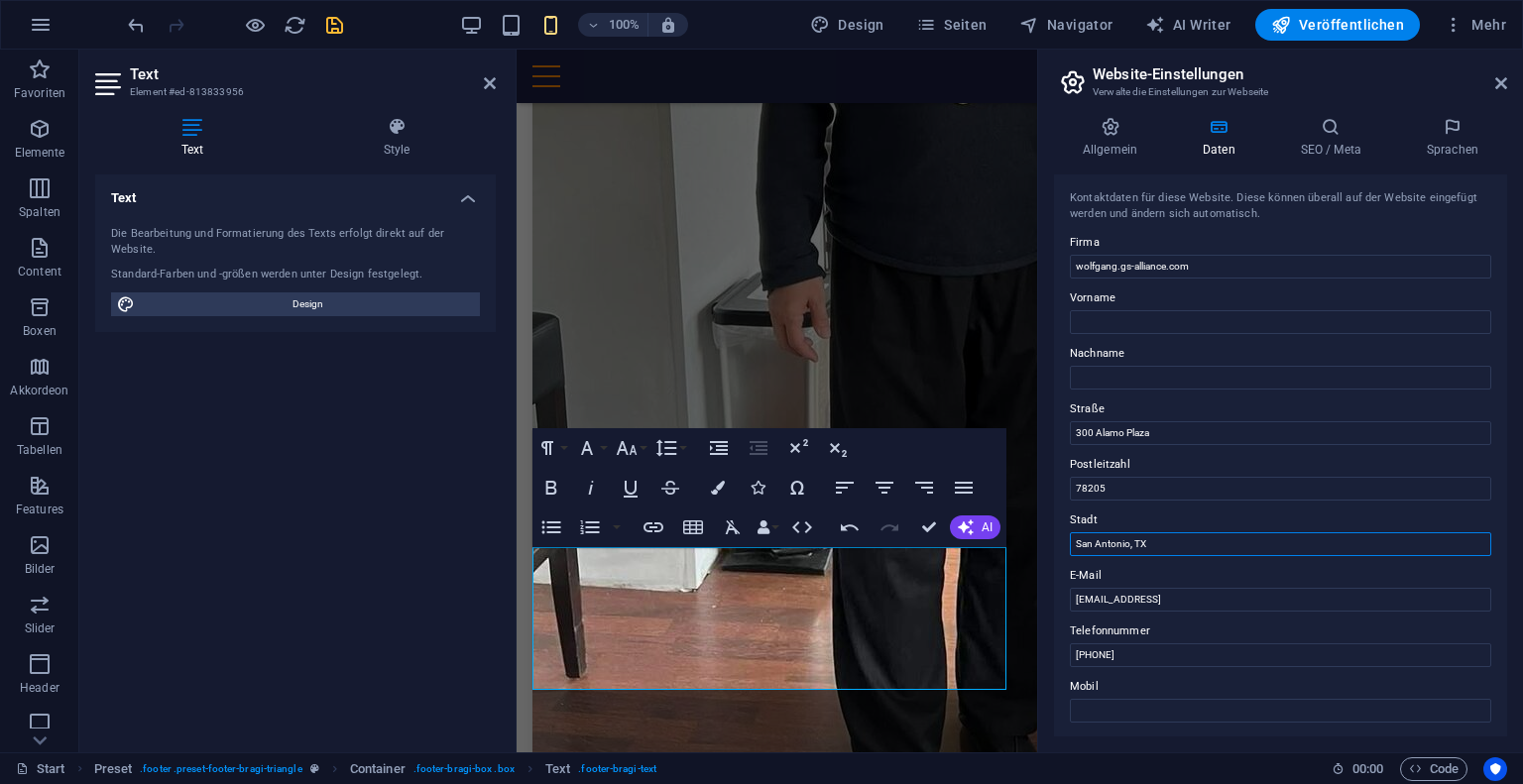 drag, startPoint x: 1156, startPoint y: 542, endPoint x: 1047, endPoint y: 540, distance: 109.01835 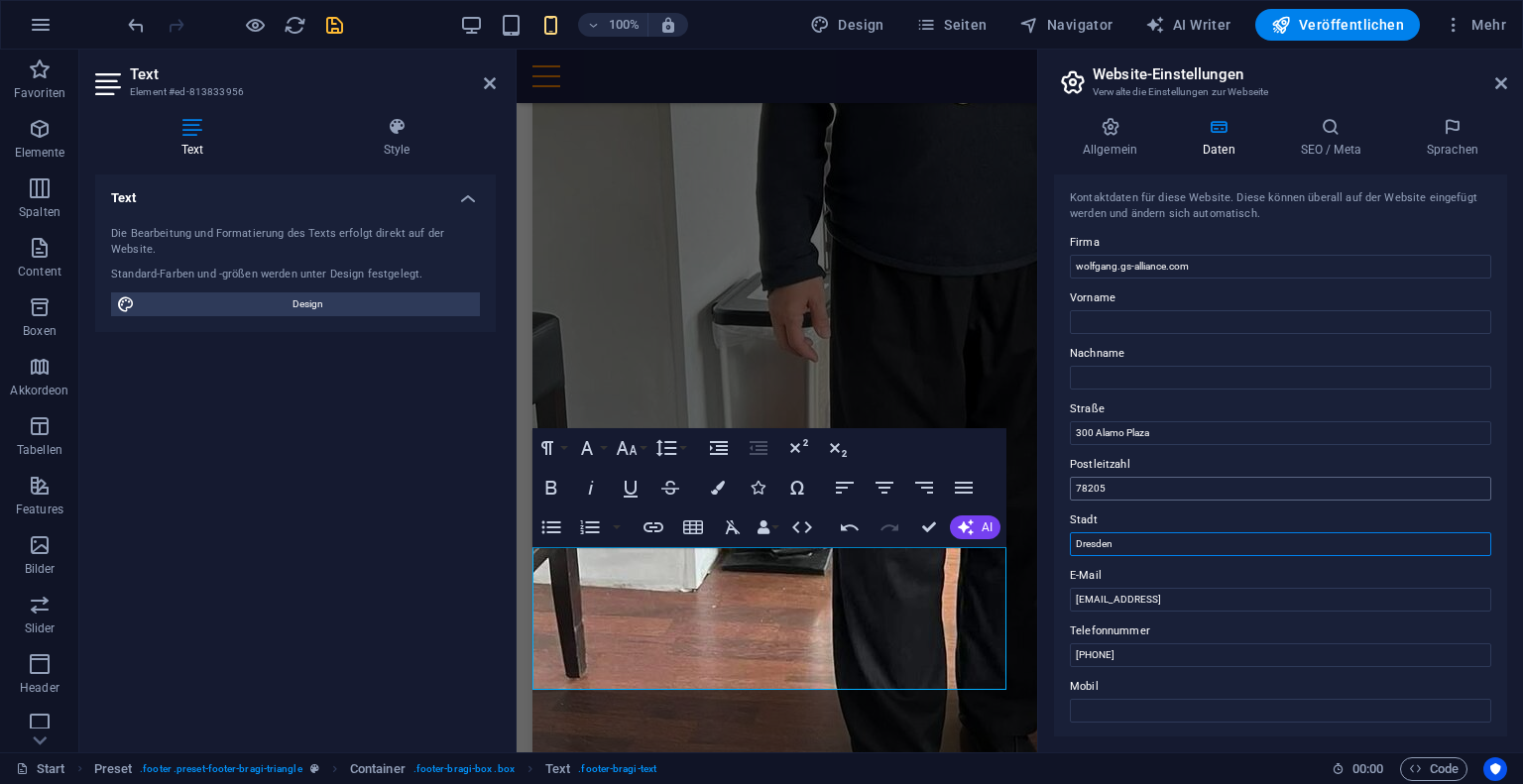 type on "Dresden" 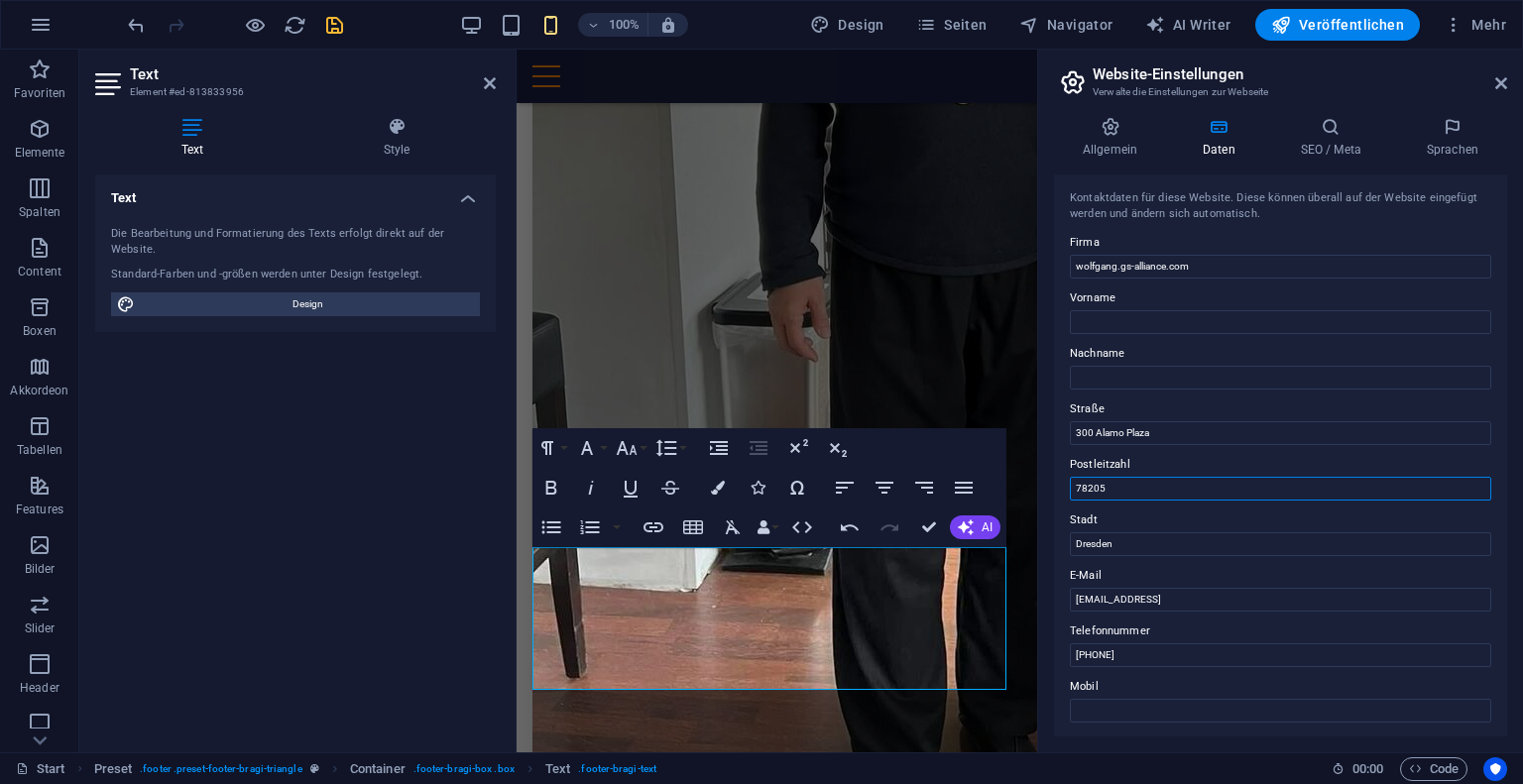 drag, startPoint x: 1632, startPoint y: 540, endPoint x: 1025, endPoint y: 487, distance: 609.30945 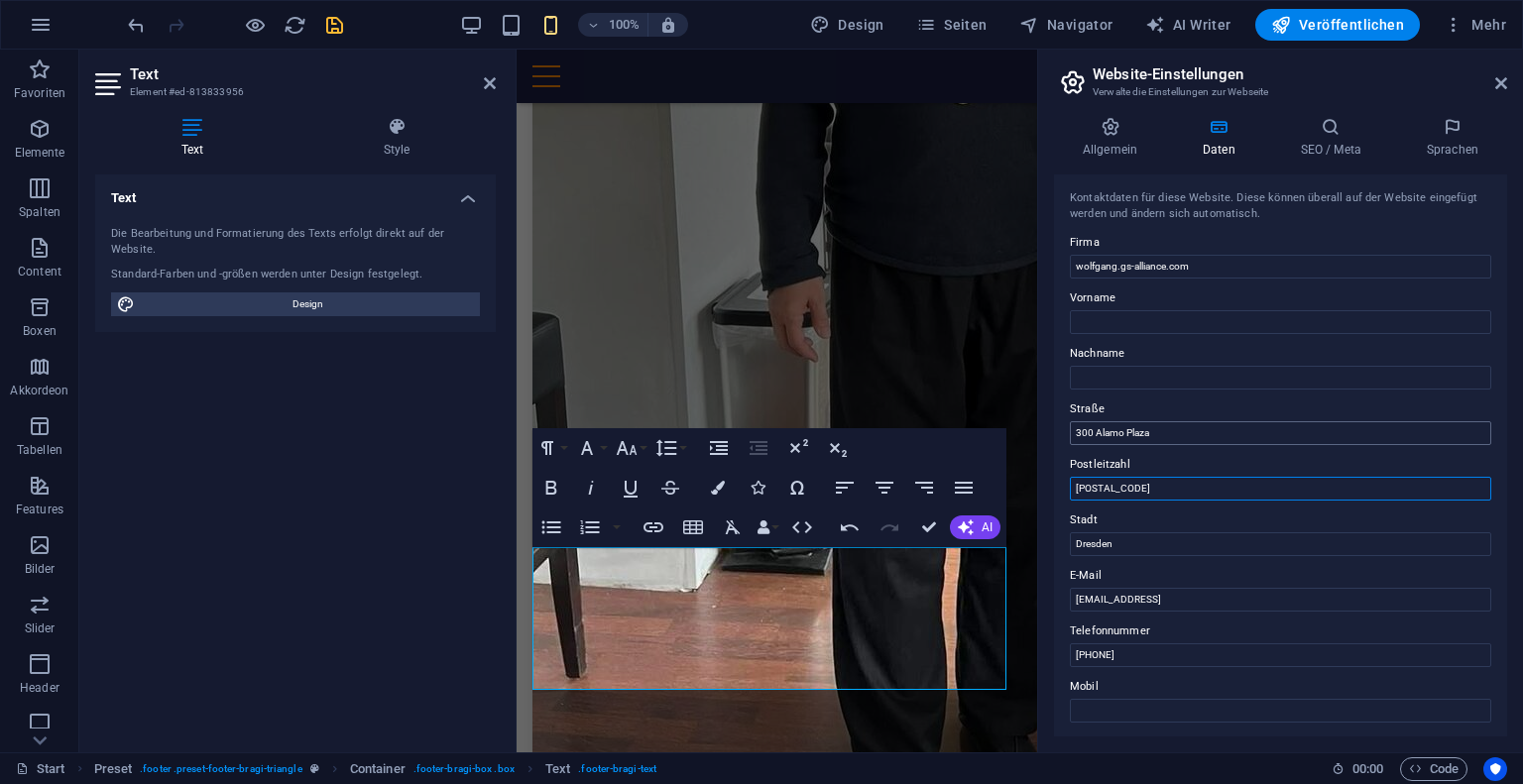 type on "[POSTAL_CODE]" 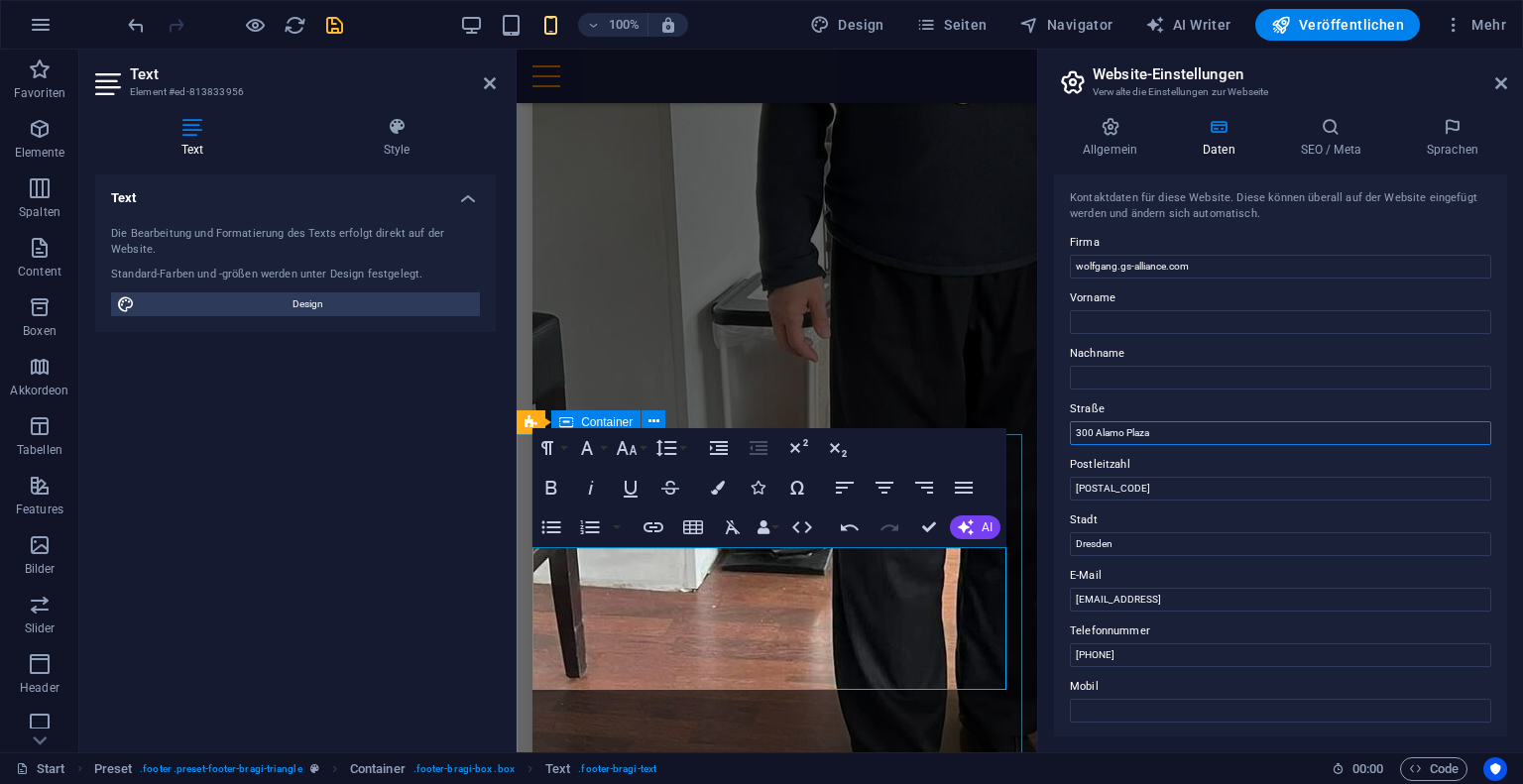 drag, startPoint x: 1170, startPoint y: 433, endPoint x: 983, endPoint y: 433, distance: 187 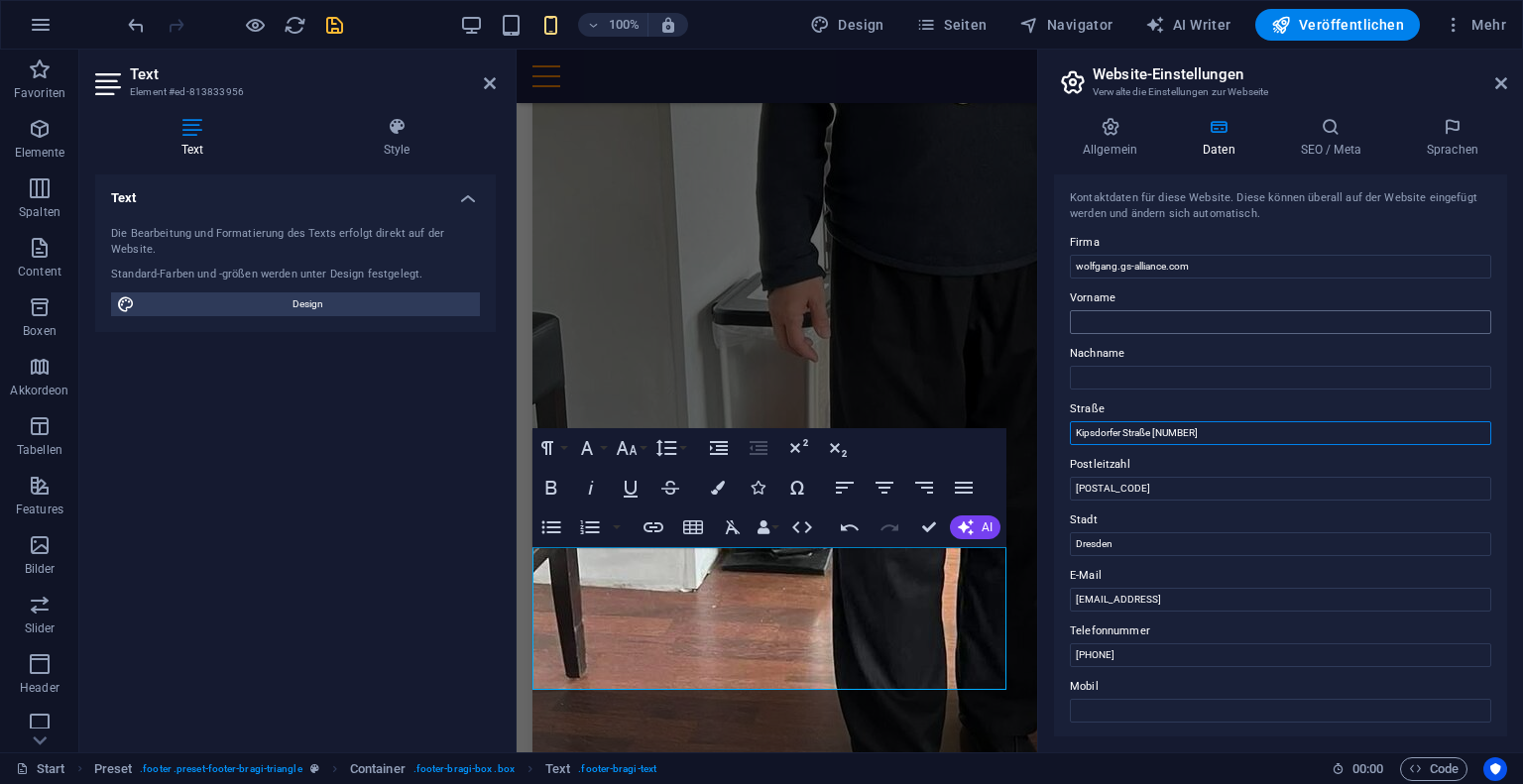 type on "Kipsdorfer Straße [NUMBER]" 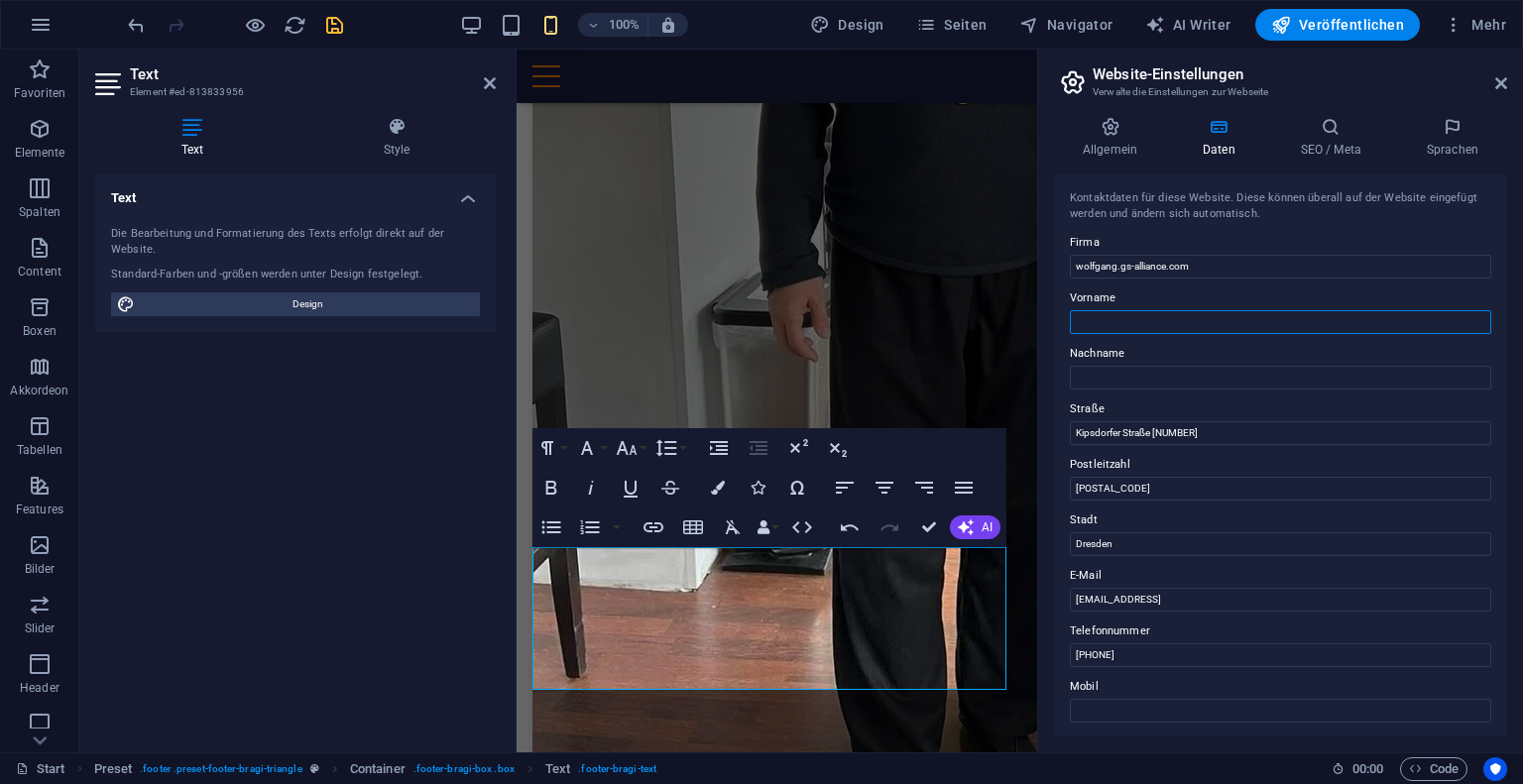 click on "Vorname" at bounding box center (1280, 322) 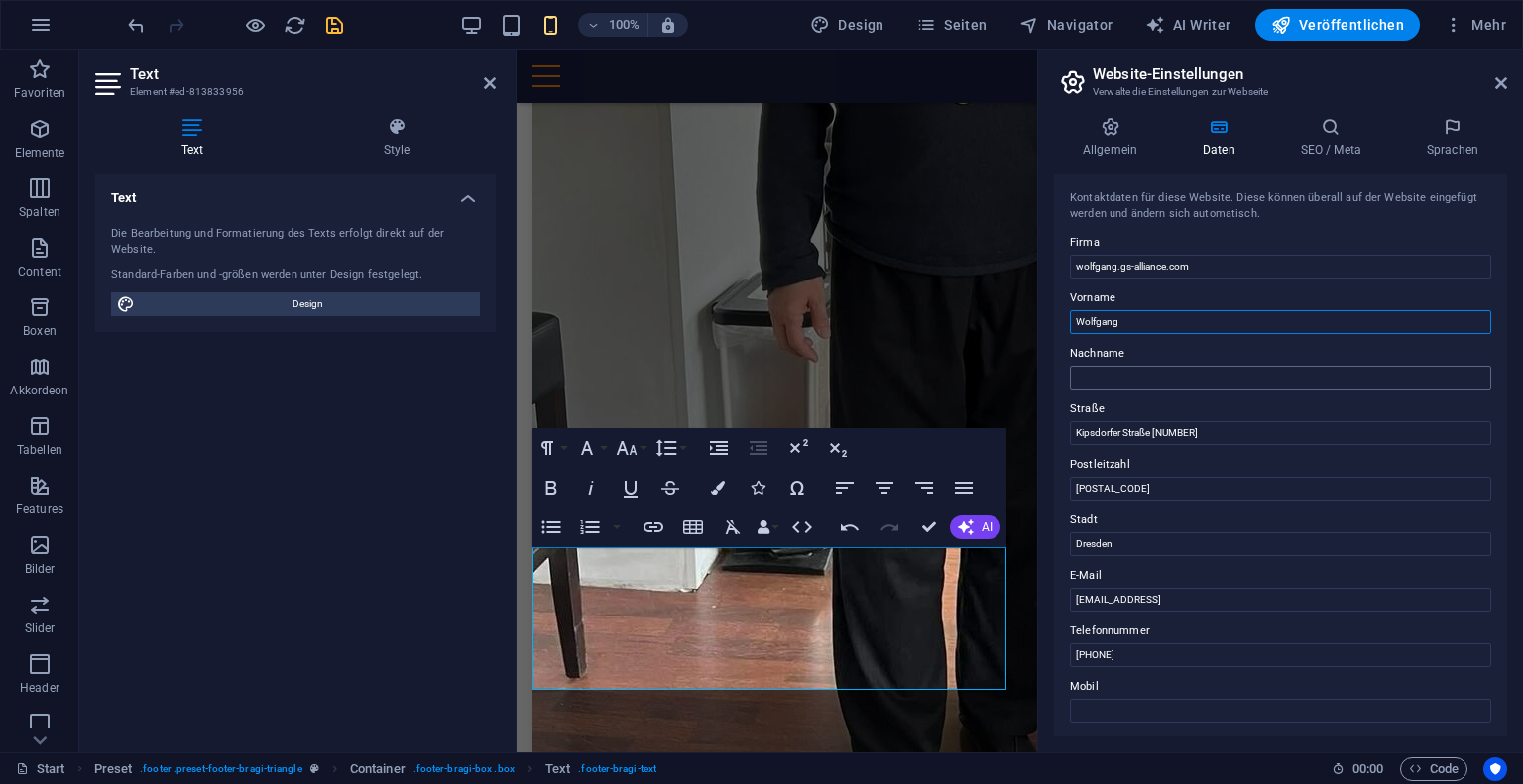 type on "Wolfgang" 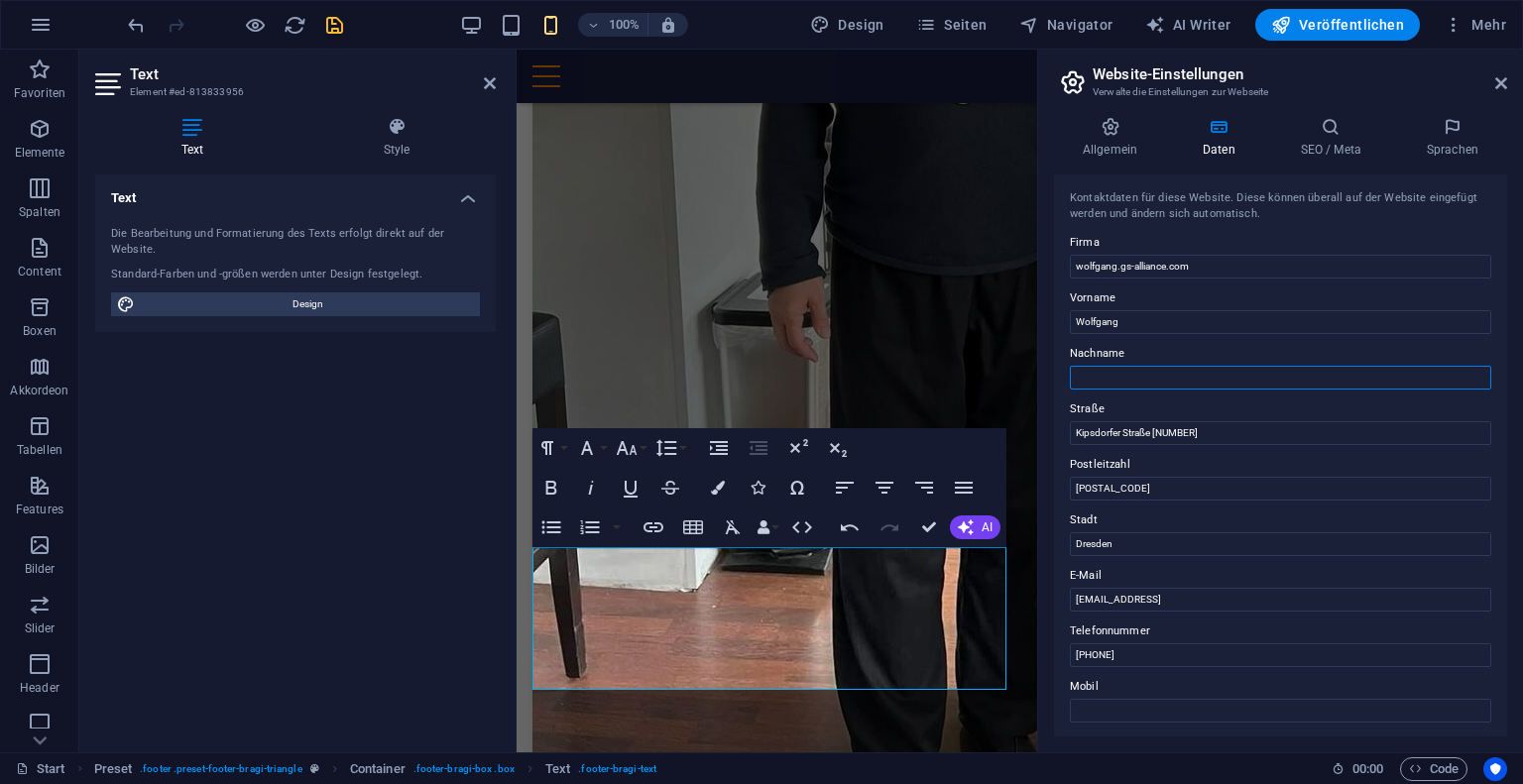 click on "Nachname" at bounding box center (1280, 378) 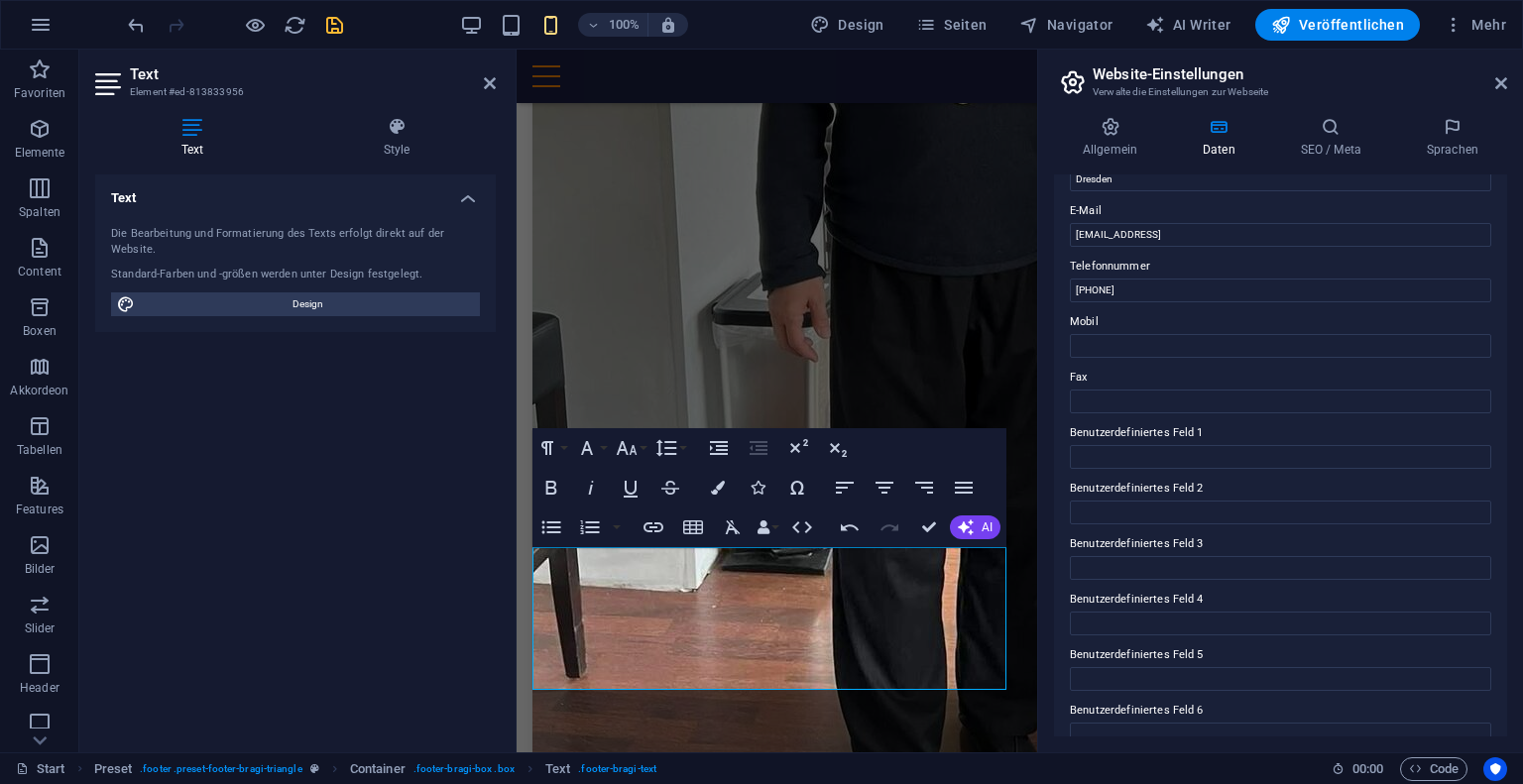 scroll, scrollTop: 389, scrollLeft: 0, axis: vertical 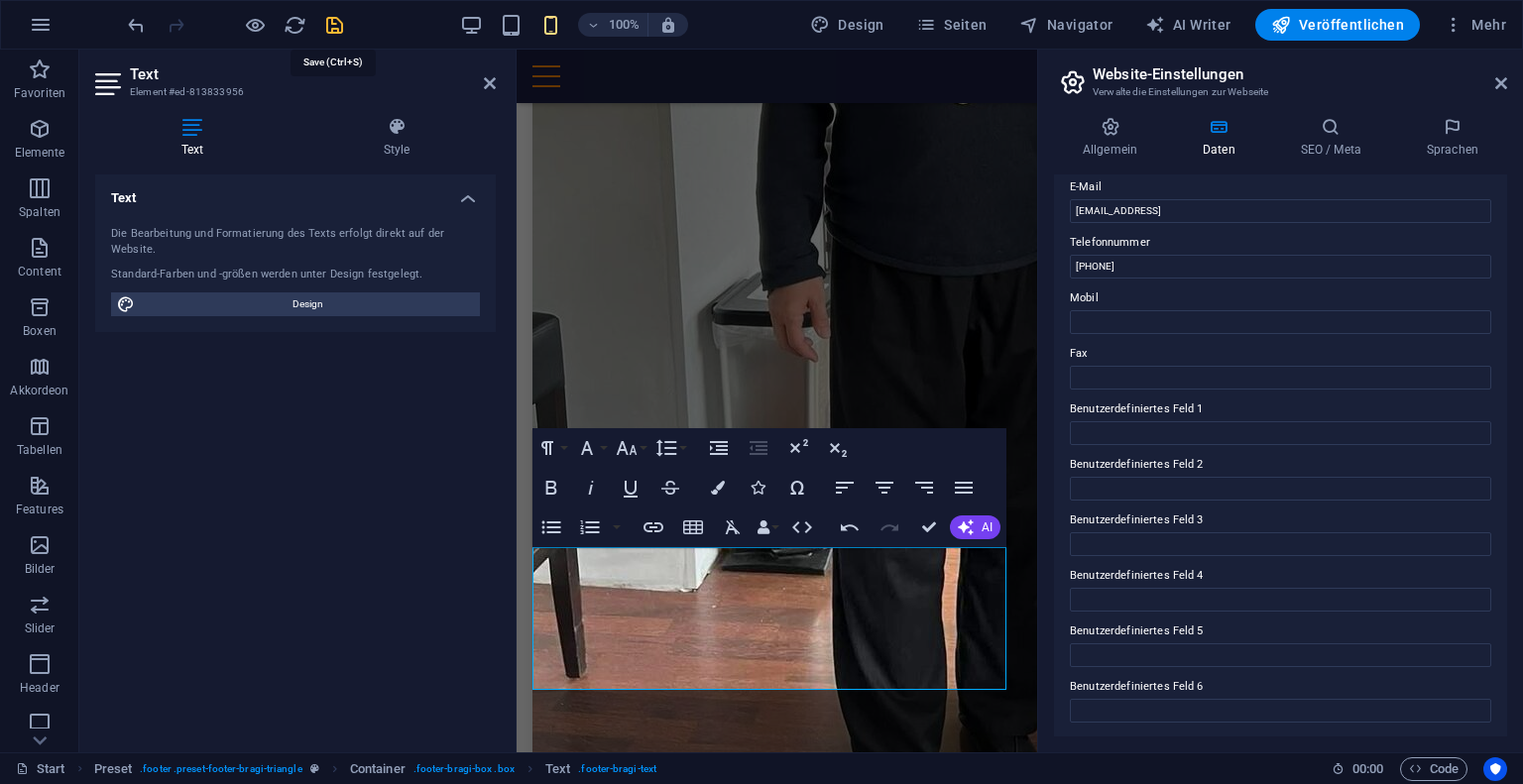 type on "[LAST]" 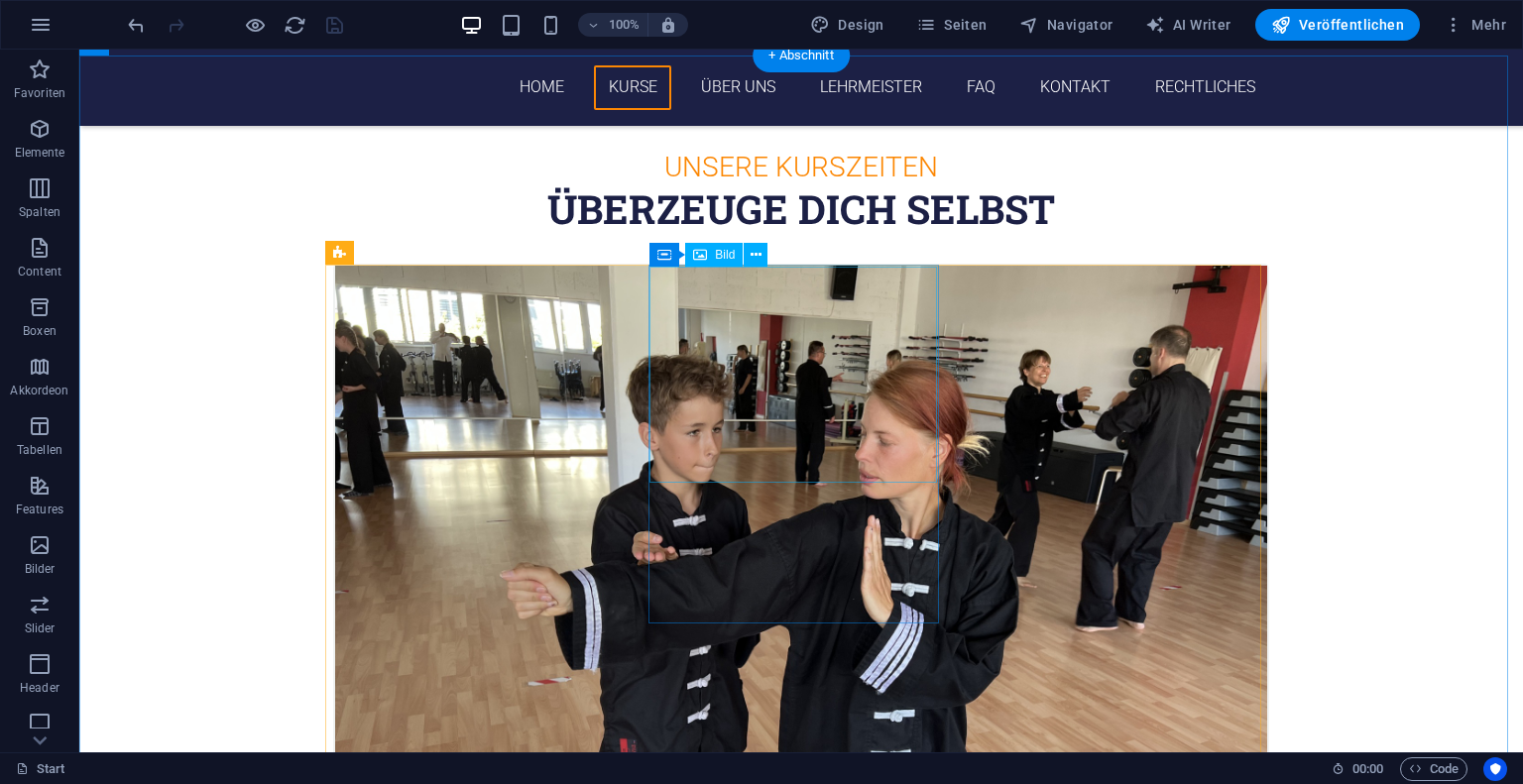 scroll, scrollTop: 697, scrollLeft: 0, axis: vertical 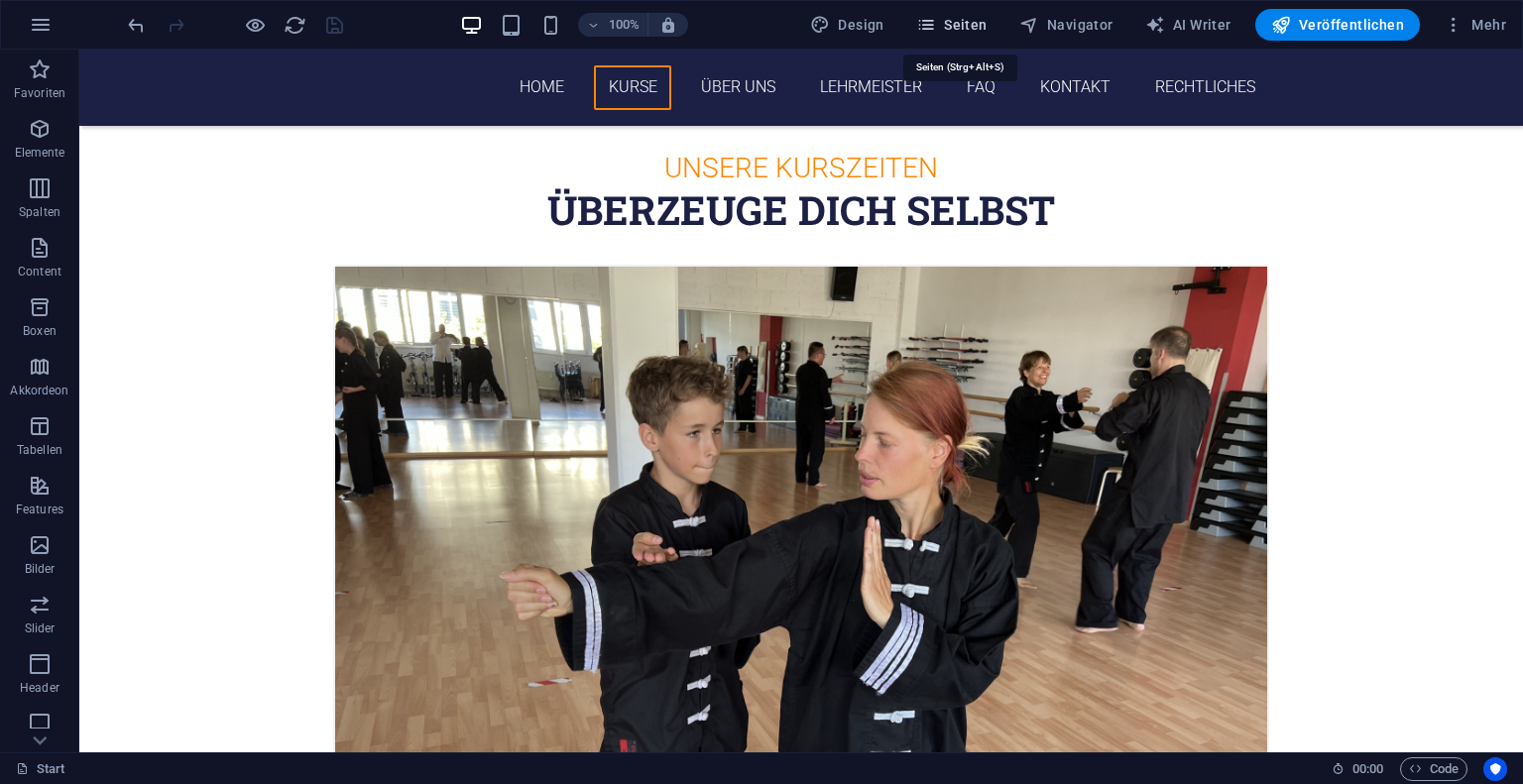click on "Seiten" at bounding box center (952, 25) 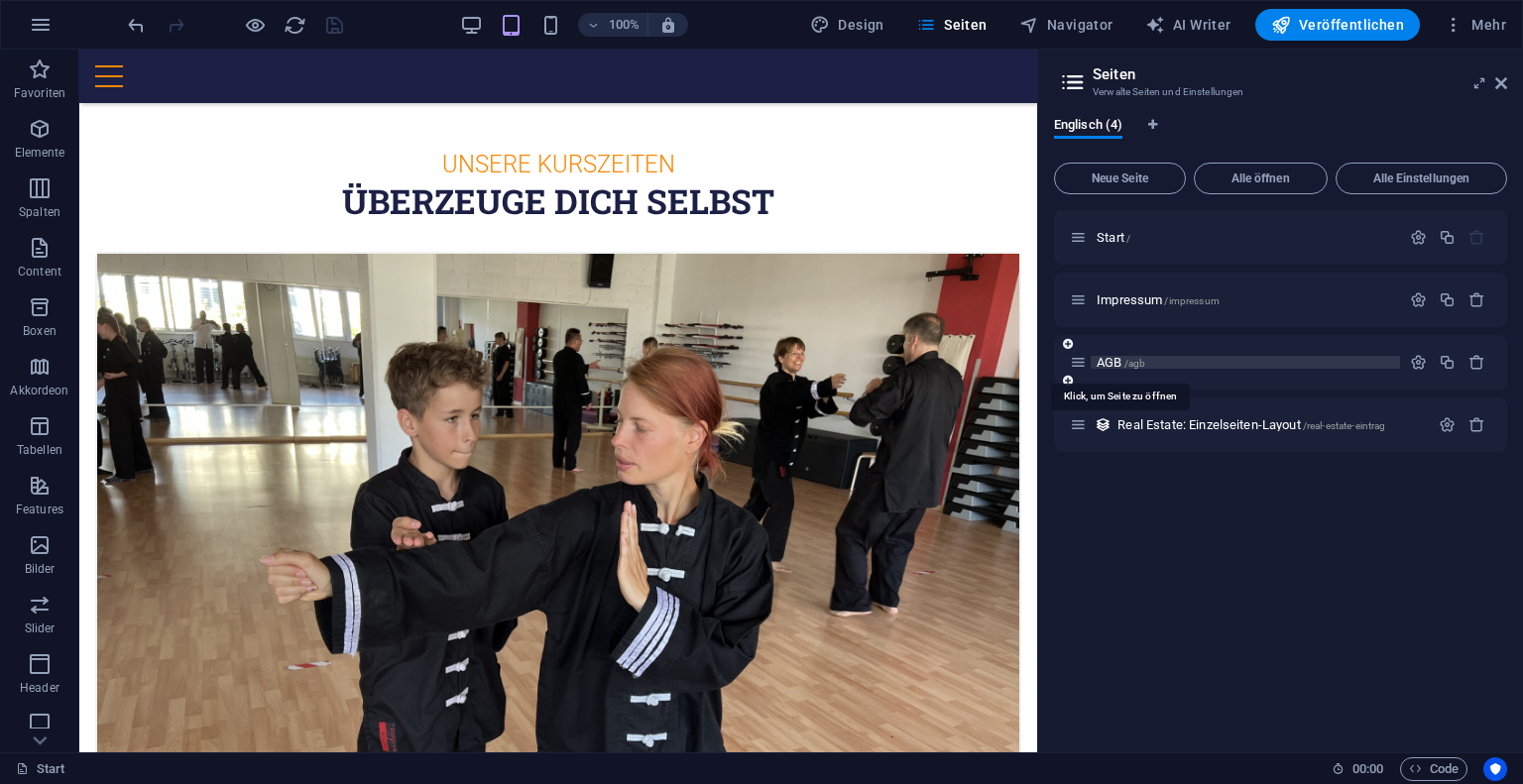click on "AGB /agb" at bounding box center [1120, 362] 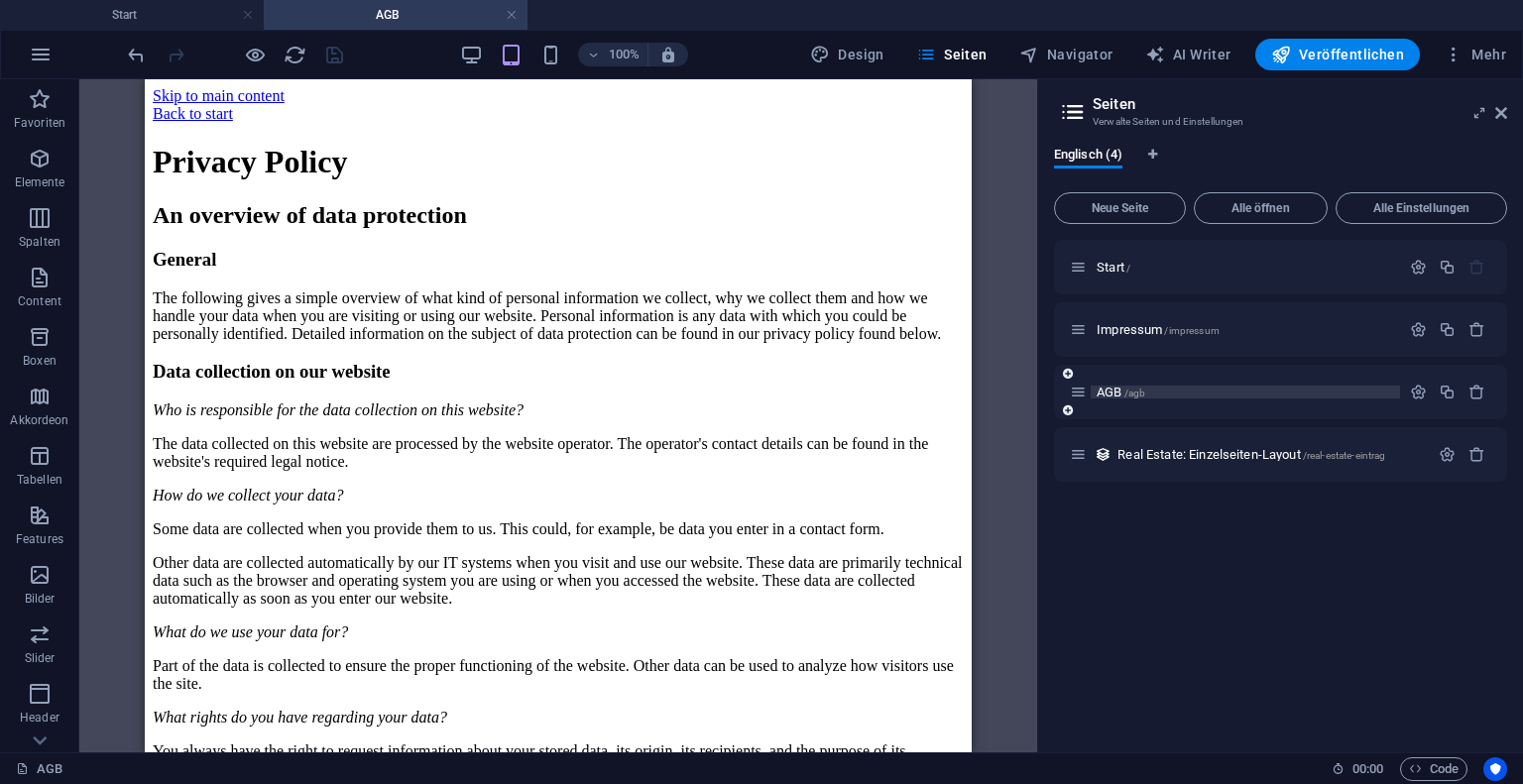 scroll, scrollTop: 0, scrollLeft: 0, axis: both 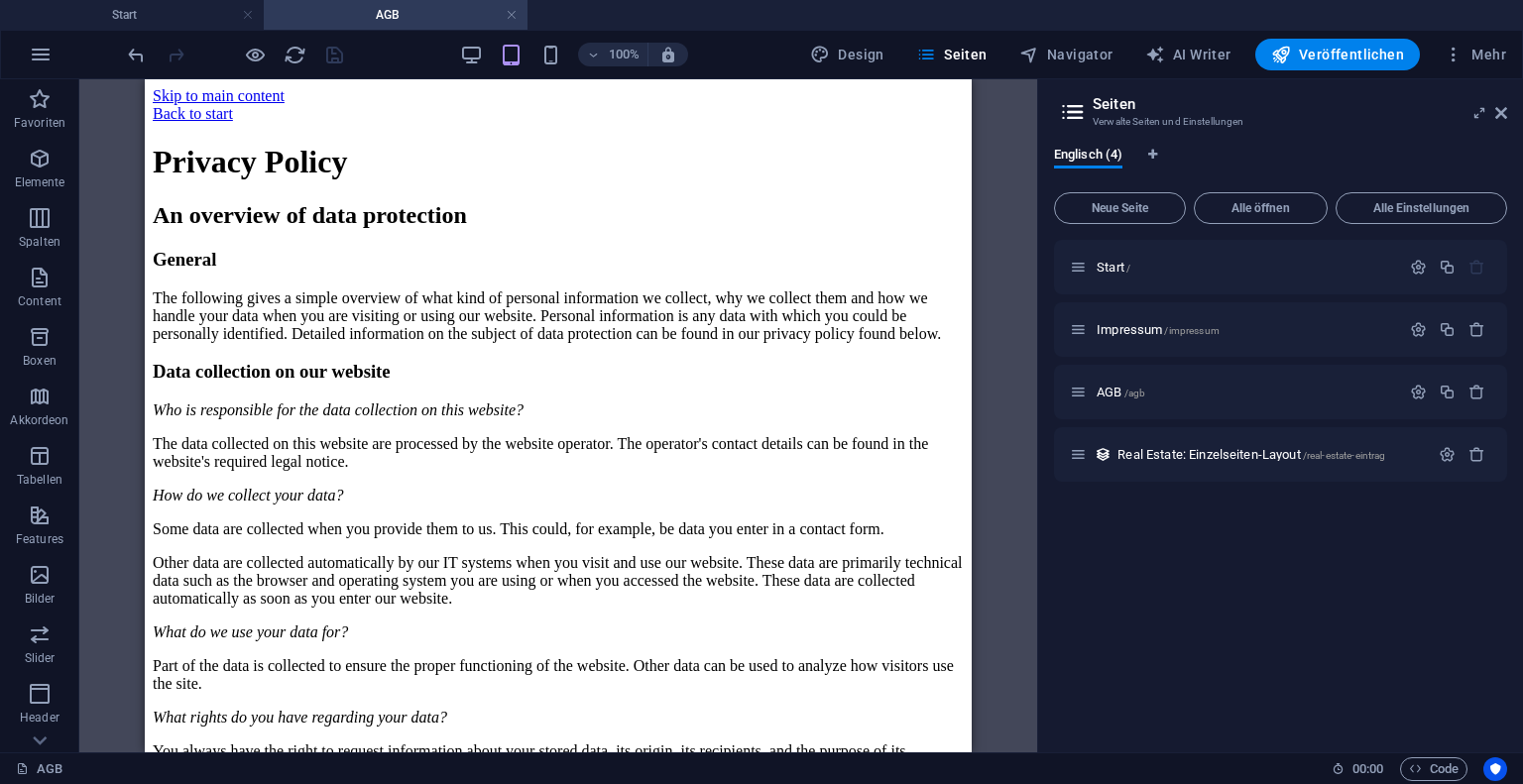 click on "Start AGB" at bounding box center [762, 15] 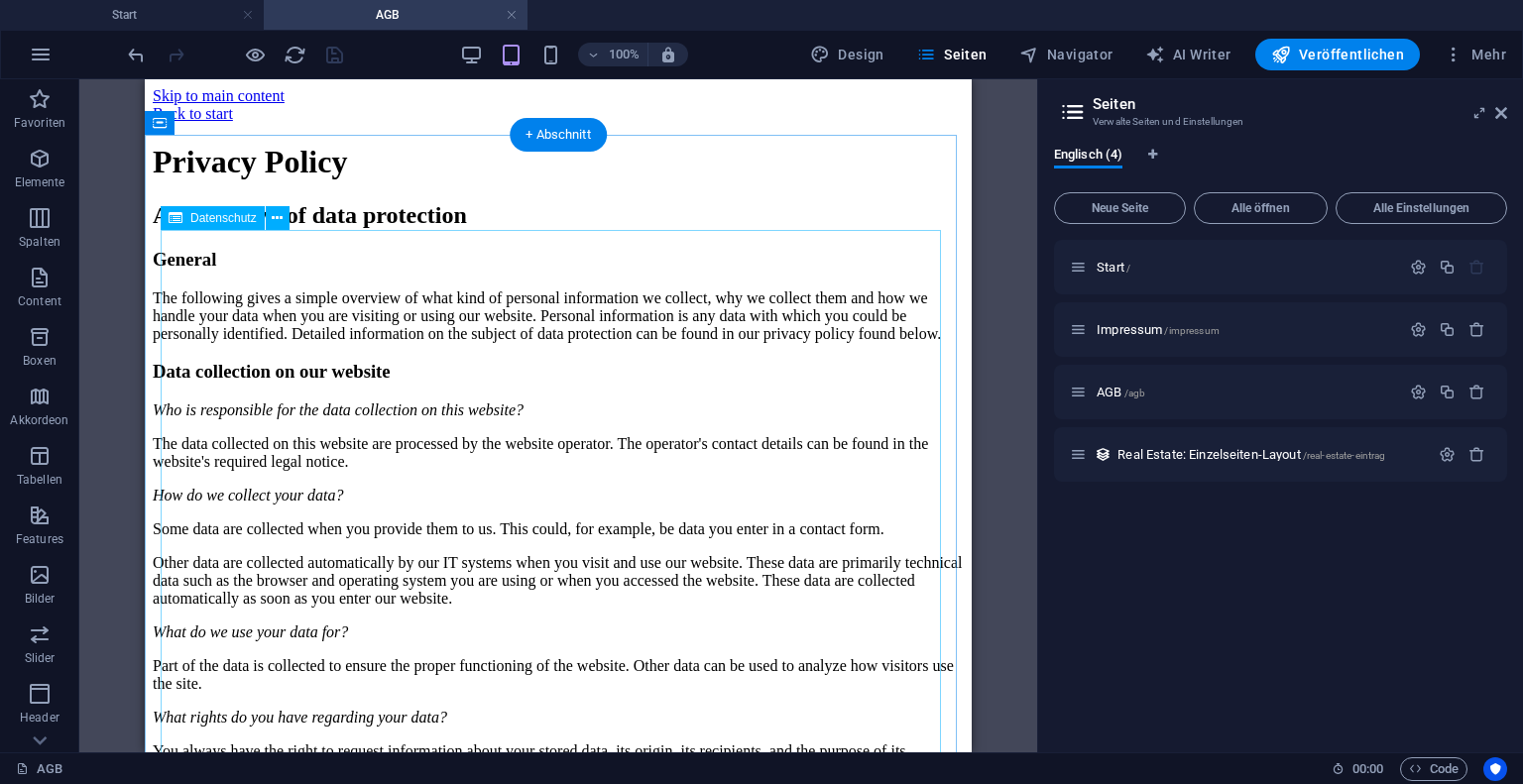 click on "Privacy Policy
An overview of data protection
General
The following gives a simple overview of what kind of personal information we collect, why we collect them and how we handle your data when you are visiting or using our website. Personal information is any data with which you could be personally identified. Detailed information on the subject of data protection can be found in our privacy policy found below.
Data collection on our website
Who is responsible for the data collection on this website?
The data collected on this website are processed by the website operator. The operator's contact details can be found in the website's required legal notice.
How do we collect your data?
Some data are collected when you provide them to us. This could, for example, be data you enter in a contact form.
What do we use your data for?
Part of the data is collected to ensure the proper functioning of the website. Other data can be used to analyze how visitors use the site." at bounding box center [558, 2353] 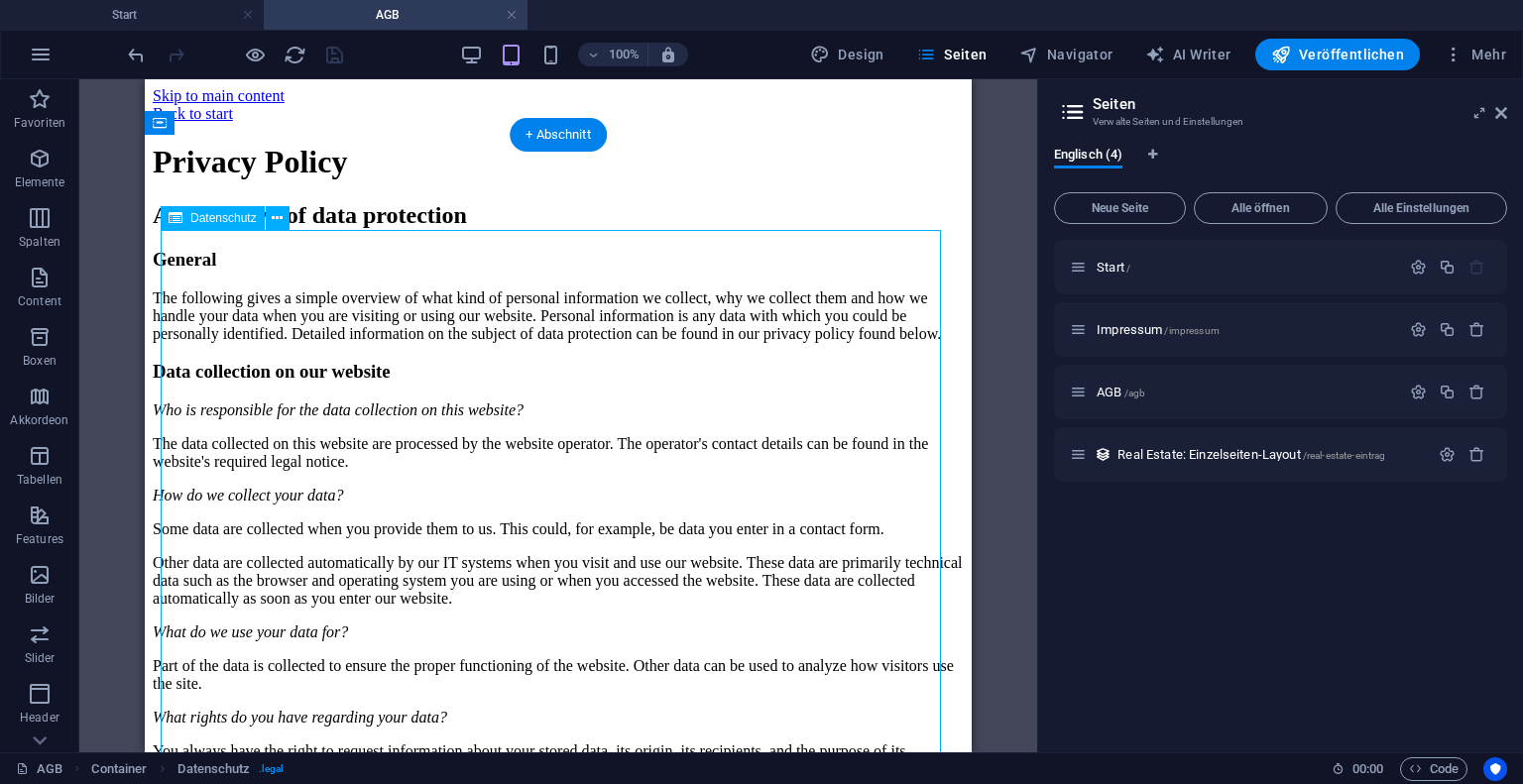 click on "Privacy Policy
An overview of data protection
General
The following gives a simple overview of what kind of personal information we collect, why we collect them and how we handle your data when you are visiting or using our website. Personal information is any data with which you could be personally identified. Detailed information on the subject of data protection can be found in our privacy policy found below.
Data collection on our website
Who is responsible for the data collection on this website?
The data collected on this website are processed by the website operator. The operator's contact details can be found in the website's required legal notice.
How do we collect your data?
Some data are collected when you provide them to us. This could, for example, be data you enter in a contact form.
What do we use your data for?
Part of the data is collected to ensure the proper functioning of the website. Other data can be used to analyze how visitors use the site." at bounding box center (558, 2353) 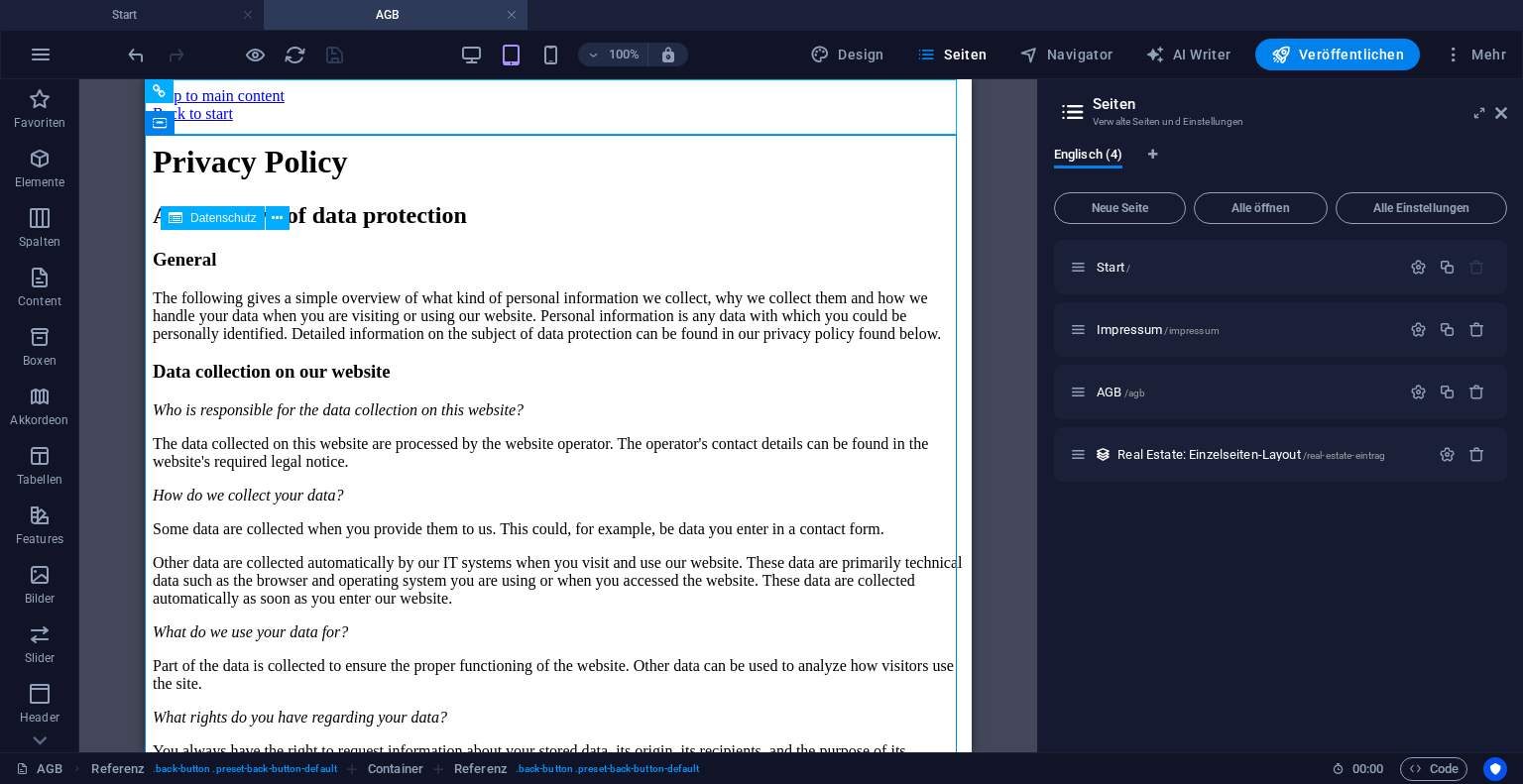 click on "Privacy Policy
An overview of data protection
General
The following gives a simple overview of what kind of personal information we collect, why we collect them and how we handle your data when you are visiting or using our website. Personal information is any data with which you could be personally identified. Detailed information on the subject of data protection can be found in our privacy policy found below.
Data collection on our website
Who is responsible for the data collection on this website?
The data collected on this website are processed by the website operator. The operator's contact details can be found in the website's required legal notice.
How do we collect your data?
Some data are collected when you provide them to us. This could, for example, be data you enter in a contact form.
What do we use your data for?
Part of the data is collected to ensure the proper functioning of the website. Other data can be used to analyze how visitors use the site." at bounding box center [558, 2353] 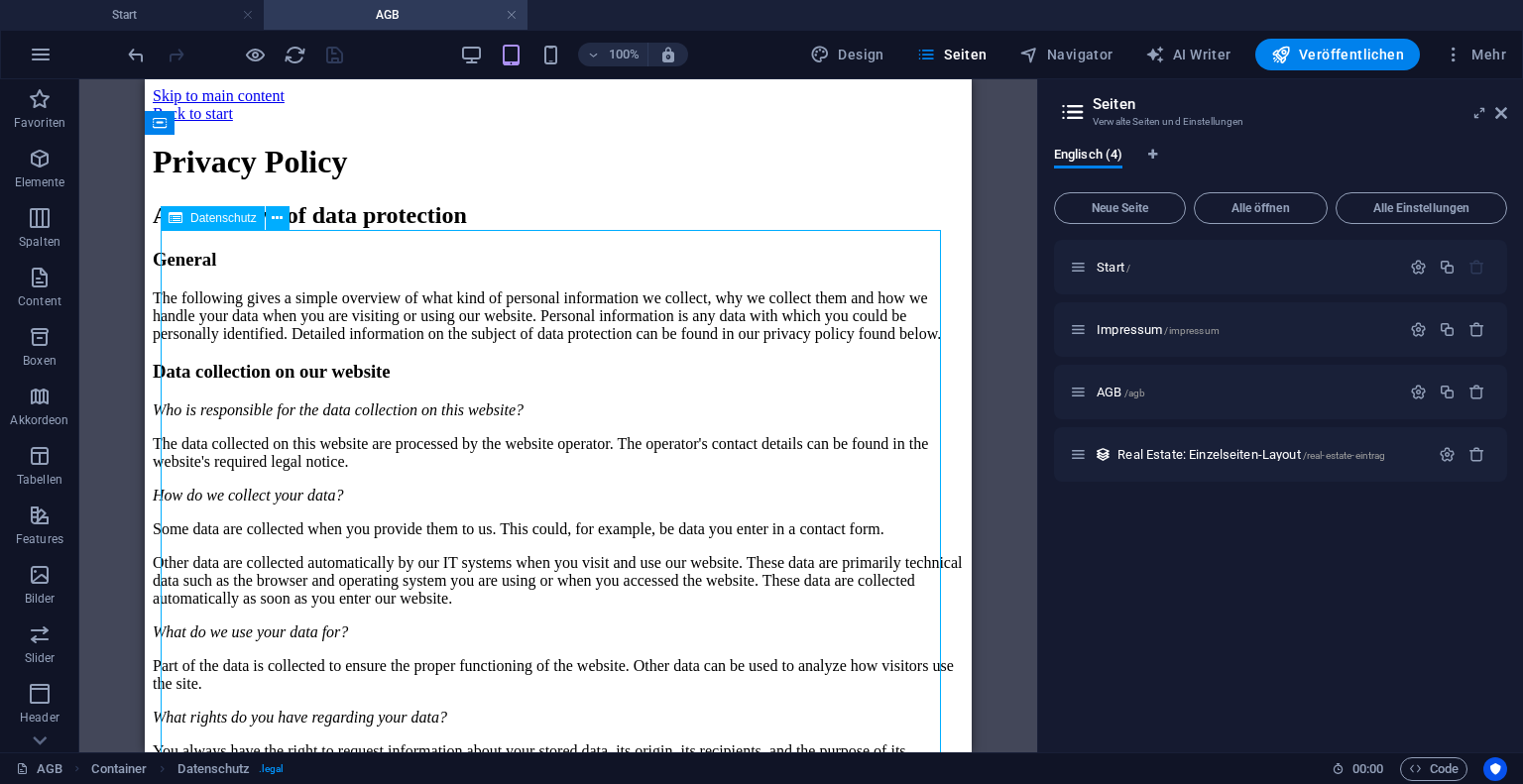 click on "Privacy Policy
An overview of data protection
General
The following gives a simple overview of what kind of personal information we collect, why we collect them and how we handle your data when you are visiting or using our website. Personal information is any data with which you could be personally identified. Detailed information on the subject of data protection can be found in our privacy policy found below.
Data collection on our website
Who is responsible for the data collection on this website?
The data collected on this website are processed by the website operator. The operator's contact details can be found in the website's required legal notice.
How do we collect your data?
Some data are collected when you provide them to us. This could, for example, be data you enter in a contact form.
What do we use your data for?
Part of the data is collected to ensure the proper functioning of the website. Other data can be used to analyze how visitors use the site." at bounding box center (558, 2353) 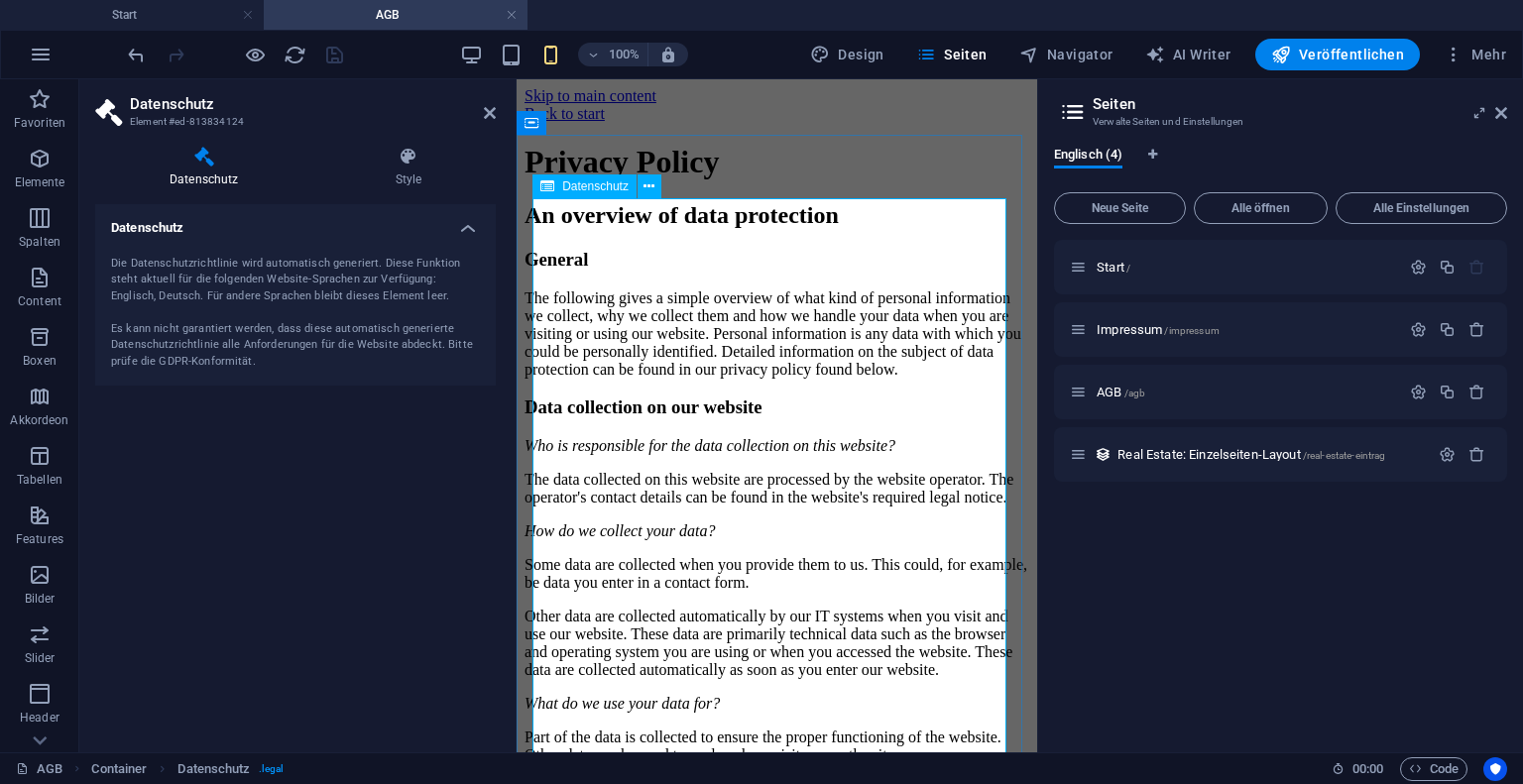 click on "Privacy Policy
An overview of data protection
General
The following gives a simple overview of what kind of personal information we collect, why we collect them and how we handle your data when you are visiting or using our website. Personal information is any data with which you could be personally identified. Detailed information on the subject of data protection can be found in our privacy policy found below.
Data collection on our website
Who is responsible for the data collection on this website?
The data collected on this website are processed by the website operator. The operator's contact details can be found in the website's required legal notice.
How do we collect your data?
Some data are collected when you provide them to us. This could, for example, be data you enter in a contact form.
What do we use your data for?
Part of the data is collected to ensure the proper functioning of the website. Other data can be used to analyze how visitors use the site." at bounding box center [776, 2883] 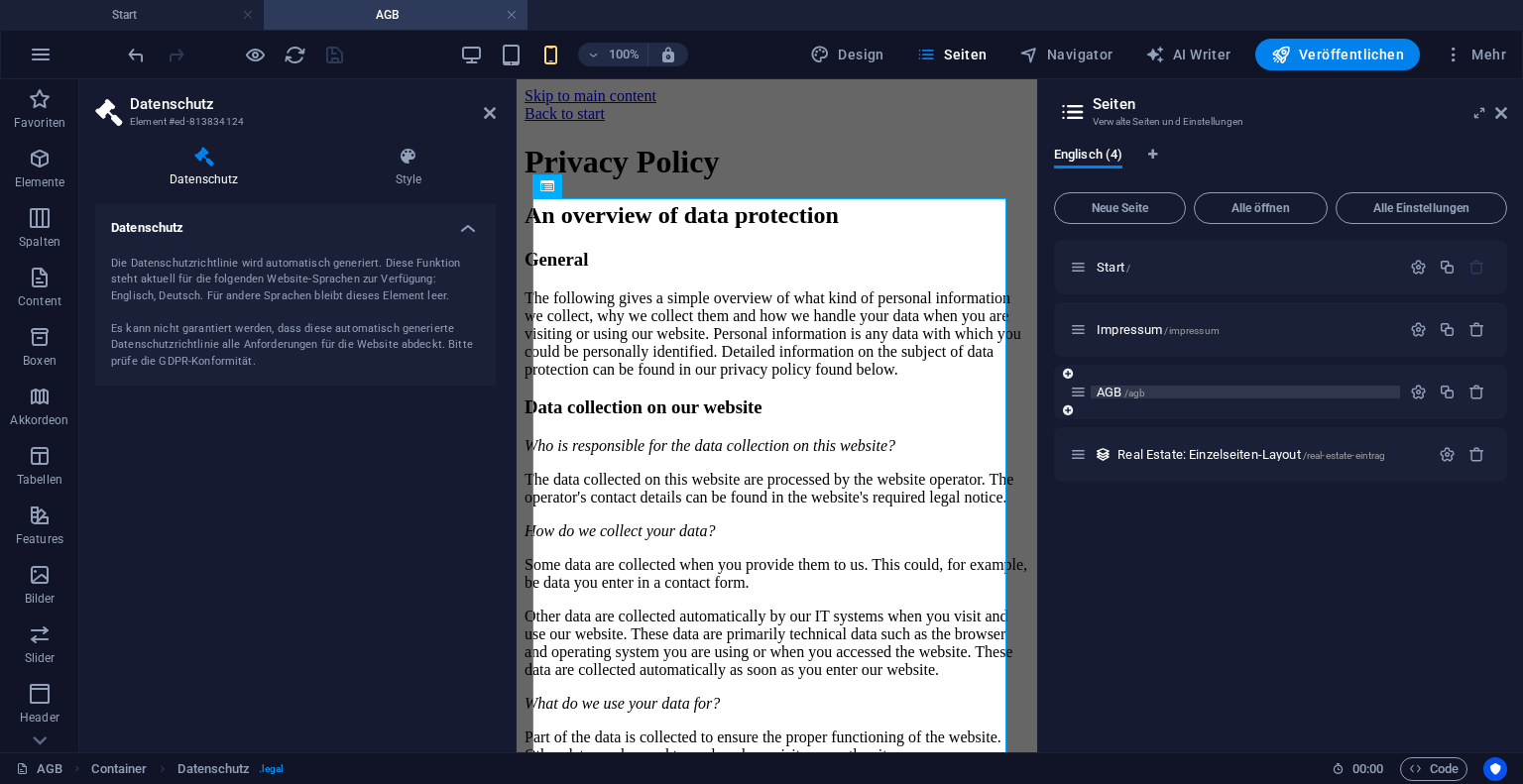 click on "AGB /agb" at bounding box center [1120, 392] 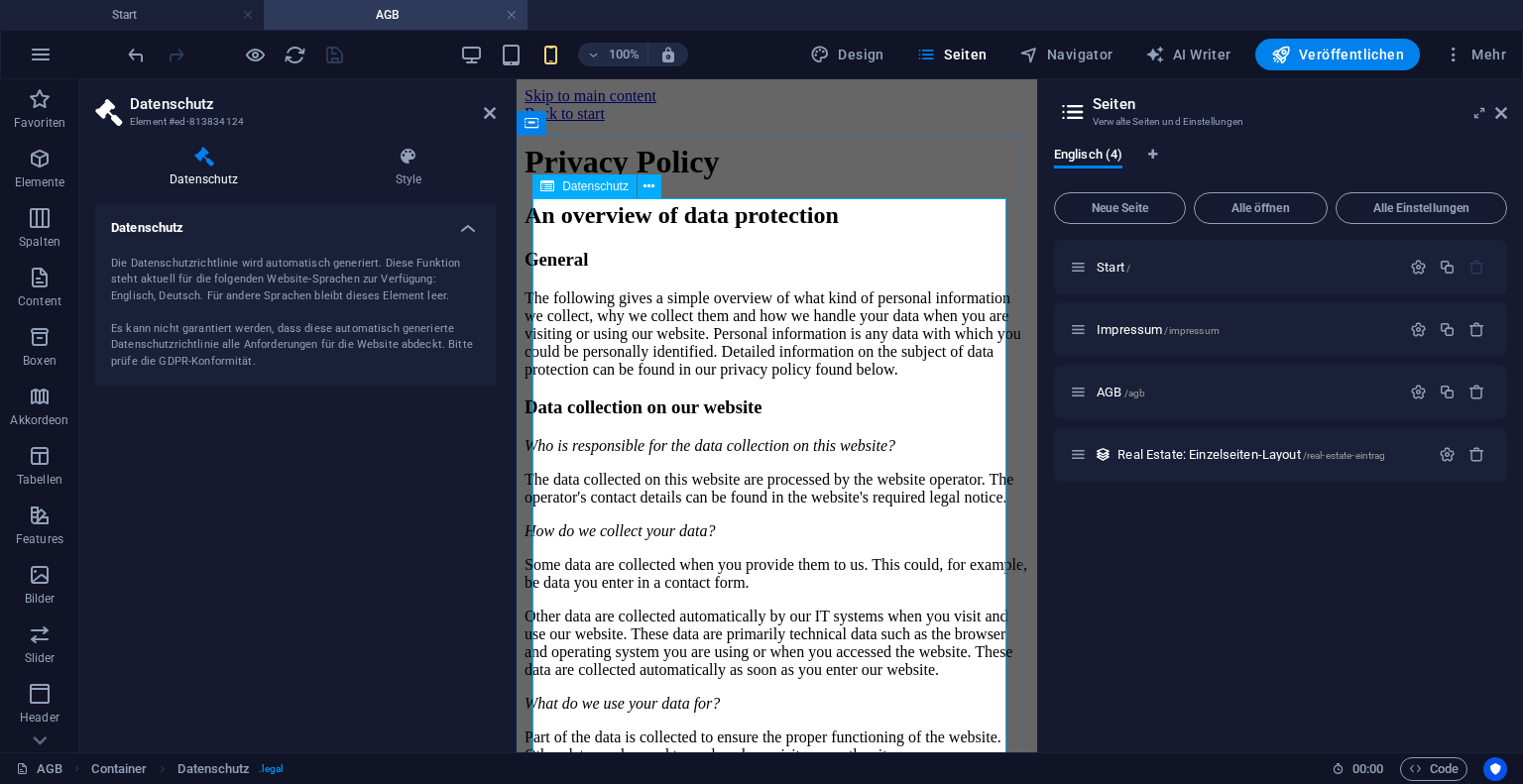 click on "Privacy Policy
An overview of data protection
General
The following gives a simple overview of what kind of personal information we collect, why we collect them and how we handle your data when you are visiting or using our website. Personal information is any data with which you could be personally identified. Detailed information on the subject of data protection can be found in our privacy policy found below.
Data collection on our website
Who is responsible for the data collection on this website?
The data collected on this website are processed by the website operator. The operator's contact details can be found in the website's required legal notice.
How do we collect your data?
Some data are collected when you provide them to us. This could, for example, be data you enter in a contact form.
What do we use your data for?
Part of the data is collected to ensure the proper functioning of the website. Other data can be used to analyze how visitors use the site." at bounding box center [776, 2883] 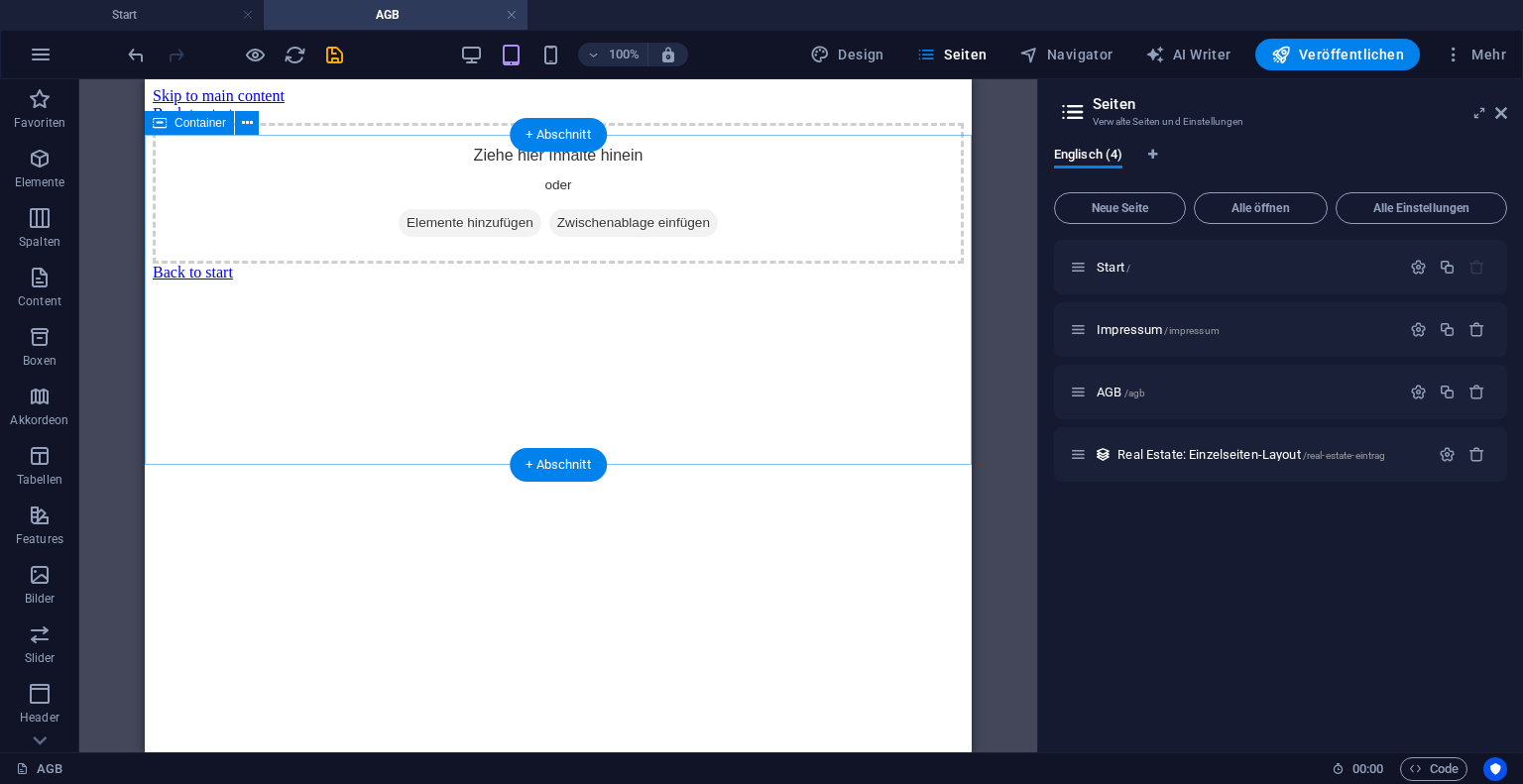 click on "Elemente hinzufügen" at bounding box center [470, 223] 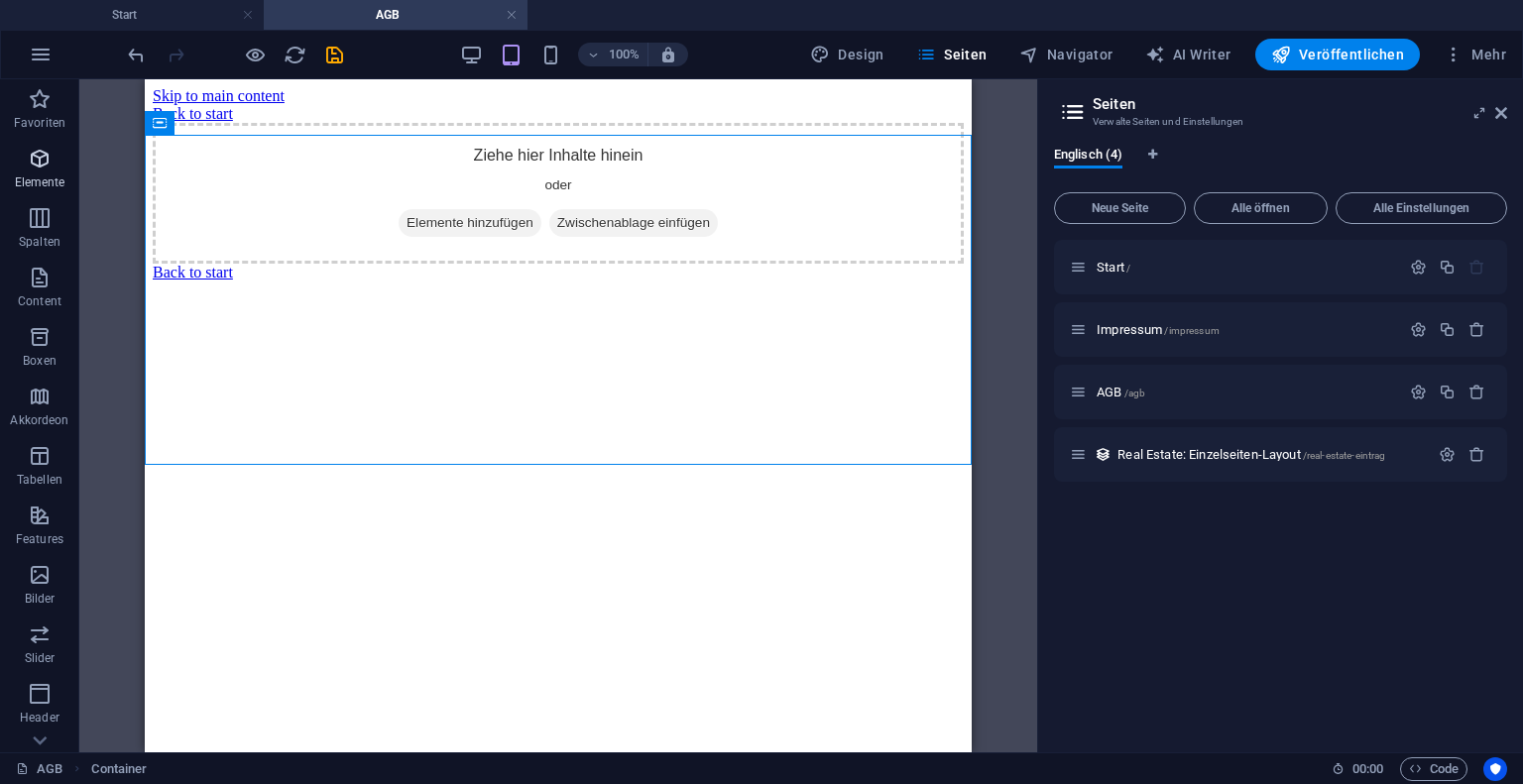 click at bounding box center [40, 159] 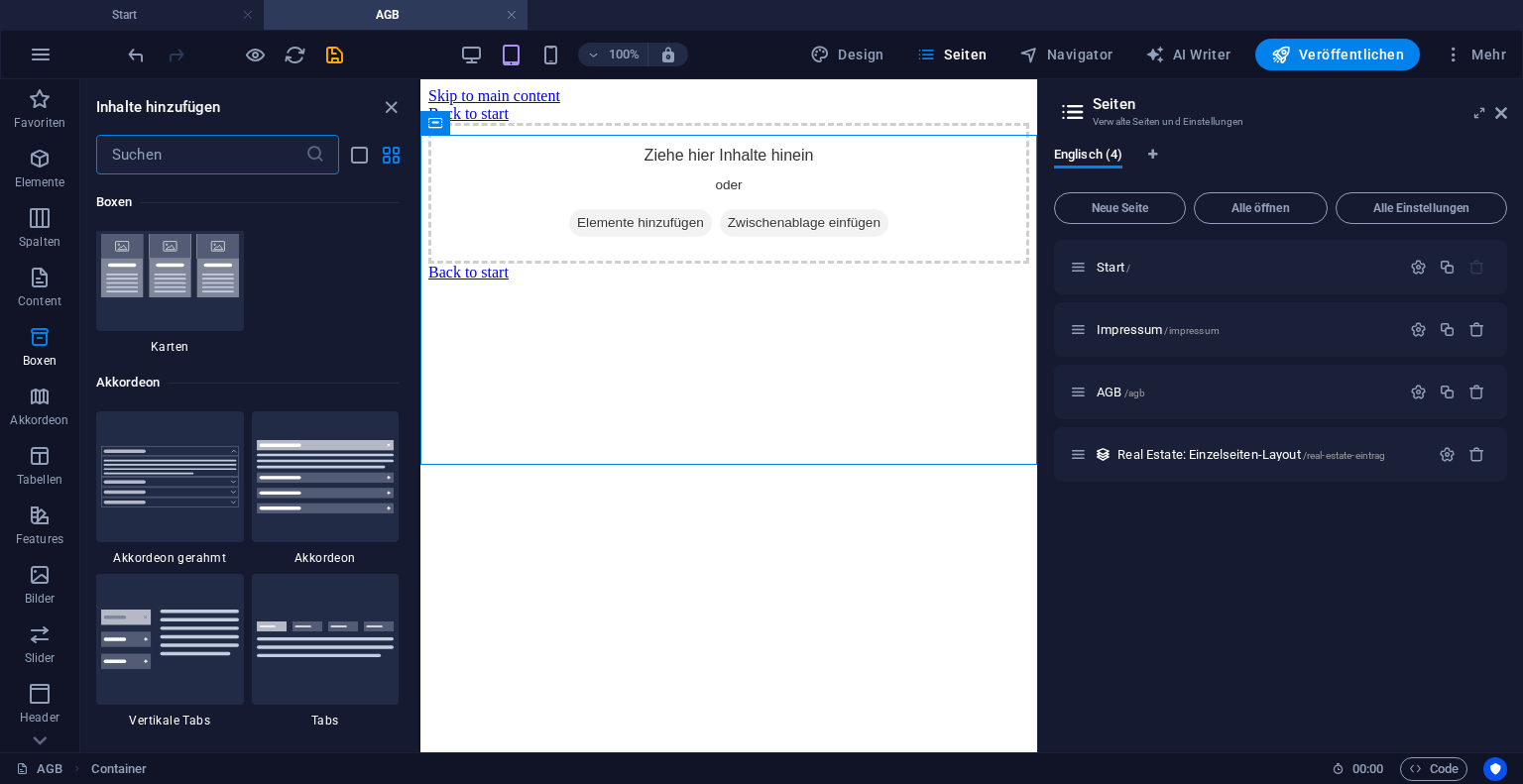 scroll, scrollTop: 6149, scrollLeft: 0, axis: vertical 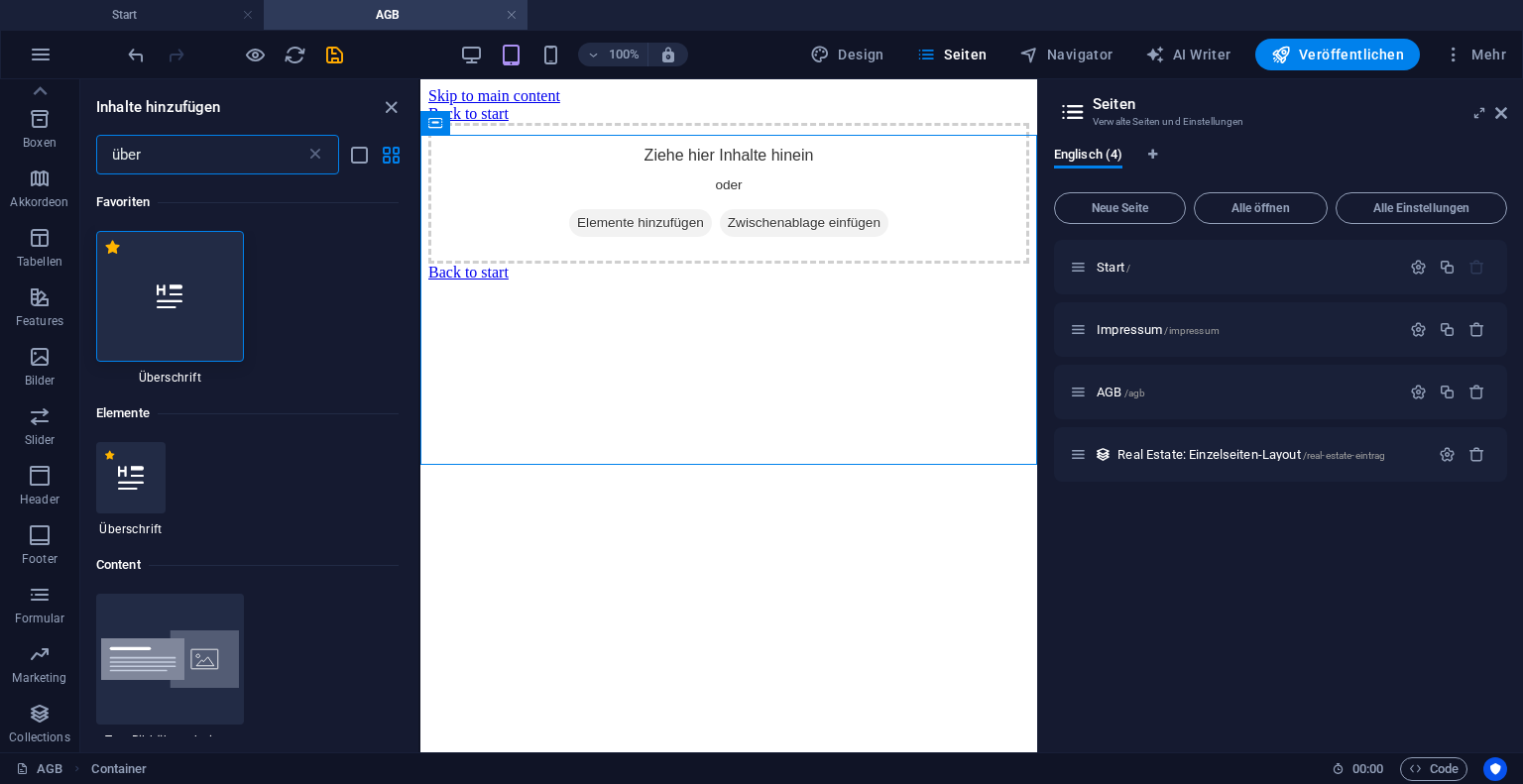 type on "über" 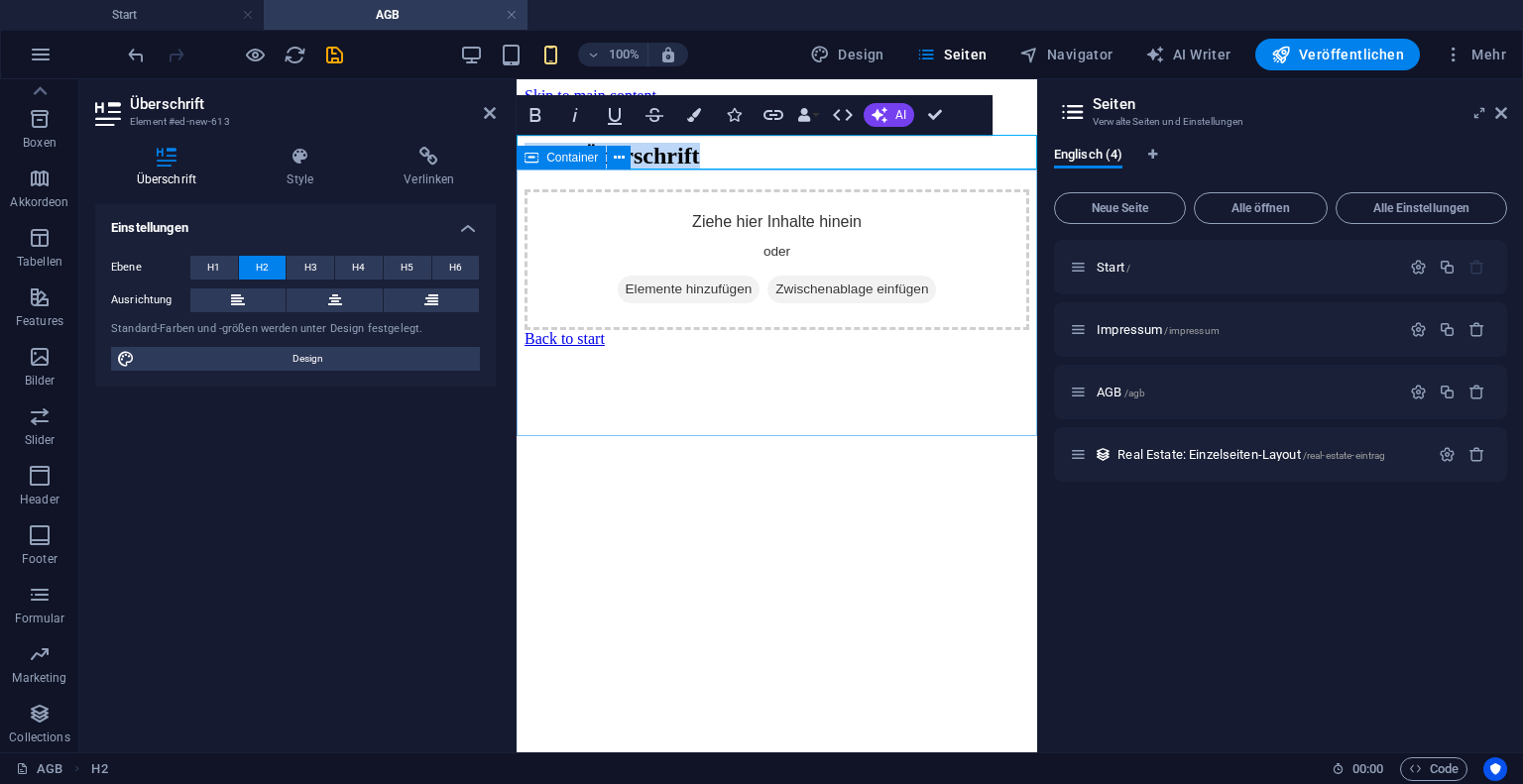 click on "Ziehe hier Inhalte hinein oder  Elemente hinzufügen  Zwischenablage einfügen" at bounding box center [776, 260] 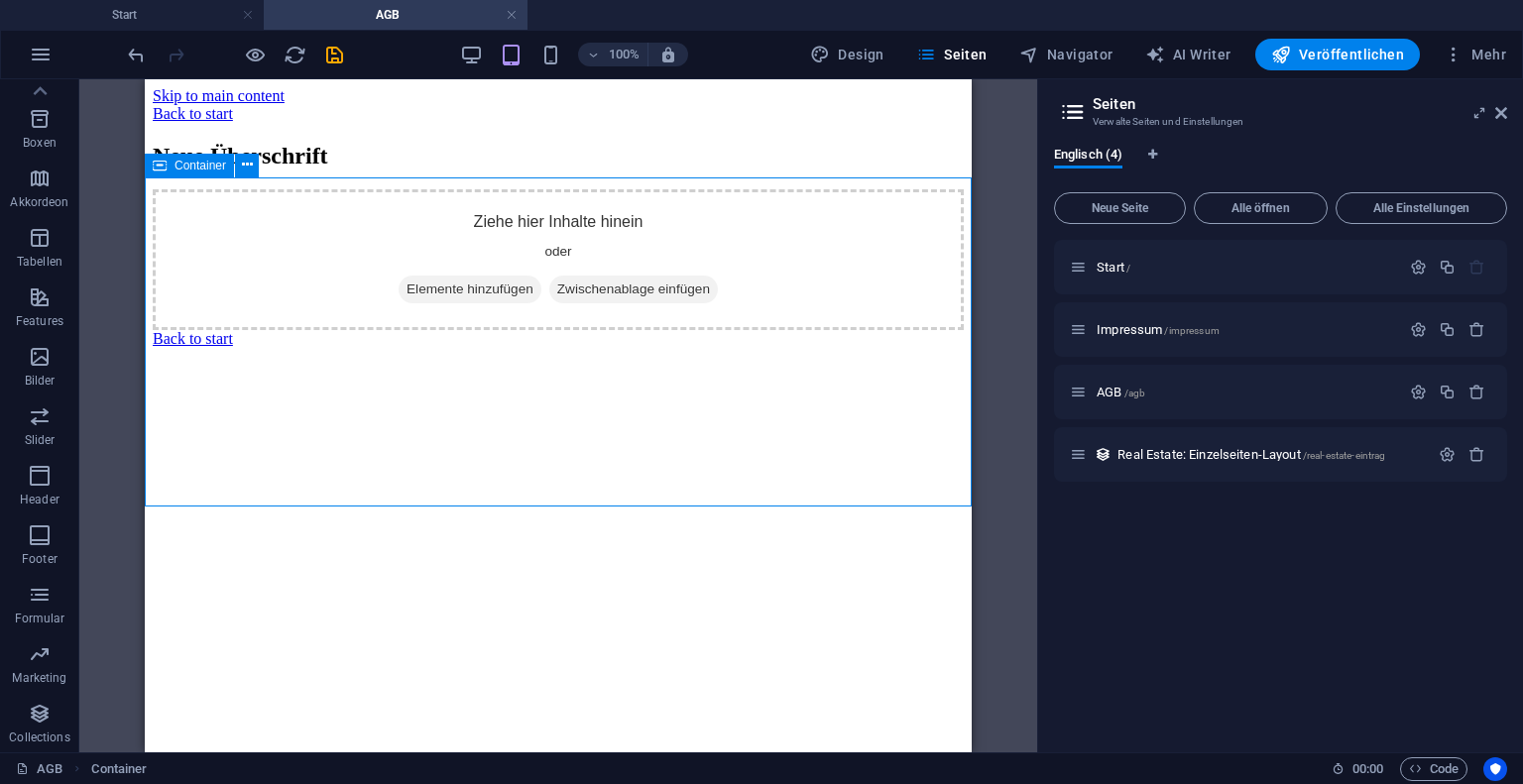 click on "Ziehe hier Inhalte hinein oder  Elemente hinzufügen  Zwischenablage einfügen" at bounding box center (558, 260) 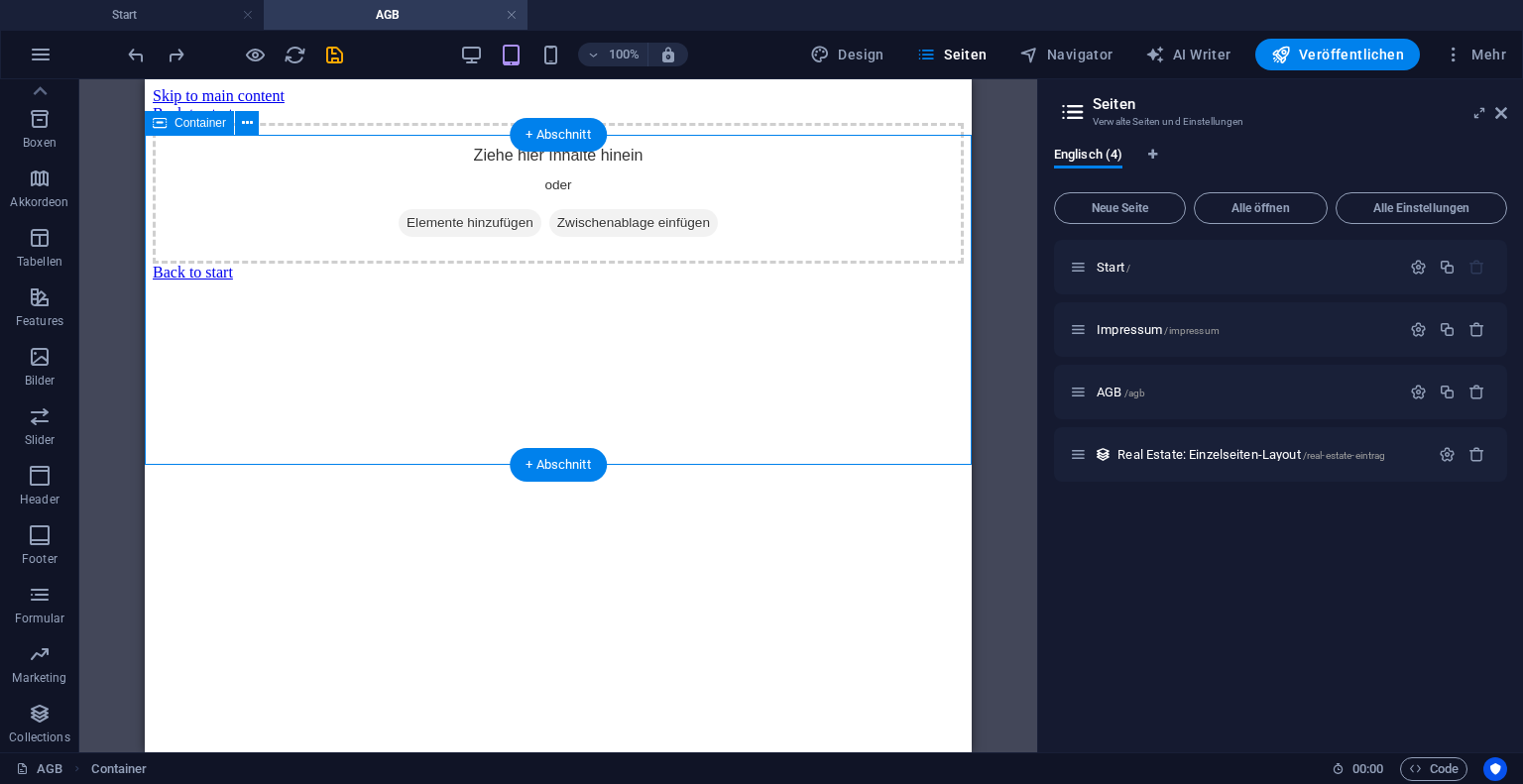 click on "Elemente hinzufügen" at bounding box center (470, 223) 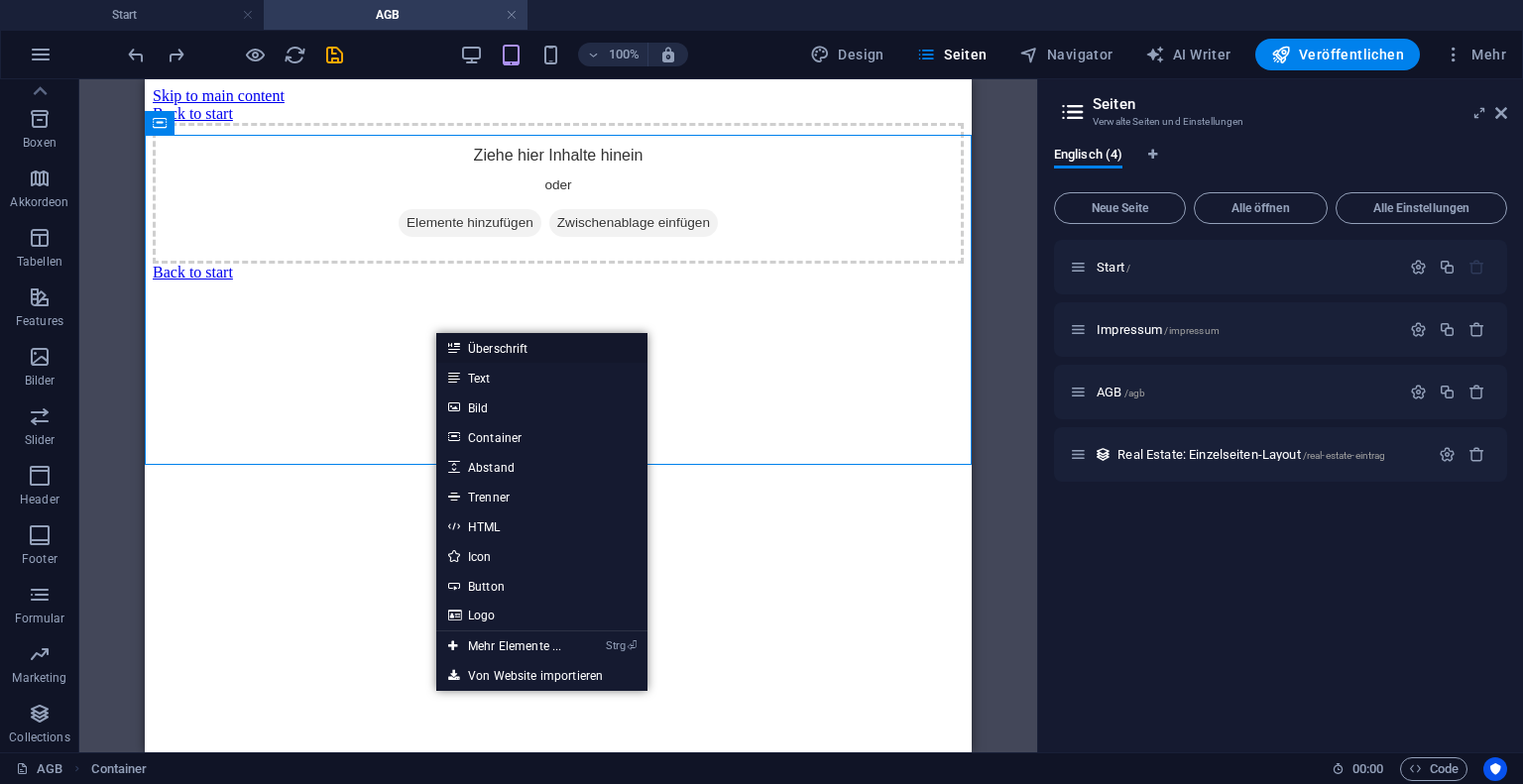click on "Überschrift" at bounding box center [541, 348] 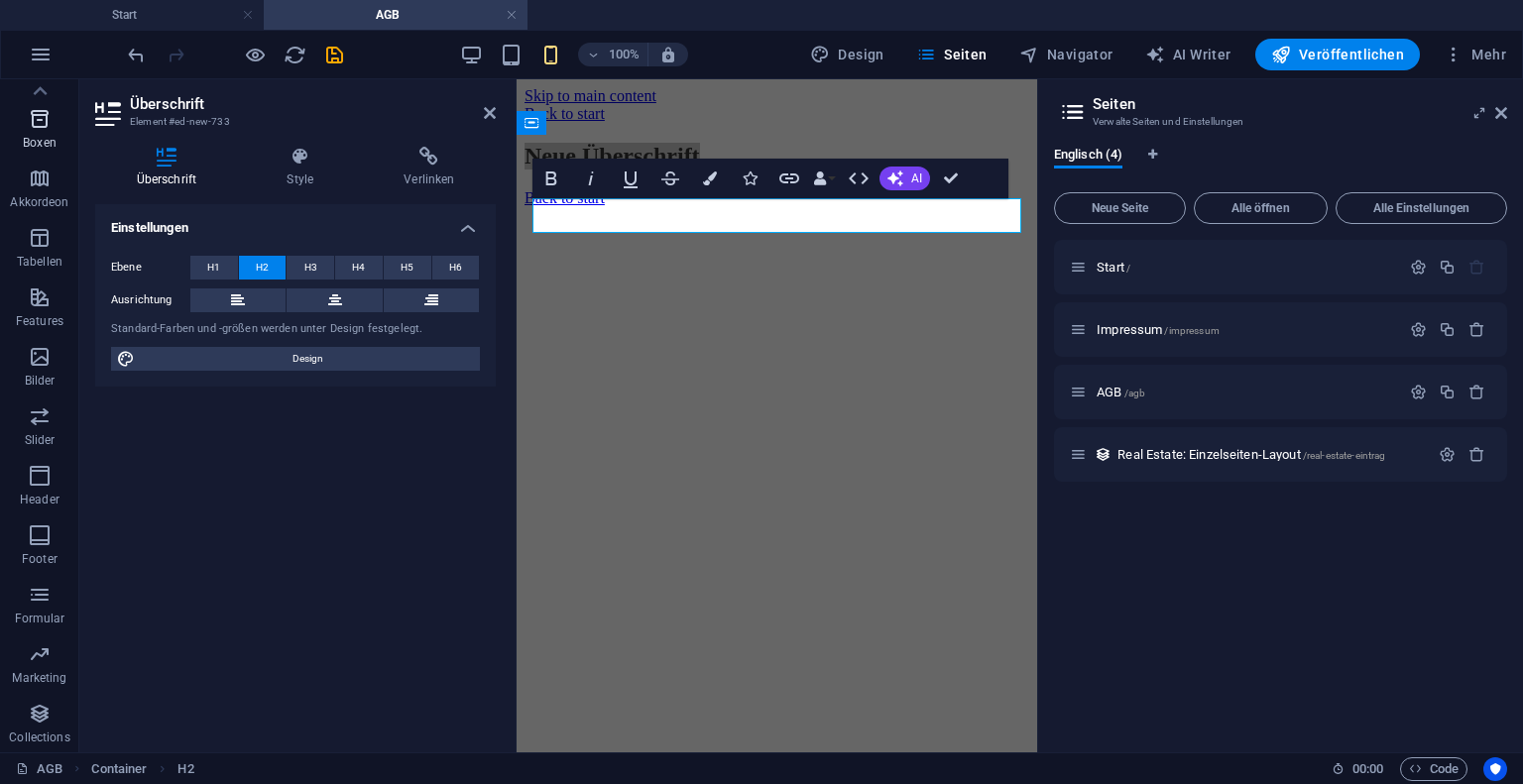 click on "Boxen" at bounding box center (40, 143) 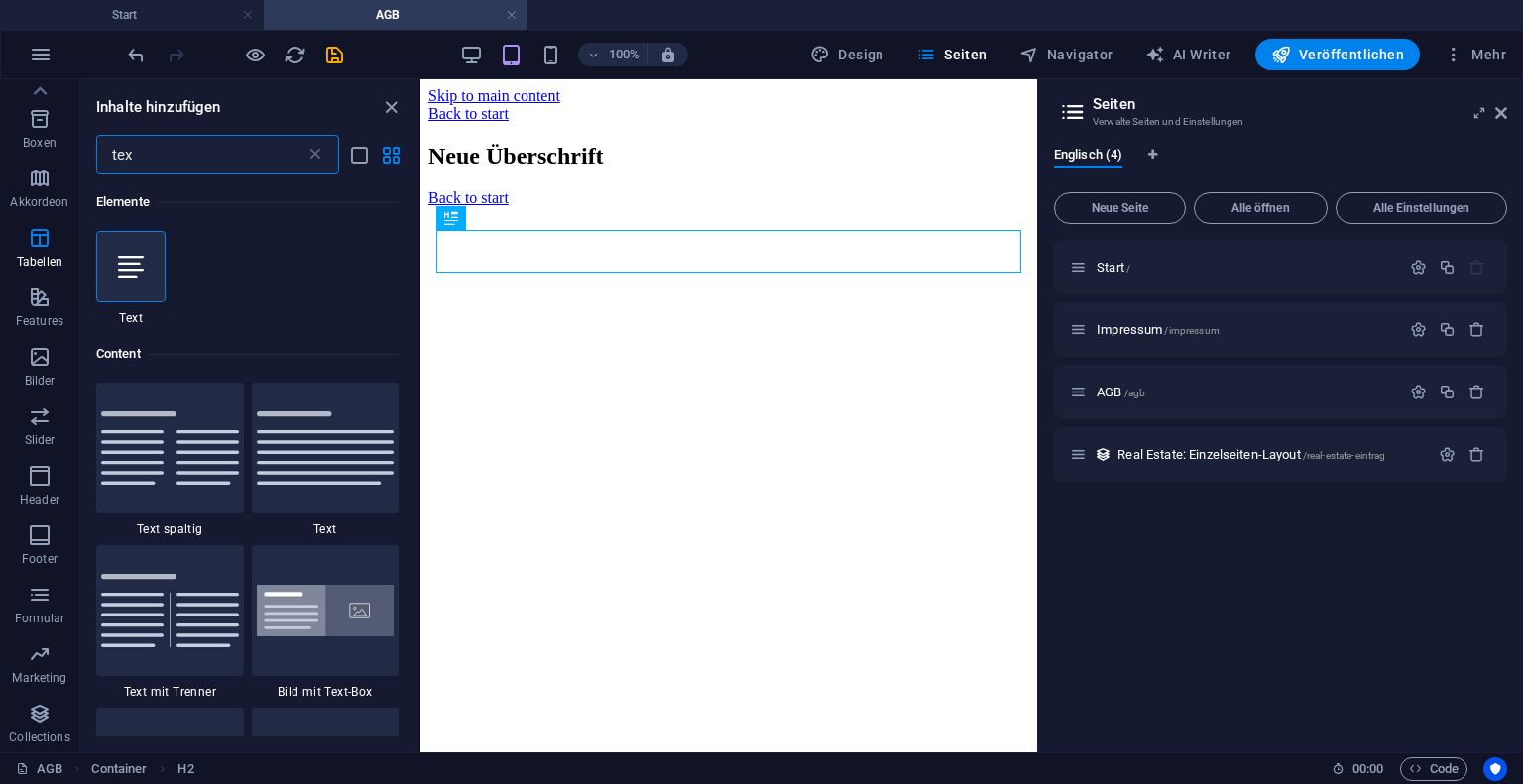 scroll, scrollTop: 0, scrollLeft: 0, axis: both 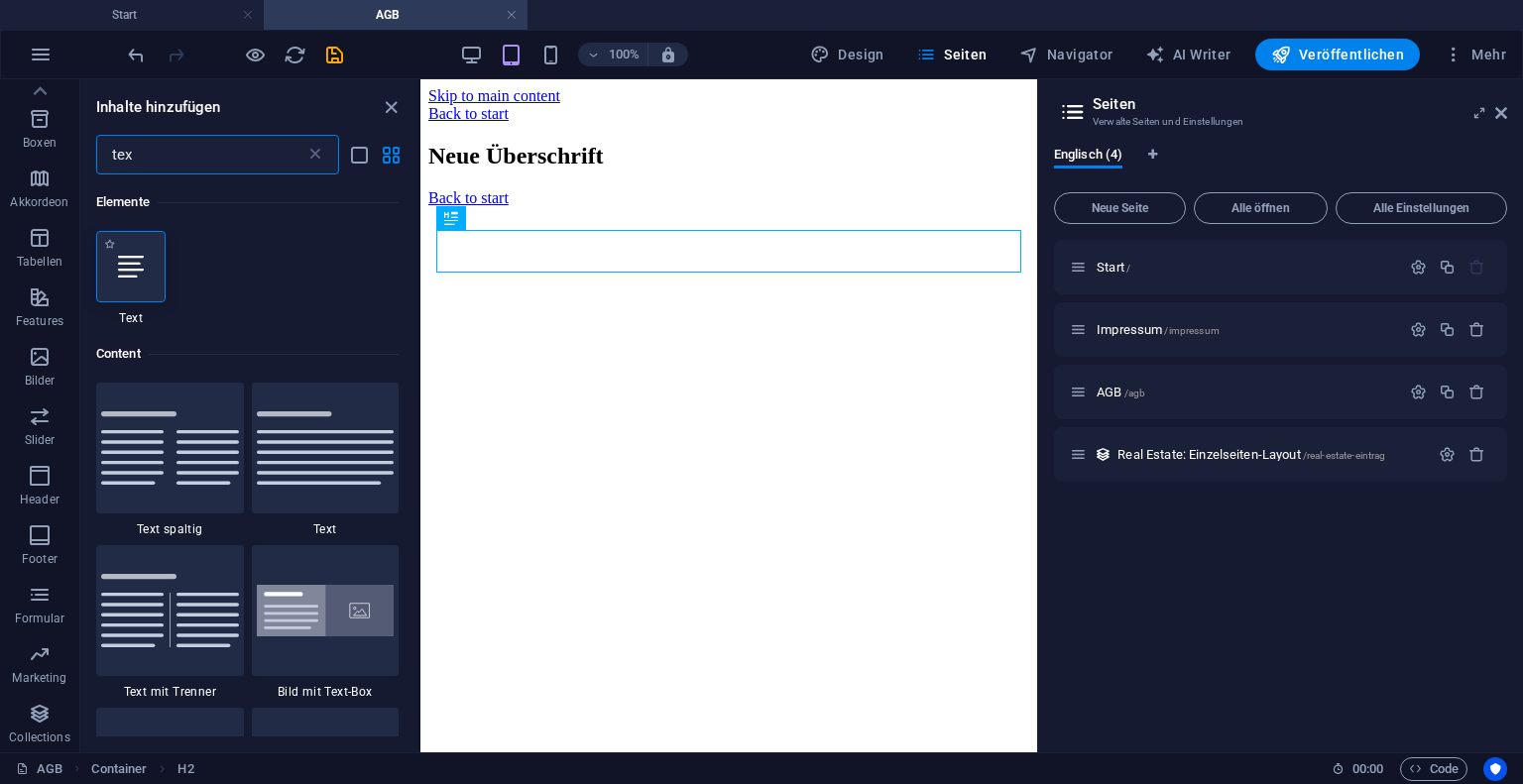 type on "tex" 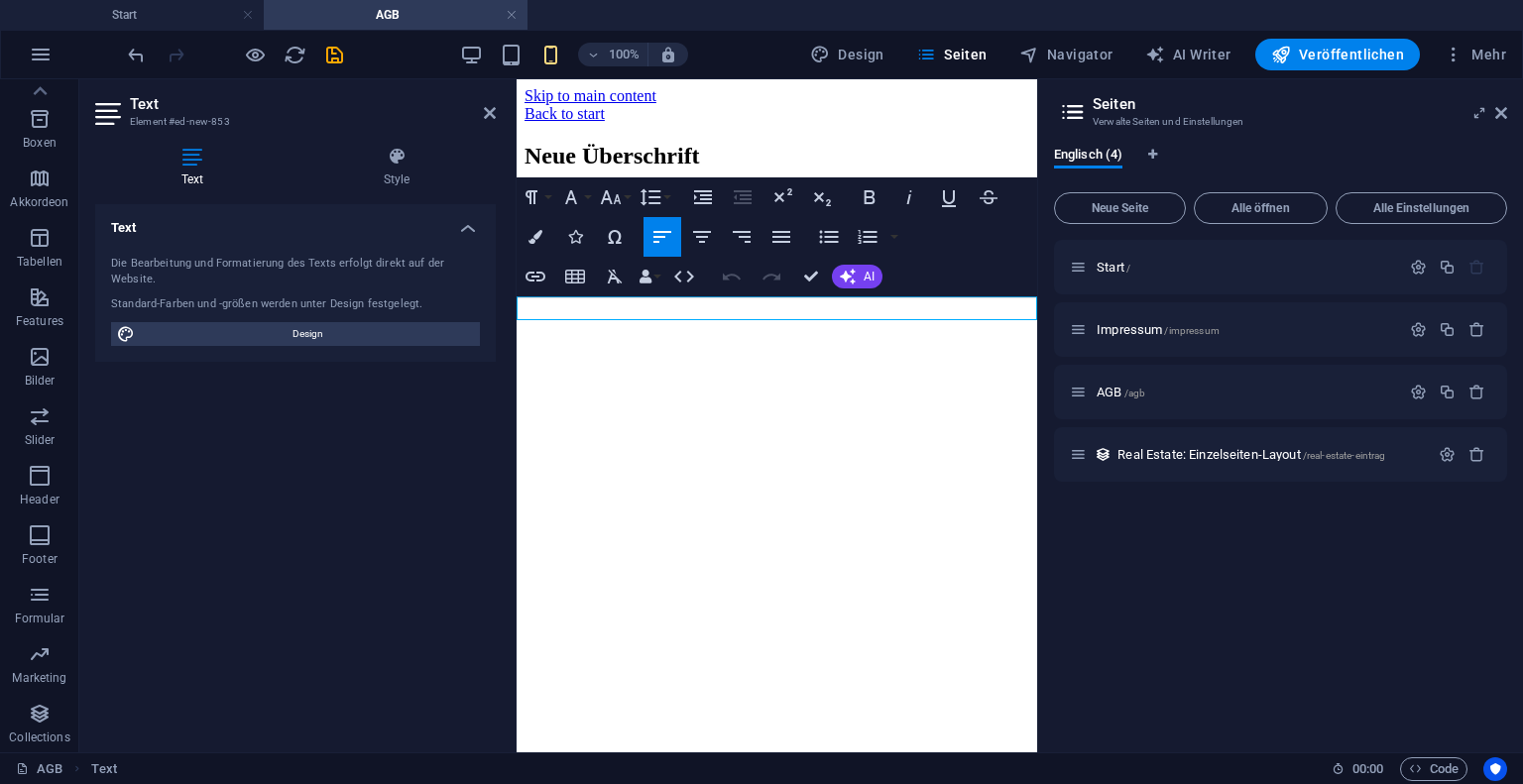 click on "Skip to main content
Back to start Neue Überschrift Neues Text-Element Back to start" at bounding box center (776, 164) 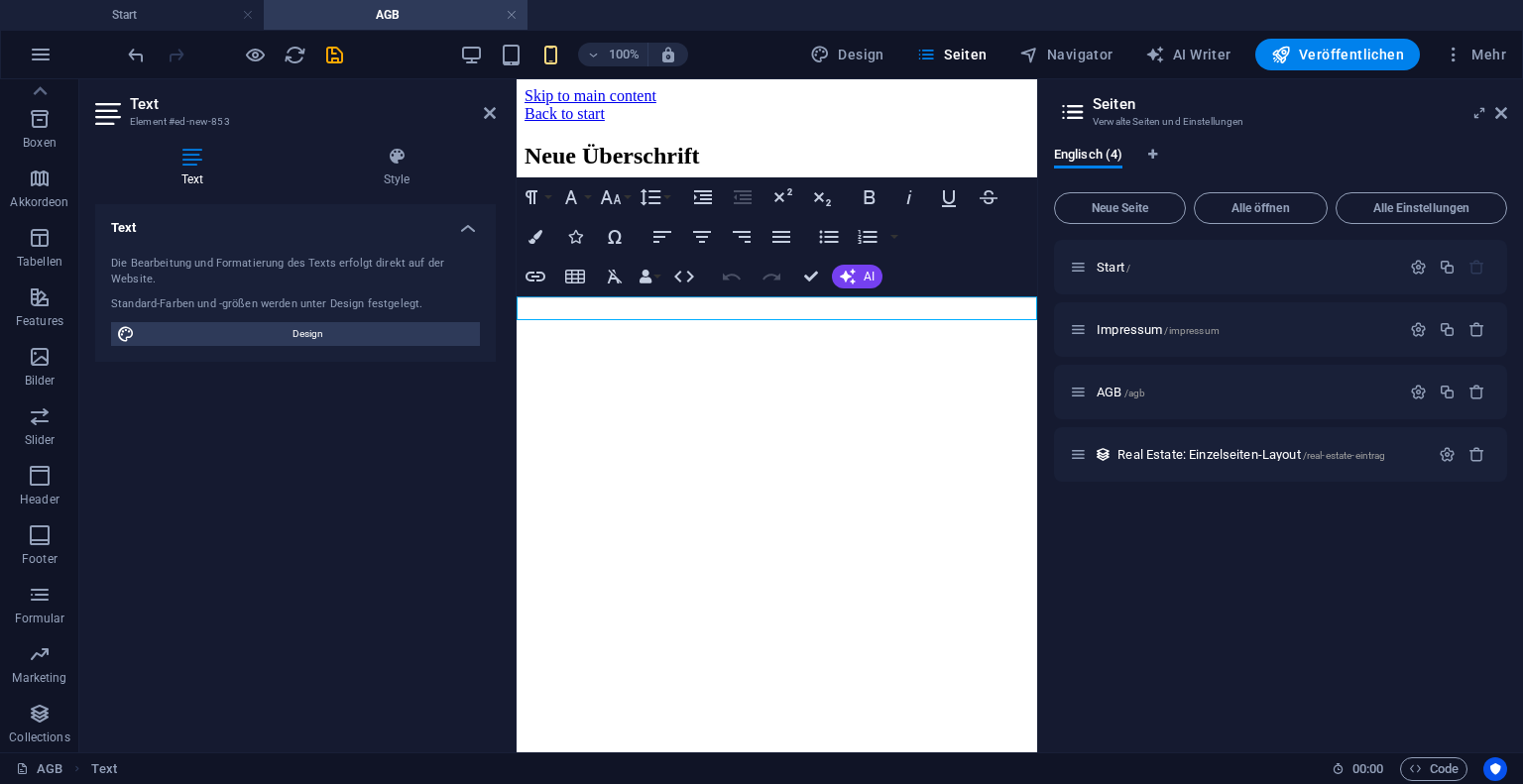 click on "Skip to main content
Back to start Neue Überschrift Neues Text-Element Back to start" at bounding box center (776, 164) 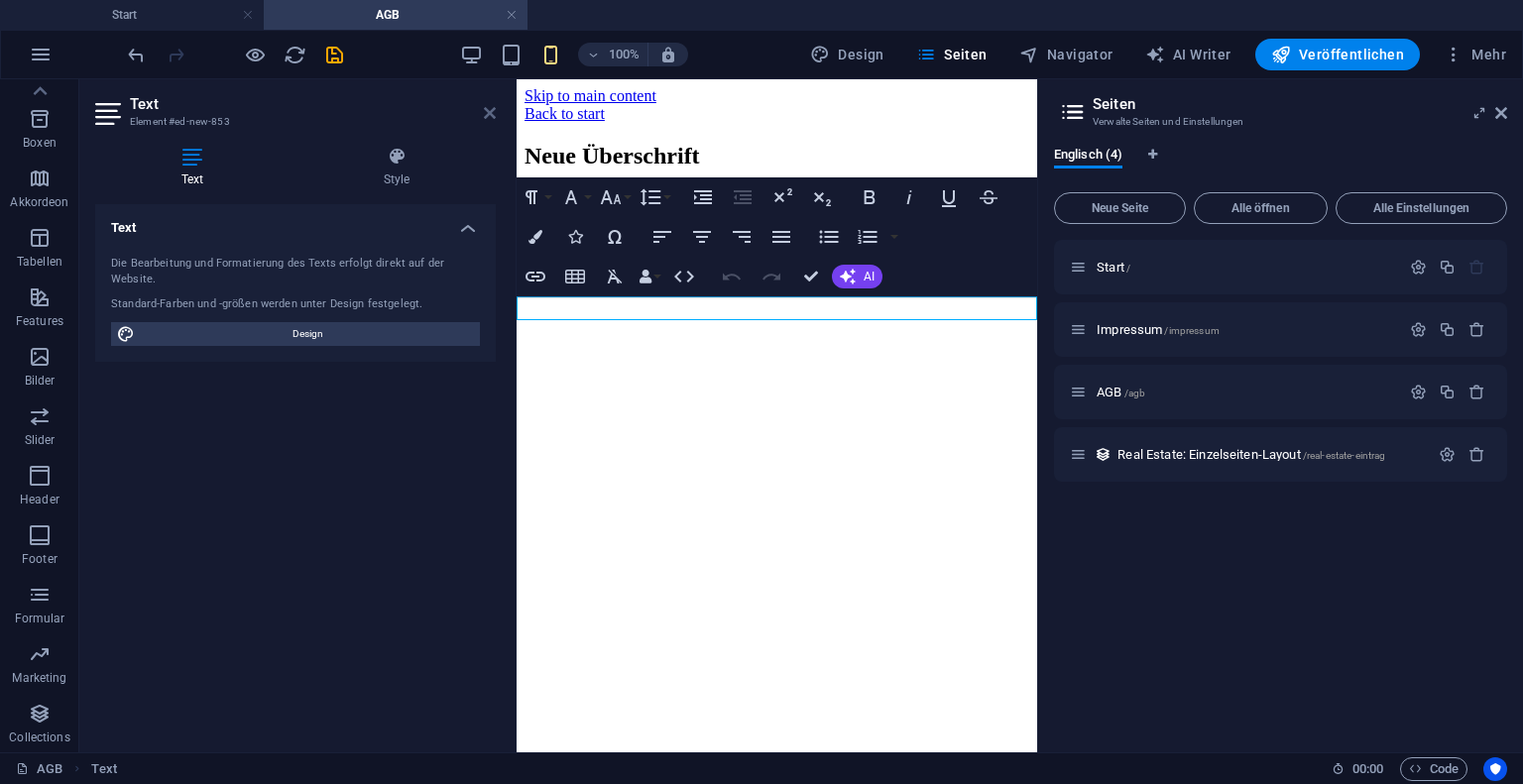 click at bounding box center (490, 113) 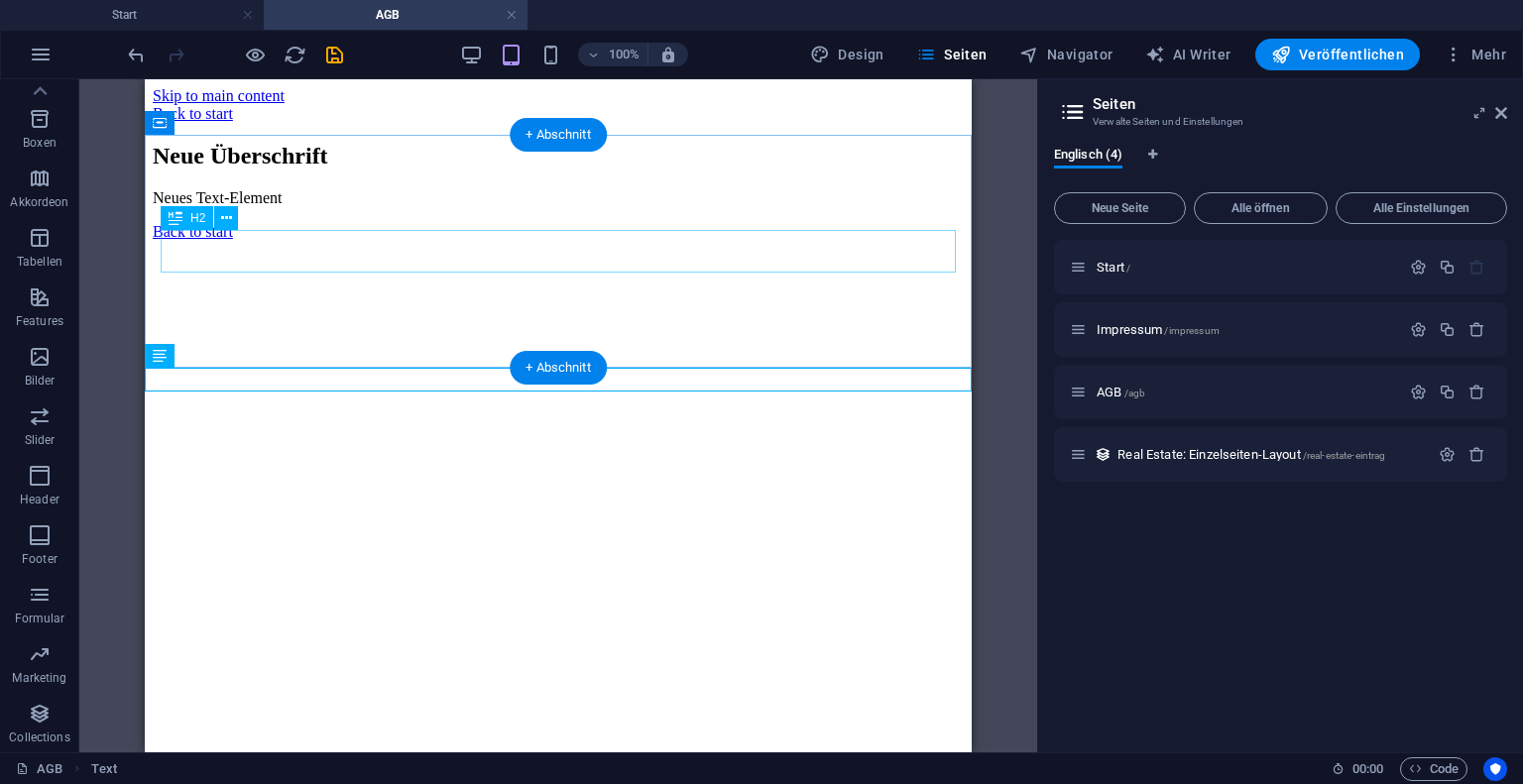 click on "Neue Überschrift" at bounding box center [558, 156] 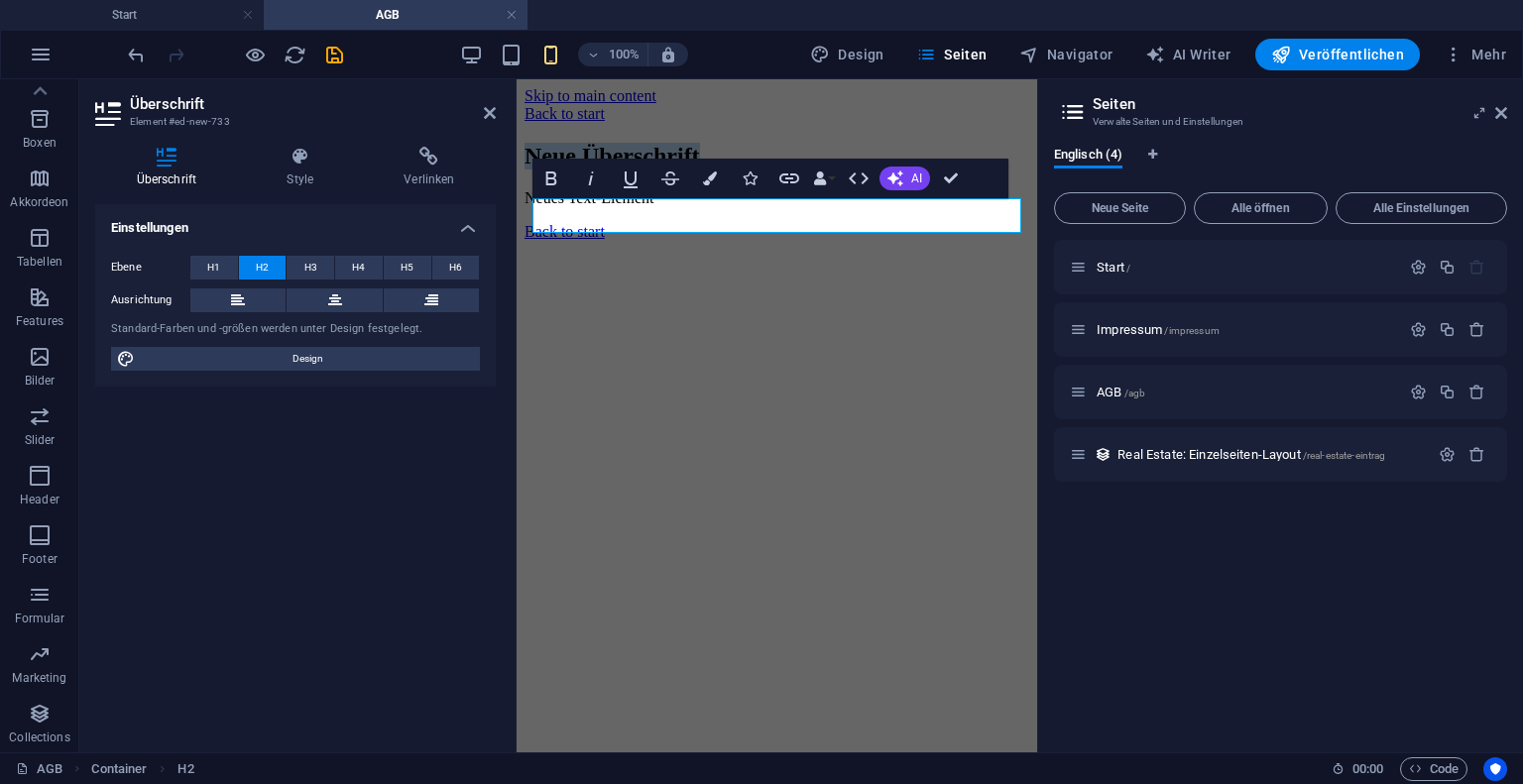 type 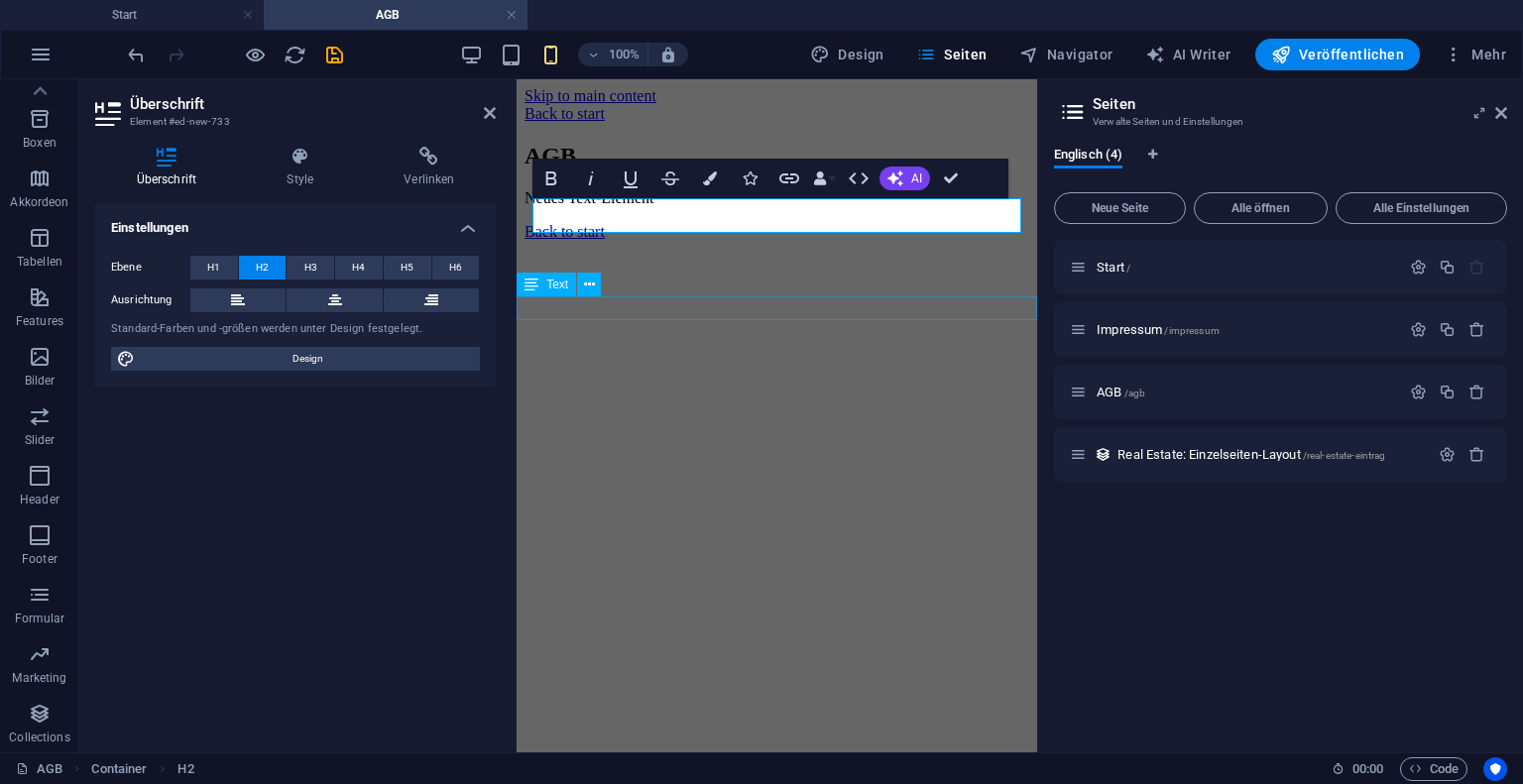 click on "Neues Text-Element" at bounding box center [776, 198] 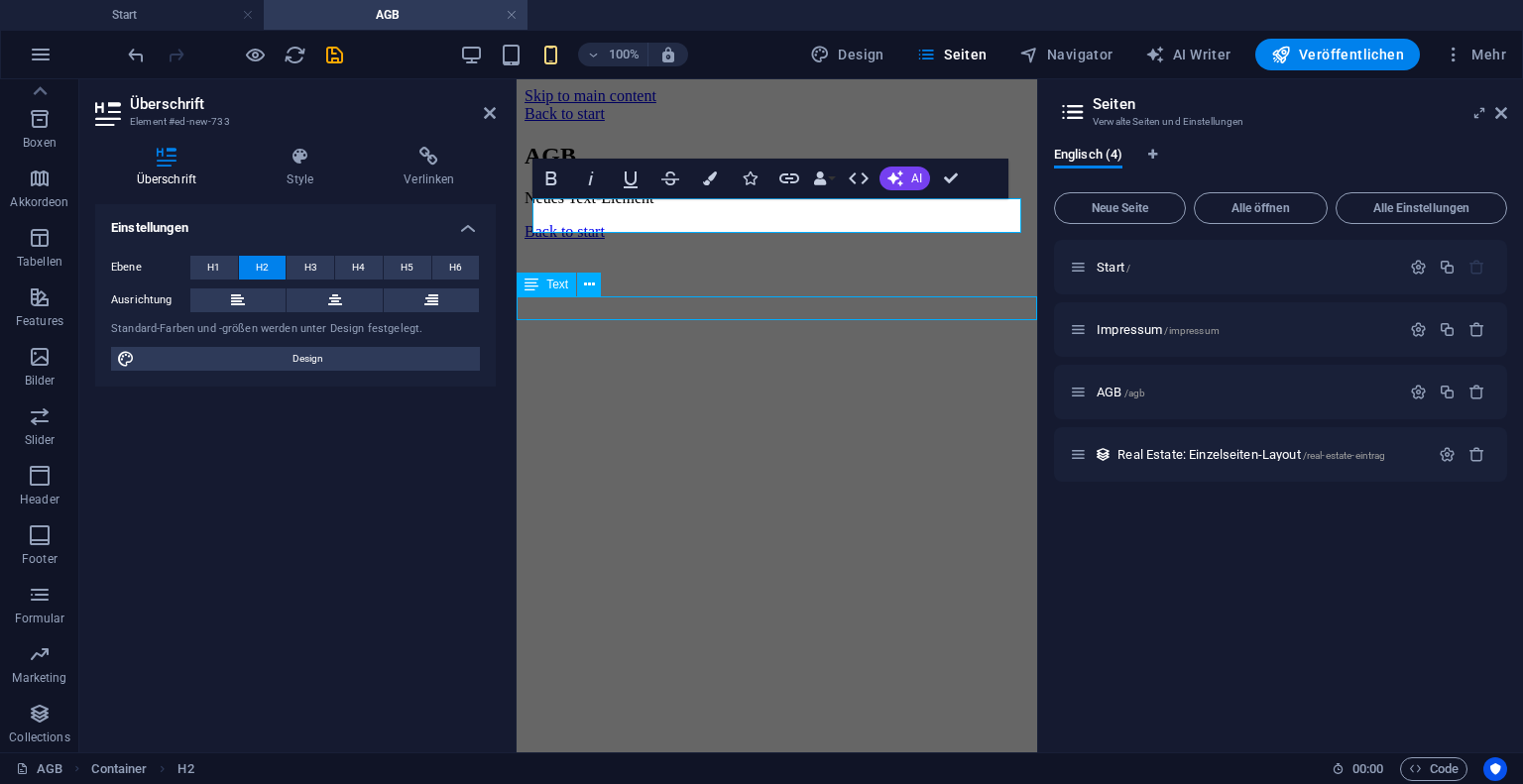 click on "Neues Text-Element" at bounding box center (776, 198) 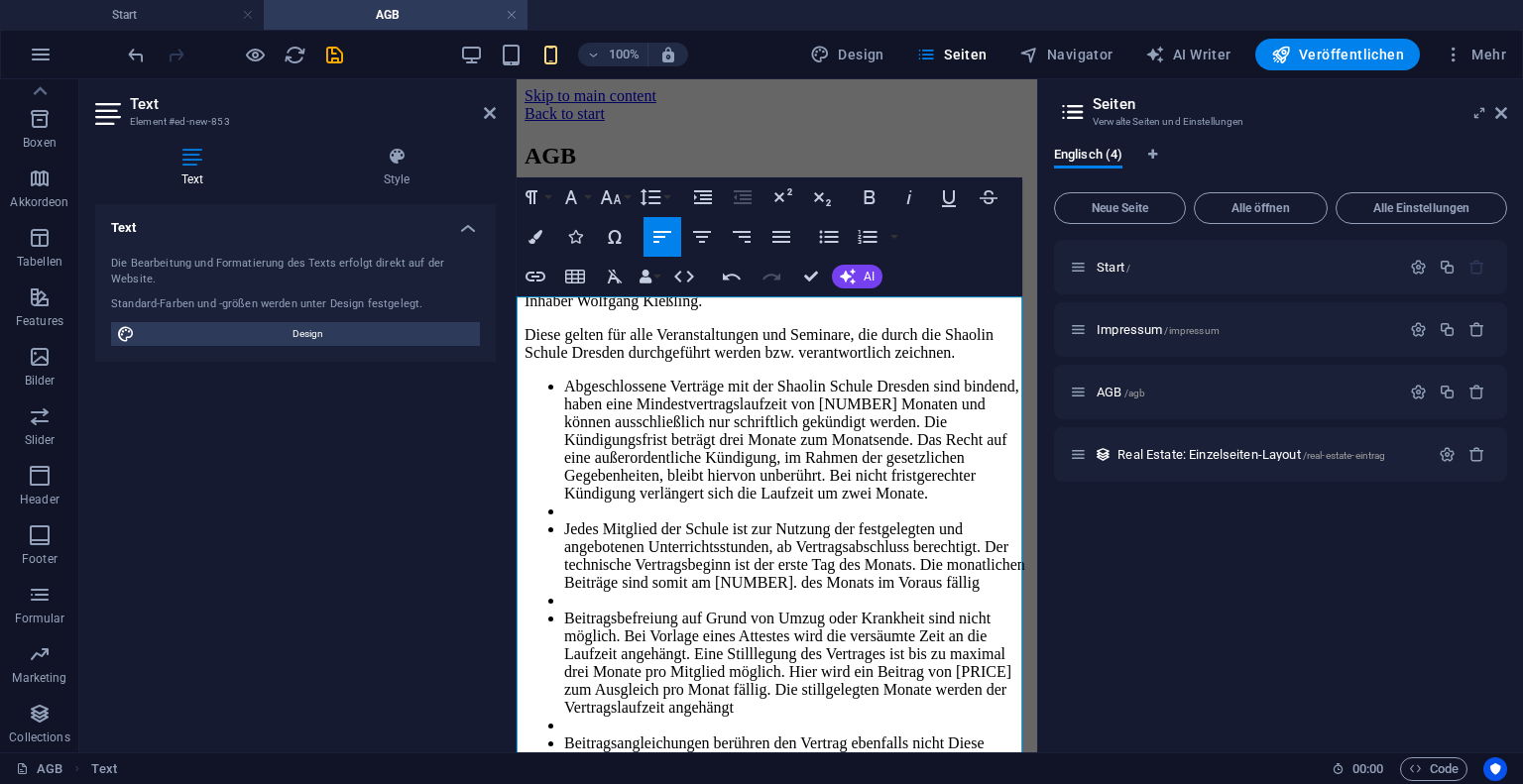 click on "AGB der Shaolin Schule Dresden" at bounding box center [776, 198] 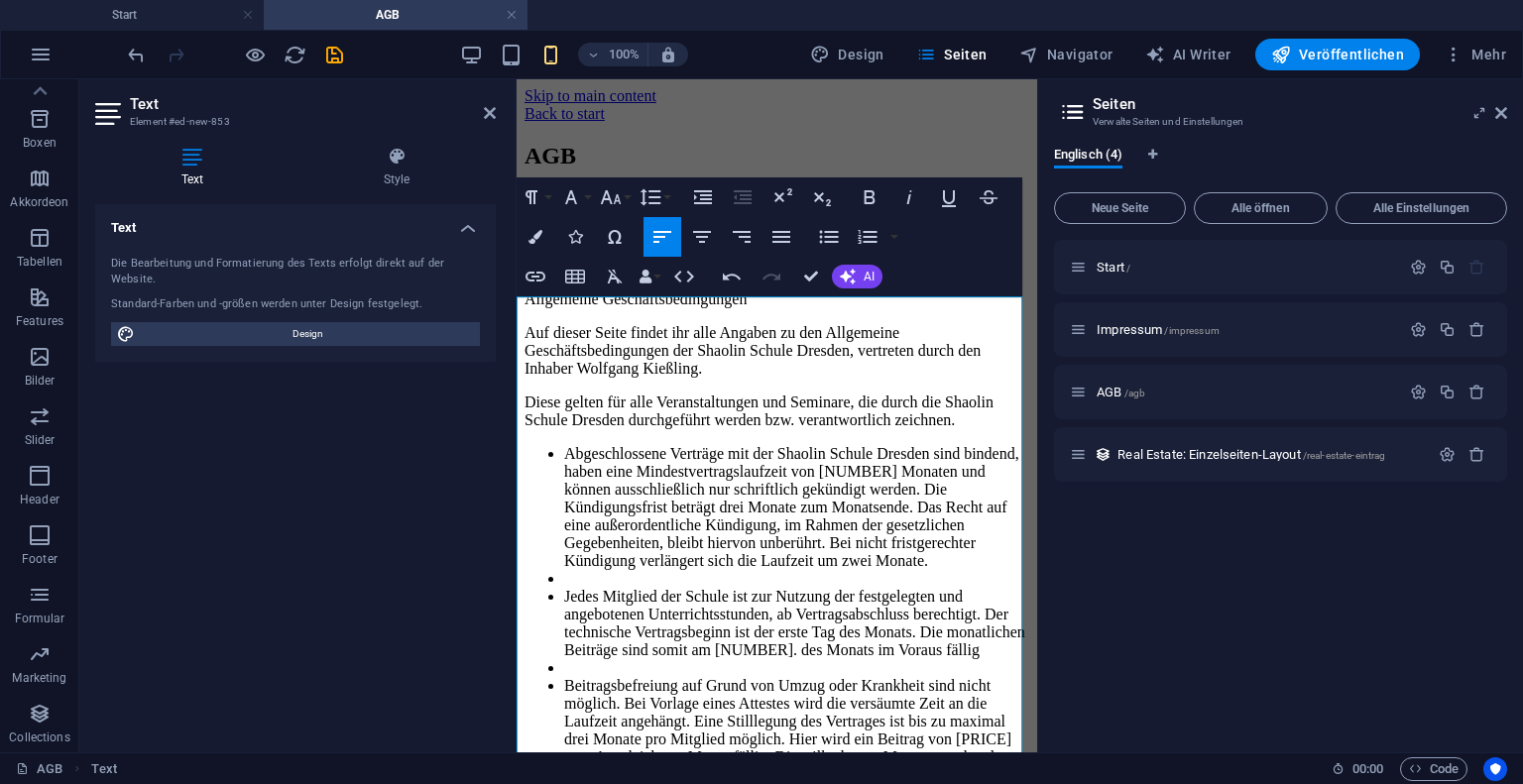 click on "Allgemeine Geschäftsbedingungen" at bounding box center (776, 299) 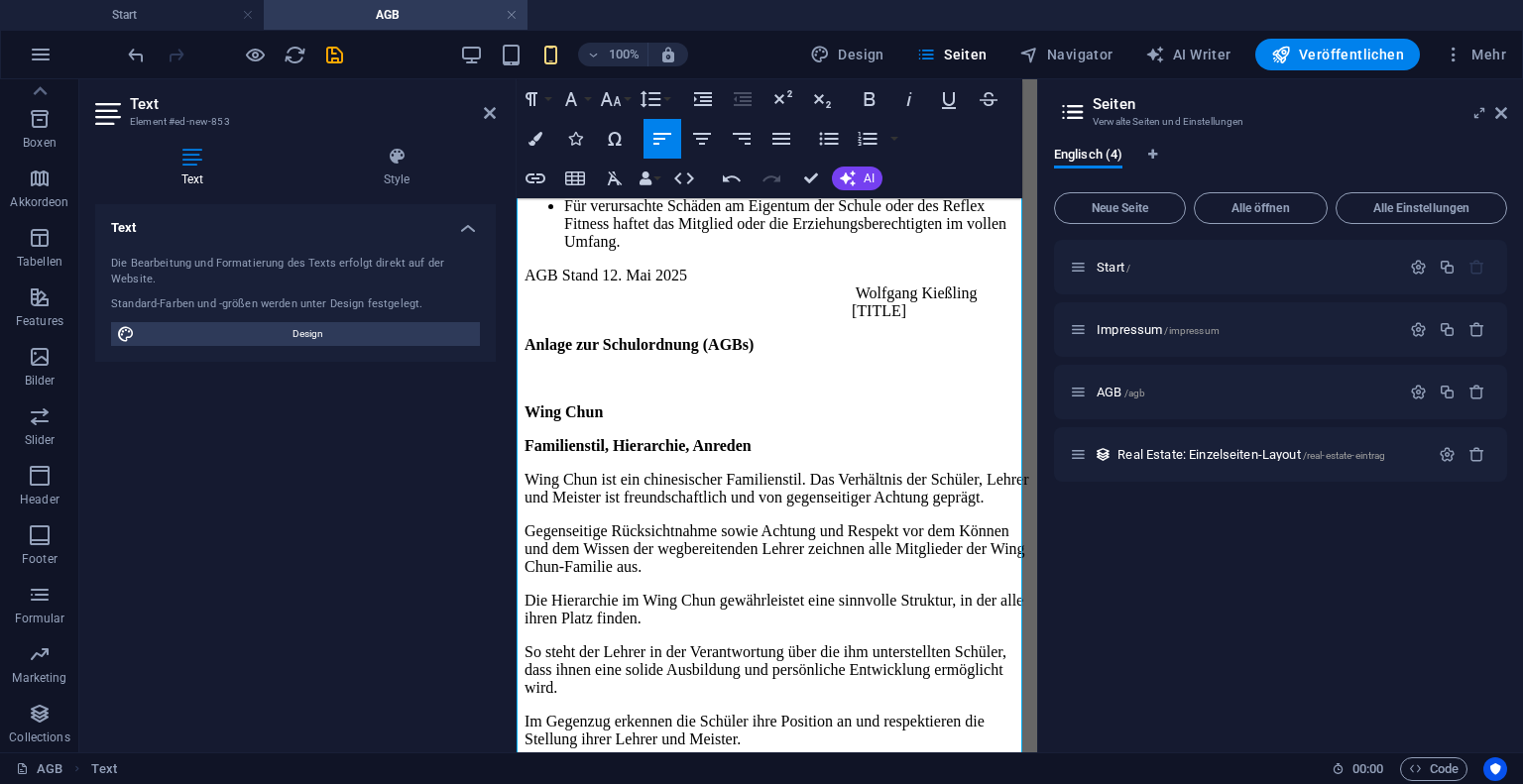 scroll, scrollTop: 1783, scrollLeft: 0, axis: vertical 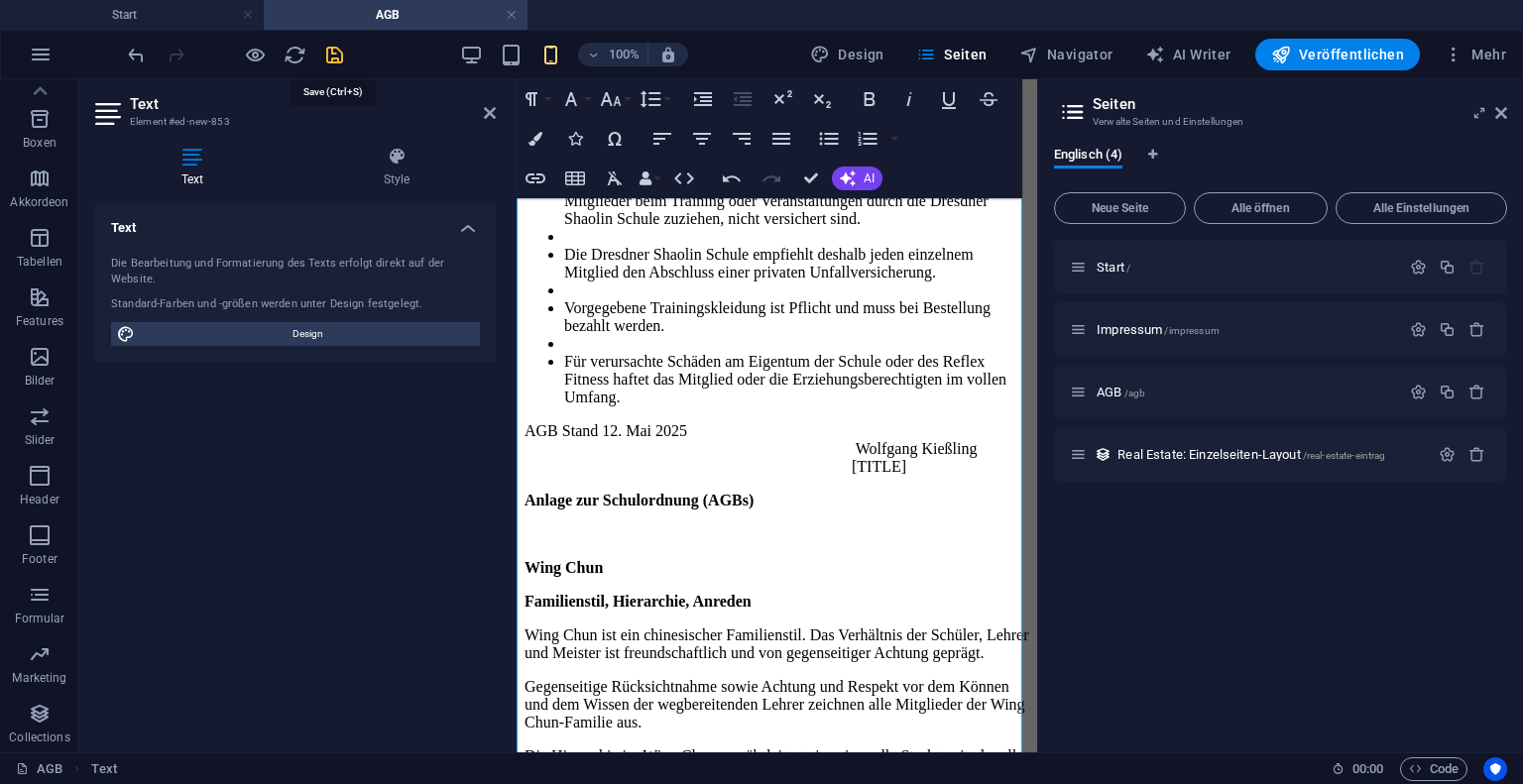 click at bounding box center [334, 55] 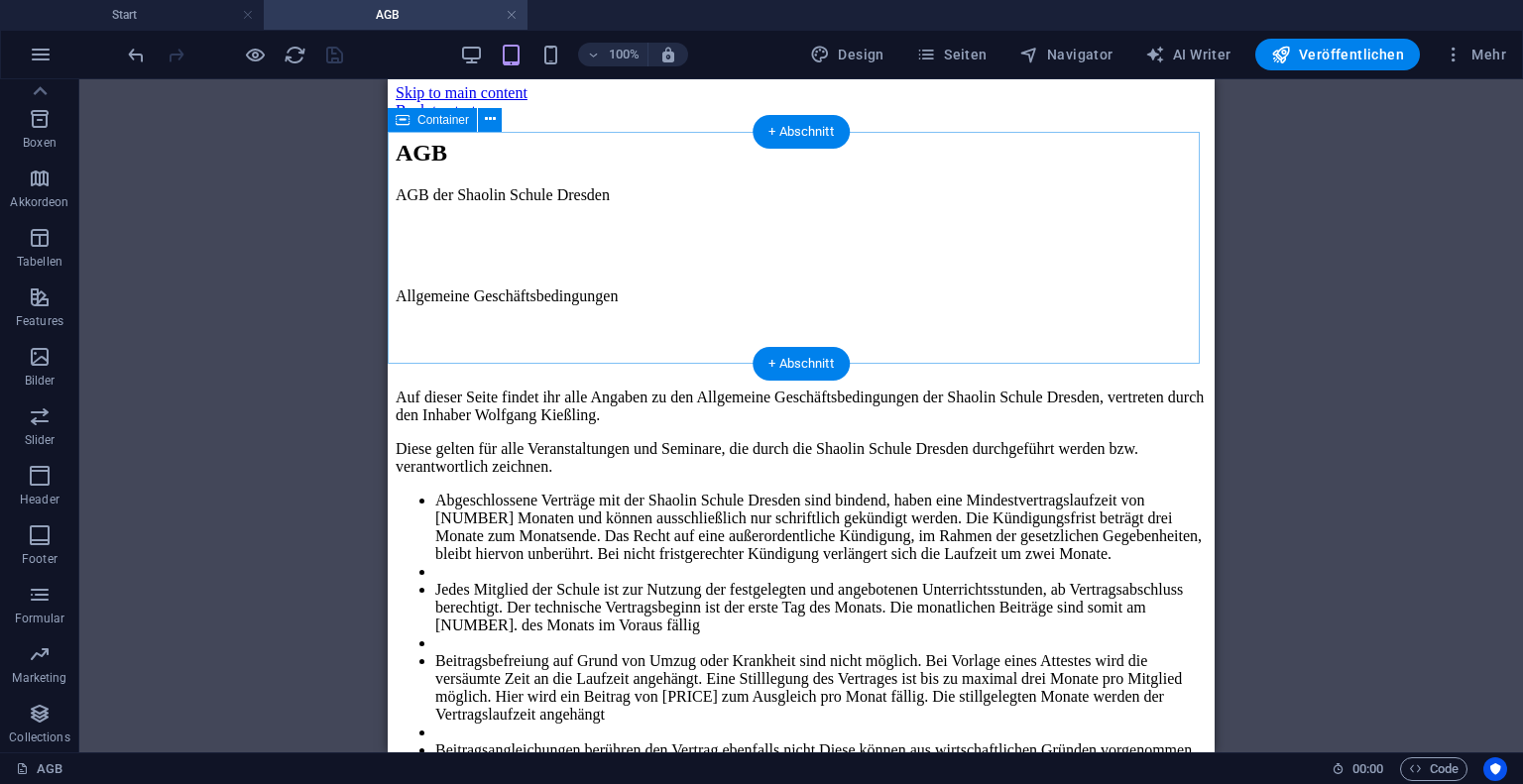 scroll, scrollTop: 0, scrollLeft: 0, axis: both 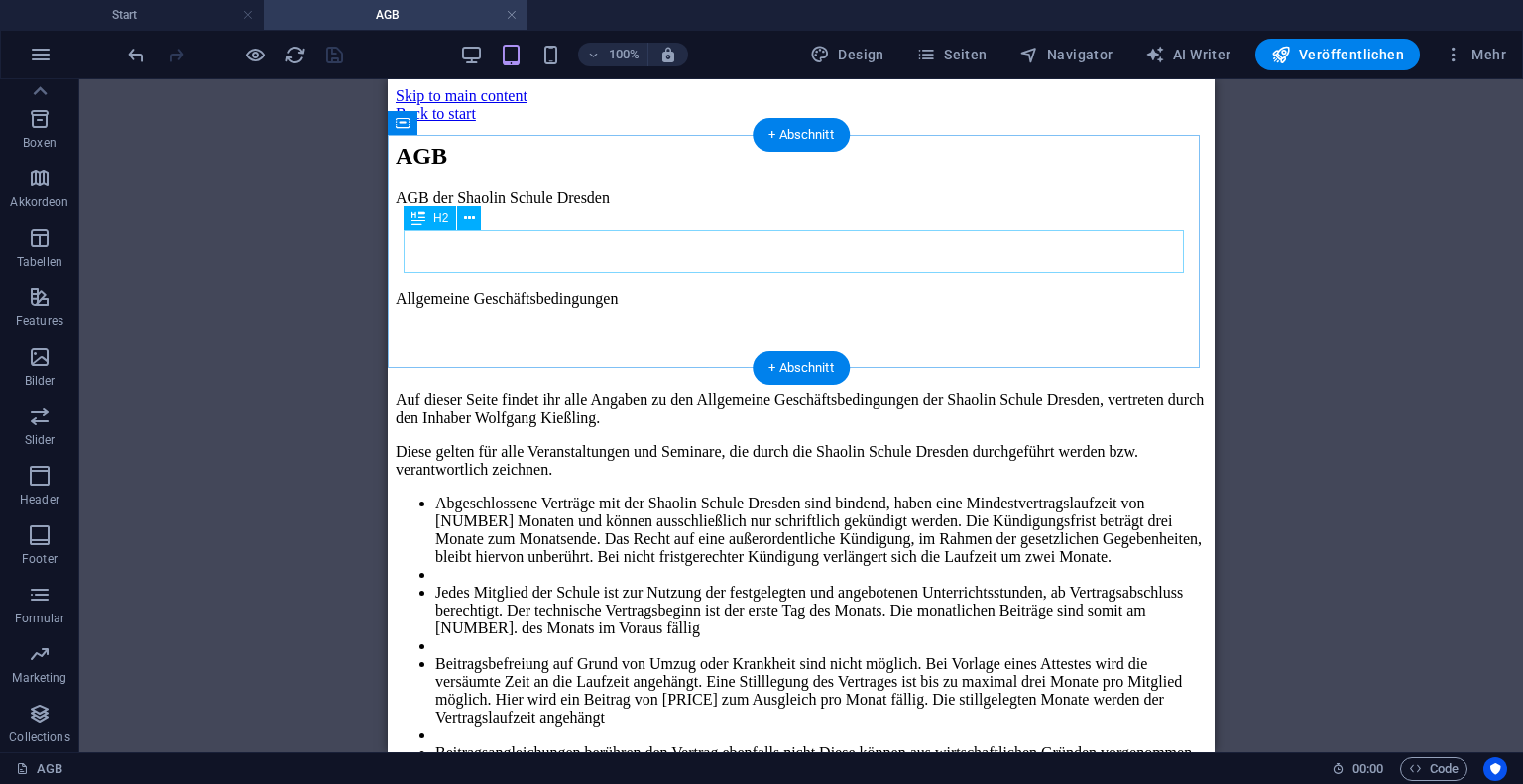 click on "AGB" at bounding box center (801, 156) 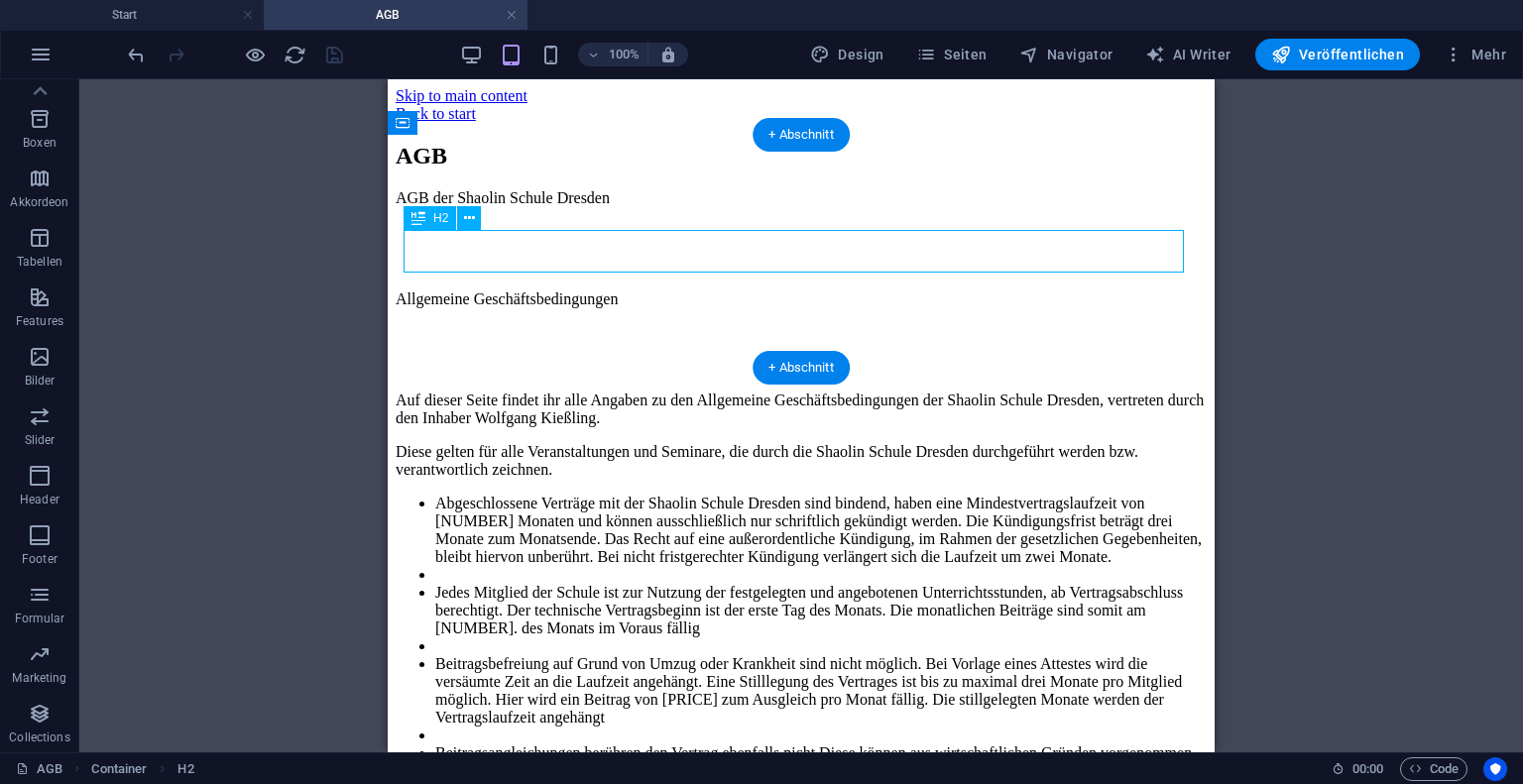 click on "AGB" at bounding box center [801, 156] 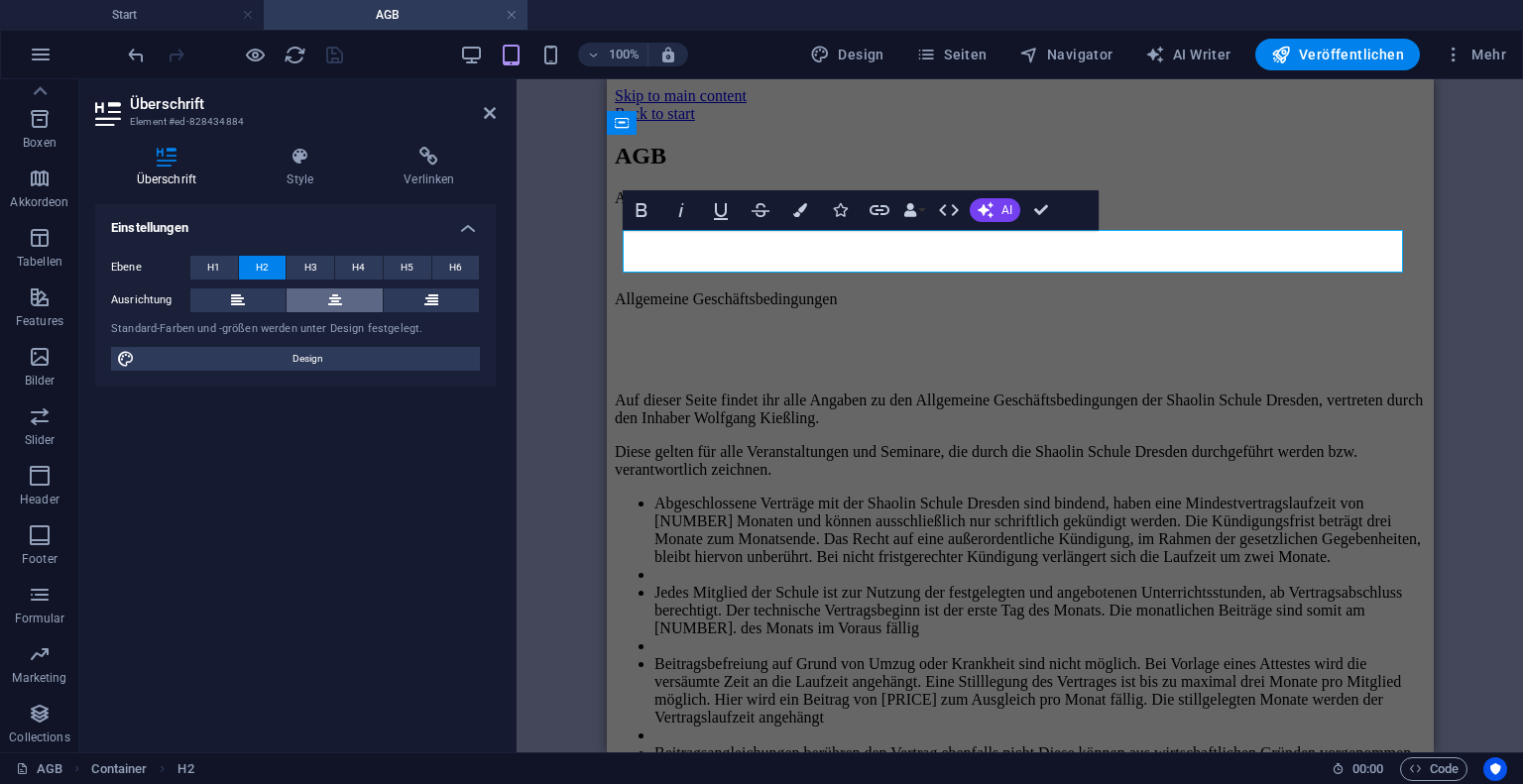 click at bounding box center [335, 300] 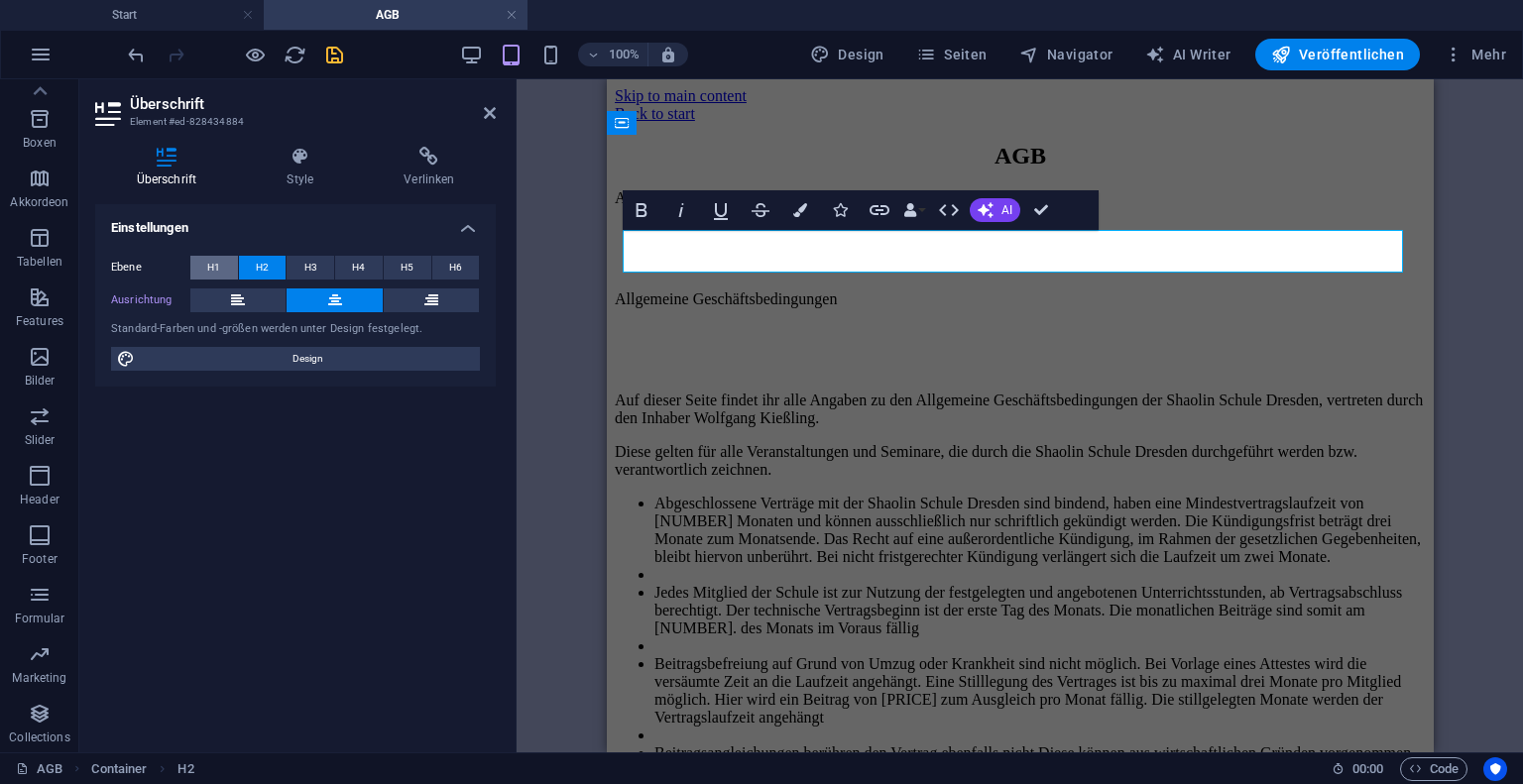 click on "H1" at bounding box center [214, 268] 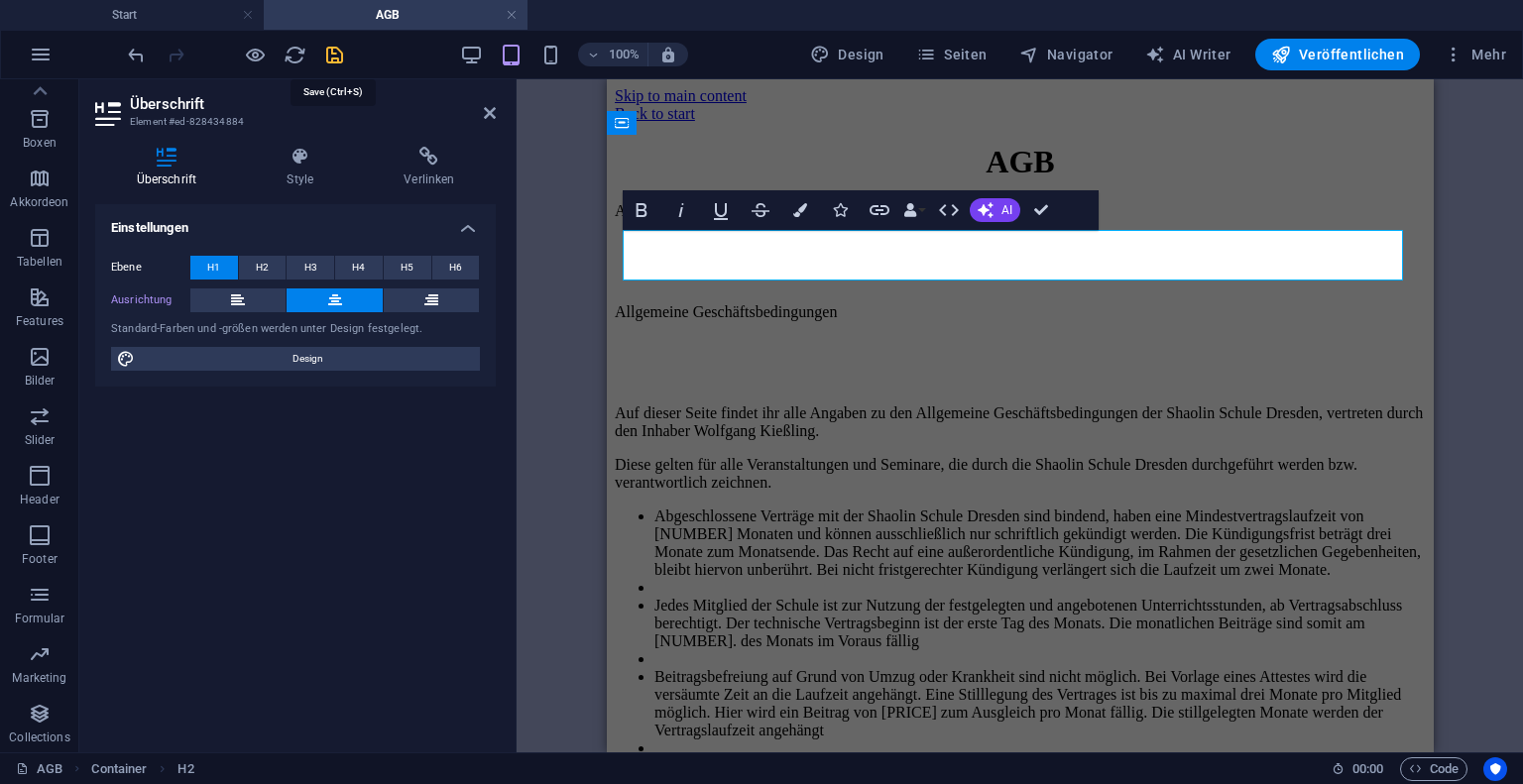 click at bounding box center (334, 55) 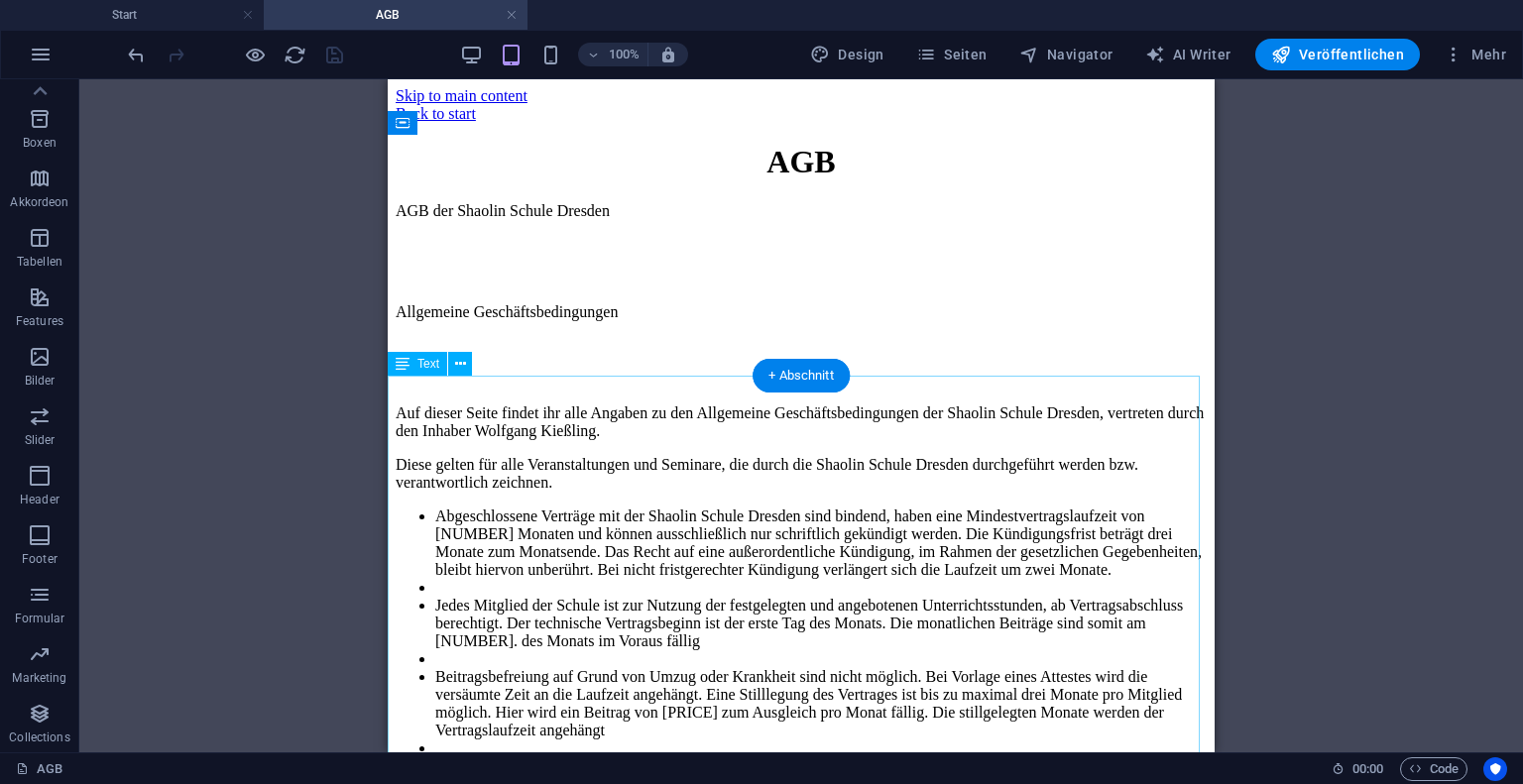 click on "AGB der Shaolin Schule Dresden Allgemeine Geschäftsbedingungen Auf dieser Seite findet ihr alle Angaben zu den Allgemeine Geschäftsbedingungen der Shaolin Schule Dresden, vertreten durch den Inhaber Wolfgang Kießling. Diese gelten für alle Veranstaltungen und Seminare, die durch die Shaolin Schule Dresden durchgeführt werden bzw. verantwortlich zeichnen. Abgeschlossene Verträge mit der Shaolin Schule Dresden sind bindend, haben eine Mindestvertragslaufzeit von 12 Monaten und können ausschließlich nur schriftlich gekündigt werden. Die Kündigungsfrist beträgt drei Monate zum Monatsende. Das Recht auf eine außerordentliche Kündigung, im Rahmen der gesetzlichen Gegebenheiten, bleibt hiervon unberührt. Bei nicht fristgerechter Kündigung verlängert sich die Laufzeit um zwei Monate. Beitragsangleichungen berühren den Vertrag ebenfalls nicht Diese können aus wirtschaftlichen Gründen vorgenommen werden. Beitrag 2025 Kinder/Jugendliche bis 14 Jahre - 35, 00 Euro Inhaber/Schulleiter Wing Chun" at bounding box center [801, 2356] 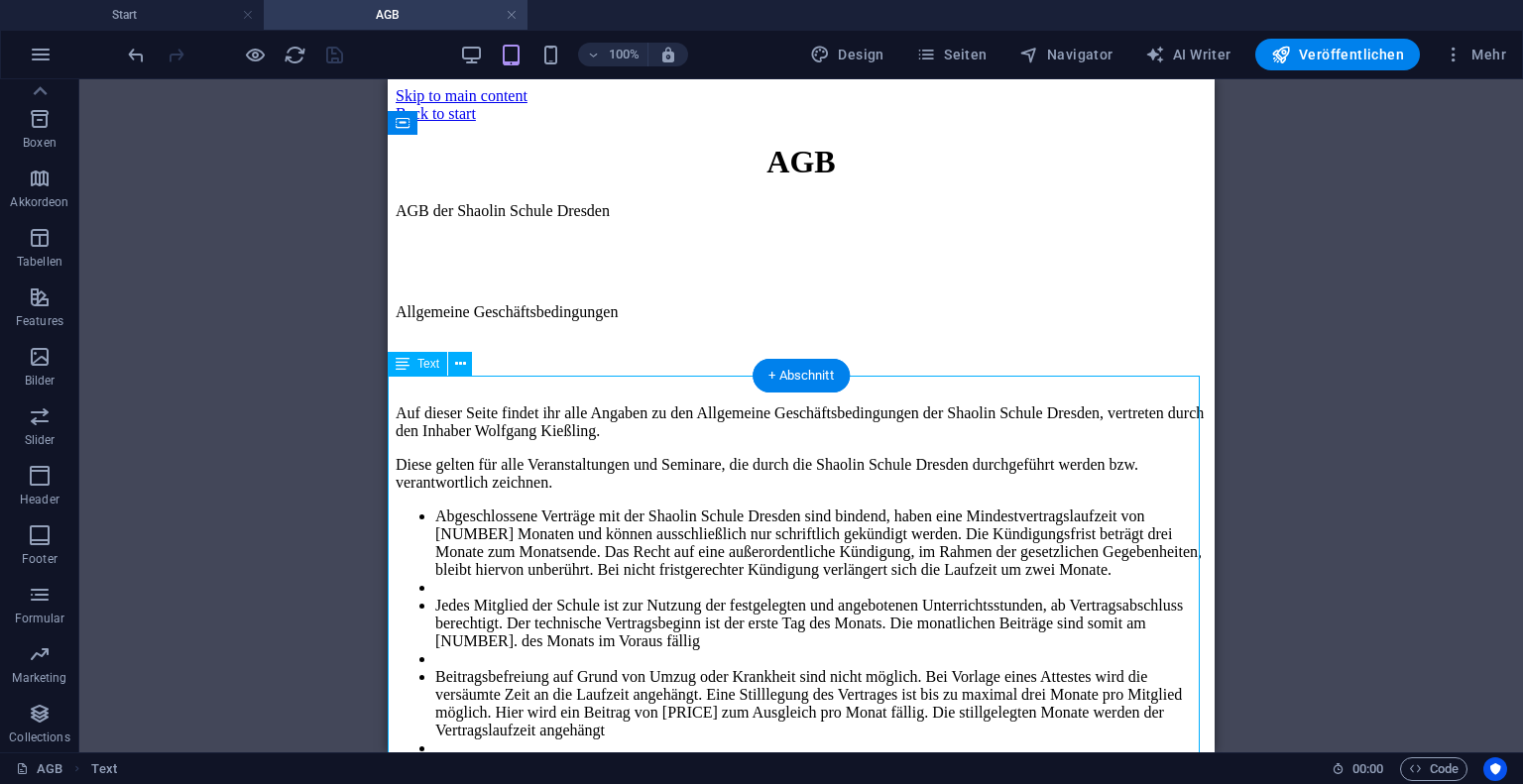 click on "AGB der Shaolin Schule Dresden Allgemeine Geschäftsbedingungen Auf dieser Seite findet ihr alle Angaben zu den Allgemeine Geschäftsbedingungen der Shaolin Schule Dresden, vertreten durch den Inhaber Wolfgang Kießling. Diese gelten für alle Veranstaltungen und Seminare, die durch die Shaolin Schule Dresden durchgeführt werden bzw. verantwortlich zeichnen. Abgeschlossene Verträge mit der Shaolin Schule Dresden sind bindend, haben eine Mindestvertragslaufzeit von 12 Monaten und können ausschließlich nur schriftlich gekündigt werden. Die Kündigungsfrist beträgt drei Monate zum Monatsende. Das Recht auf eine außerordentliche Kündigung, im Rahmen der gesetzlichen Gegebenheiten, bleibt hiervon unberührt. Bei nicht fristgerechter Kündigung verlängert sich die Laufzeit um zwei Monate. Beitragsangleichungen berühren den Vertrag ebenfalls nicht Diese können aus wirtschaftlichen Gründen vorgenommen werden. Beitrag 2025 Kinder/Jugendliche bis 14 Jahre - 35, 00 Euro Inhaber/Schulleiter Wing Chun" at bounding box center (801, 2356) 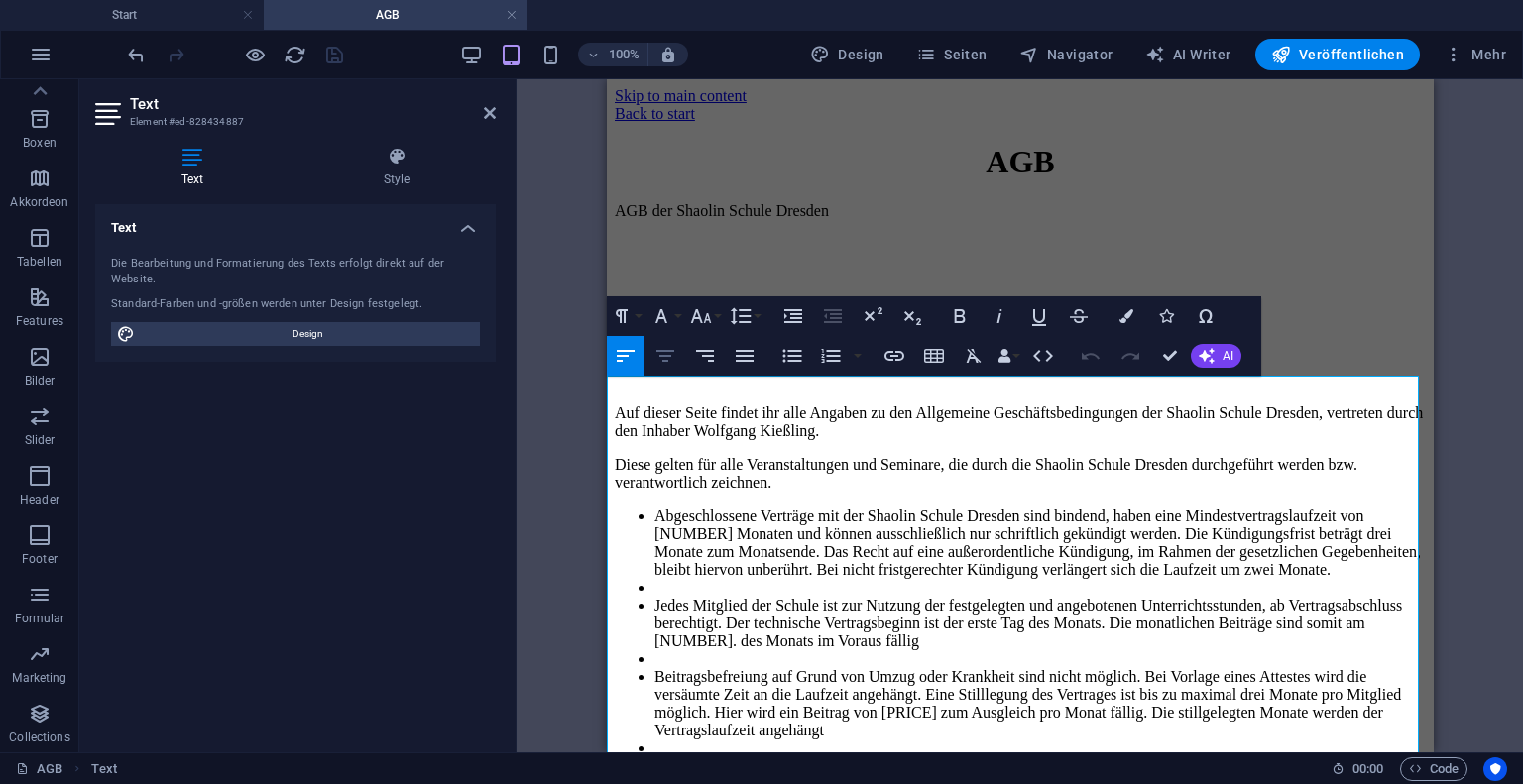 click 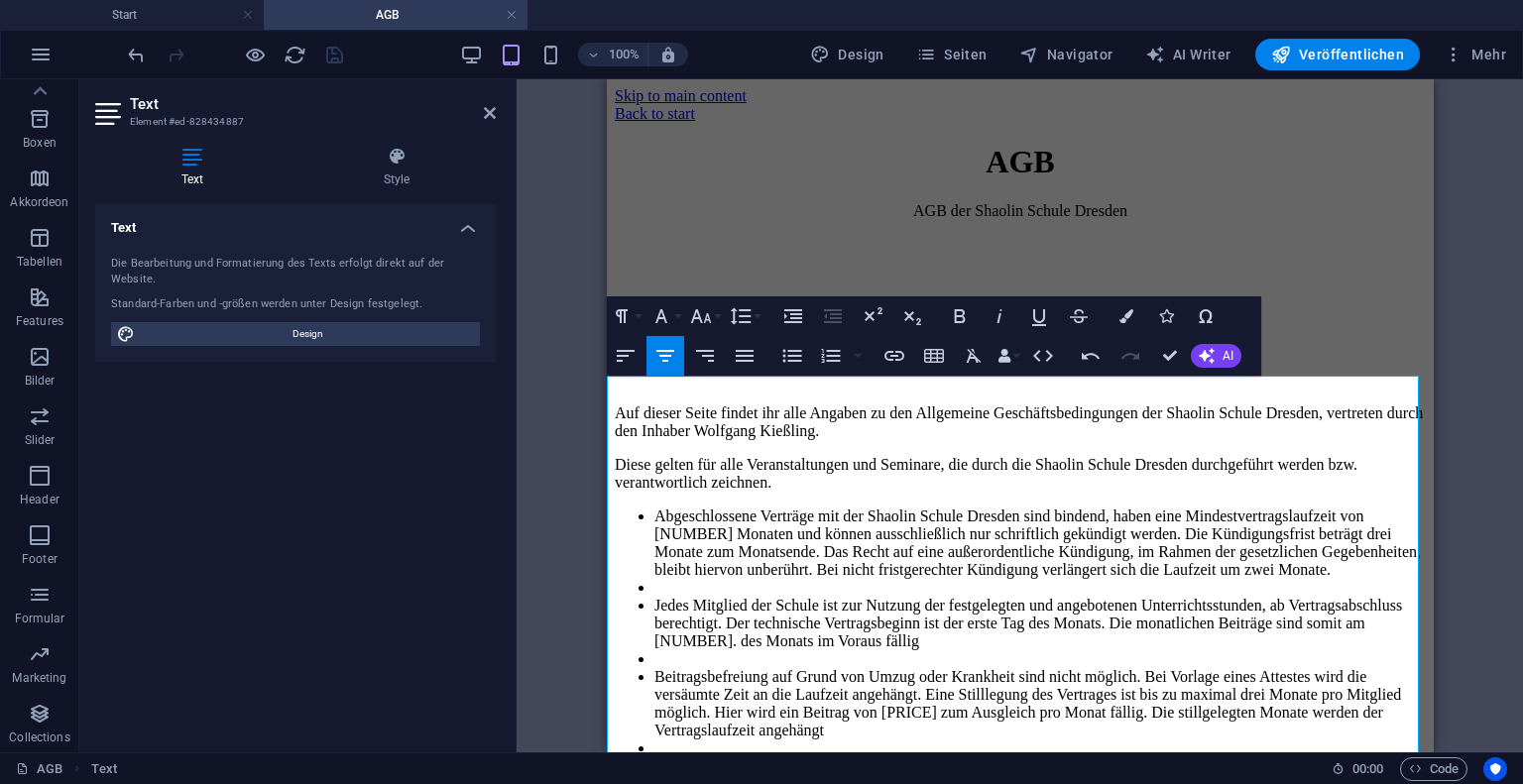 click at bounding box center [1019, 279] 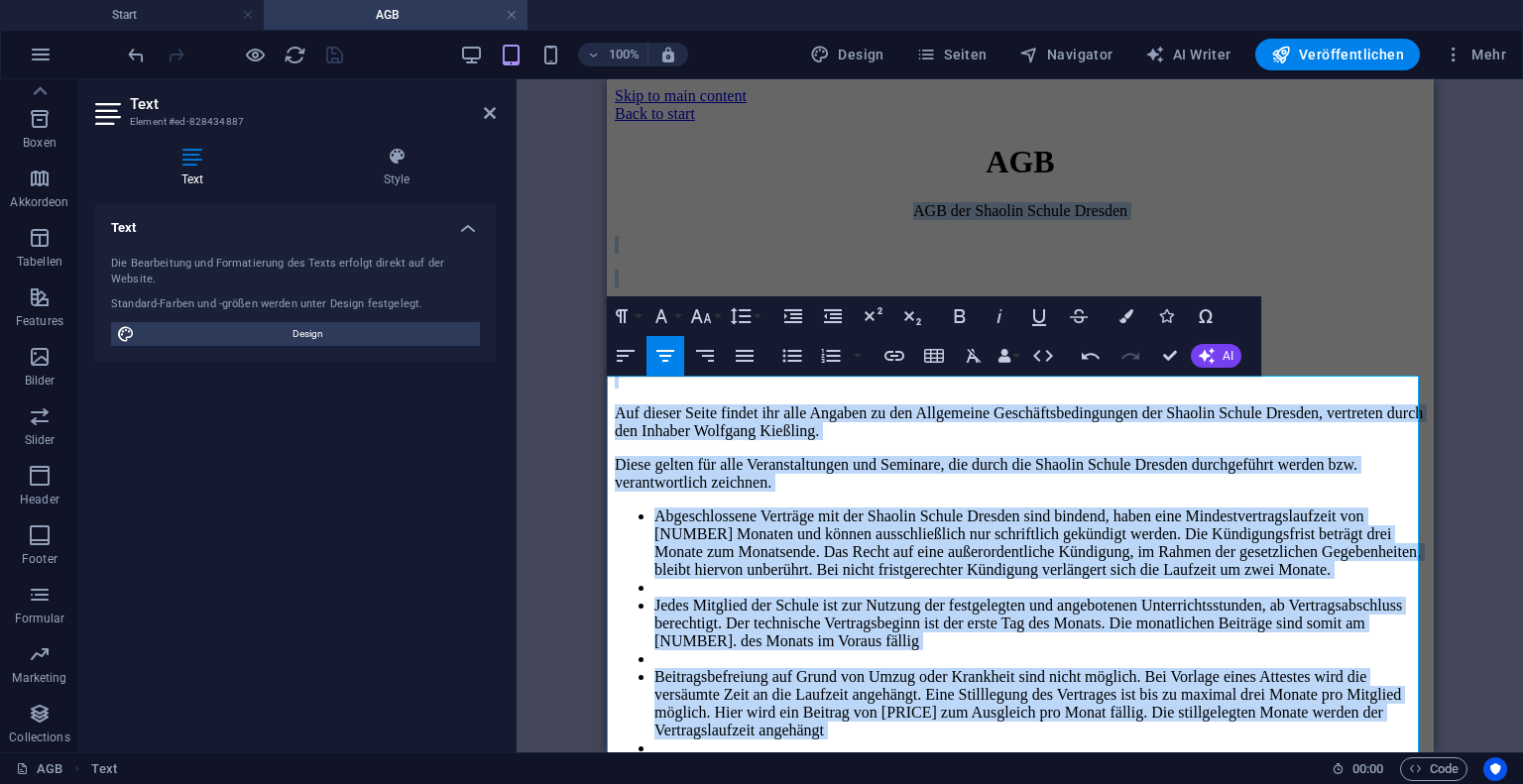 click 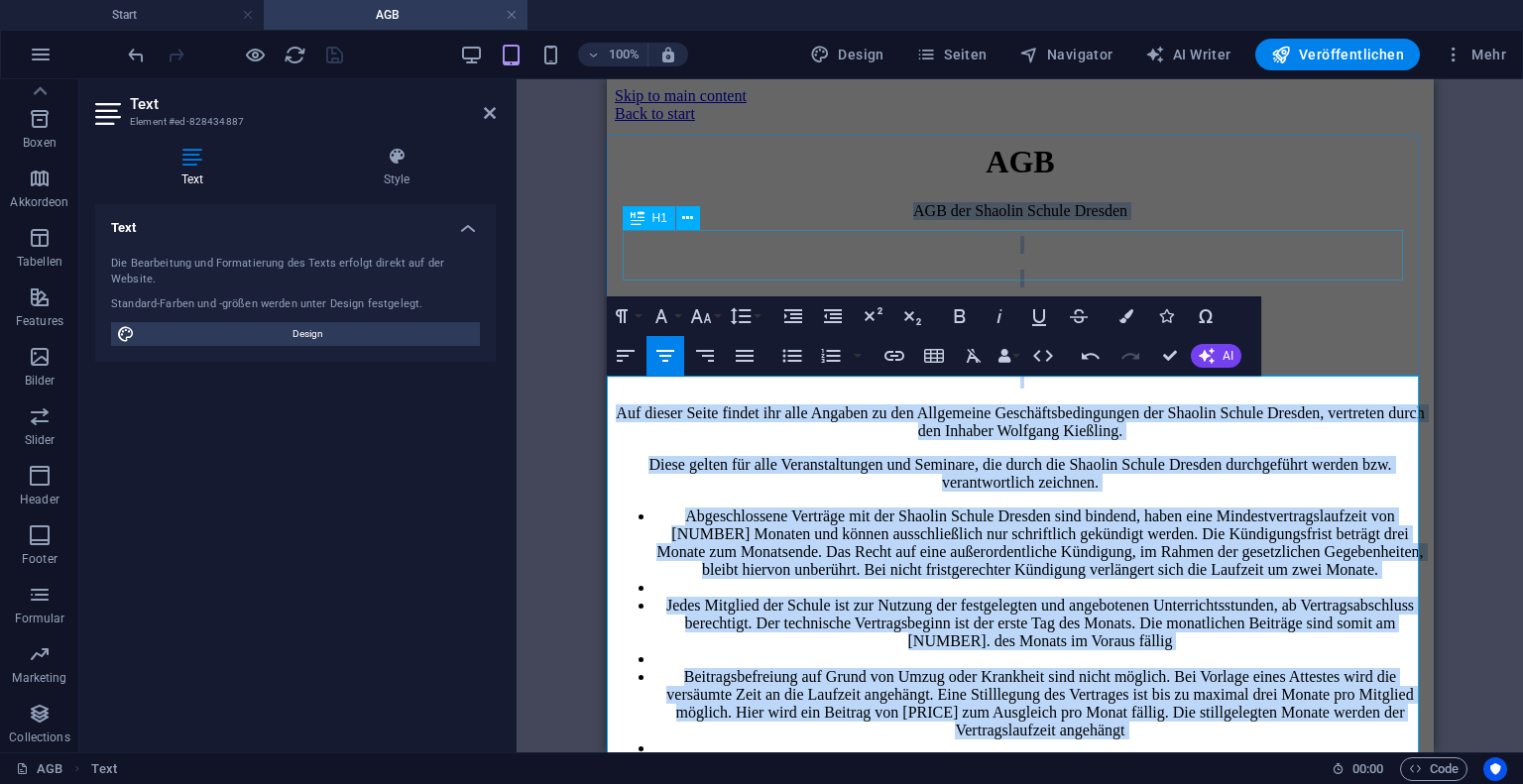 click on "AGB" at bounding box center [1019, 162] 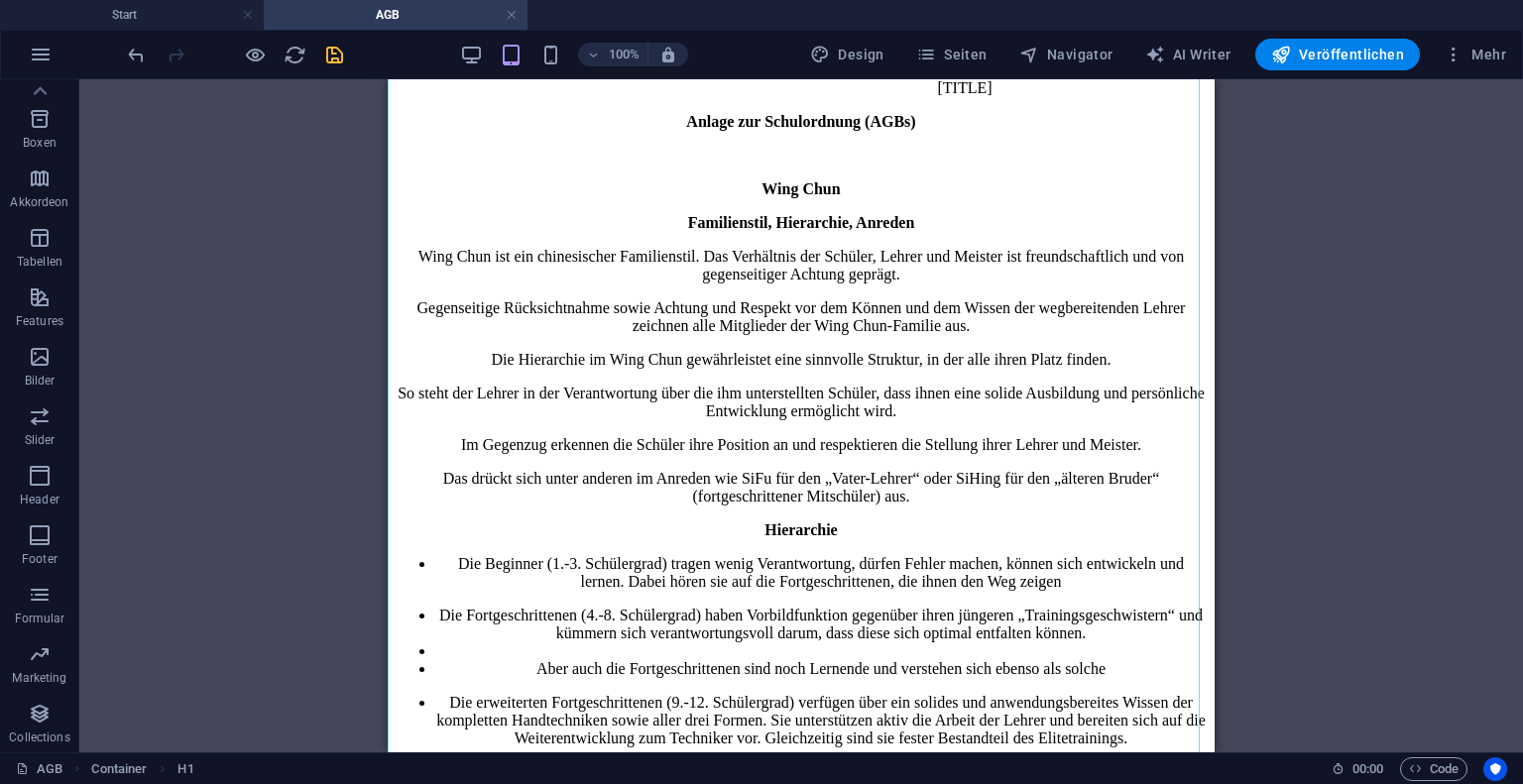 scroll, scrollTop: 1811, scrollLeft: 0, axis: vertical 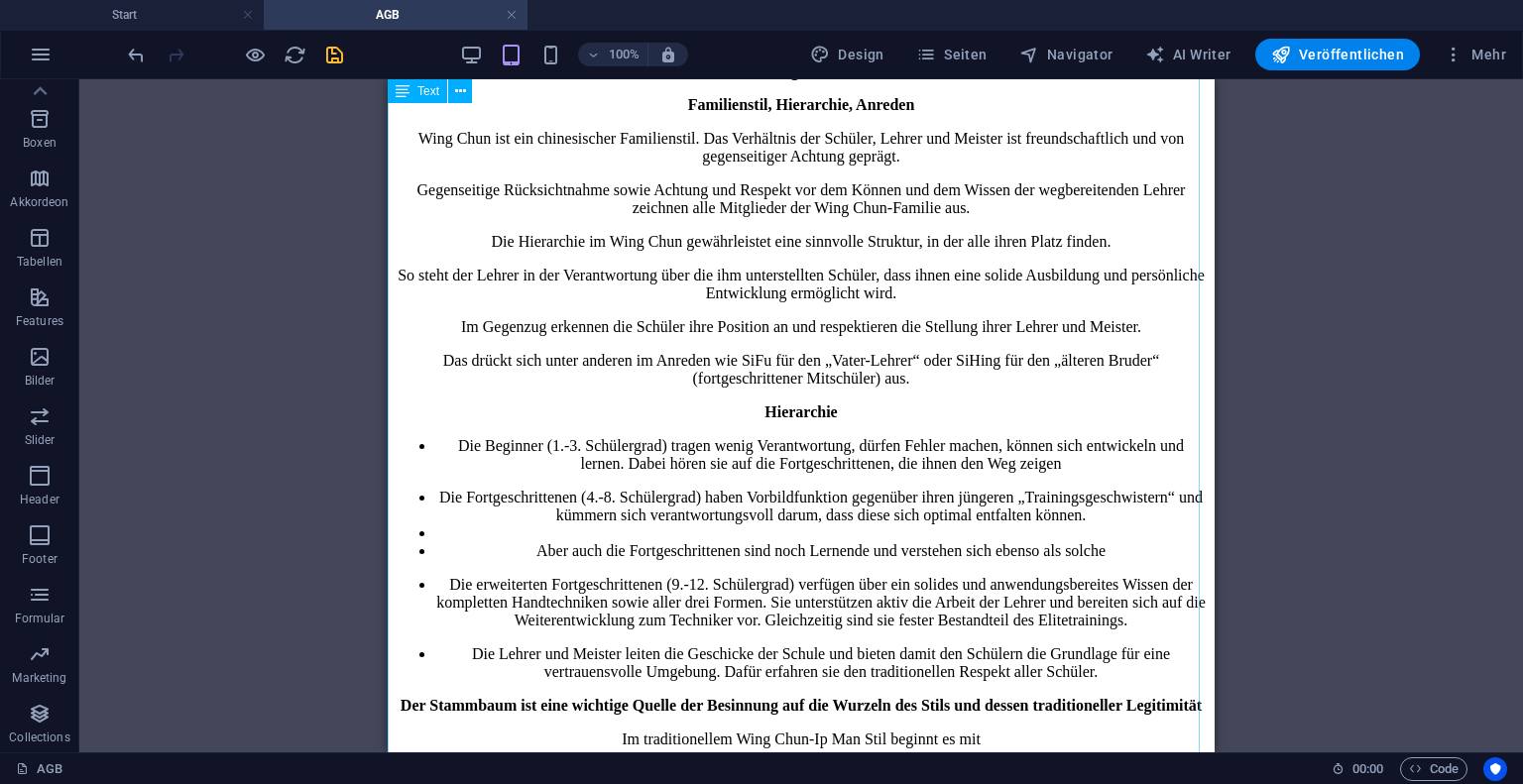 click on "AGB der Shaolin Schule Dresden Allgemeine Geschäftsbedingungen Auf dieser Seite findet ihr alle Angaben zu den Allgemeine Geschäftsbedingungen der Shaolin Schule Dresden, vertreten durch den Inhaber Wolfgang Kießling. Diese gelten für alle Veranstaltungen und Seminare, die durch die Shaolin Schule Dresden durchgeführt werden bzw. verantwortlich zeichnen. Abgeschlossene Verträge mit der Shaolin Schule Dresden sind bindend, haben eine Mindestvertragslaufzeit von 12 Monaten und können ausschließlich nur schriftlich gekündigt werden. Die Kündigungsfrist beträgt drei Monate zum Monatsende. Das Recht auf eine außerordentliche Kündigung, im Rahmen der gesetzlichen Gegebenheiten, bleibt hiervon unberührt. Bei nicht fristgerechter Kündigung verlängert sich die Laufzeit um zwei Monate. Beitragsangleichungen berühren den Vertrag ebenfalls nicht Diese können aus wirtschaftlichen Gründen vorgenommen werden. Beitrag 2025 Kinder/Jugendliche bis 14 Jahre - 35, 00 Euro Inhaber/Schulleiter Wing Chun" at bounding box center [801, 545] 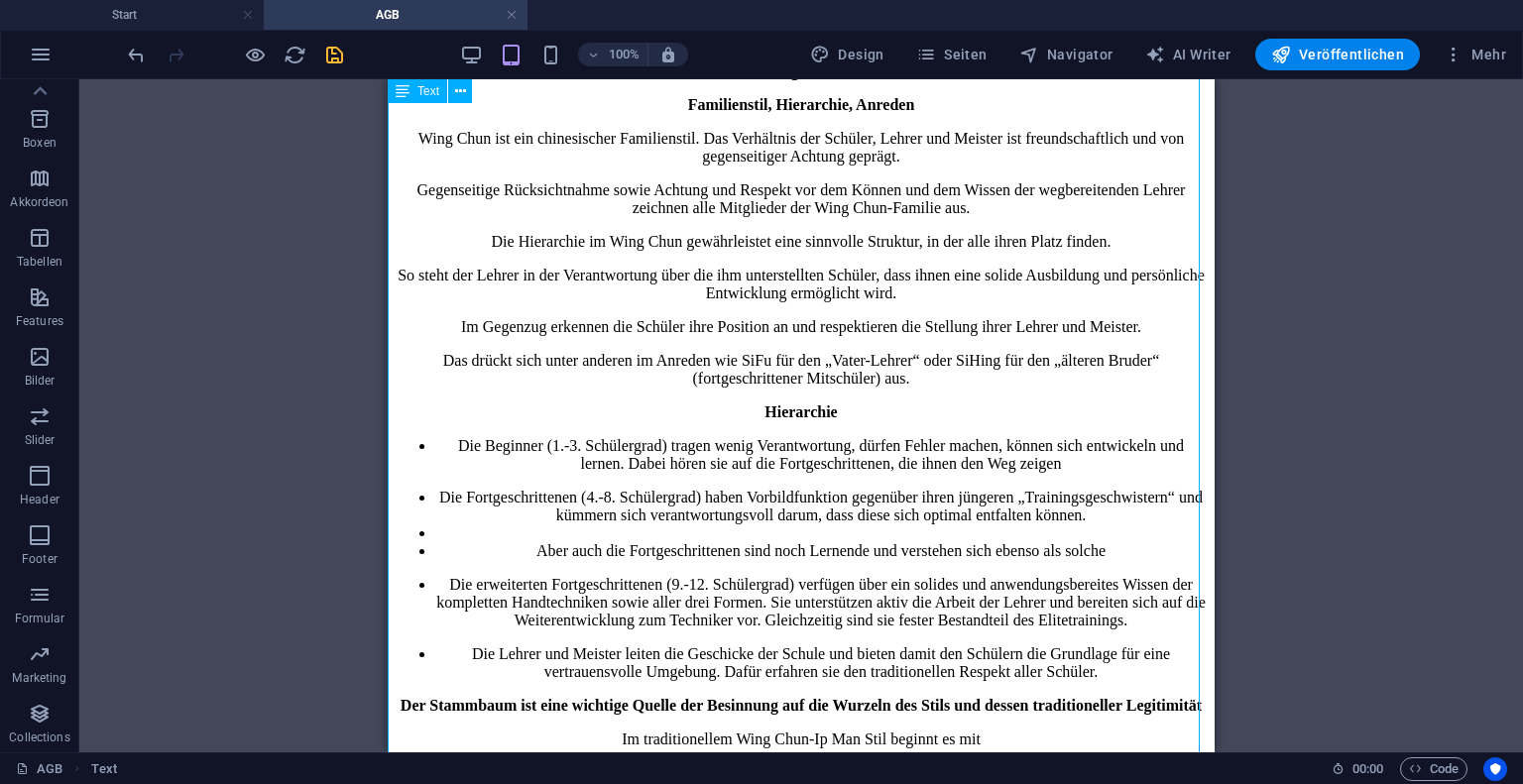 click on "AGB der Shaolin Schule Dresden Allgemeine Geschäftsbedingungen Auf dieser Seite findet ihr alle Angaben zu den Allgemeine Geschäftsbedingungen der Shaolin Schule Dresden, vertreten durch den Inhaber Wolfgang Kießling. Diese gelten für alle Veranstaltungen und Seminare, die durch die Shaolin Schule Dresden durchgeführt werden bzw. verantwortlich zeichnen. Abgeschlossene Verträge mit der Shaolin Schule Dresden sind bindend, haben eine Mindestvertragslaufzeit von 12 Monaten und können ausschließlich nur schriftlich gekündigt werden. Die Kündigungsfrist beträgt drei Monate zum Monatsende. Das Recht auf eine außerordentliche Kündigung, im Rahmen der gesetzlichen Gegebenheiten, bleibt hiervon unberührt. Bei nicht fristgerechter Kündigung verlängert sich die Laufzeit um zwei Monate. Beitragsangleichungen berühren den Vertrag ebenfalls nicht Diese können aus wirtschaftlichen Gründen vorgenommen werden. Beitrag 2025 Kinder/Jugendliche bis 14 Jahre - 35, 00 Euro Inhaber/Schulleiter Wing Chun" at bounding box center [801, 545] 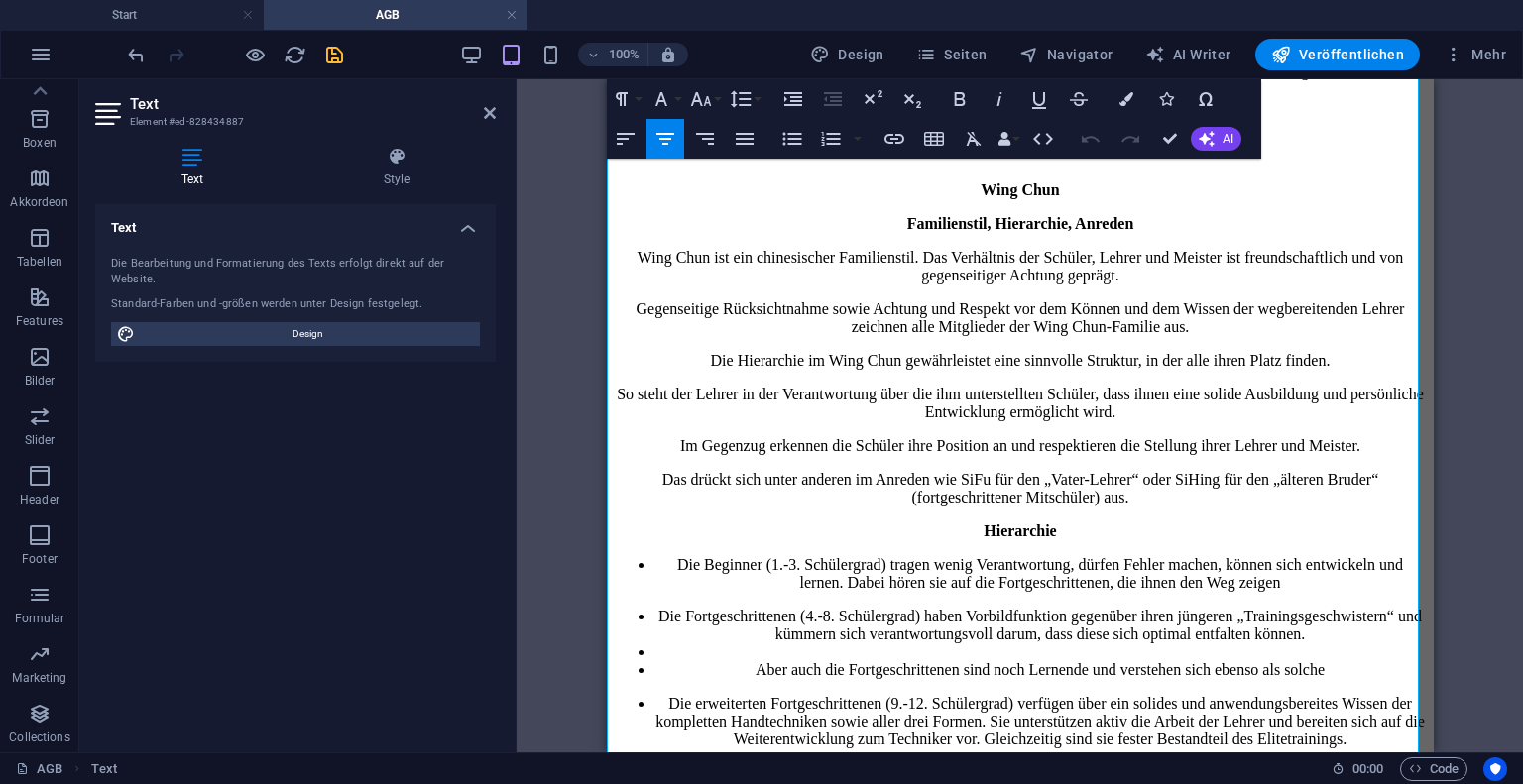 scroll, scrollTop: 1771, scrollLeft: 0, axis: vertical 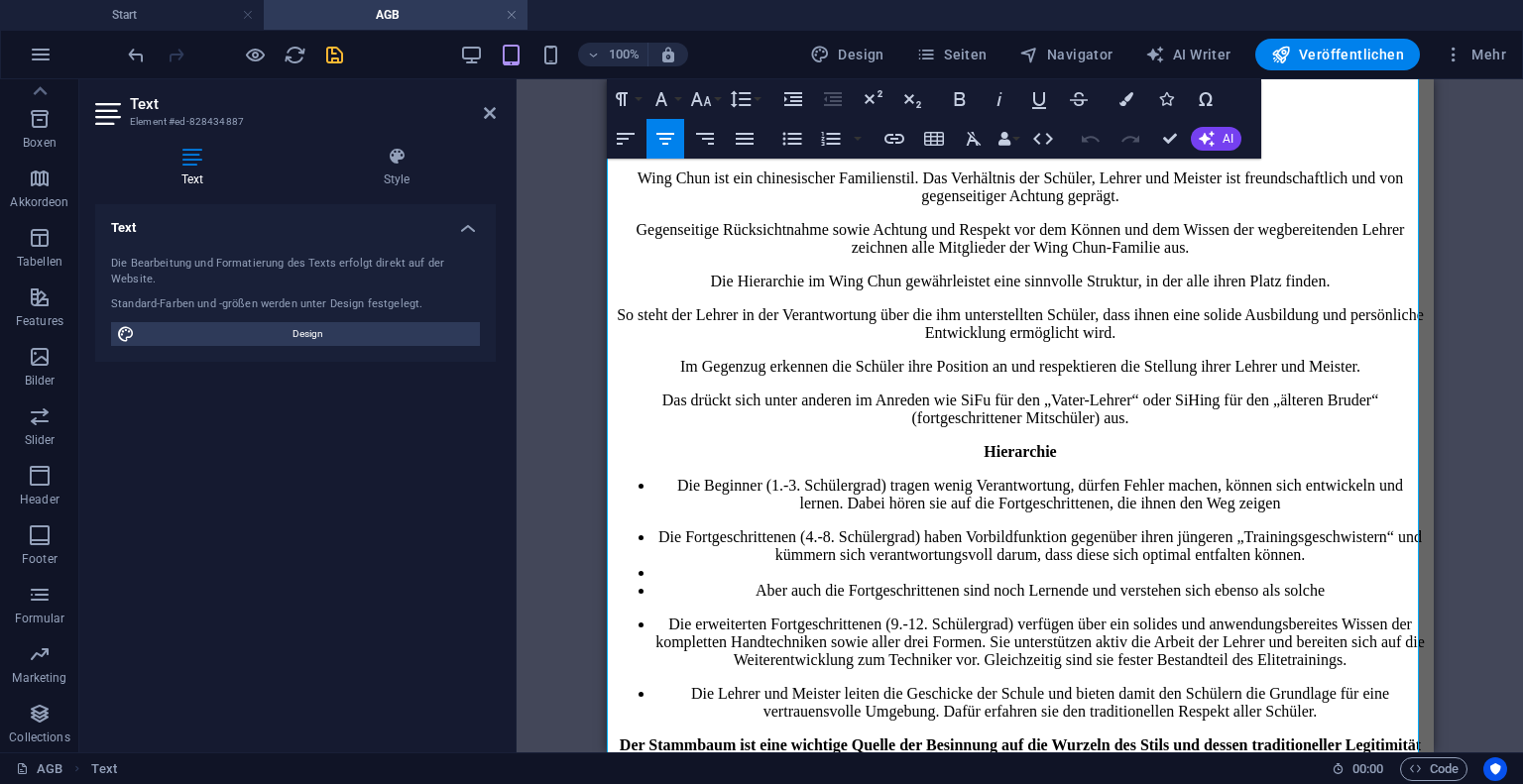 click on "Für verursachte Schäden am Eigentum der Schule oder des Reflex Fitness haftet das Mitglied oder die Erziehungsberechtigten im vollen Umfang." at bounding box center [1039, -51] 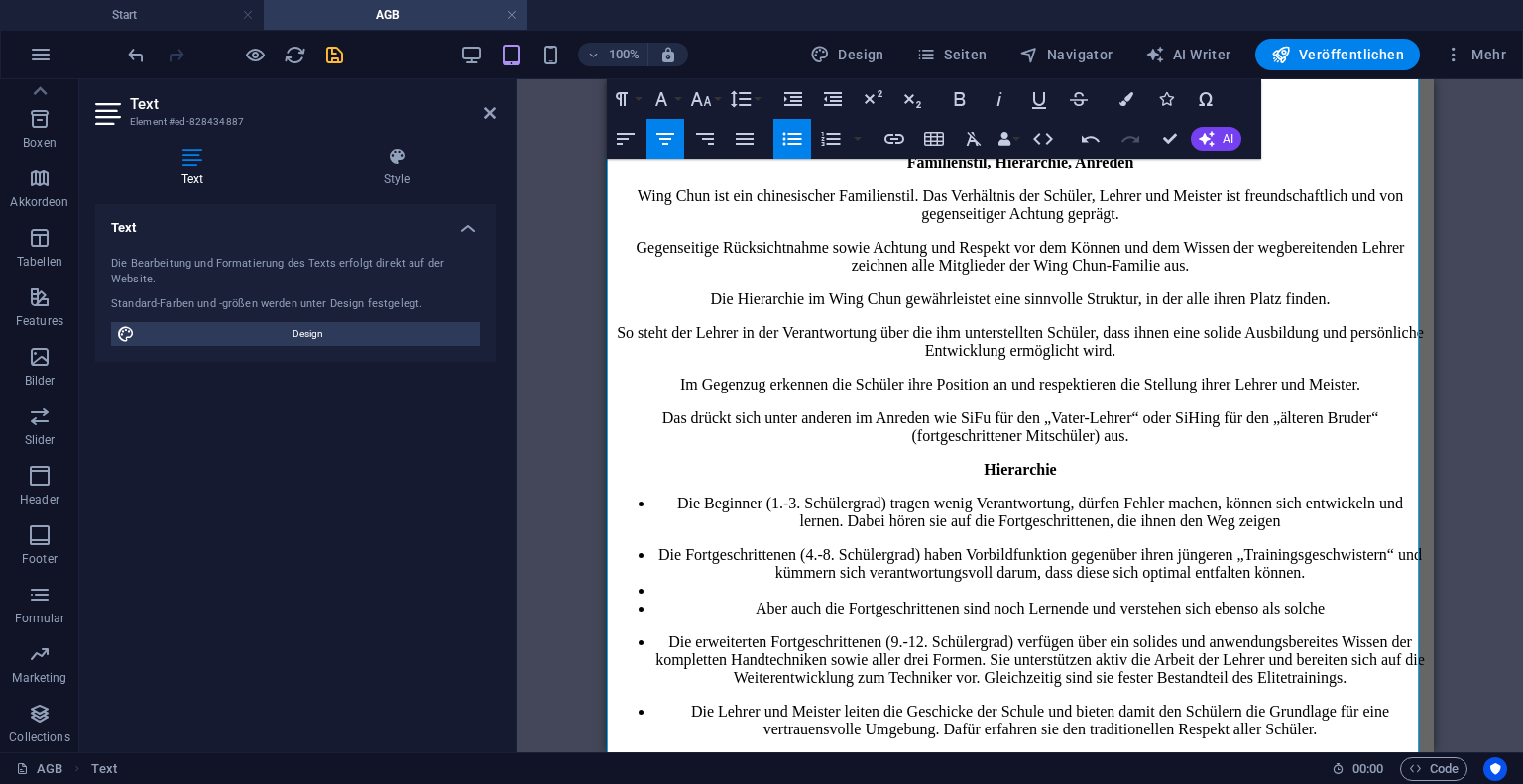 click 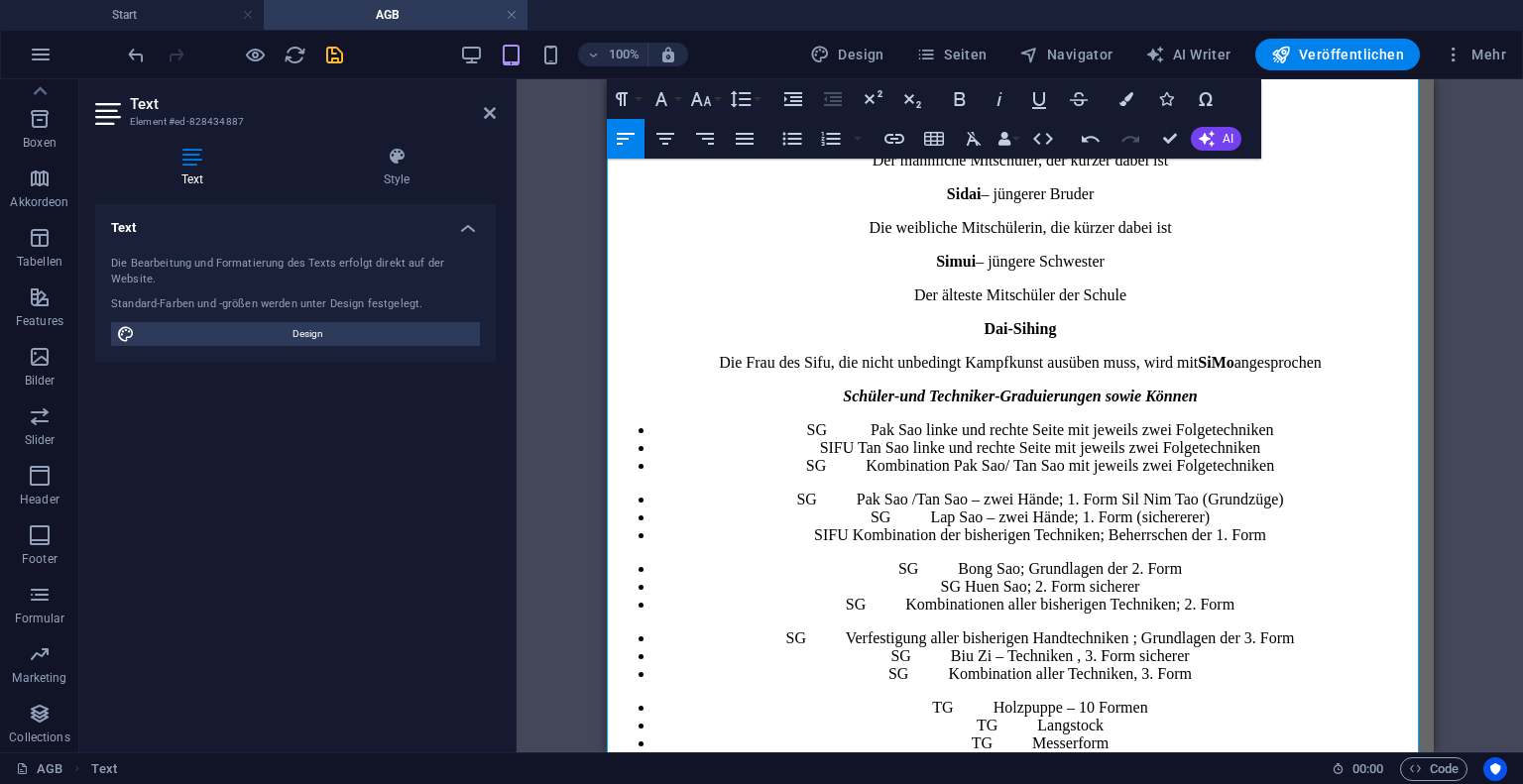 scroll, scrollTop: 3283, scrollLeft: 0, axis: vertical 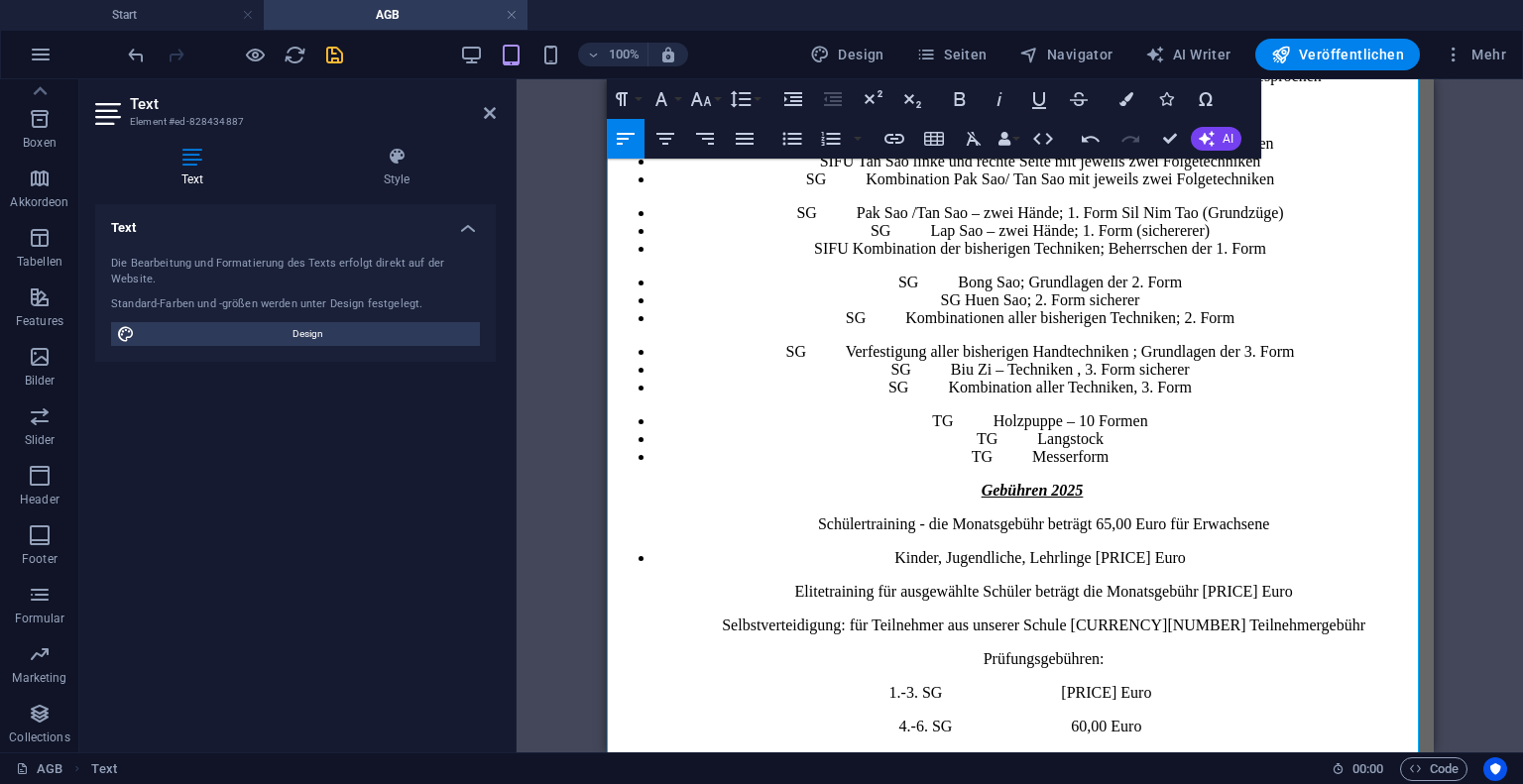 click on "TG          Langstock" at bounding box center (1039, 439) 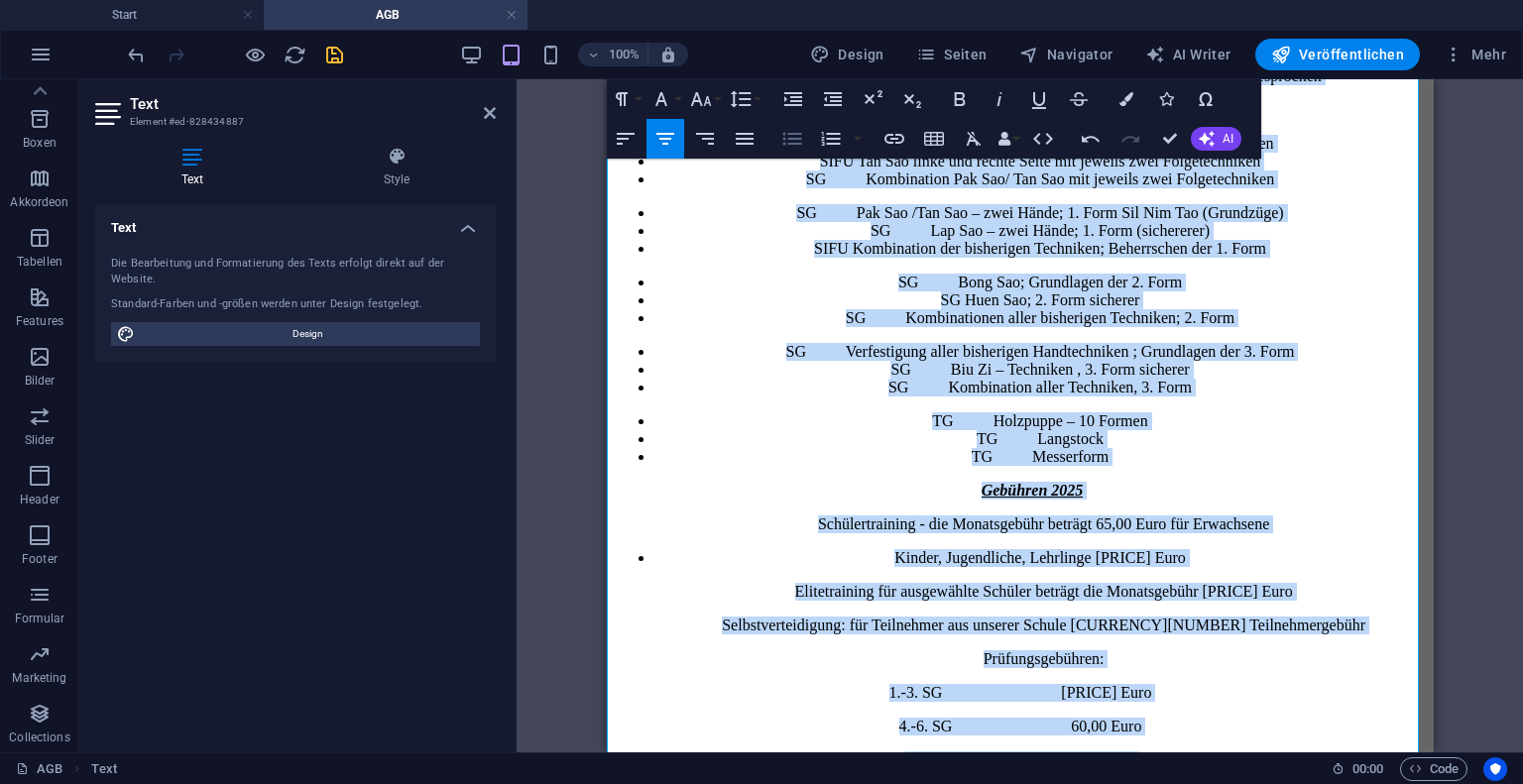 click on "Unnummerierte Liste" at bounding box center (792, 139) 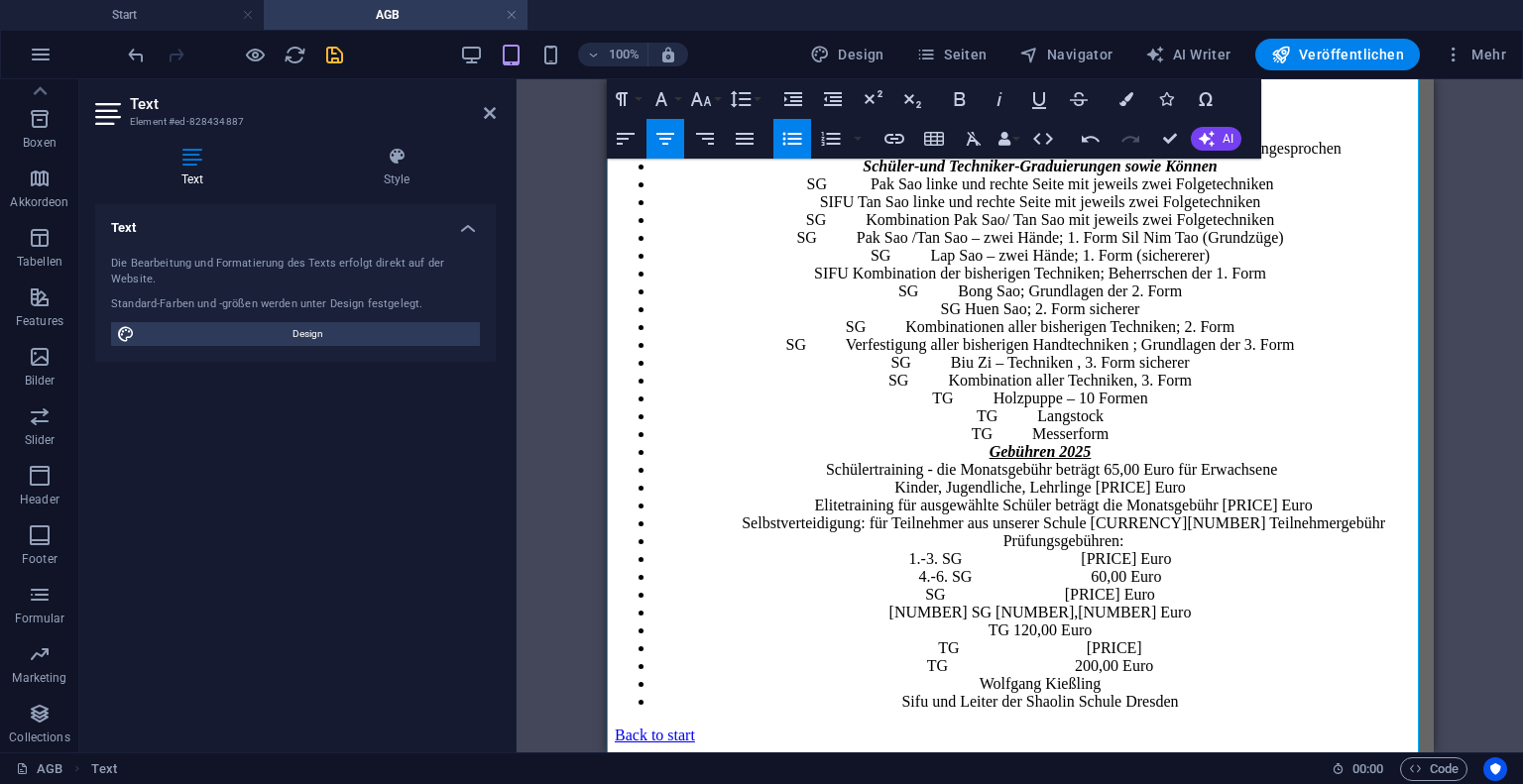 click on "Unnummerierte Liste" at bounding box center [792, 139] 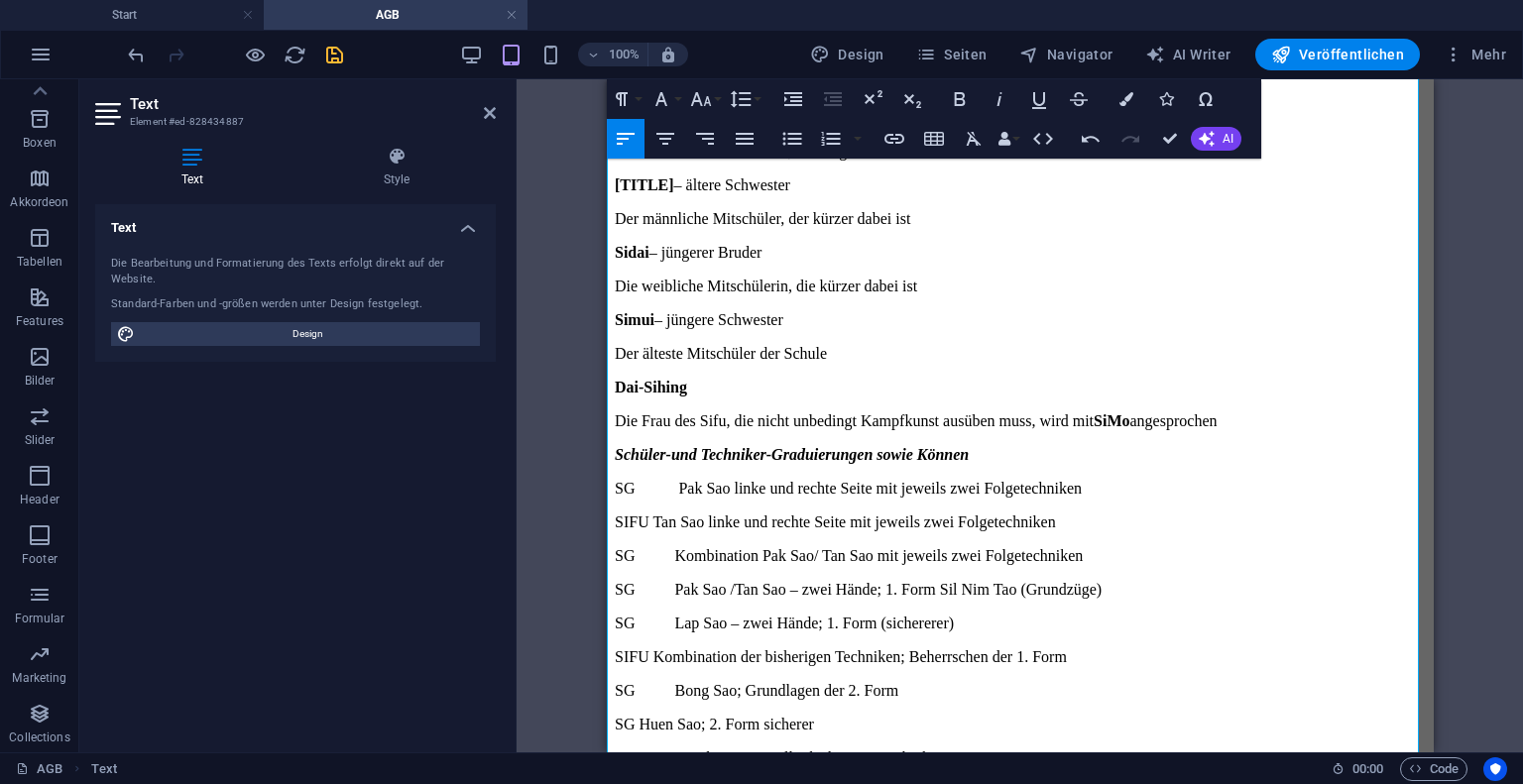 click on "TG          Langstock" at bounding box center [1019, 927] 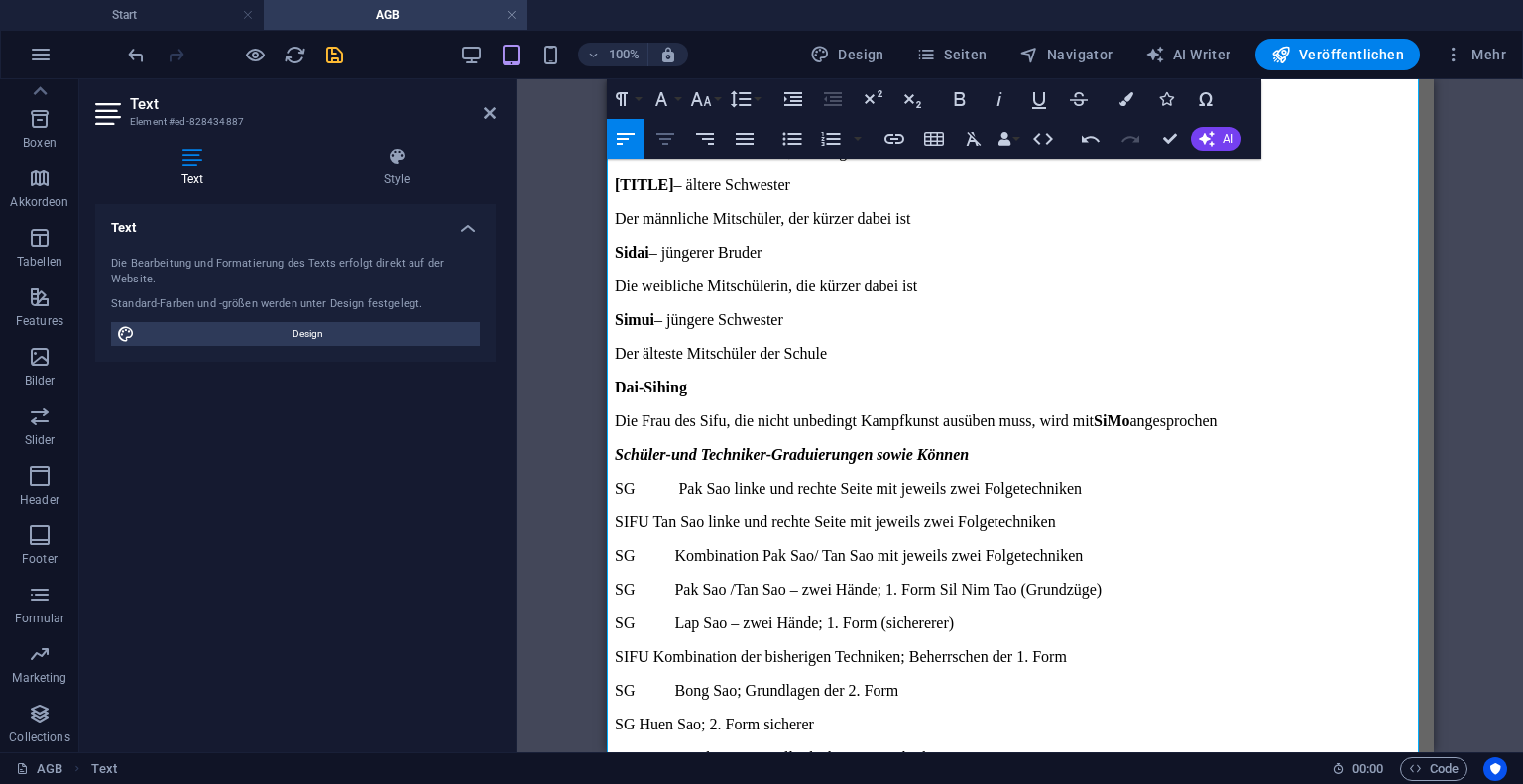 click 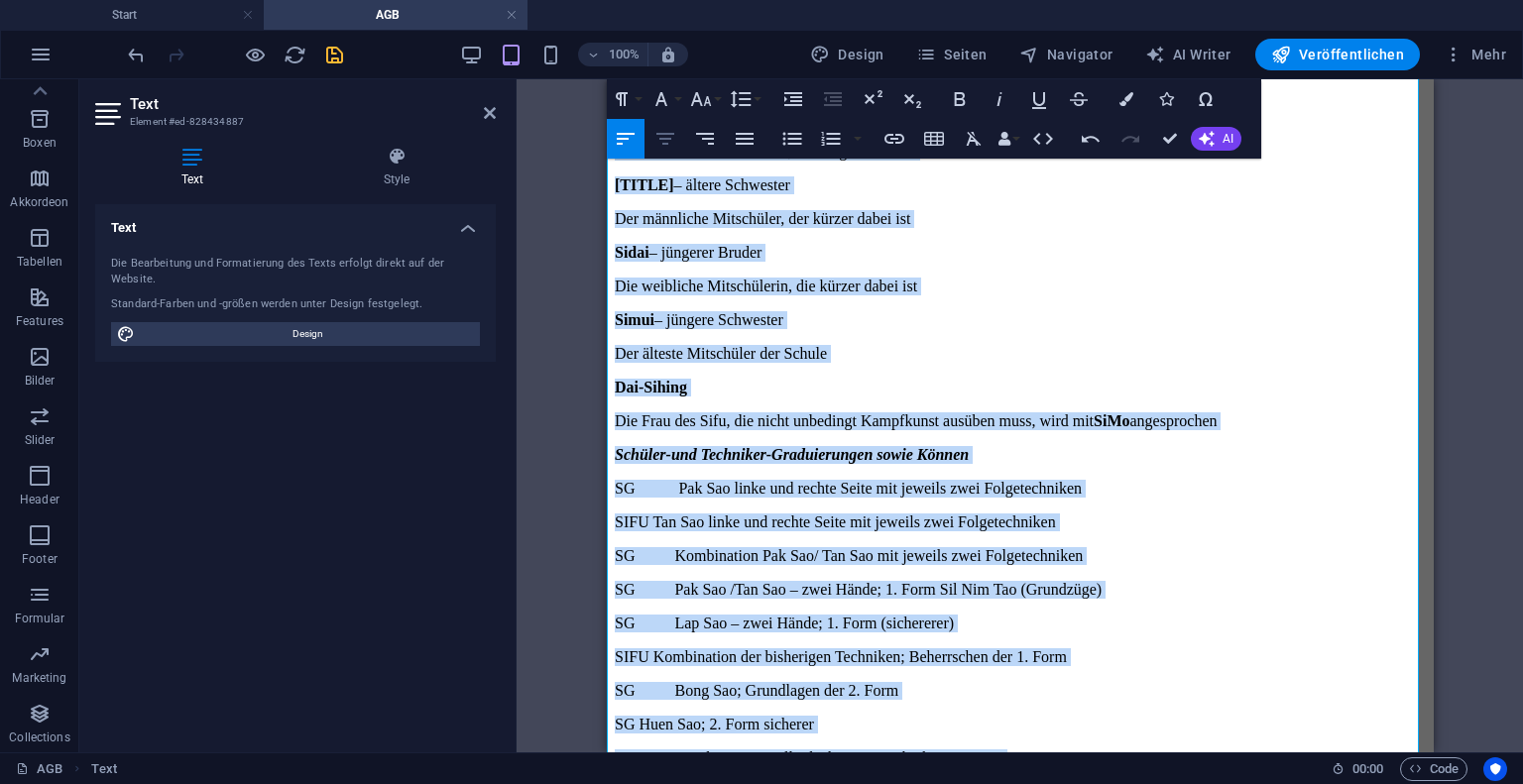 click 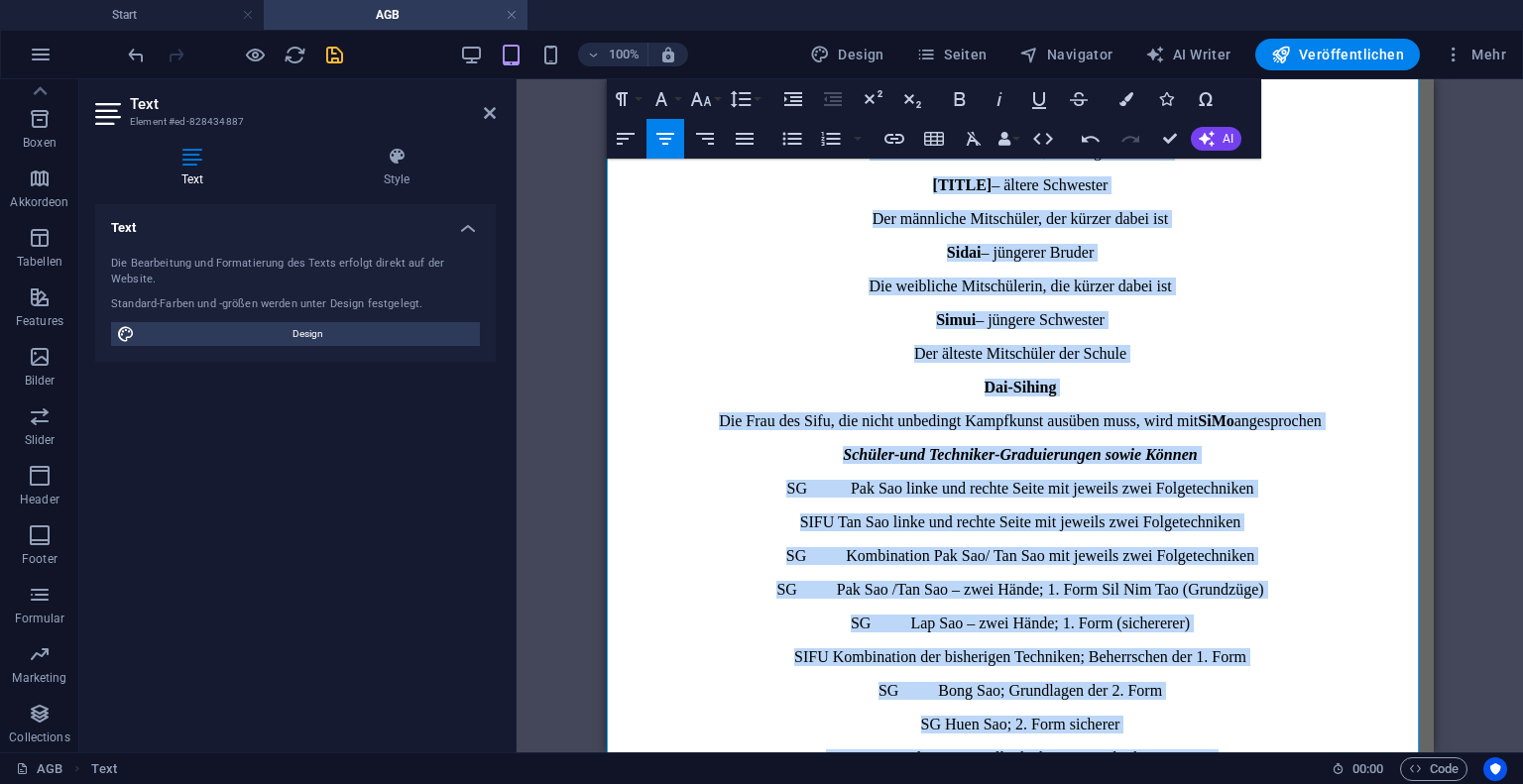 click on "TG          Langstock" at bounding box center [1019, 927] 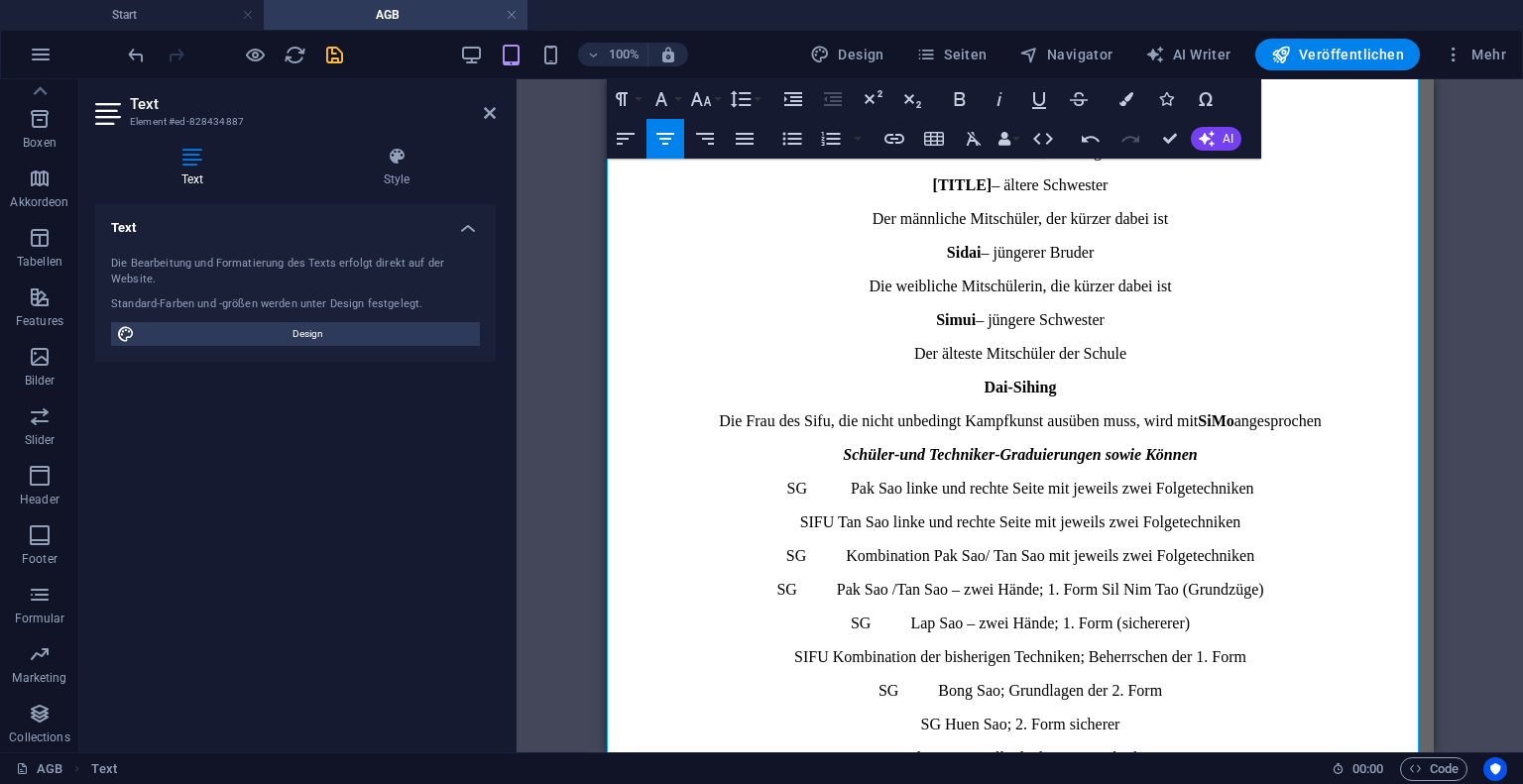 click on "TG          Messerform" at bounding box center [1019, 960] 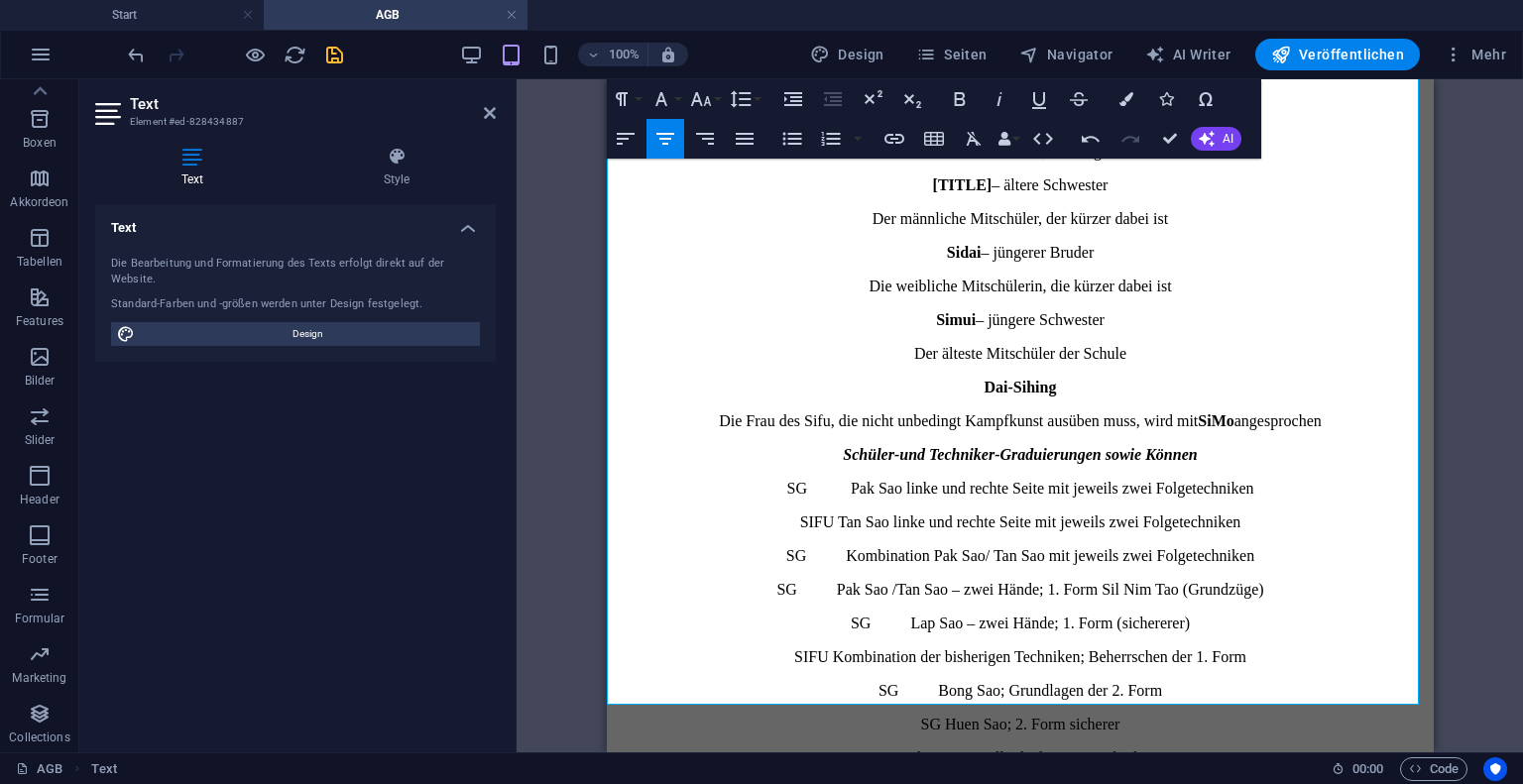 scroll, scrollTop: 3437, scrollLeft: 0, axis: vertical 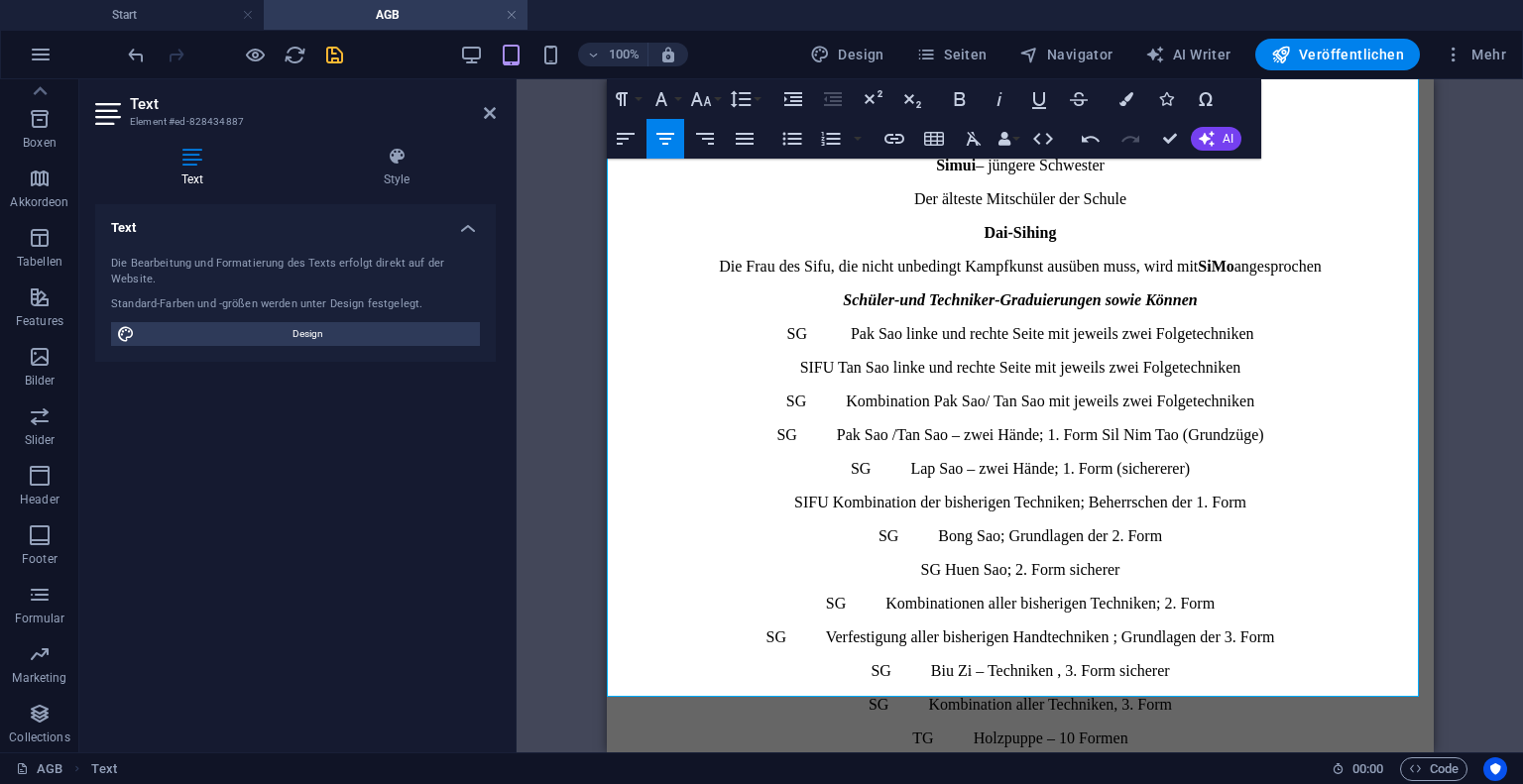 click on "Prüfungsgebühren:" at bounding box center [1019, 1042] 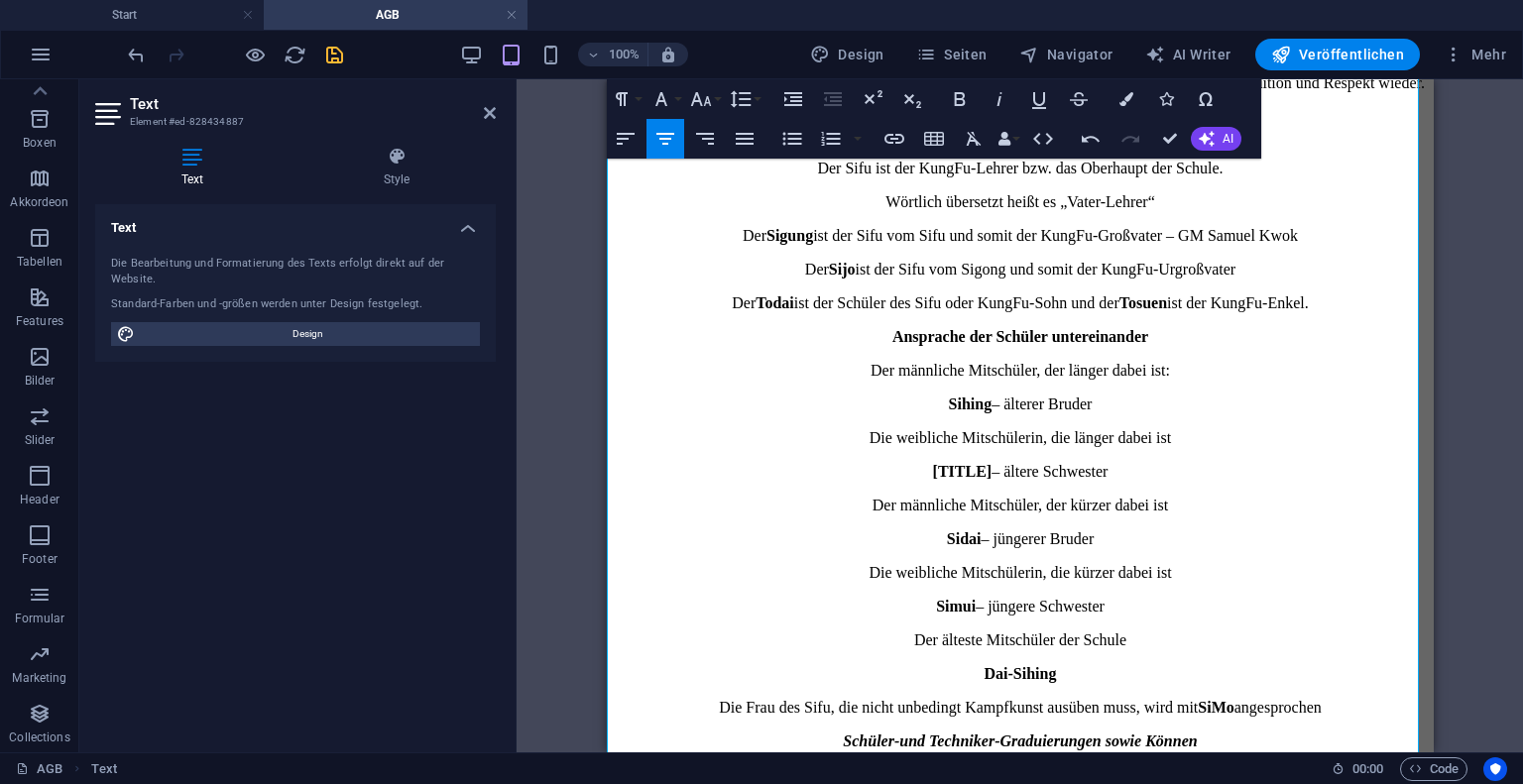 scroll, scrollTop: 2995, scrollLeft: 0, axis: vertical 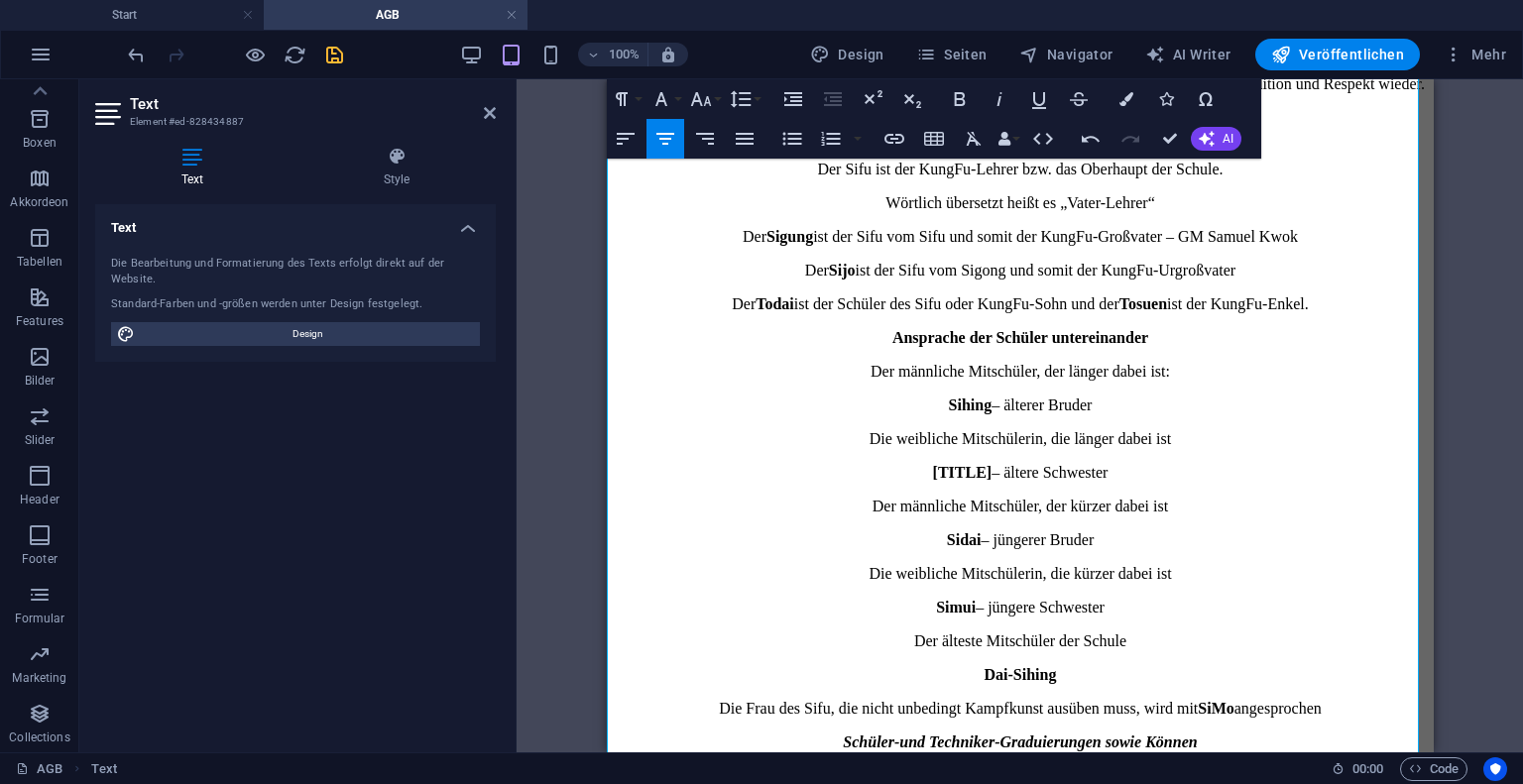 click on "Dai-Sihing" at bounding box center [1019, 675] 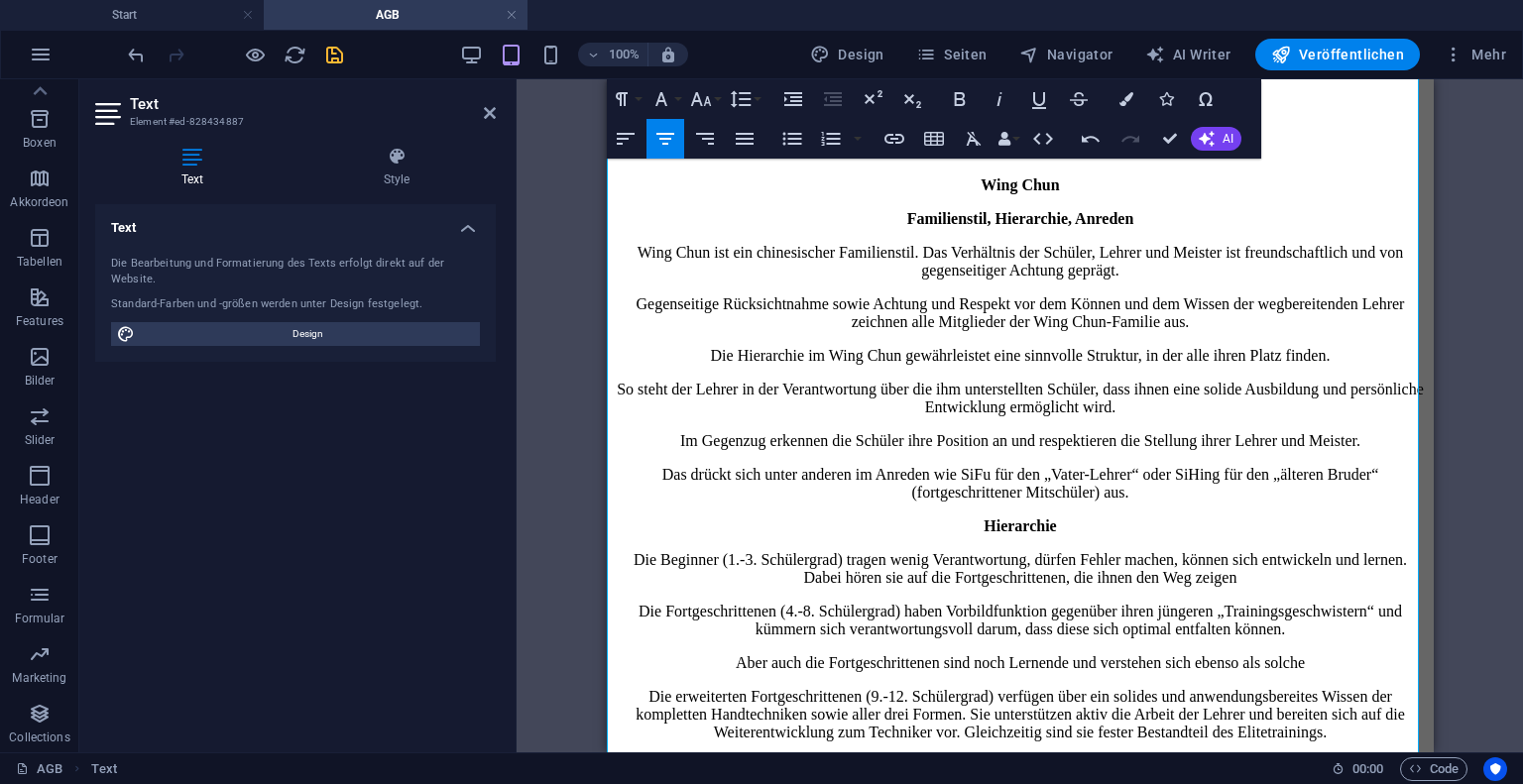 scroll, scrollTop: 1645, scrollLeft: 0, axis: vertical 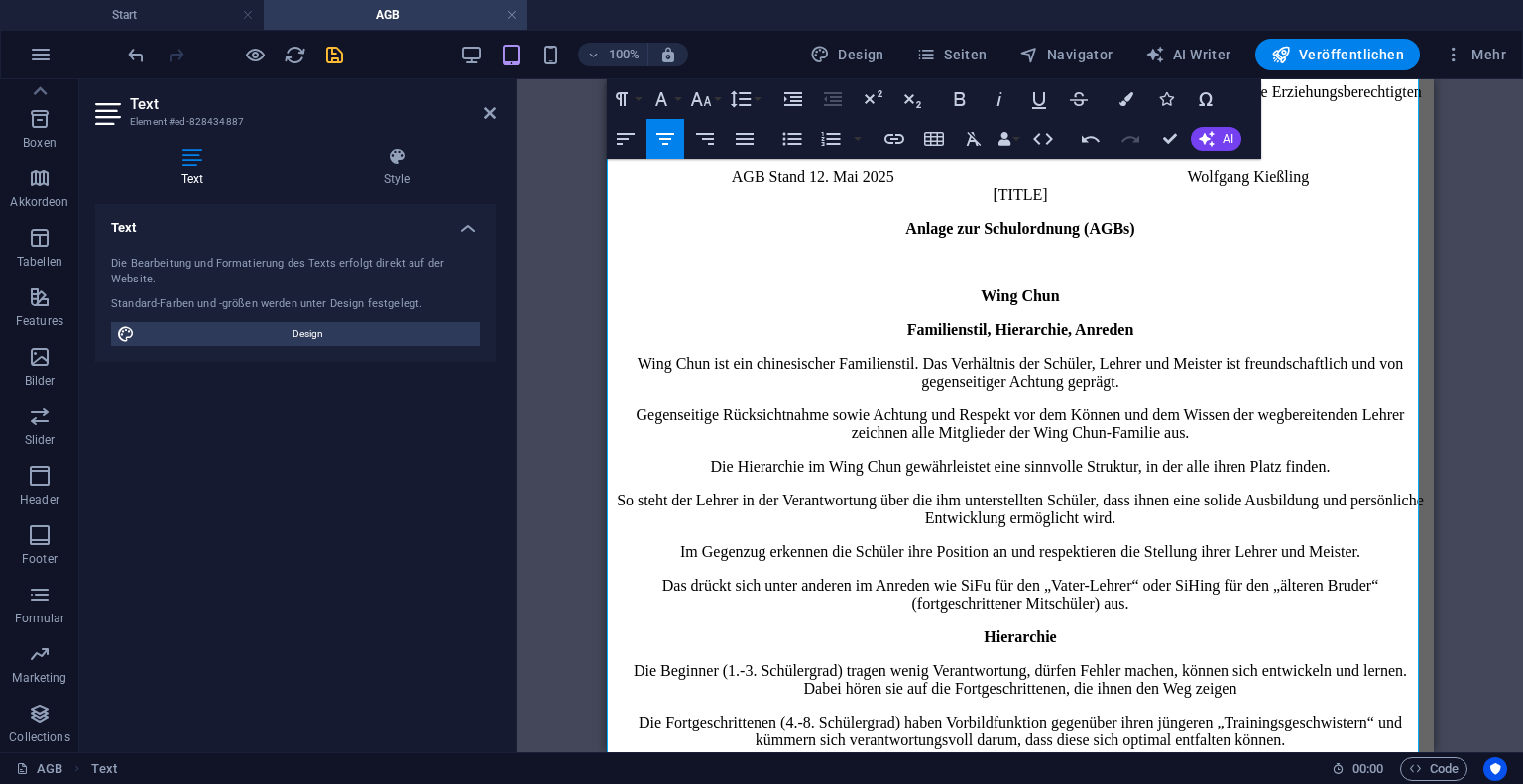 click on "Das drückt sich unter anderen im Anreden wie SiFu für den „Vater-Lehrer“ oder SiHing für den „älteren Bruder“ (fortgeschrittener Mitschüler) aus." at bounding box center (1019, 595) 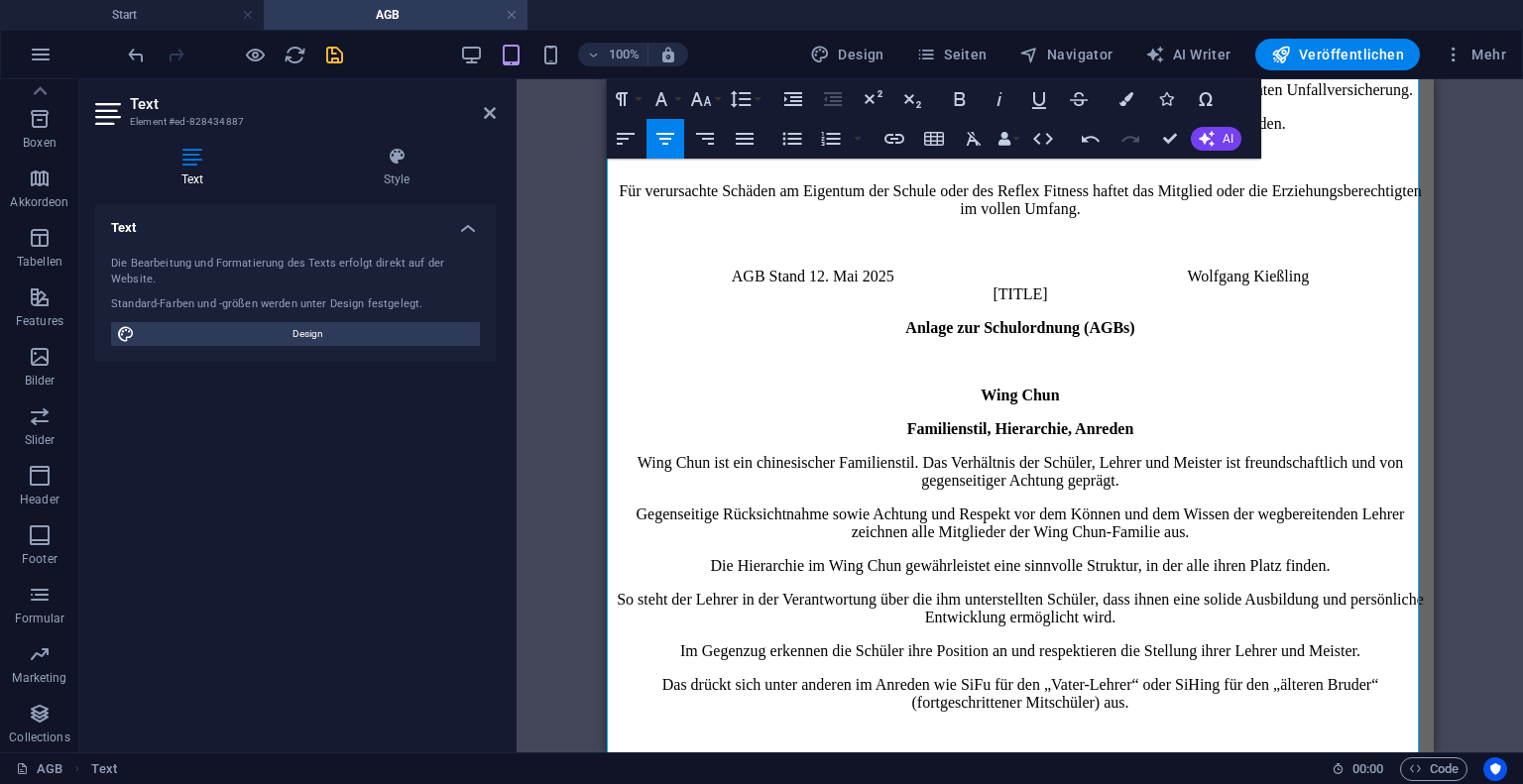 scroll, scrollTop: 1545, scrollLeft: 0, axis: vertical 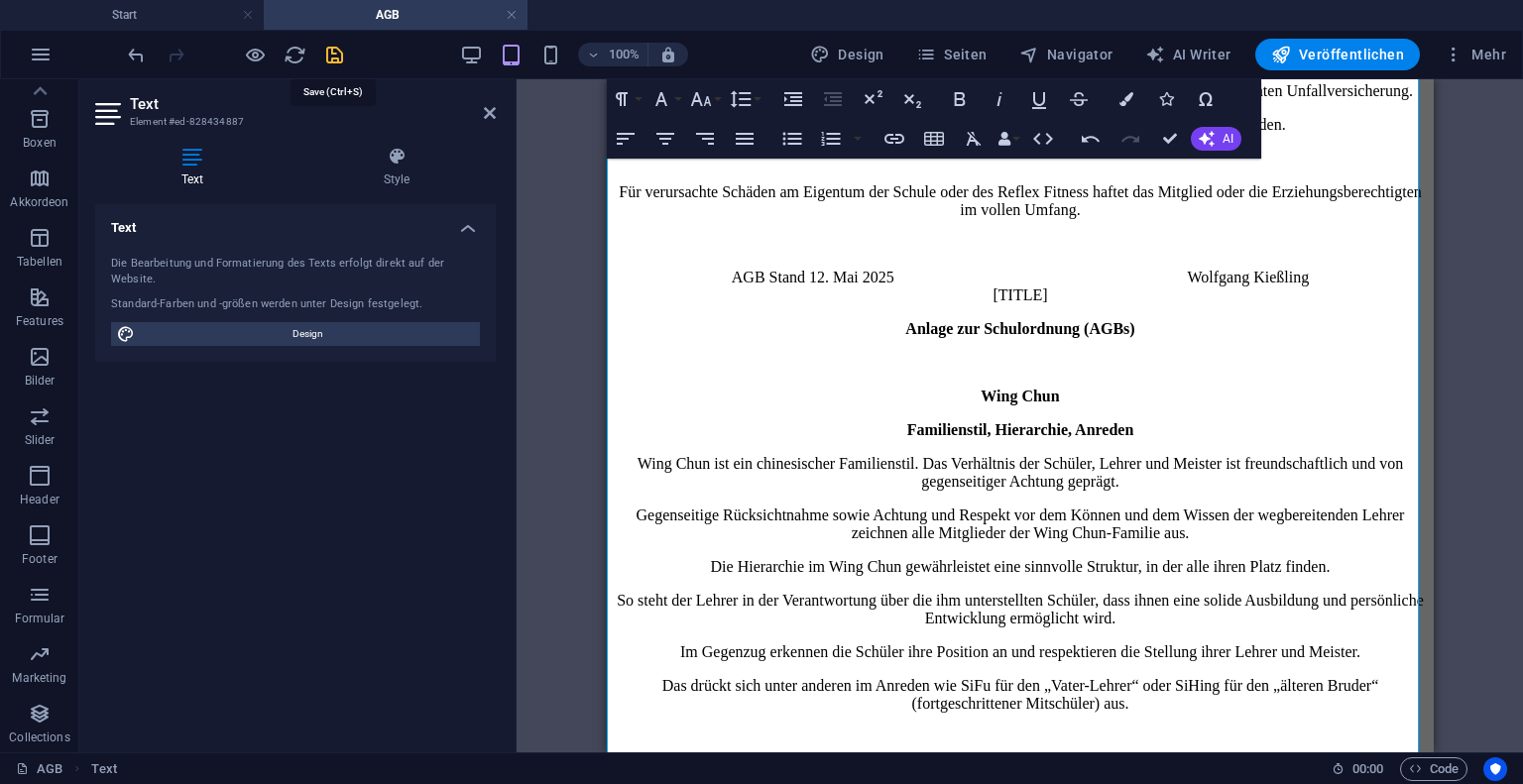 click at bounding box center [334, 55] 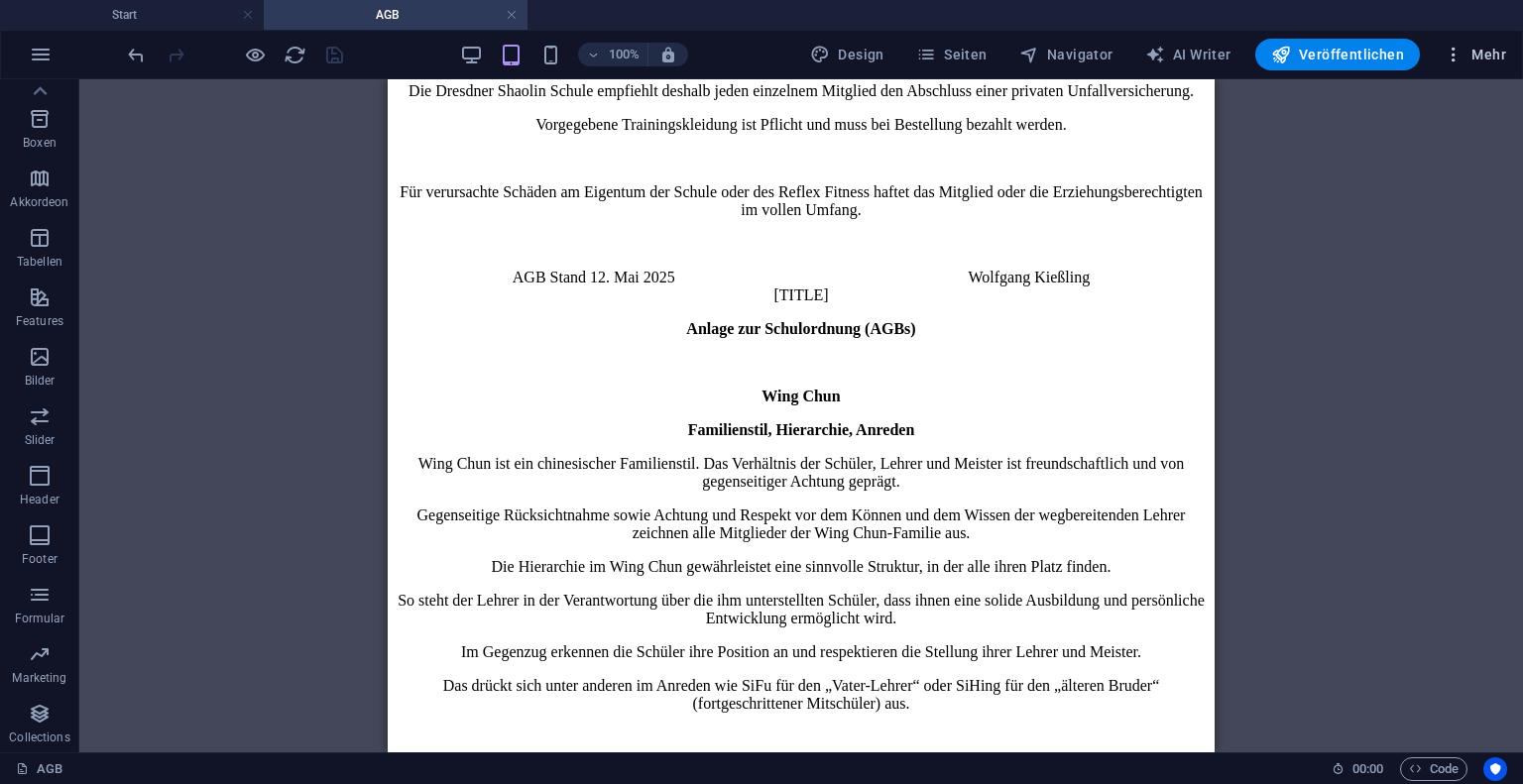 click at bounding box center [1454, 55] 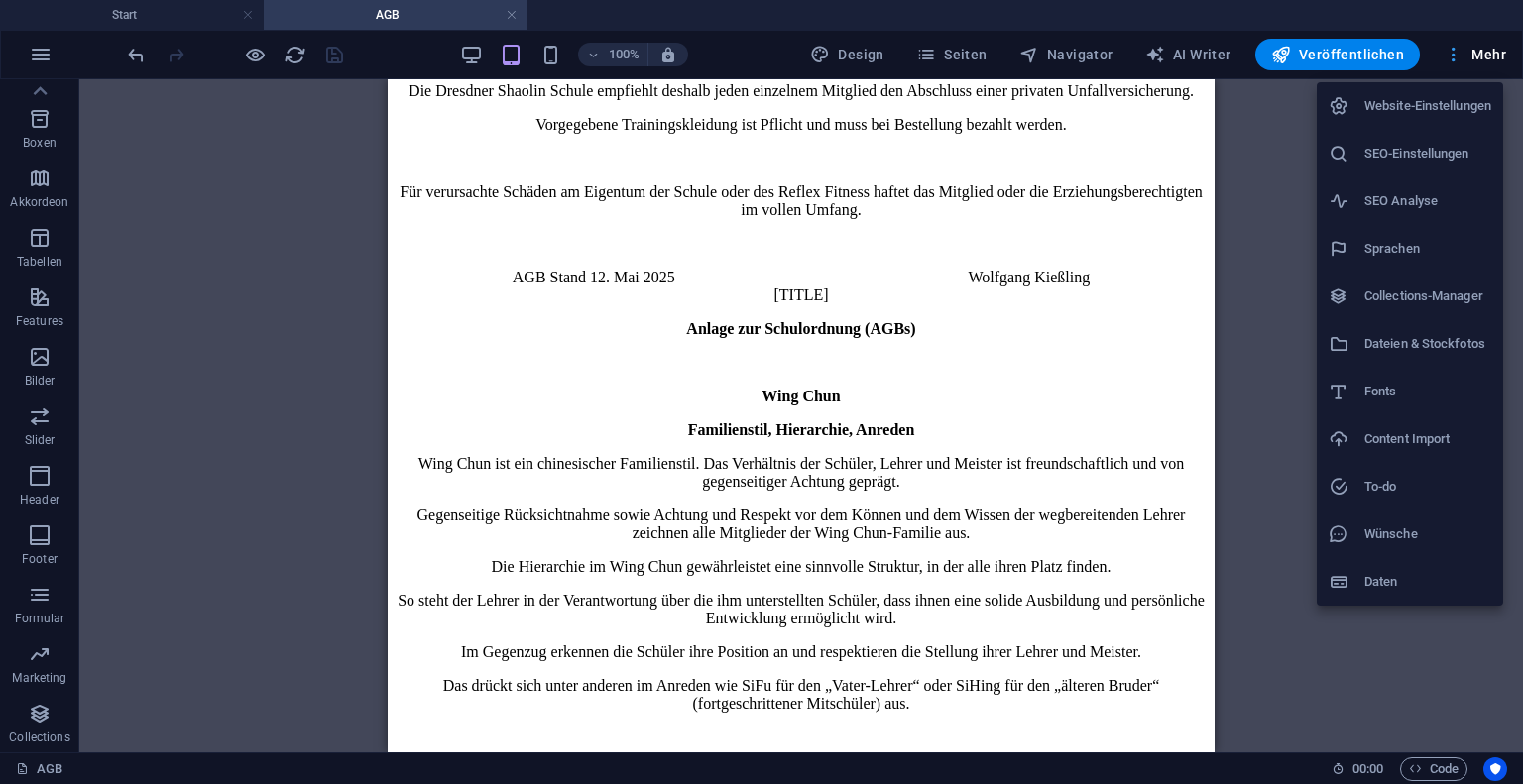 click at bounding box center (762, 392) 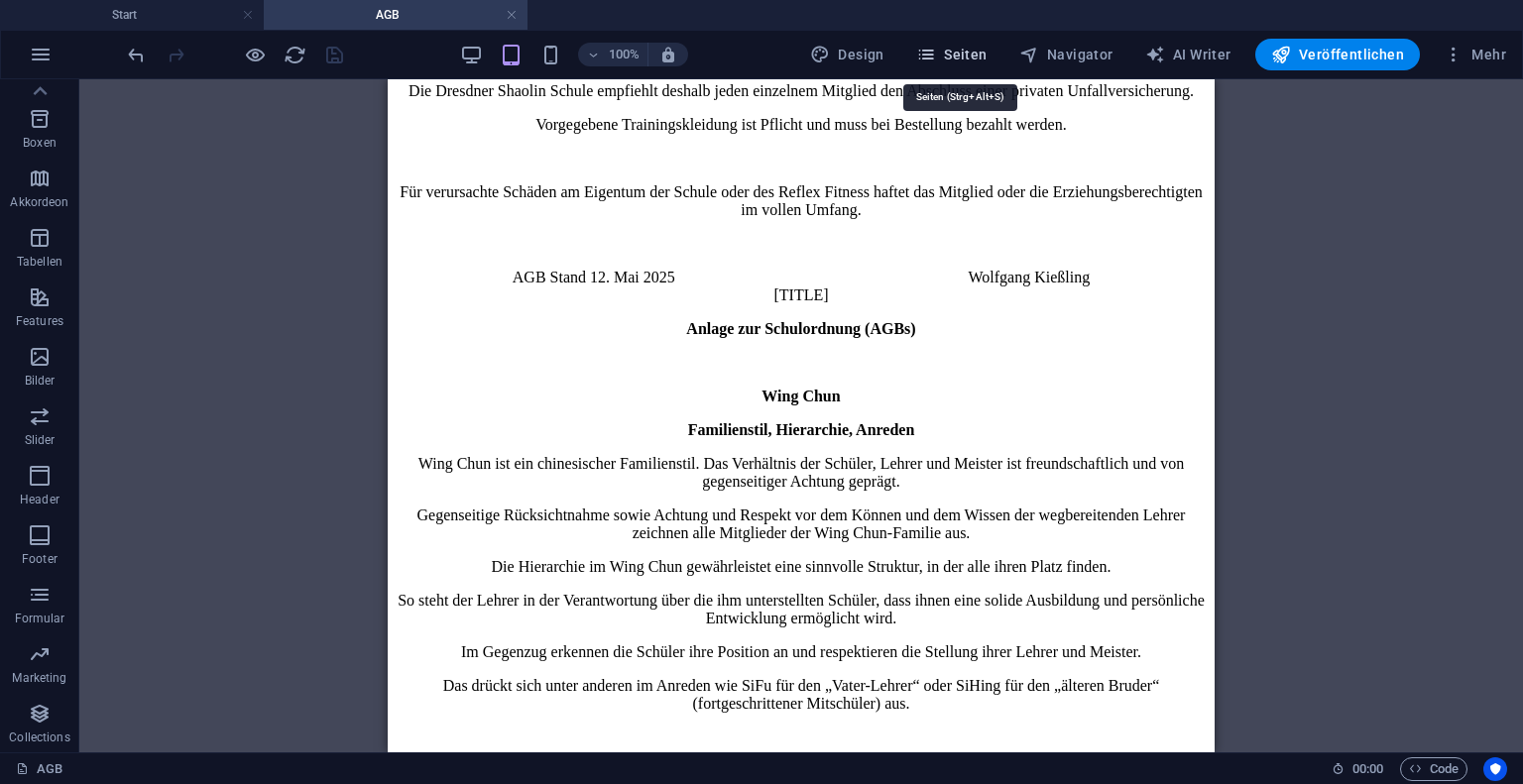 click on "Seiten" at bounding box center [952, 55] 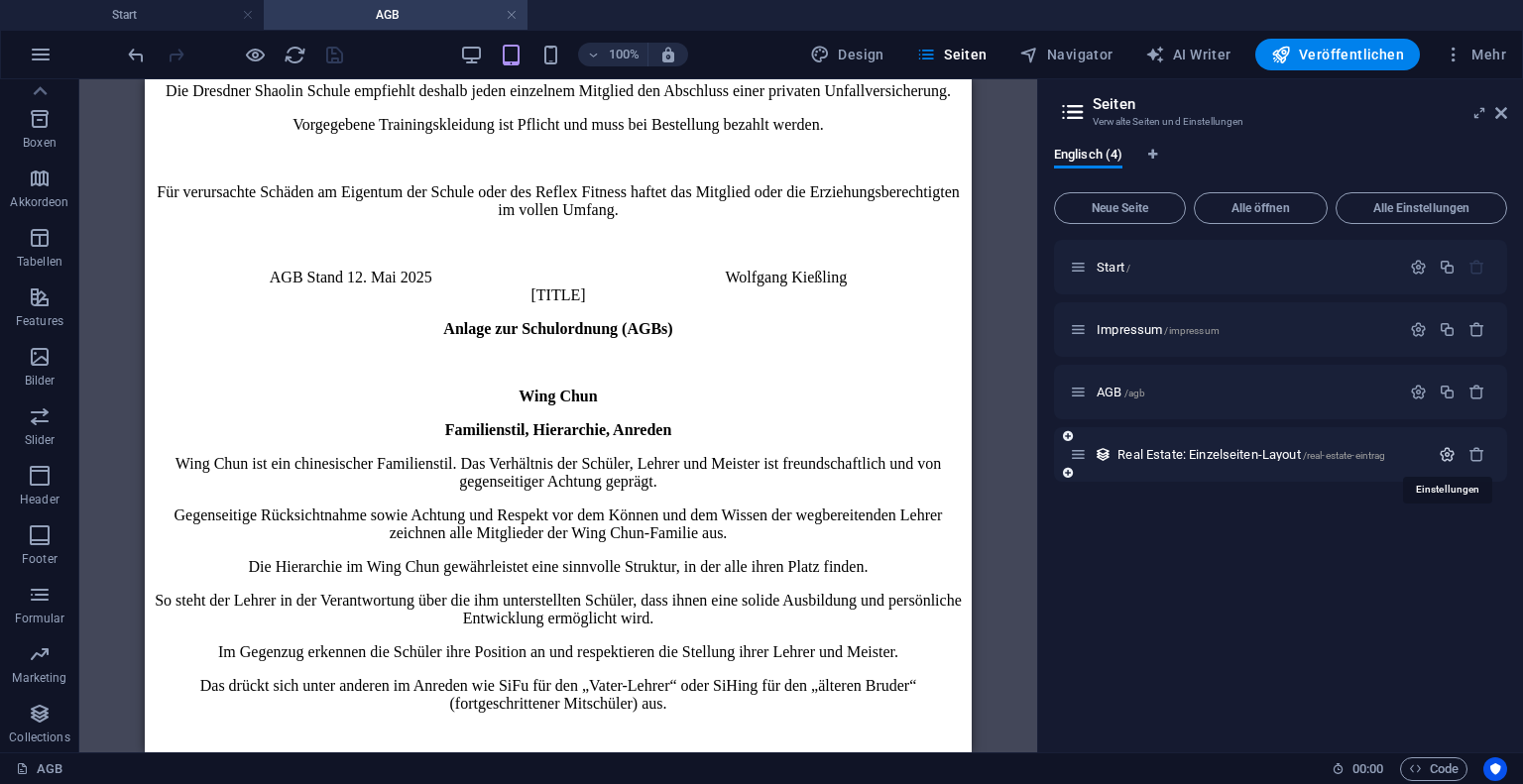click at bounding box center (1447, 454) 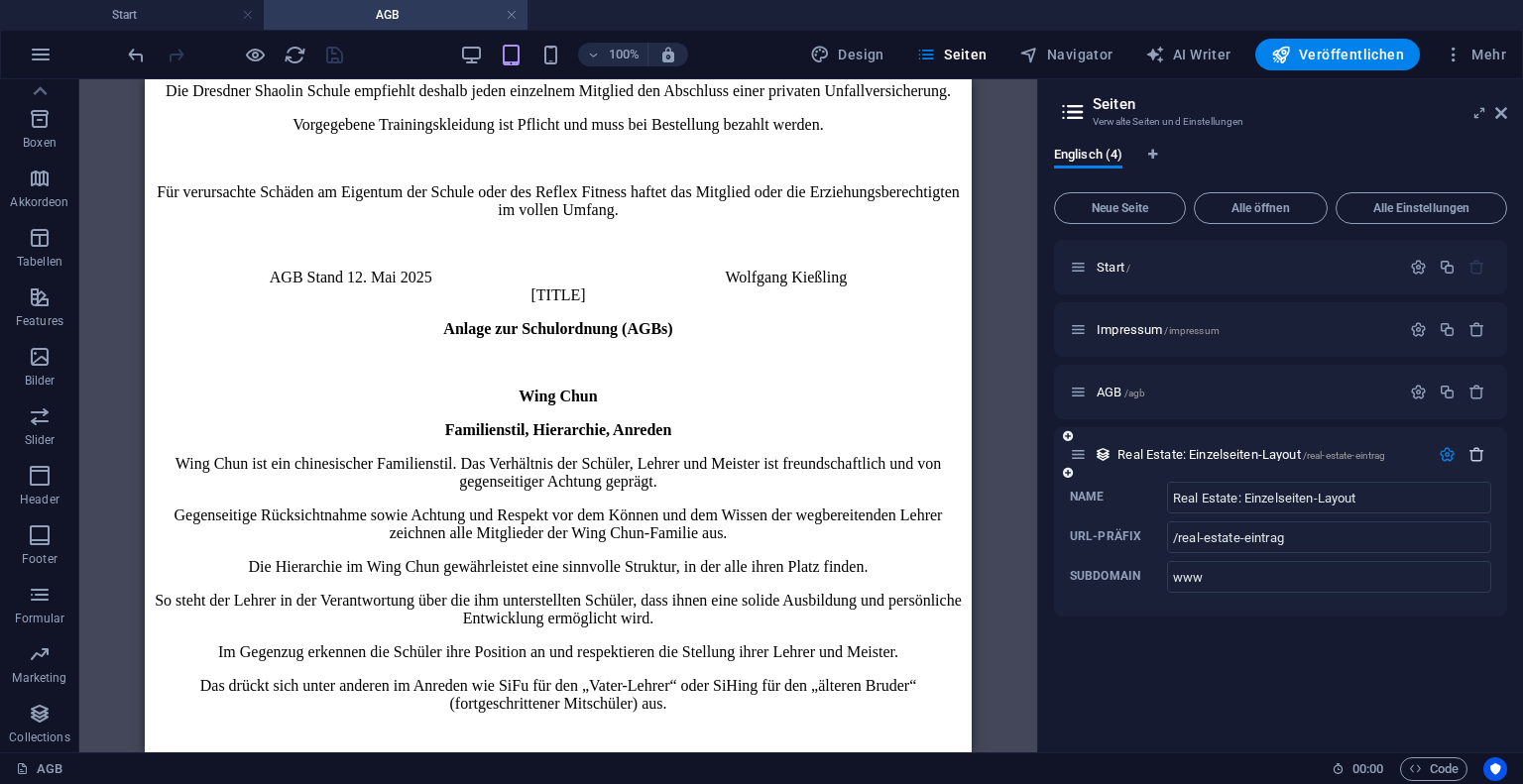 click at bounding box center [1476, 454] 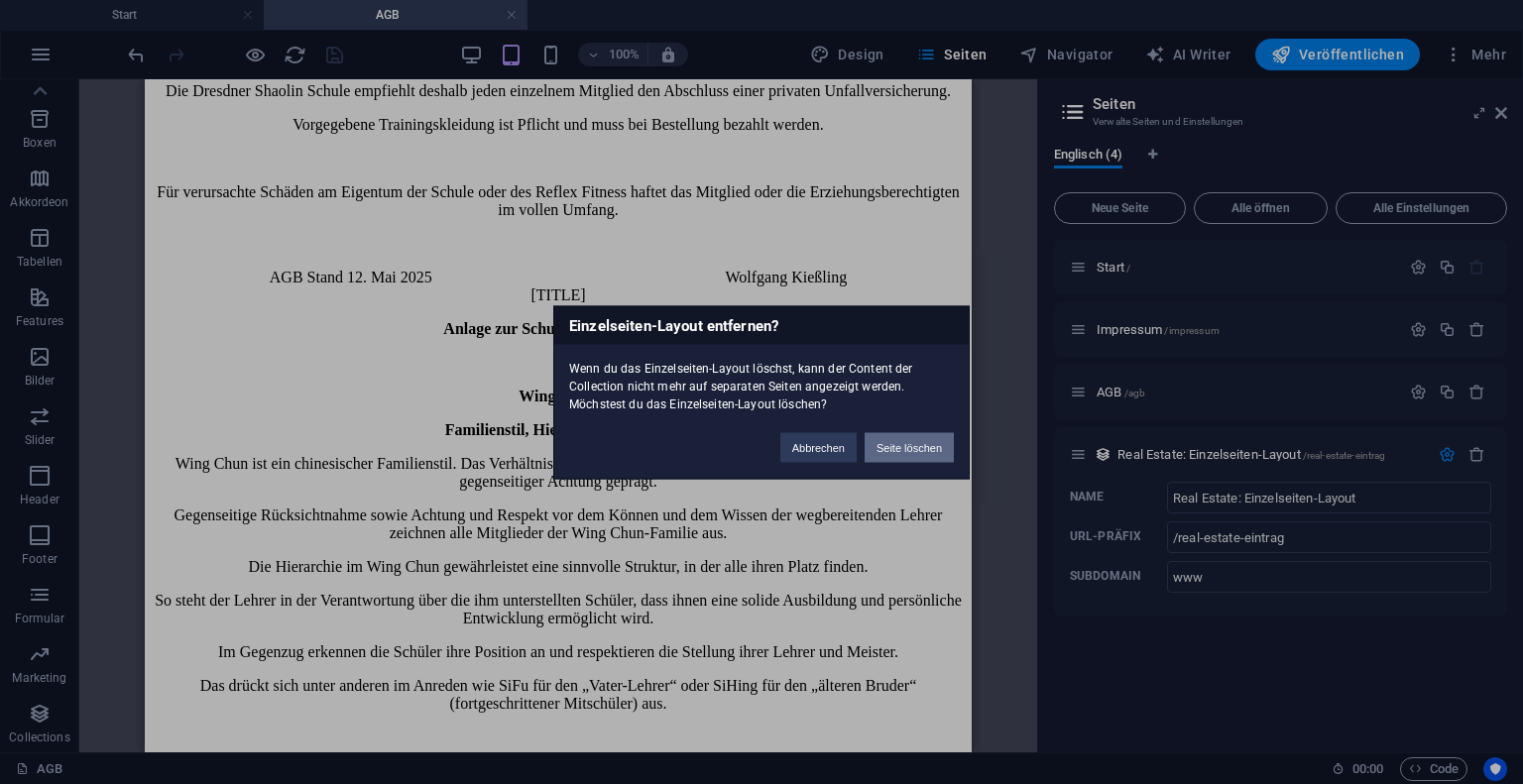 click on "Seite löschen" at bounding box center [909, 447] 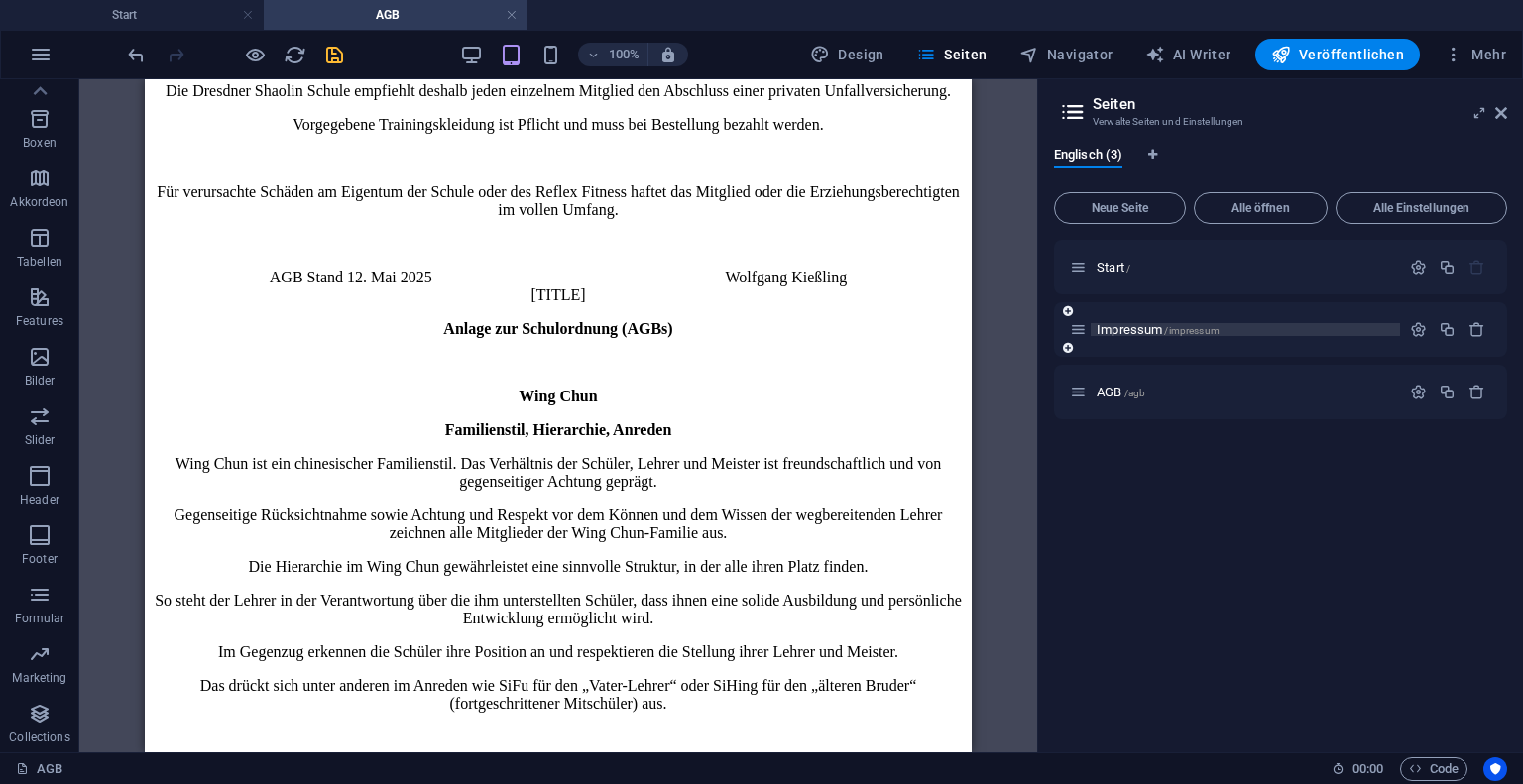 click on "Impressum /impressum" at bounding box center (1158, 329) 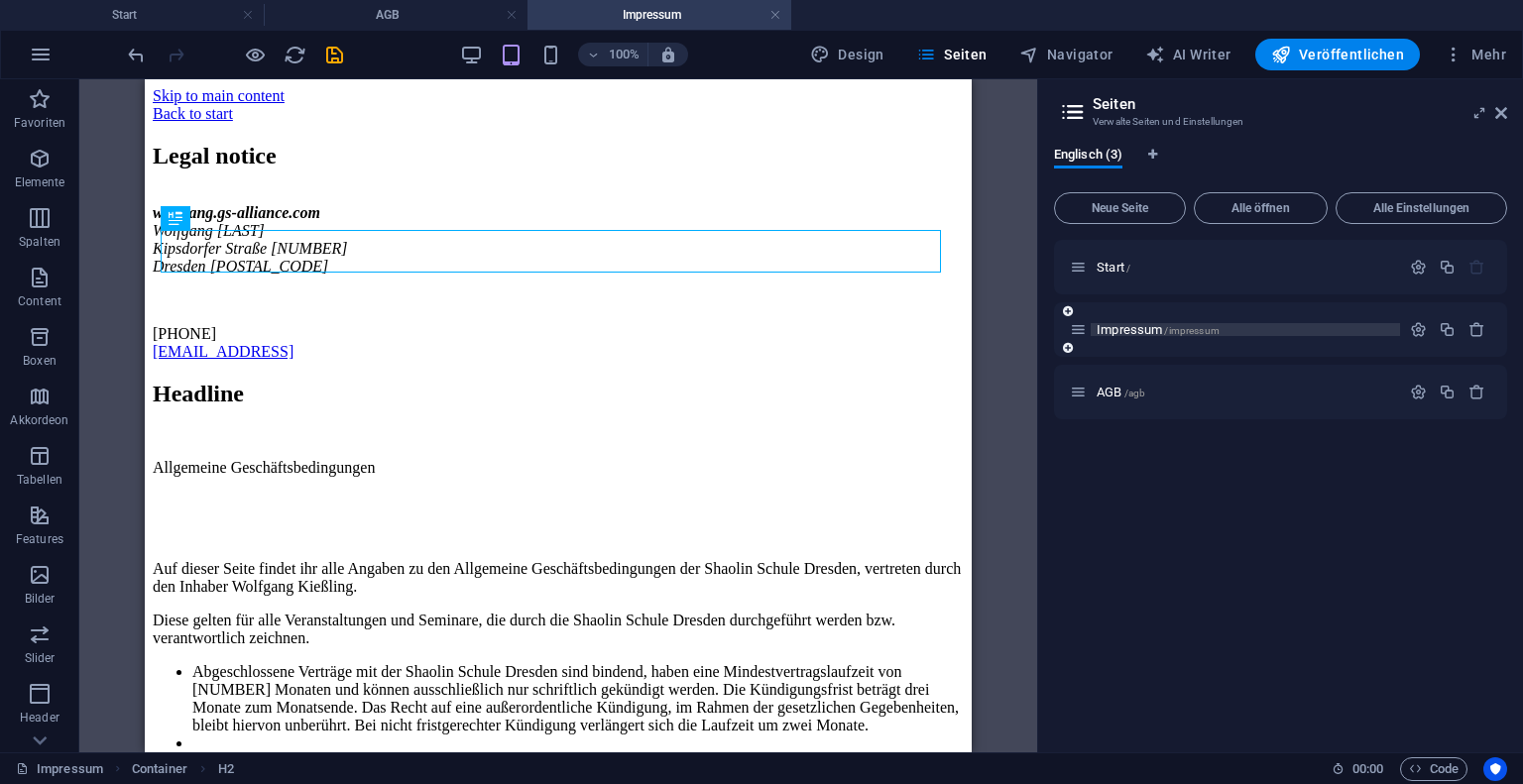 scroll, scrollTop: 0, scrollLeft: 0, axis: both 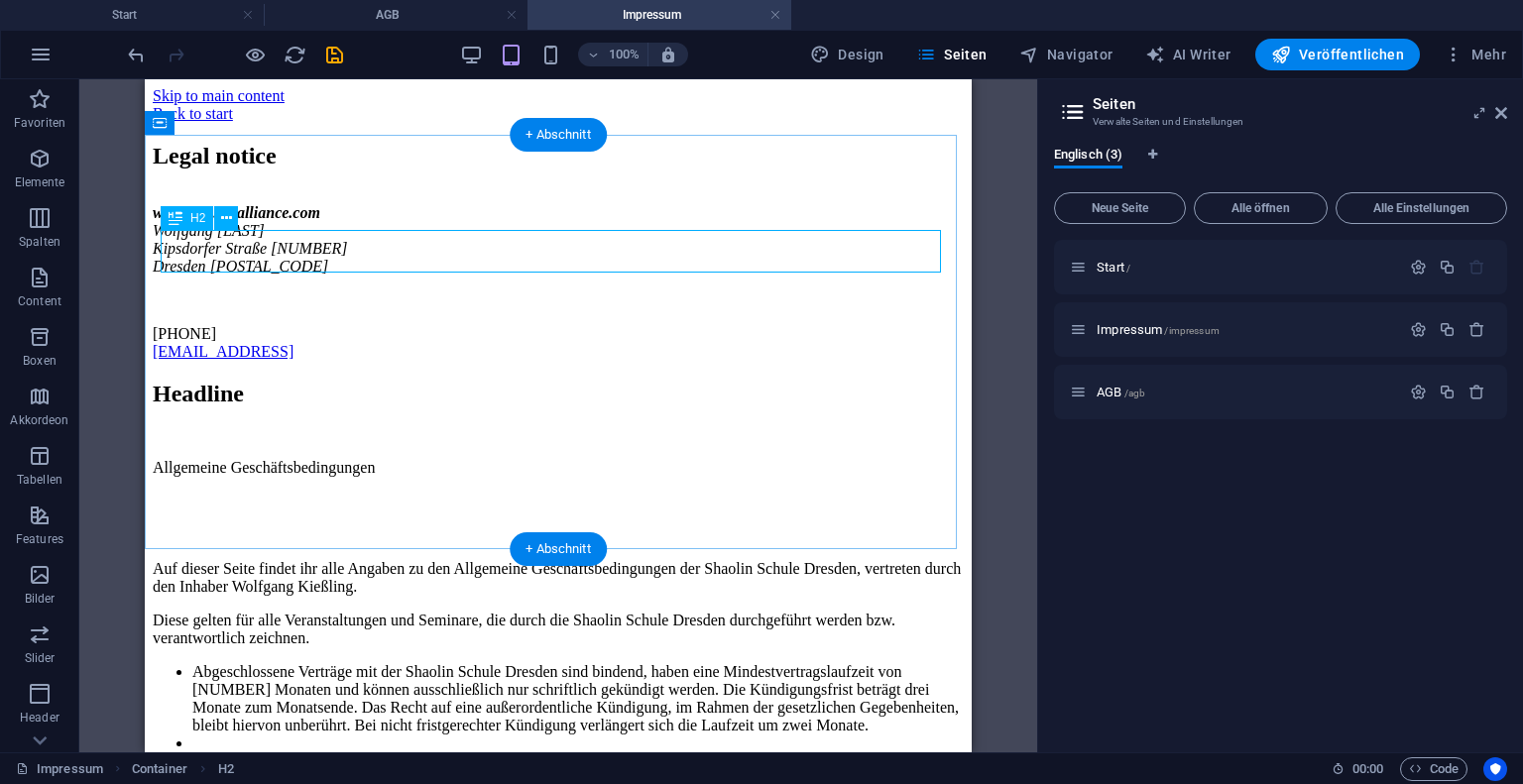 click on "Legal notice" at bounding box center [558, 156] 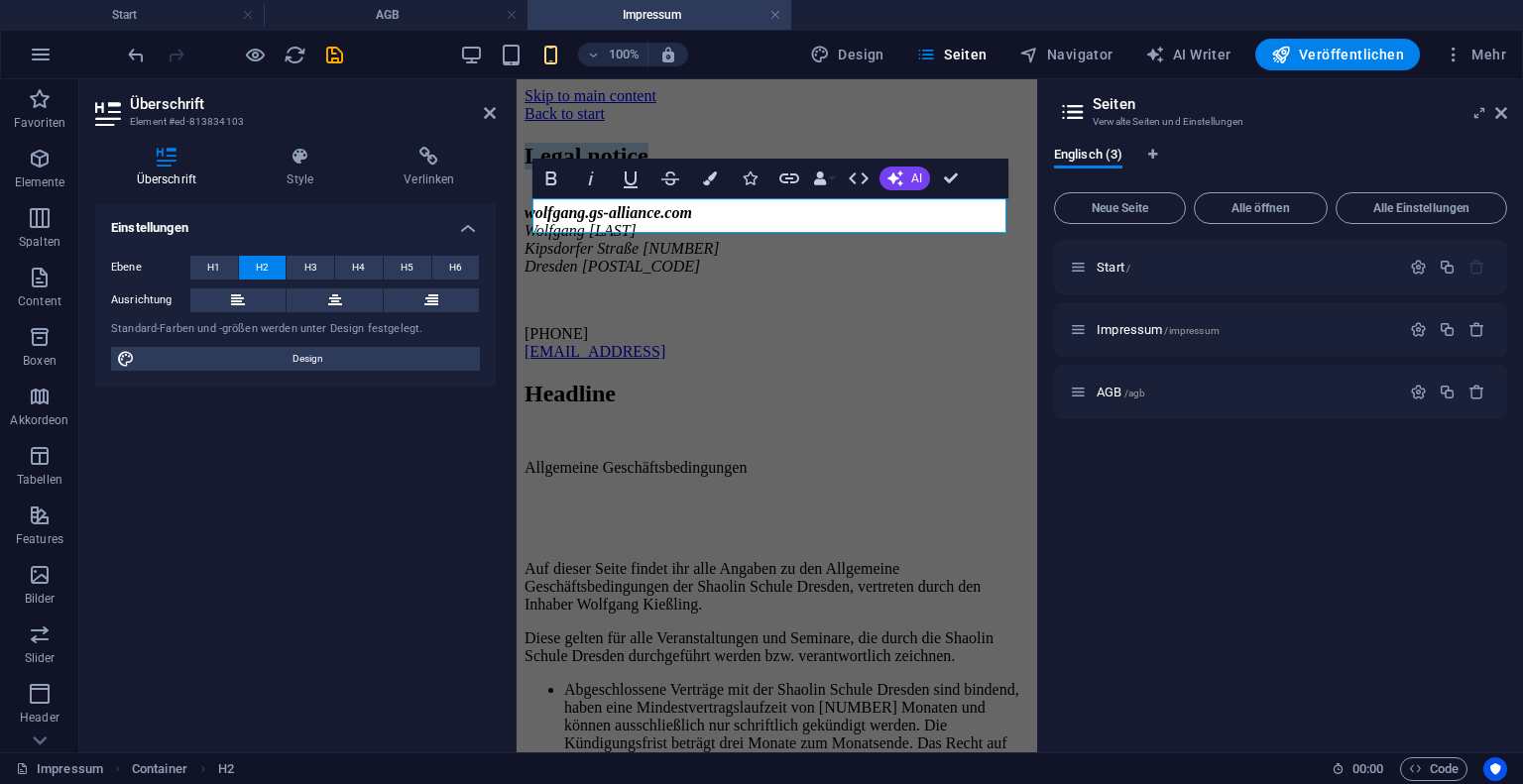 type 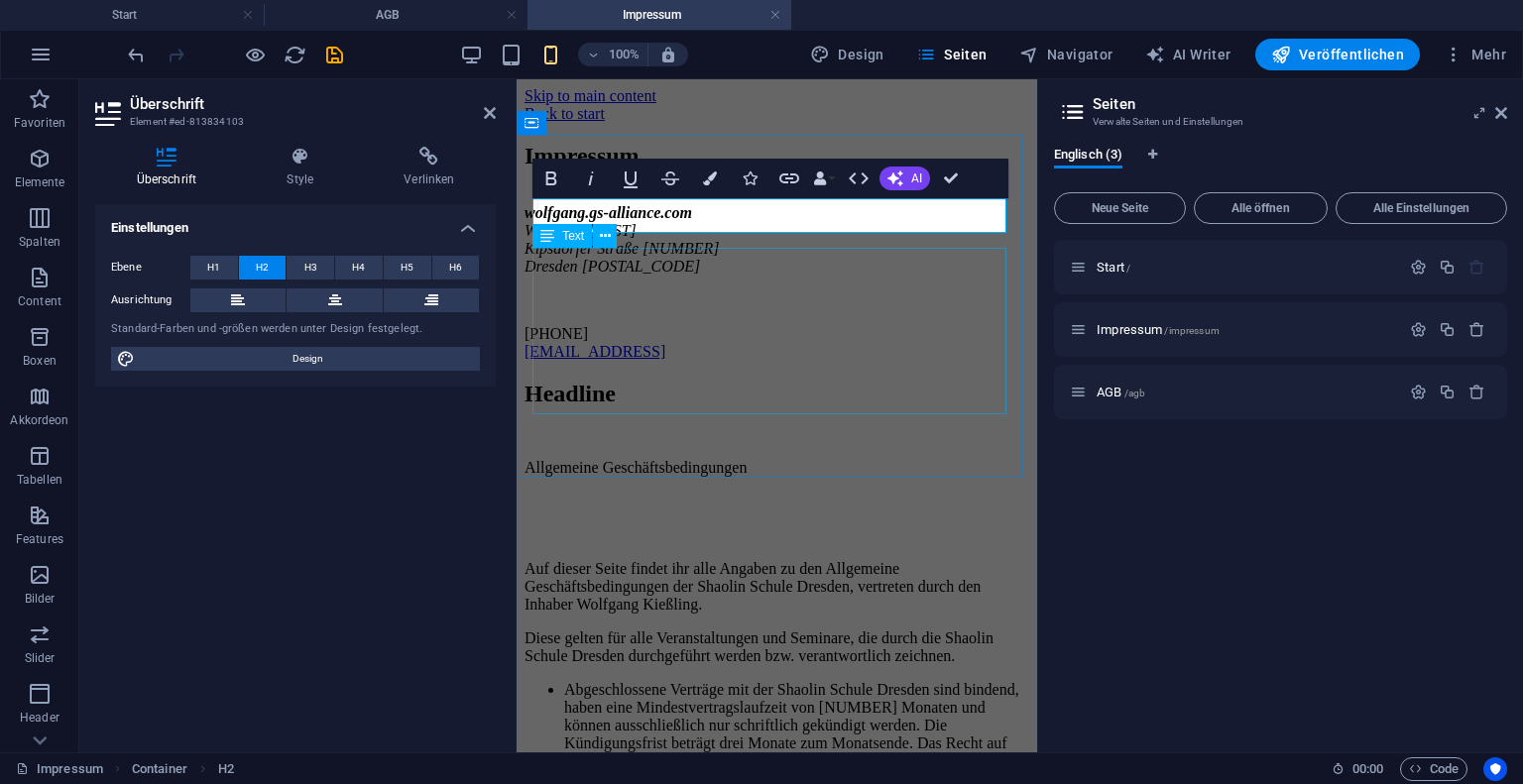 click on "wolfgang.gs-alliance.com Wolfgang Kießling Kipsdorfer Straße [NUMBER] Dresden [NUMBER] [PHONE] f300792df3c144d99fe60823b93eeb@plesk.local" at bounding box center (776, 282) 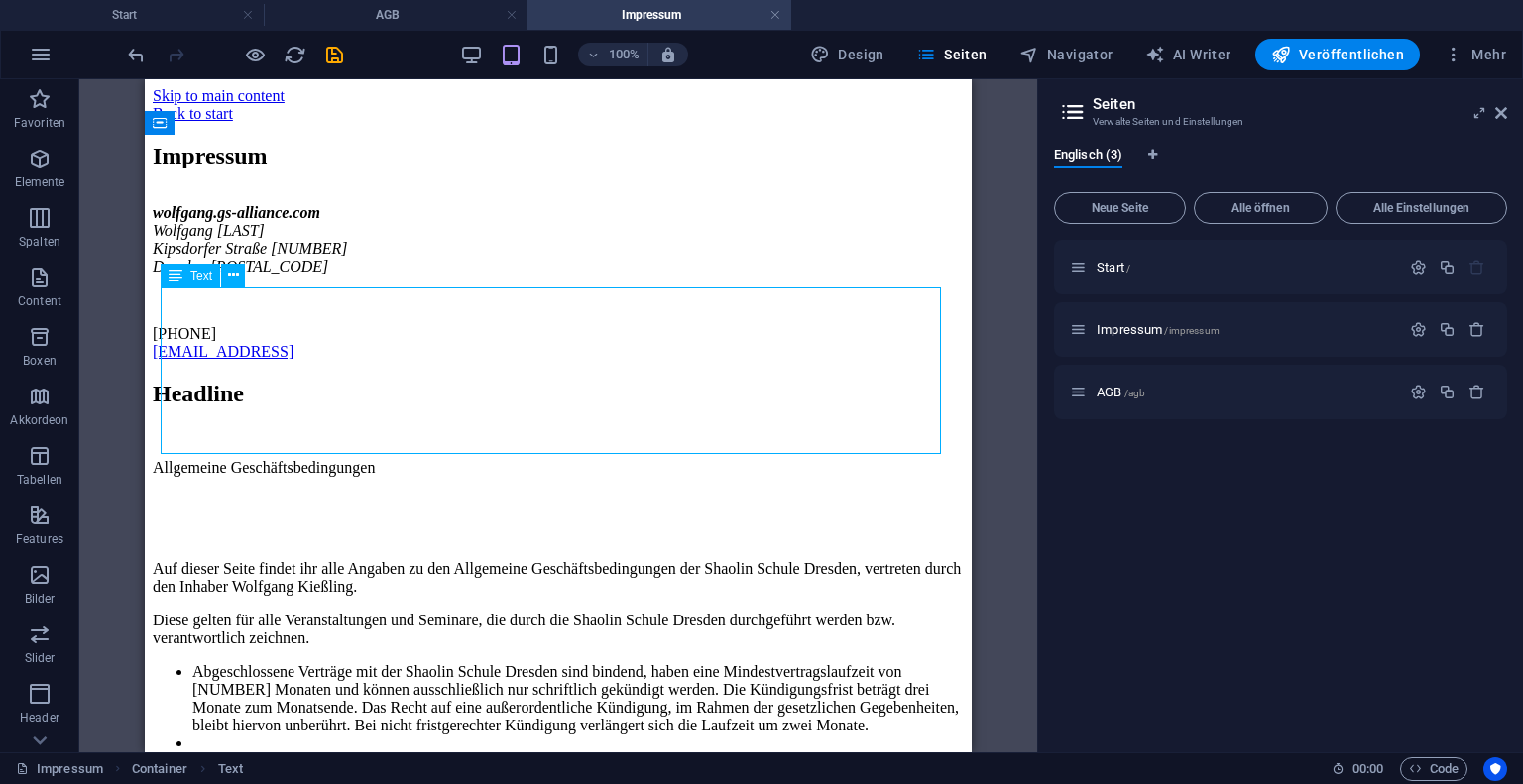 click on "wolfgang.gs-alliance.com Wolfgang Kießling Kipsdorfer Straße [NUMBER] Dresden [NUMBER] [PHONE] f300792df3c144d99fe60823b93eeb@plesk.local" at bounding box center (558, 282) 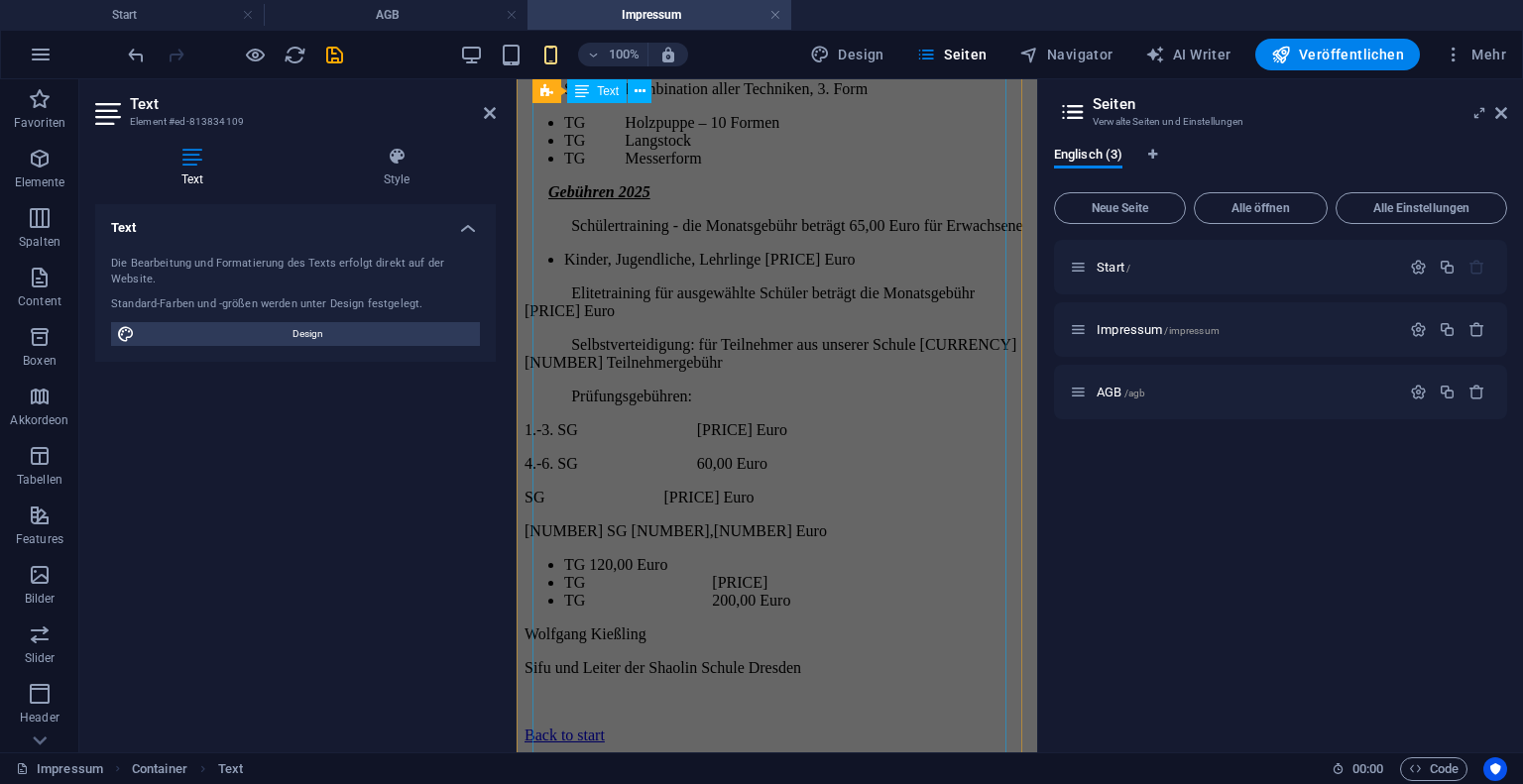 scroll, scrollTop: 5595, scrollLeft: 0, axis: vertical 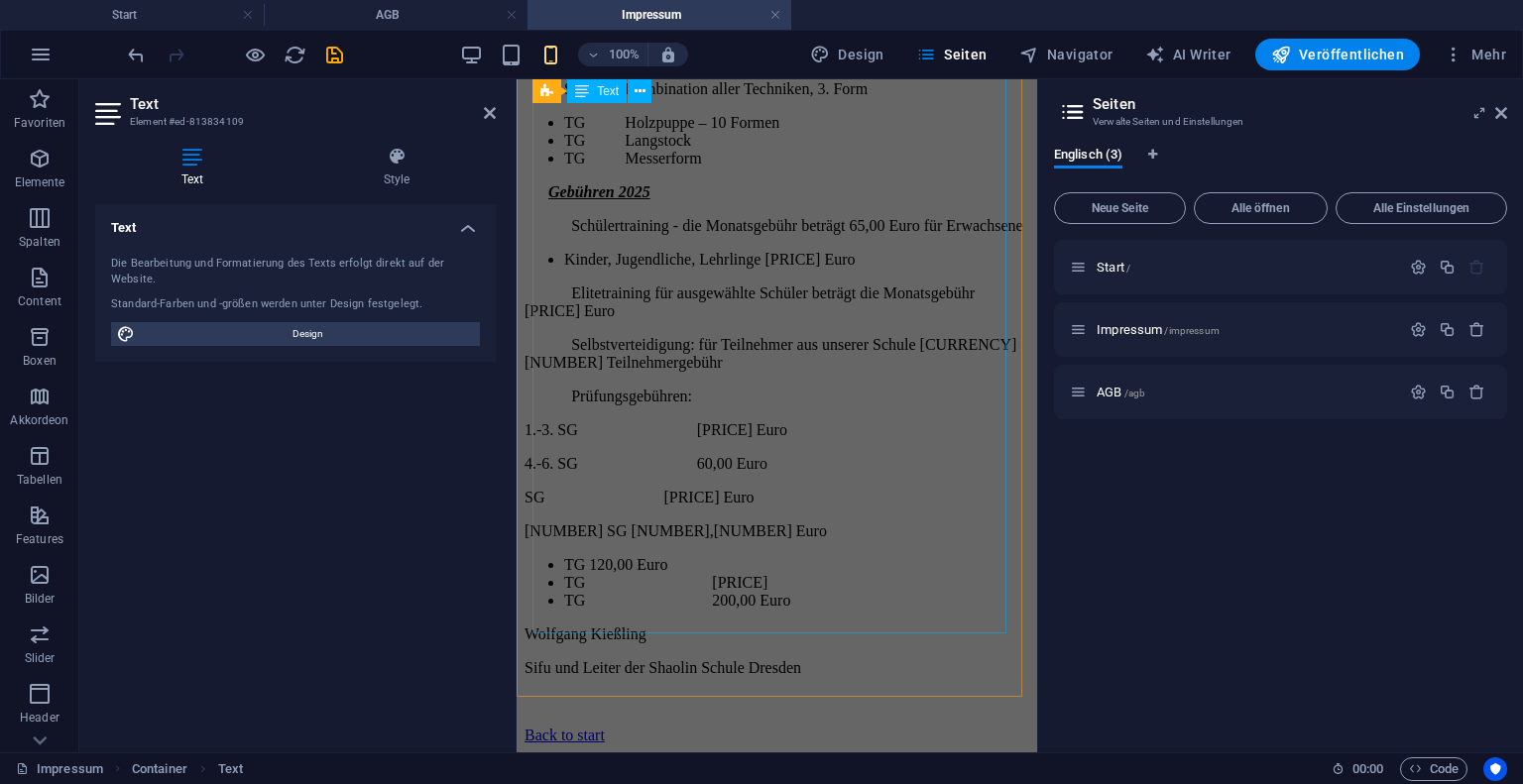 click on "Allgemeine Geschäftsbedingungen Auf dieser Seite findet ihr alle Angaben zu den Allgemeine Geschäftsbedingungen der Shaolin Schule Dresden, vertreten durch den Inhaber Wolfgang Kießling. Diese gelten für alle Veranstaltungen und Seminare, die durch die Shaolin Schule Dresden durchgeführt werden bzw. verantwortlich zeichnen. Abgeschlossene Verträge mit der Shaolin Schule Dresden sind bindend, haben eine Mindestvertragslaufzeit von 12 Monaten und können ausschließlich nur schriftlich gekündigt werden. Die Kündigungsfrist beträgt drei Monate zum Monatsende. Das Recht auf eine außerordentliche Kündigung, im Rahmen der gesetzlichen Gegebenheiten, bleibt hiervon unberührt. Bei nicht fristgerechter Kündigung verlängert sich die Laufzeit um zwei Monate. Beitragsangleichungen berühren den Vertrag ebenfalls nicht Diese können aus wirtschaftlichen Gründen vorgenommen werden. Beitrag 2025 Kinder/Jugendliche bis 14 Jahre - 35, 00 Euro Jugendliche bis 18 Jahre - 45,00 Euro Inhaber/Schulleiter" at bounding box center (776, -1872) 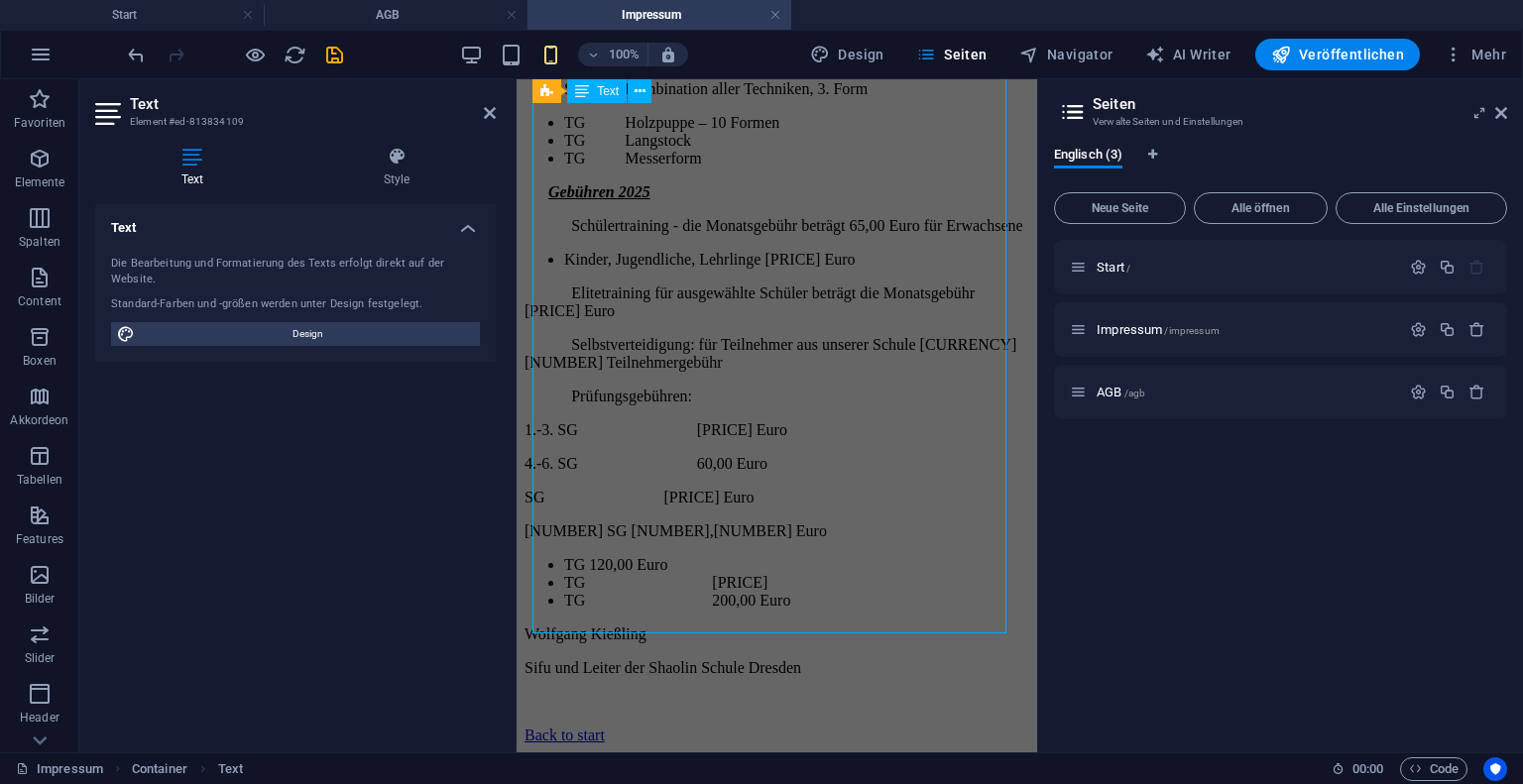 click on "Allgemeine Geschäftsbedingungen Auf dieser Seite findet ihr alle Angaben zu den Allgemeine Geschäftsbedingungen der Shaolin Schule Dresden, vertreten durch den Inhaber Wolfgang Kießling. Diese gelten für alle Veranstaltungen und Seminare, die durch die Shaolin Schule Dresden durchgeführt werden bzw. verantwortlich zeichnen. Abgeschlossene Verträge mit der Shaolin Schule Dresden sind bindend, haben eine Mindestvertragslaufzeit von 12 Monaten und können ausschließlich nur schriftlich gekündigt werden. Die Kündigungsfrist beträgt drei Monate zum Monatsende. Das Recht auf eine außerordentliche Kündigung, im Rahmen der gesetzlichen Gegebenheiten, bleibt hiervon unberührt. Bei nicht fristgerechter Kündigung verlängert sich die Laufzeit um zwei Monate. Beitragsangleichungen berühren den Vertrag ebenfalls nicht Diese können aus wirtschaftlichen Gründen vorgenommen werden. Beitrag 2025 Kinder/Jugendliche bis 14 Jahre - 35, 00 Euro Jugendliche bis 18 Jahre - 45,00 Euro Inhaber/Schulleiter" at bounding box center [776, -1872] 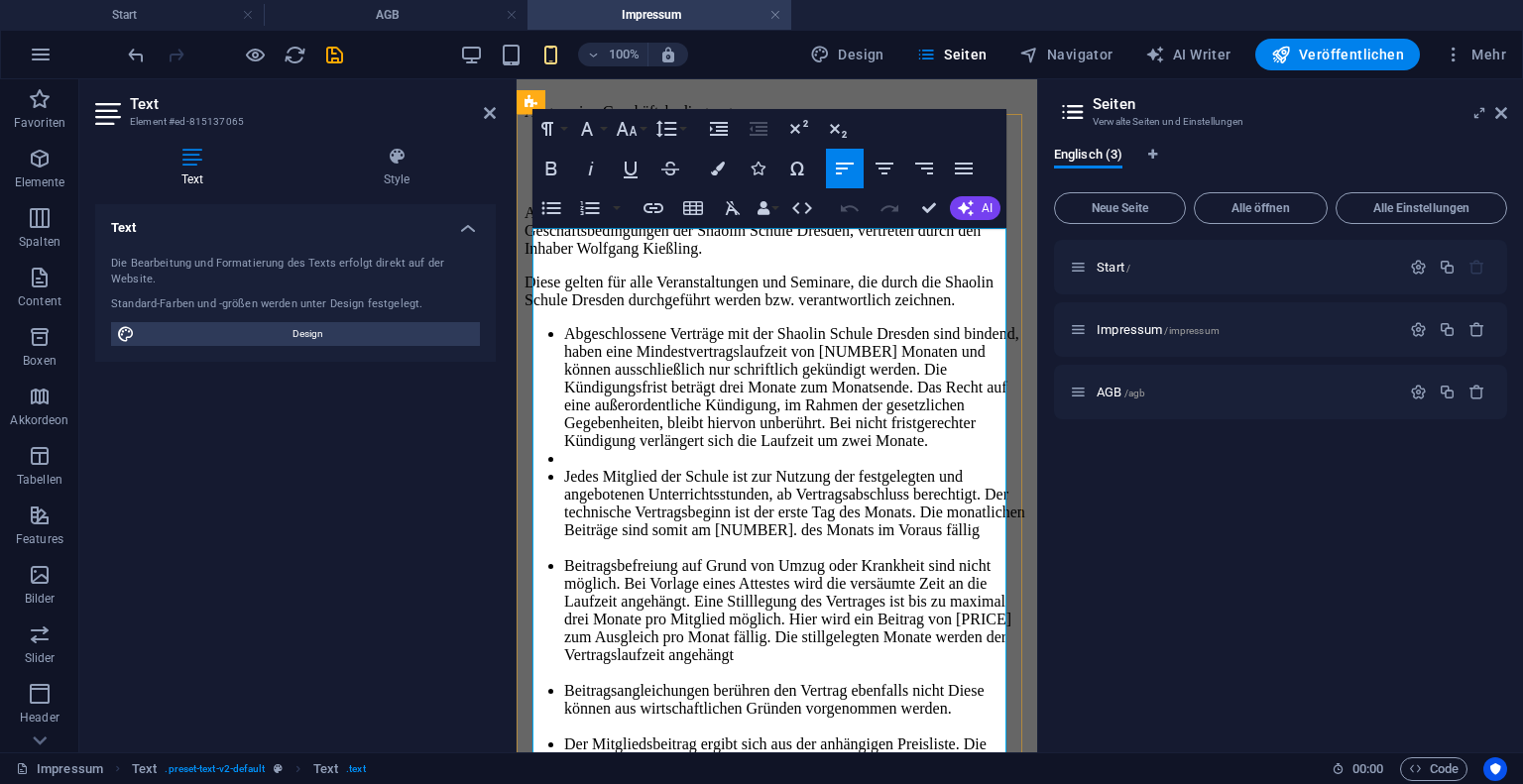 scroll, scrollTop: 364, scrollLeft: 0, axis: vertical 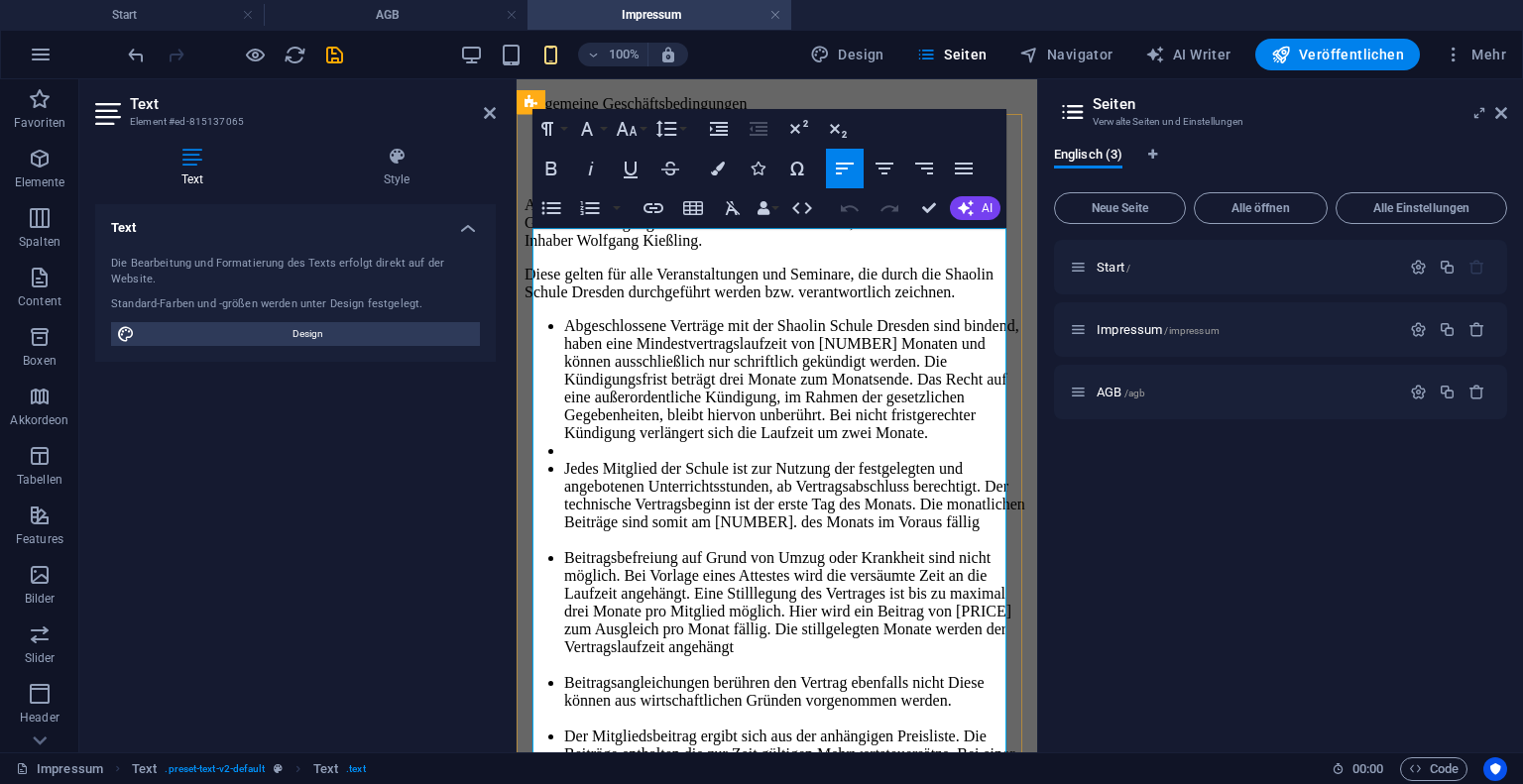 click on "Auf dieser Seite findet ihr alle Angaben zu den Allgemeine Geschäftsbedingungen der Shaolin Schule Dresden, vertreten durch den Inhaber Wolfgang Kießling." at bounding box center (776, 223) 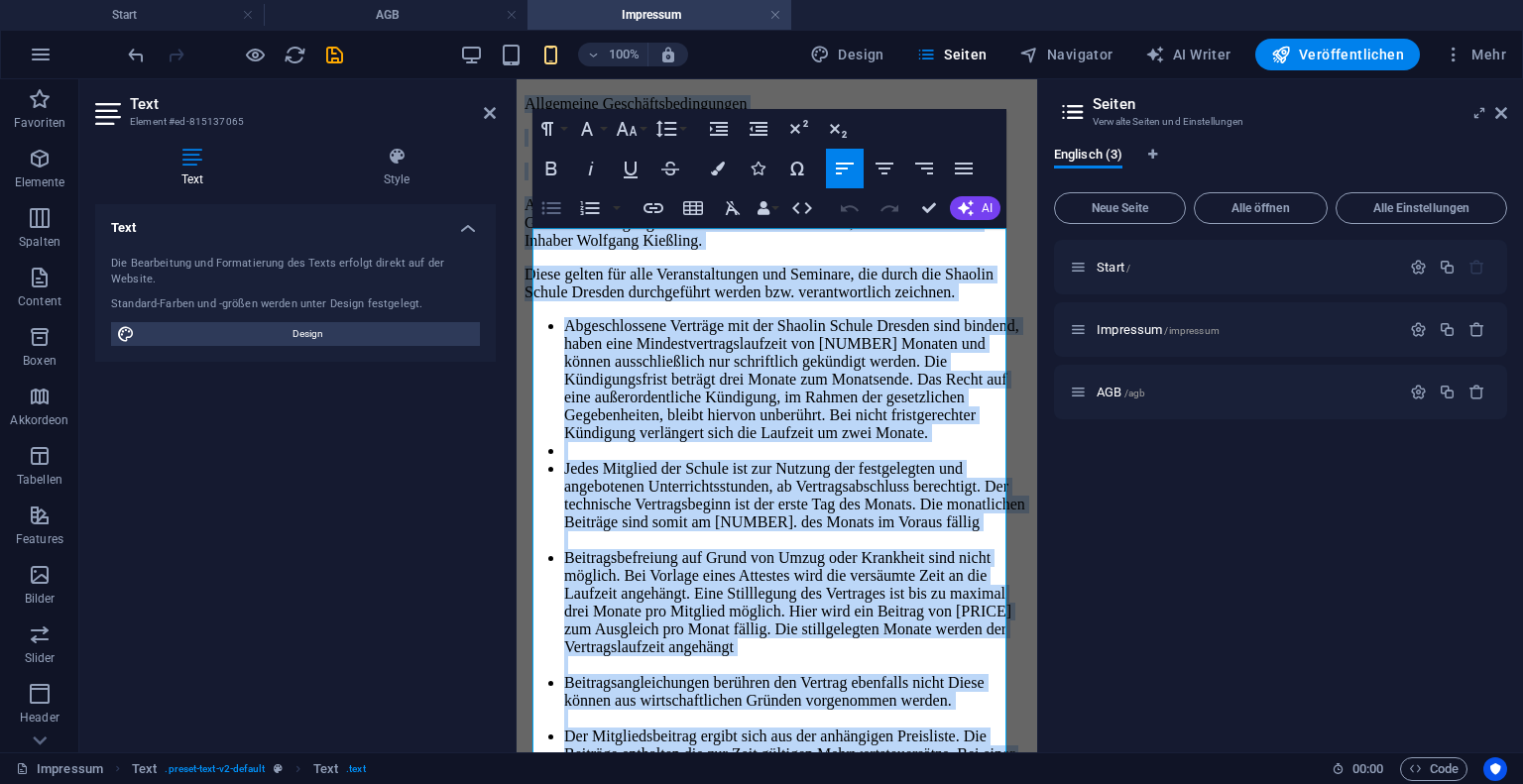 click 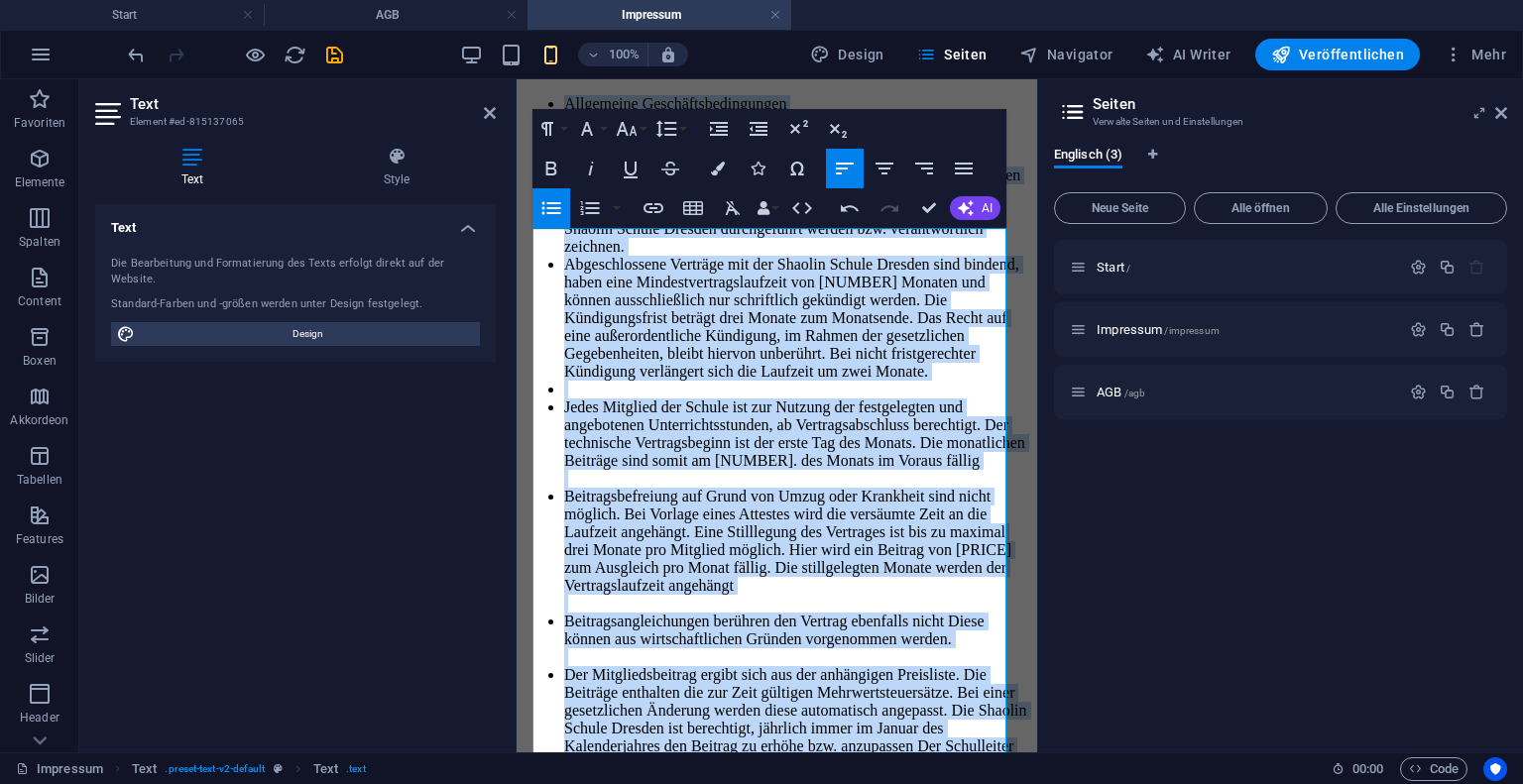 click 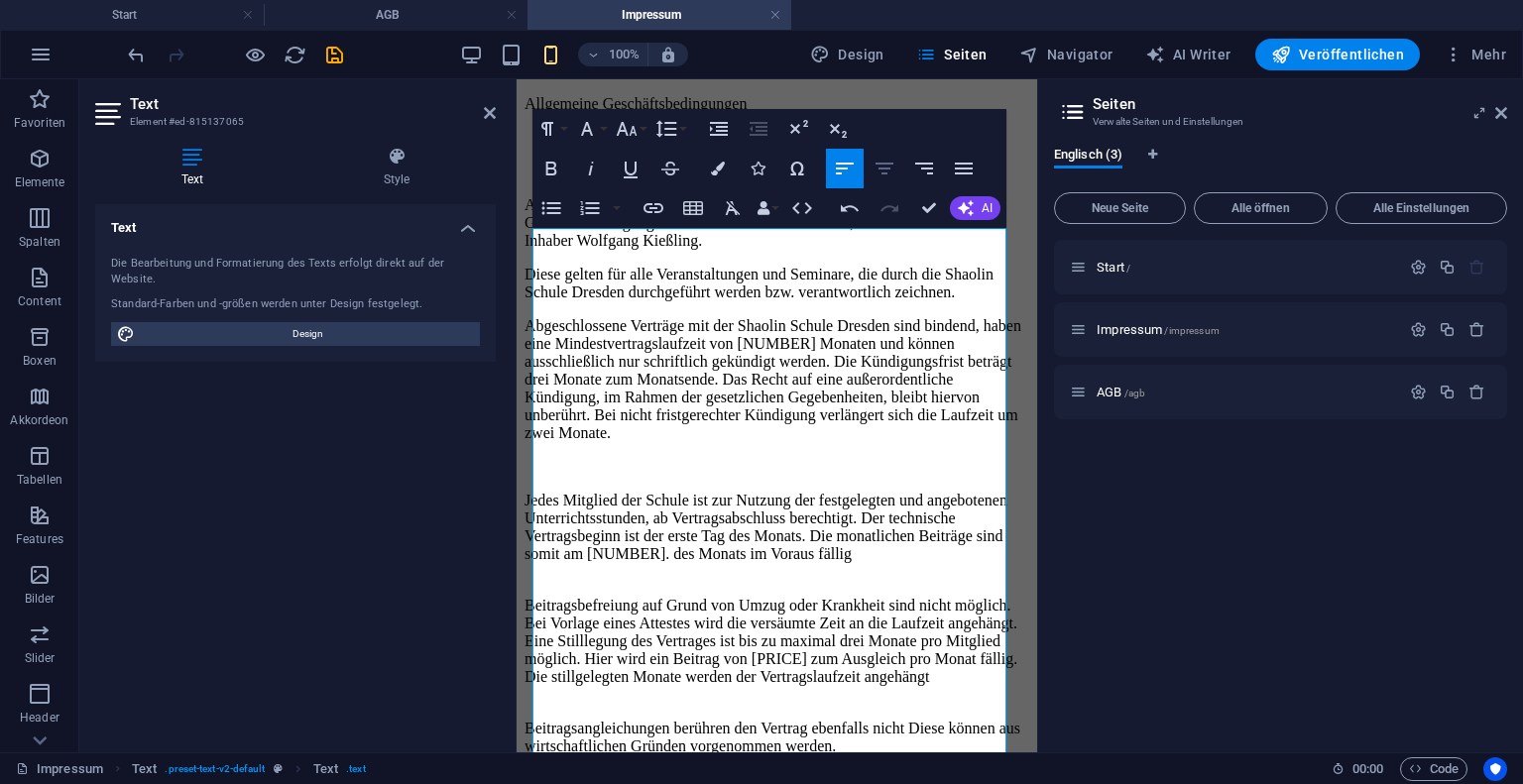 click 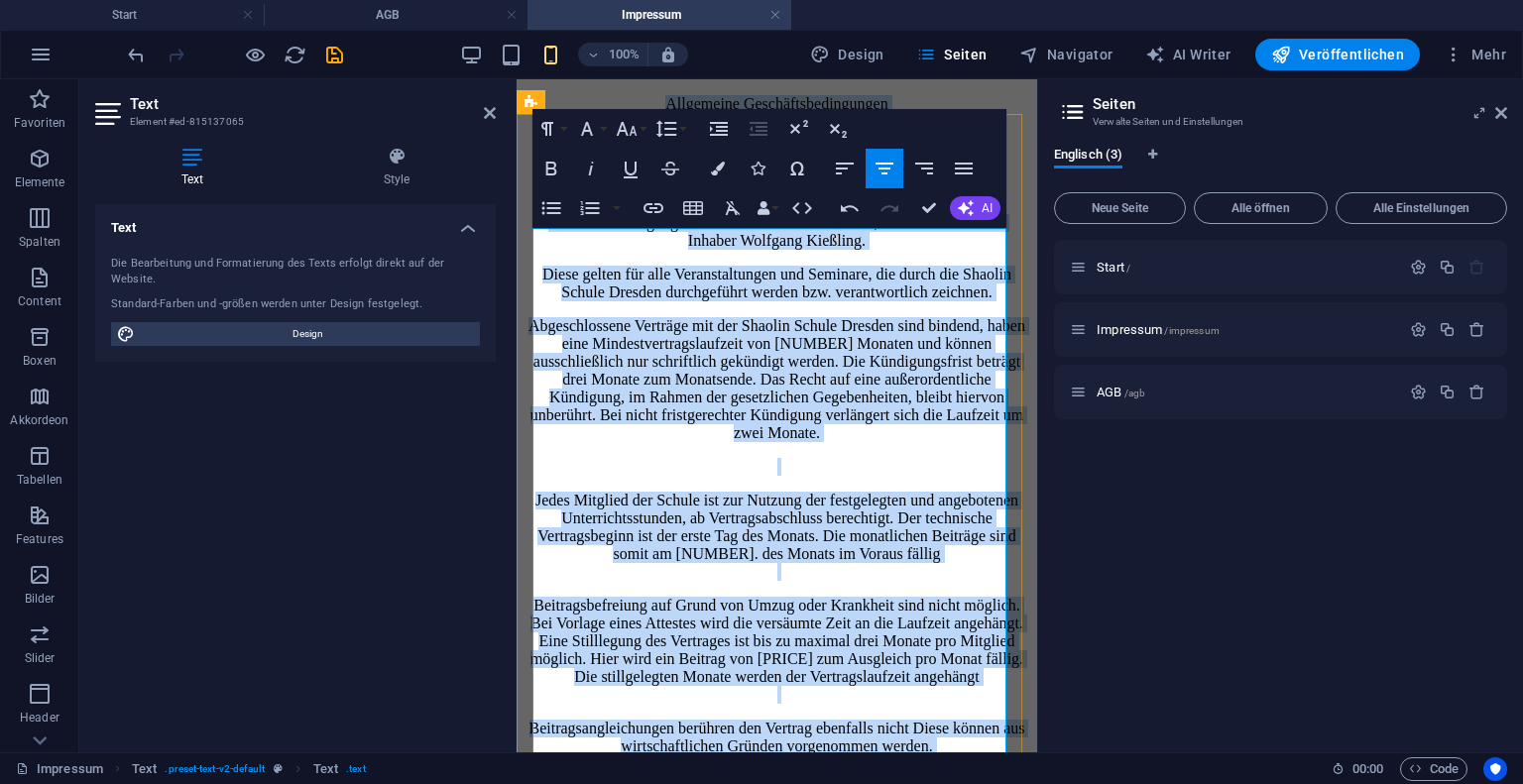 click on "Diese gelten für alle Veranstaltungen und Seminare, die durch die Shaolin Schule Dresden durchgeführt werden bzw. verantwortlich zeichnen." at bounding box center (776, 283) 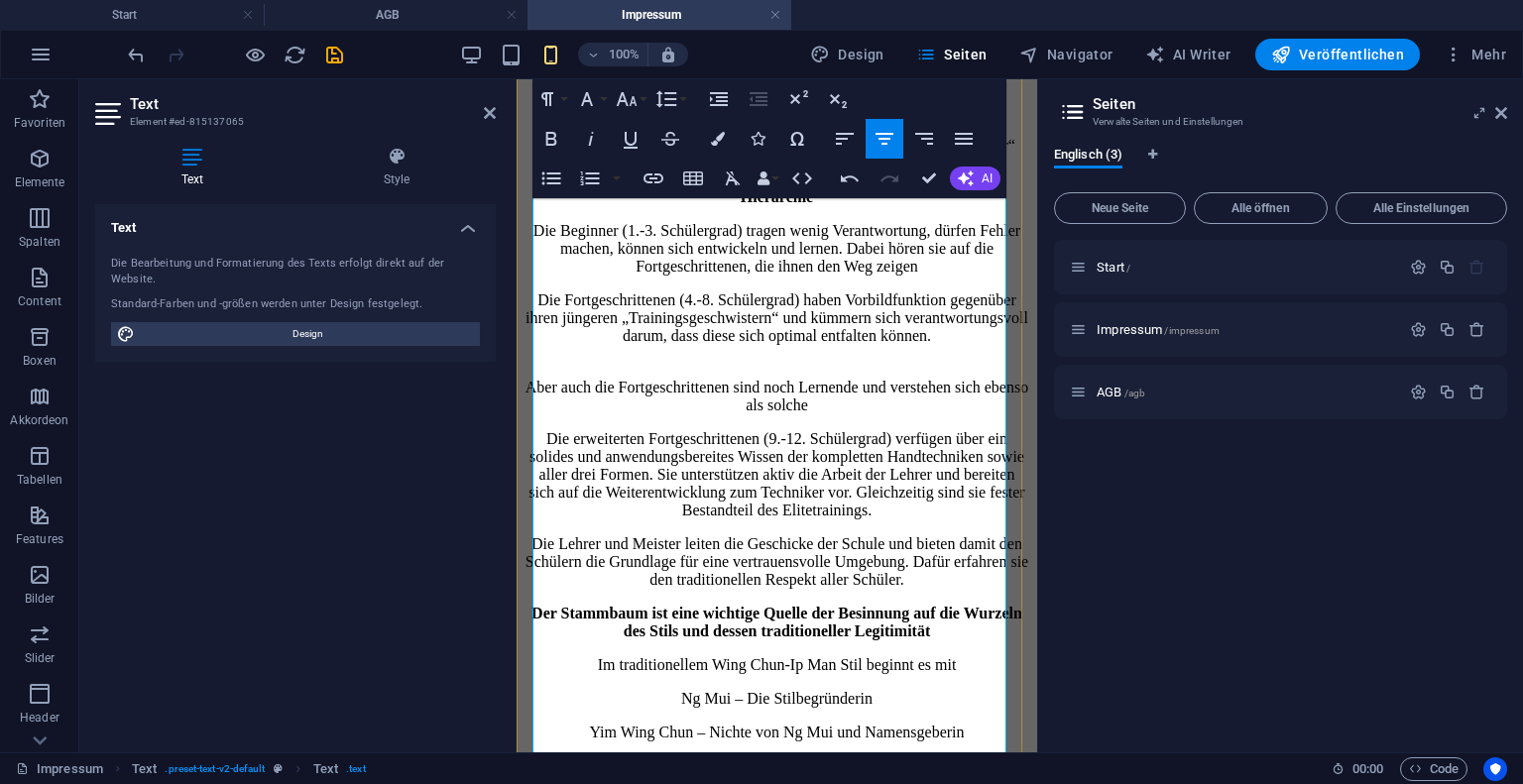 scroll, scrollTop: 3055, scrollLeft: 0, axis: vertical 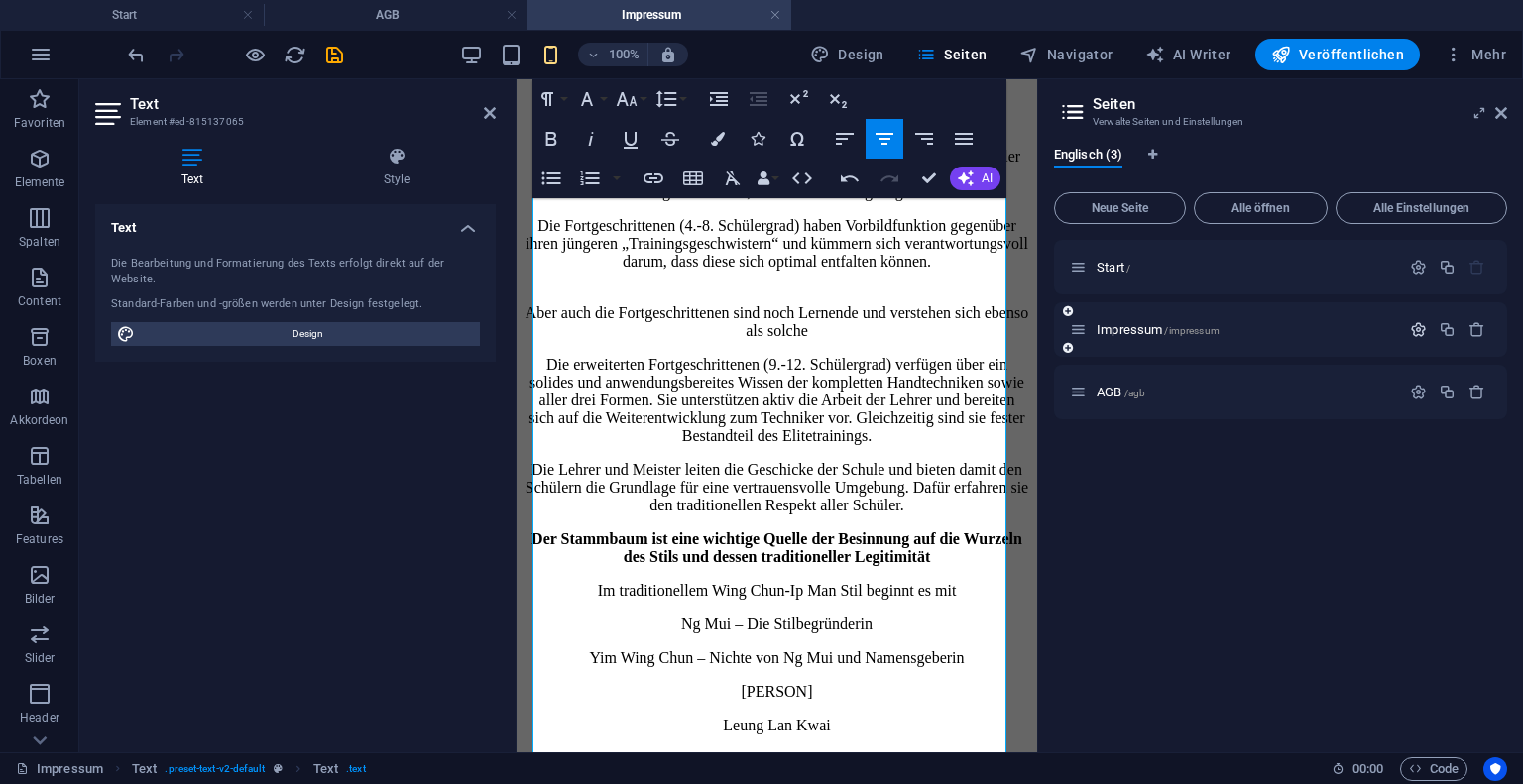 click at bounding box center (1418, 329) 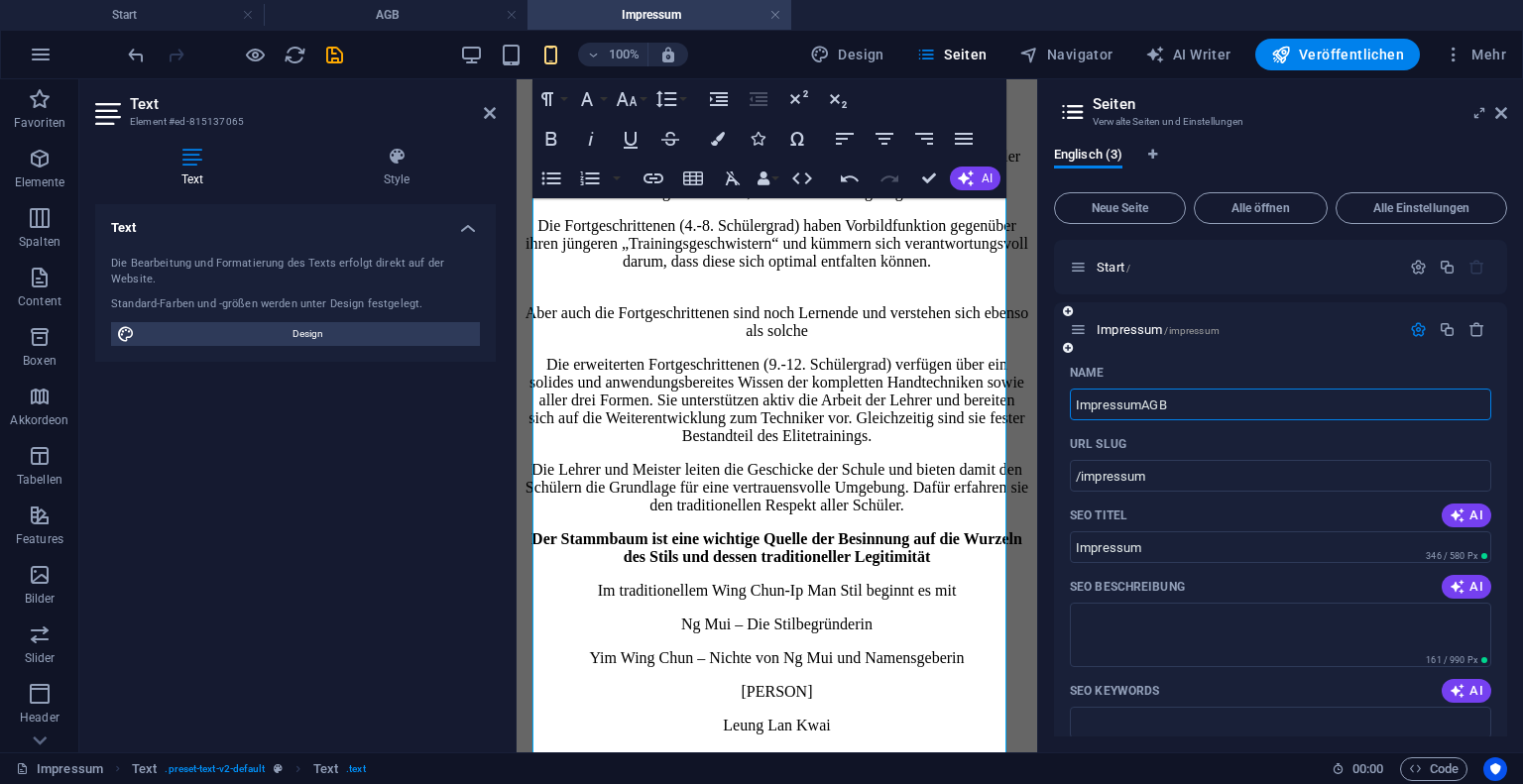 type on "ImpressumAGB" 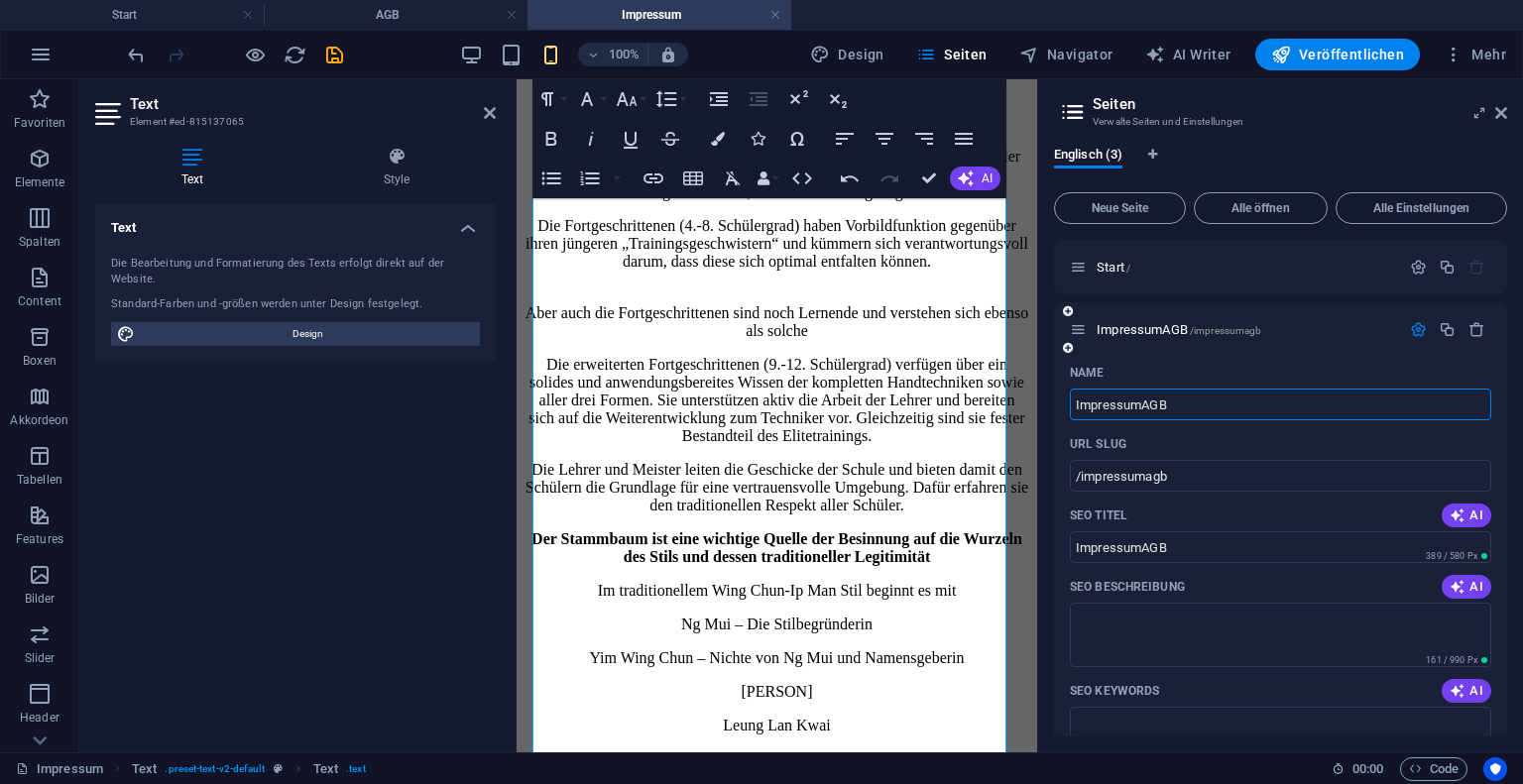 type on "ImpressumAGB" 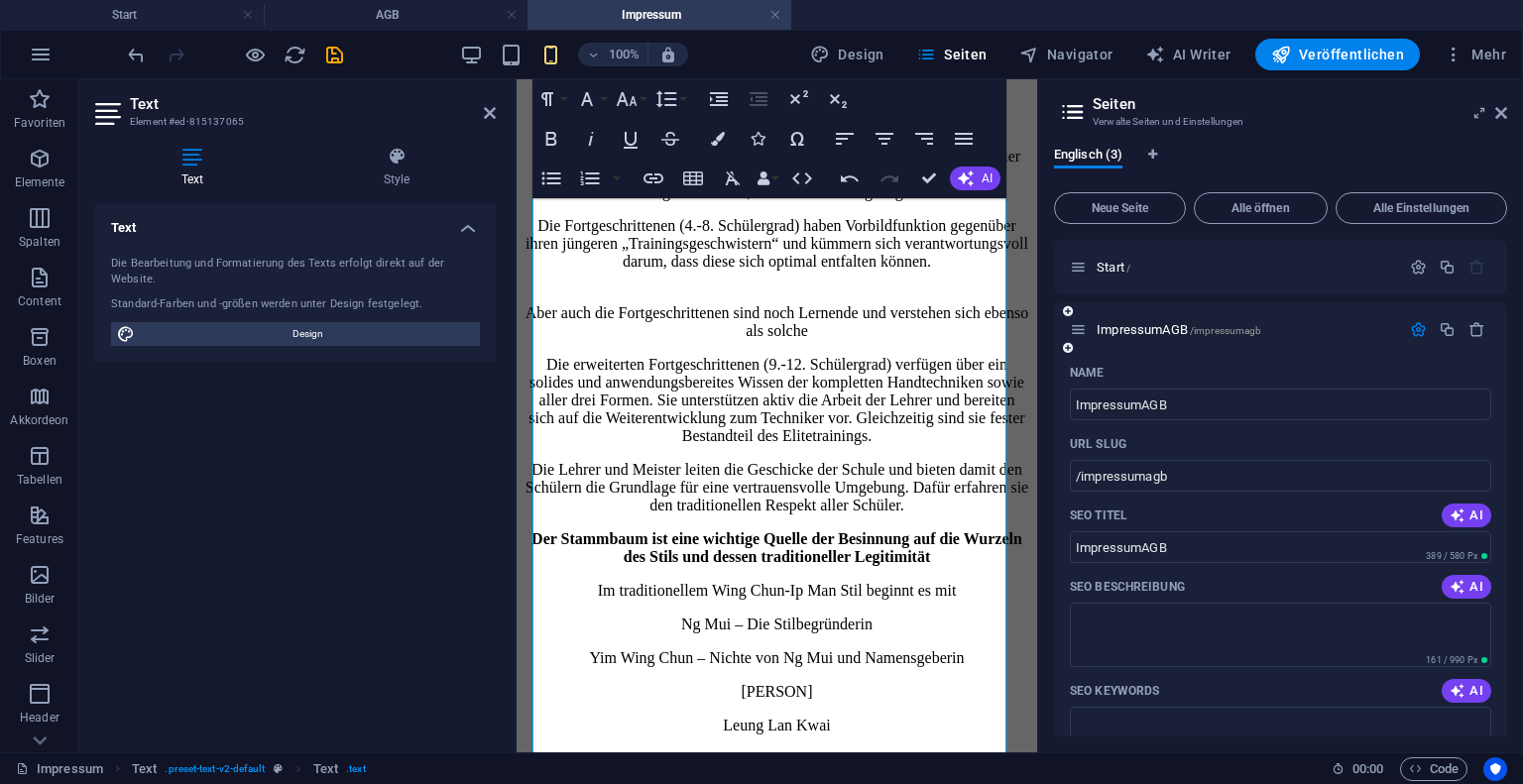 click at bounding box center [1418, 329] 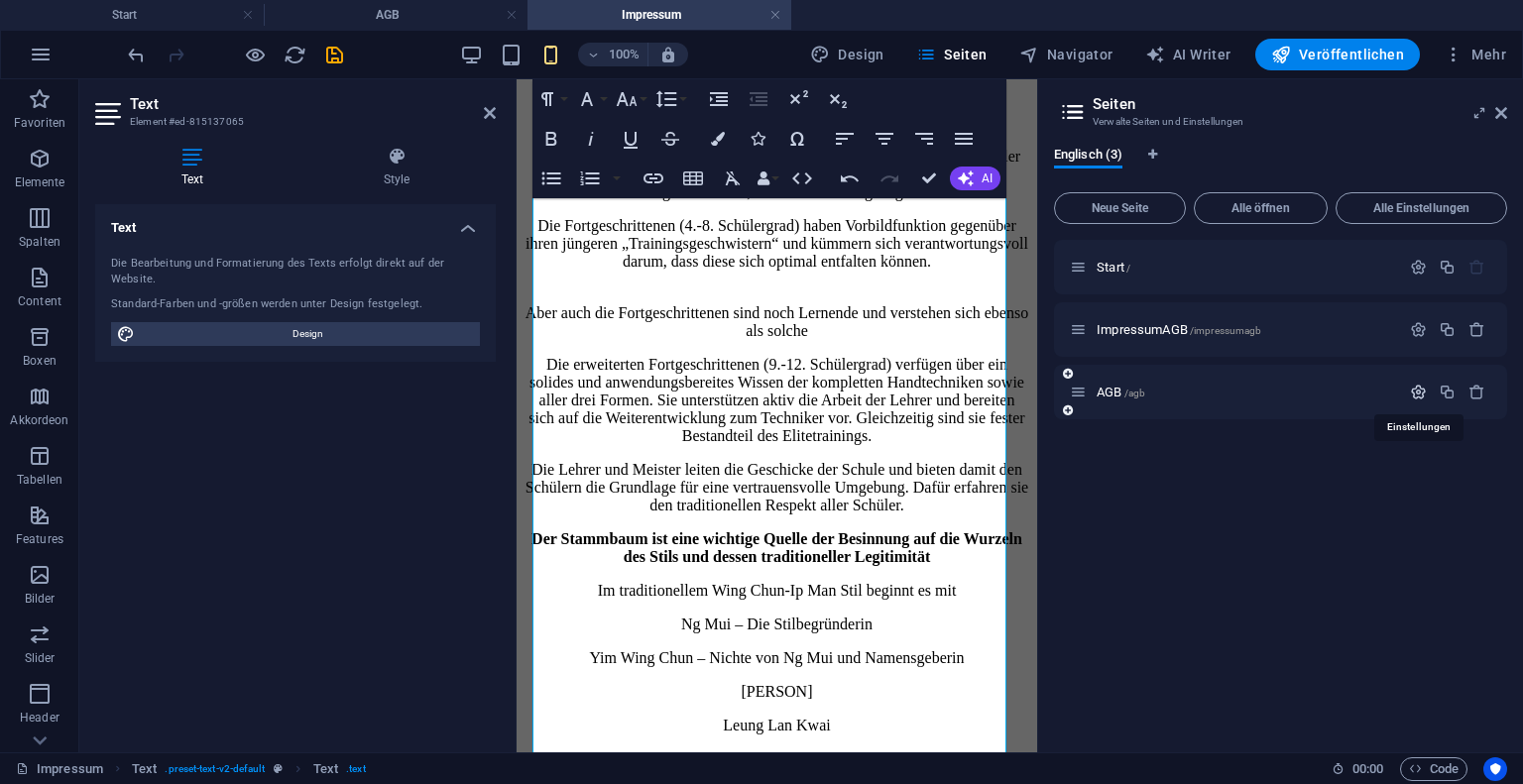 click at bounding box center [1418, 392] 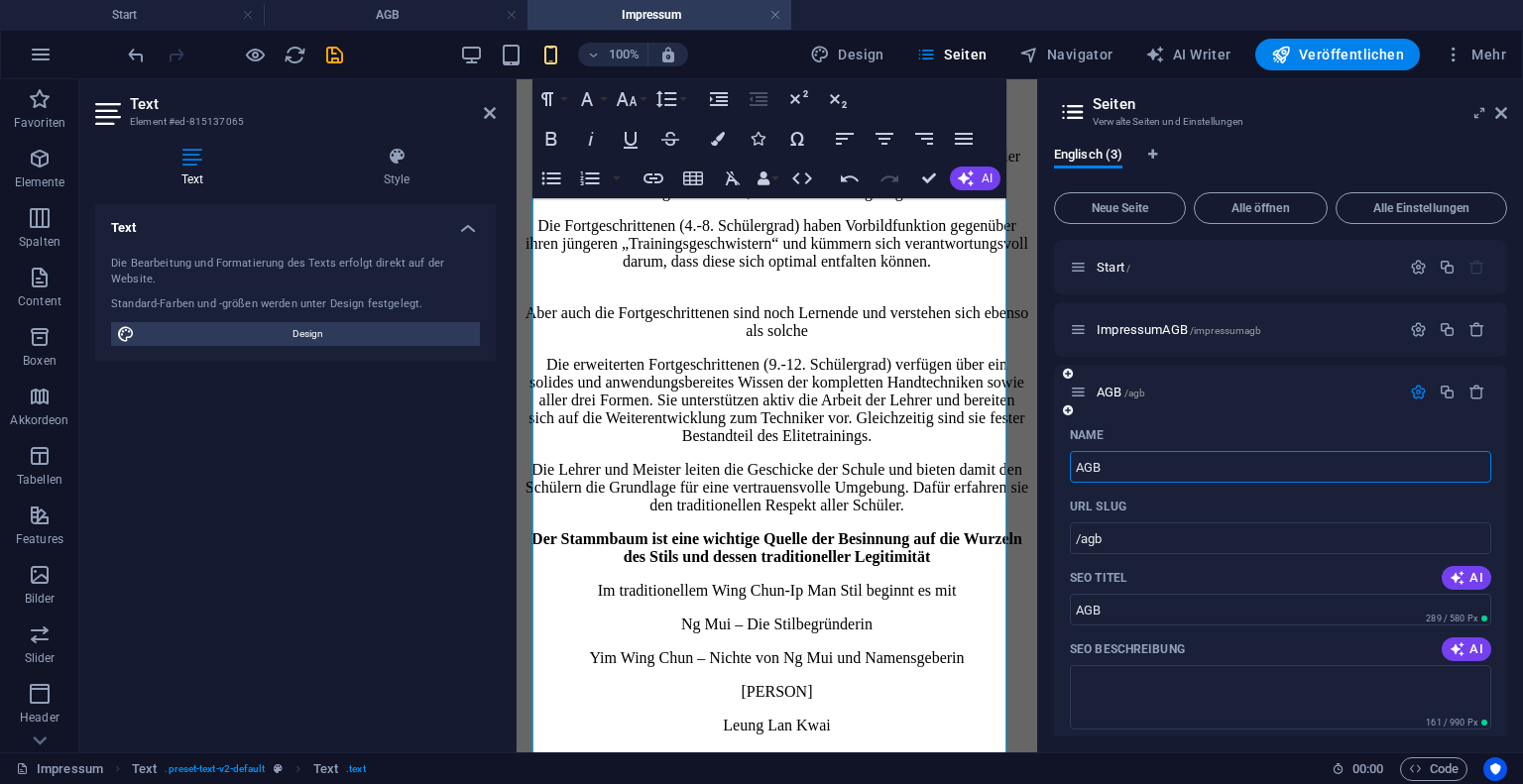click on "AGB" at bounding box center (1280, 467) 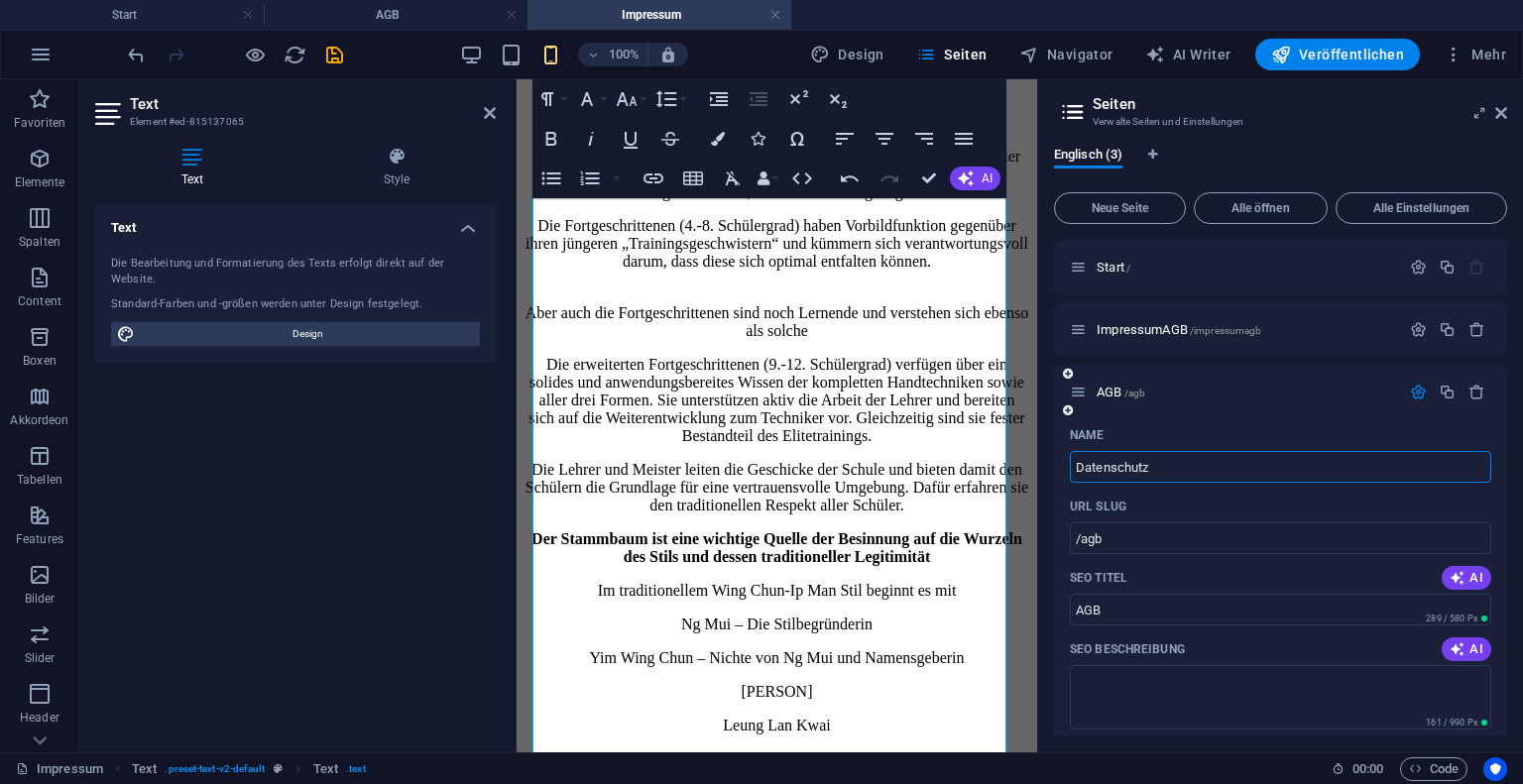 type on "Datenschutz" 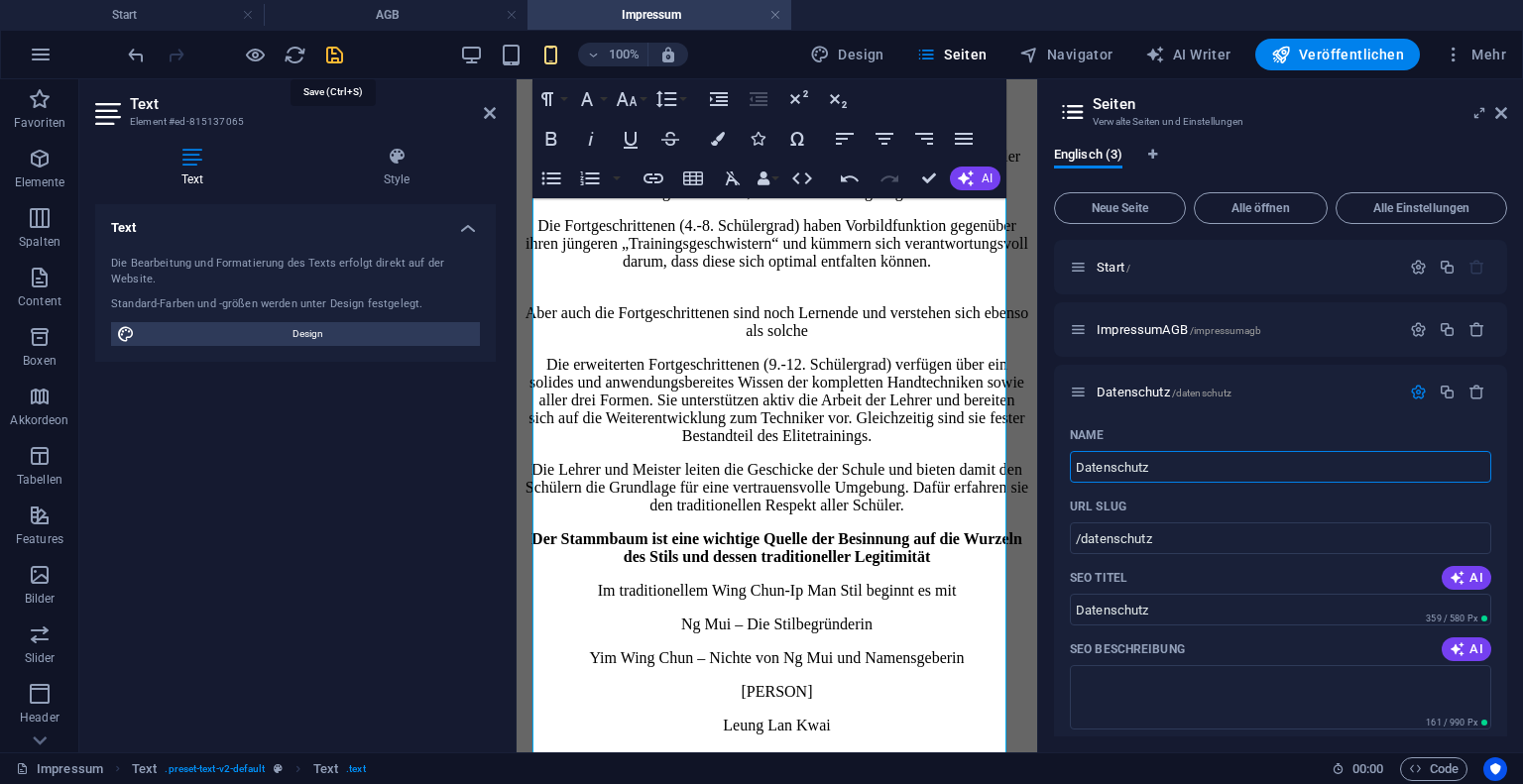 type on "Datenschutz" 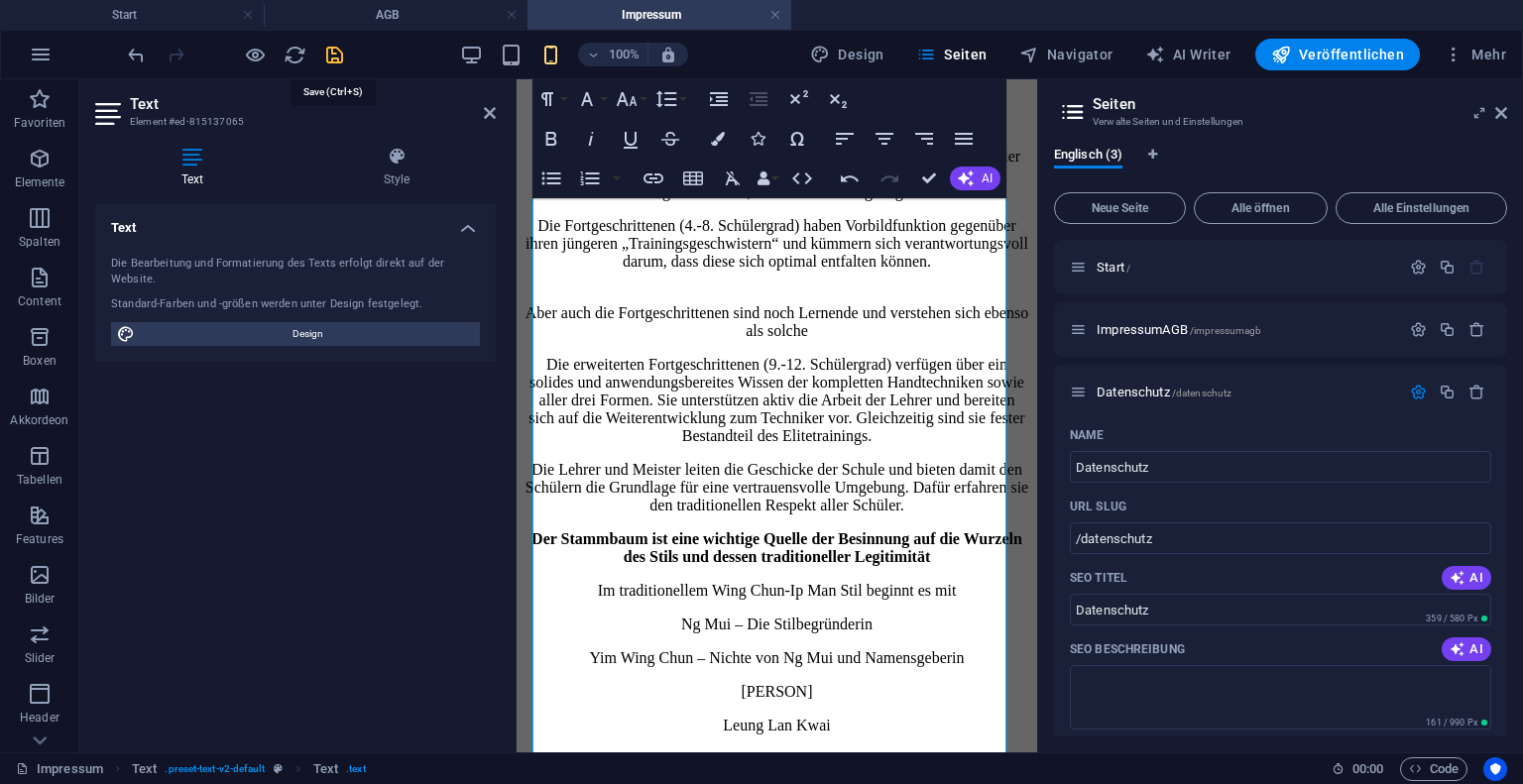 click at bounding box center [334, 55] 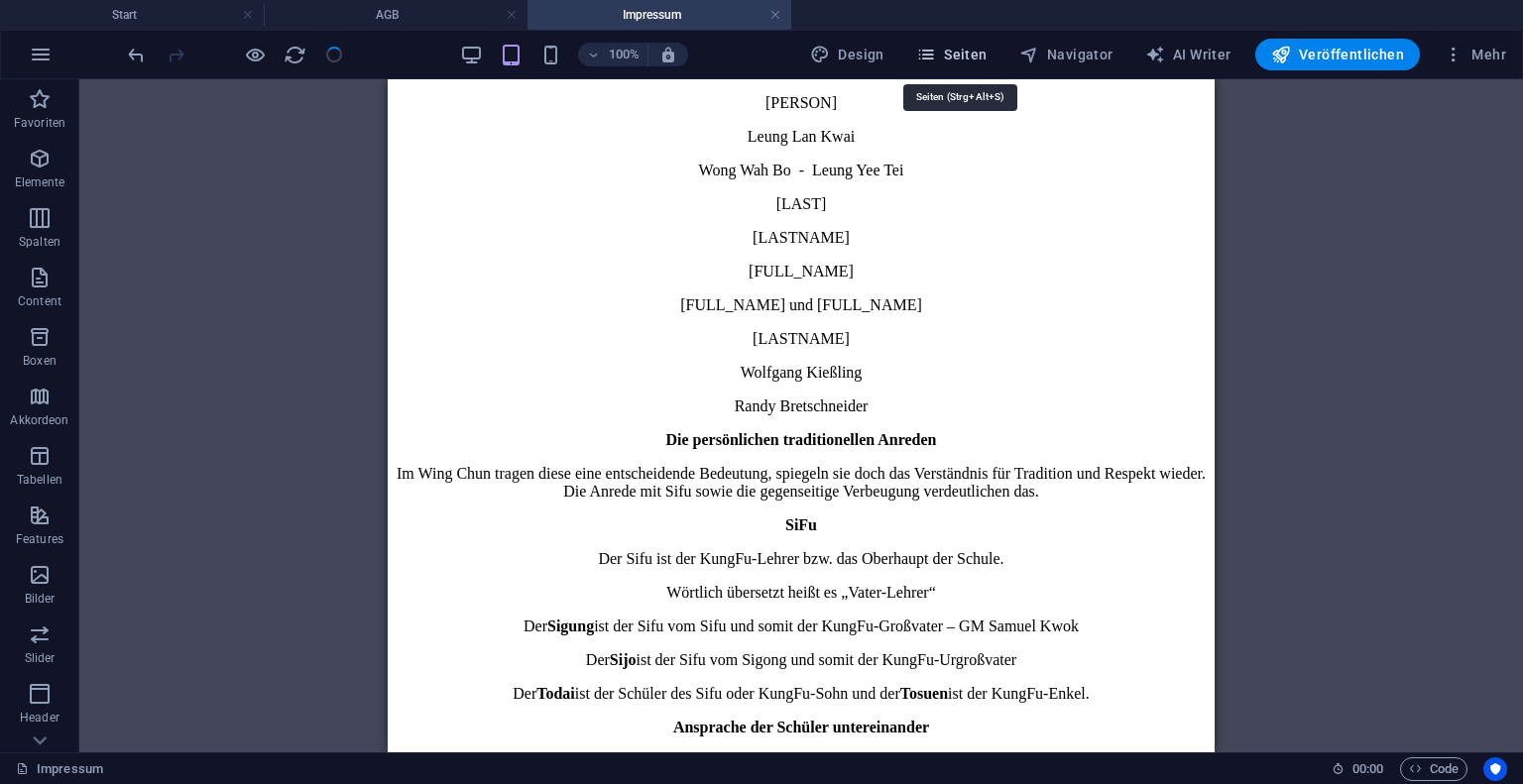 click on "Seiten" at bounding box center [952, 55] 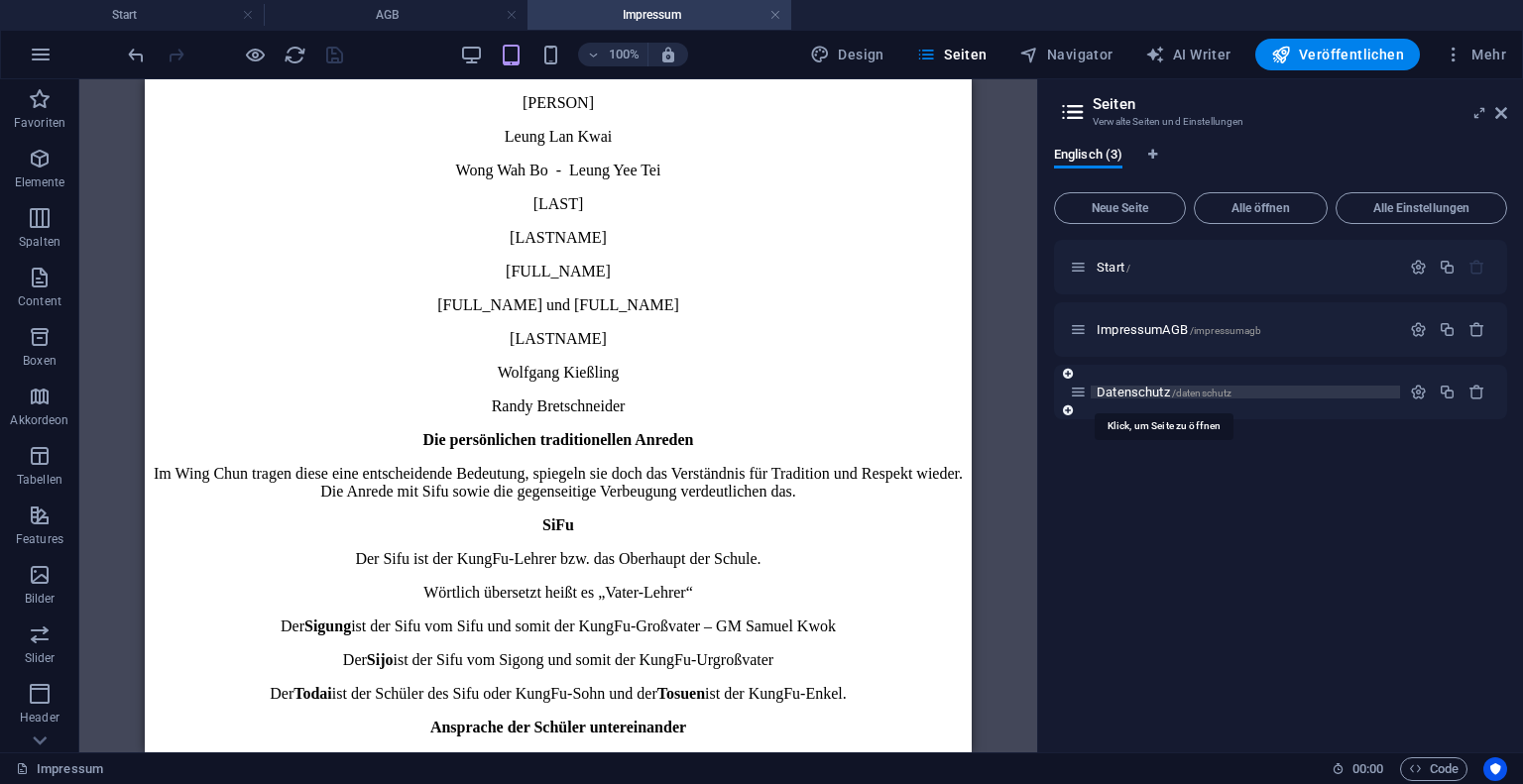 click on "Datenschutz /datenschutz" at bounding box center [1164, 392] 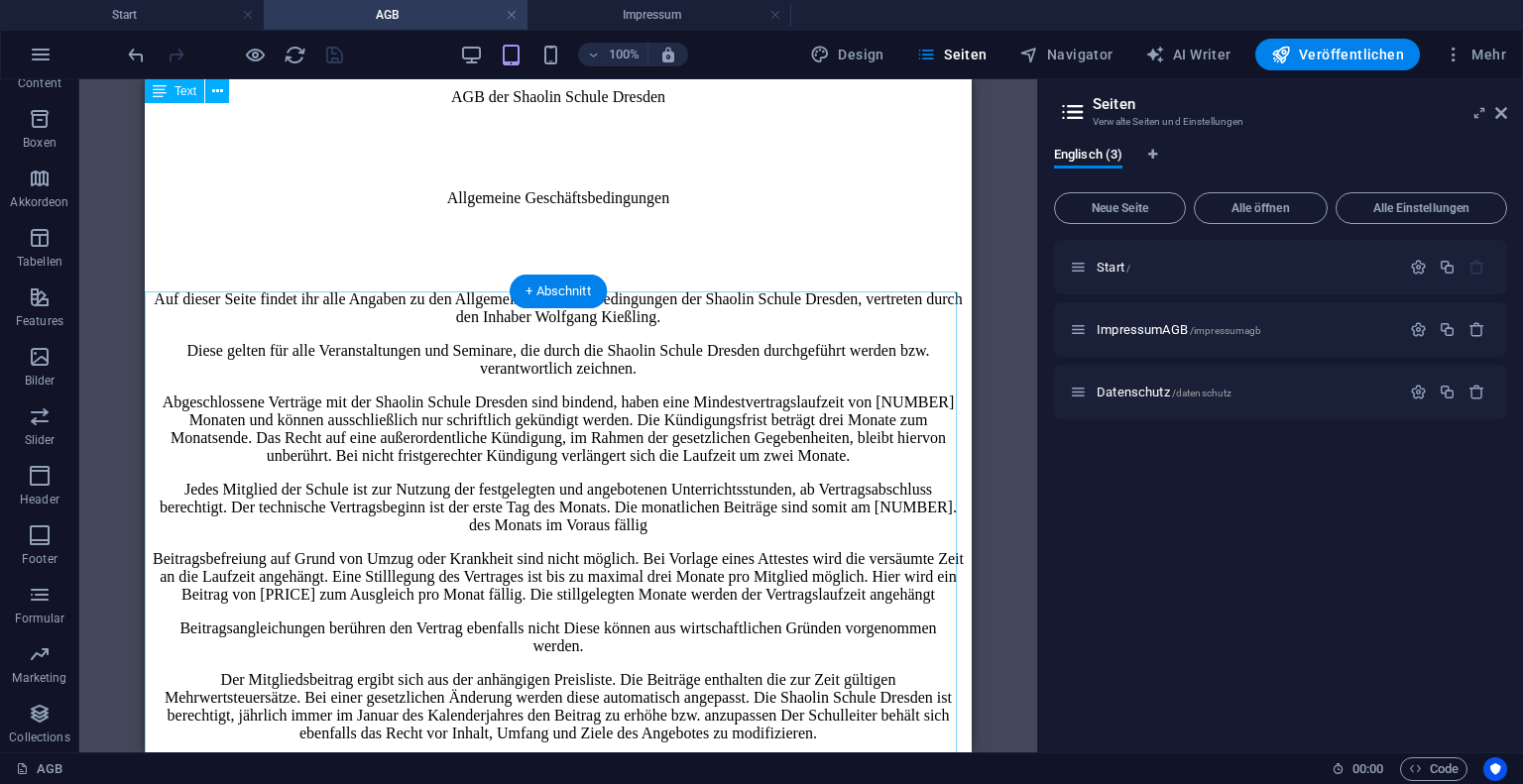 scroll, scrollTop: 0, scrollLeft: 0, axis: both 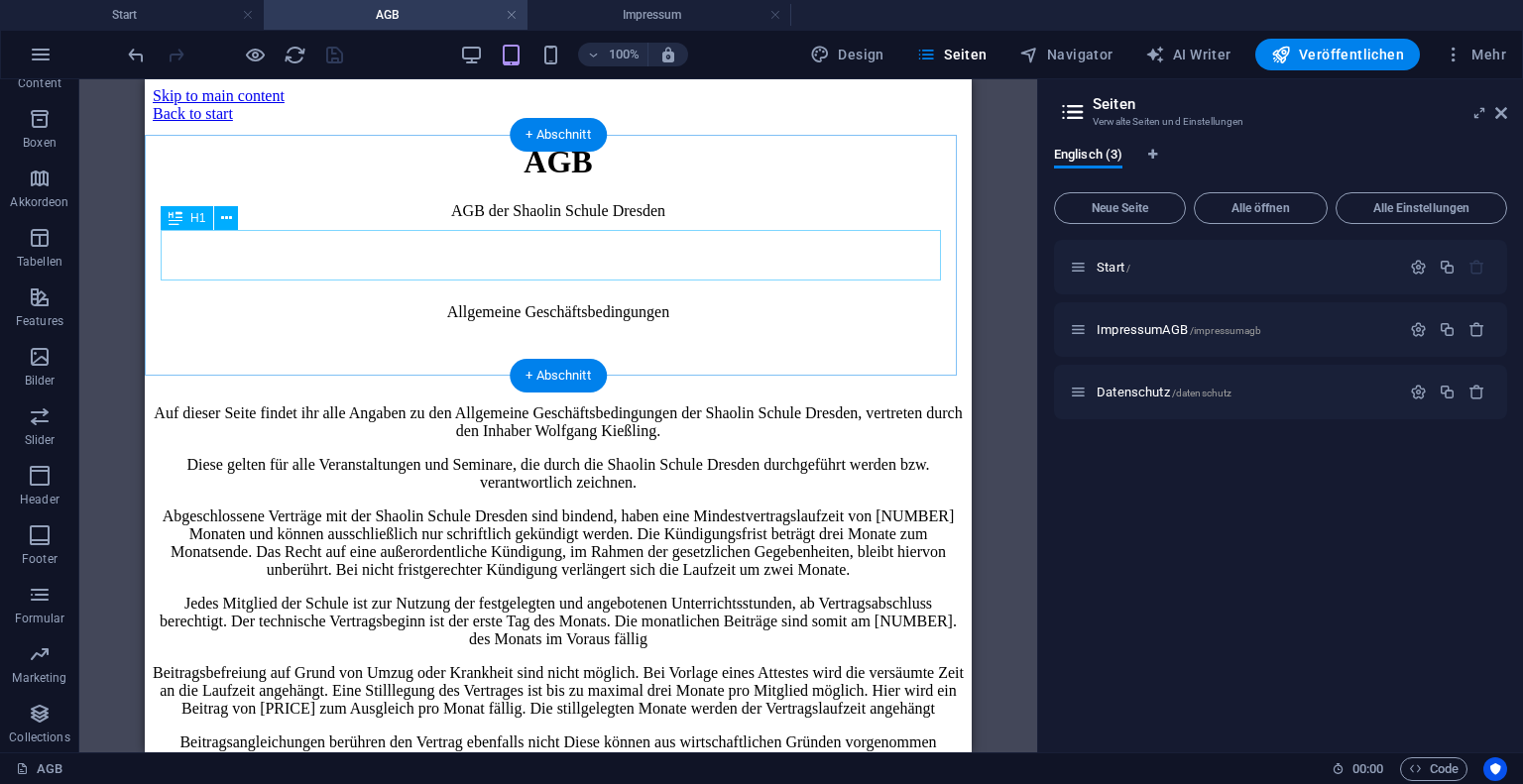 click on "AGB" at bounding box center (558, 162) 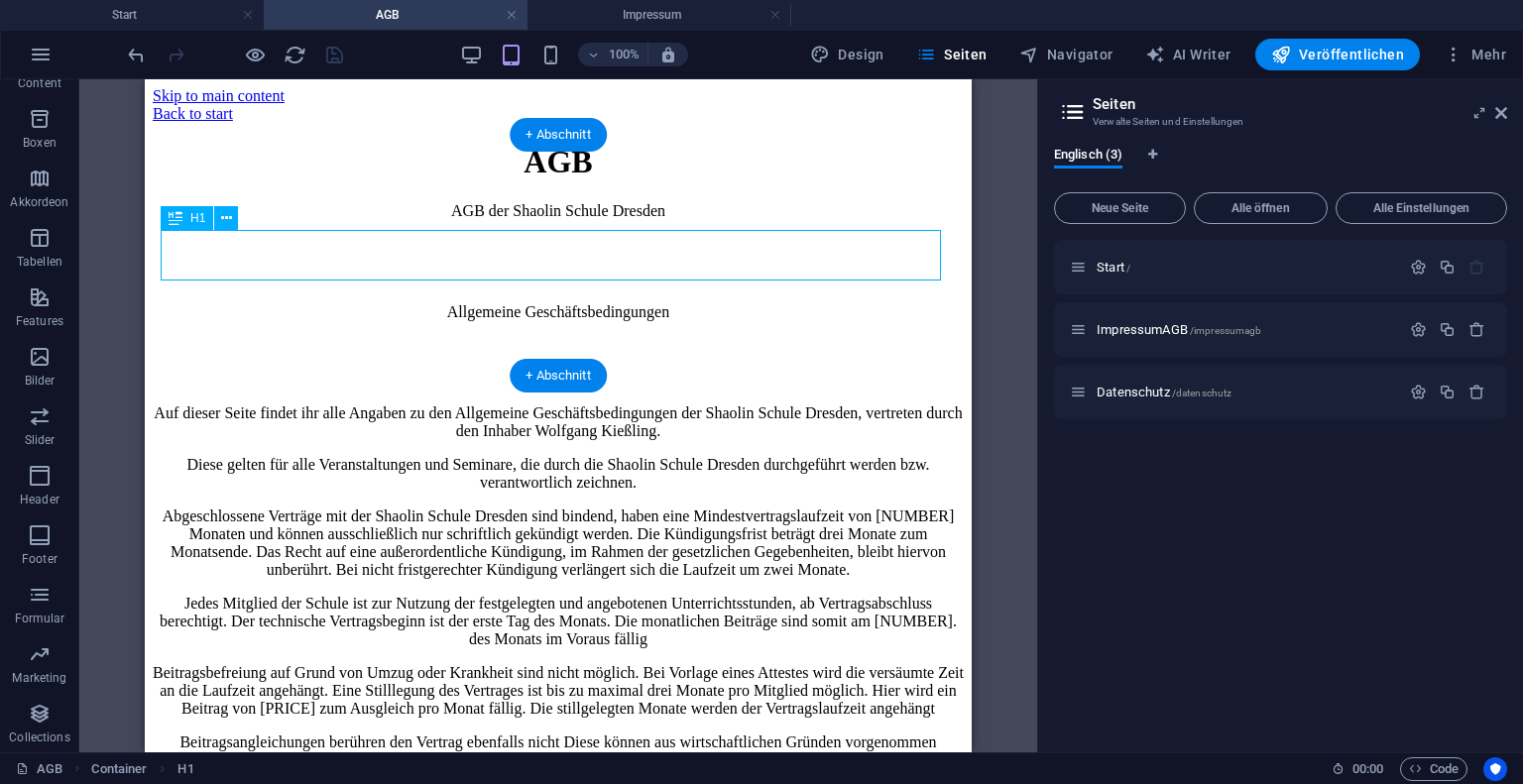click on "AGB" at bounding box center [558, 162] 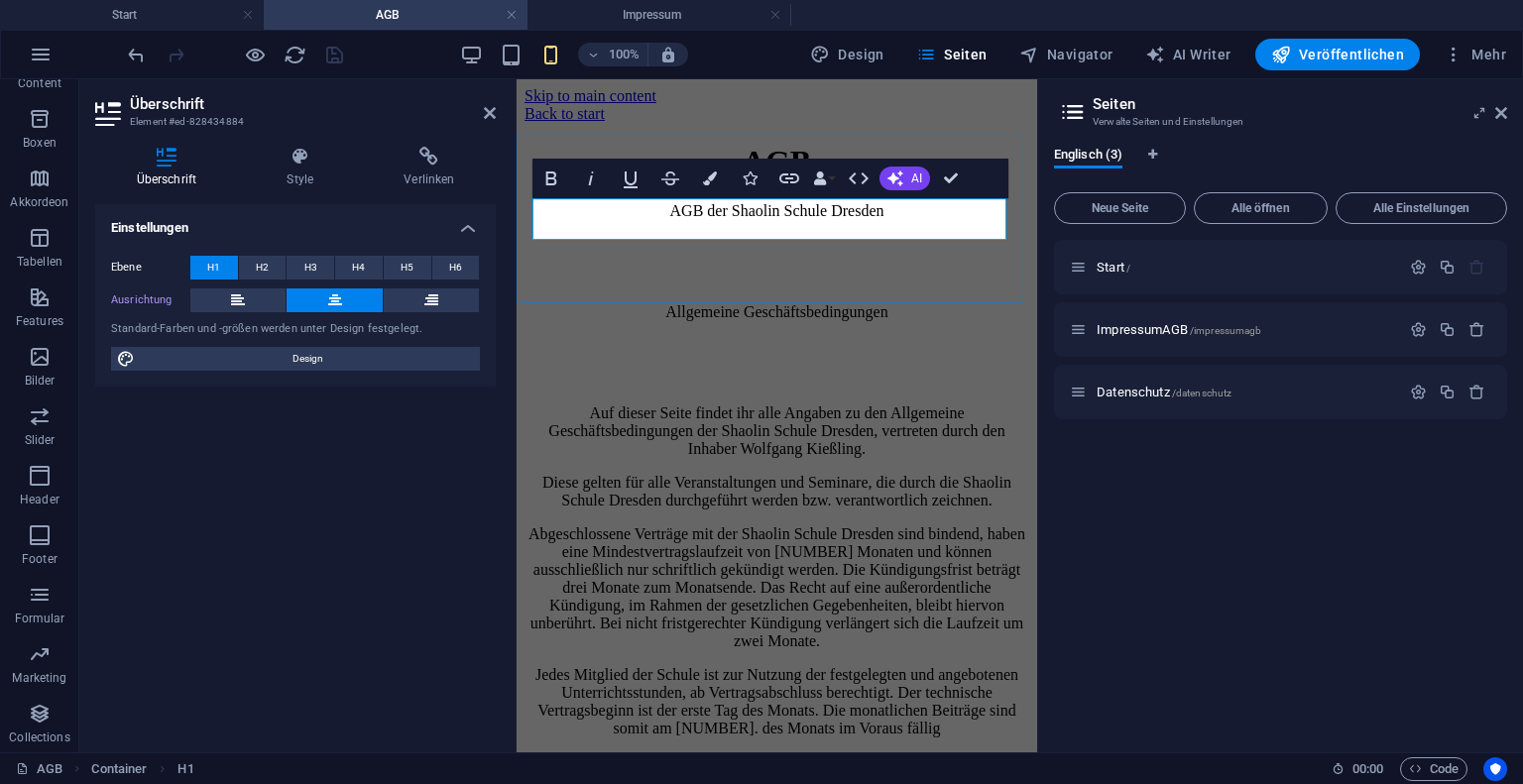 type 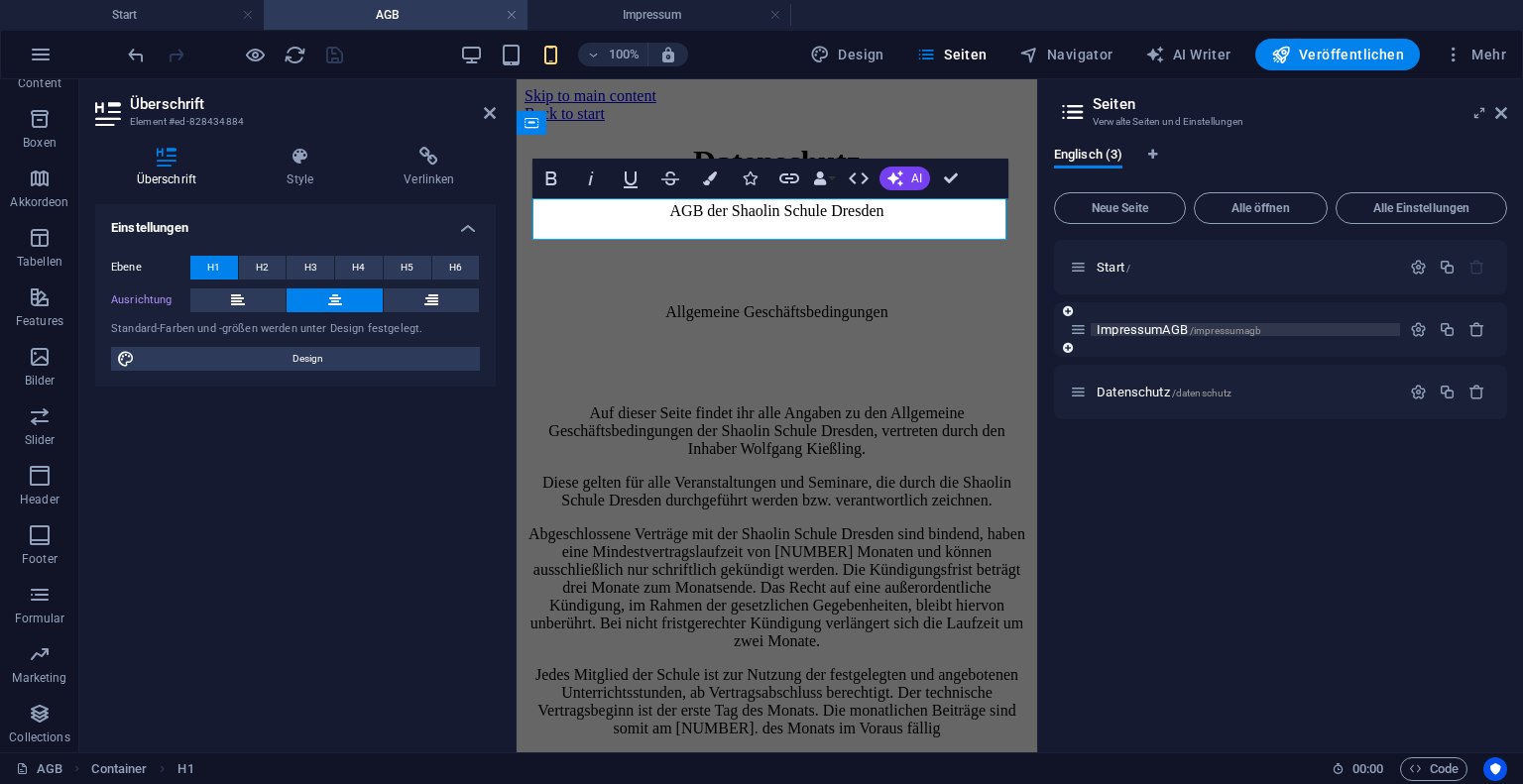 click on "ImpressumAGB /impressumagb" at bounding box center [1179, 329] 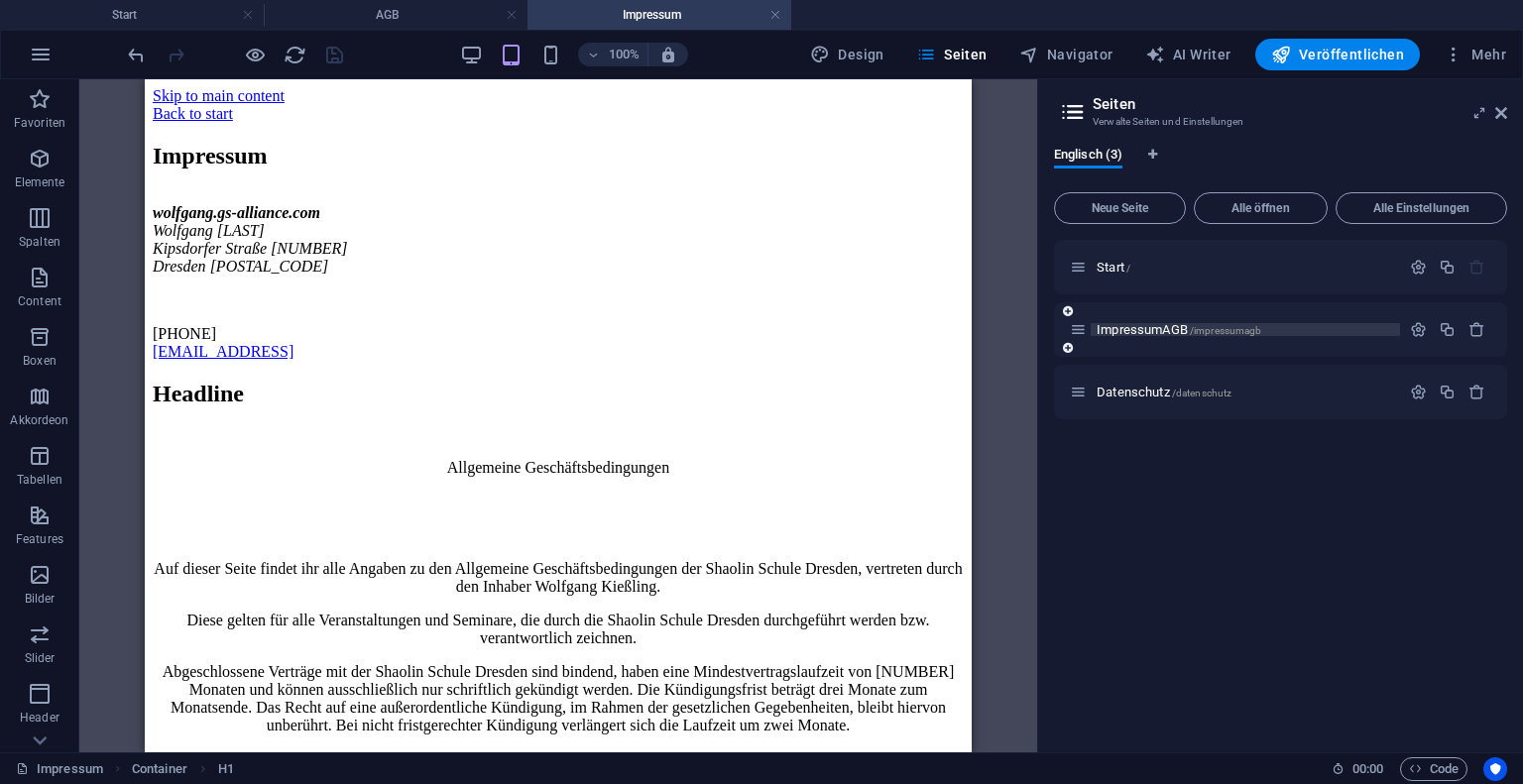 scroll, scrollTop: 3055, scrollLeft: 0, axis: vertical 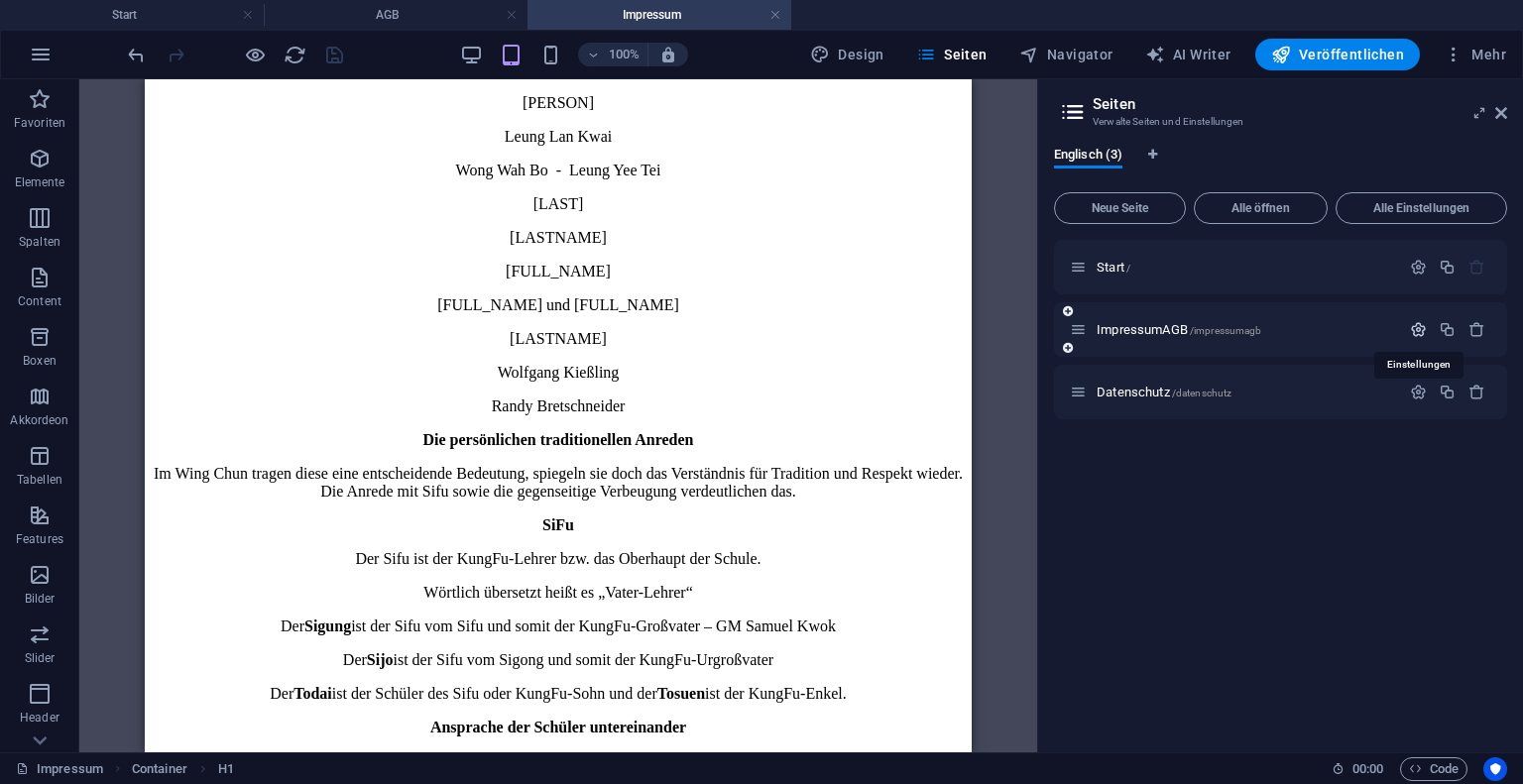 click at bounding box center [1418, 329] 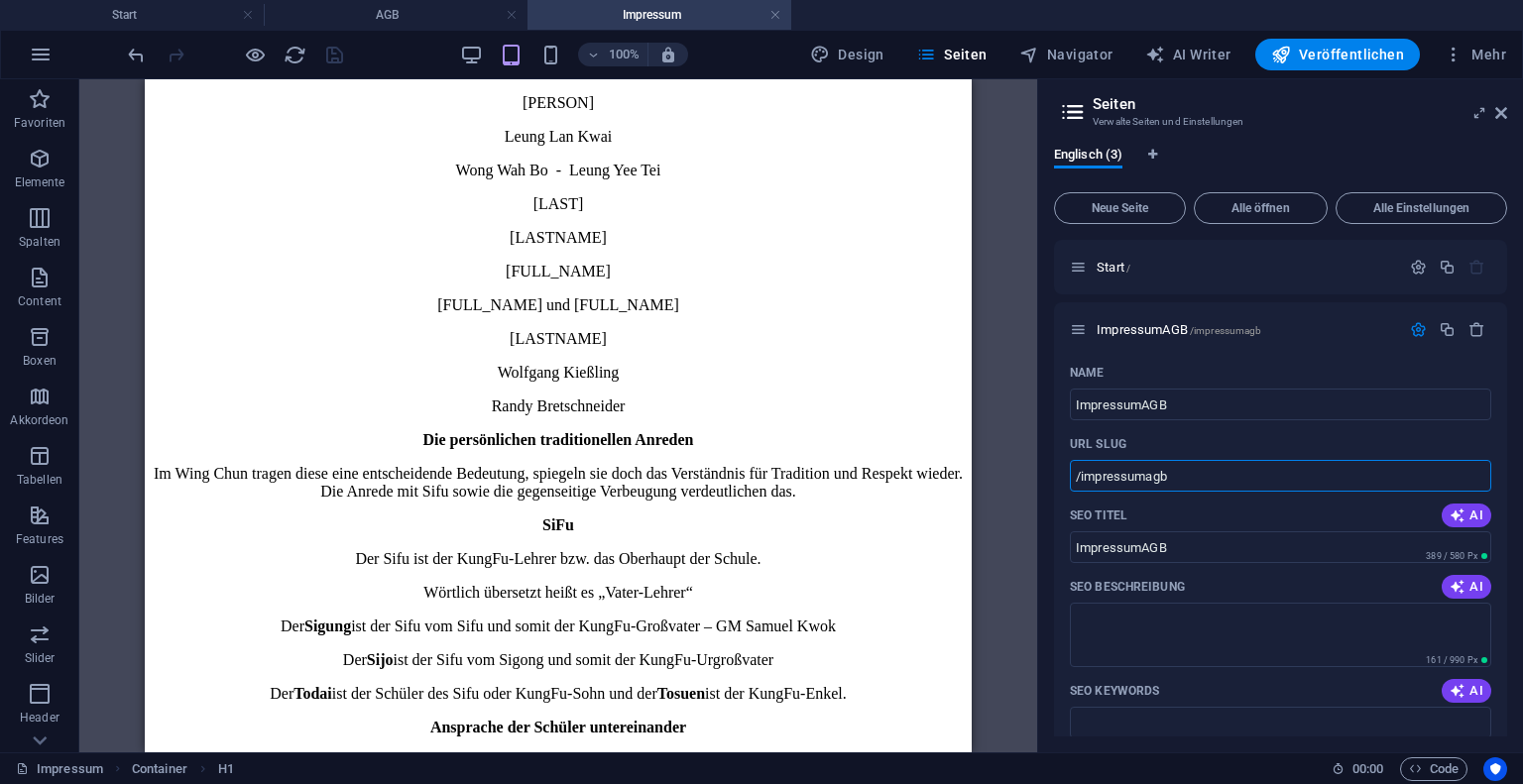 drag, startPoint x: 1183, startPoint y: 479, endPoint x: 996, endPoint y: 476, distance: 187.0241 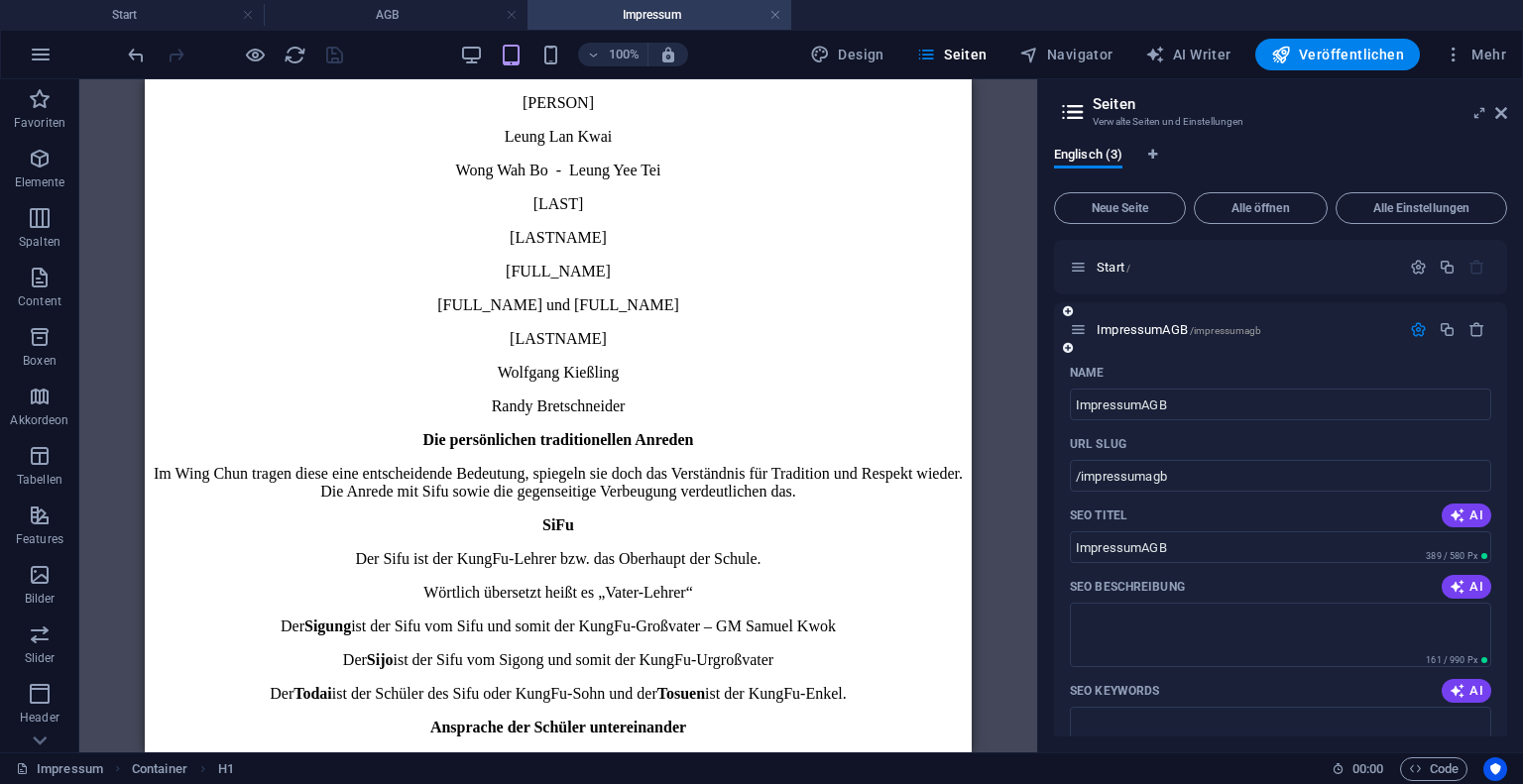 click at bounding box center [1418, 329] 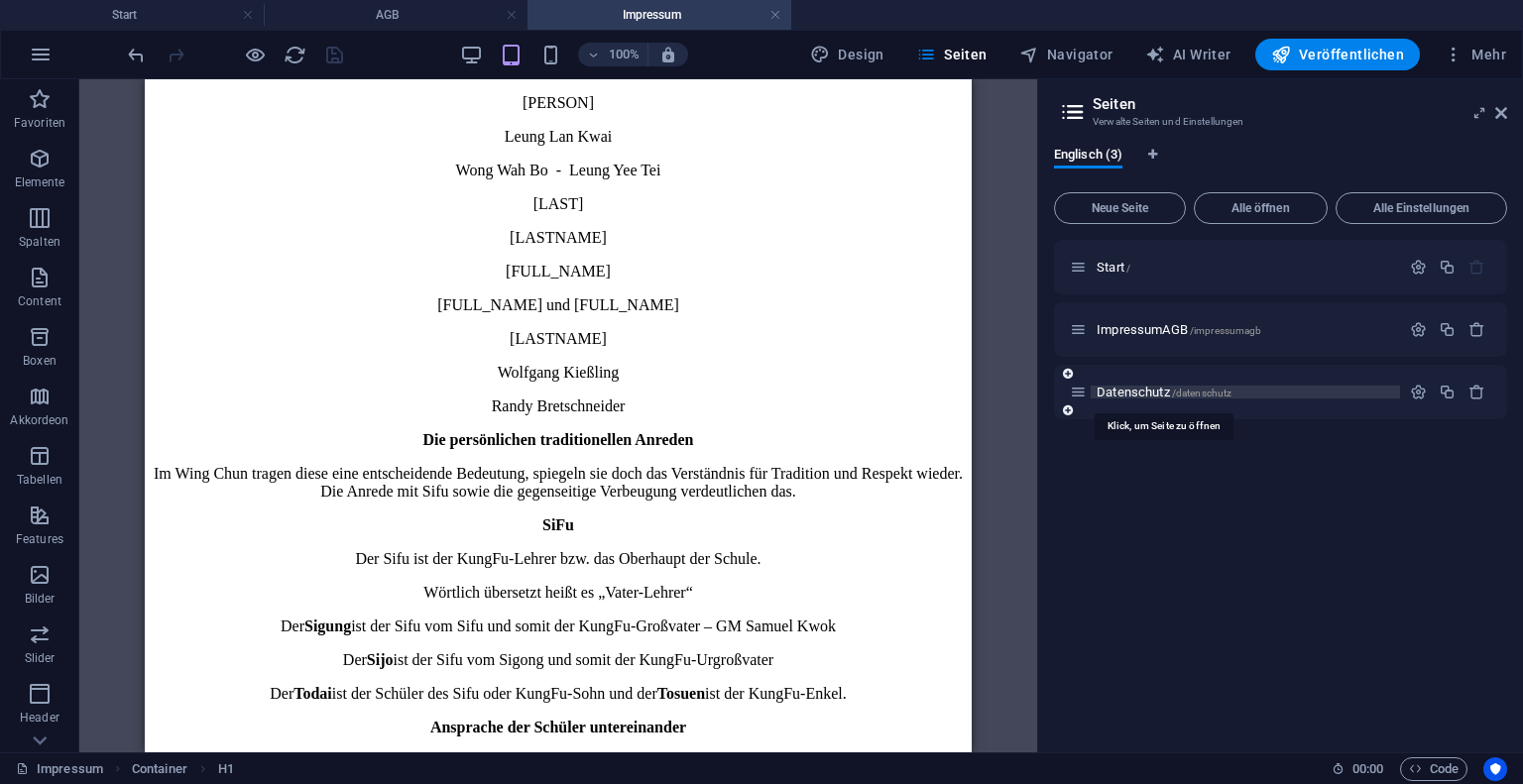click on "Datenschutz /datenschutz" at bounding box center [1164, 392] 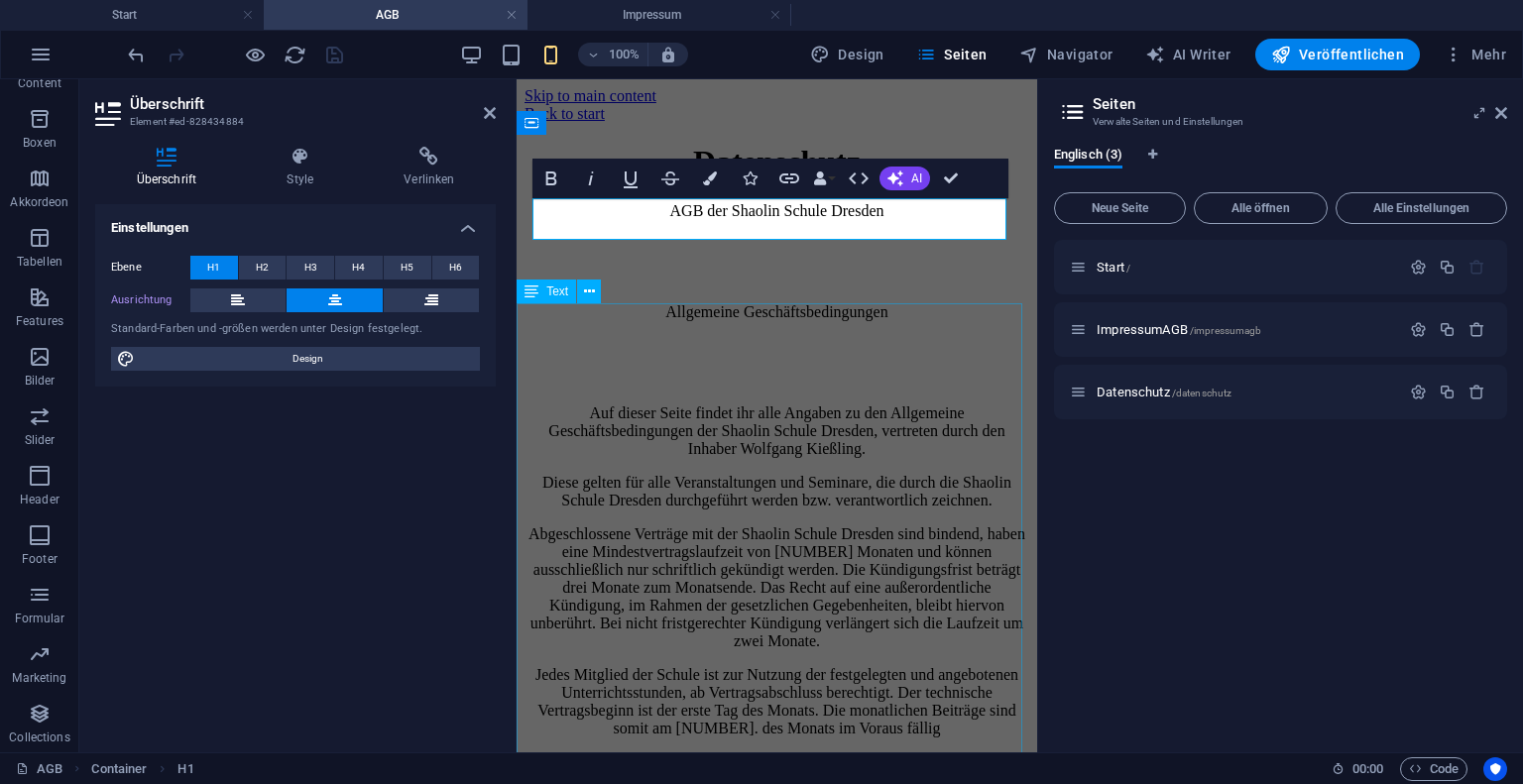 click on "AGB der Shaolin Schule Dresden Allgemeine Geschäftsbedingungen Auf dieser Seite findet ihr alle Angaben zu den Allgemeine Geschäftsbedingungen der Shaolin Schule Dresden, vertreten durch den Inhaber Wolfgang Kießling. Diese gelten für alle Veranstaltungen und Seminare, die durch die Shaolin Schule Dresden durchgeführt werden bzw. verantwortlich zeichnen. Abgeschlossene Verträge mit der Shaolin Schule Dresden sind bindend, haben eine Mindestvertragslaufzeit von 12 Monaten und können ausschließlich nur schriftlich gekündigt werden. Die Kündigungsfrist beträgt drei Monate zum Monatsende. Das Recht auf eine außerordentliche Kündigung, im Rahmen der gesetzlichen Gegebenheiten, bleibt hiervon unberührt. Bei nicht fristgerechter Kündigung verlängert sich die Laufzeit um zwei Monate. Beitragsangleichungen berühren den Vertrag ebenfalls nicht Diese können aus wirtschaftlichen Gründen vorgenommen werden. Beitrag 2025 Kinder/Jugendliche bis 14 Jahre - 35, 00 Euro Inhaber/Schulleiter Wing Chun" at bounding box center [776, 2929] 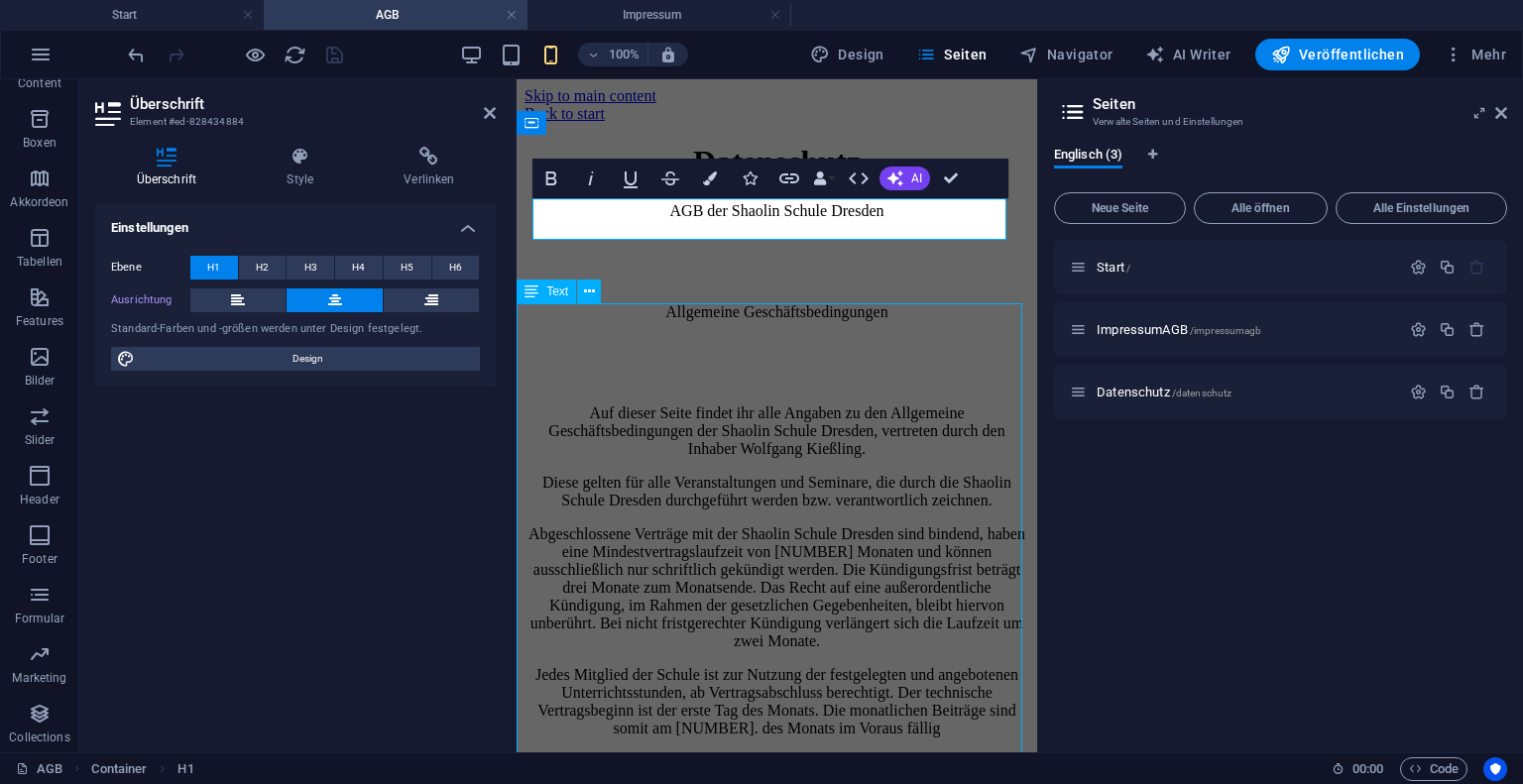 click on "AGB der Shaolin Schule Dresden Allgemeine Geschäftsbedingungen Auf dieser Seite findet ihr alle Angaben zu den Allgemeine Geschäftsbedingungen der Shaolin Schule Dresden, vertreten durch den Inhaber Wolfgang Kießling. Diese gelten für alle Veranstaltungen und Seminare, die durch die Shaolin Schule Dresden durchgeführt werden bzw. verantwortlich zeichnen. Abgeschlossene Verträge mit der Shaolin Schule Dresden sind bindend, haben eine Mindestvertragslaufzeit von 12 Monaten und können ausschließlich nur schriftlich gekündigt werden. Die Kündigungsfrist beträgt drei Monate zum Monatsende. Das Recht auf eine außerordentliche Kündigung, im Rahmen der gesetzlichen Gegebenheiten, bleibt hiervon unberührt. Bei nicht fristgerechter Kündigung verlängert sich die Laufzeit um zwei Monate. Beitragsangleichungen berühren den Vertrag ebenfalls nicht Diese können aus wirtschaftlichen Gründen vorgenommen werden. Beitrag 2025 Kinder/Jugendliche bis 14 Jahre - 35, 00 Euro Inhaber/Schulleiter Wing Chun" at bounding box center [776, 2929] 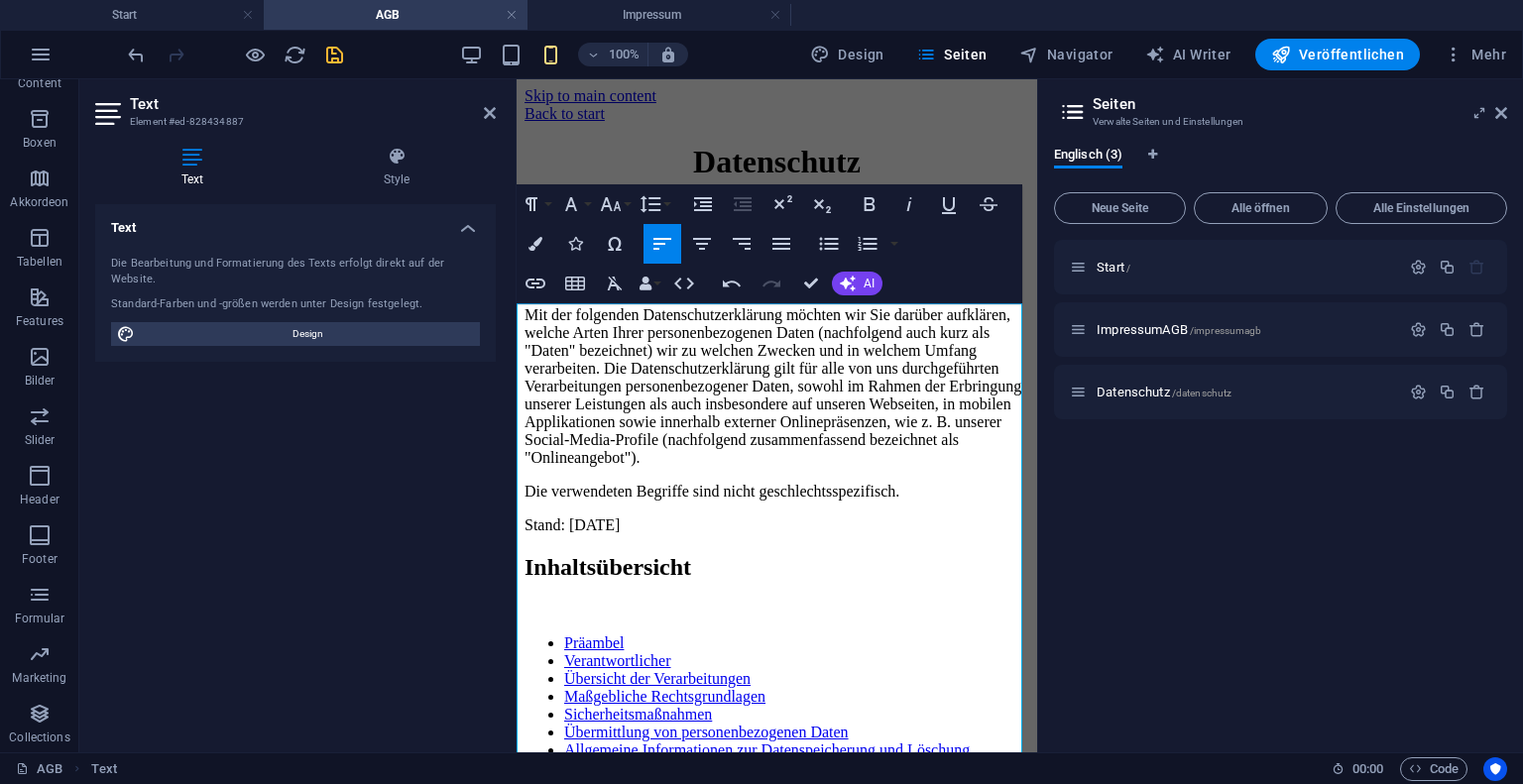 click on "Datenschutzerklärung" at bounding box center [776, 220] 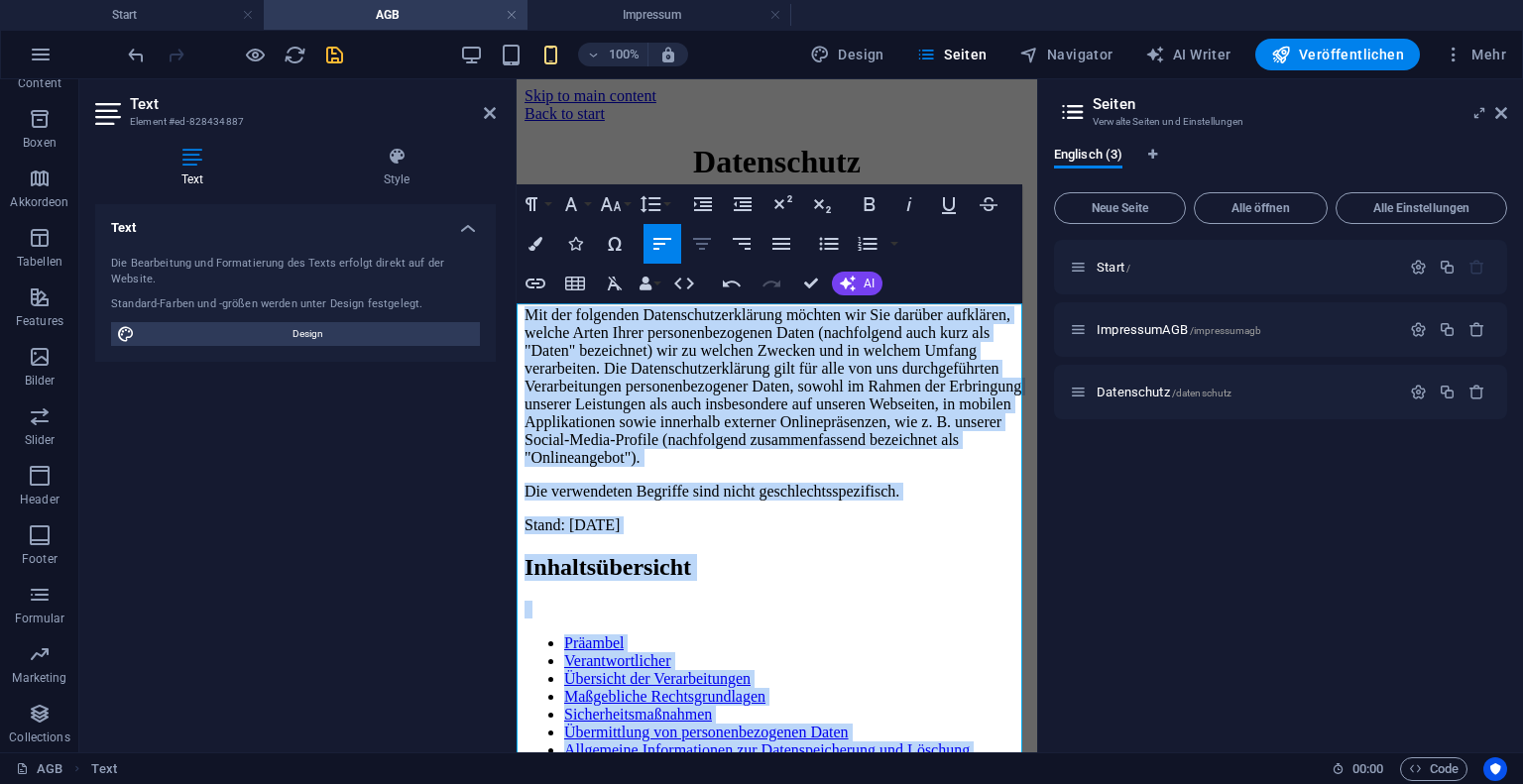 click 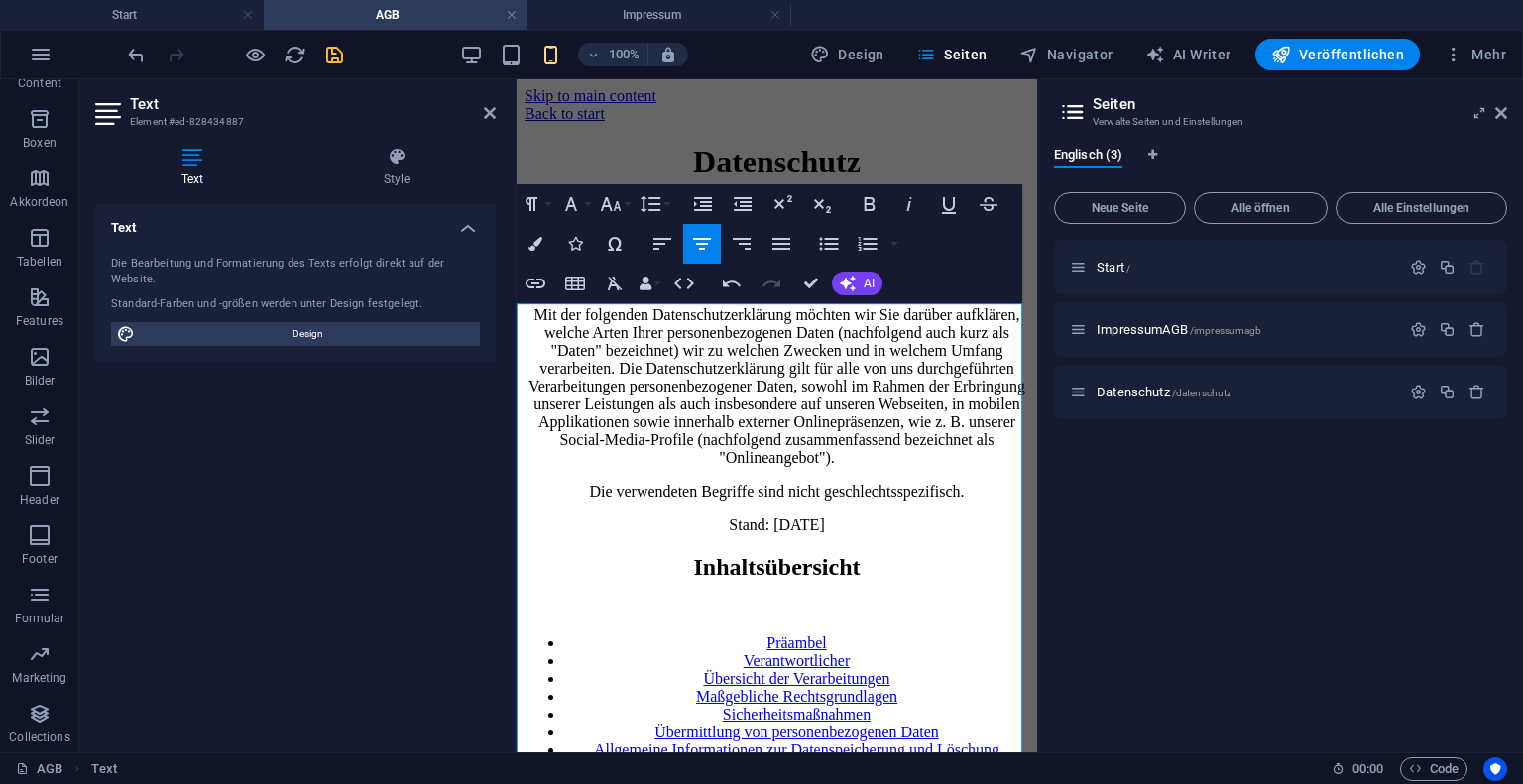 click on "Mit der folgenden Datenschutzerklärung möchten wir Sie darüber aufklären, welche Arten Ihrer personenbezogenen Daten (nachfolgend auch kurz als "Daten" bezeichnet) wir zu welchen Zwecken und in welchem Umfang verarbeiten. Die Datenschutzerklärung gilt für alle von uns durchgeführten Verarbeitungen personenbezogener Daten, sowohl im Rahmen der Erbringung unserer Leistungen als auch insbesondere auf unseren Webseiten, in mobilen Applikationen sowie innerhalb externer Onlinepräsenzen, wie z. B. unserer Social-Media-Profile (nachfolgend zusammenfassend bezeichnet als "Onlineangebot")." at bounding box center [776, 387] 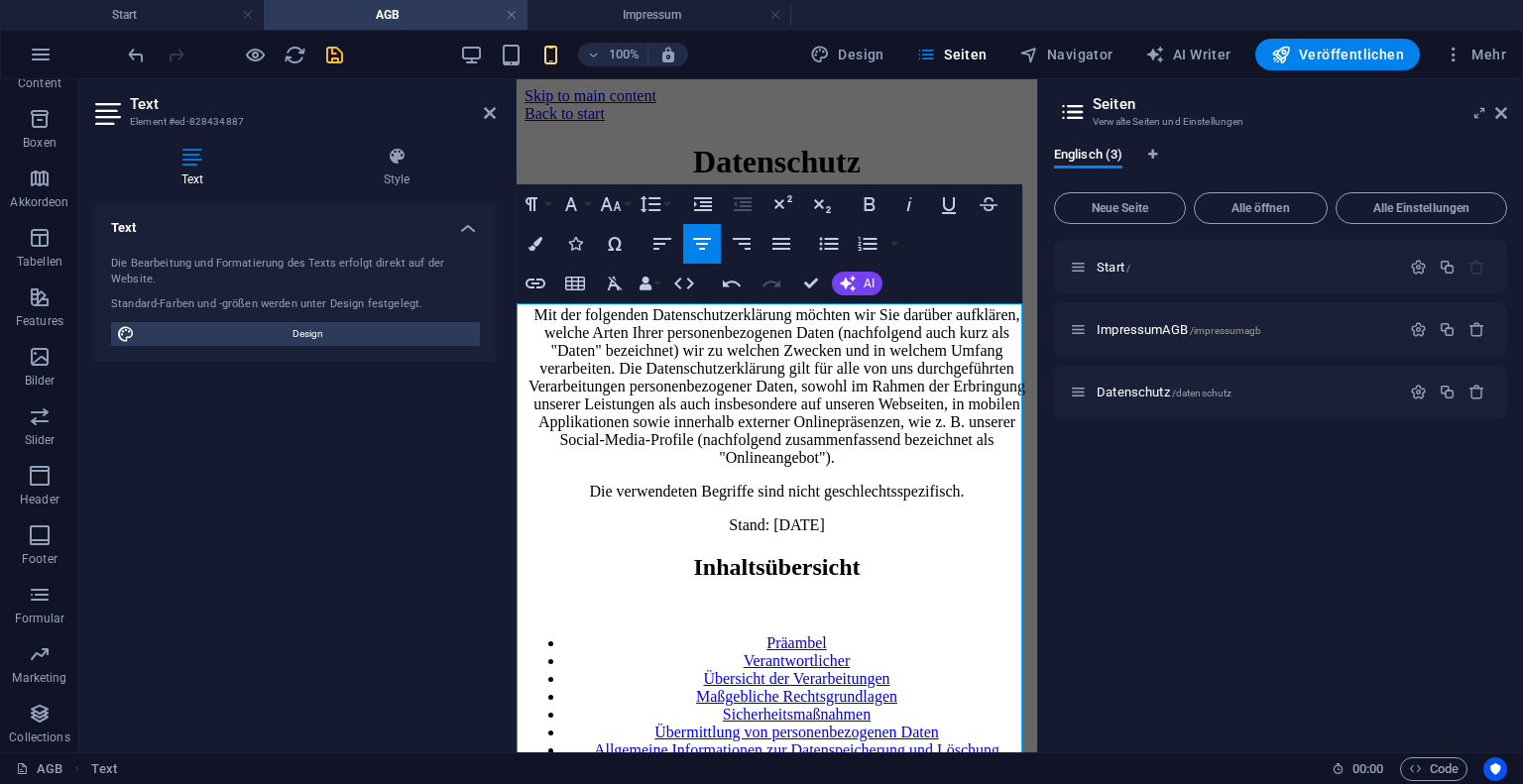 click on "Mit der folgenden Datenschutzerklärung möchten wir Sie darüber aufklären, welche Arten Ihrer personenbezogenen Daten (nachfolgend auch kurz als "Daten" bezeichnet) wir zu welchen Zwecken und in welchem Umfang verarbeiten. Die Datenschutzerklärung gilt für alle von uns durchgeführten Verarbeitungen personenbezogener Daten, sowohl im Rahmen der Erbringung unserer Leistungen als auch insbesondere auf unseren Webseiten, in mobilen Applikationen sowie innerhalb externer Onlinepräsenzen, wie z. B. unserer Social-Media-Profile (nachfolgend zusammenfassend bezeichnet als "Onlineangebot")." at bounding box center (776, 387) 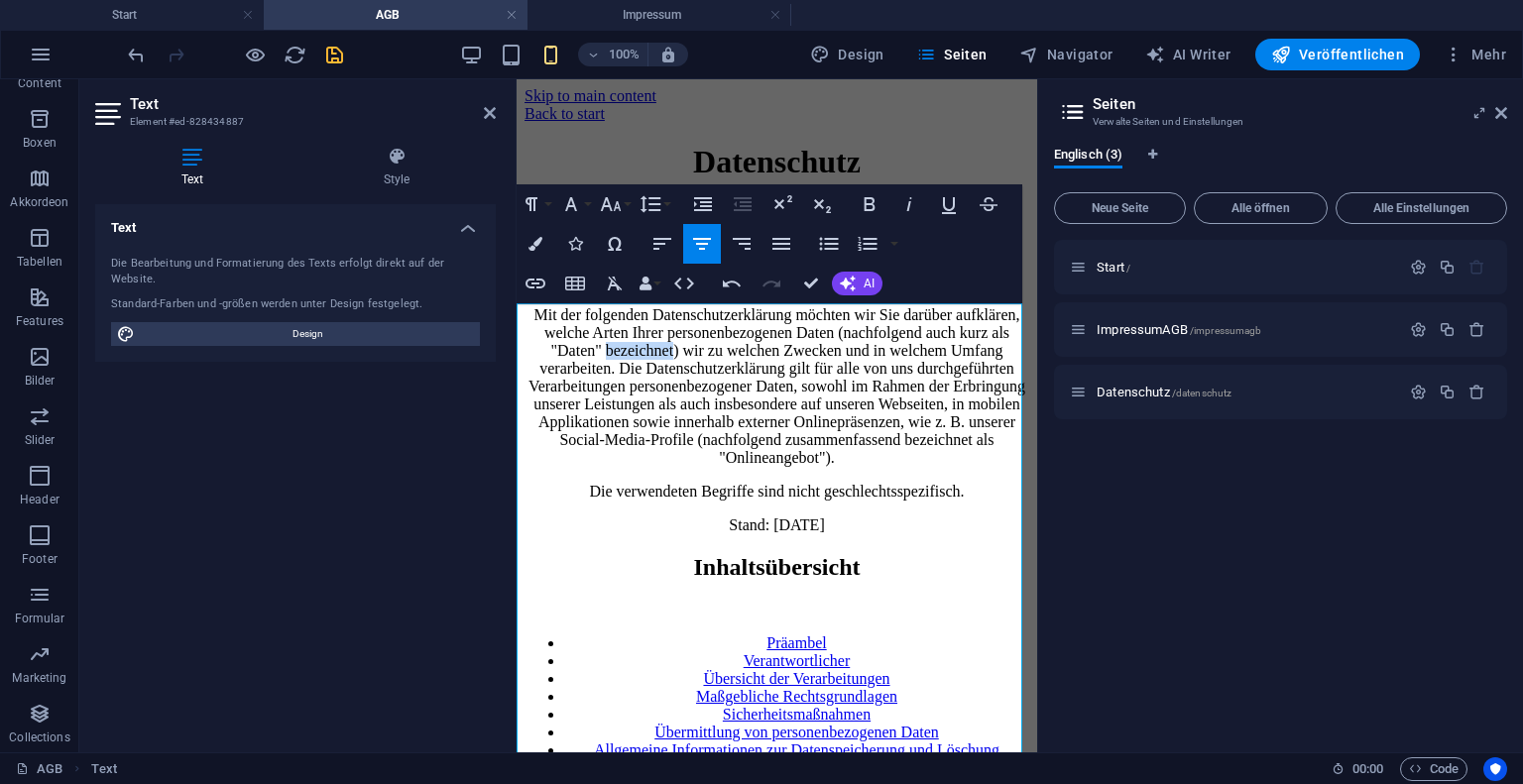 click on "Mit der folgenden Datenschutzerklärung möchten wir Sie darüber aufklären, welche Arten Ihrer personenbezogenen Daten (nachfolgend auch kurz als "Daten" bezeichnet) wir zu welchen Zwecken und in welchem Umfang verarbeiten. Die Datenschutzerklärung gilt für alle von uns durchgeführten Verarbeitungen personenbezogener Daten, sowohl im Rahmen der Erbringung unserer Leistungen als auch insbesondere auf unseren Webseiten, in mobilen Applikationen sowie innerhalb externer Onlinepräsenzen, wie z. B. unserer Social-Media-Profile (nachfolgend zusammenfassend bezeichnet als "Onlineangebot")." at bounding box center (776, 387) 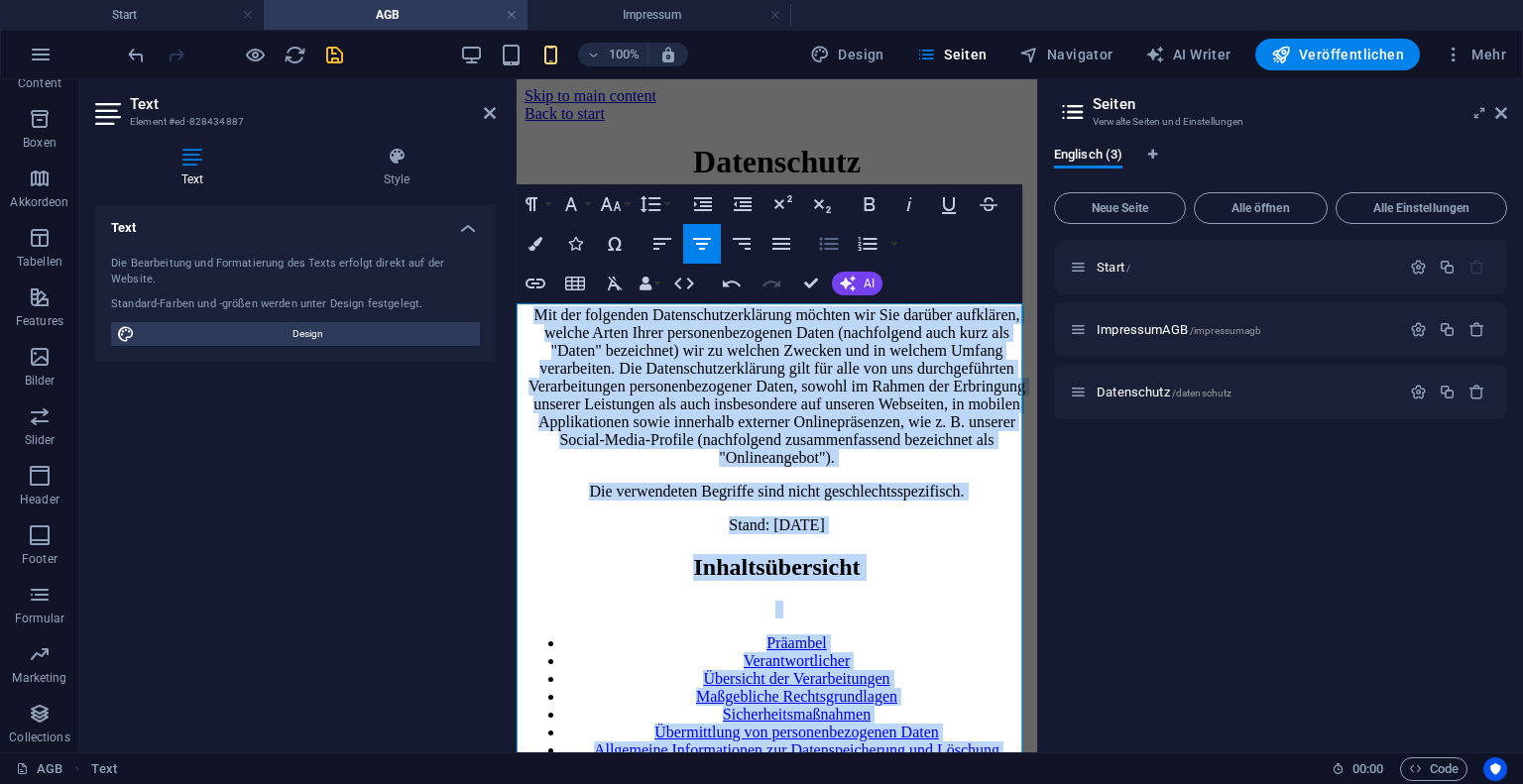 click 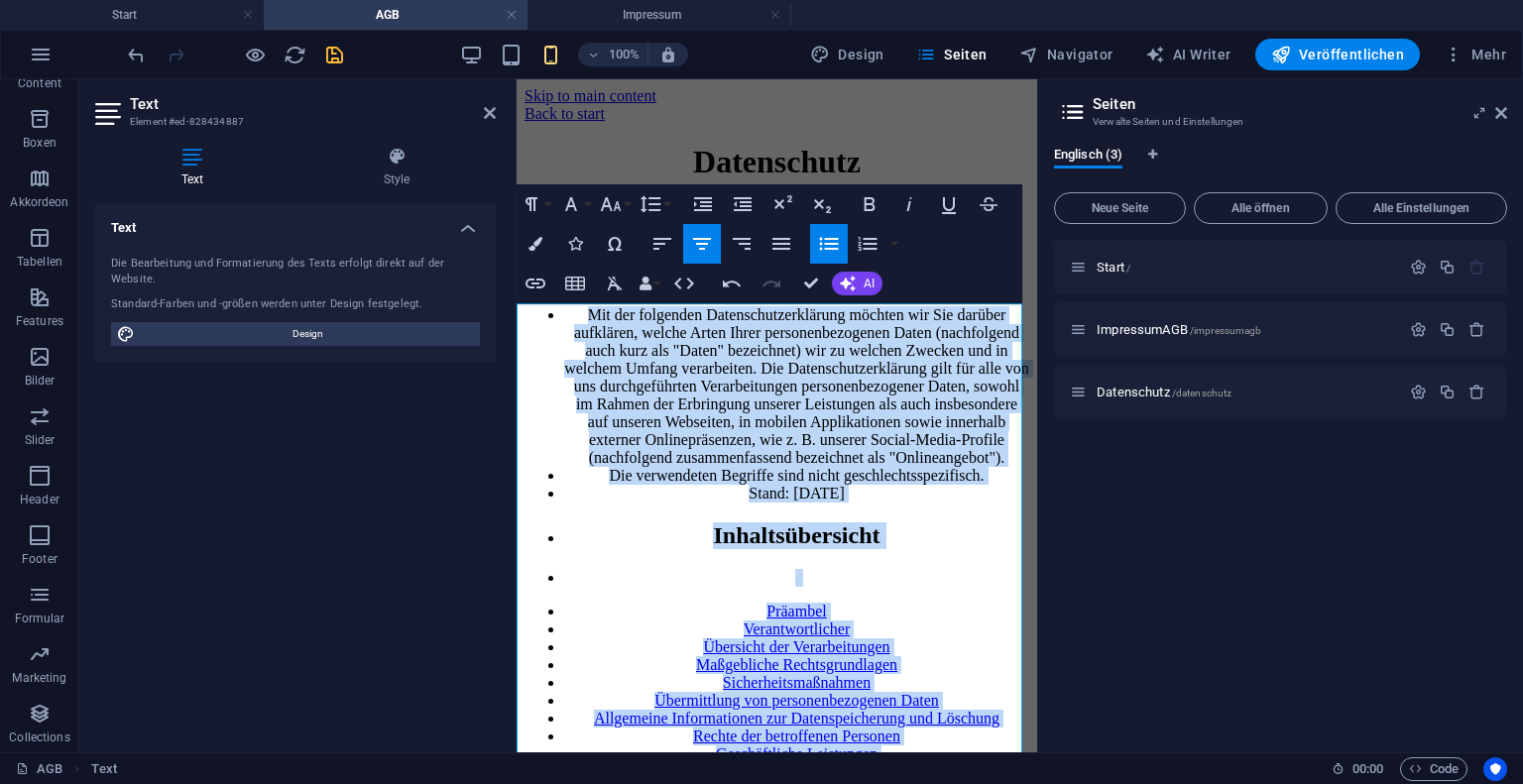 click 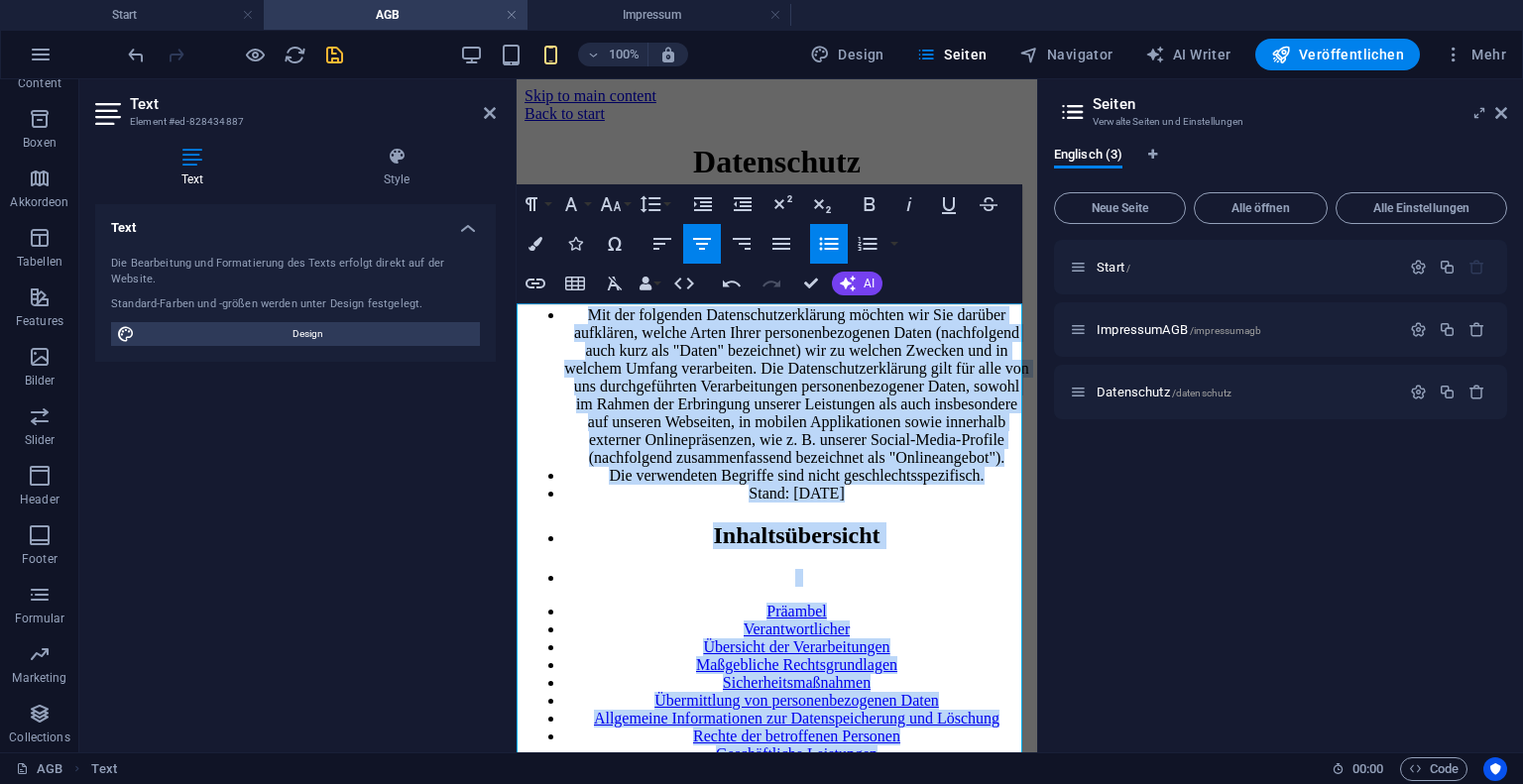 click 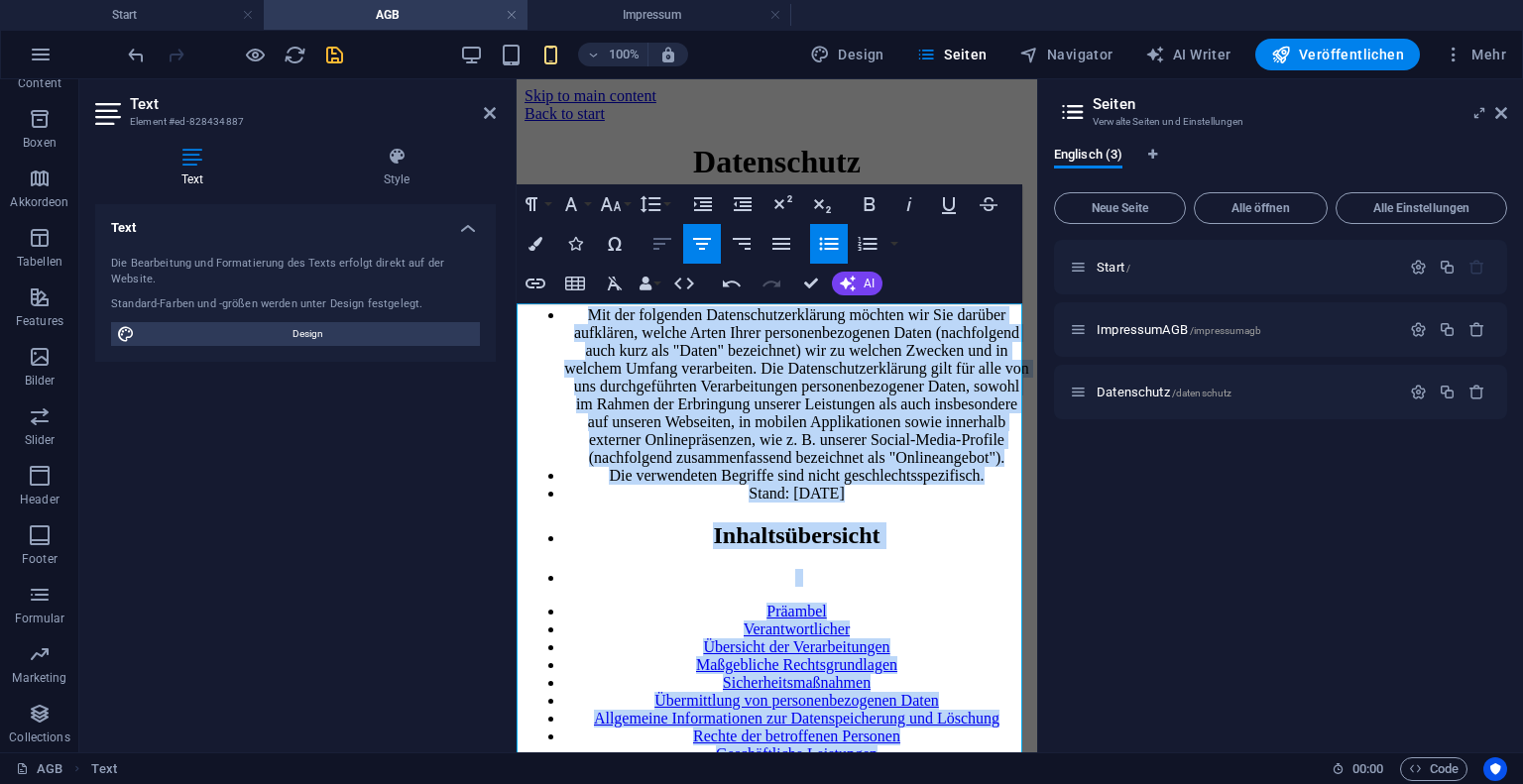 click 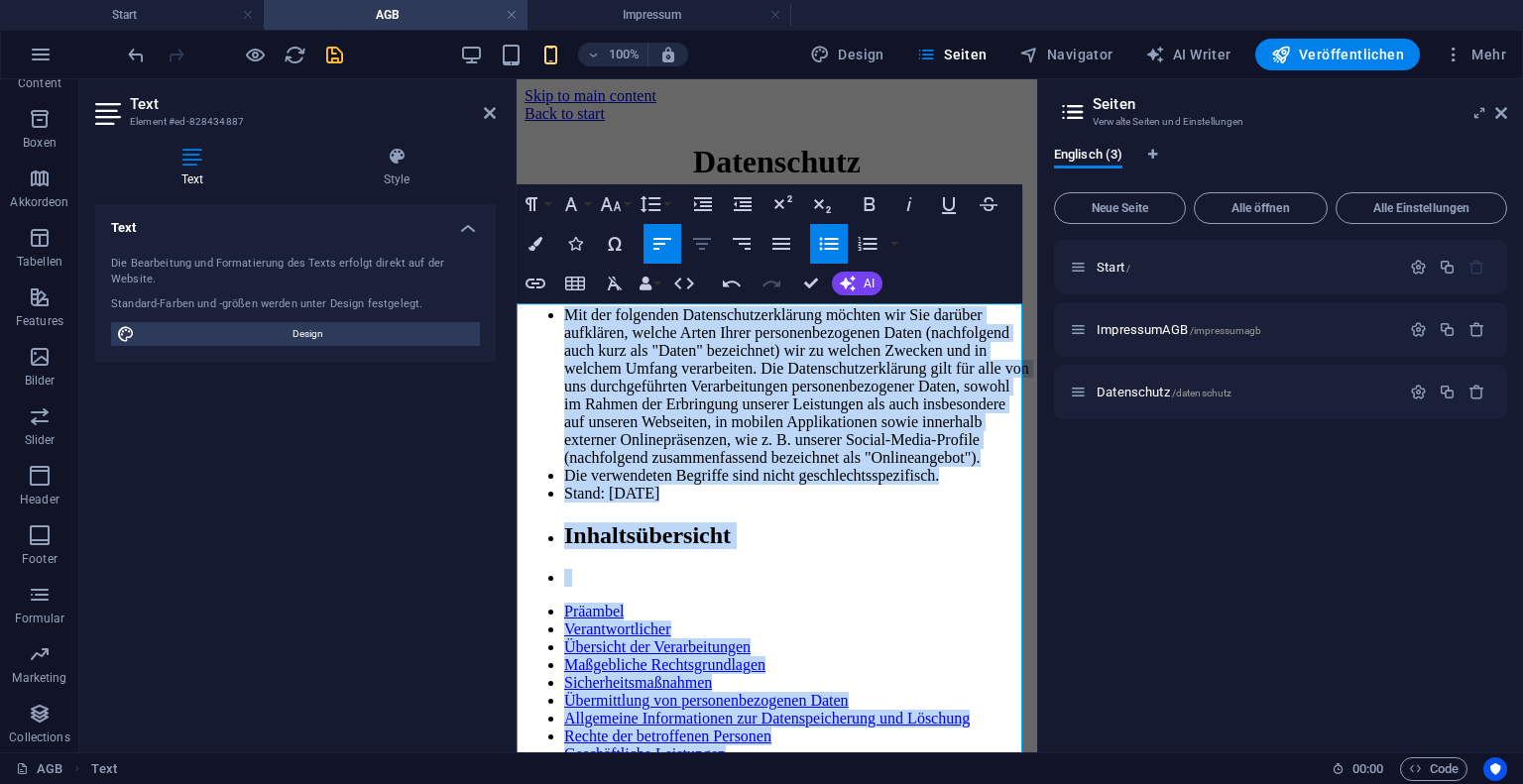 click 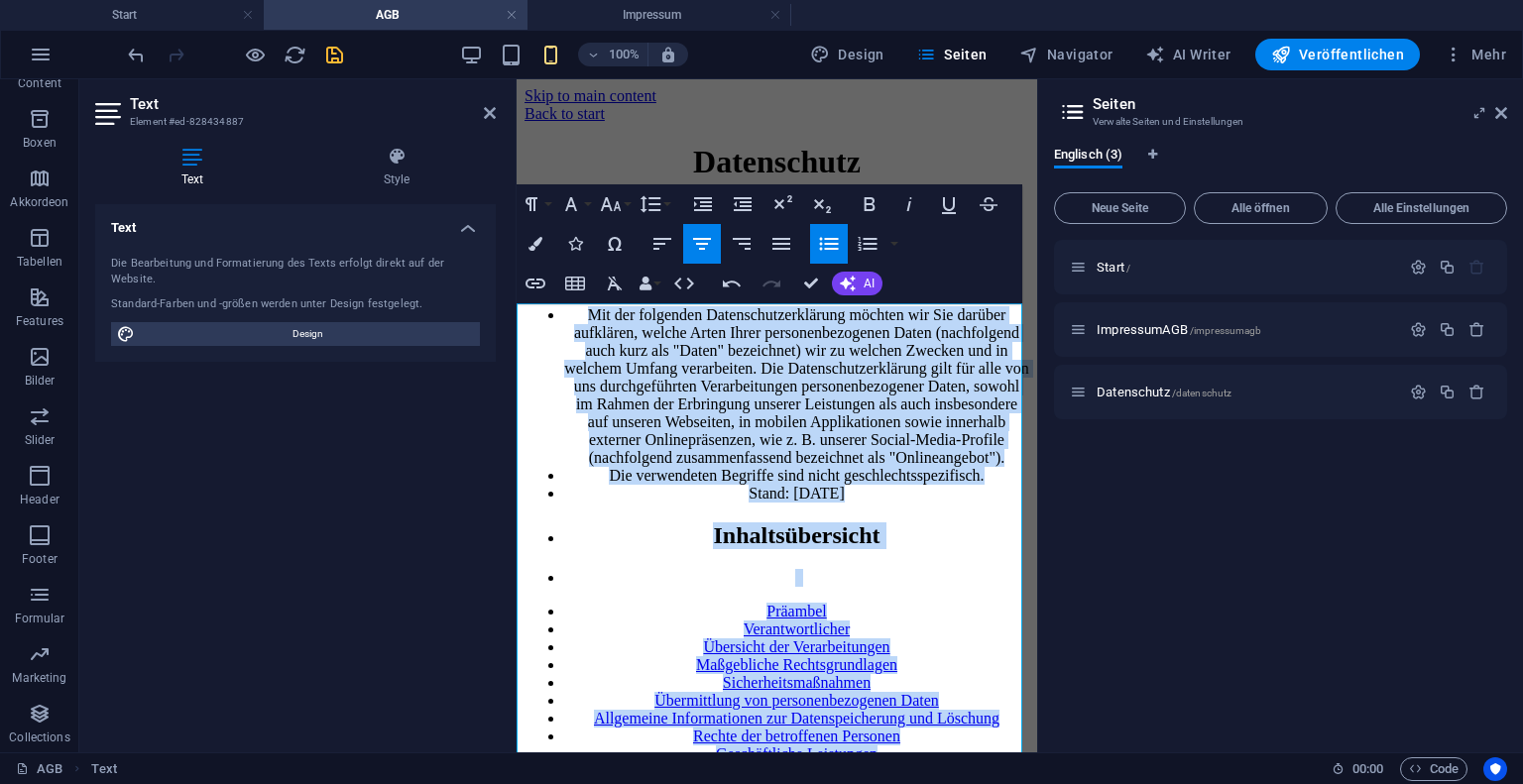 click 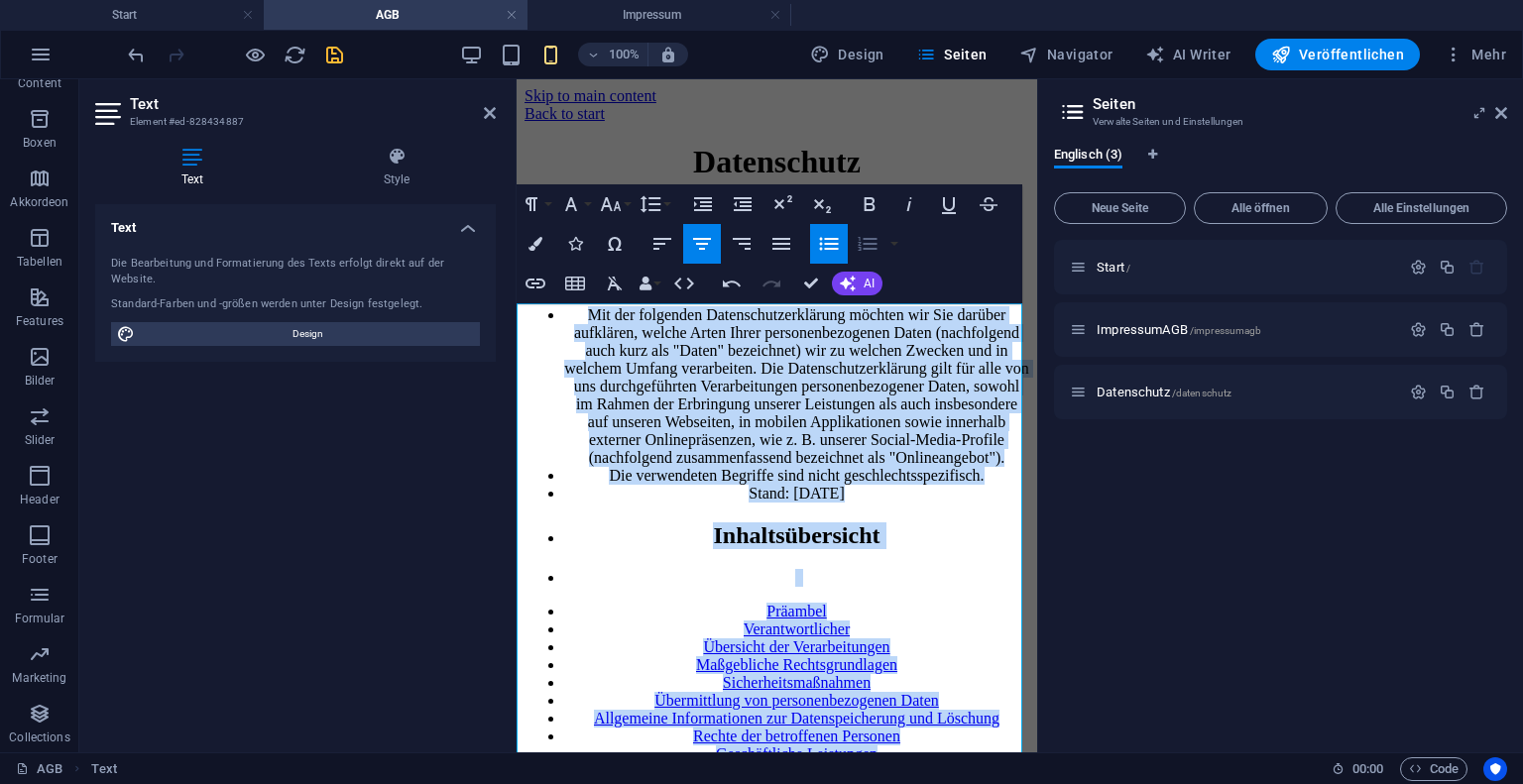 click 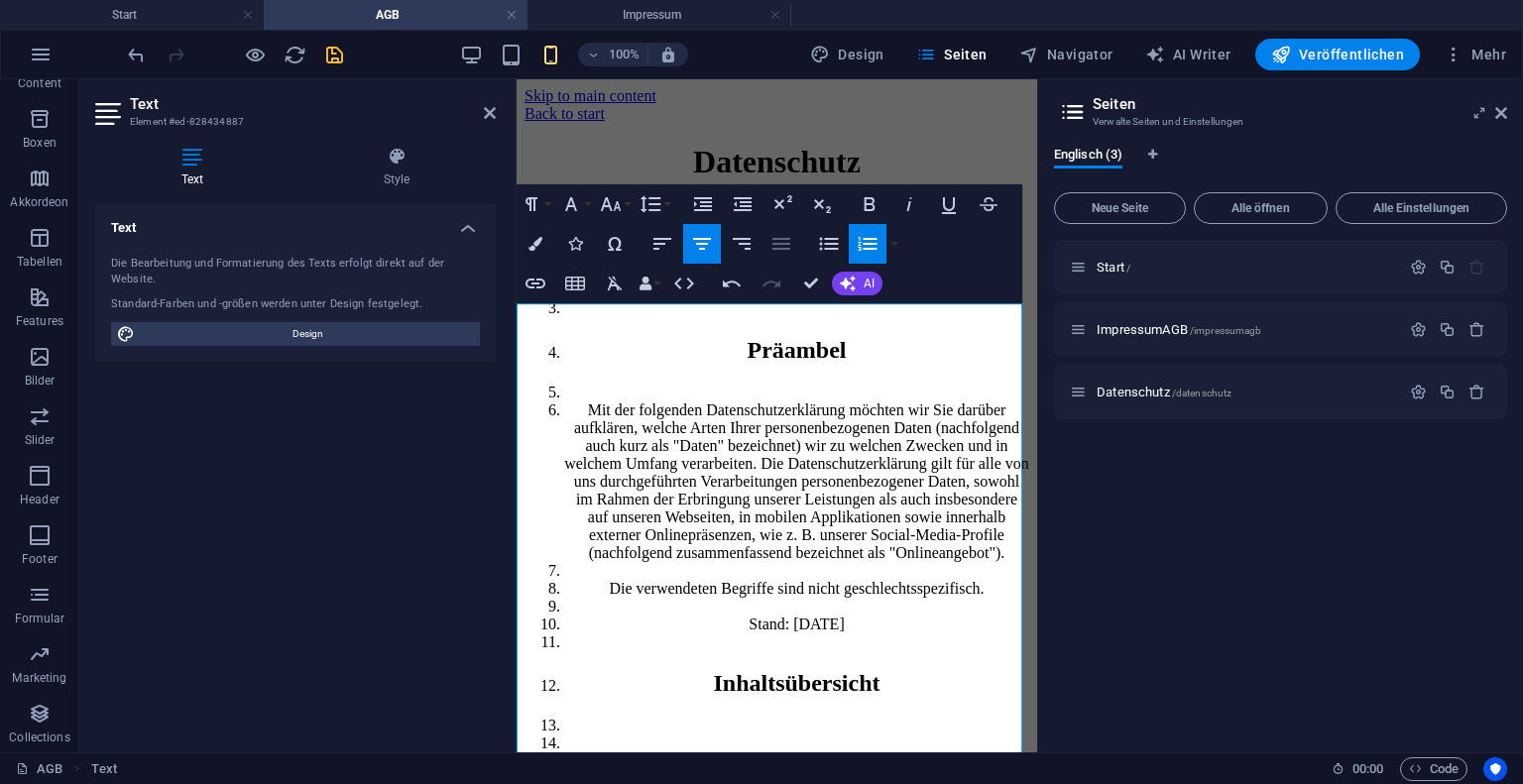 click 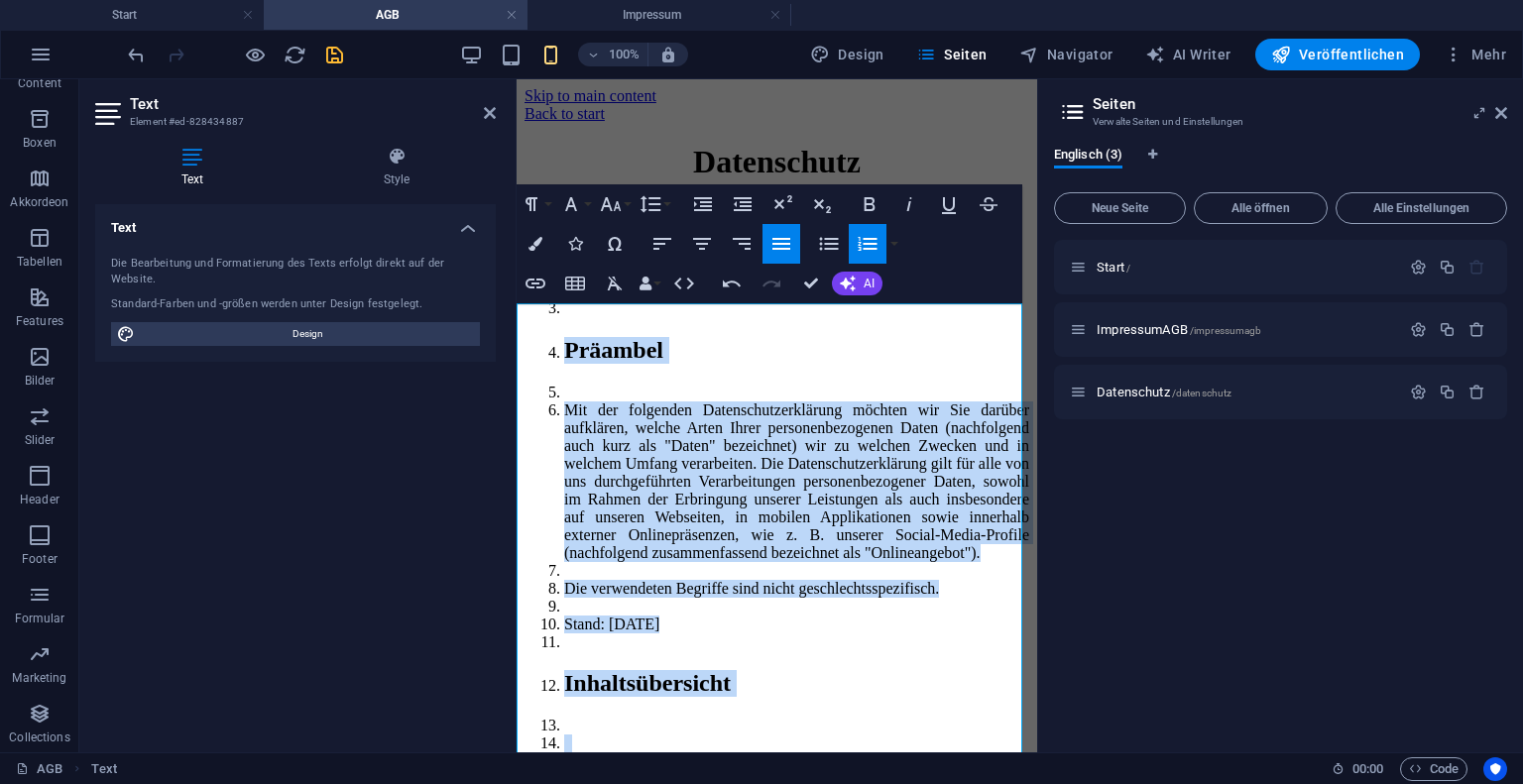 click on "Nummerierte Liste" at bounding box center (868, 244) 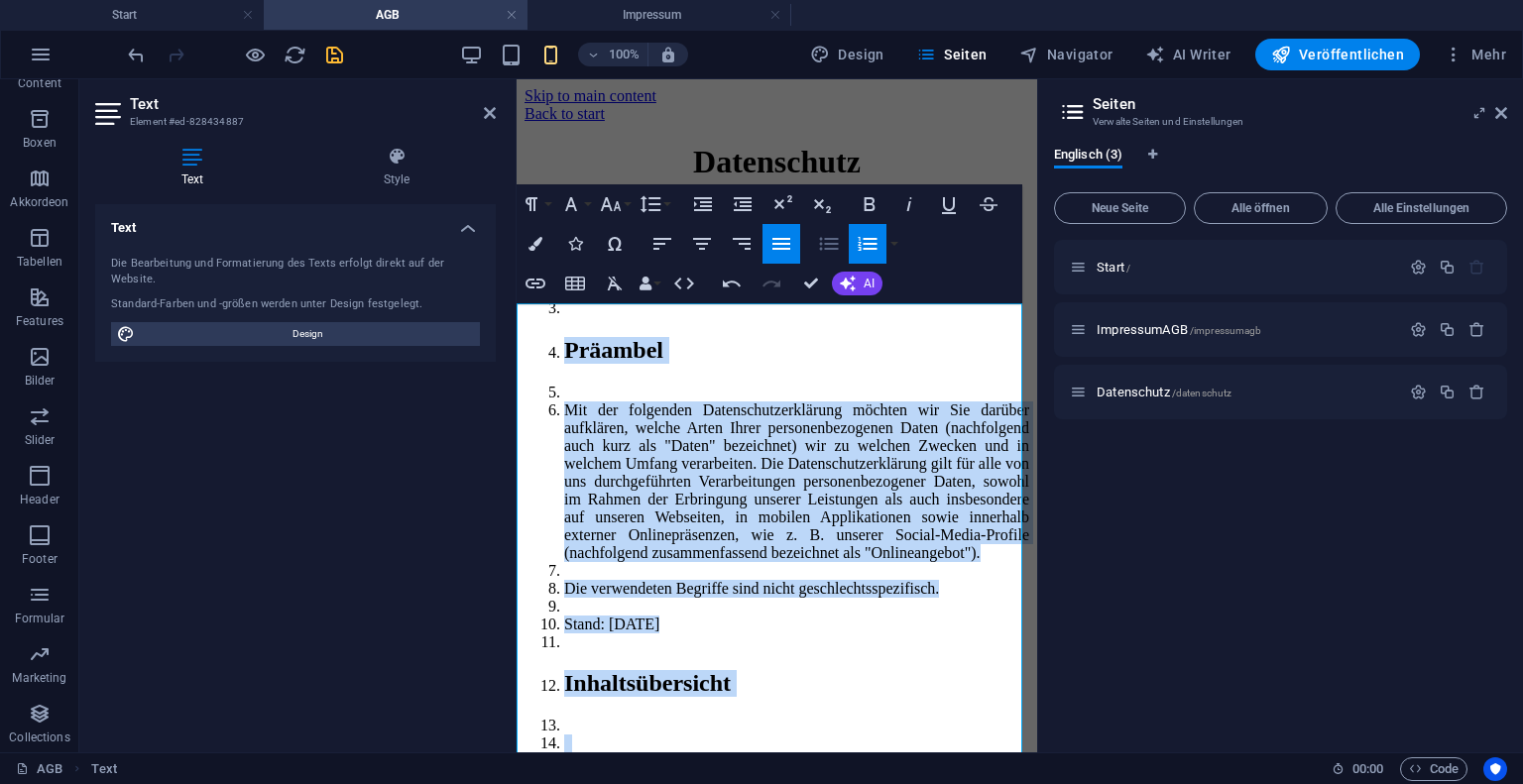 click 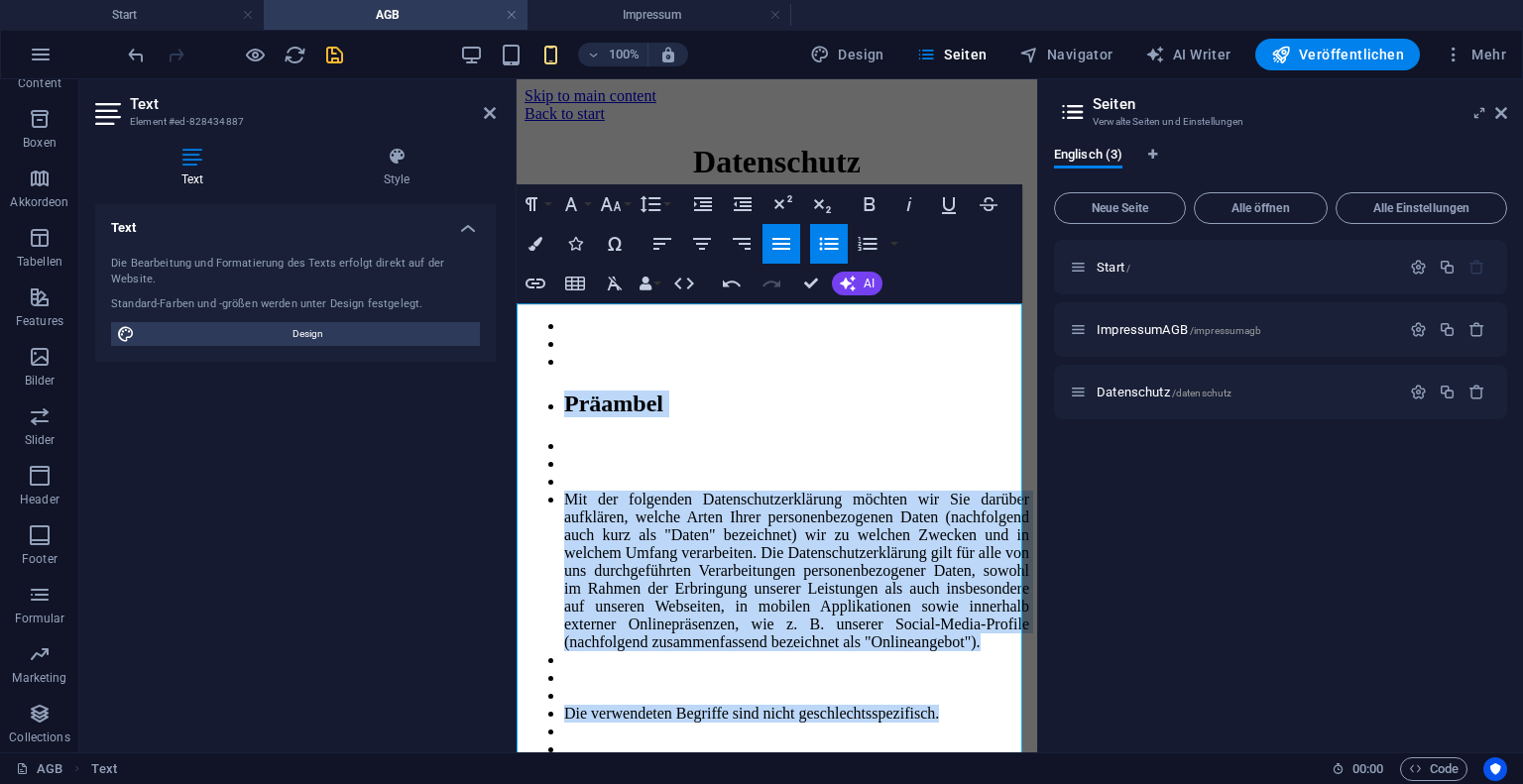 click 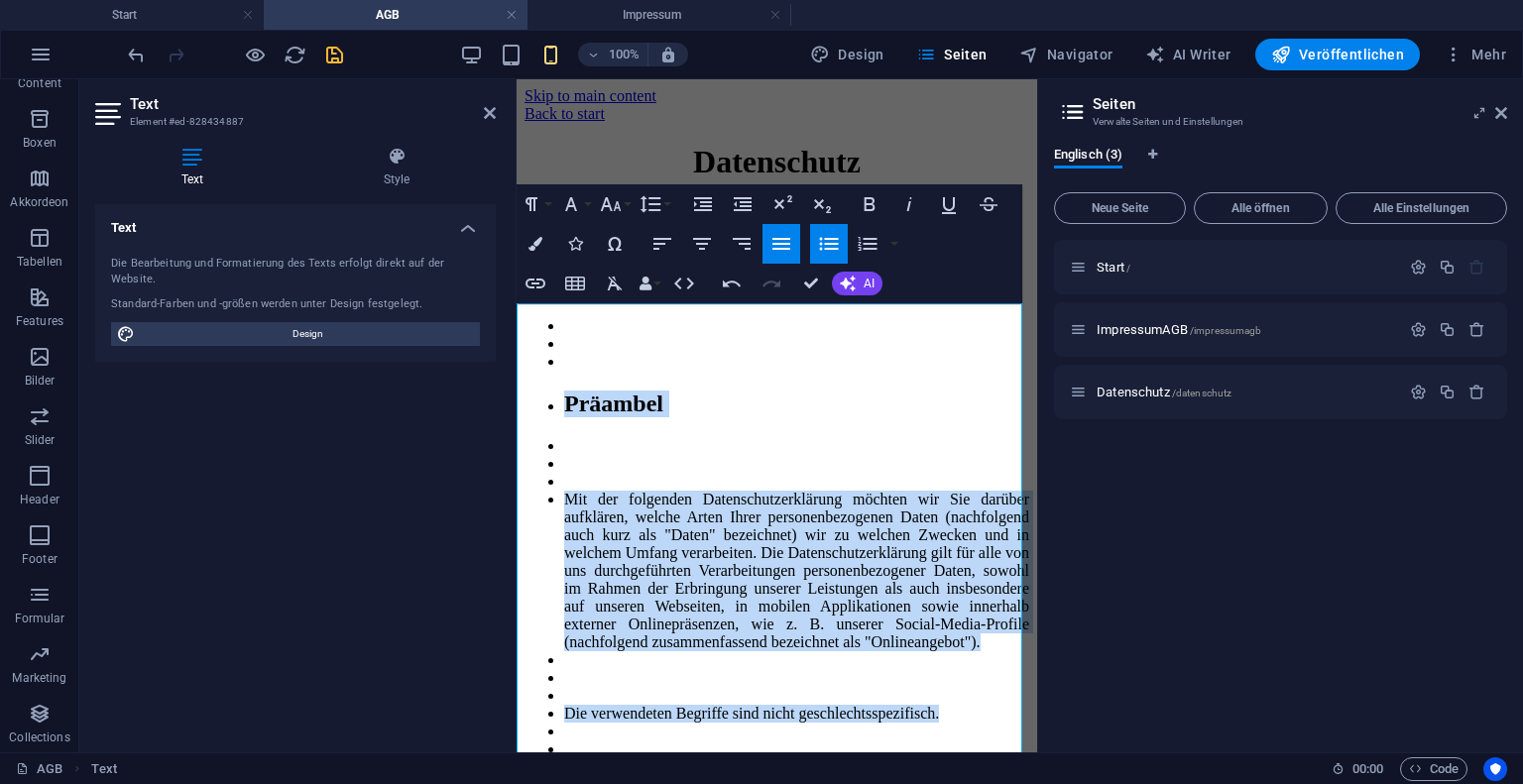 click on "​ Datenschutzerklärung" at bounding box center (796, 277) 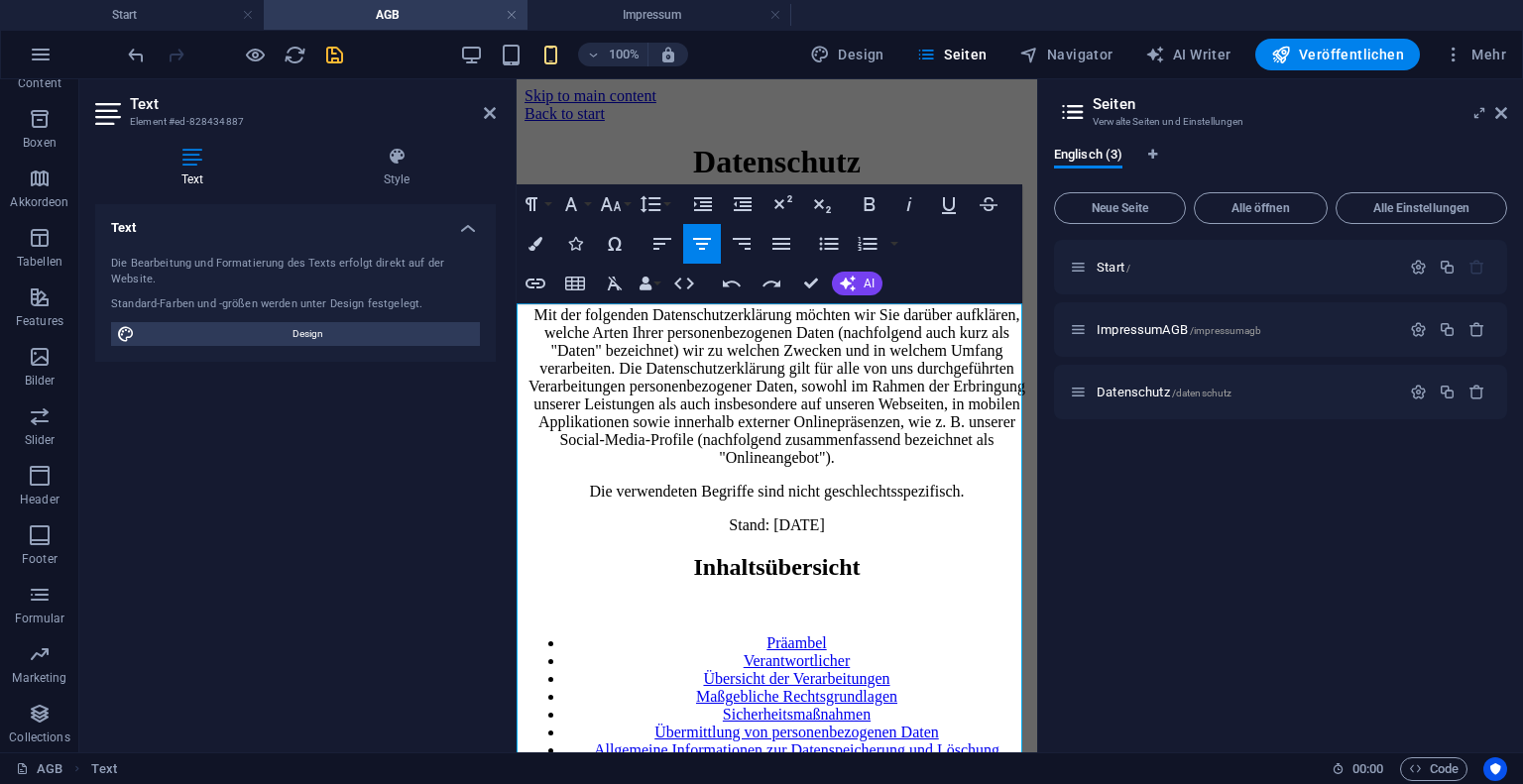 click on "Präambel" at bounding box center [776, 273] 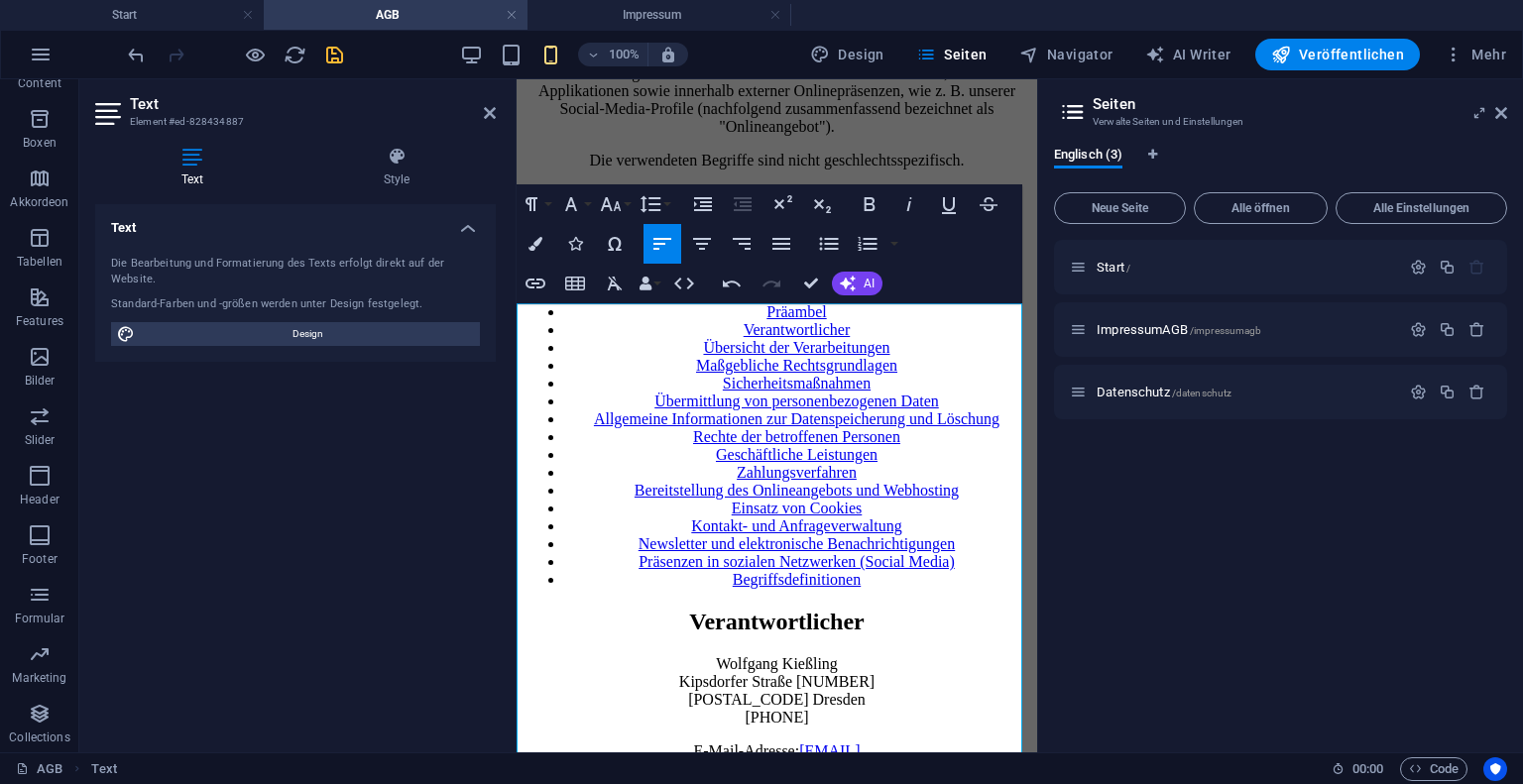 scroll, scrollTop: 434, scrollLeft: 0, axis: vertical 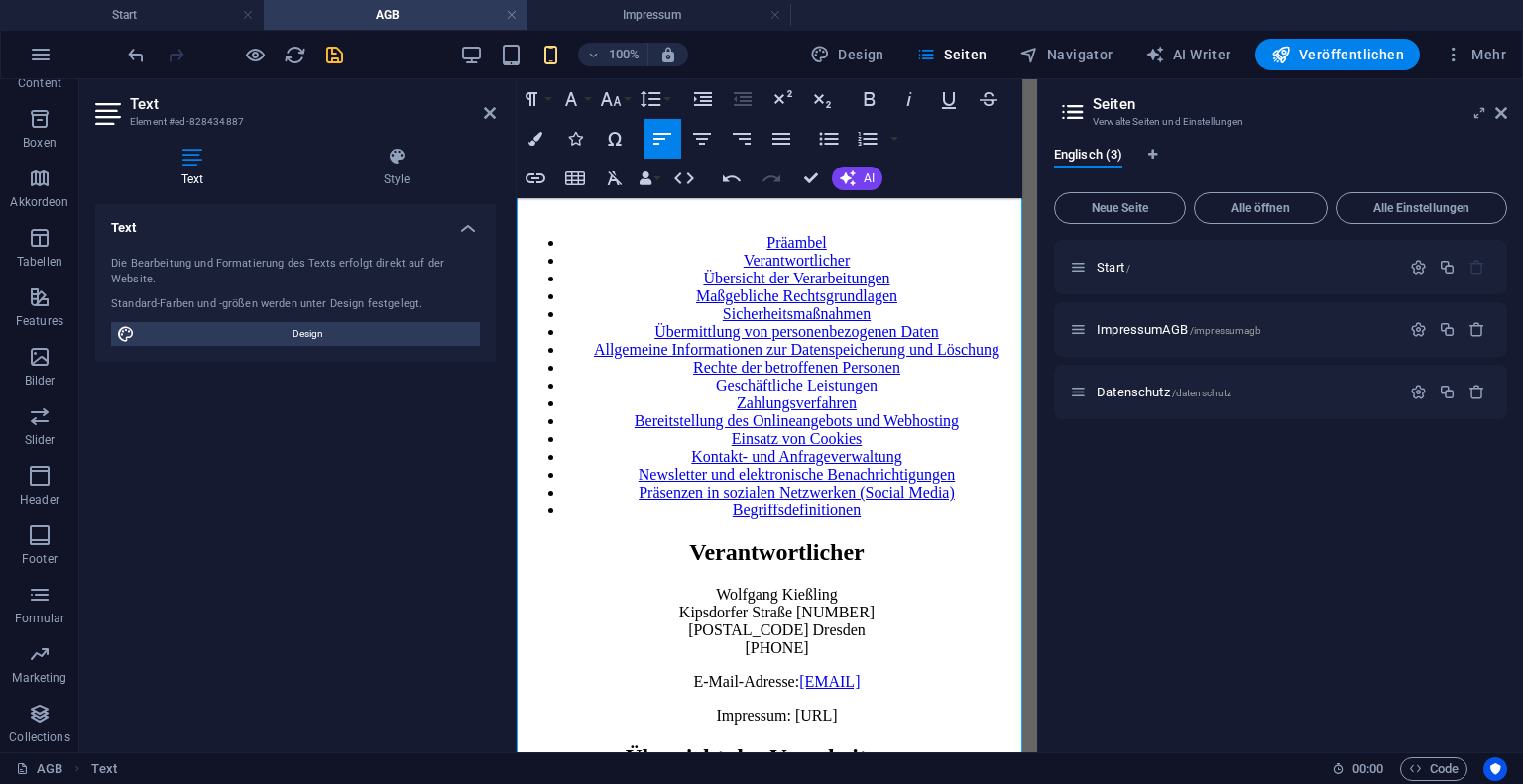 click on "Stand: [DATE]" at bounding box center (776, 125) 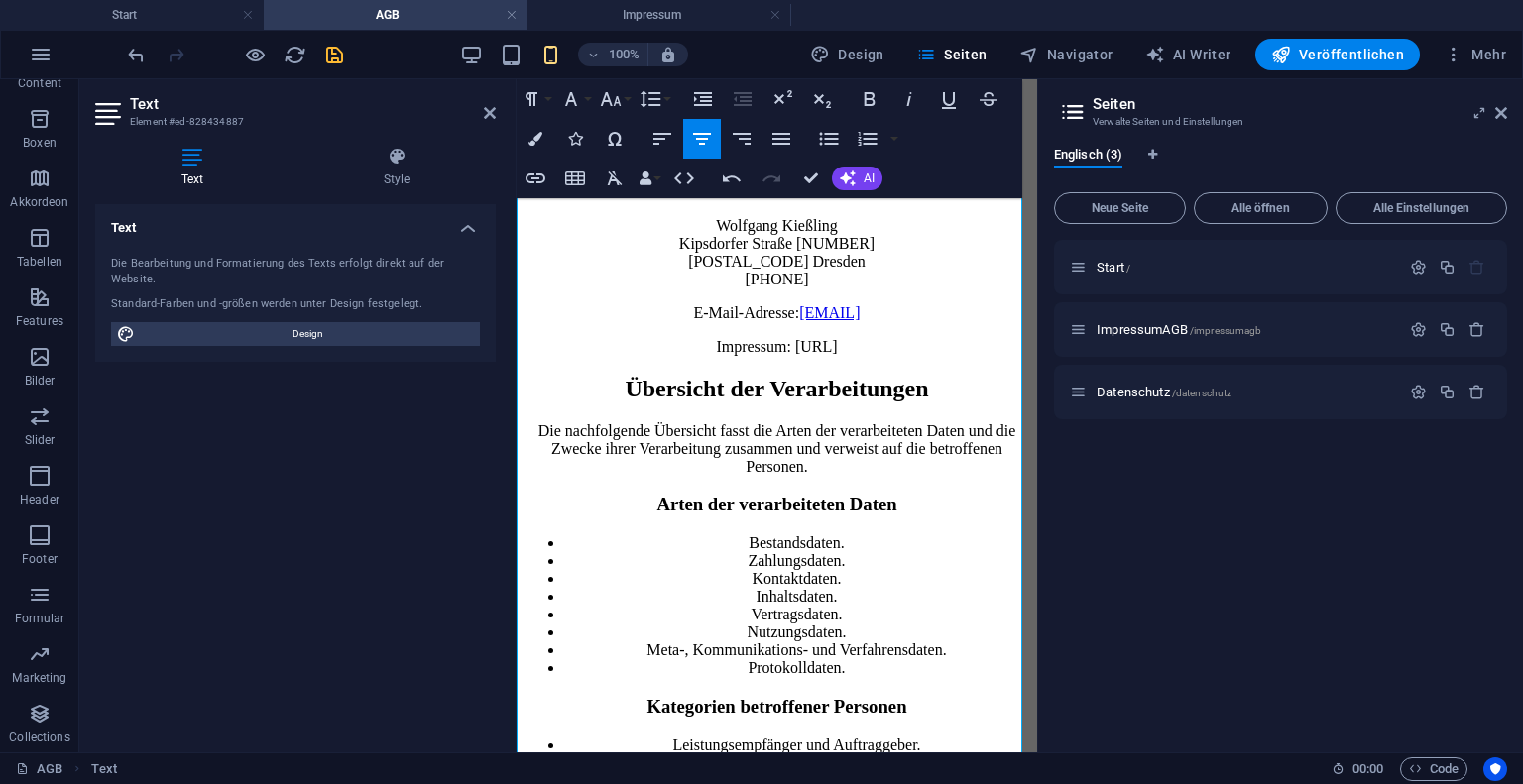 scroll, scrollTop: 839, scrollLeft: 0, axis: vertical 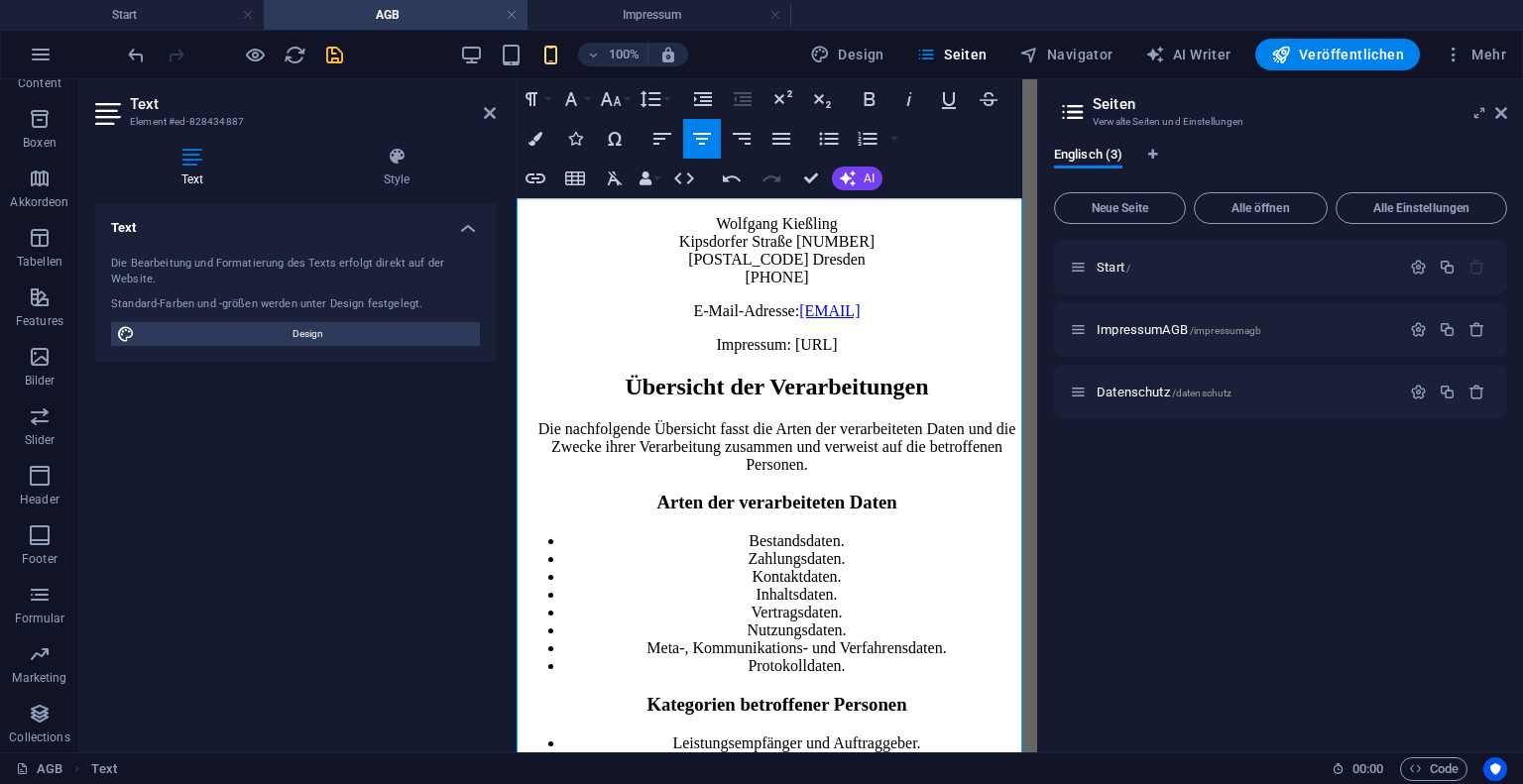 click on "Begriffsdefinitionen" at bounding box center [796, 140] 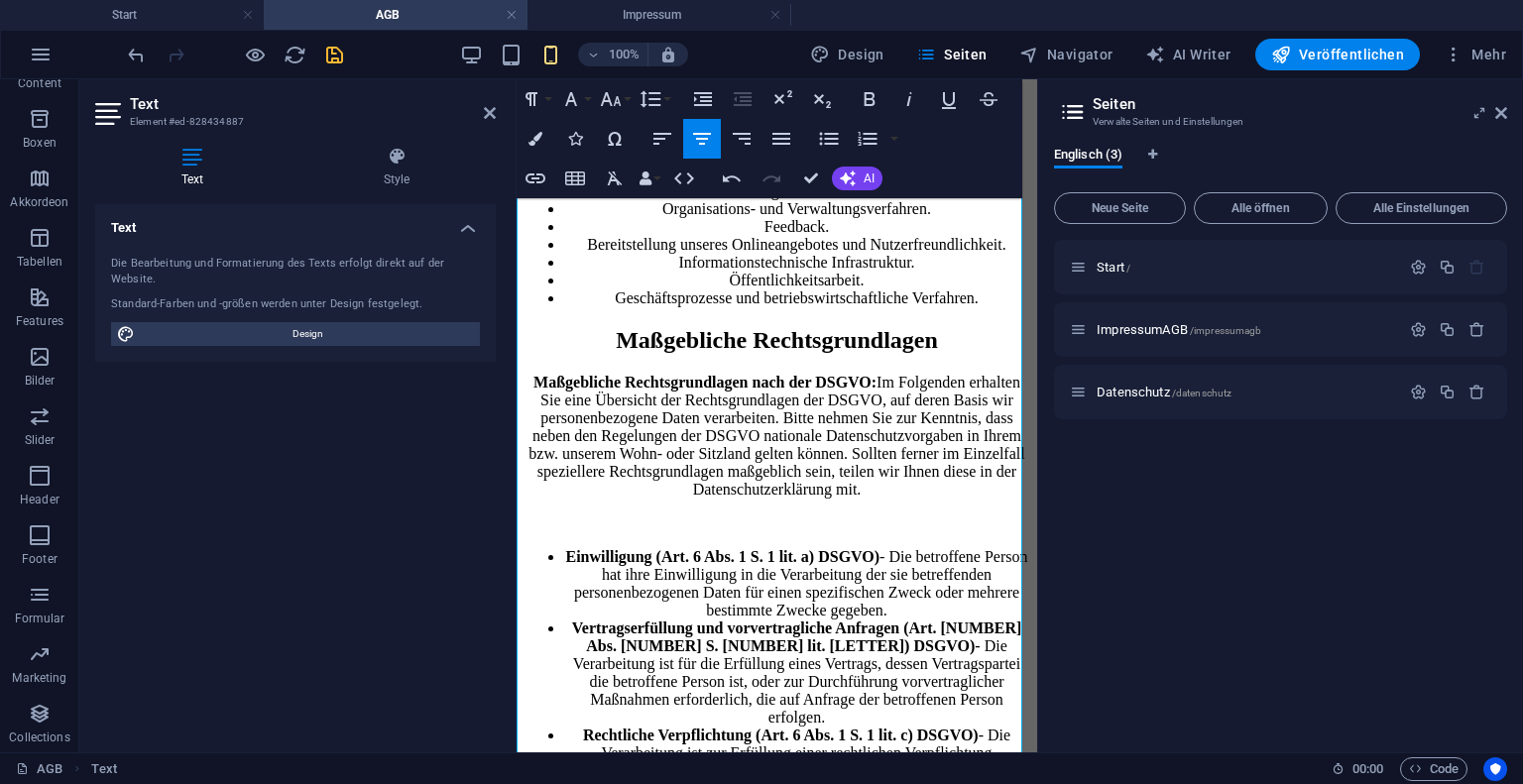 scroll, scrollTop: 1697, scrollLeft: 0, axis: vertical 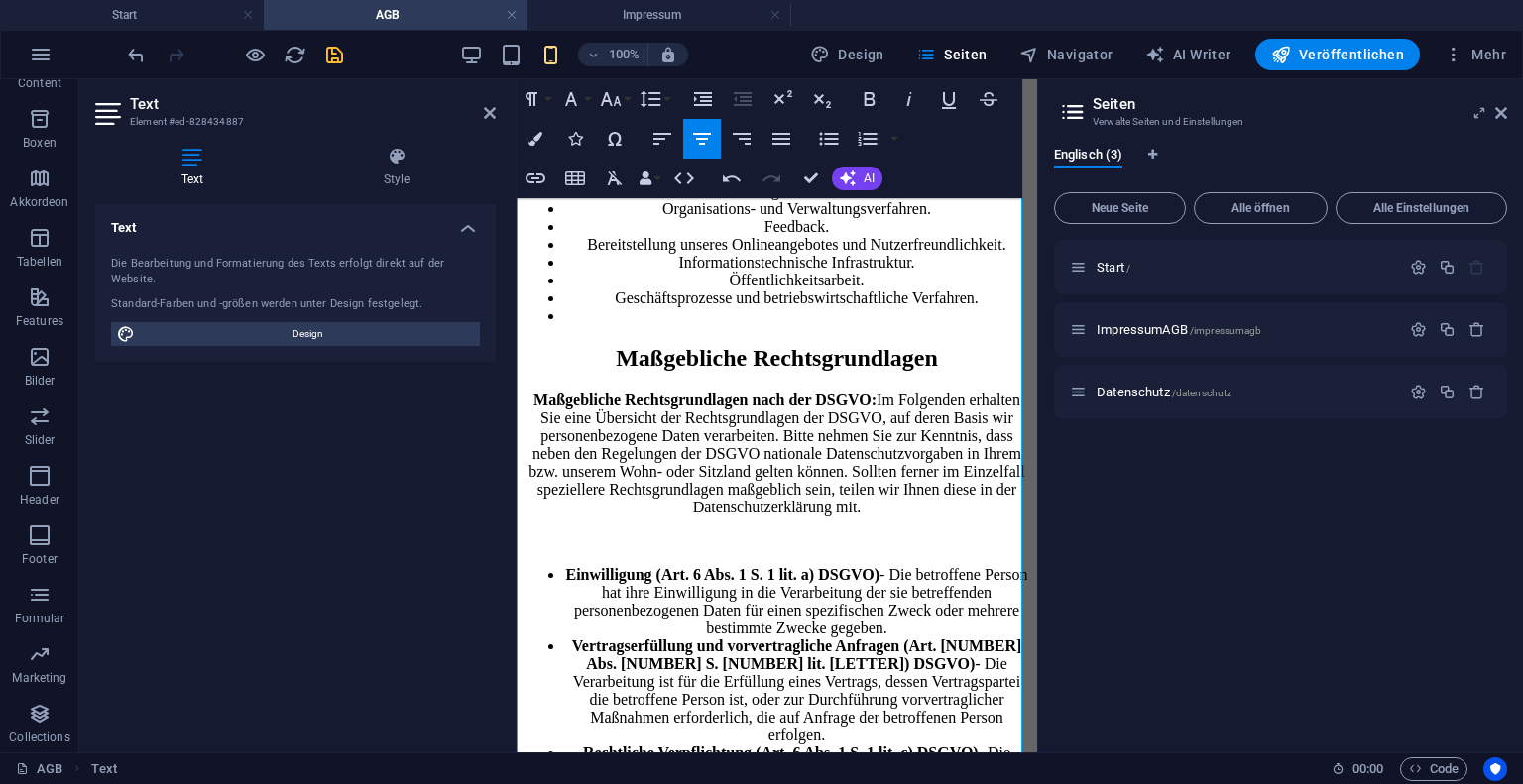 click on "Geschäftsprozesse und betriebswirtschaftliche Verfahren." at bounding box center [796, 298] 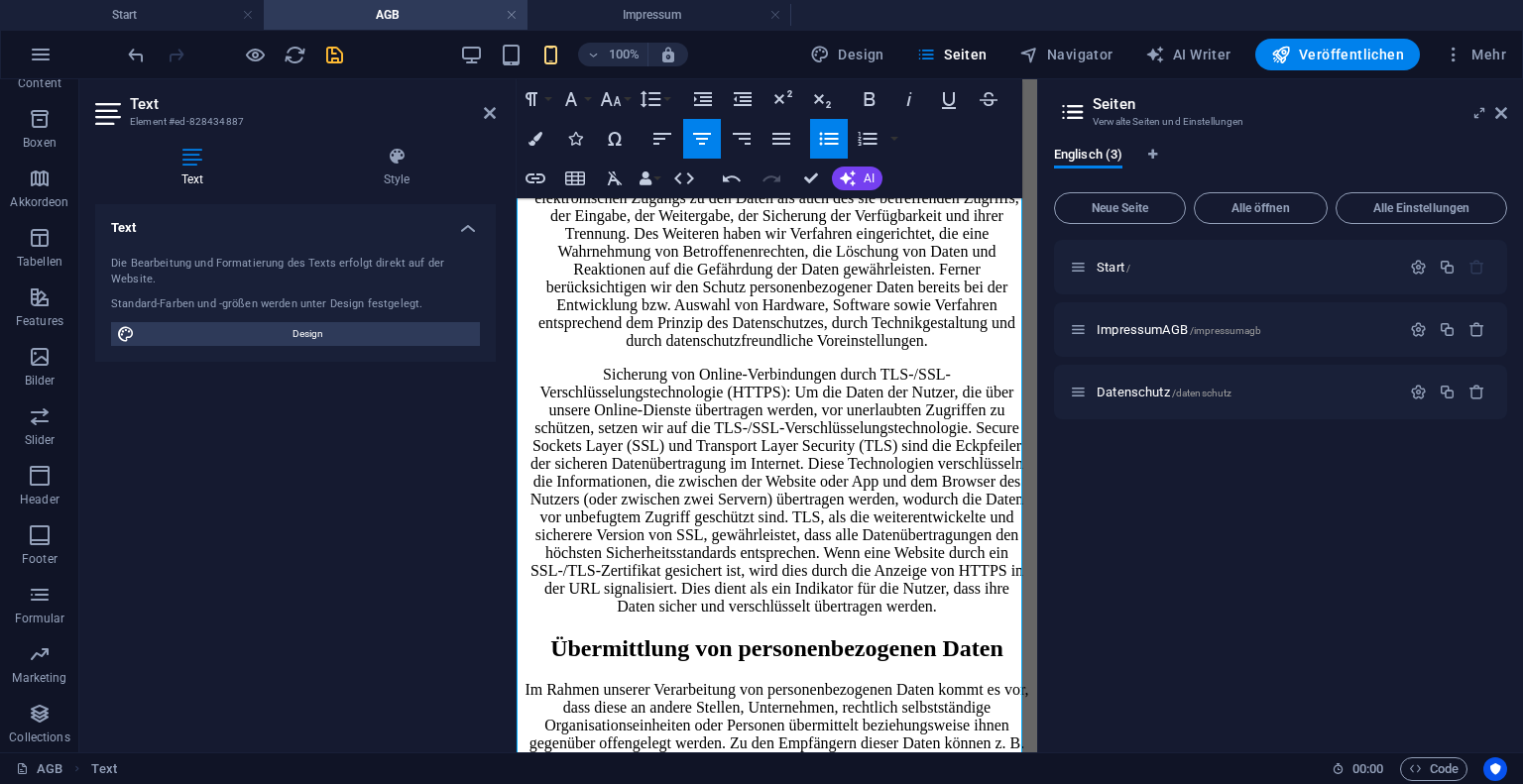scroll, scrollTop: 3079, scrollLeft: 0, axis: vertical 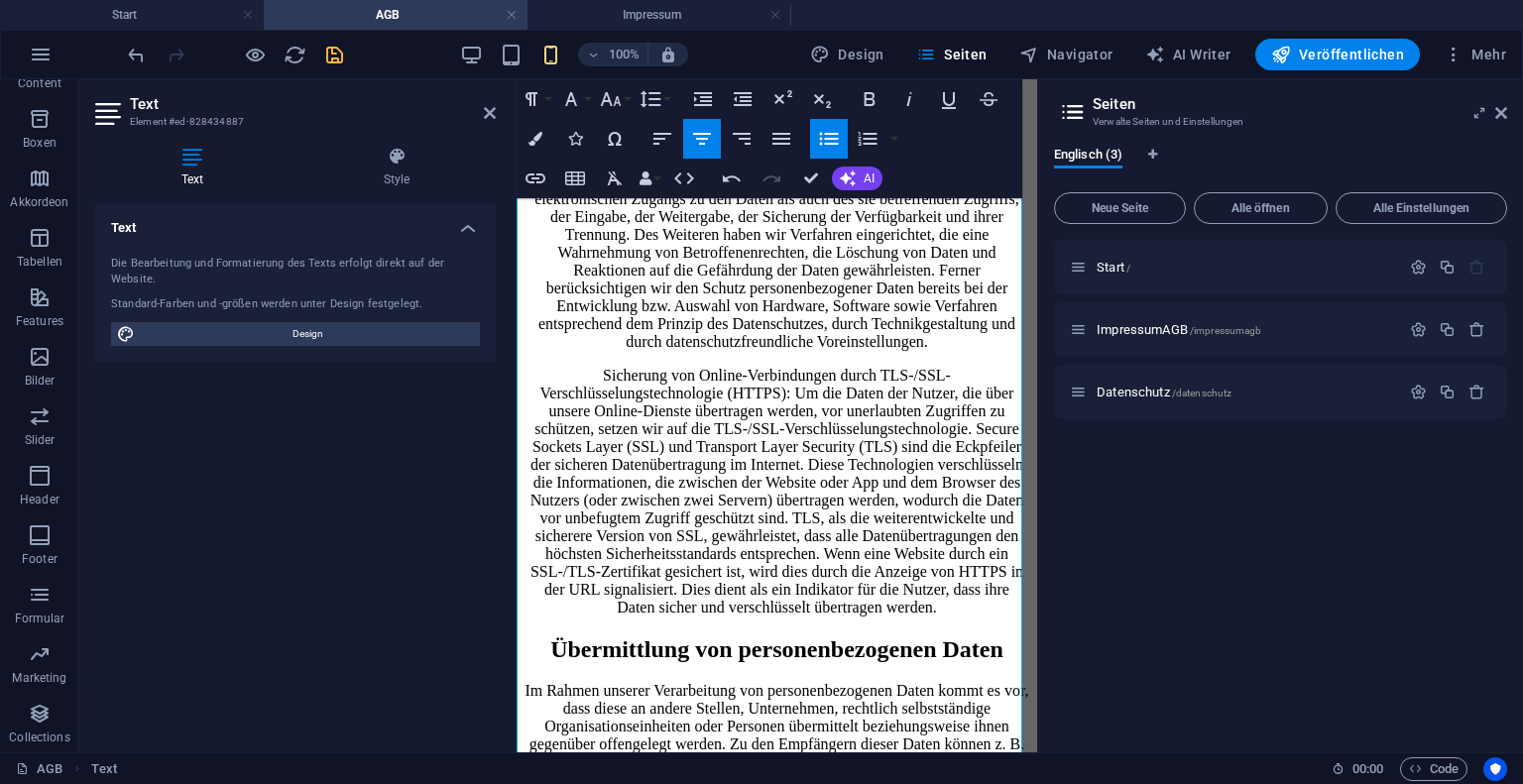 click on "Hinweis auf Geltung DSGVO und Schweizer DSG:  Diese Datenschutzhinweise dienen sowohl der Informationserteilung nach dem Schweizer DSG als auch nach der Datenschutzgrundverordnung (DSGVO). Aus diesem Grund bitten wir Sie zu beachten, dass aufgrund der breiteren räumlichen Anwendung und Verständlichkeit die Begriffe der DSGVO verwendet werden. Insbesondere statt der im Schweizer DSG verwendeten Begriffe „Bearbeitung" von „Personendaten", "überwiegendes Interesse" und "besonders schützenswerte Personendaten" werden die in der DSGVO verwendeten Begriffe „Verarbeitung" von „personenbezogene Daten" sowie "berechtigtes Interesse" und "besondere Kategorien von Daten" verwendet. Die gesetzliche Bedeutung der Begriffe wird jedoch im Rahmen der Geltung des Schweizer DSG weiterhin nach dem Schweizer DSG bestimmt." at bounding box center (776, -160) 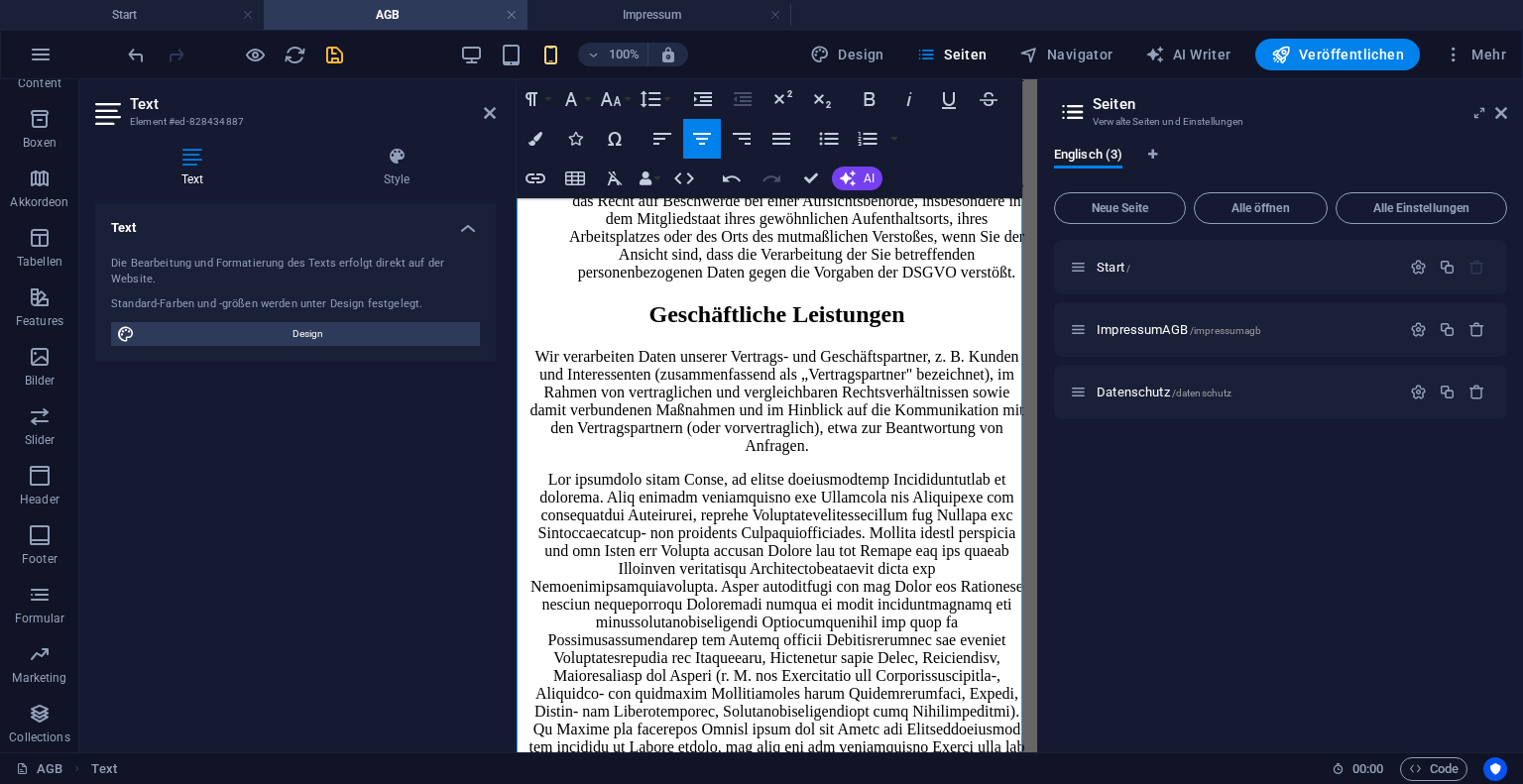 scroll, scrollTop: 5757, scrollLeft: 0, axis: vertical 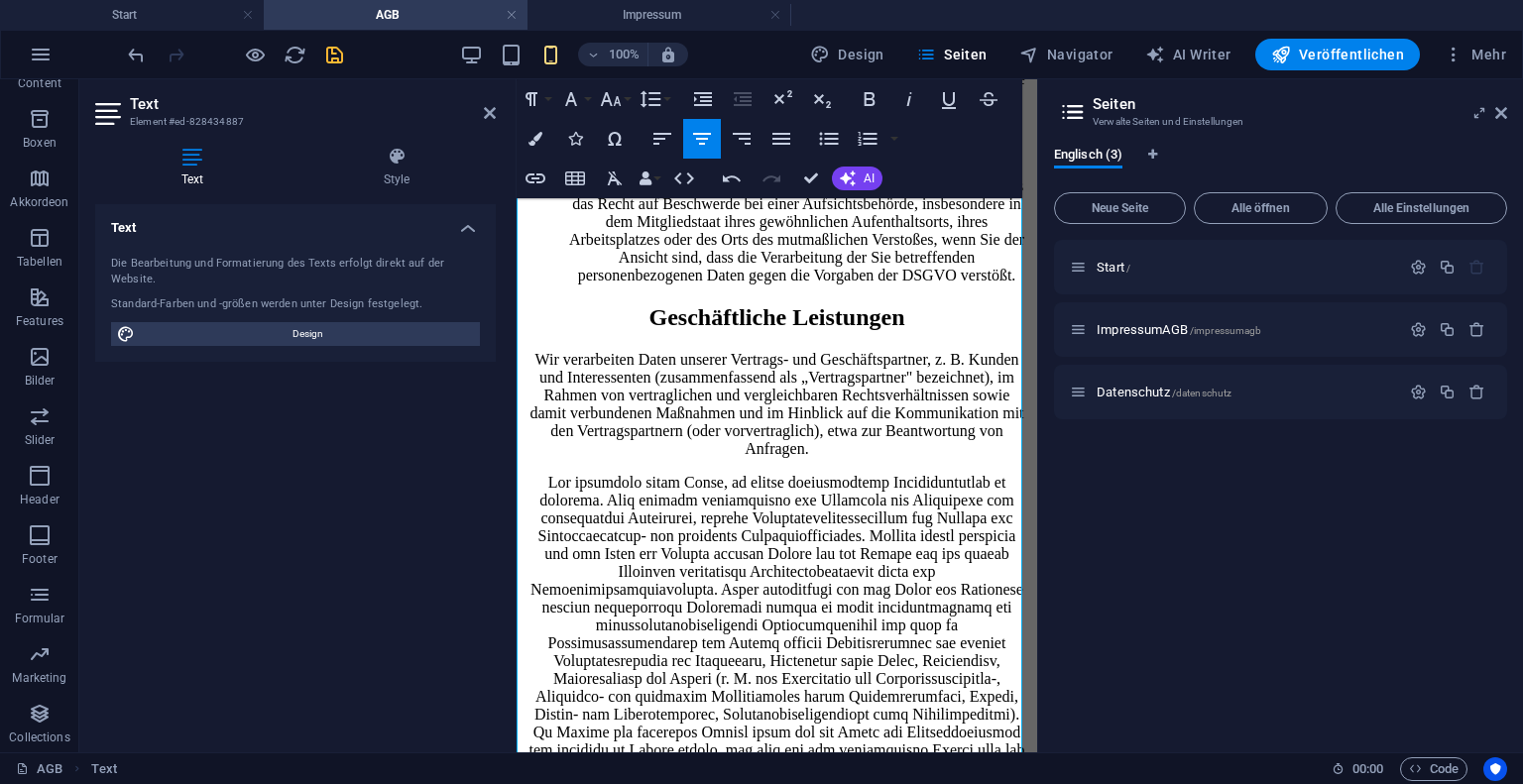 click on "[NUMBER] Jahre - Daten, die erforderlich sind, um potenzielle Gewährleistungs- und Schadensersatzansprüche oder ähnliche vertragliche Ansprüche und Rechte zu berücksichtigen sowie damit verbundene Anfragen zu bearbeiten, basierend auf früheren Geschäftserfahrungen und üblichen Branchenpraktiken, werden für die Dauer der regulären gesetzlichen Verjährungsfrist von drei Jahren gespeichert (§§ [NUMBER], [NUMBER] BGB)." at bounding box center [796, -592] 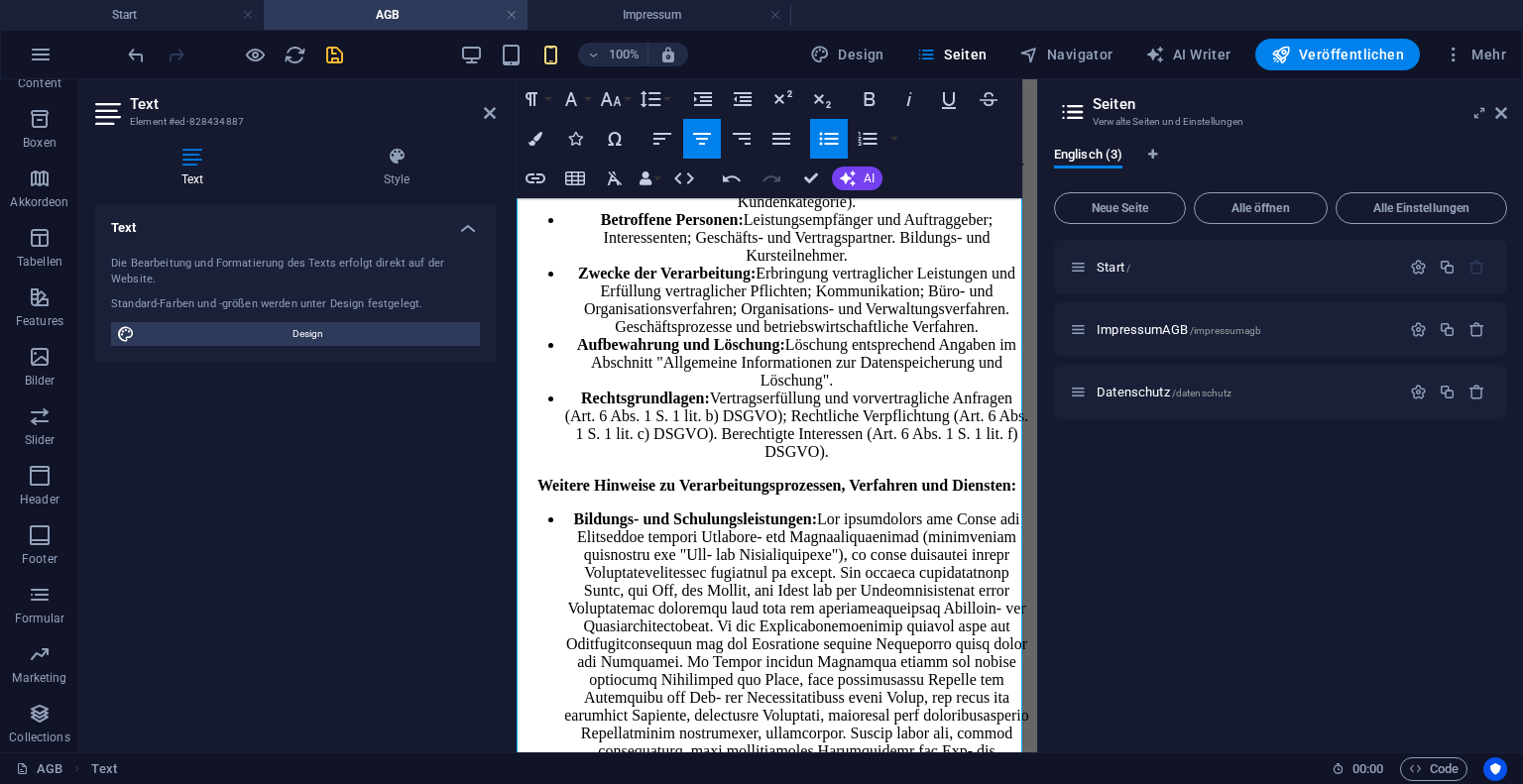 scroll, scrollTop: 6781, scrollLeft: 0, axis: vertical 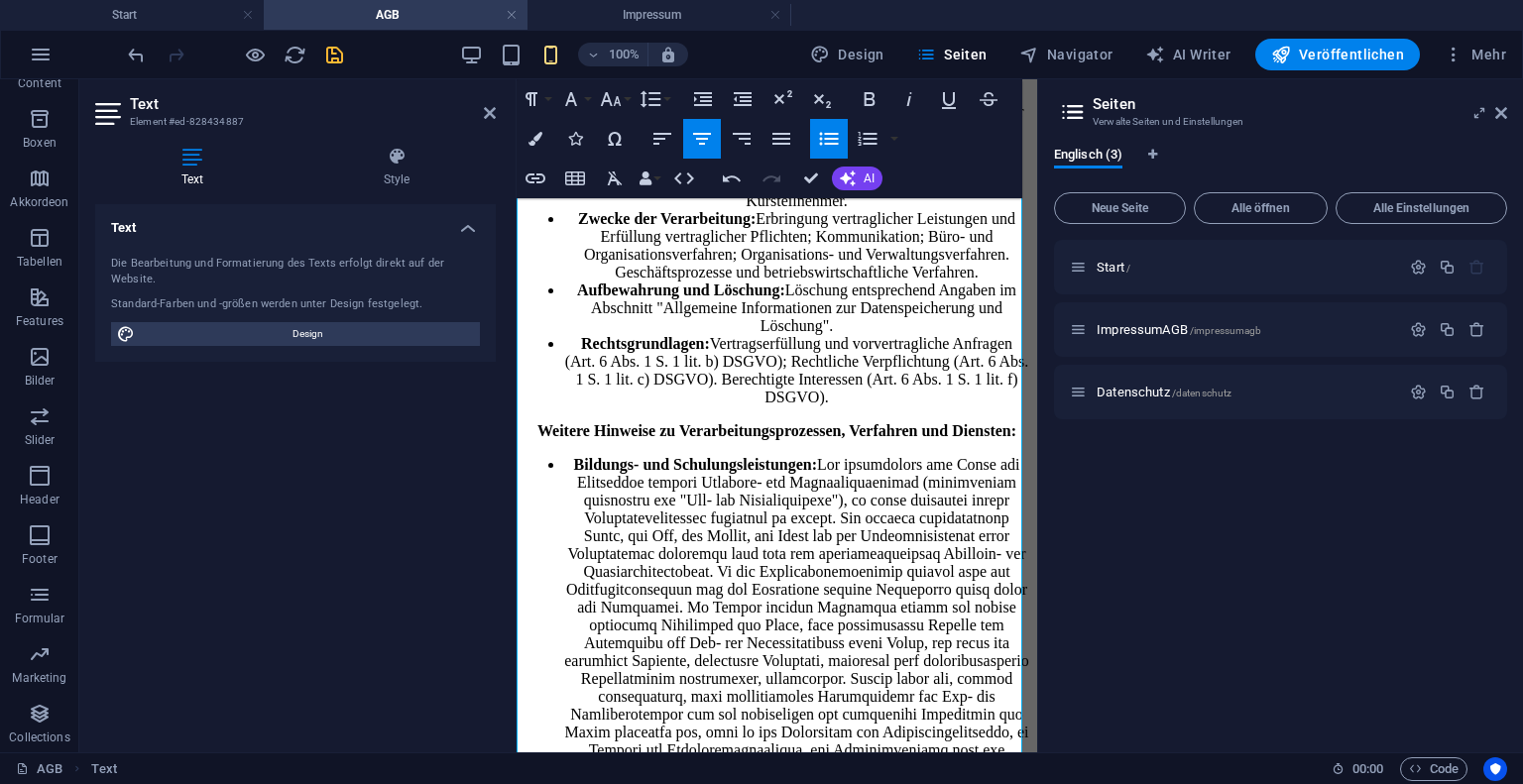 click on "Beschwerde bei Aufsichtsbehörde:  Sie haben unbeschadet eines anderweitigen verwaltungsrechtlichen oder gerichtlichen Rechtsbehelfs das Recht auf Beschwerde bei einer Aufsichtsbehörde, insbesondere in dem Mitgliedstaat ihres gewöhnlichen Aufenthaltsorts, ihres Arbeitsplatzes oder des Orts des mutmaßlichen Verstoßes, wenn Sie der Ansicht sind, dass die Verarbeitung der Sie betreffenden personenbezogenen Daten gegen die Vorgaben der DSGVO verstößt." at bounding box center (796, -785) 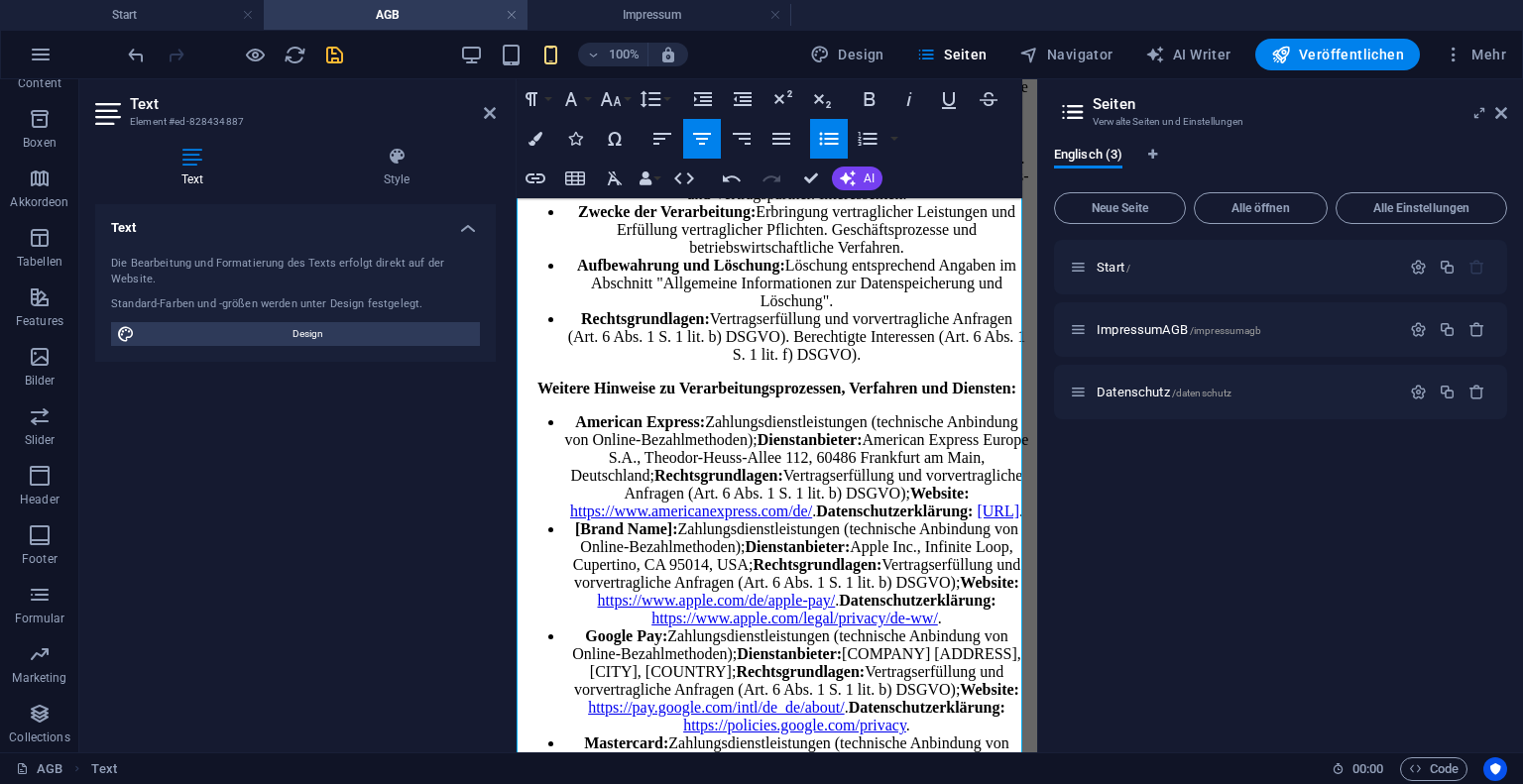 scroll, scrollTop: 8163, scrollLeft: 0, axis: vertical 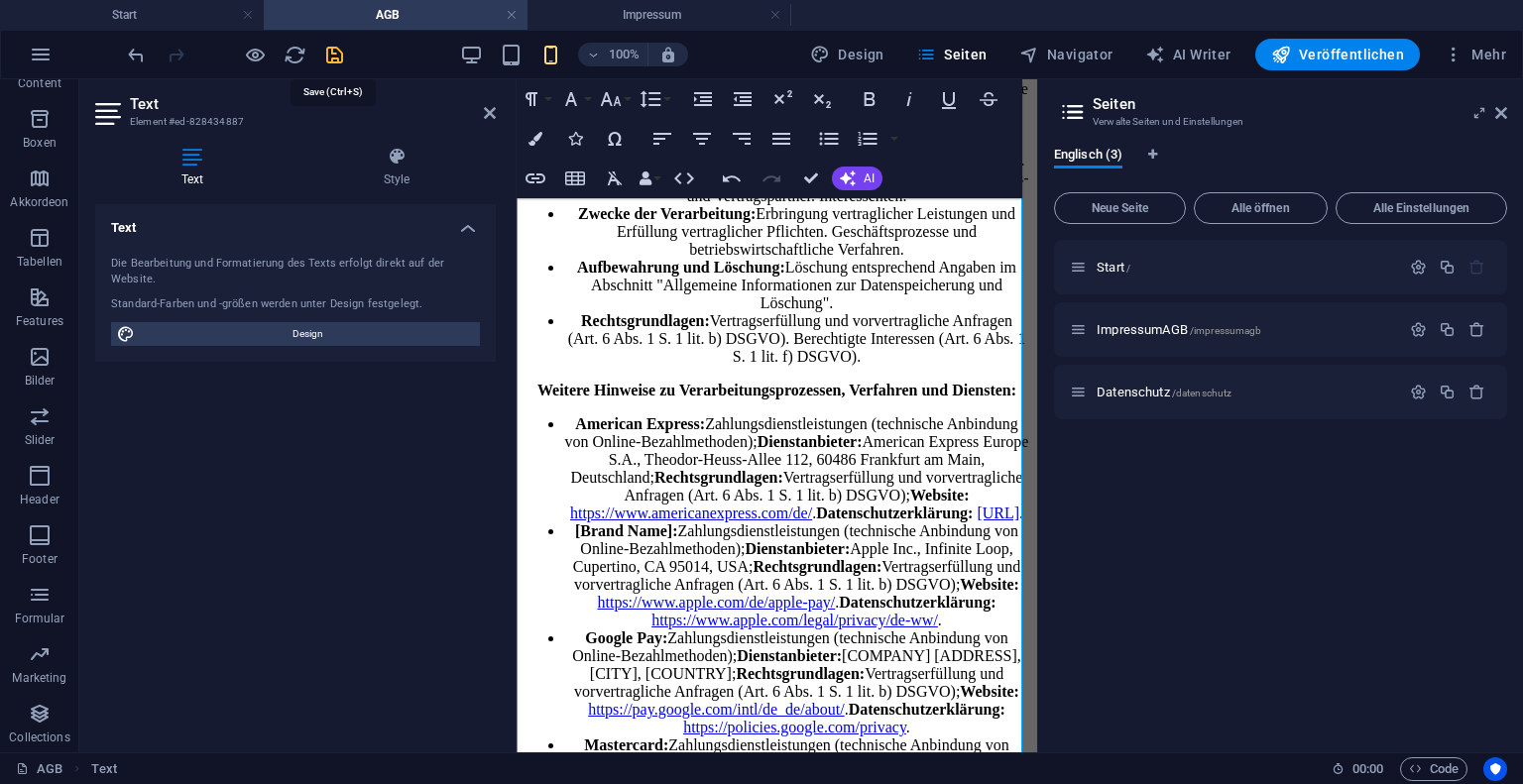 click at bounding box center (334, 55) 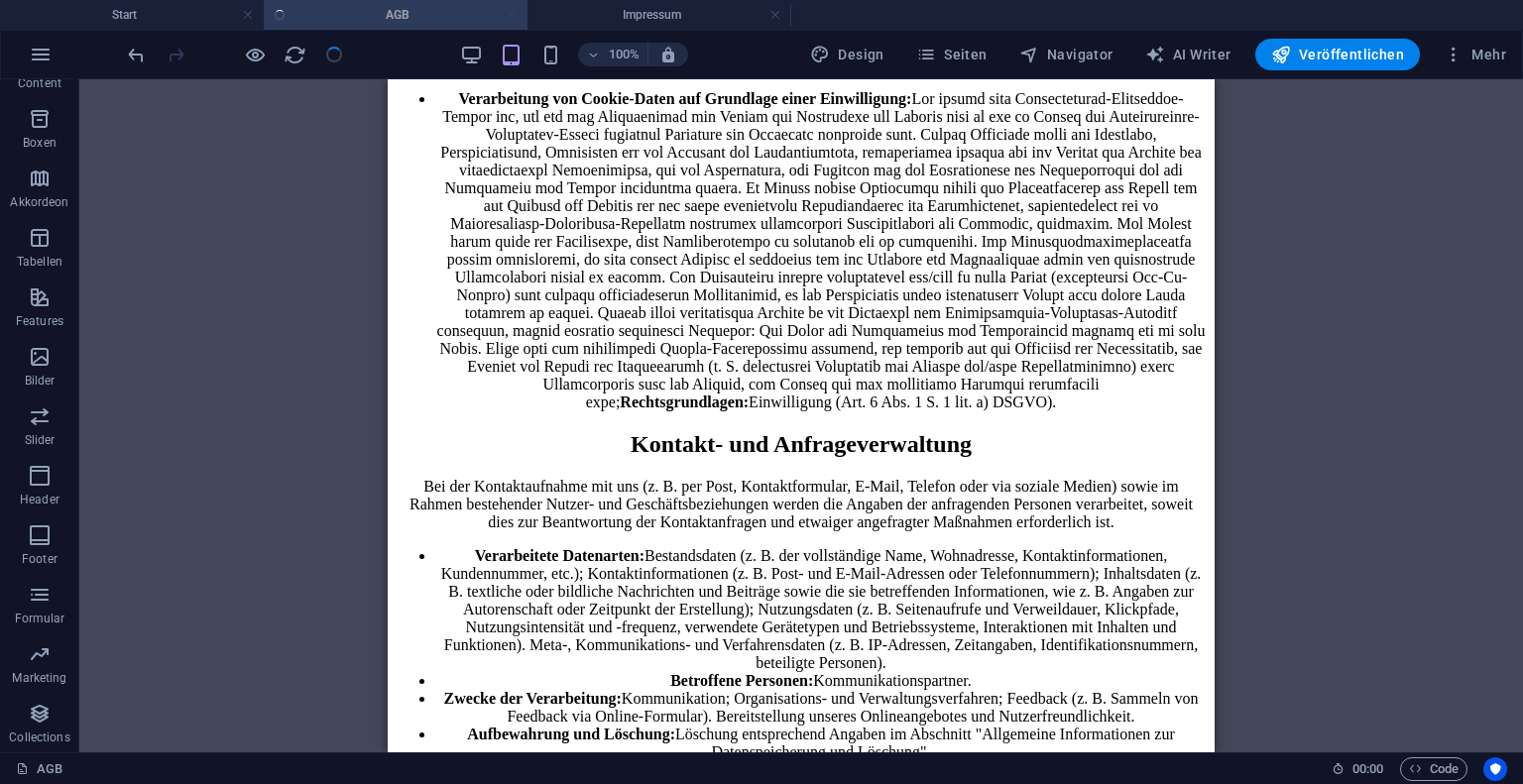 scroll, scrollTop: 6129, scrollLeft: 0, axis: vertical 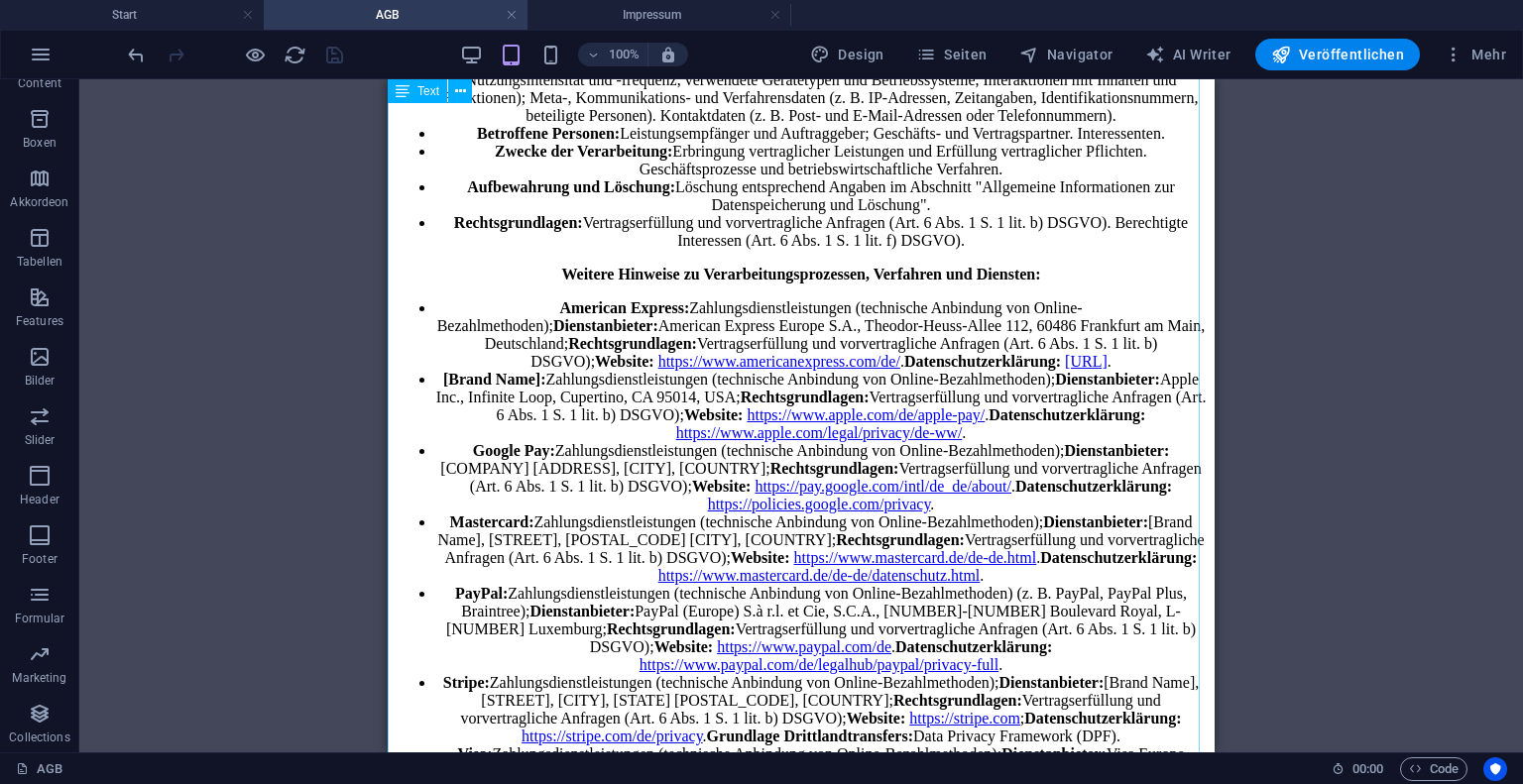 click on "Datenschutzerklärung Präambel Mit der folgenden Datenschutzerklärung möchten wir Sie darüber aufklären, welche Arten Ihrer personenbezogenen Daten (nachfolgend auch kurz als "Daten" bezeichnet) wir zu welchen Zwecken und in welchem Umfang verarbeiten. Die Datenschutzerklärung gilt für alle von uns durchgeführten Verarbeitungen personenbezogener Daten, sowohl im Rahmen der Erbringung unserer Leistungen als auch insbesondere auf unseren Webseiten, in mobilen Applikationen sowie innerhalb externer Onlinepräsenzen, wie z.B. unserer Social-Media-Profile (nachfolgend zusammenfassend bezeichnet als "Onlineangebot"). Die verwendeten Begriffe sind nicht geschlechtsspezifisch. Stand: [DATE] Inhaltsübersicht   Präambel Verantwortlicher Übersicht der Verarbeitungen Maßgebliche Rechtsgrundlagen Sicherheitsmaßnahmen Übermittlung von personenbezogenen Daten Allgemeine Informationen zur Datenspeicherung und Löschung Rechte der betroffenen Personen Geschäftliche Leistungen Zahlungsverfahren" at bounding box center [801, 370] 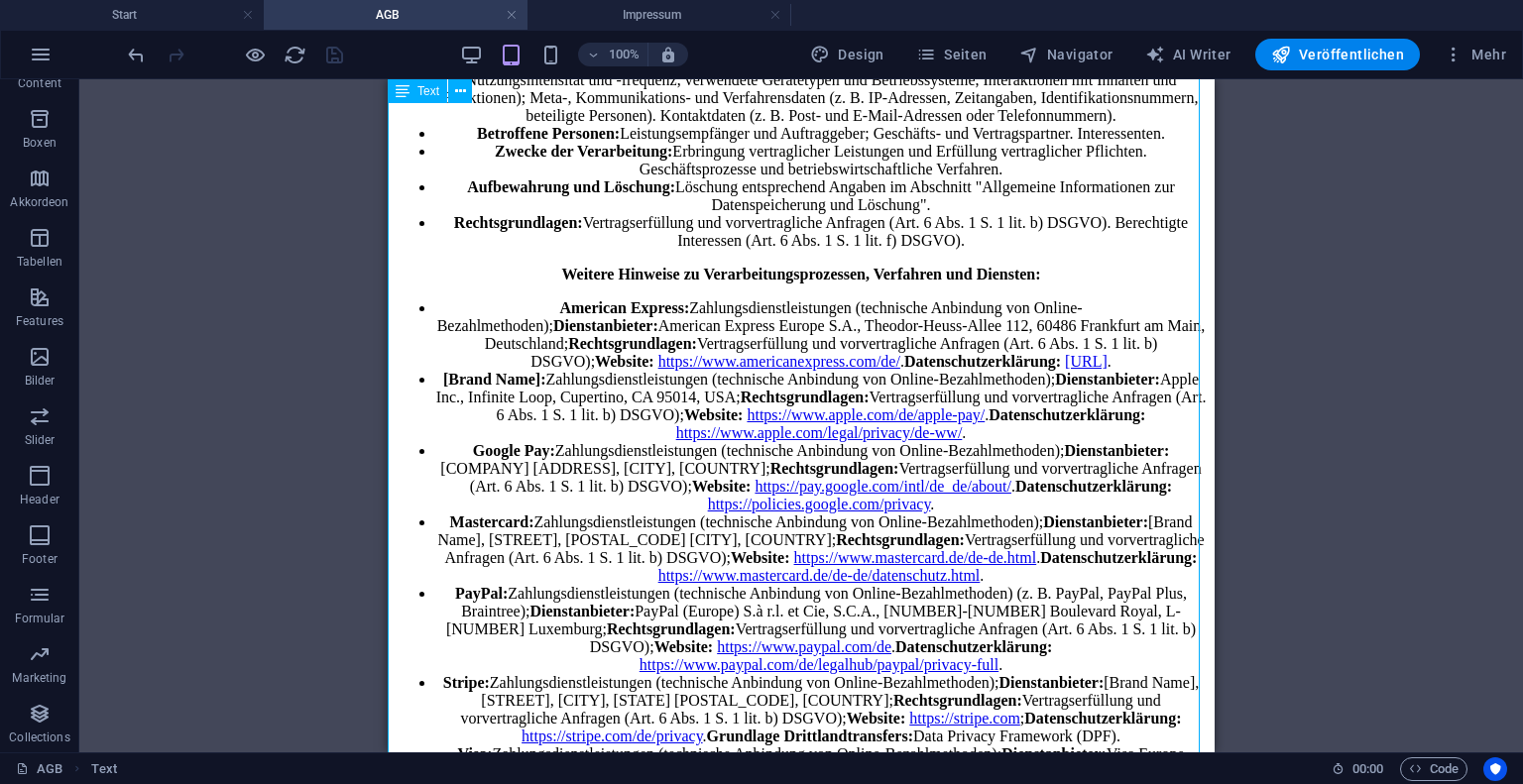 click on "Datenschutzerklärung Präambel Mit der folgenden Datenschutzerklärung möchten wir Sie darüber aufklären, welche Arten Ihrer personenbezogenen Daten (nachfolgend auch kurz als "Daten" bezeichnet) wir zu welchen Zwecken und in welchem Umfang verarbeiten. Die Datenschutzerklärung gilt für alle von uns durchgeführten Verarbeitungen personenbezogener Daten, sowohl im Rahmen der Erbringung unserer Leistungen als auch insbesondere auf unseren Webseiten, in mobilen Applikationen sowie innerhalb externer Onlinepräsenzen, wie z.B. unserer Social-Media-Profile (nachfolgend zusammenfassend bezeichnet als "Onlineangebot"). Die verwendeten Begriffe sind nicht geschlechtsspezifisch. Stand: [DATE] Inhaltsübersicht   Präambel Verantwortlicher Übersicht der Verarbeitungen Maßgebliche Rechtsgrundlagen Sicherheitsmaßnahmen Übermittlung von personenbezogenen Daten Allgemeine Informationen zur Datenspeicherung und Löschung Rechte der betroffenen Personen Geschäftliche Leistungen Zahlungsverfahren" at bounding box center [801, 370] 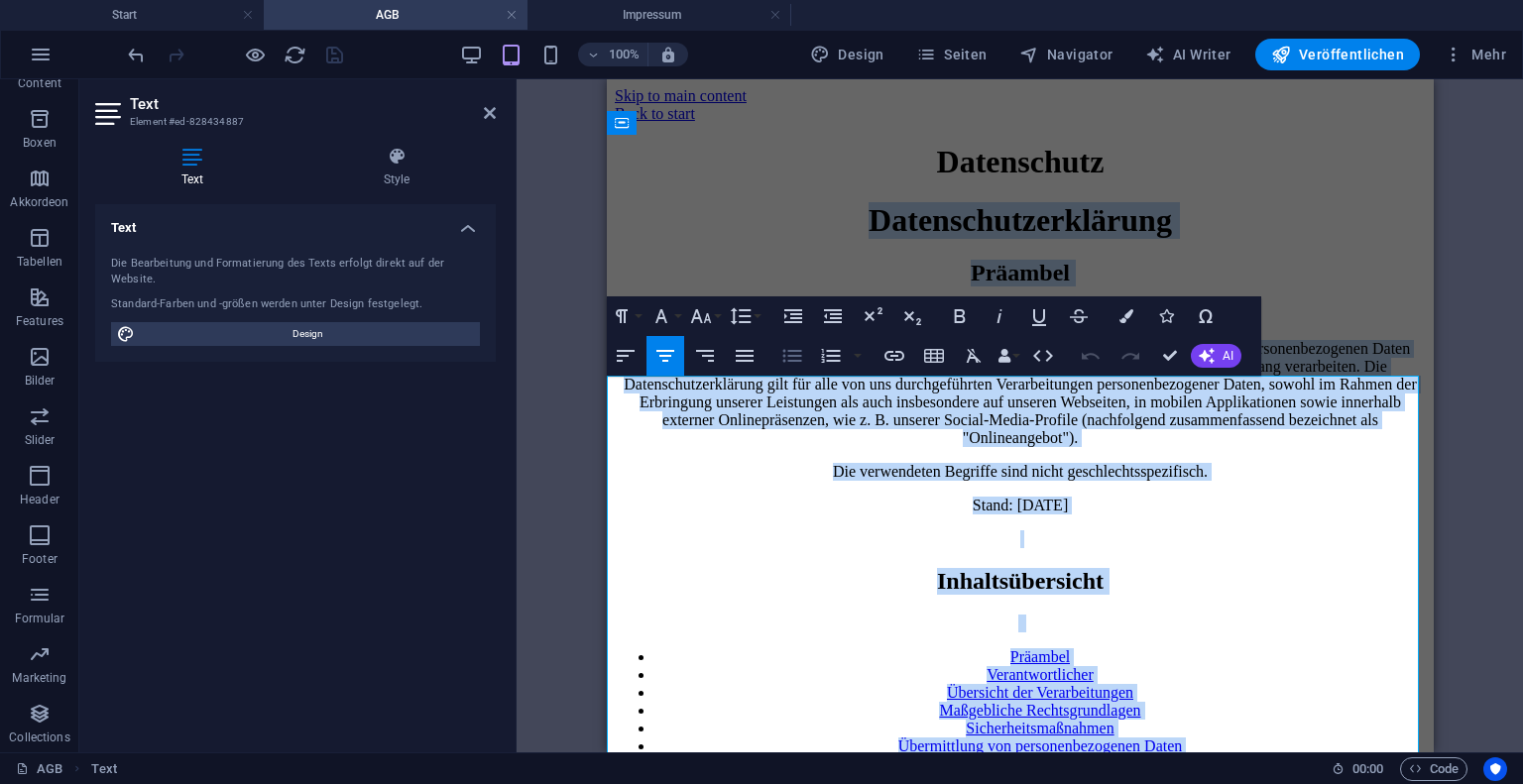 click 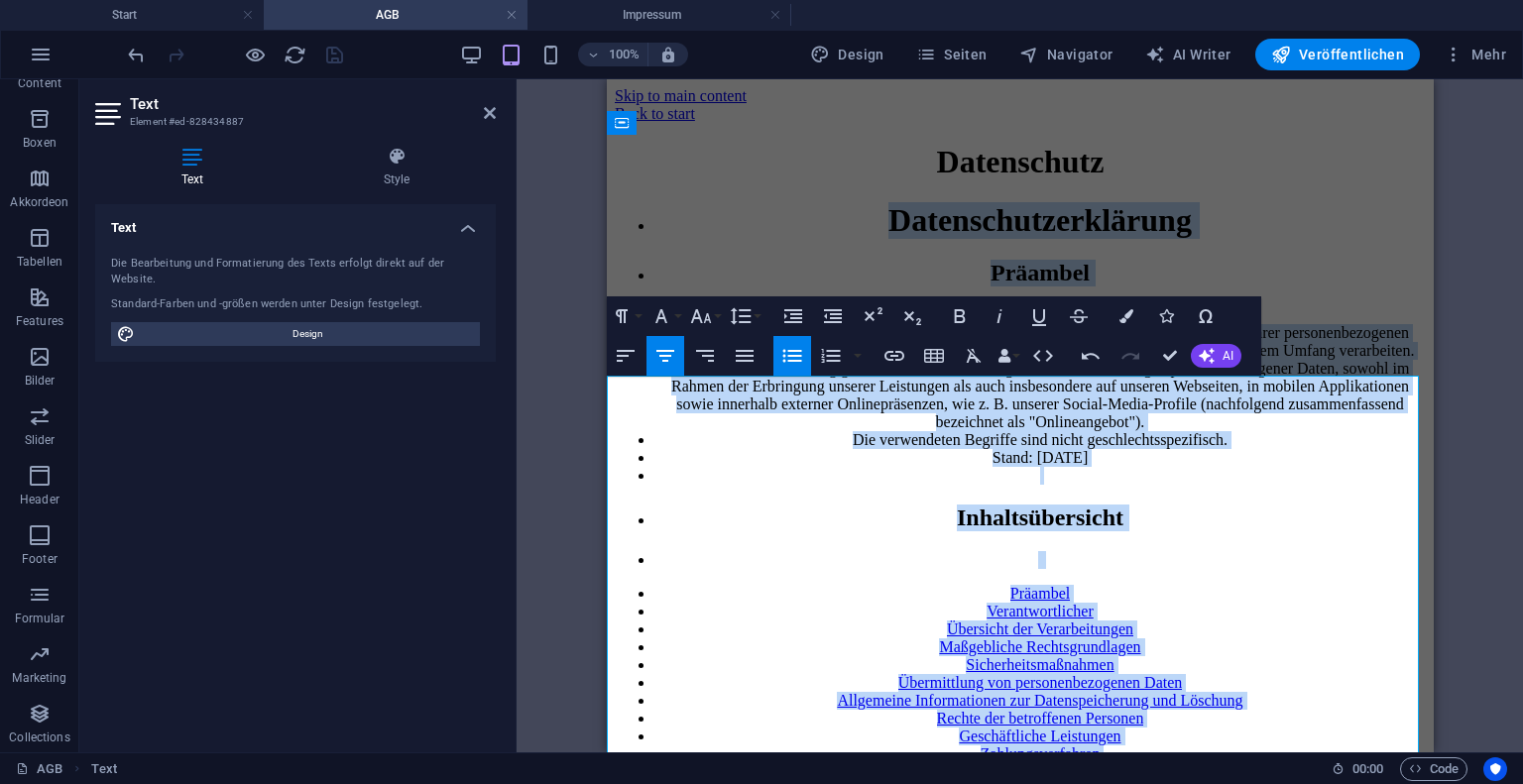 click 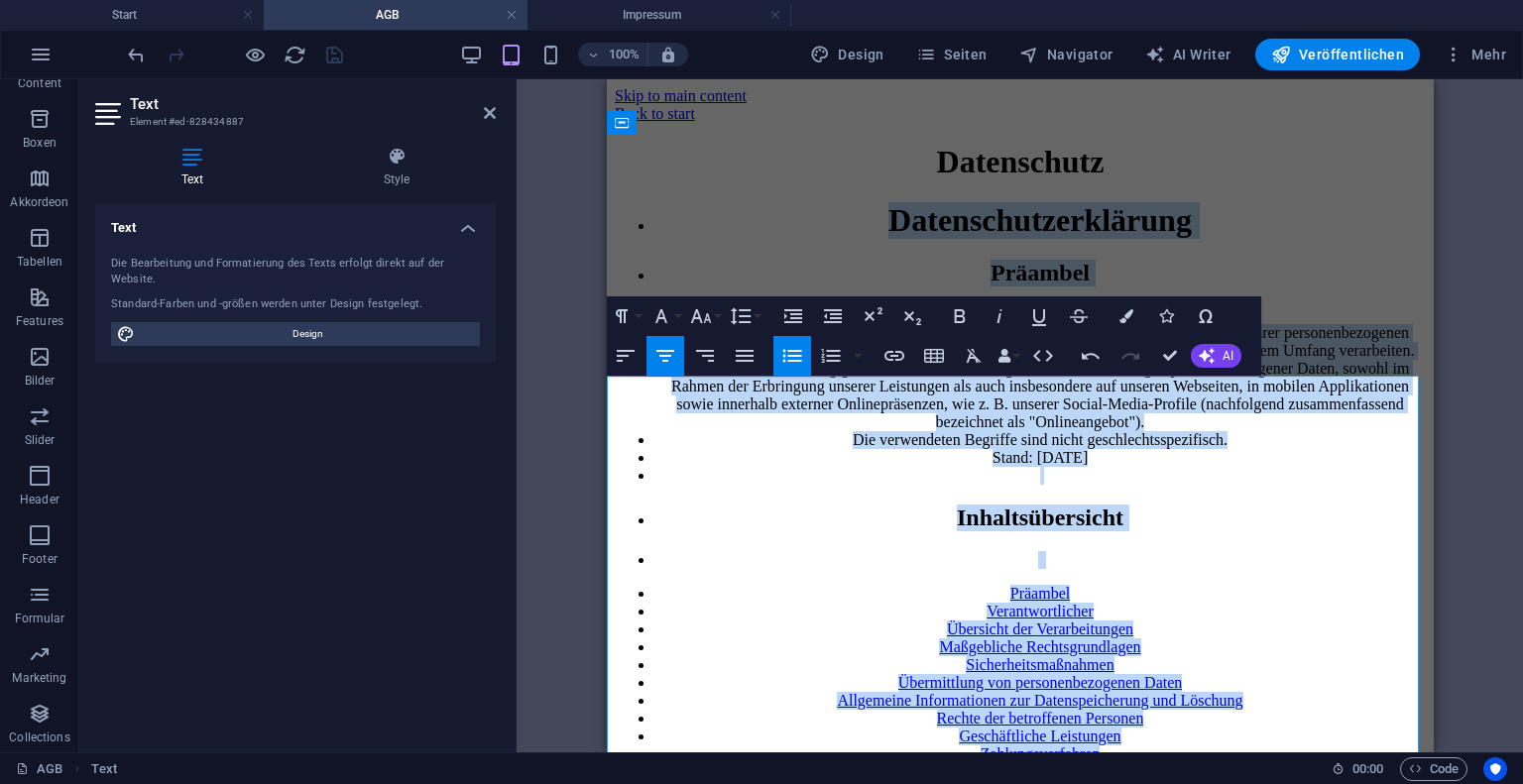 click 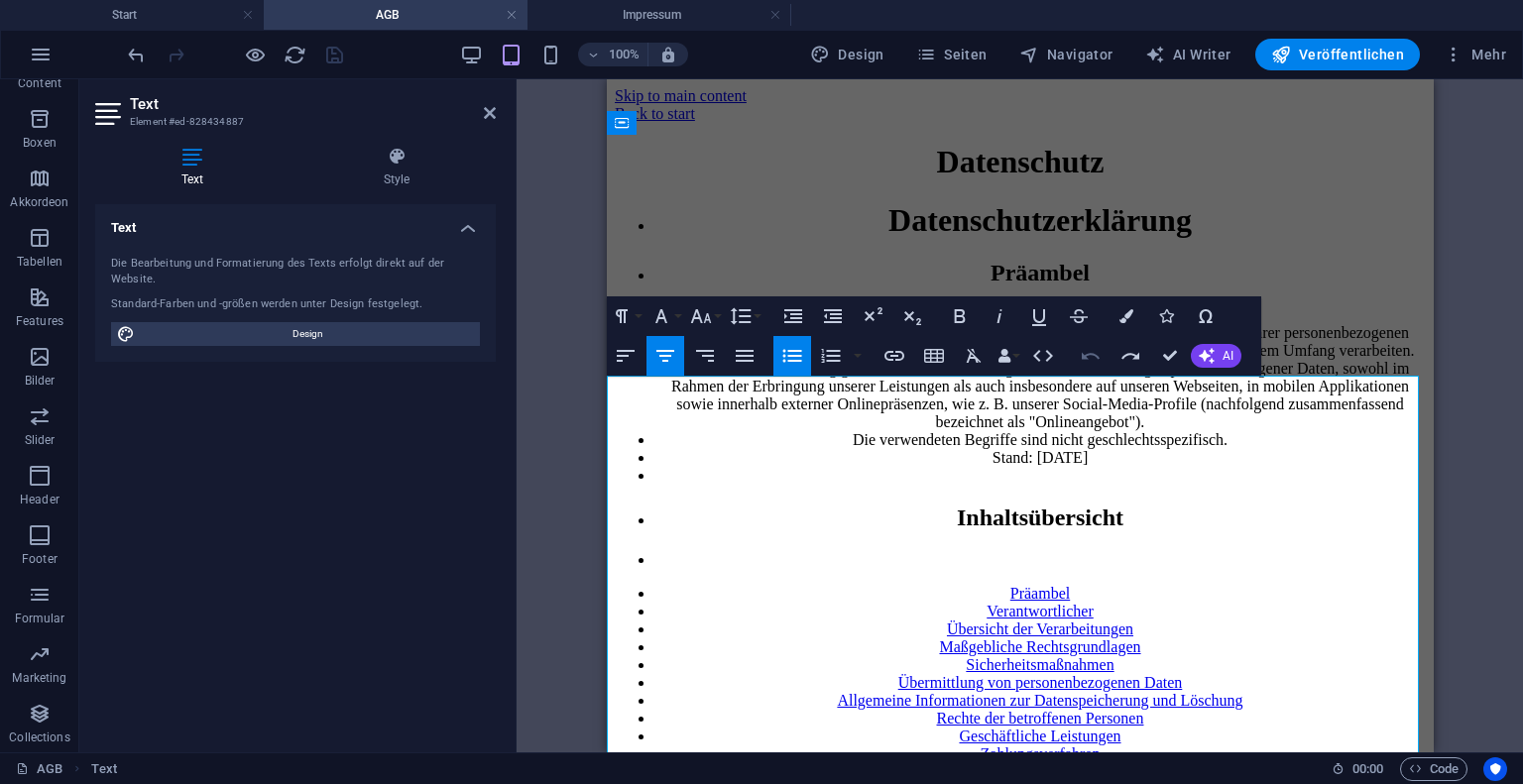 click 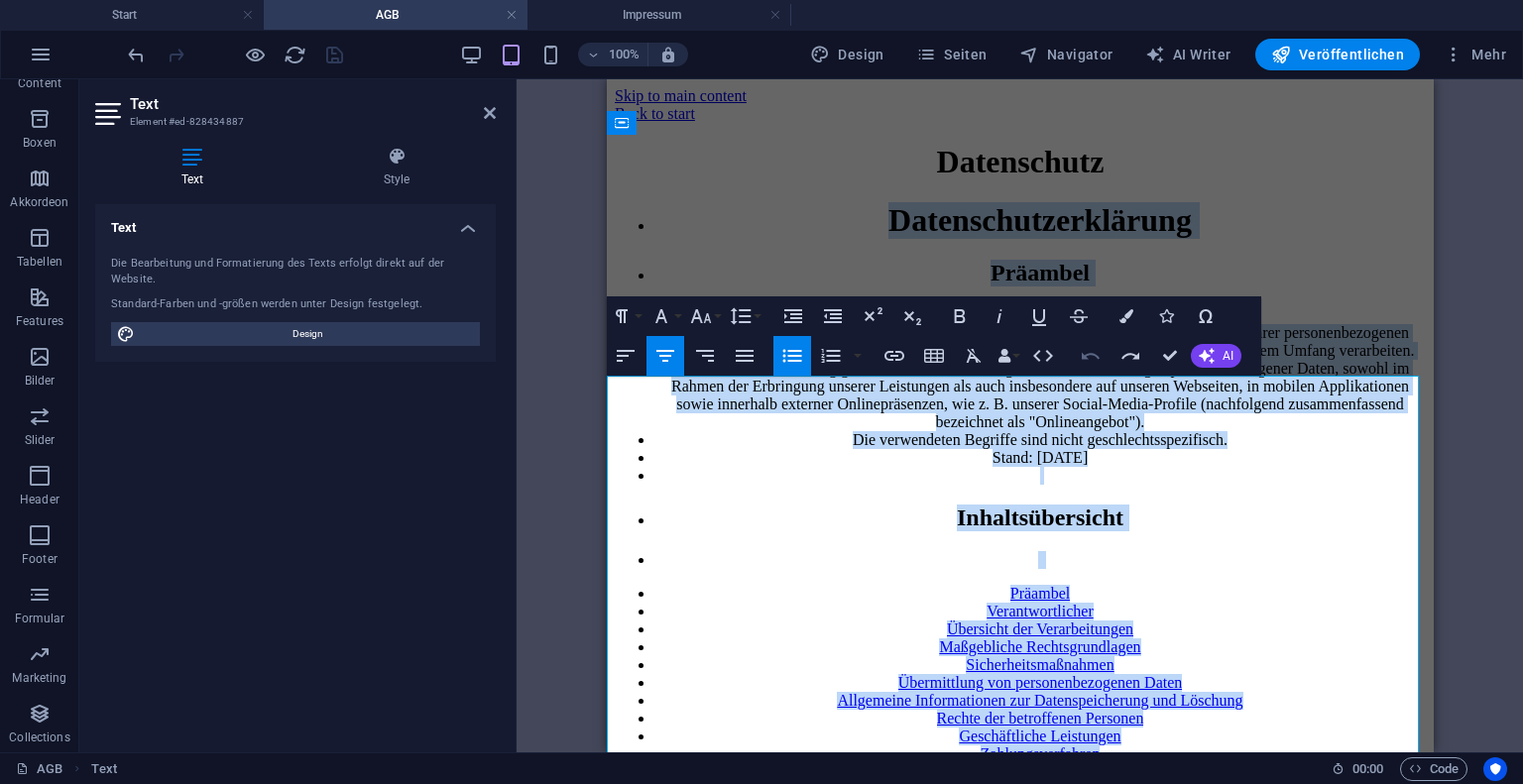 click 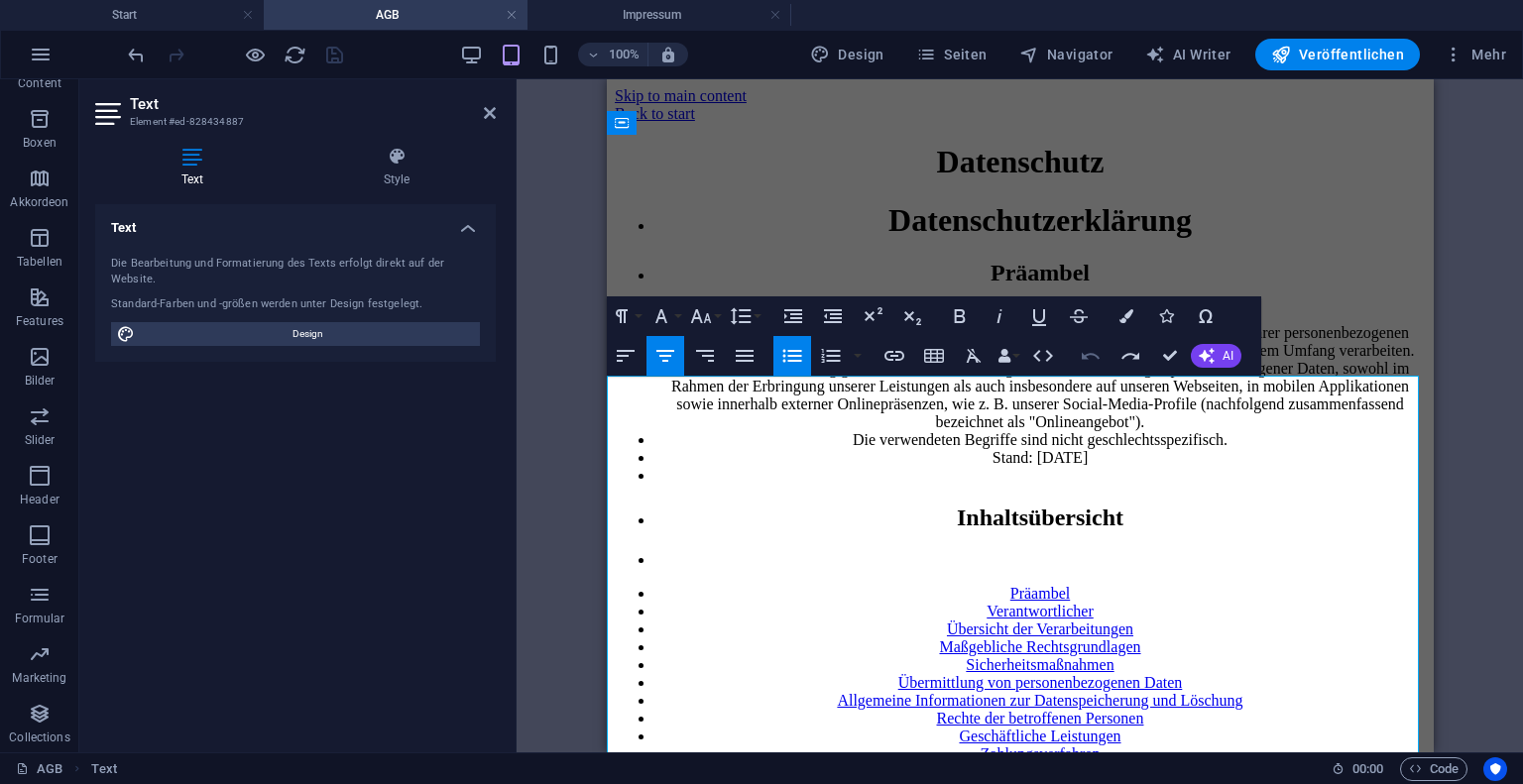 click 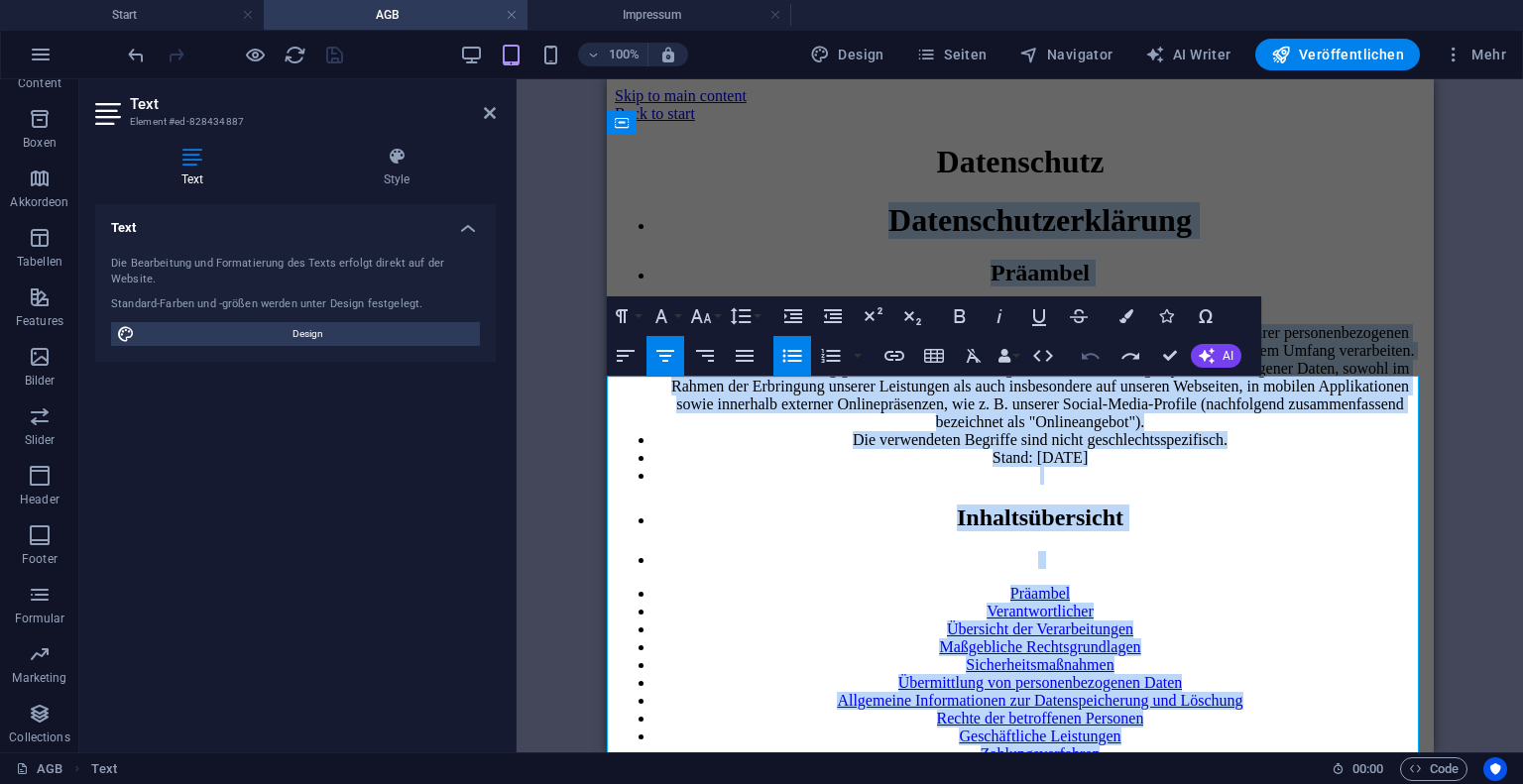 click 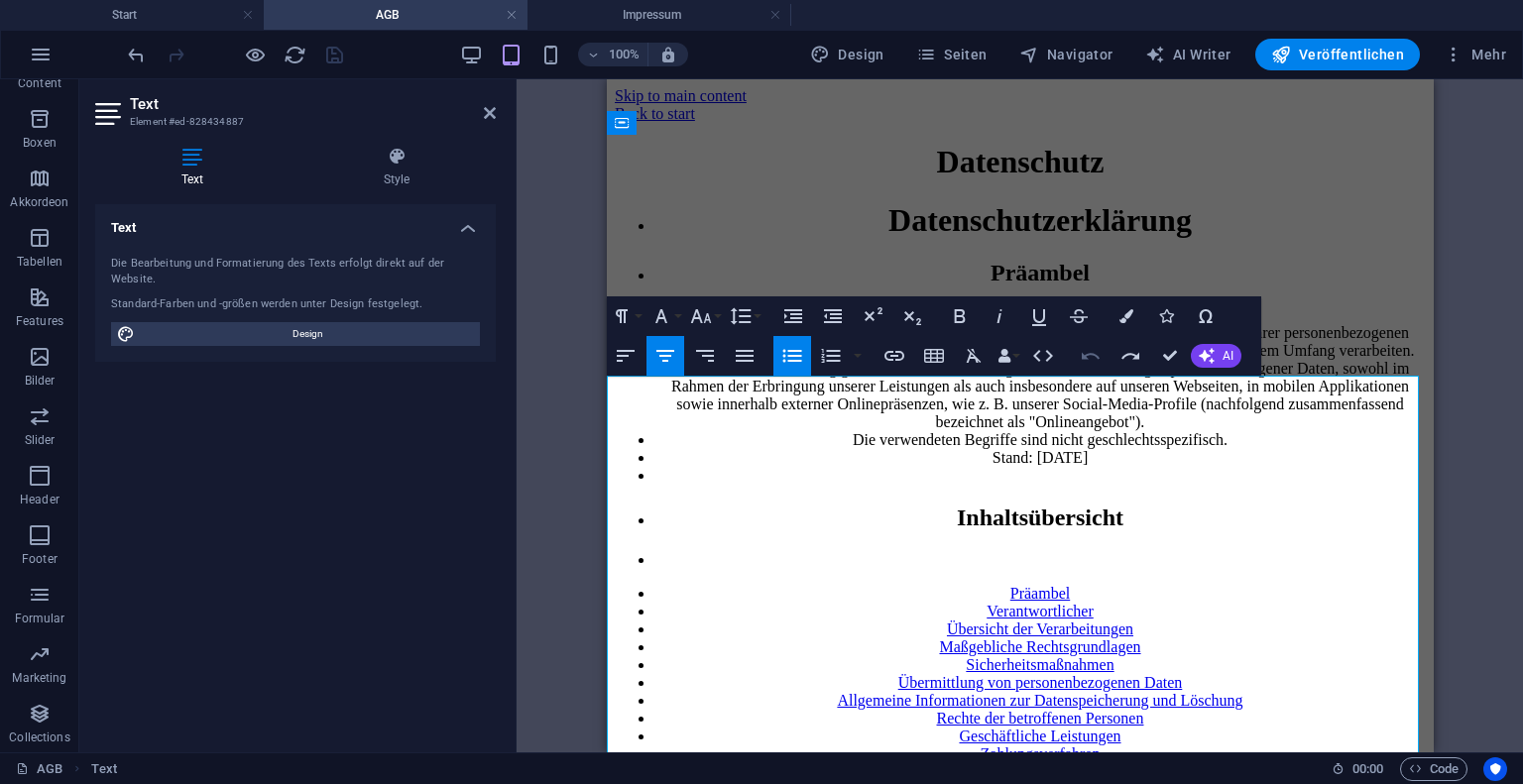 click 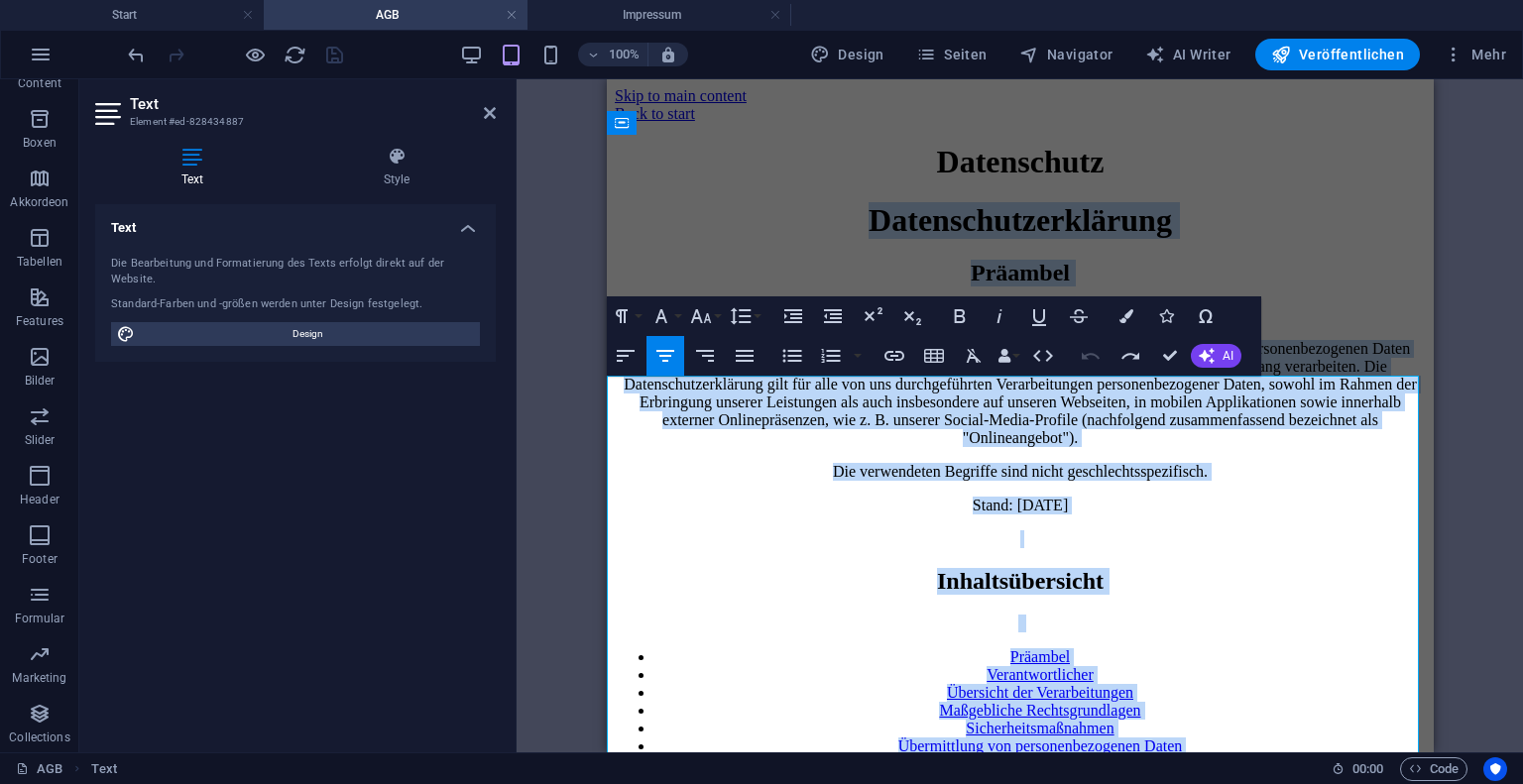 click on "Mit der folgenden Datenschutzerklärung möchten wir Sie darüber aufklären, welche Arten Ihrer personenbezogenen Daten (nachfolgend auch kurz als "Daten" bezeichnet) wir zu welchen Zwecken und in welchem Umfang verarbeiten. Die Datenschutzerklärung gilt für alle von uns durchgeführten Verarbeitungen personenbezogener Daten, sowohl im Rahmen der Erbringung unserer Leistungen als auch insbesondere auf unseren Webseiten, in mobilen Applikationen sowie innerhalb externer Onlinepräsenzen, wie z. B. unserer Social-Media-Profile (nachfolgend zusammenfassend bezeichnet als "Onlineangebot")." at bounding box center [1019, 393] 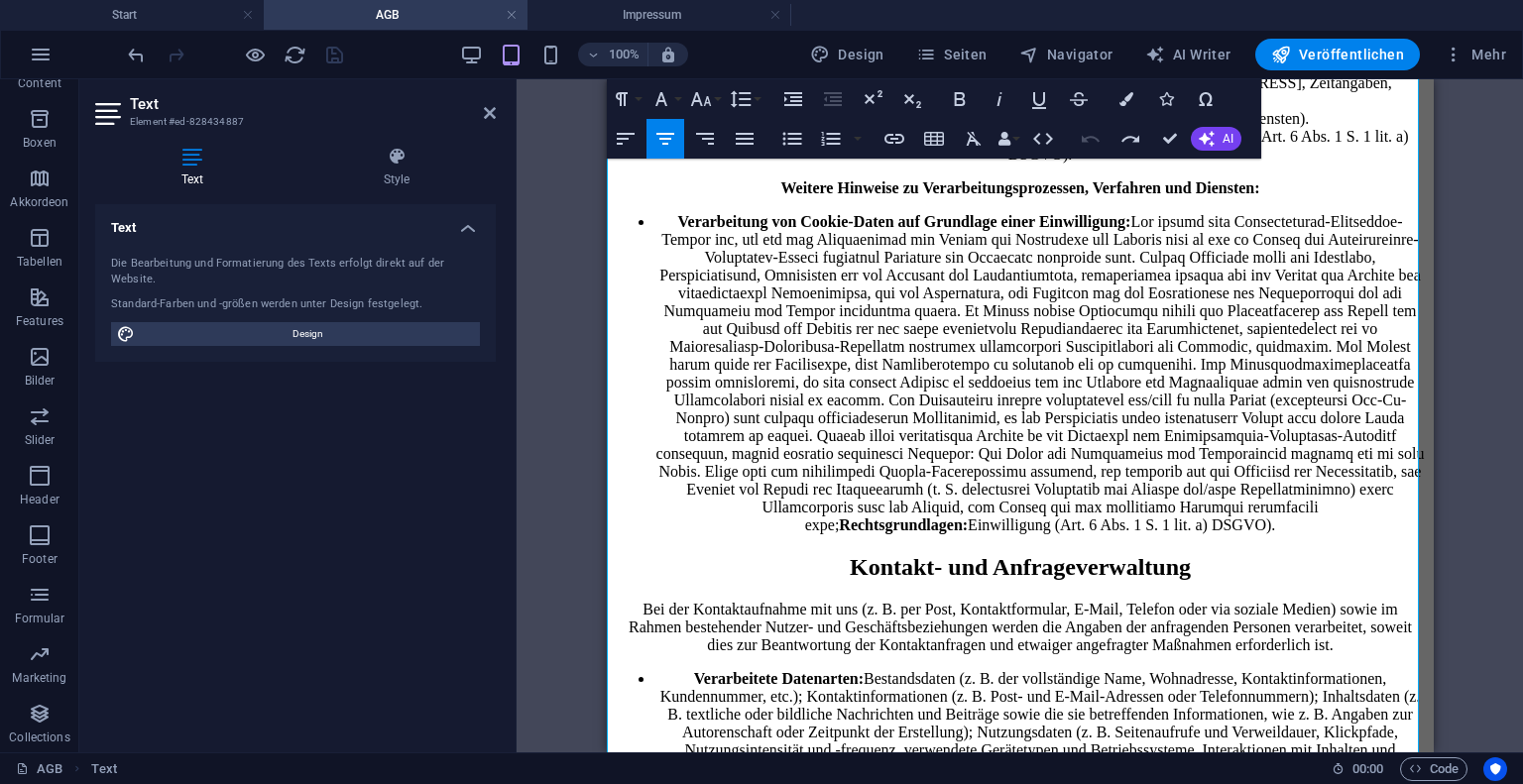 scroll, scrollTop: 7961, scrollLeft: 0, axis: vertical 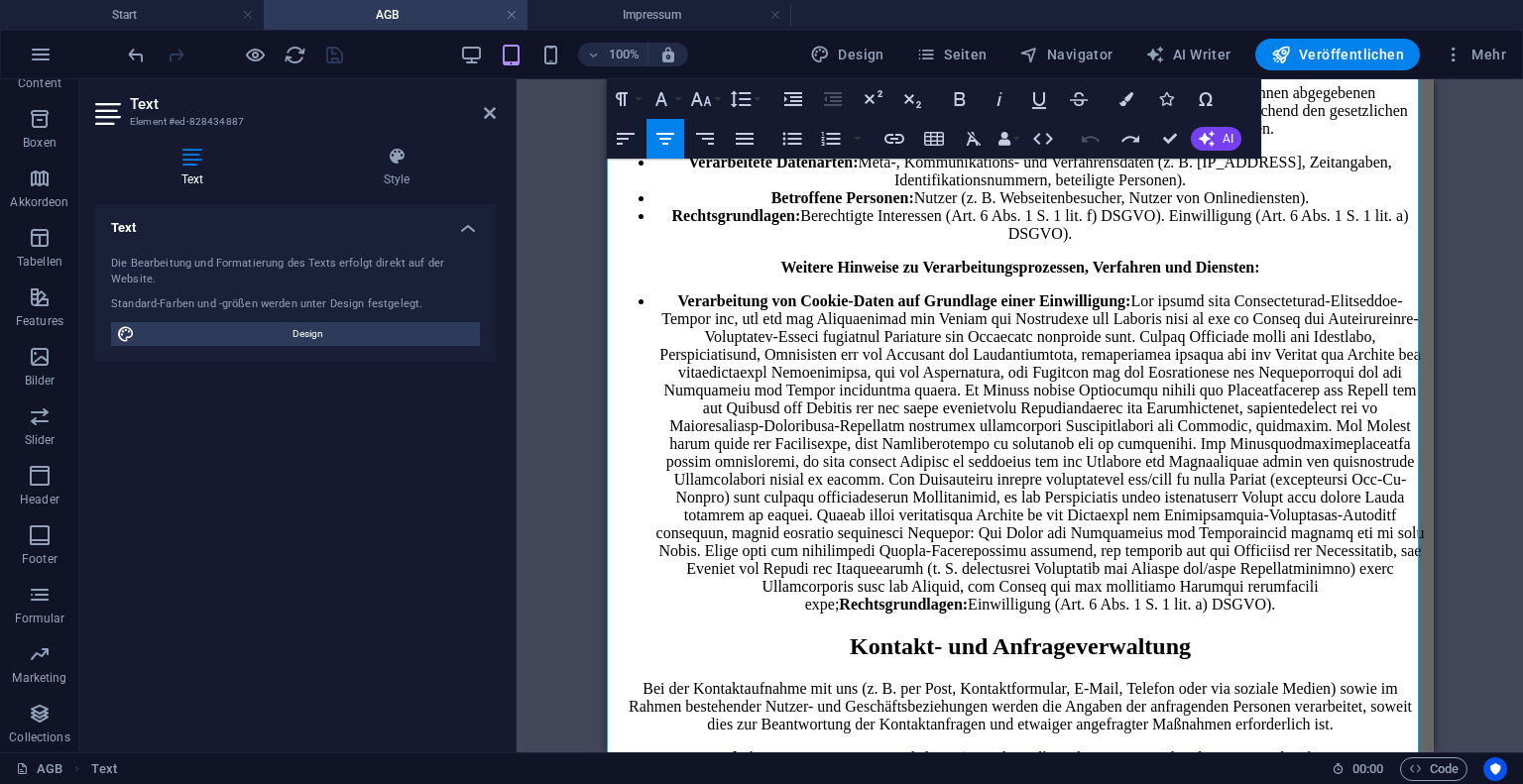 click on "Visa:  Zahlungsdienstleistungen (technische Anbindung von Online-Bezahlmethoden);  Dienstanbieter:  Visa Europe Services Inc., Zweigniederlassung London, 1 Sheldon Square, London W2 6TT, GB;  Rechtsgrundlagen:  Vertragserfüllung und vorvertragliche Anfragen (Art. 6 Abs. 1 S. 1 lit. b) DSGVO);  Website:   https://www.visa.de .  Datenschutzerklärung:   https://www.visa.de/nutzungsbedingungen/visa-privacy-center.html ." at bounding box center (1039, -1051) 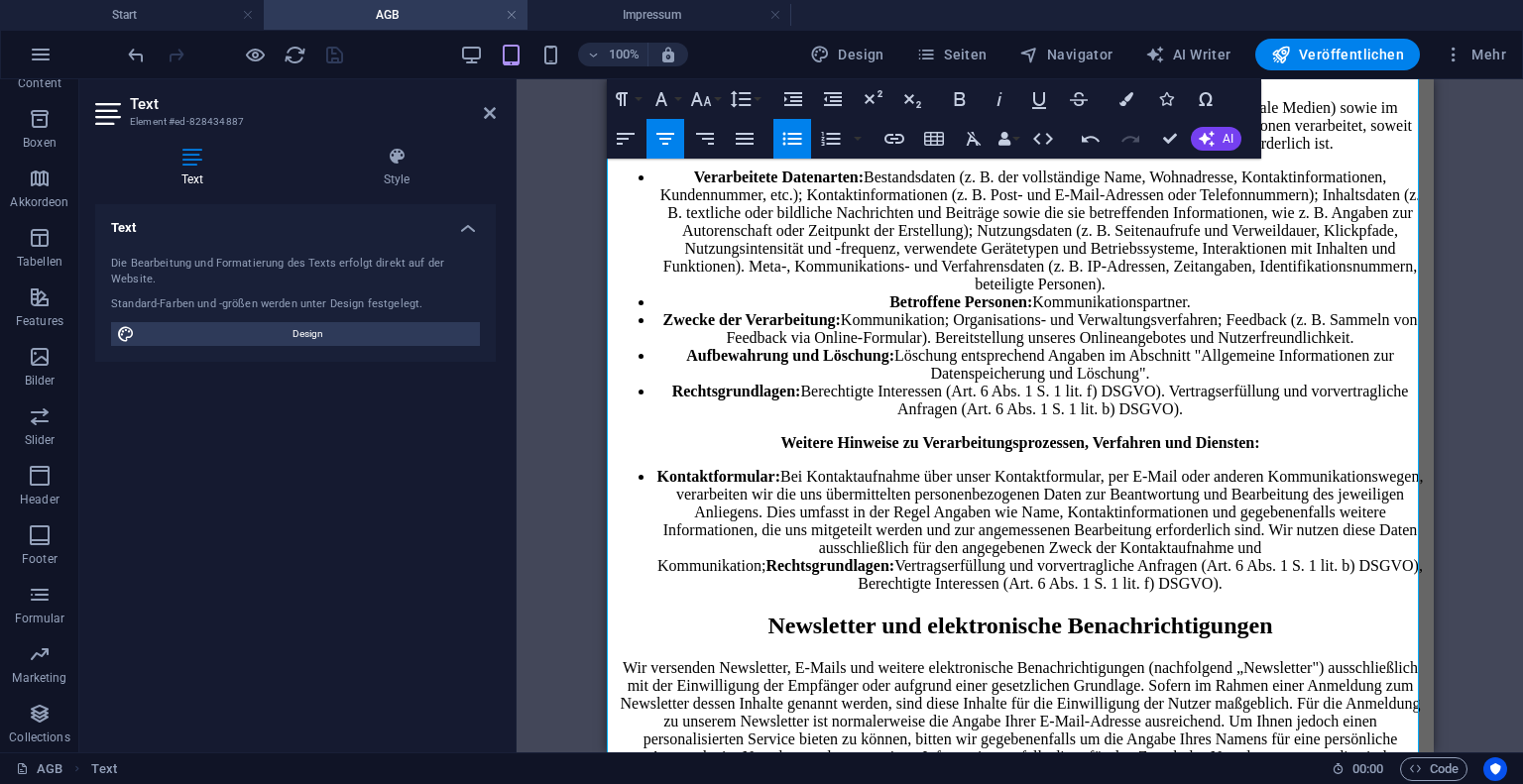 scroll, scrollTop: 8560, scrollLeft: 0, axis: vertical 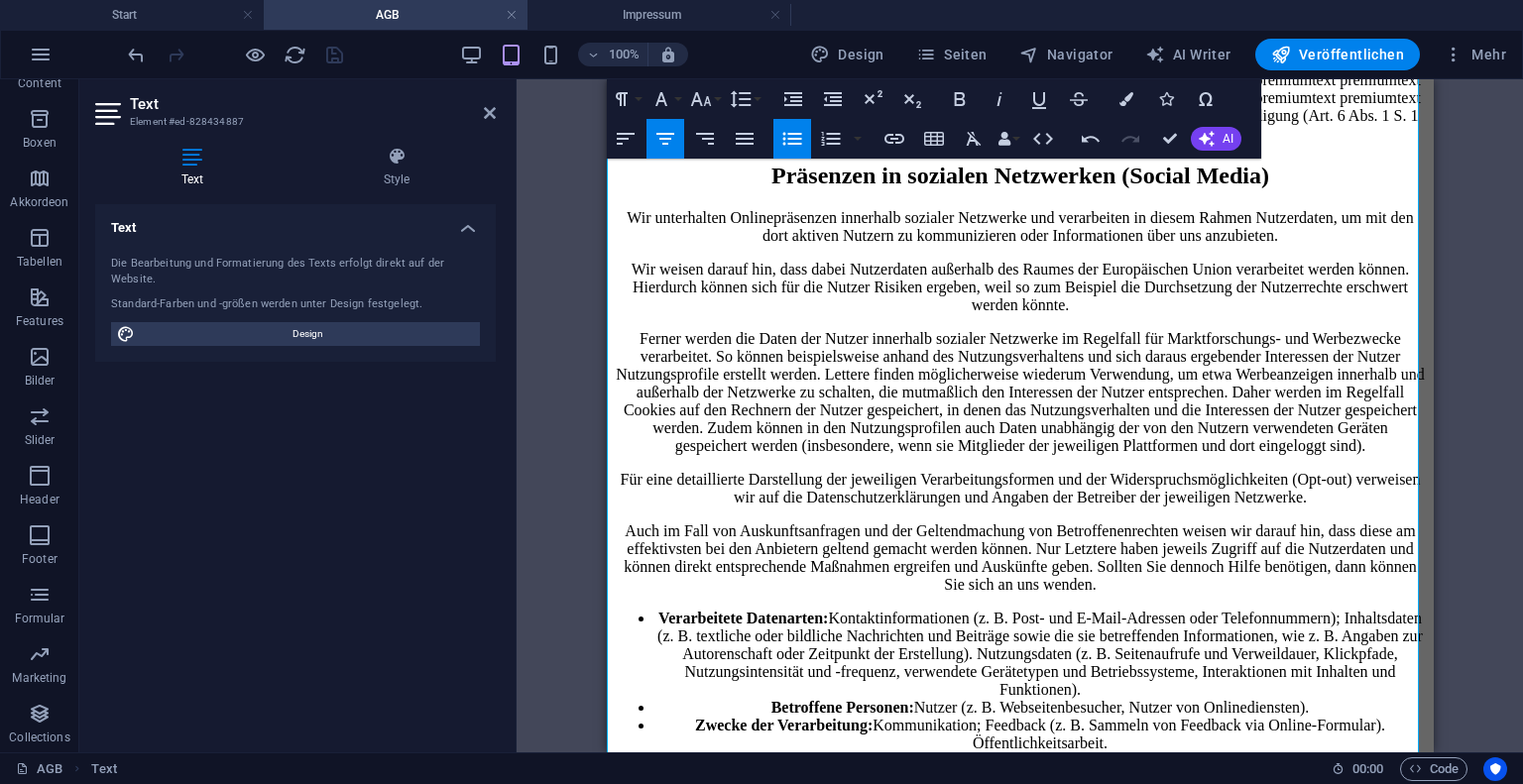 click on "Verarbeitung von Cookie-Daten auf Grundlage einer Einwilligung:  Rechtsgrundlagen:  Einwilligung (Art. [NUMBER] Abs. [NUMBER] S. [NUMBER] lit. [LETTER]) DSGVO)." at bounding box center (1039, -1612) 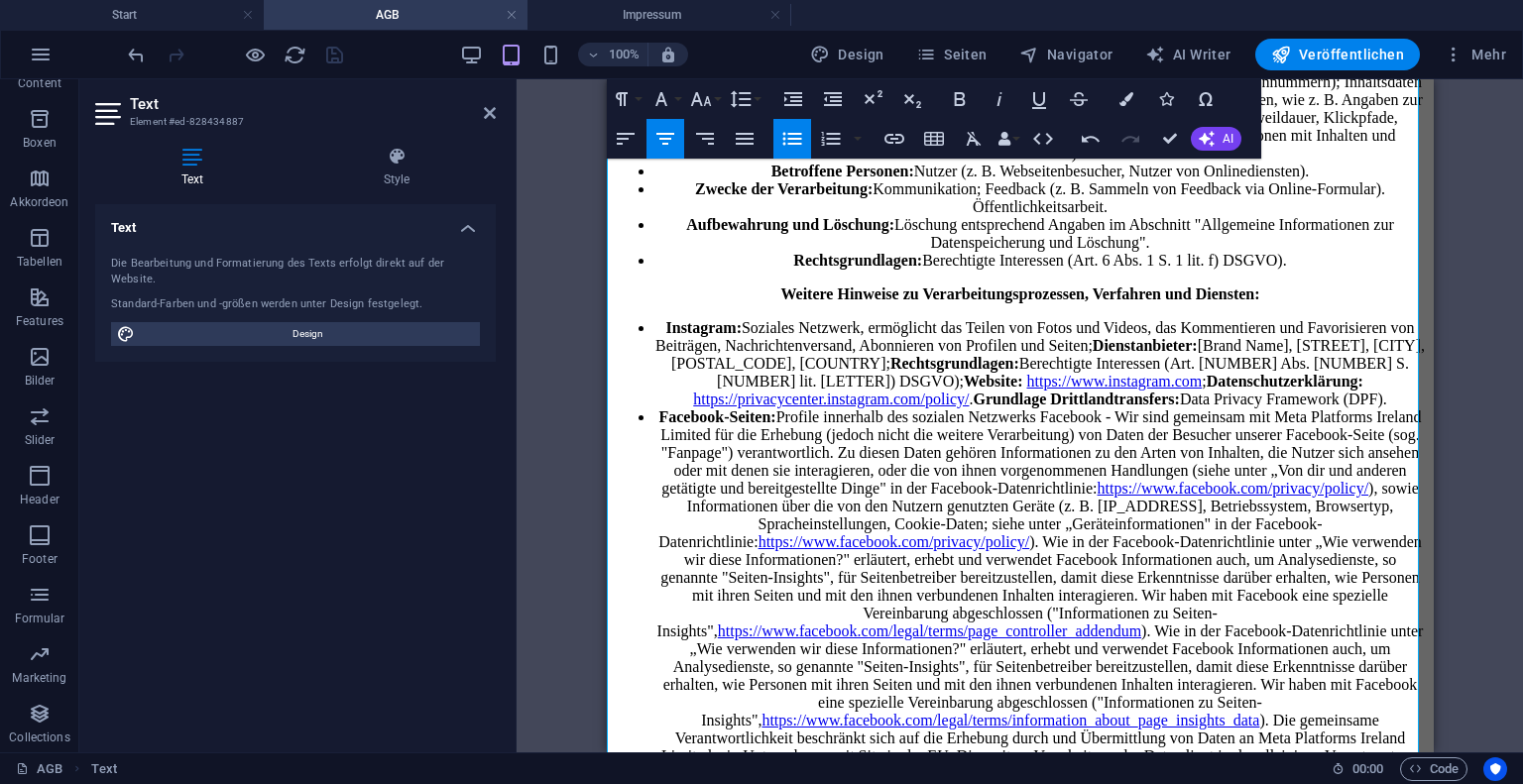scroll, scrollTop: 10613, scrollLeft: 0, axis: vertical 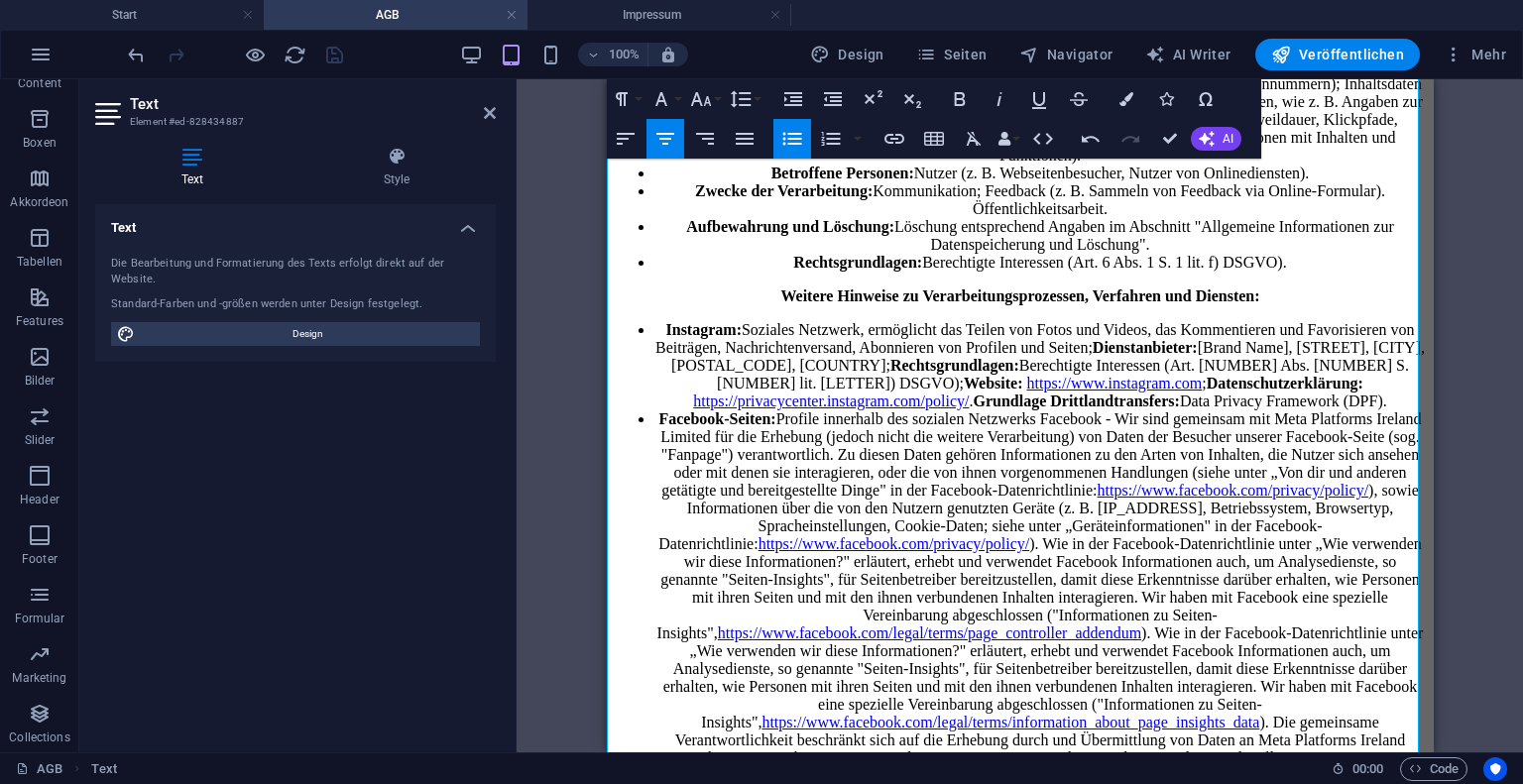 click on "Kontaktformular: Bei Kontaktaufnahme über unser Kontaktformular, per E-Mail oder anderen Kommunikationswegen, verarbeiten wir die uns übermittelten personenbezogenen Daten zur Beantwortung und Bearbeitung des jeweiligen Anliegens. Dies umfasst in der Regel Angaben wie Name, Kontaktinformationen und gegebenenfalls weitere Informationen, die uns mitgeteilt werden und zur angemessenen Bearbeitung erforderlich sind. Wir nutzen diese Daten ausschließlich für den angegebenen Zweck der Kontaktaufnahme und Kommunikation; Rechtsgrundlagen: Vertragserfüllung und vorvertragliche Anfragen (Art. [NUMBER] Abs. [NUMBER] S. [NUMBER] lit. b) DSGVO), Berechtigte Interessen (Art. [NUMBER] Abs. [NUMBER] S. [NUMBER] lit. f) DSGVO)." at bounding box center (1039, -1488) 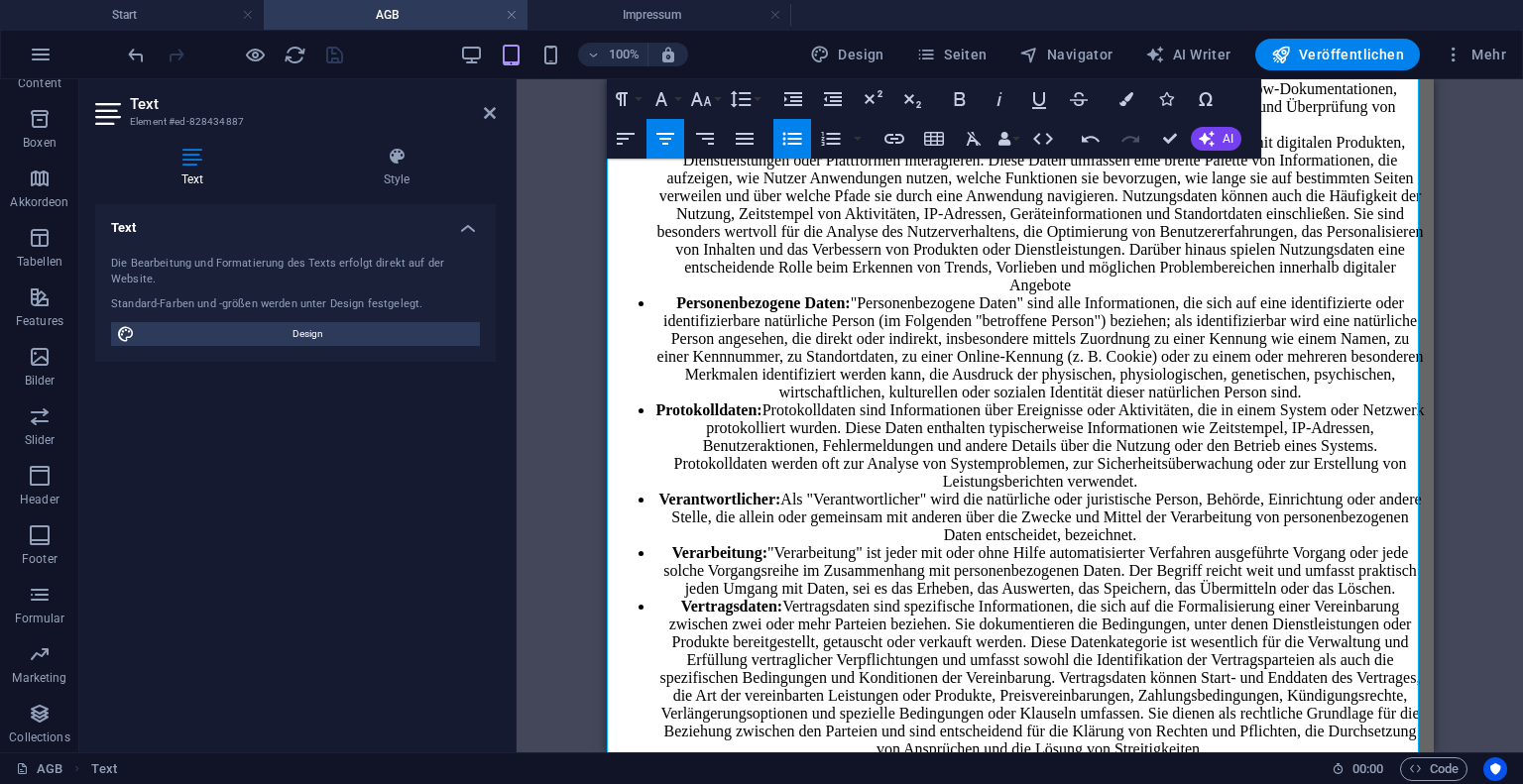 scroll, scrollTop: 11971, scrollLeft: 0, axis: vertical 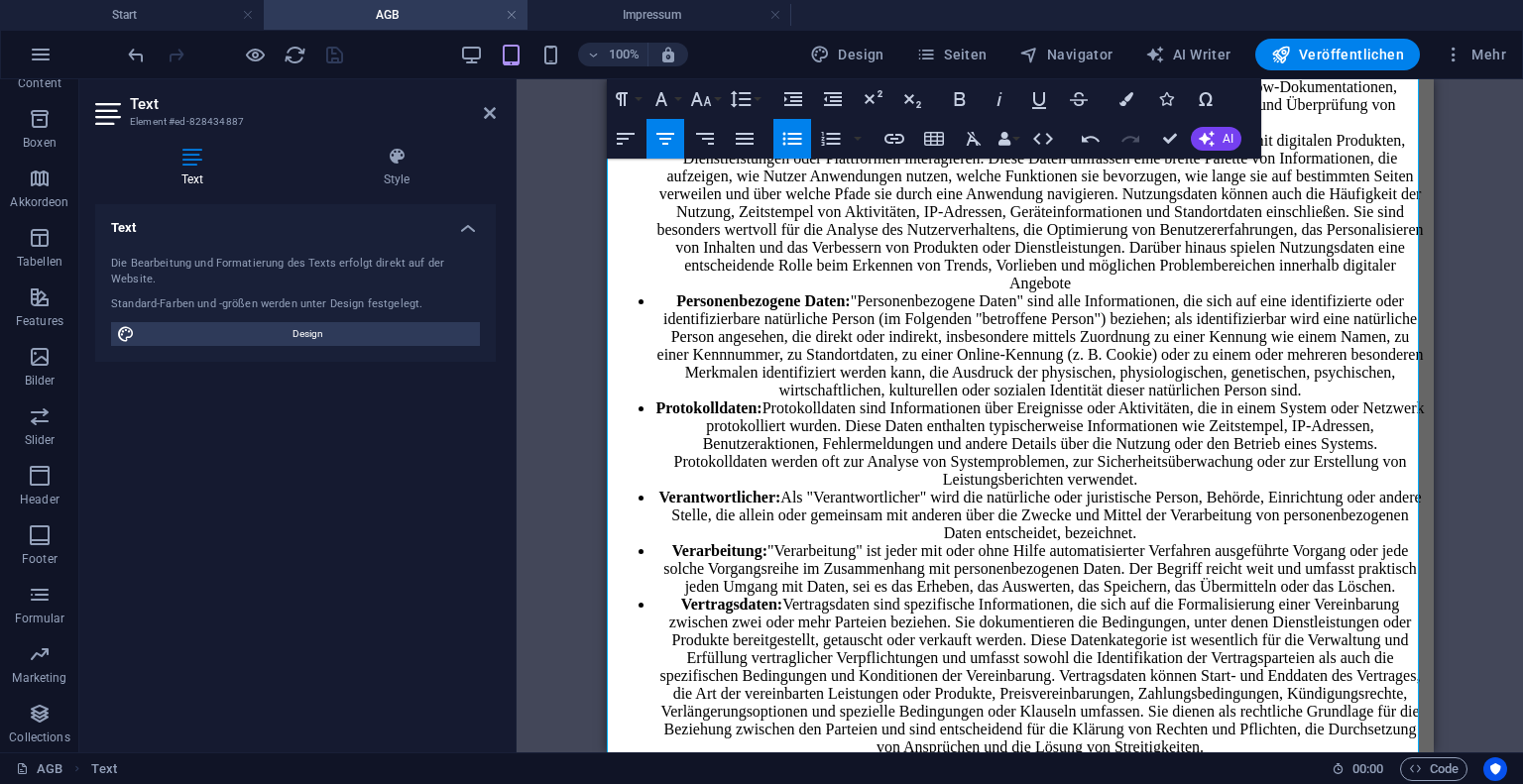 click on "Messung von Öffnungs- und Klickraten:   - Dieser Textbereich muss mit einer Premium Lizenz freischaltet werden. - premiumtext premiumtext premiumtext premiumtext premiumtext premiumtext premiumtext premiumtext premiumtext premiumtext premiumtext premiumtext premiumtext premiumtext premiumtext premiumtext premiumtext premiumtext premiumtext premiumtext premiumtext premiumtext premiumtext premiumtext premiumtext premiumtext premiumtext premiumtext premiumtext premiumtext premiumtext premiumtext premiumtext premiumtext premiumtext premiumtext premiumtext premiumtext premiumtext premiumtext premiumtext premiumtext  ;  Rechtsgrundlagen:  Einwilligung (Art. [NUMBER] Abs. [NUMBER] S. [NUMBER] lit. [LETTER]) DSGVO)." at bounding box center [1039, -1892] 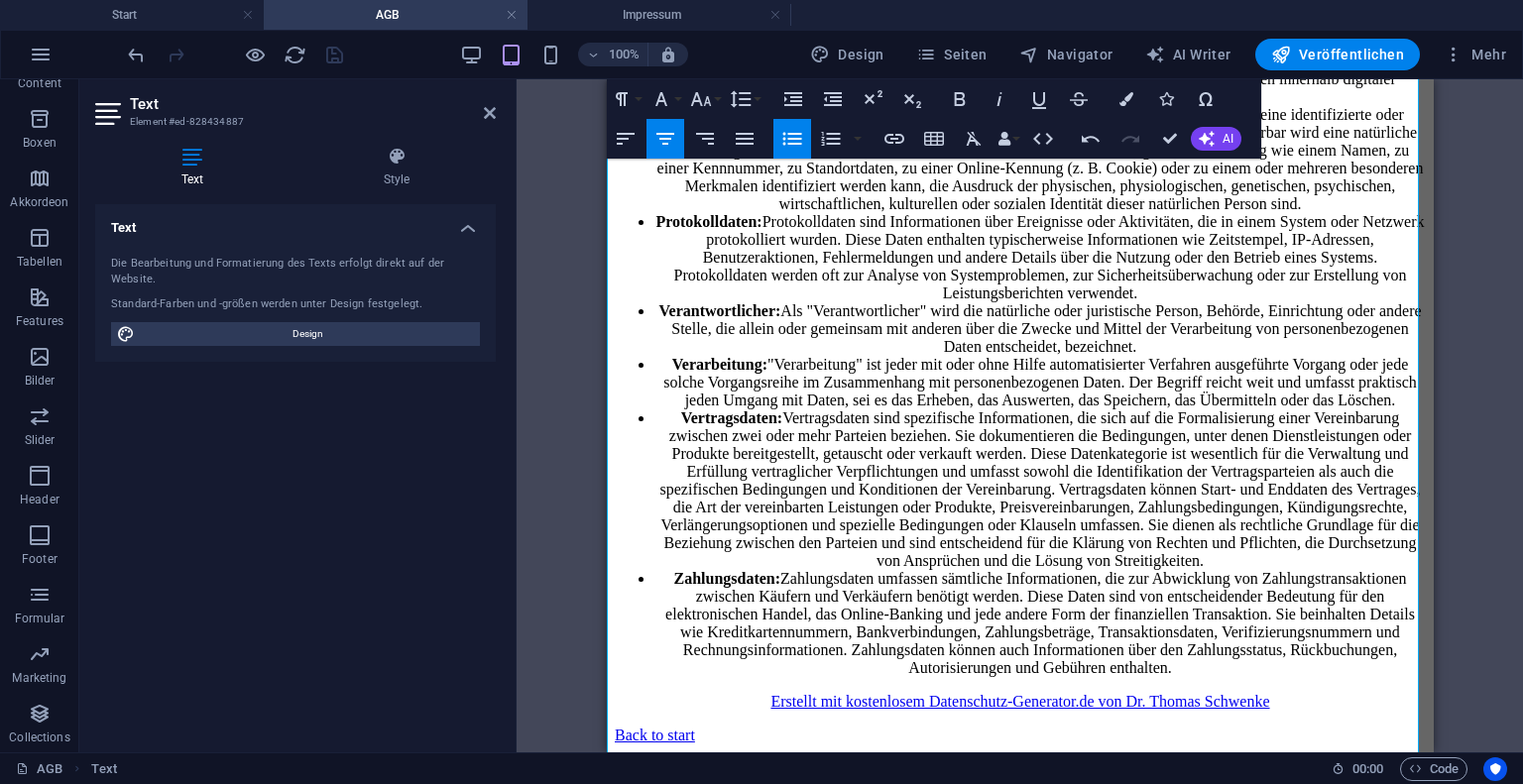 scroll, scrollTop: 13587, scrollLeft: 0, axis: vertical 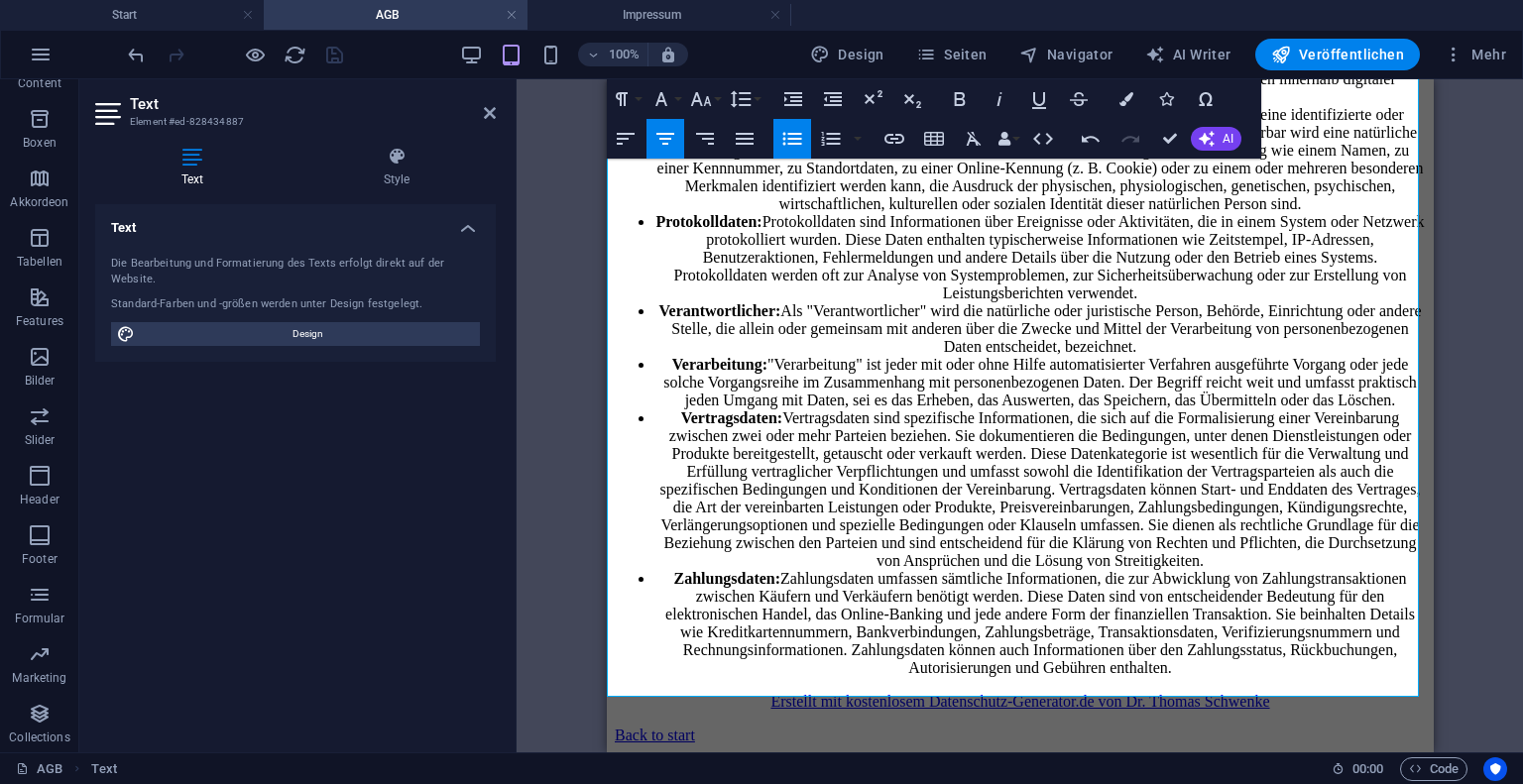 click on "Ziehe hier rein, um den vorhandenen Inhalt zu ersetzen. Drücke "Strg", wenn du ein neues Element erstellen möchtest.
Datenschutz   Container   Referenz   Referenz   Container   Platzhalter   H2   H1   Text   Text   H1 Formatierung Normal Überschrift 1 Überschrift 2 Überschrift 3 Überschrift 4 Heading 5 Heading 6 Quelltext Schriftart Arial Georgia Impact Tahoma Times New Roman Verdana Roboto Roboto Slab Schriftgröße 8 9 10 11 12 14 18 24 30 36 48 60 72 96 Zeilenhöhe Standard Einfach 1.15 1.5 Doppelt Einzug vergrößern Einzug verkleinern Hochgestellt Tiefgestellt Fett Kursiv Unterstrichen Durchgestrichen Farben Icons Sonderzeichen Linksbündig ausrichten Zentriert ausrichten Rechtsbündig ausrichten Blocksatz Unnummerierte Liste   Standard Kreis Kreis gefüllt Quadrat    Nummerierte Liste   Standard Kleinbuchstaben Griechisches Alphabet Römische Ziffern (klein) Grossbuchstaben Römische Ziffern (gross)    Link einfügen Tabelle einfügen Formatierung löschen Data Bindings Firma" at bounding box center (1019, 415) 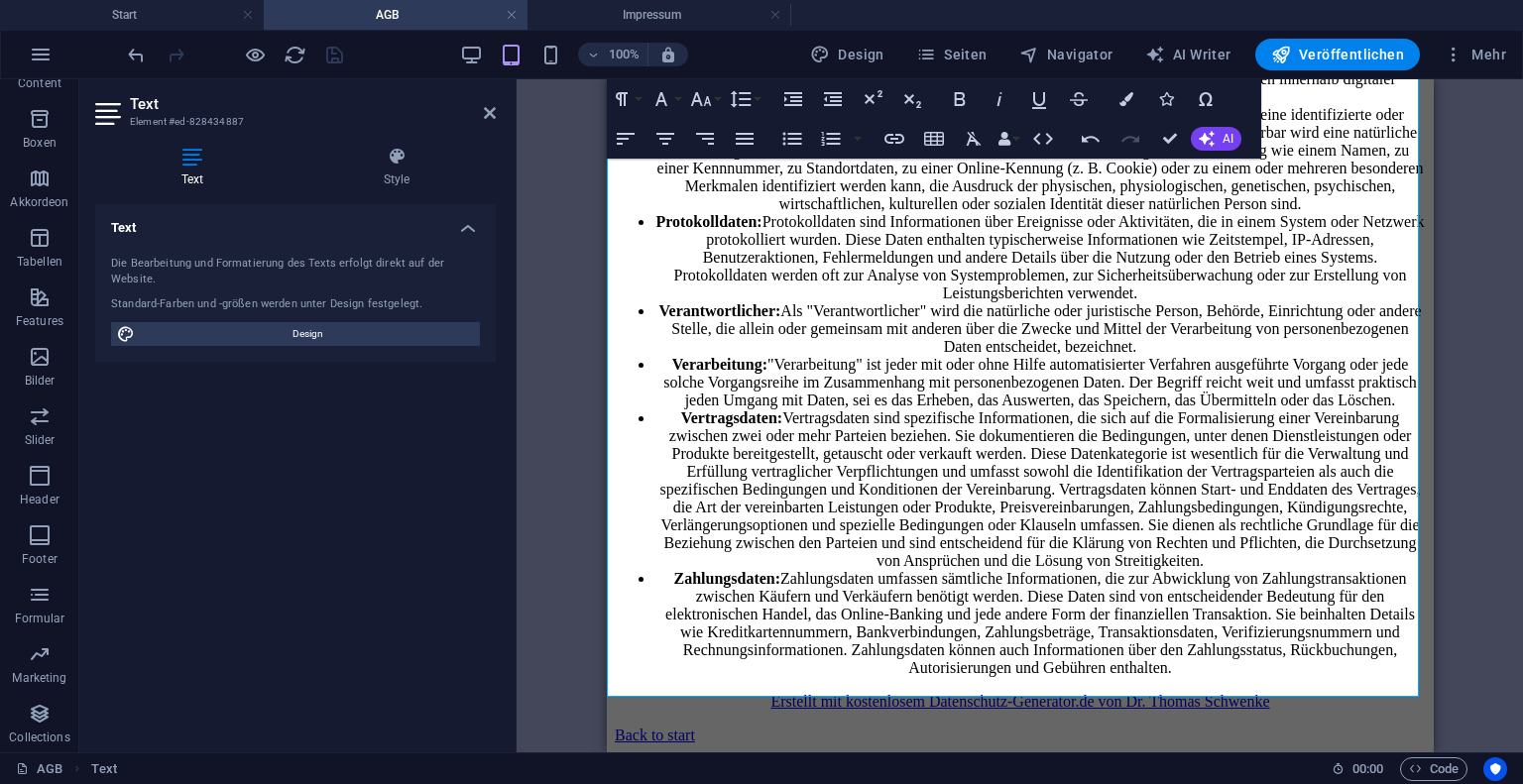 click on "Ziehe hier rein, um den vorhandenen Inhalt zu ersetzen. Drücke "Strg", wenn du ein neues Element erstellen möchtest.
Datenschutz   Container   Referenz   Referenz   Container   Platzhalter   H2   H1   Text   Text   H1 Formatierung Normal Überschrift 1 Überschrift 2 Überschrift 3 Überschrift 4 Heading 5 Heading 6 Quelltext Schriftart Arial Georgia Impact Tahoma Times New Roman Verdana Roboto Roboto Slab Schriftgröße 8 9 10 11 12 14 18 24 30 36 48 60 72 96 Zeilenhöhe Standard Einfach 1.15 1.5 Doppelt Einzug vergrößern Einzug verkleinern Hochgestellt Tiefgestellt Fett Kursiv Unterstrichen Durchgestrichen Farben Icons Sonderzeichen Linksbündig ausrichten Zentriert ausrichten Rechtsbündig ausrichten Blocksatz Unnummerierte Liste   Standard Kreis Kreis gefüllt Quadrat    Nummerierte Liste   Standard Kleinbuchstaben Griechisches Alphabet Römische Ziffern (klein) Grossbuchstaben Römische Ziffern (gross)    Link einfügen Tabelle einfügen Formatierung löschen Data Bindings Firma" at bounding box center [1019, 415] 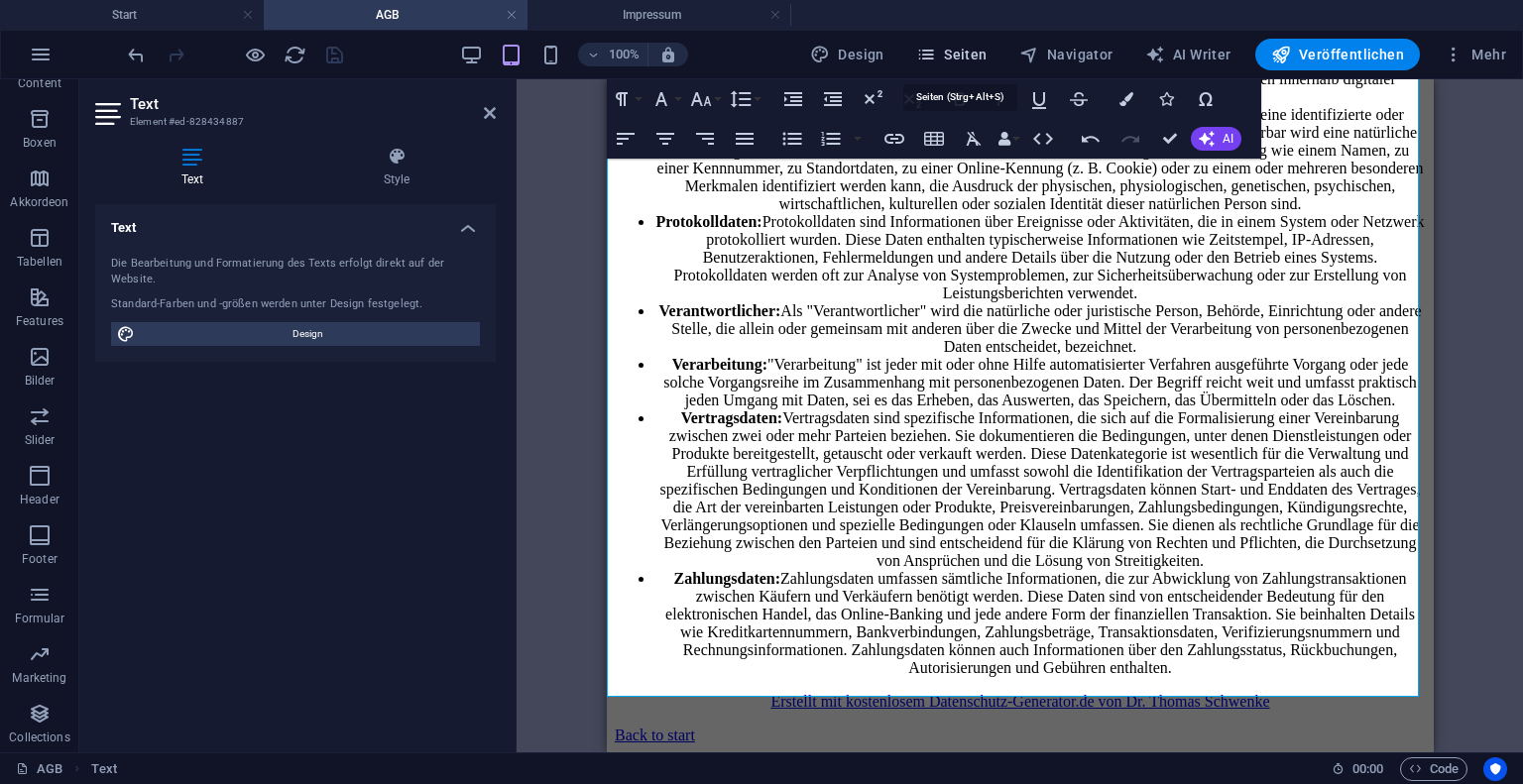 click on "Seiten" at bounding box center [952, 55] 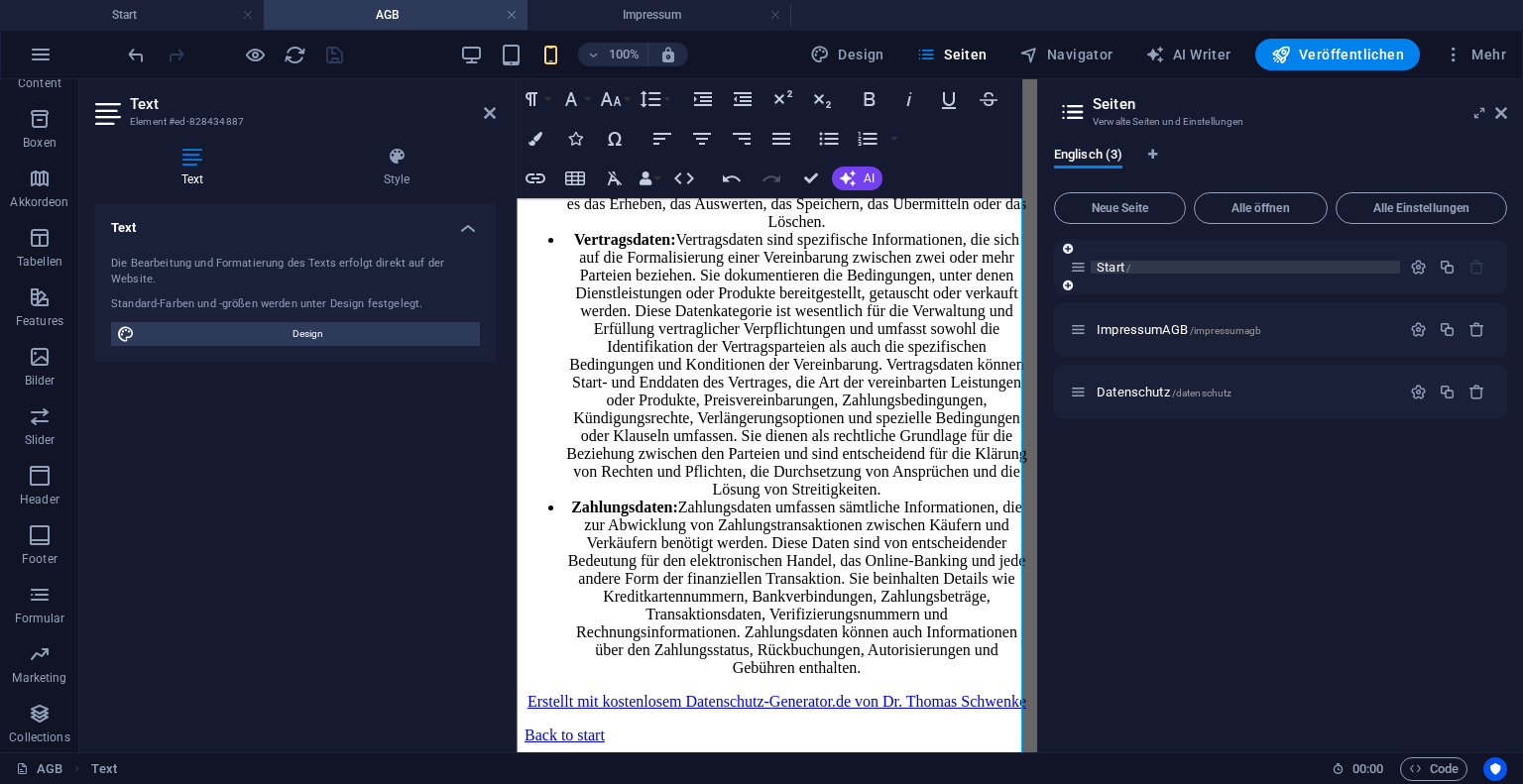 click on "Start /" at bounding box center (1113, 267) 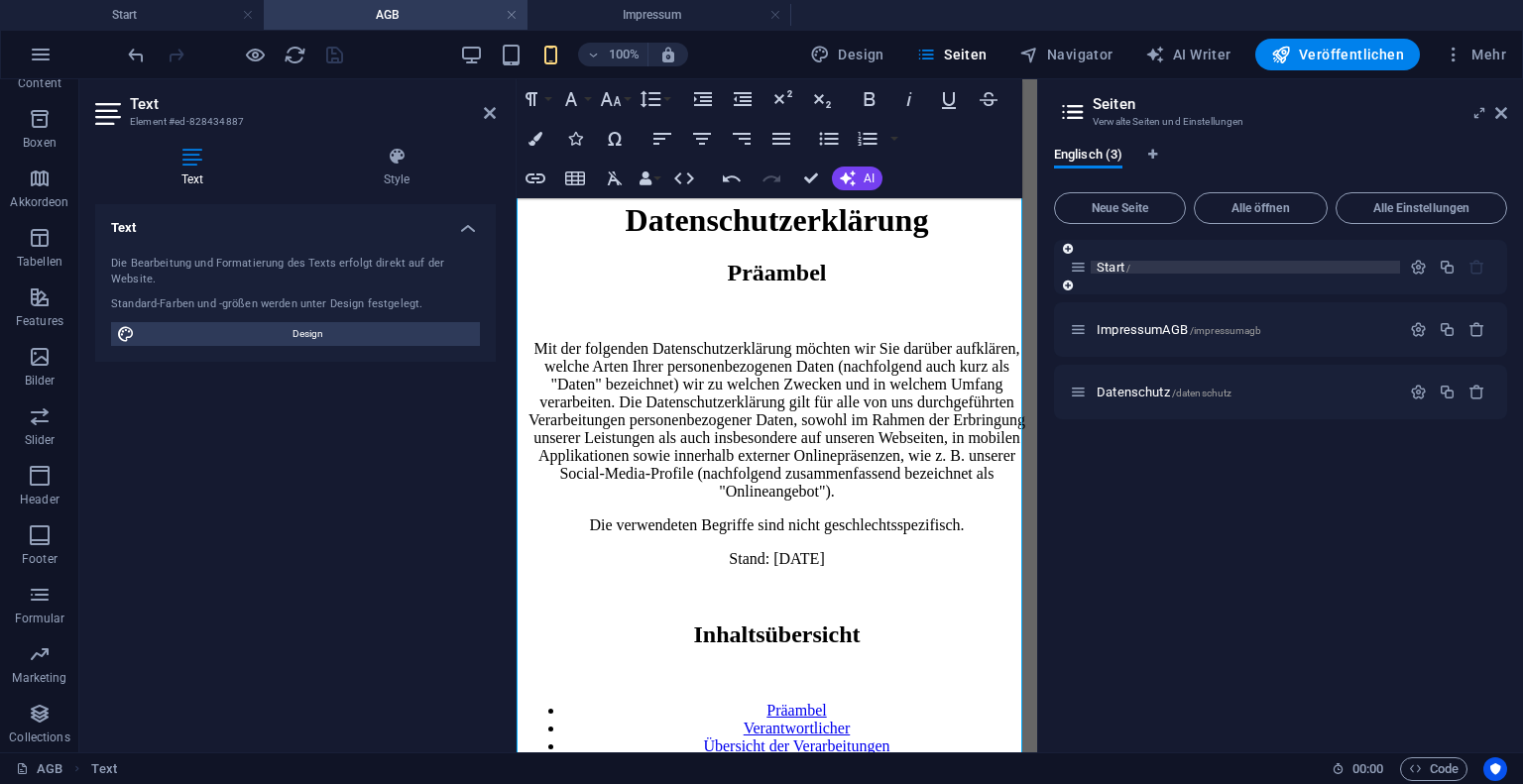 scroll, scrollTop: 697, scrollLeft: 0, axis: vertical 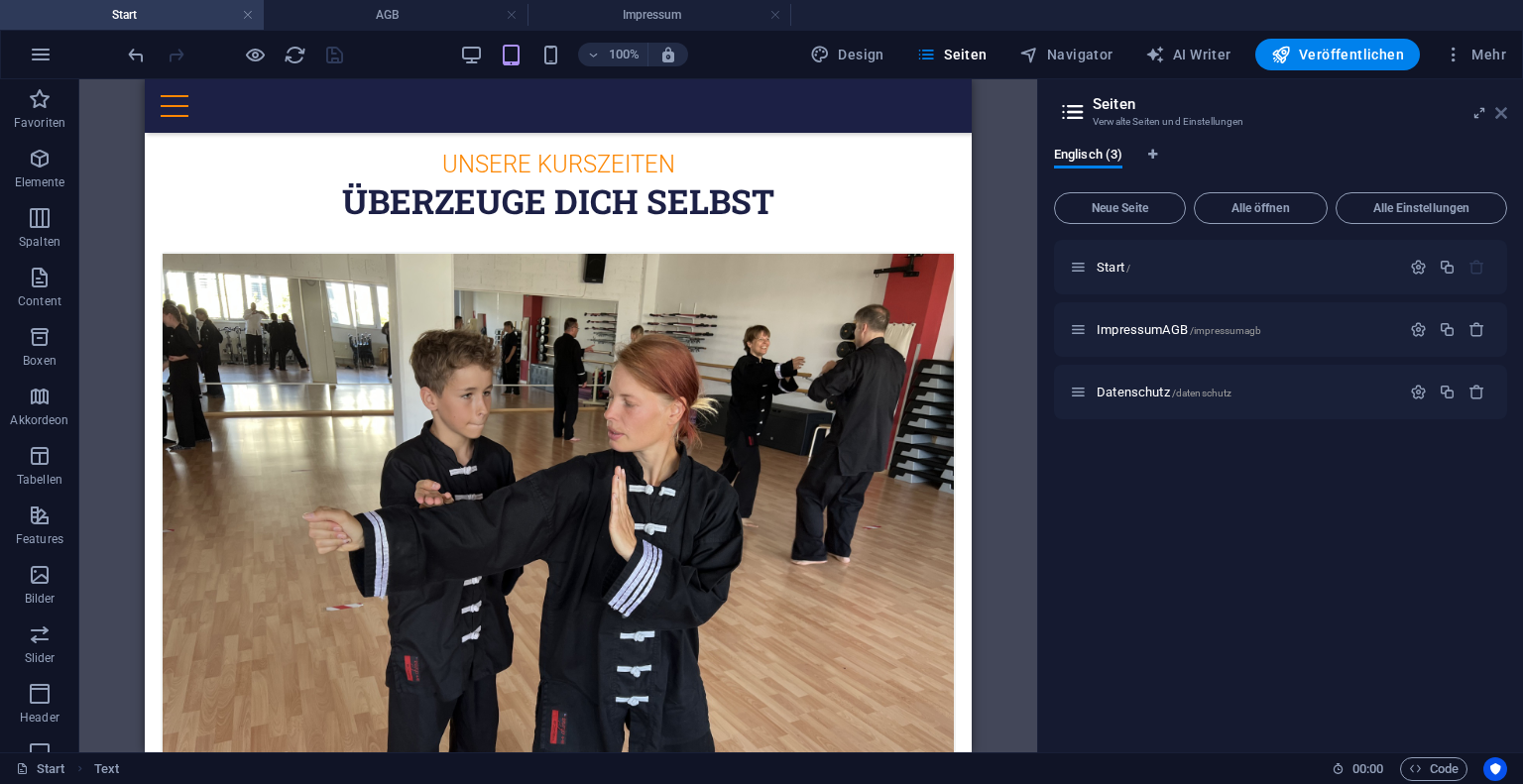 click at bounding box center (1501, 113) 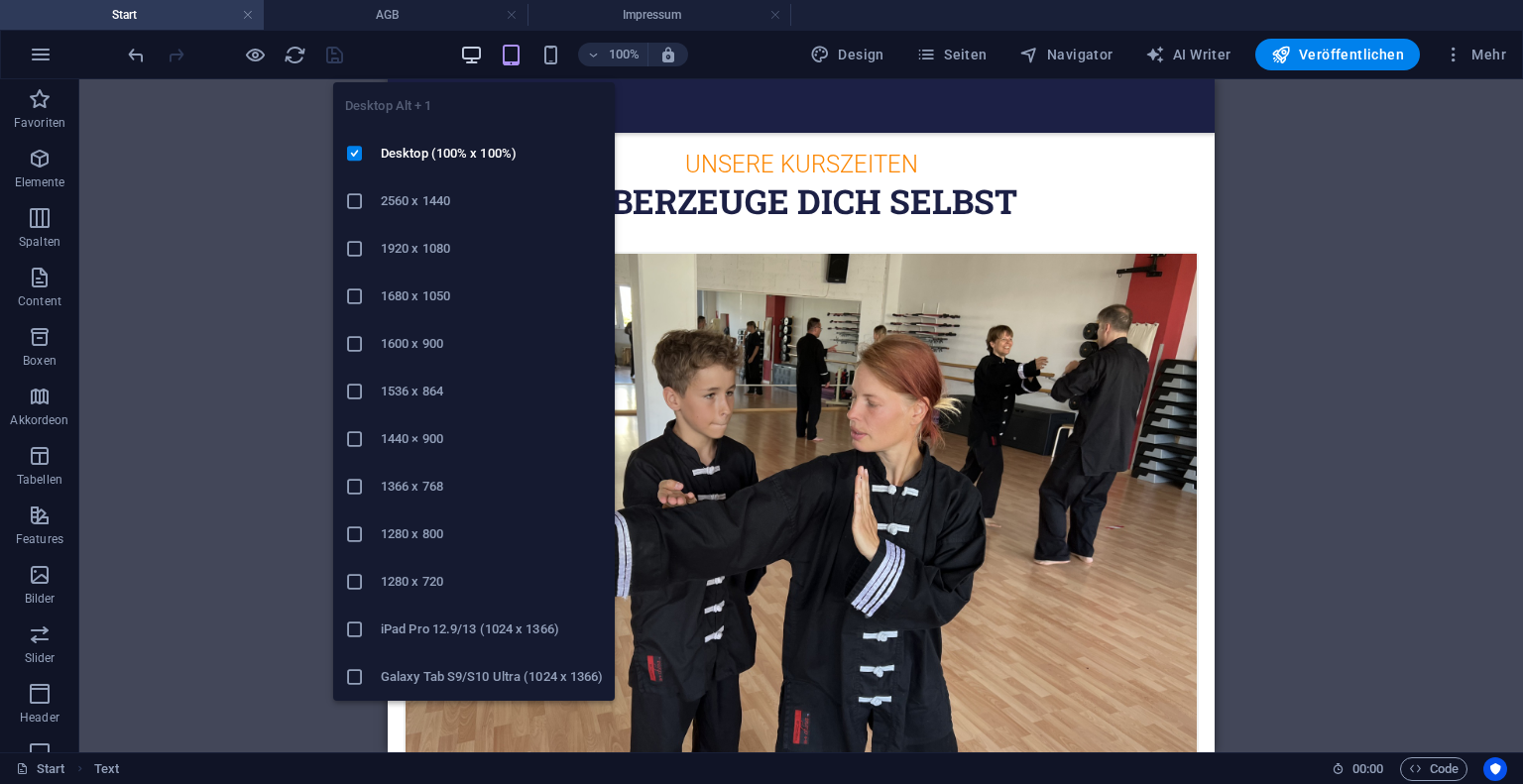 click at bounding box center (471, 55) 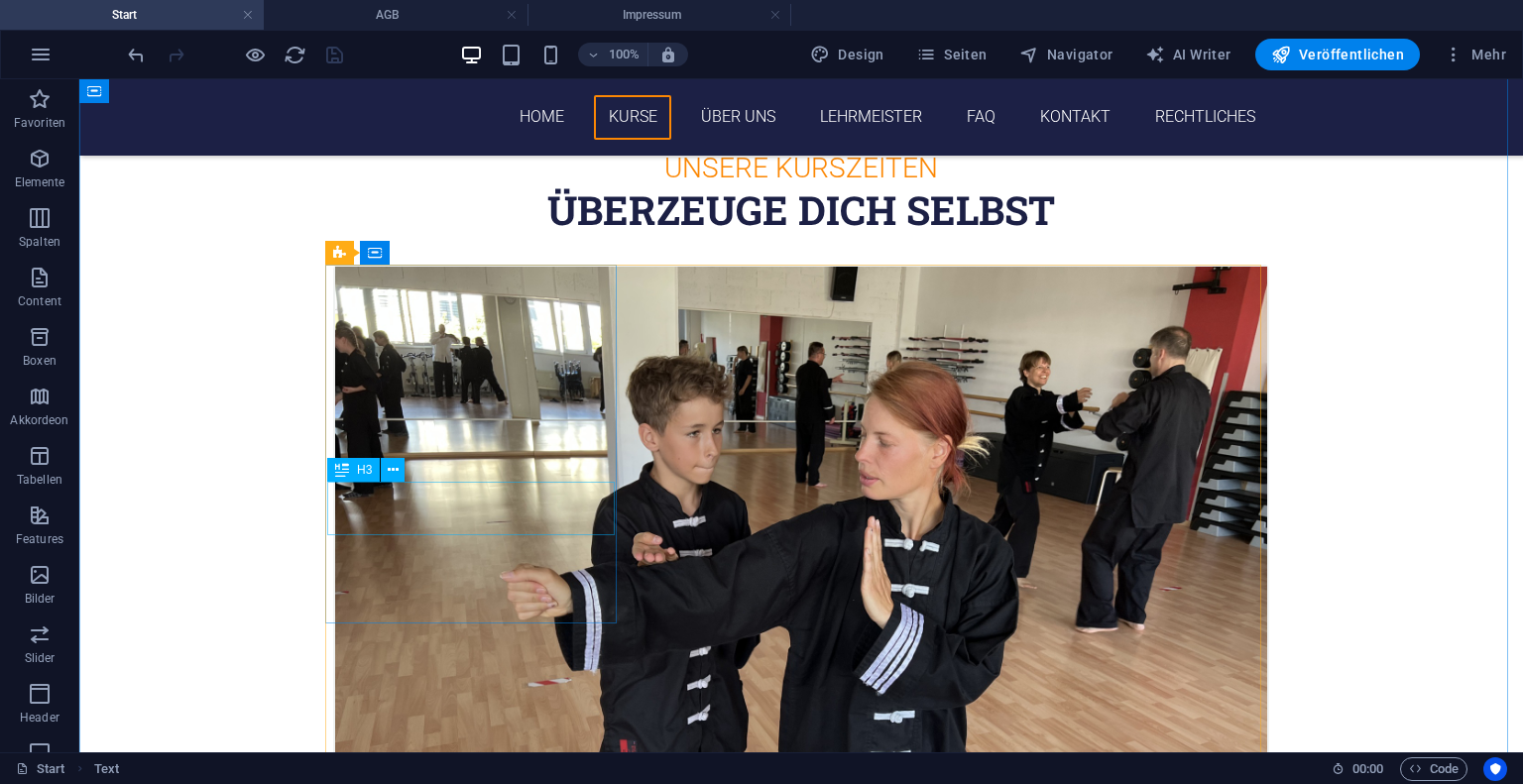 click on "Wing Chun" at bounding box center (801, 992) 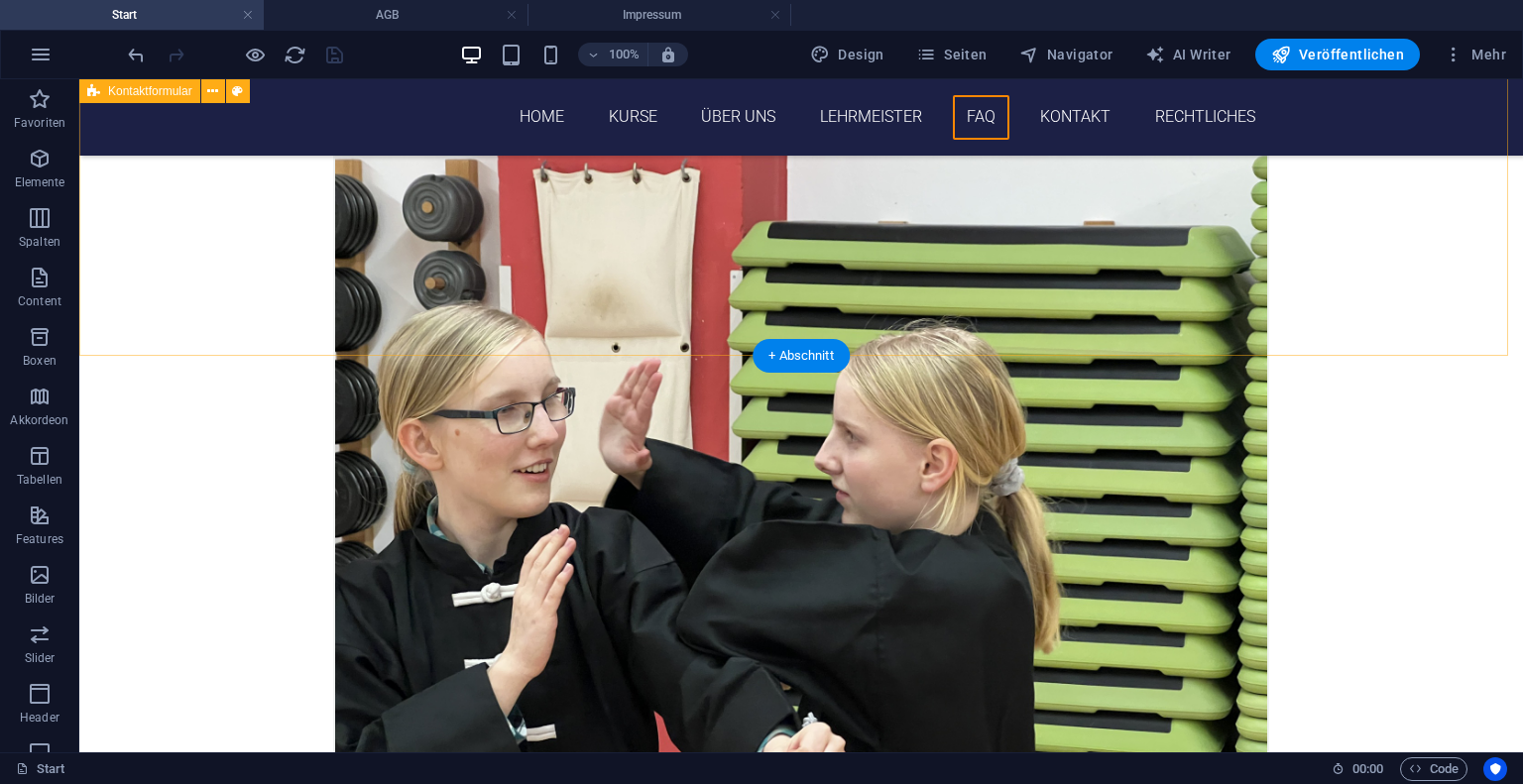 scroll, scrollTop: 4103, scrollLeft: 0, axis: vertical 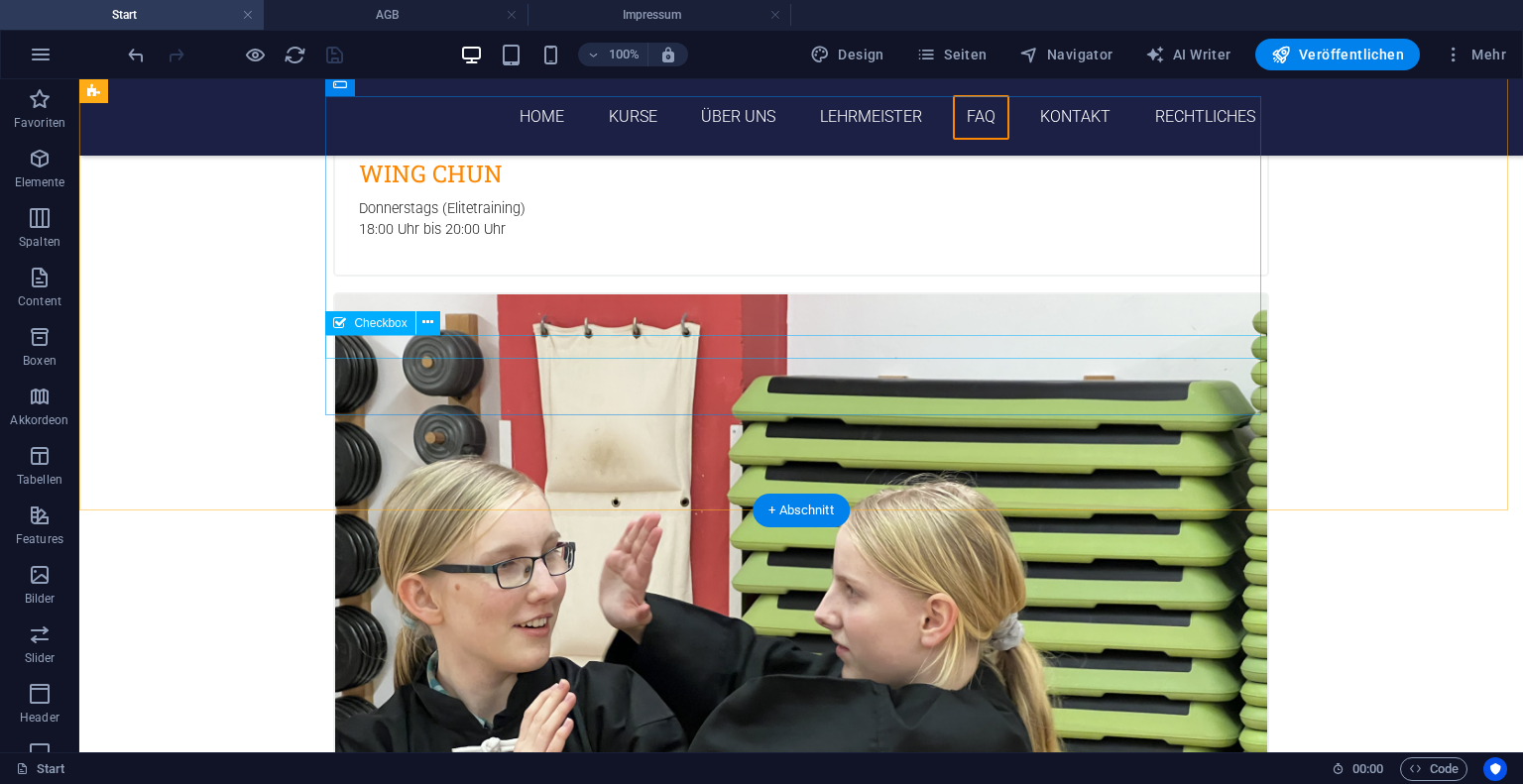 click on "{{ 'content.forms.privacy'|trans }}" at bounding box center [801, 5753] 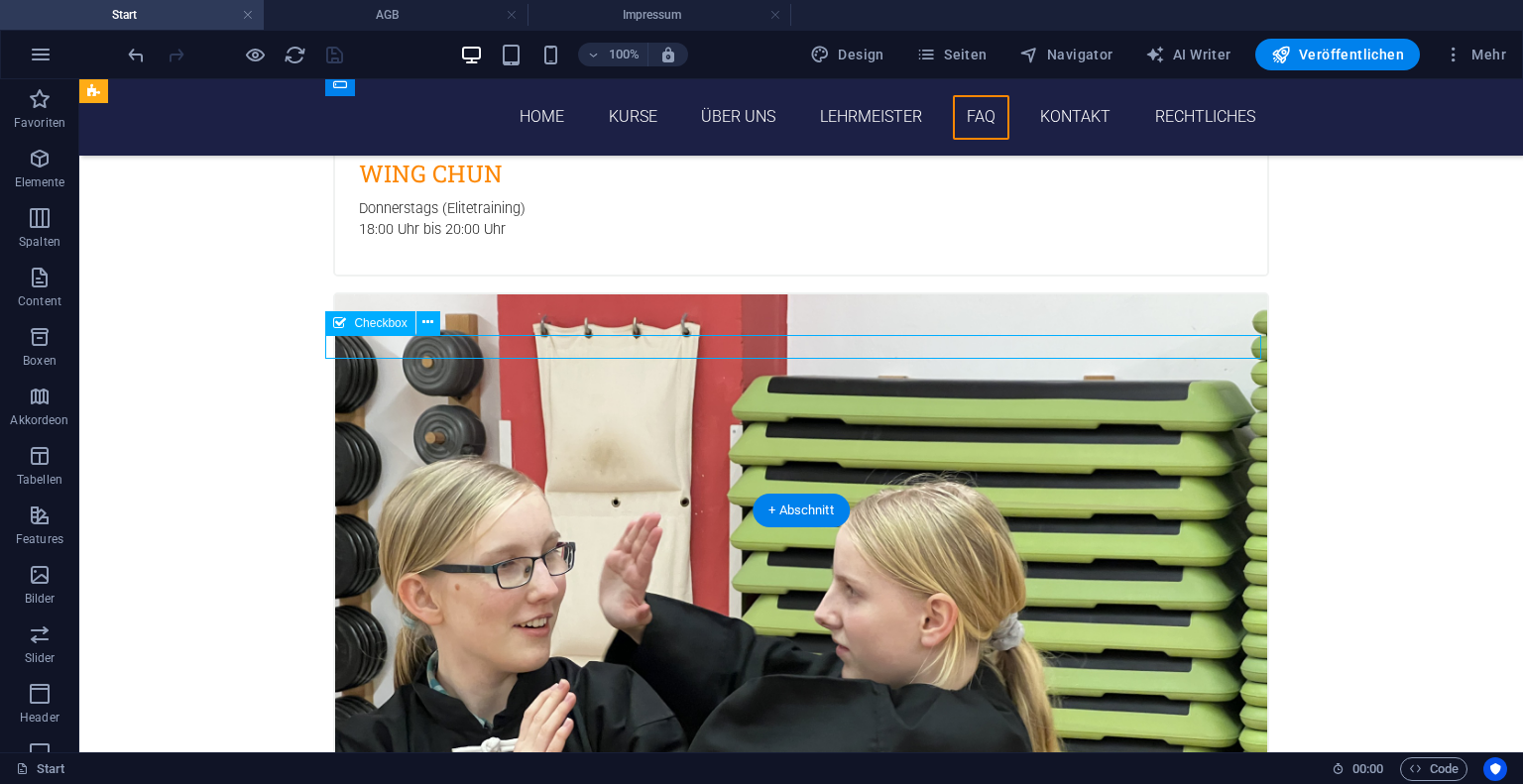 click on "{{ 'content.forms.privacy'|trans }}" at bounding box center [801, 5753] 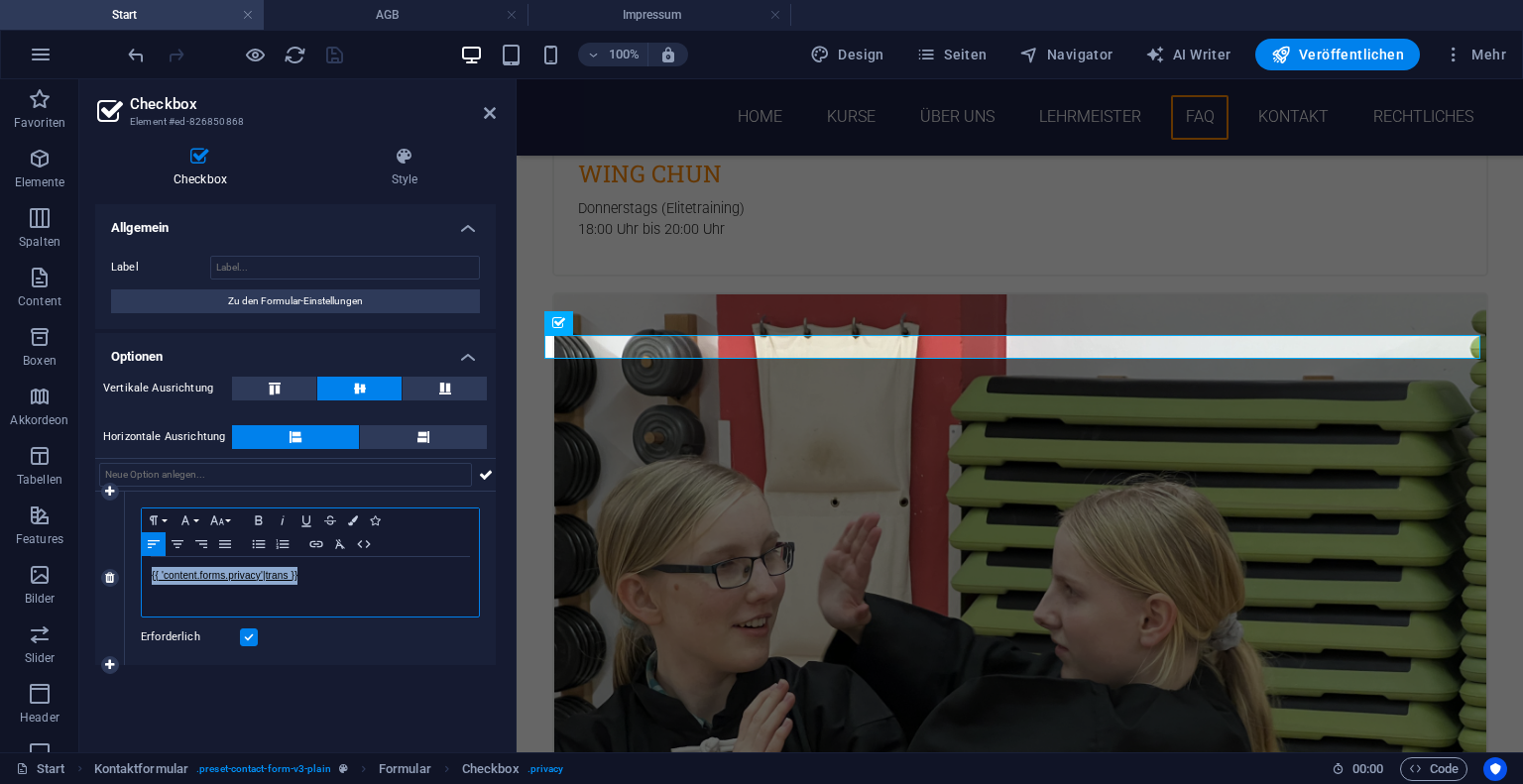 drag, startPoint x: 313, startPoint y: 574, endPoint x: 130, endPoint y: 569, distance: 183.06829 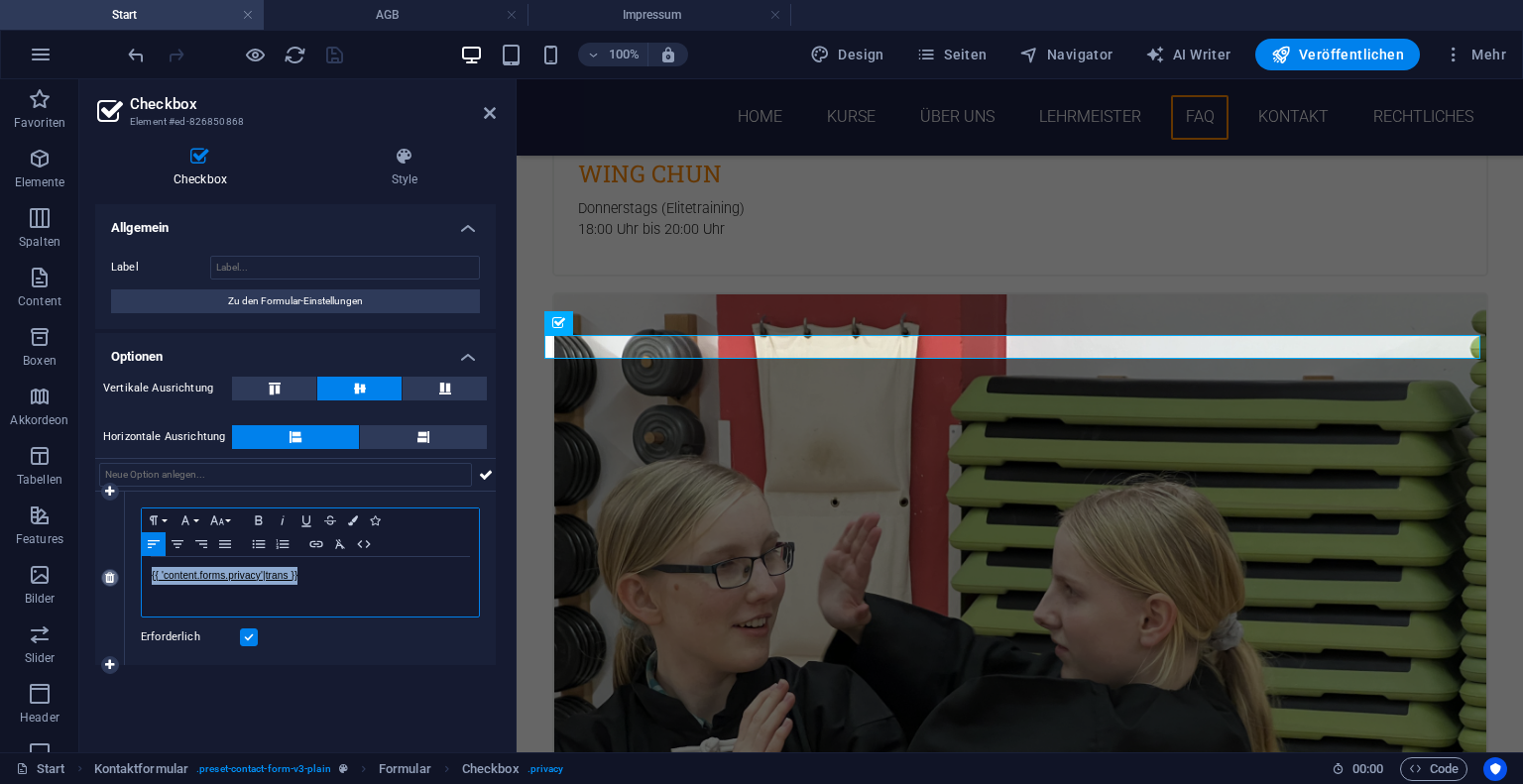 type 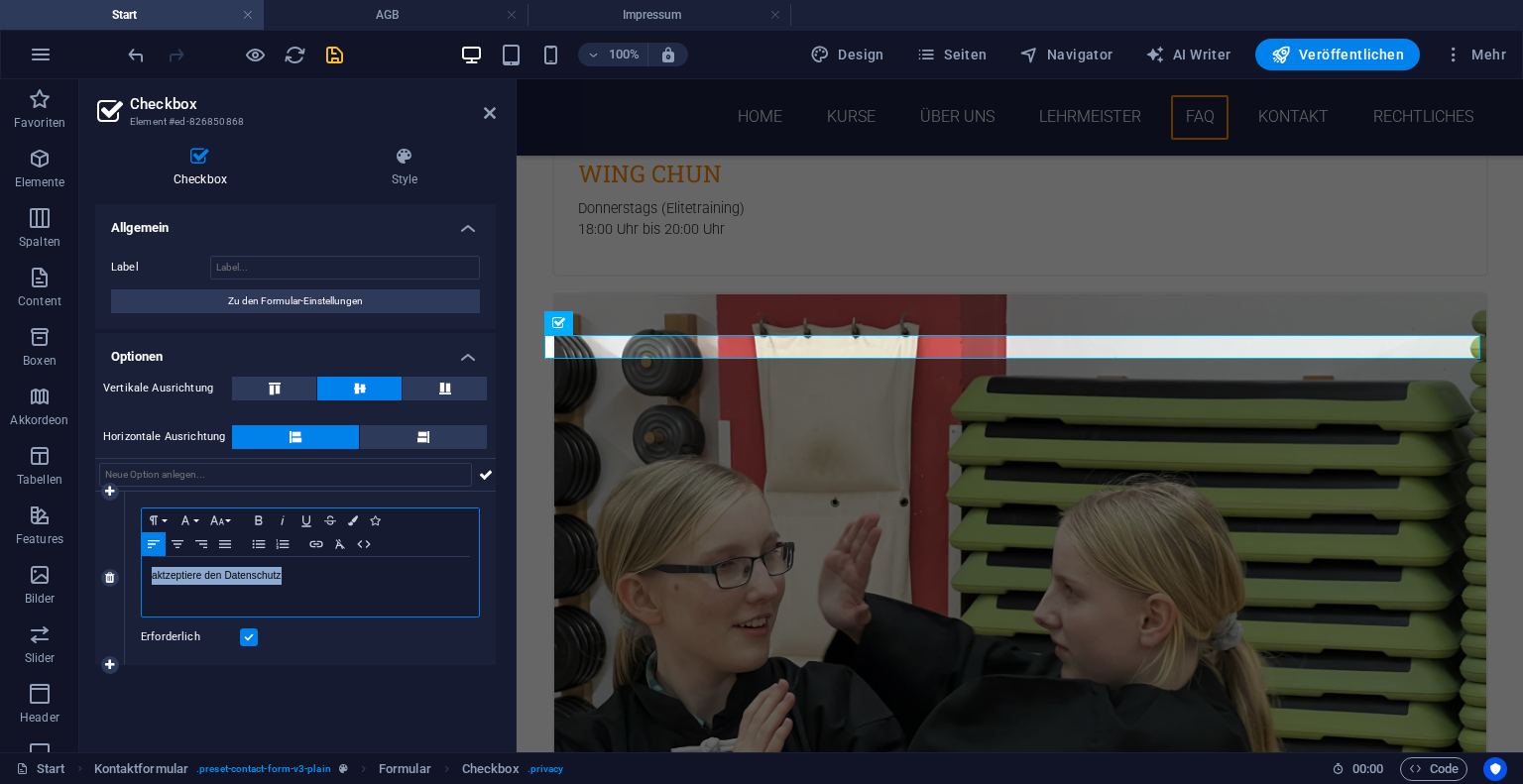 drag, startPoint x: 297, startPoint y: 576, endPoint x: 139, endPoint y: 576, distance: 158 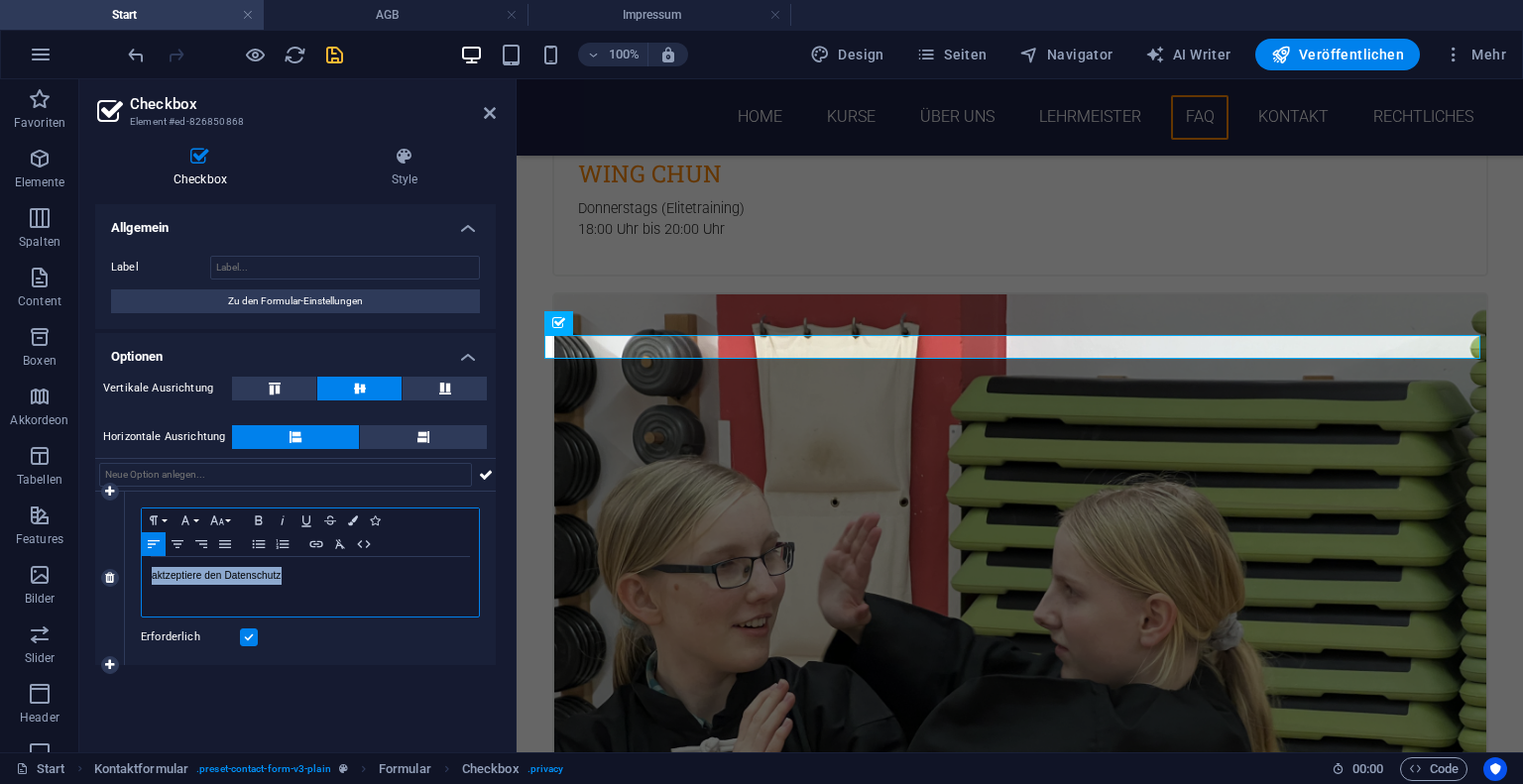 click on "aktzeptiere den Datenschutz" at bounding box center [310, 587] 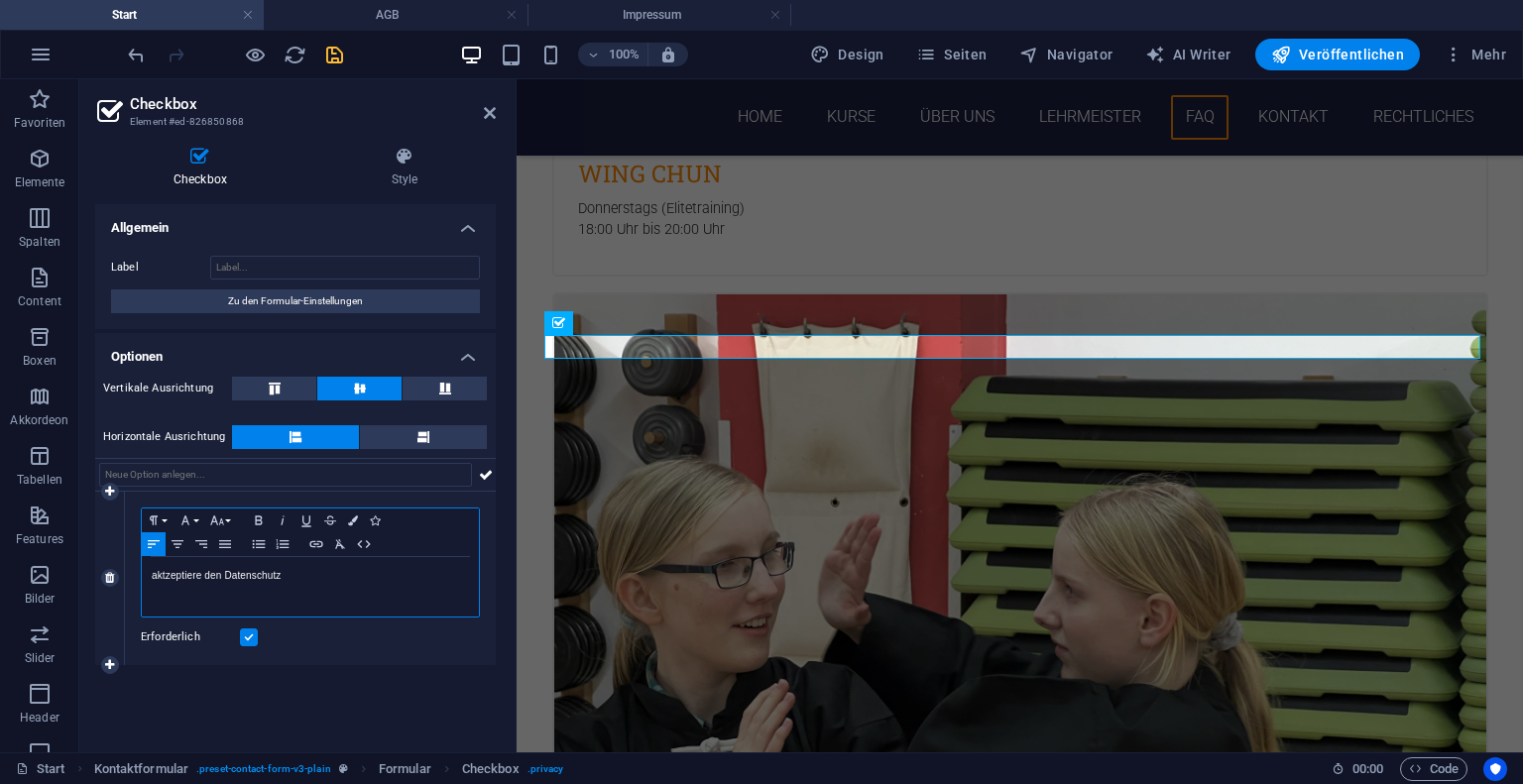 click on "aktzeptiere den Datenschutz" at bounding box center [310, 587] 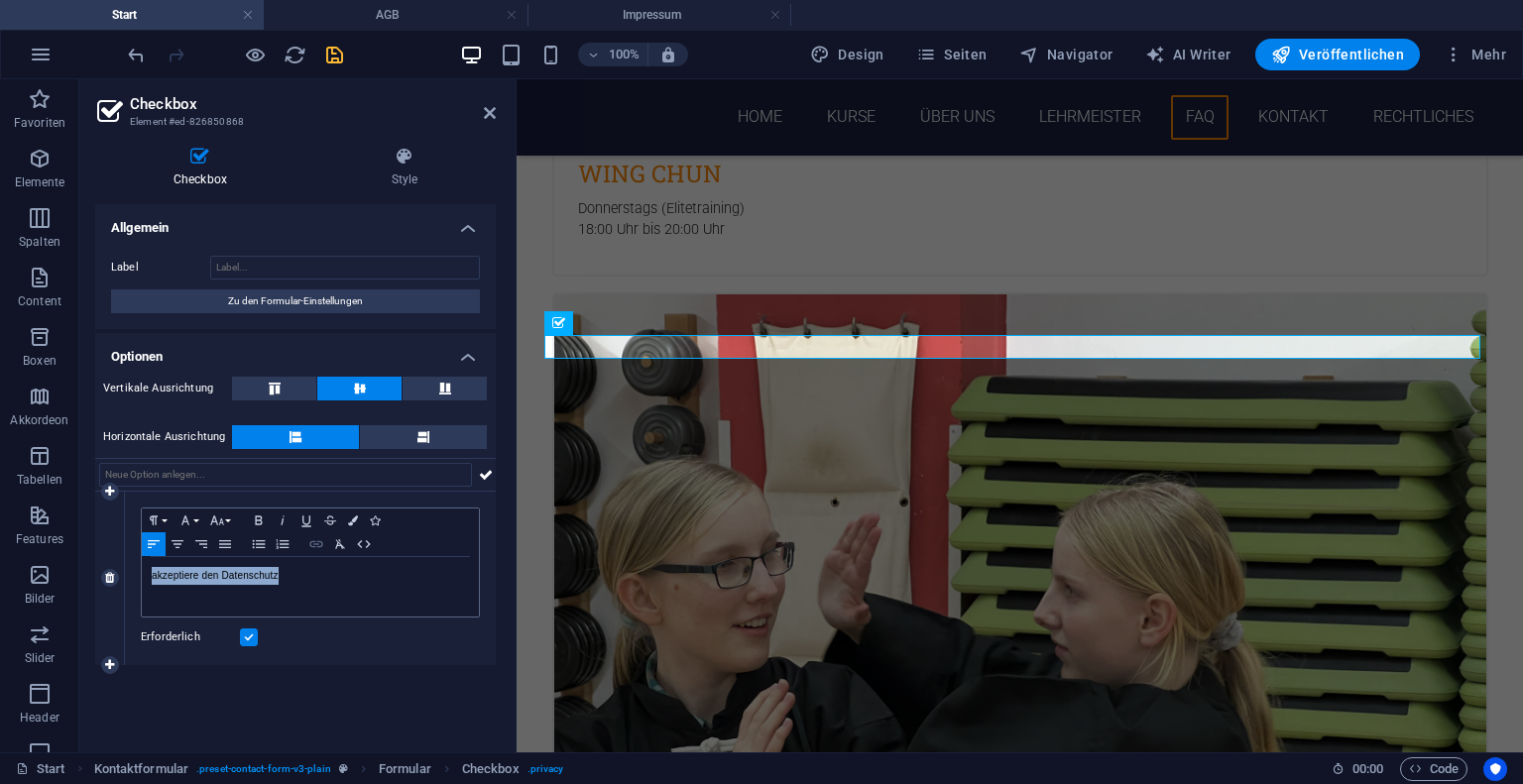 click 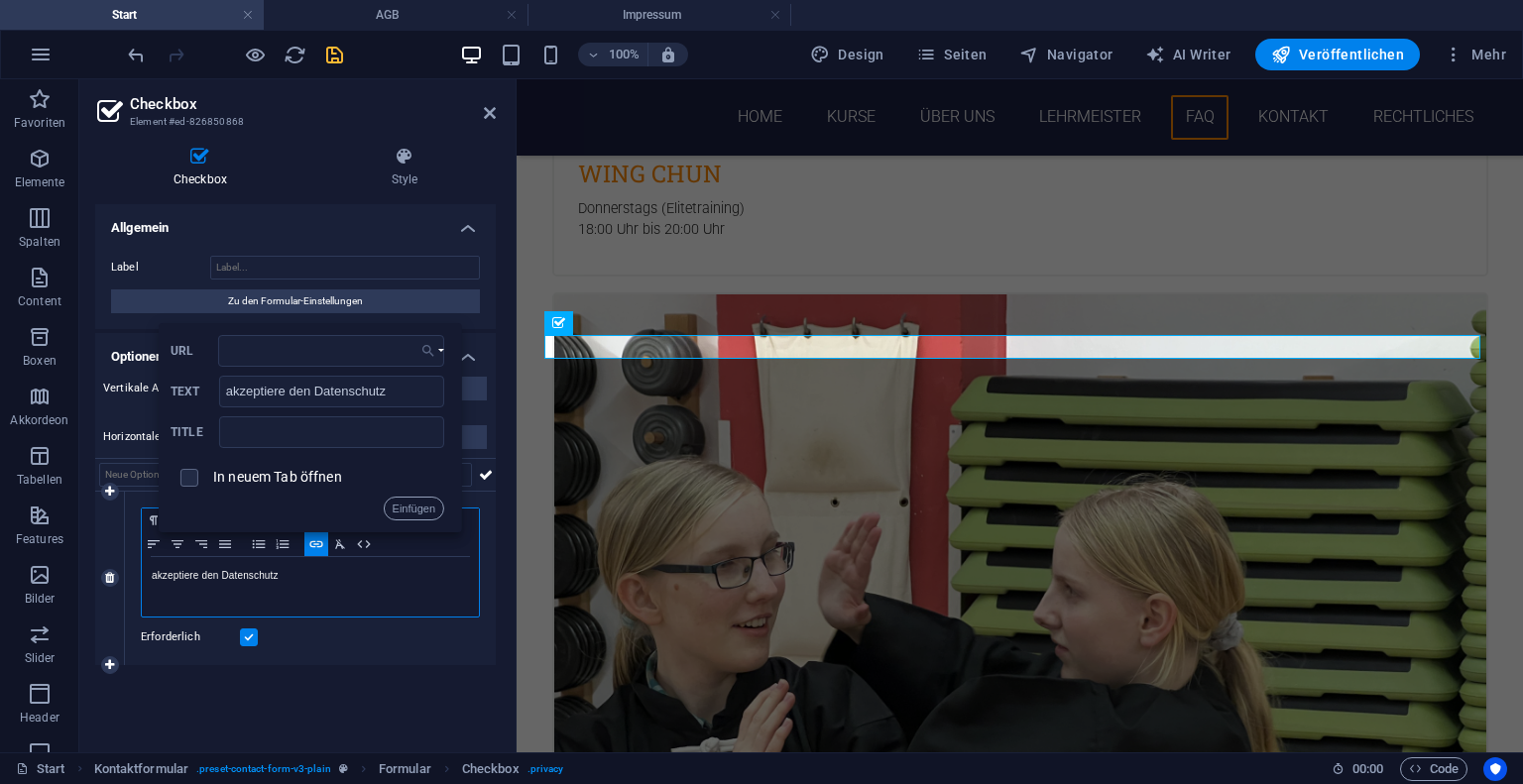 click 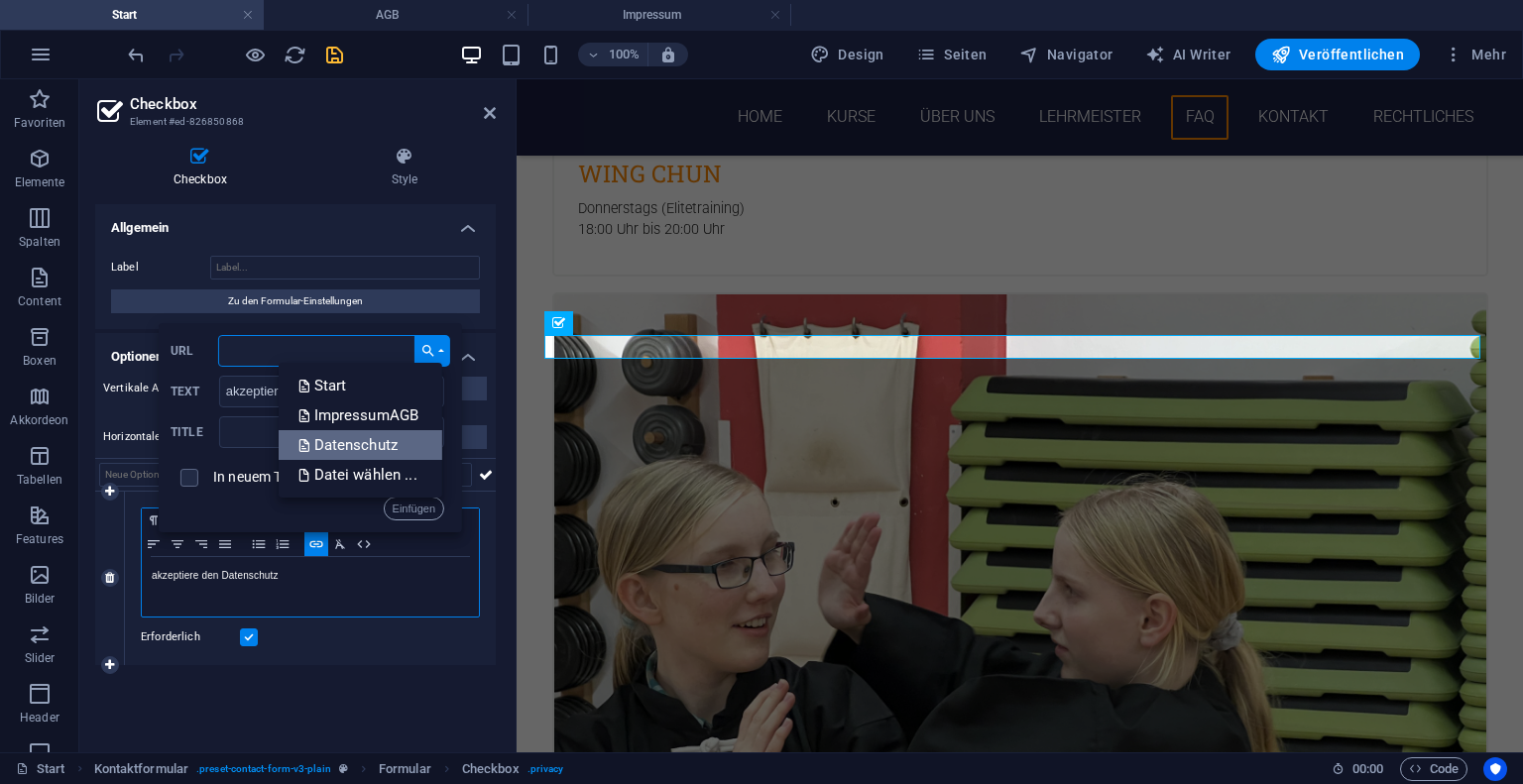 click on "Datenschutz" at bounding box center [350, 445] 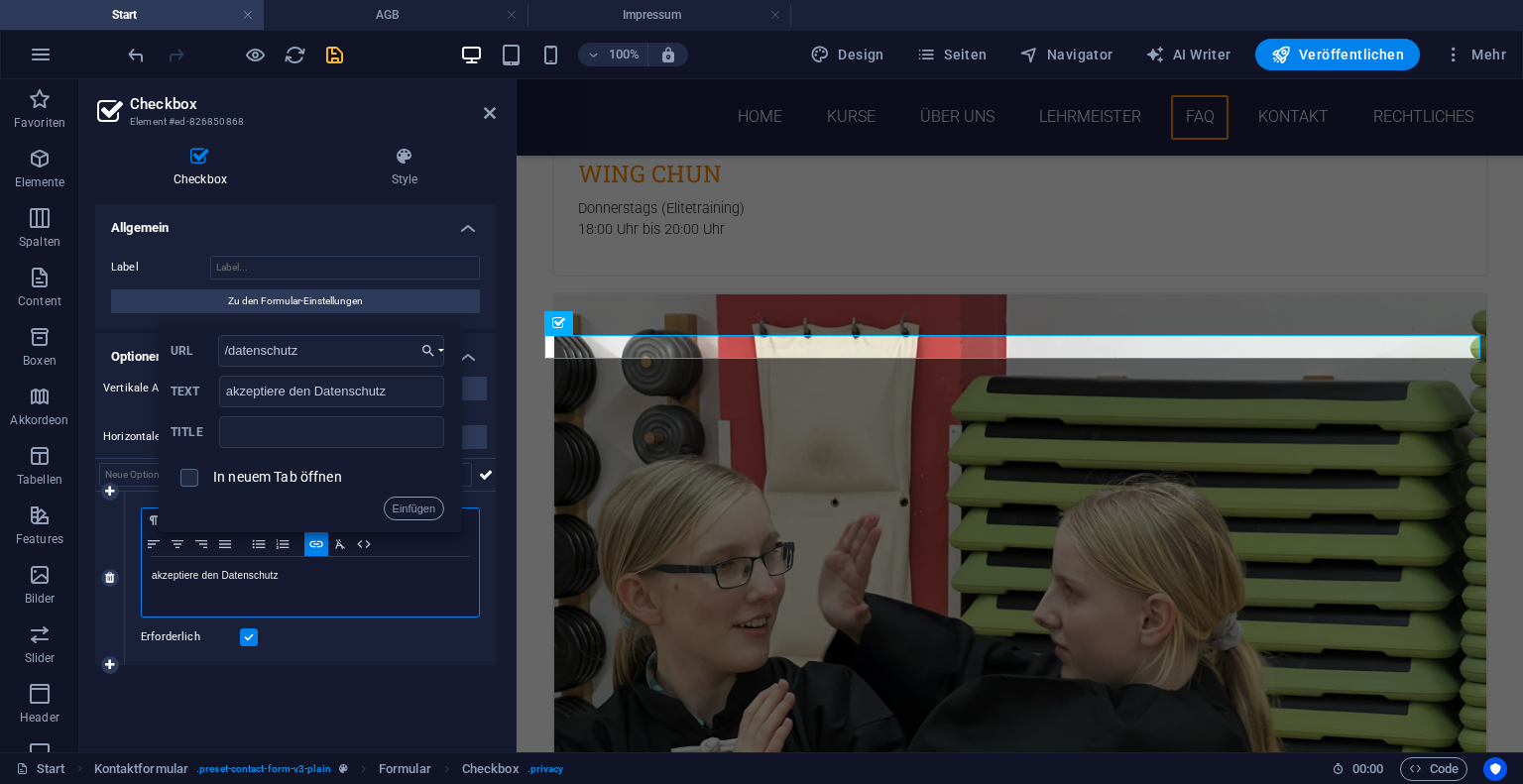 click on "In neuem Tab öffnen" at bounding box center [278, 477] 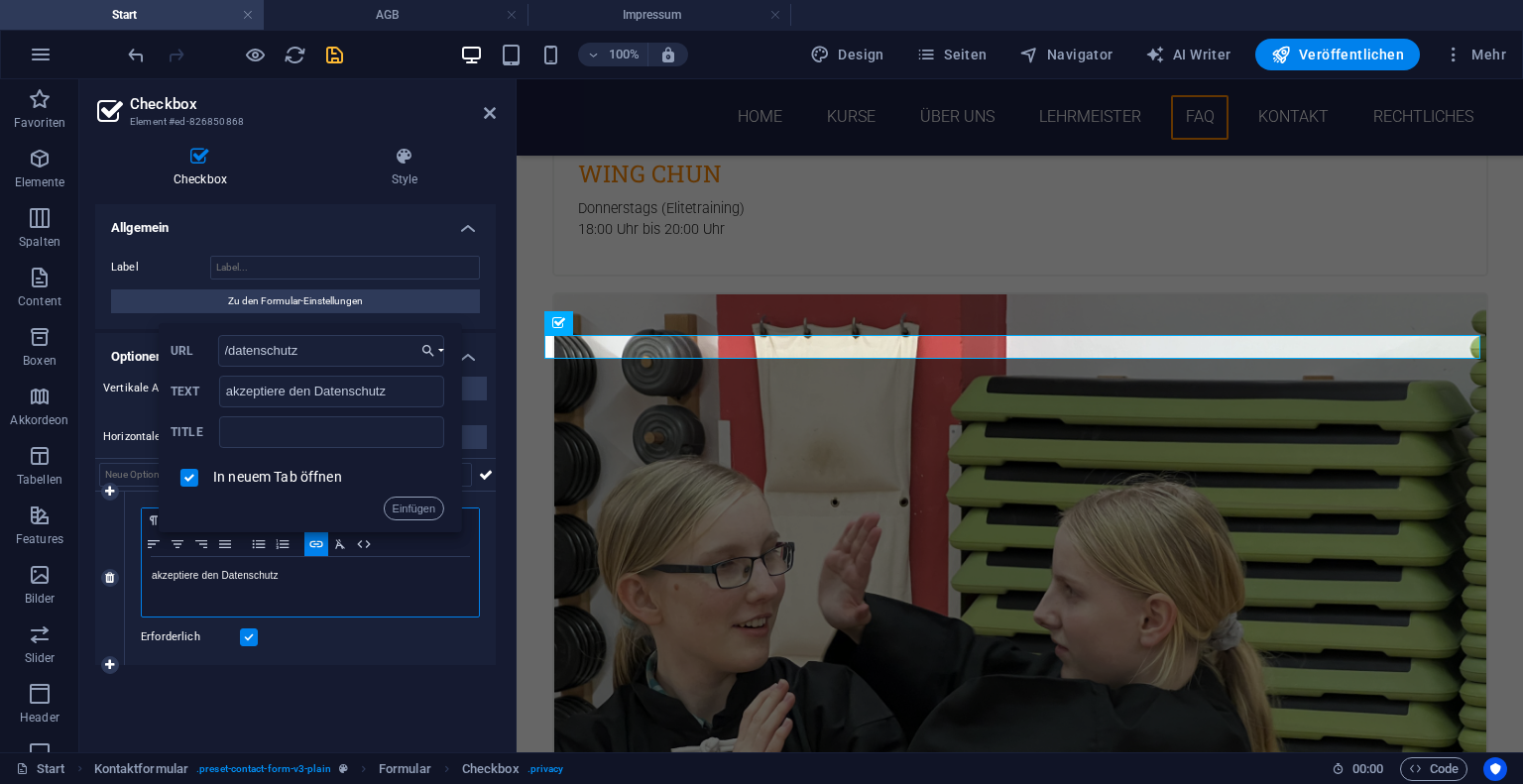 checkbox on "true" 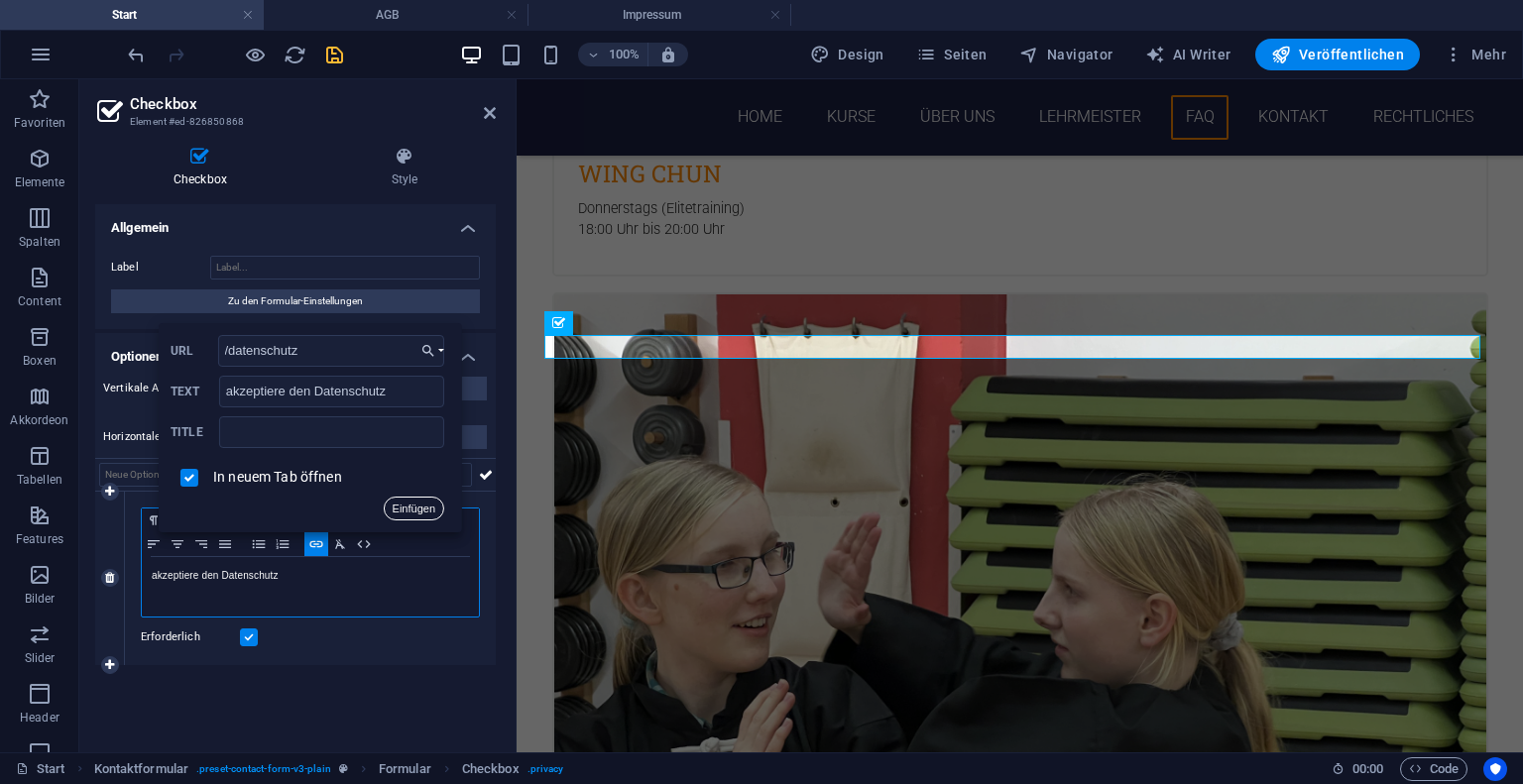 click on "Einfügen" at bounding box center [413, 508] 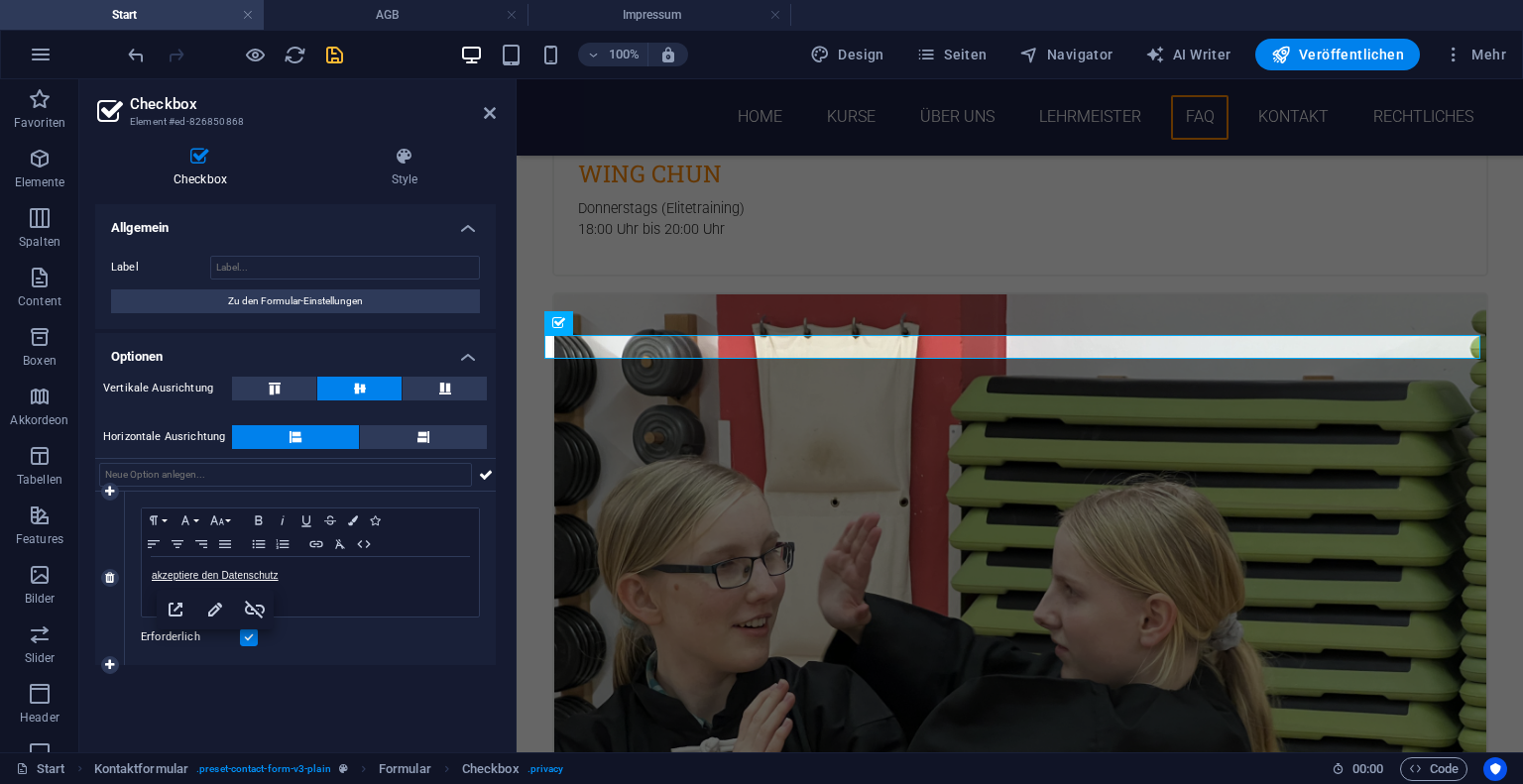 click on "Formatierung Normal Überschrift 1 Überschrift 2 Überschrift 3 Überschrift 4 Heading 5 Heading 6 Quelltext Schriftart Arial Georgia Impact Tahoma Times New Roman Verdana Roboto Roboto Slab Schriftgröße 8 9 10 11 12 14 18 24 30 36 48 60 72 96 Fett Kursiv Unterstrichen Durchgestrichen Farben Icons Linksbündig ausrichten Zentriert ausrichten Rechtsbündig ausrichten Blocksatz Unnummerierte Liste Nummerierte Liste Link einfügen Formatierung löschen HTML Zurück Einen Link auswählen Start ImpressumAGB Datenschutz Datei wählen ... /datenschutz URL akzeptiere den Datenschutz Text Title In neuem Tab öffnen Einfügen akzeptiere den Datenschutz Erforderlich" at bounding box center (310, 578) 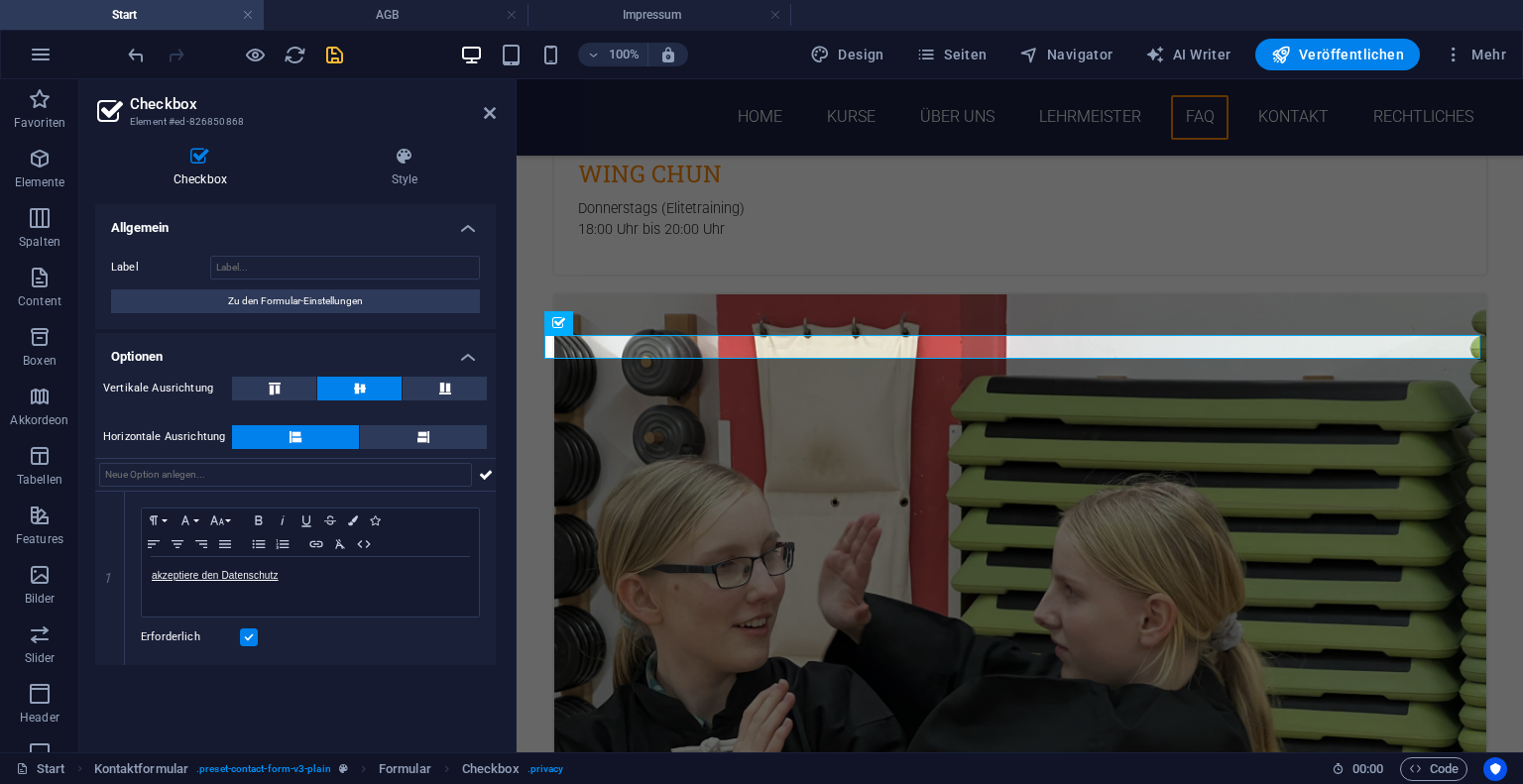 click at bounding box center [334, 55] 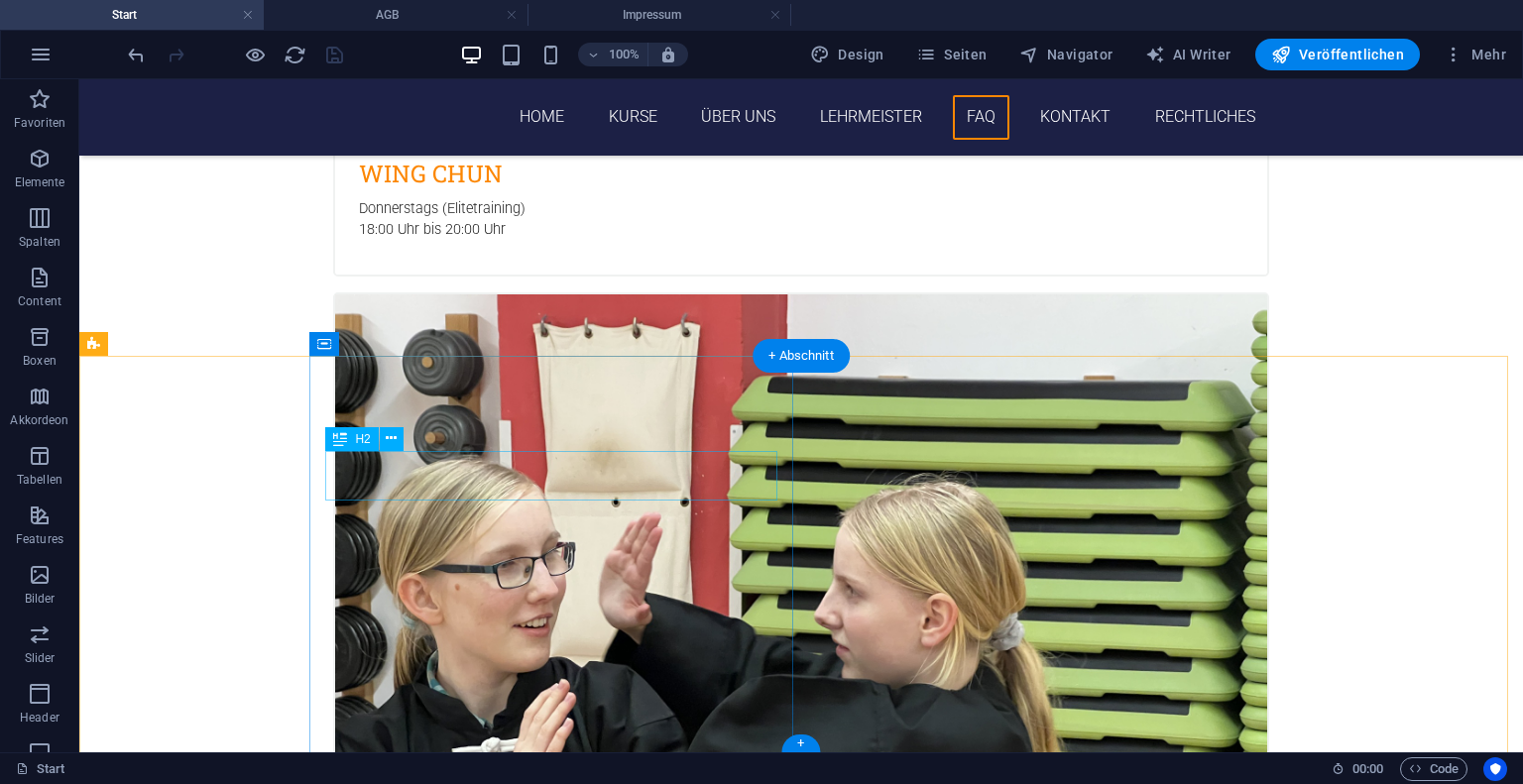 scroll, scrollTop: 4258, scrollLeft: 0, axis: vertical 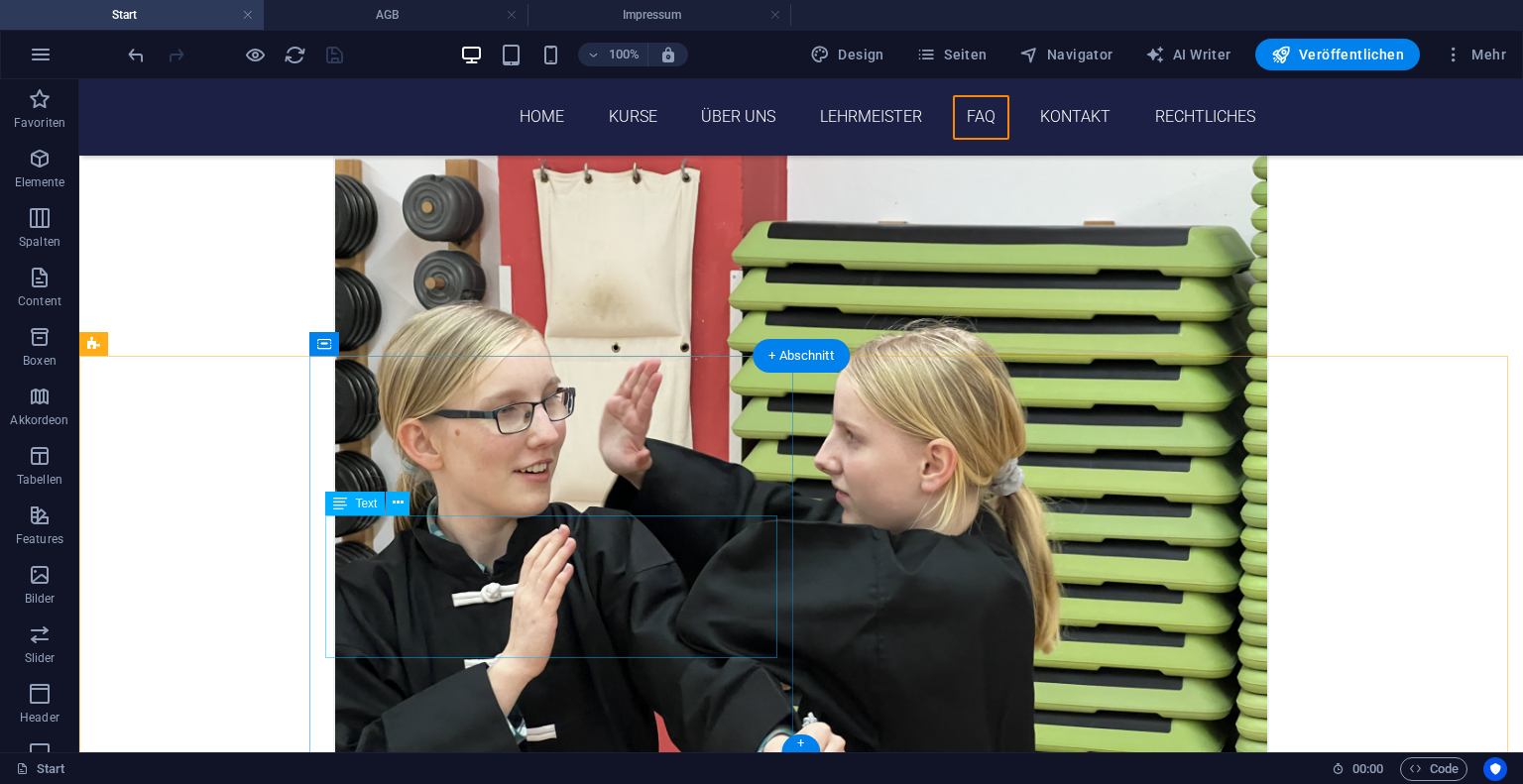 click on "wolfgang.gs-alliance.com Kipsdorfer Straße 100,01277 Dresden 01602221767 f300792df3c144d99fe60823b93eeb@plesk.local AGB  |  Datenschutz und Impressum" at bounding box center [559, 5993] 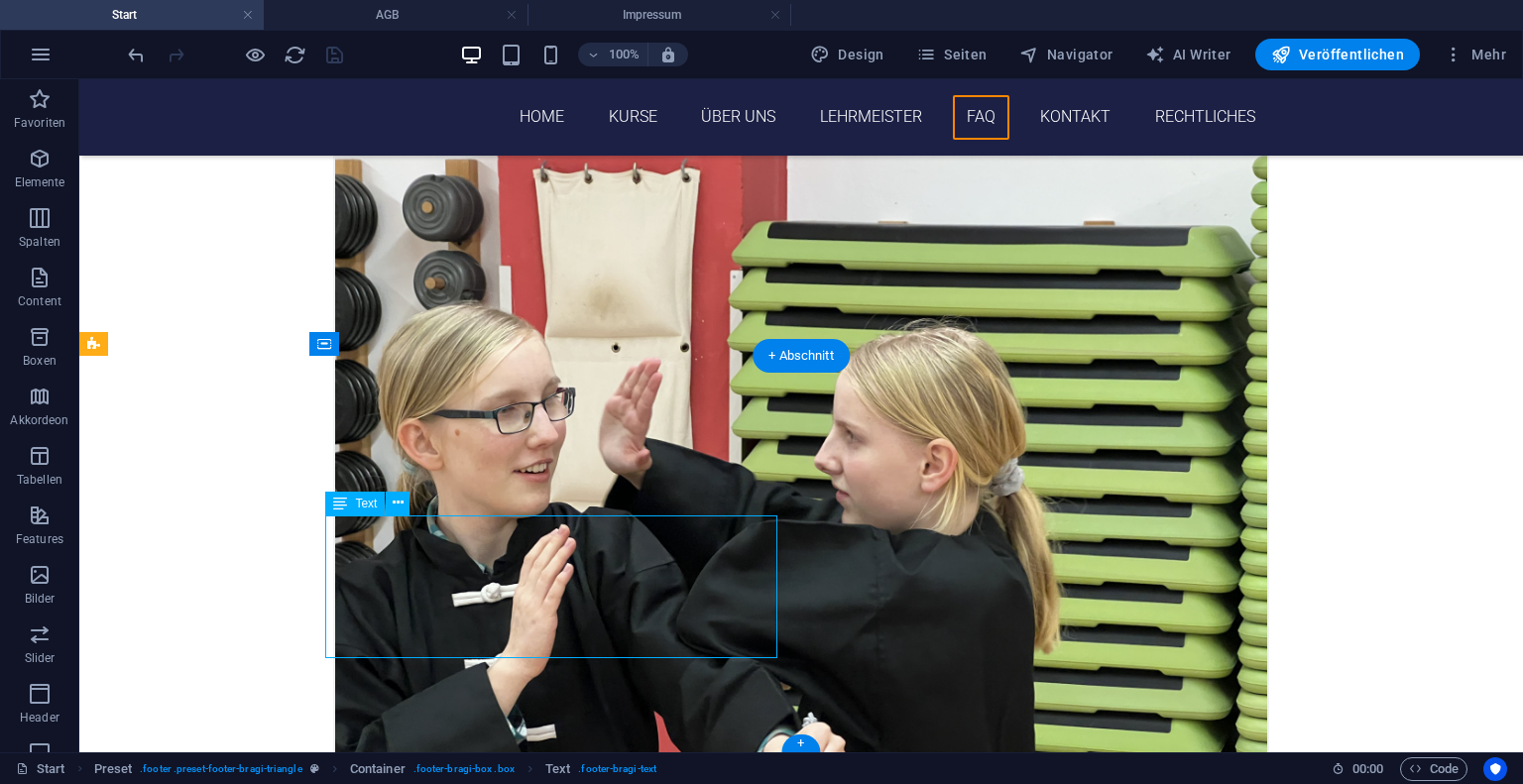 click on "wolfgang.gs-alliance.com Kipsdorfer Straße 100,01277 Dresden 01602221767 f300792df3c144d99fe60823b93eeb@plesk.local AGB  |  Datenschutz und Impressum" at bounding box center [559, 5993] 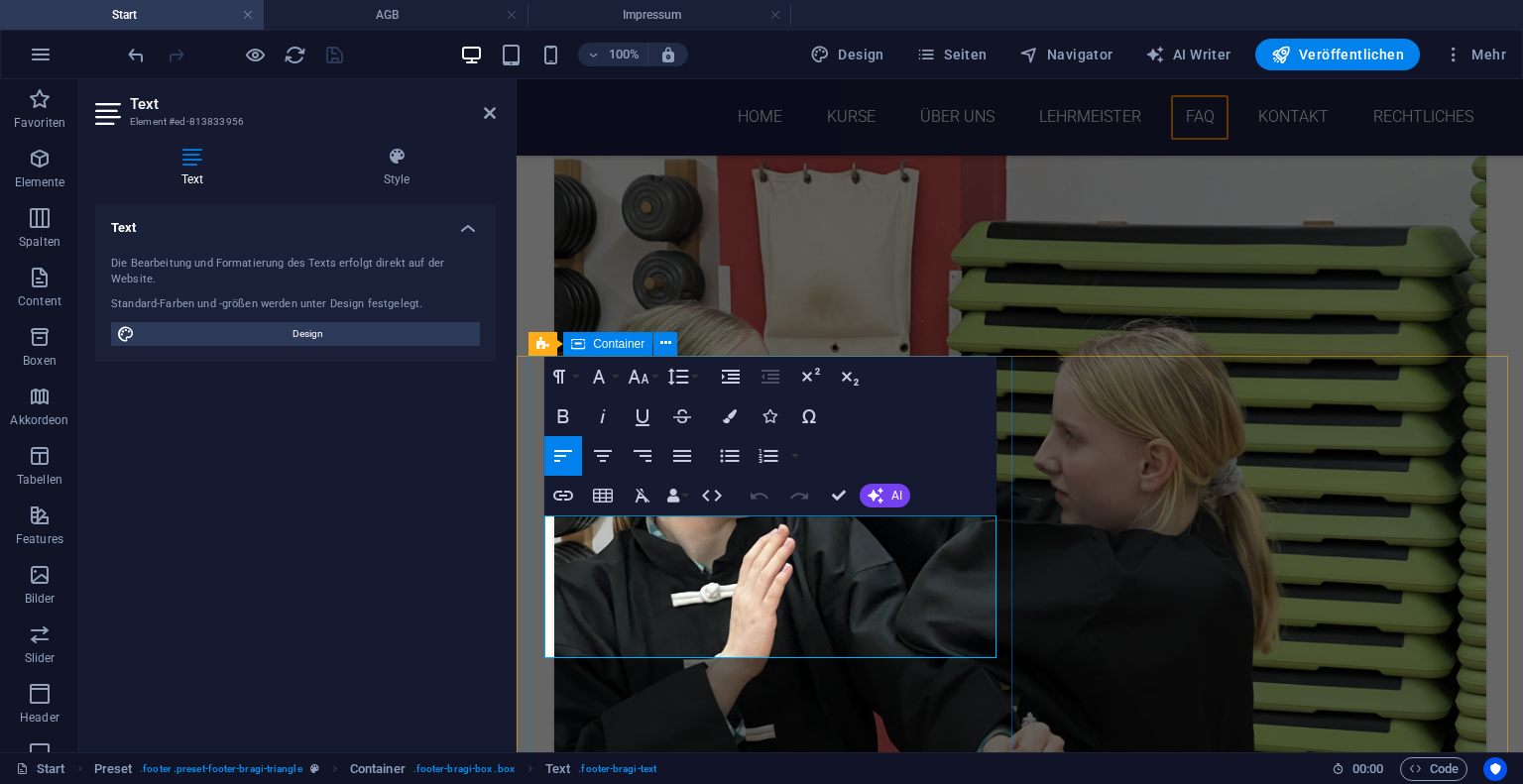 drag, startPoint x: 721, startPoint y: 549, endPoint x: 673, endPoint y: 705, distance: 163.21765 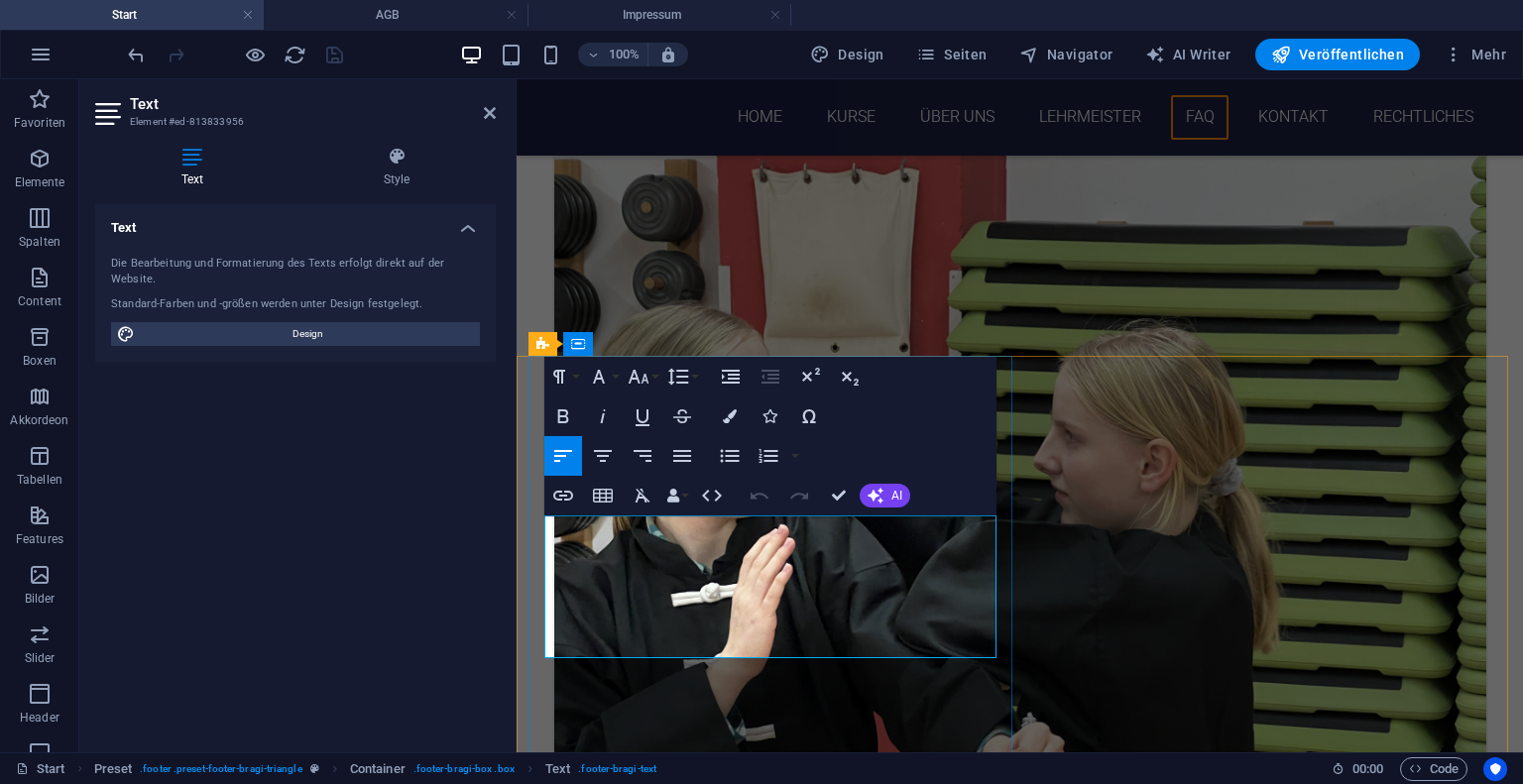 click on "Kipsdorfer Straße 100,[POSTAL_CODE] Dresden" at bounding box center [790, 5958] 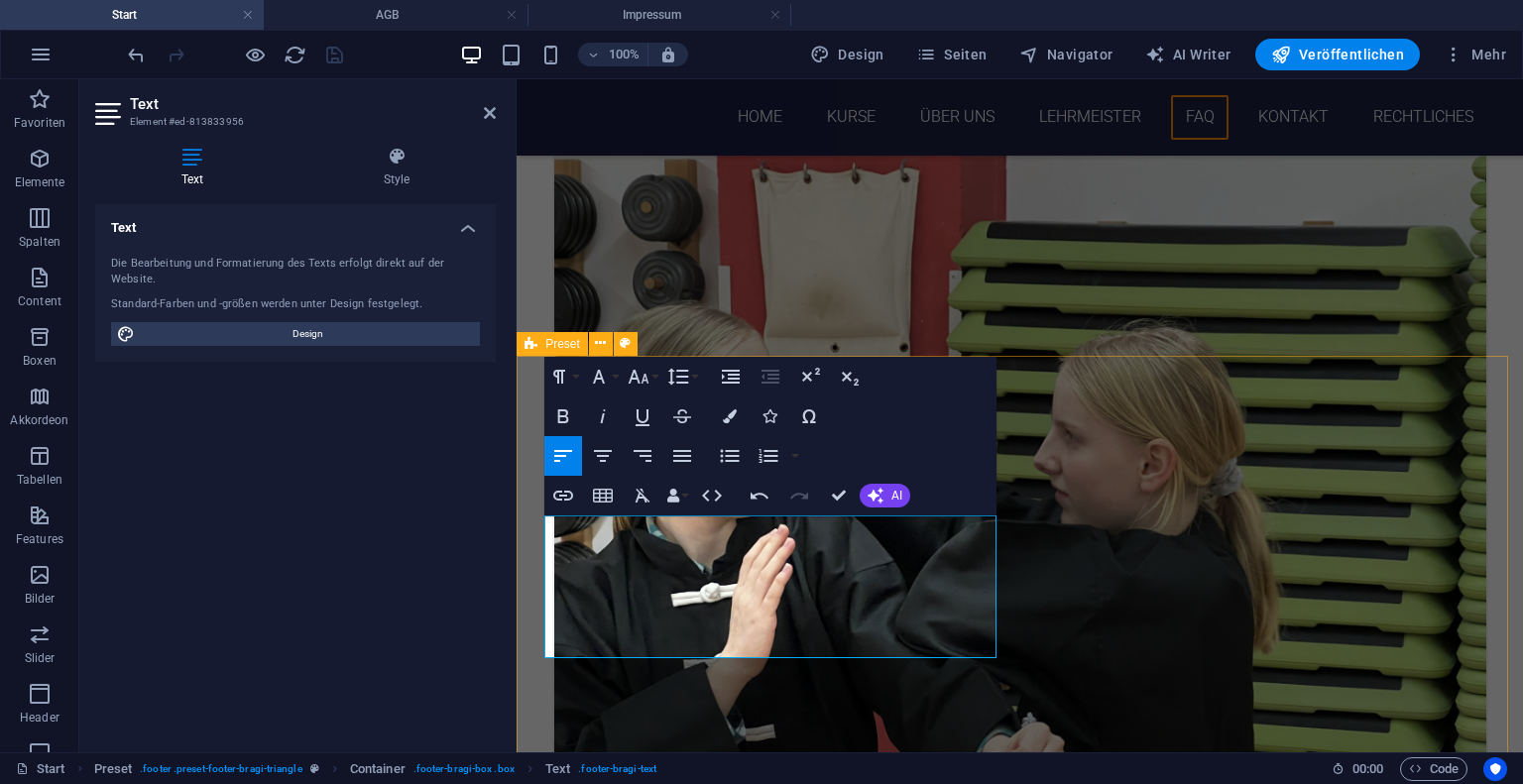 click on "Kontakt [EMAIL] [STREET] [NUMBER], 01277 Dresden [PHONE] f300792df3c144d99fe60823b93eeb@plesk.local AGB | Datenschutz und Impressum" at bounding box center [1019, 5961] 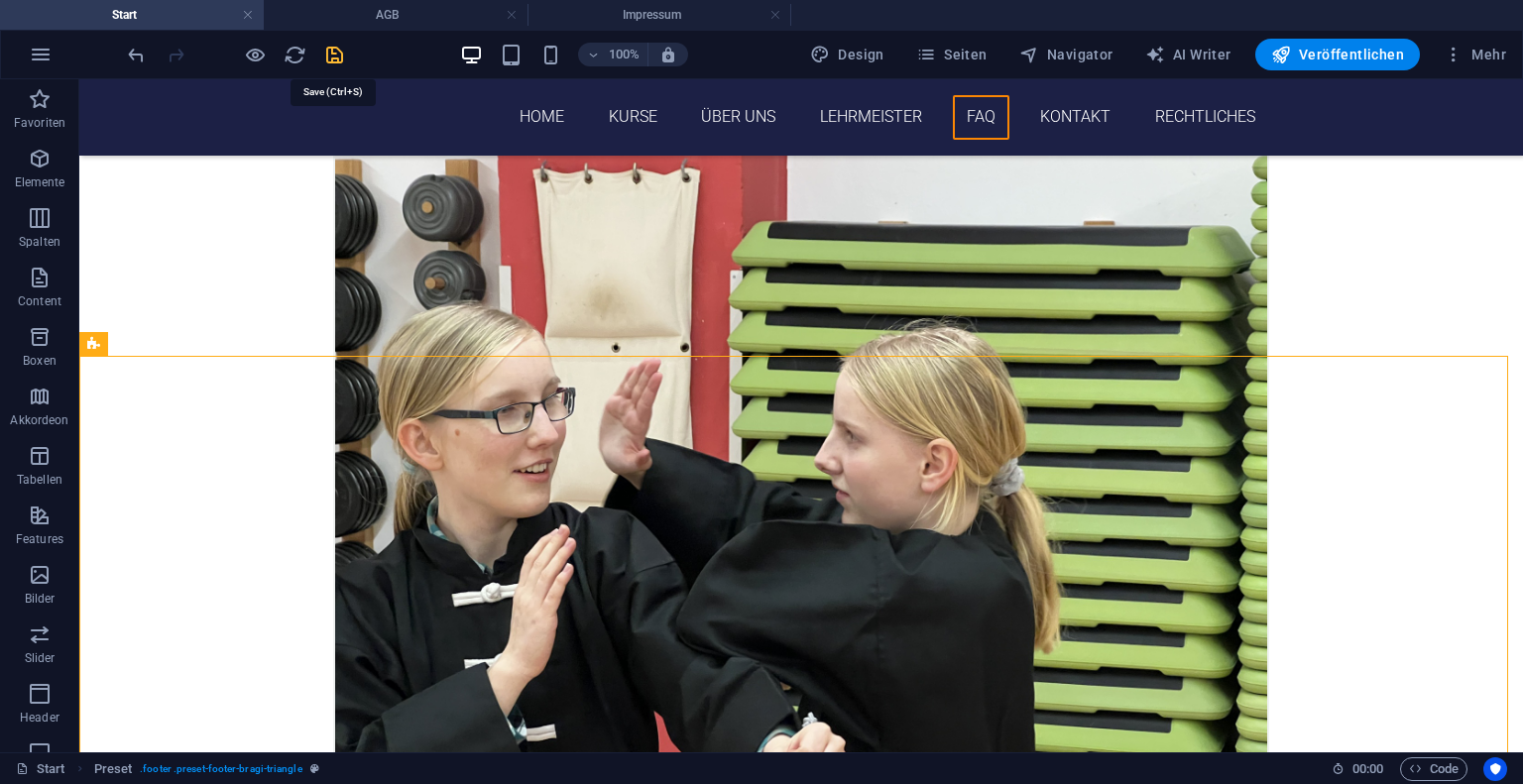 click at bounding box center [334, 55] 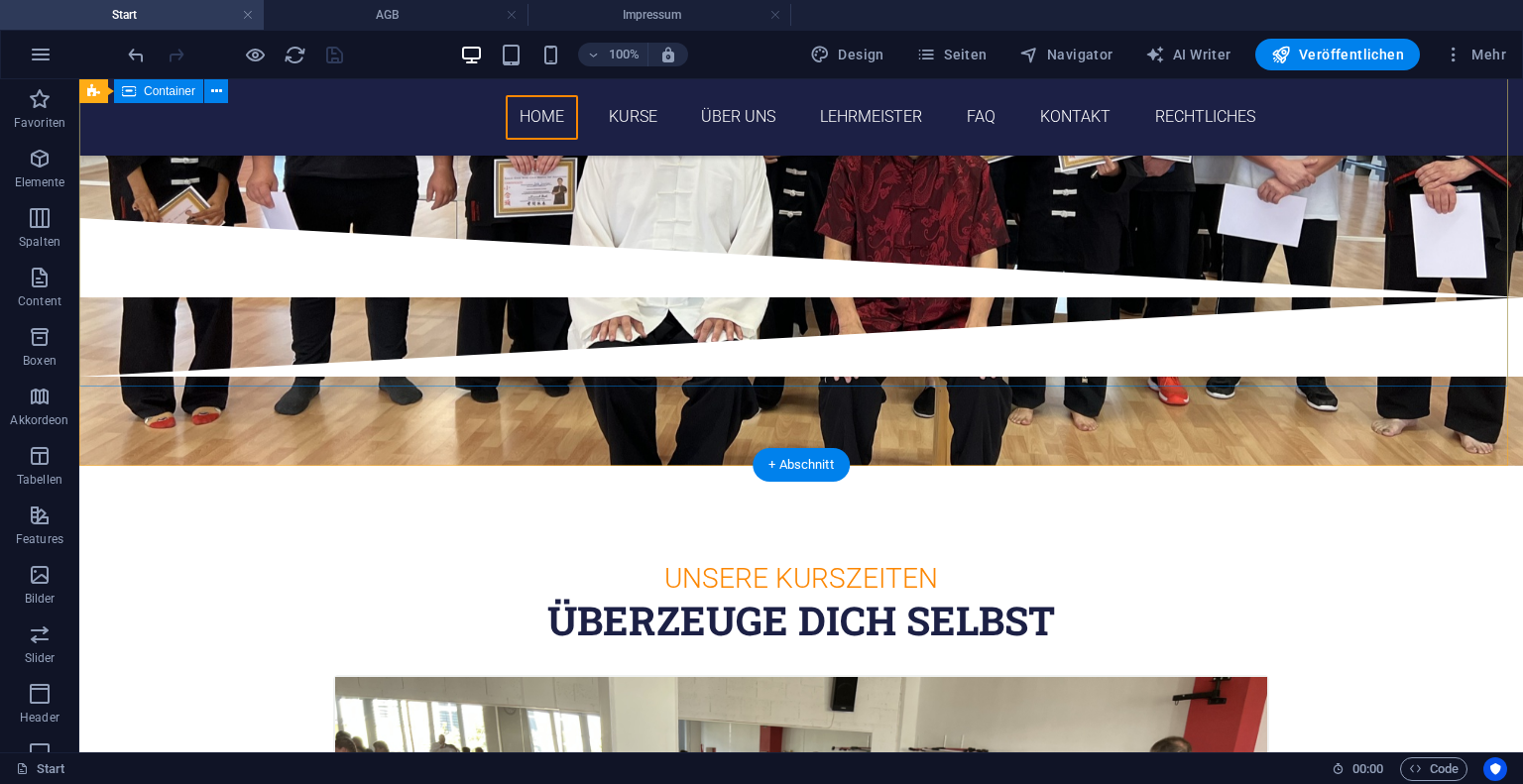 scroll, scrollTop: 288, scrollLeft: 0, axis: vertical 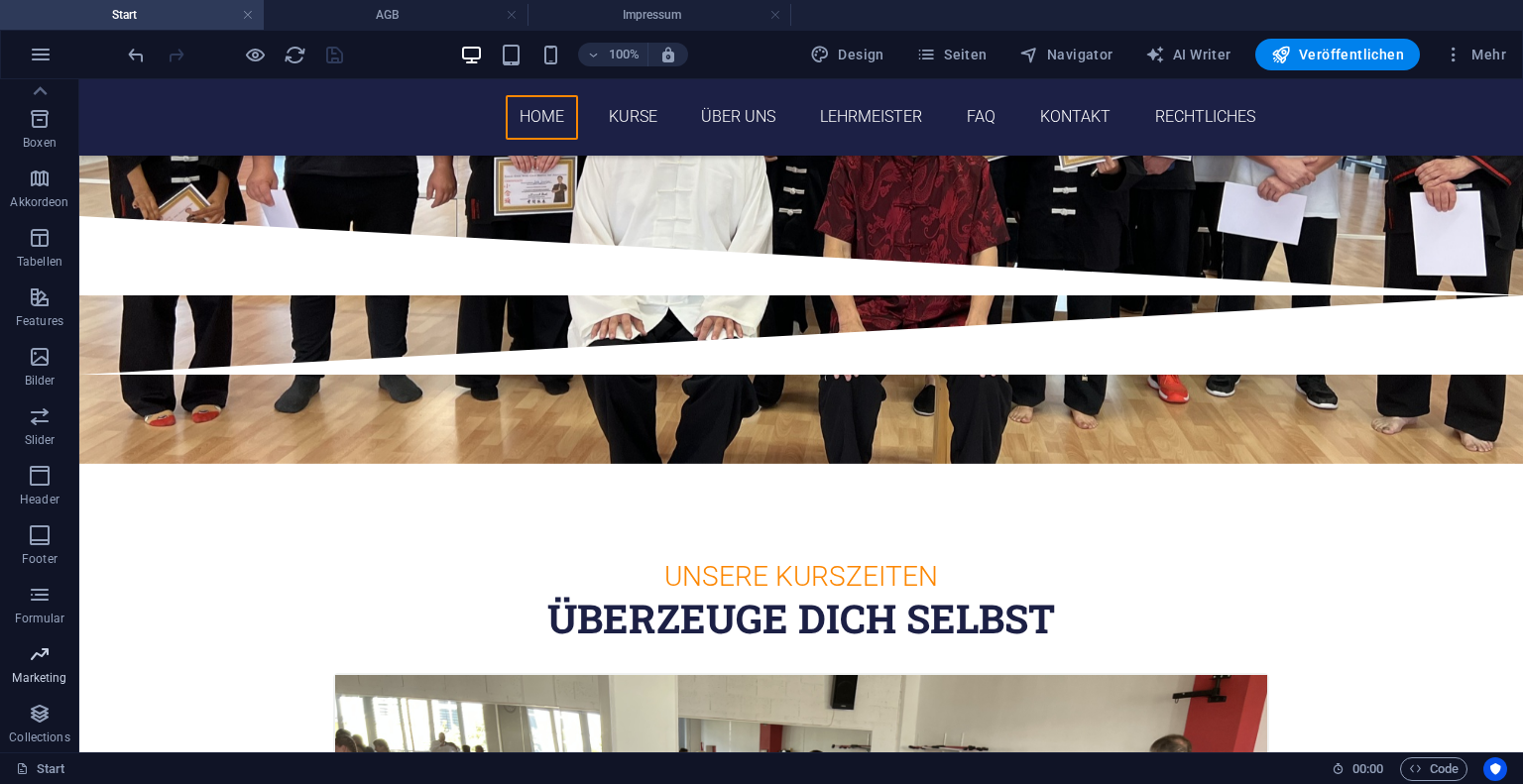 click on "Marketing" at bounding box center [39, 678] 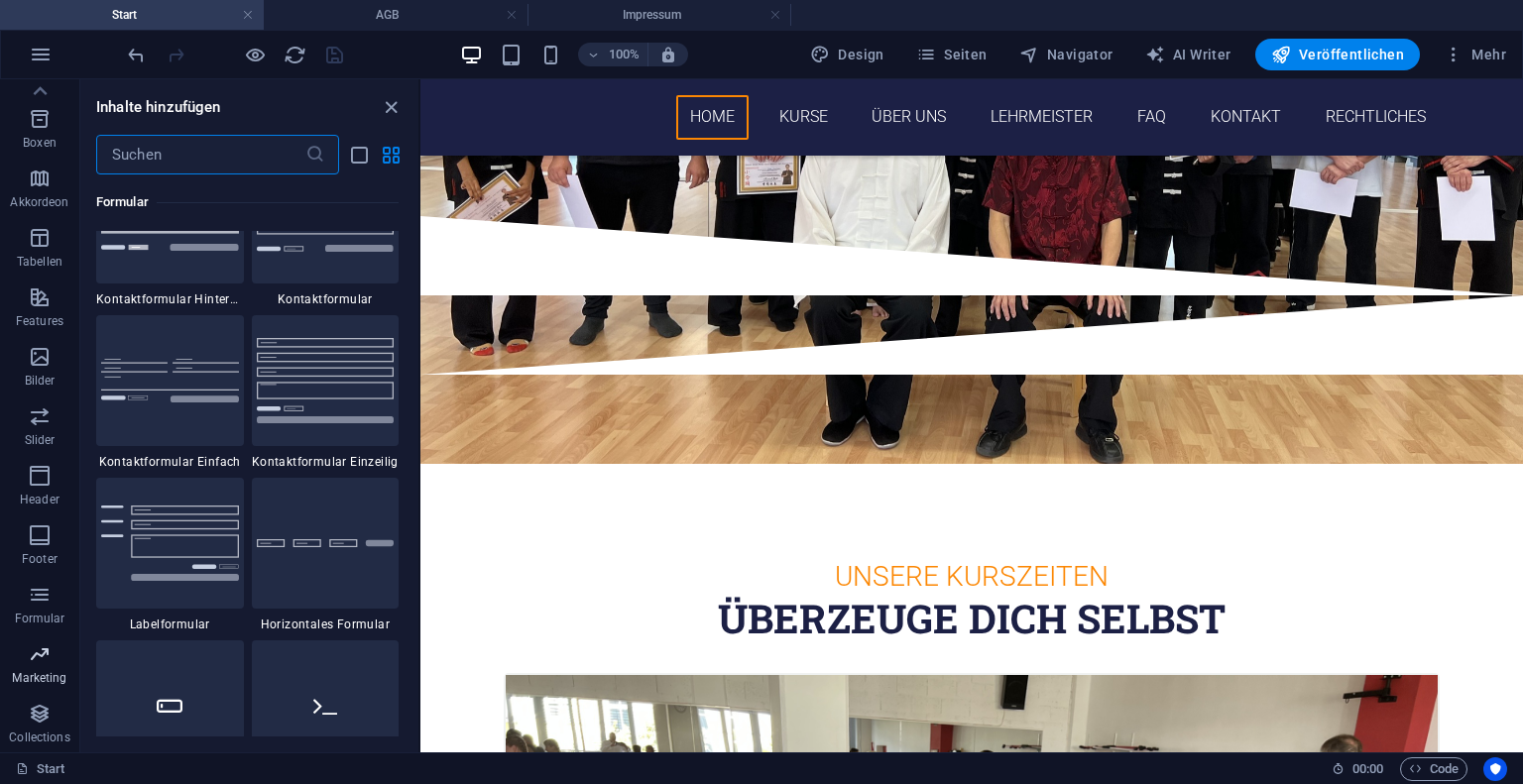 scroll, scrollTop: 16144, scrollLeft: 0, axis: vertical 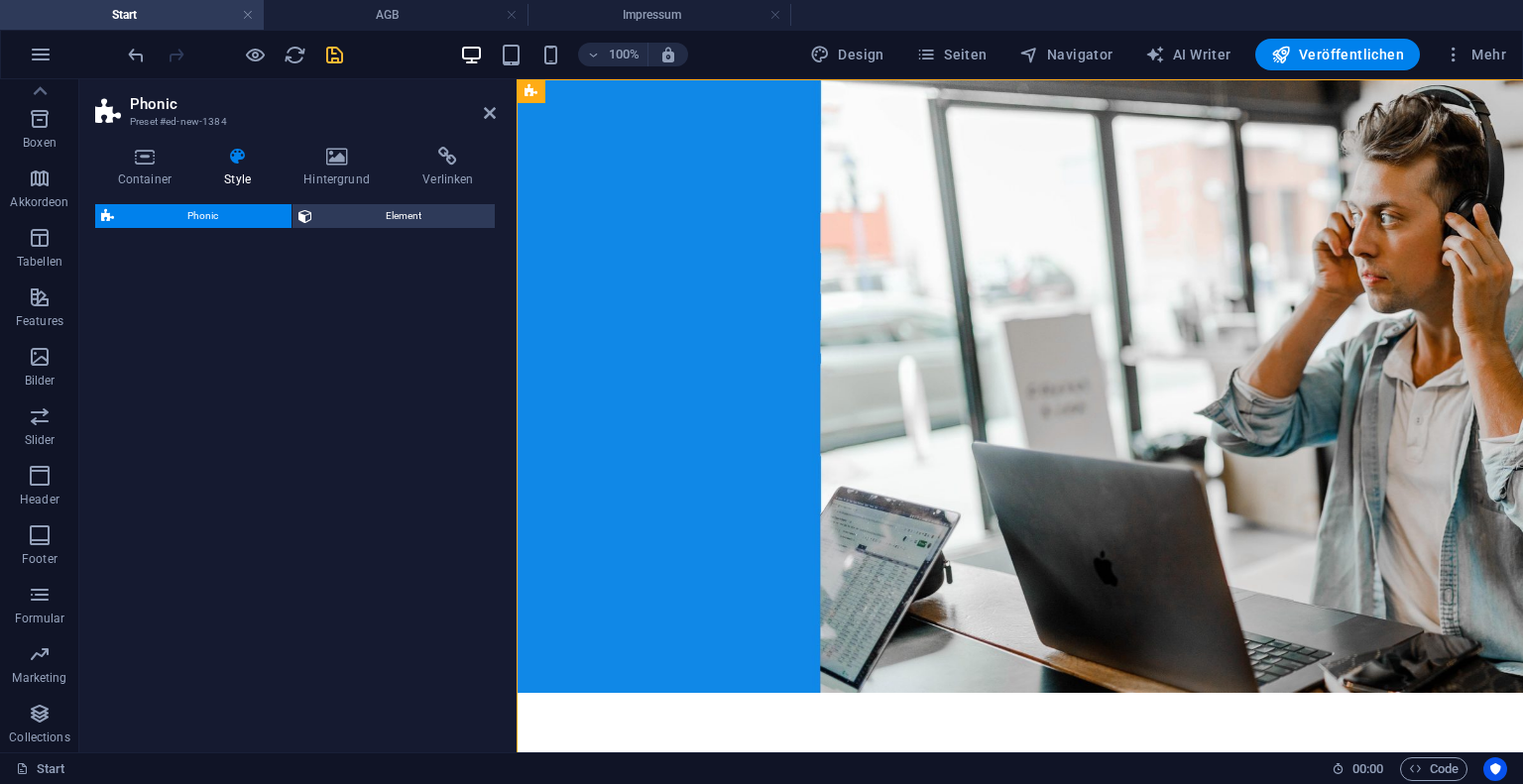 select on "%" 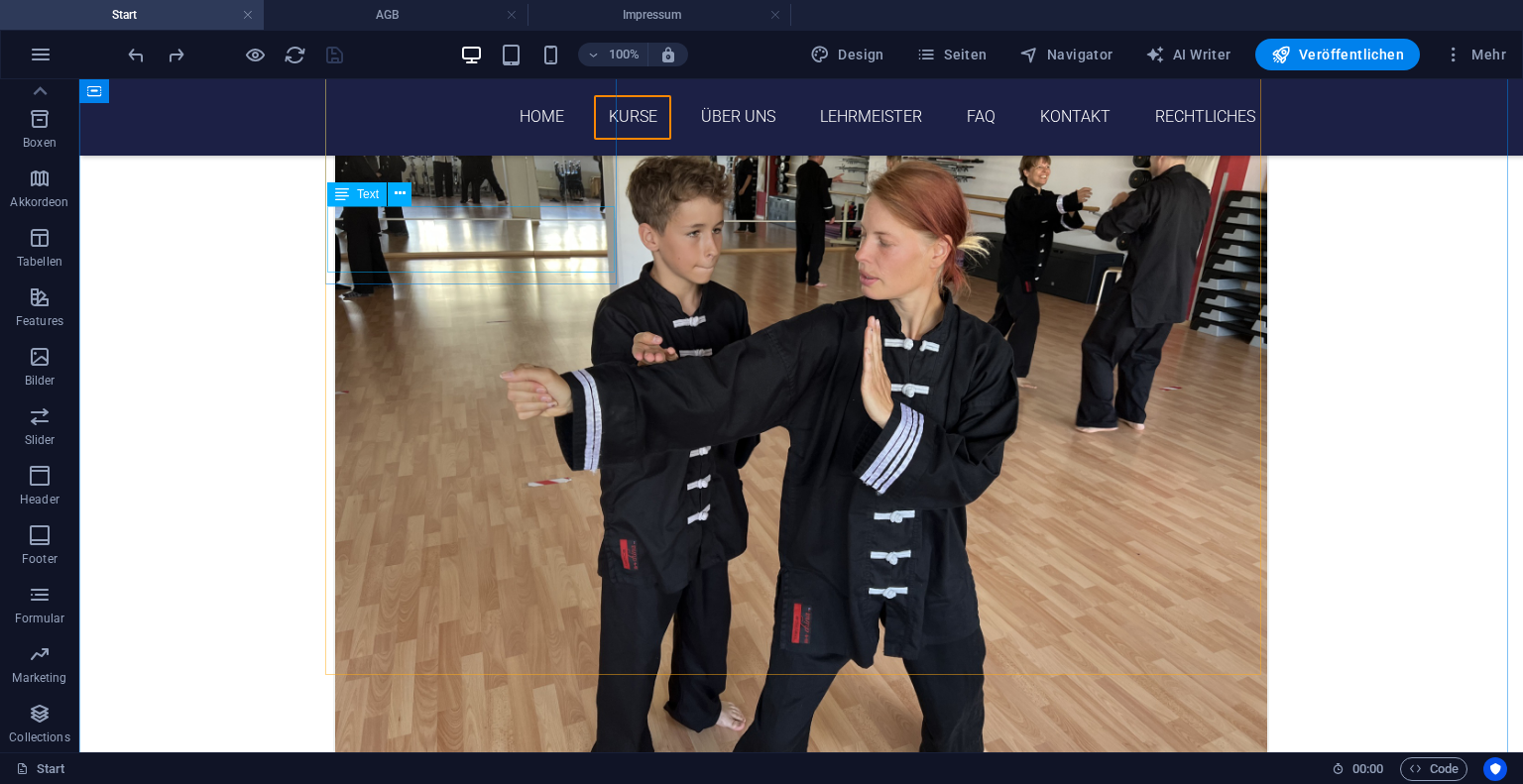 scroll, scrollTop: 1266, scrollLeft: 0, axis: vertical 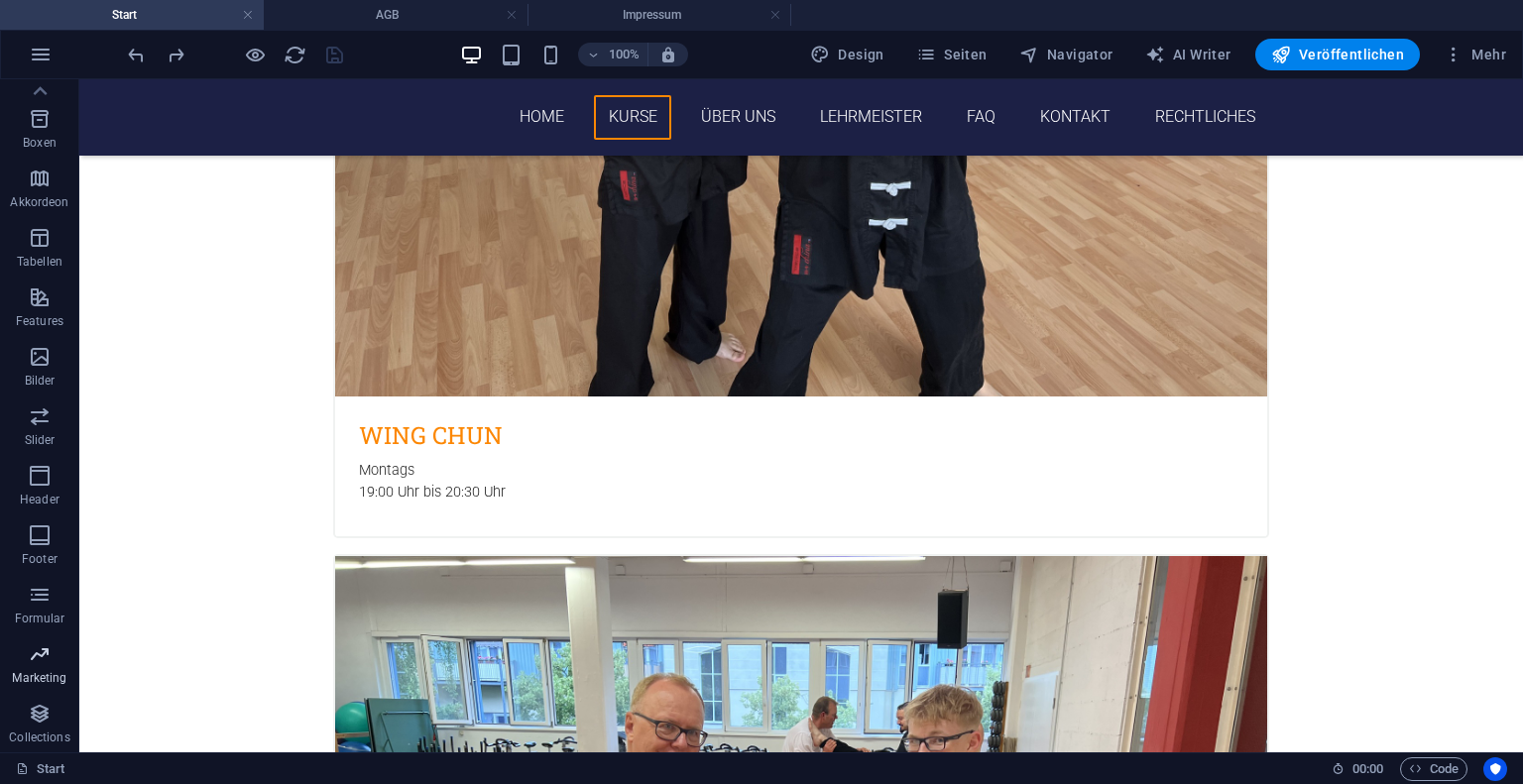 click on "Marketing" at bounding box center (39, 678) 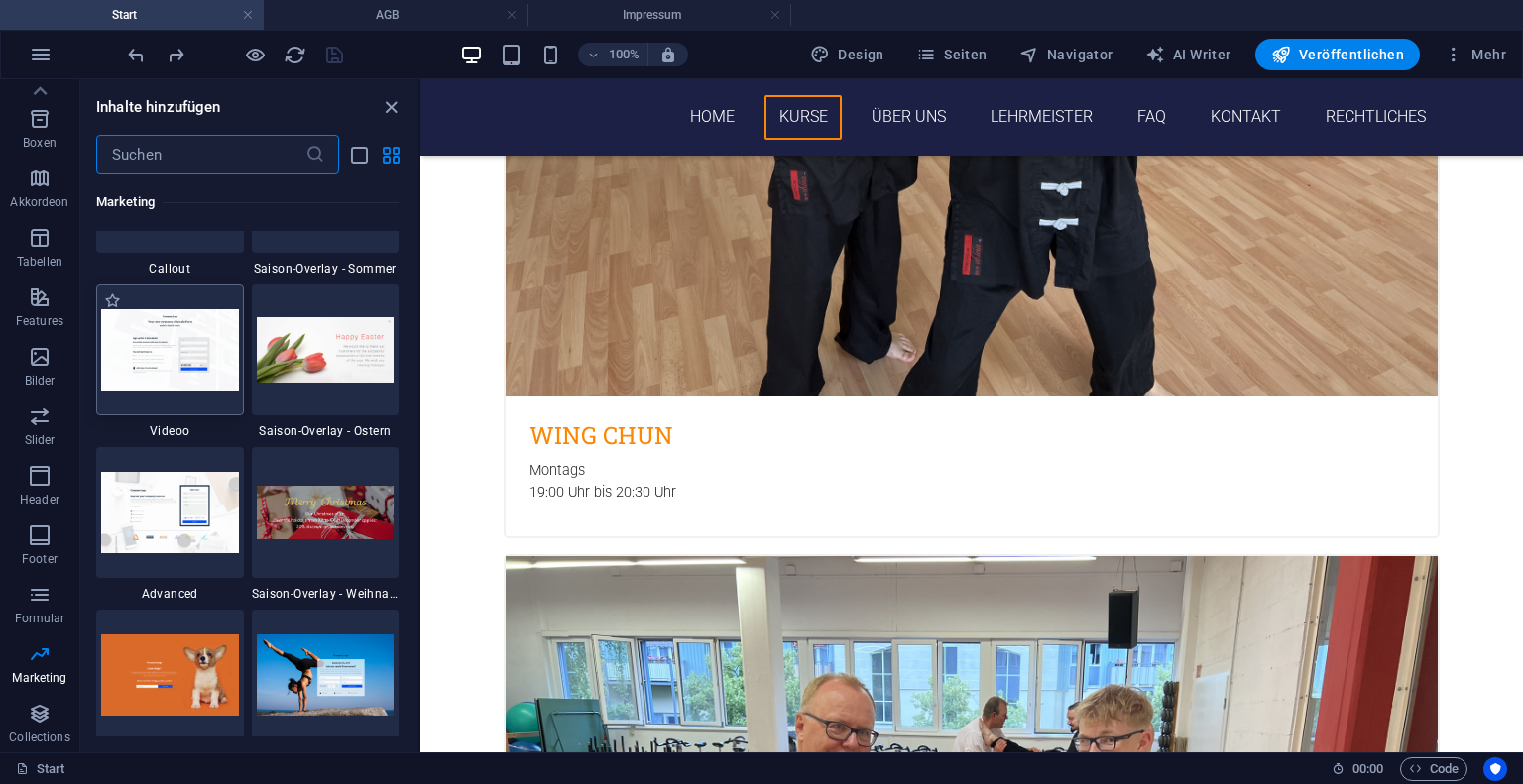 scroll, scrollTop: 16580, scrollLeft: 0, axis: vertical 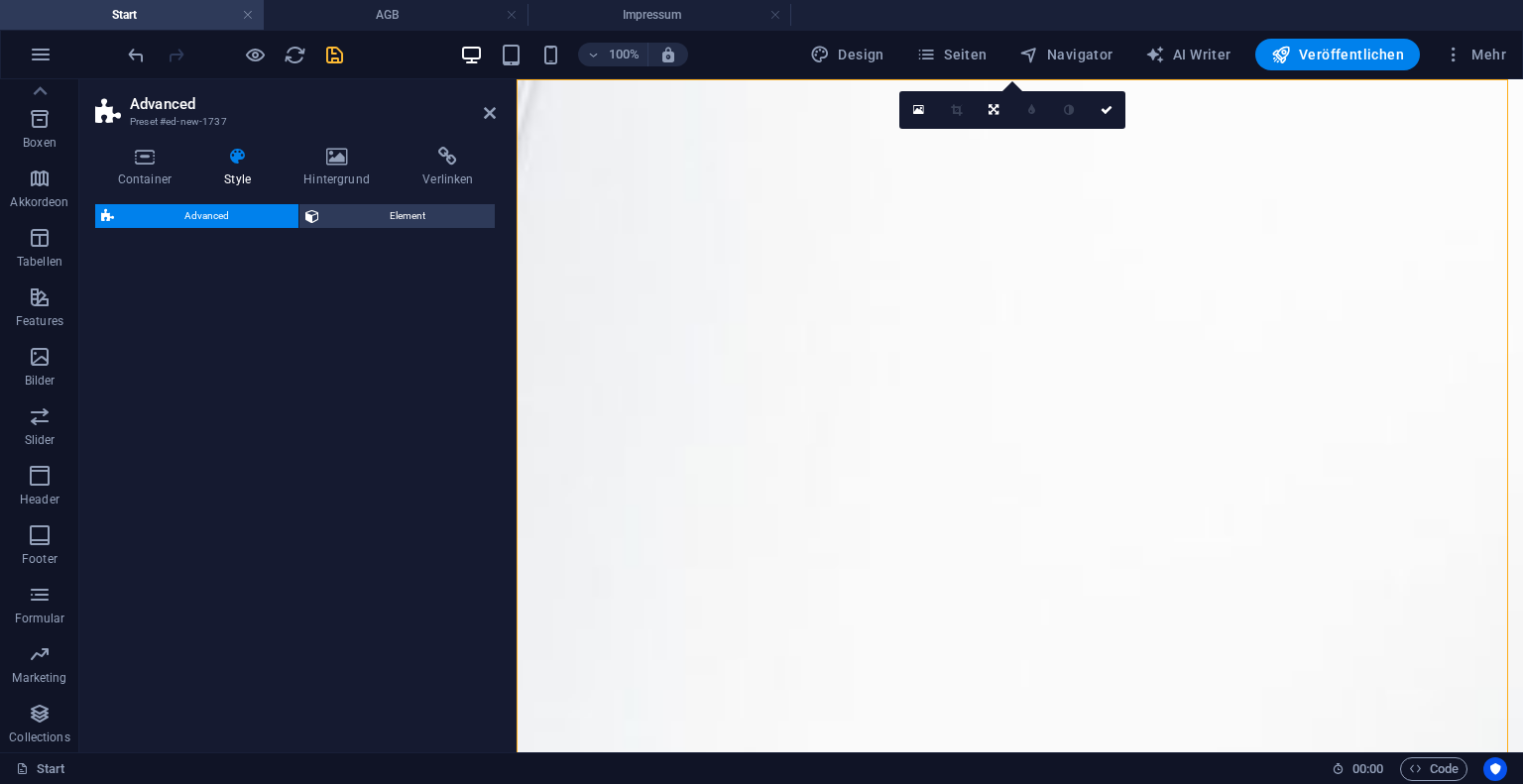 select on "%" 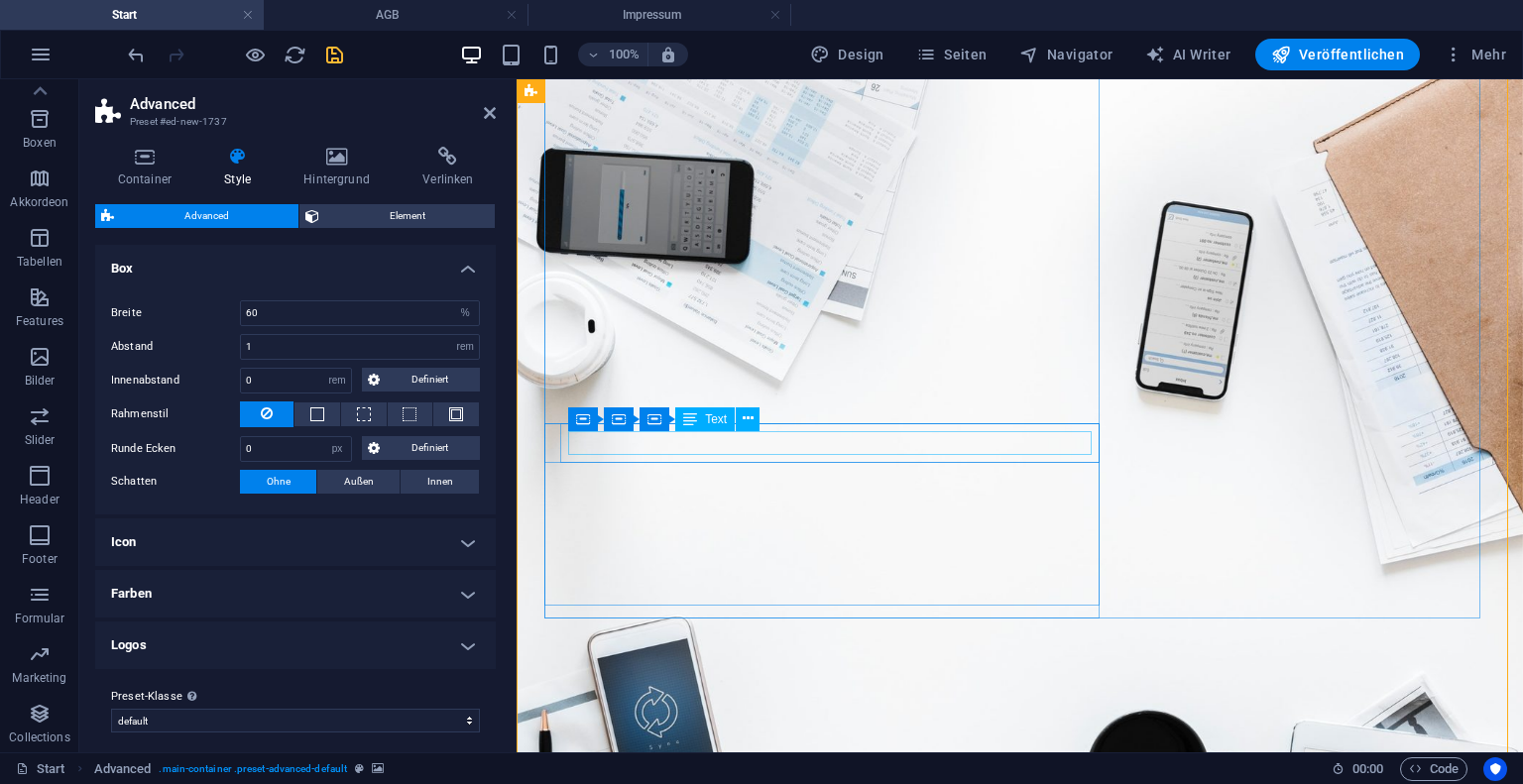 scroll, scrollTop: 151, scrollLeft: 0, axis: vertical 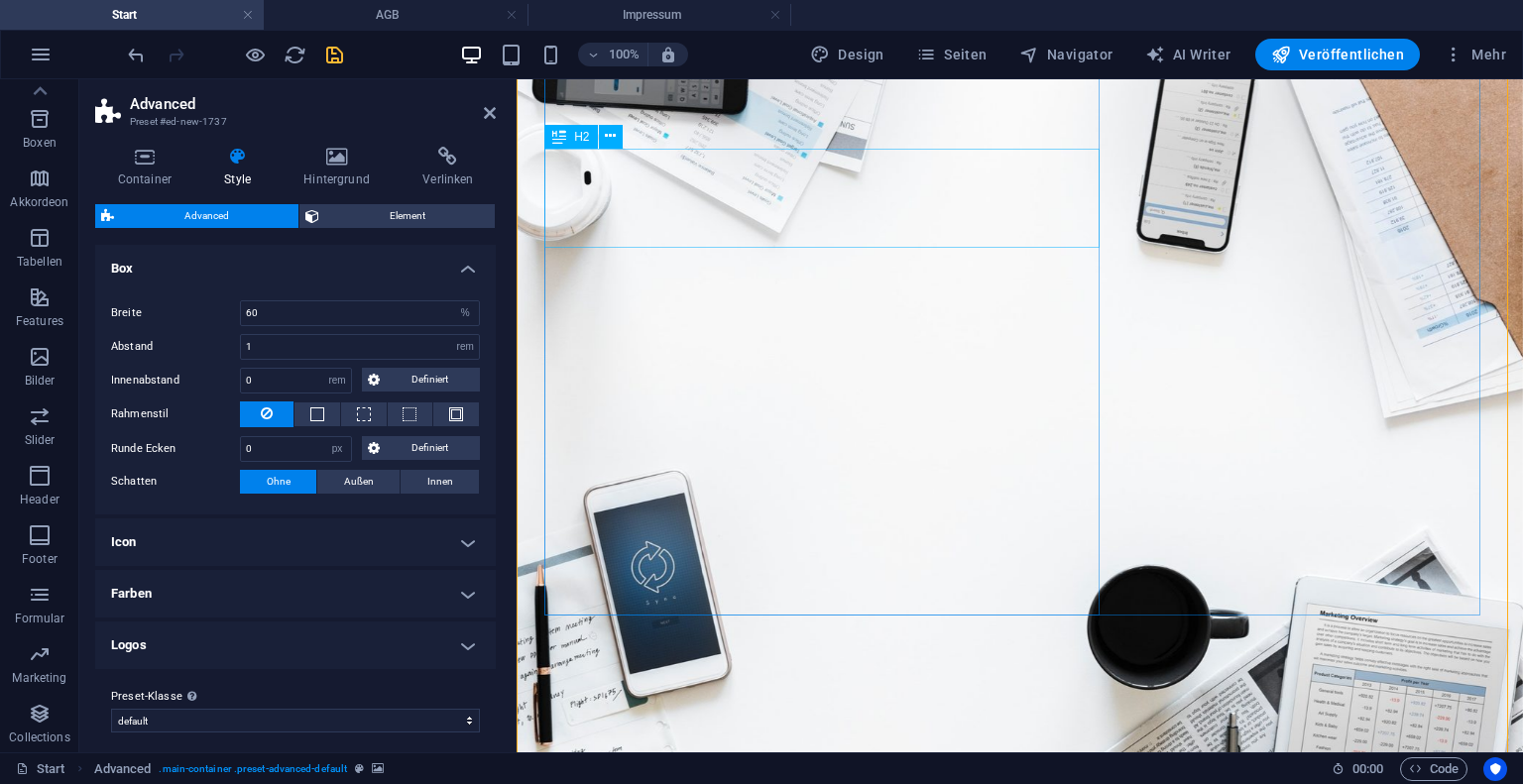 click on "Improve your company's success" at bounding box center [1020, 1056] 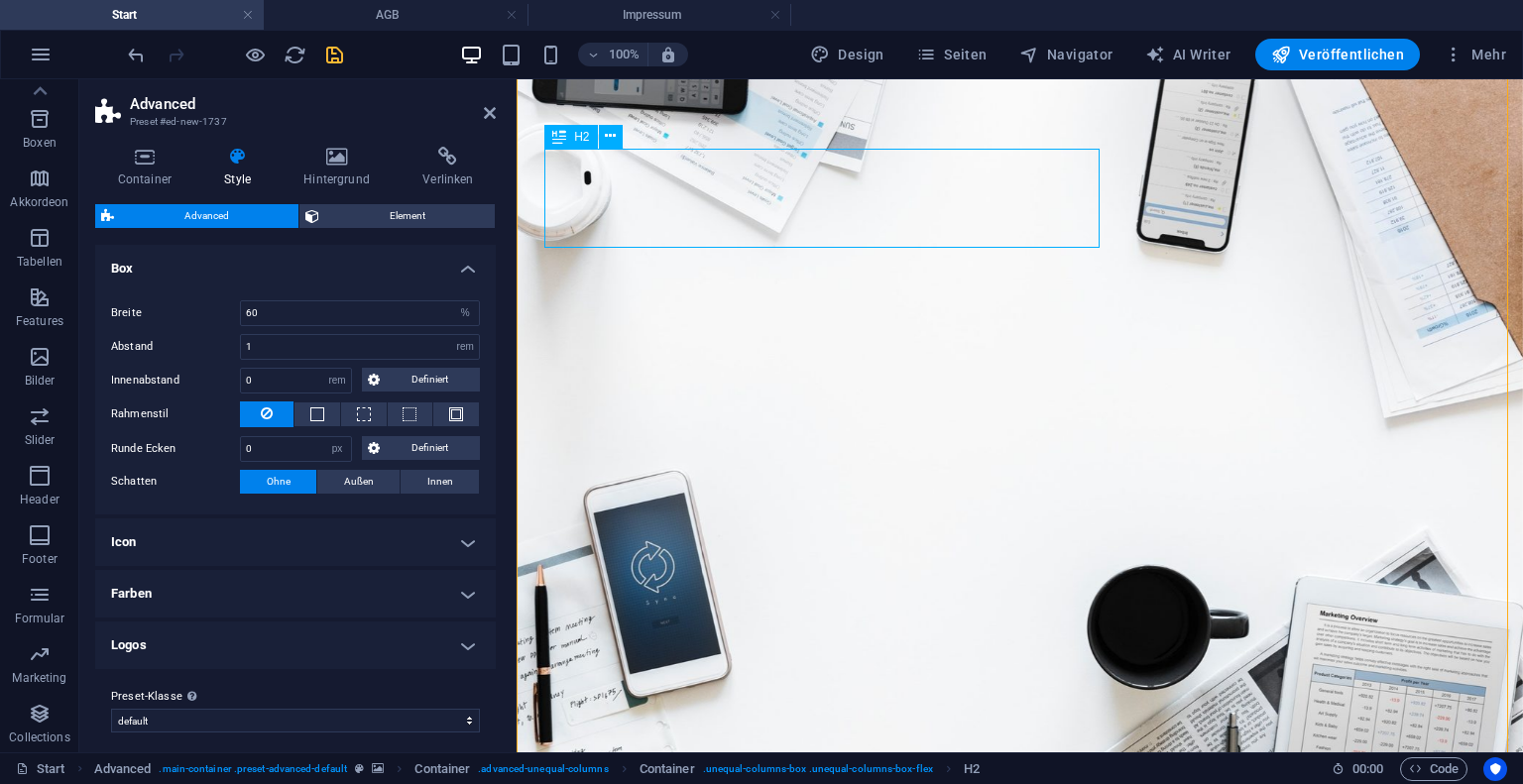 click on "Improve your company's success" at bounding box center [1020, 1056] 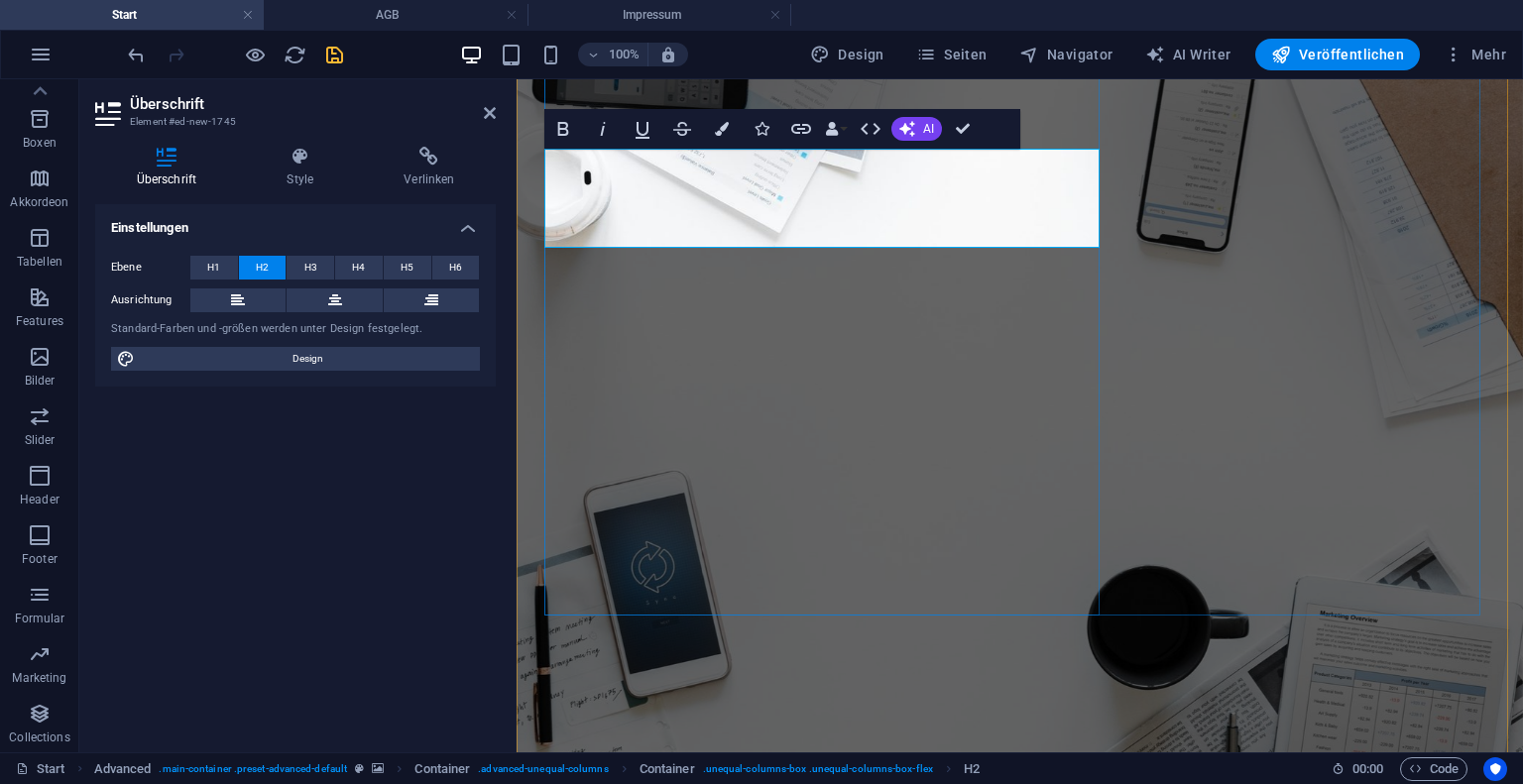 type 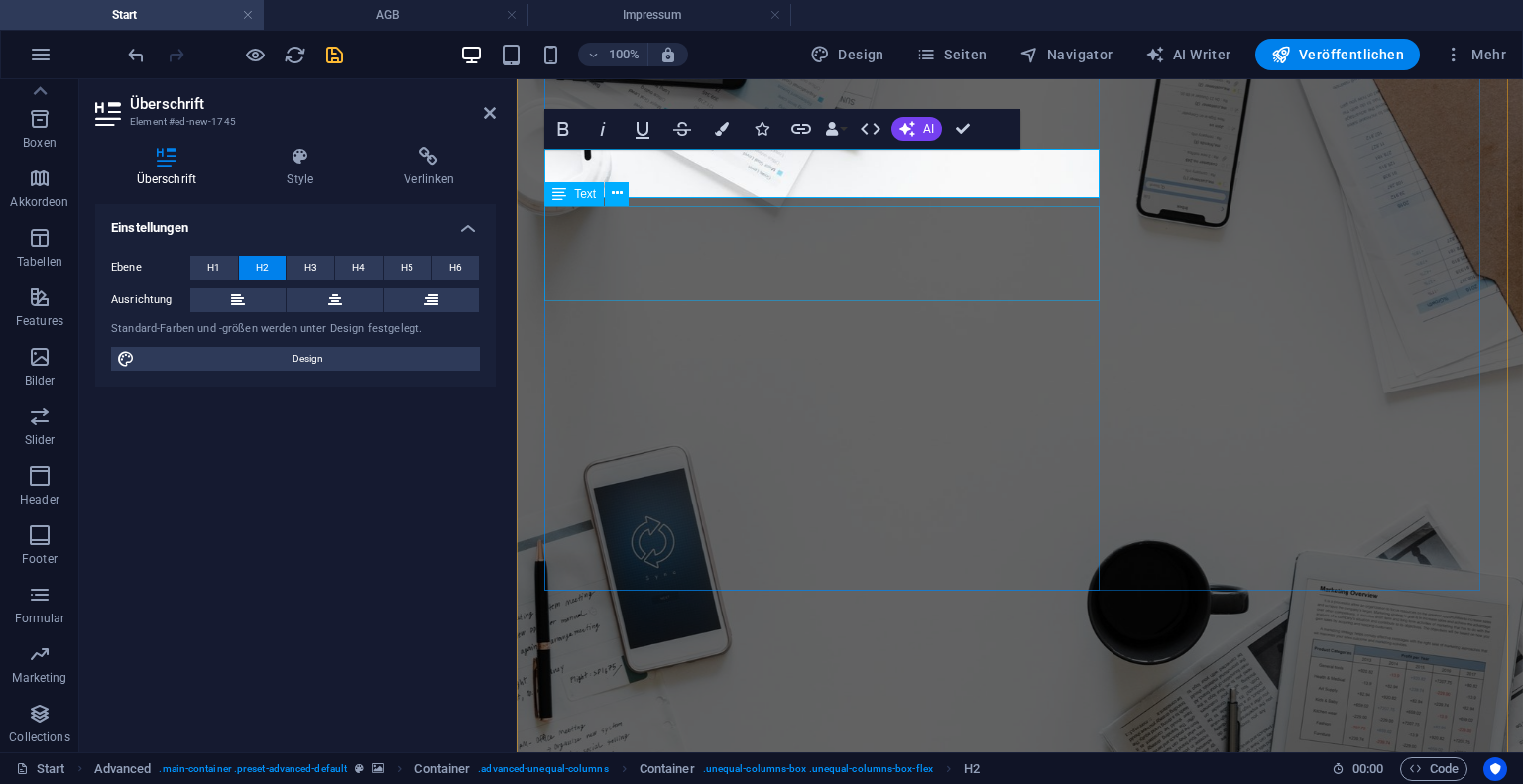 scroll, scrollTop: 151, scrollLeft: 0, axis: vertical 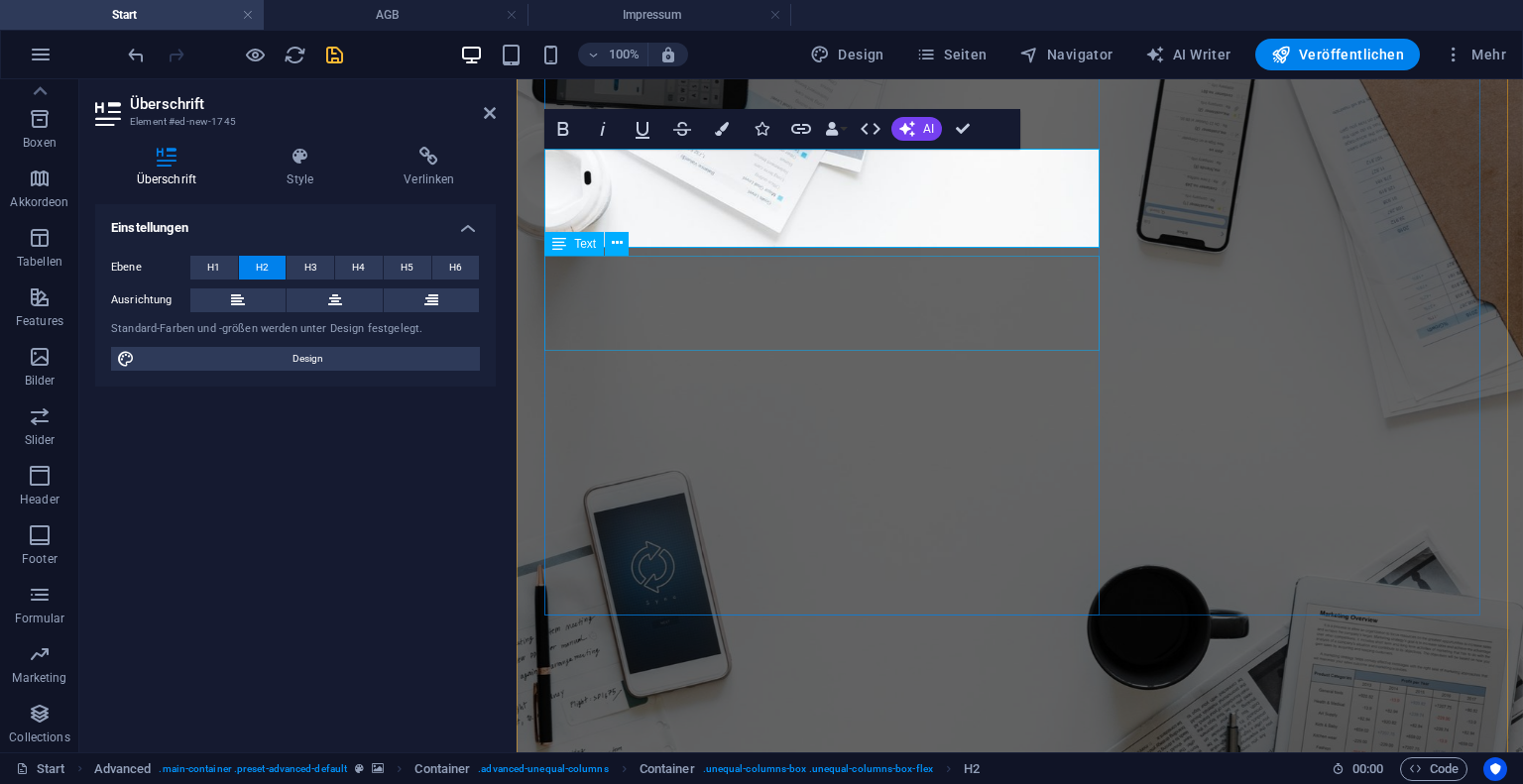 click on "Lorem ipsum dolor sit amet, consetetur sadipscing elitr, sed diam nonumy eirmod tempor invidunt ut labore et dolore magna aliquyam erat, sed diam voluptua. At vero eos et accusam et justo duo dolores et ea rebum. Stet clita kasd gubergren, no sea takimata sanctus est Lorem ipsum dolor sit amet." at bounding box center [1020, 1124] 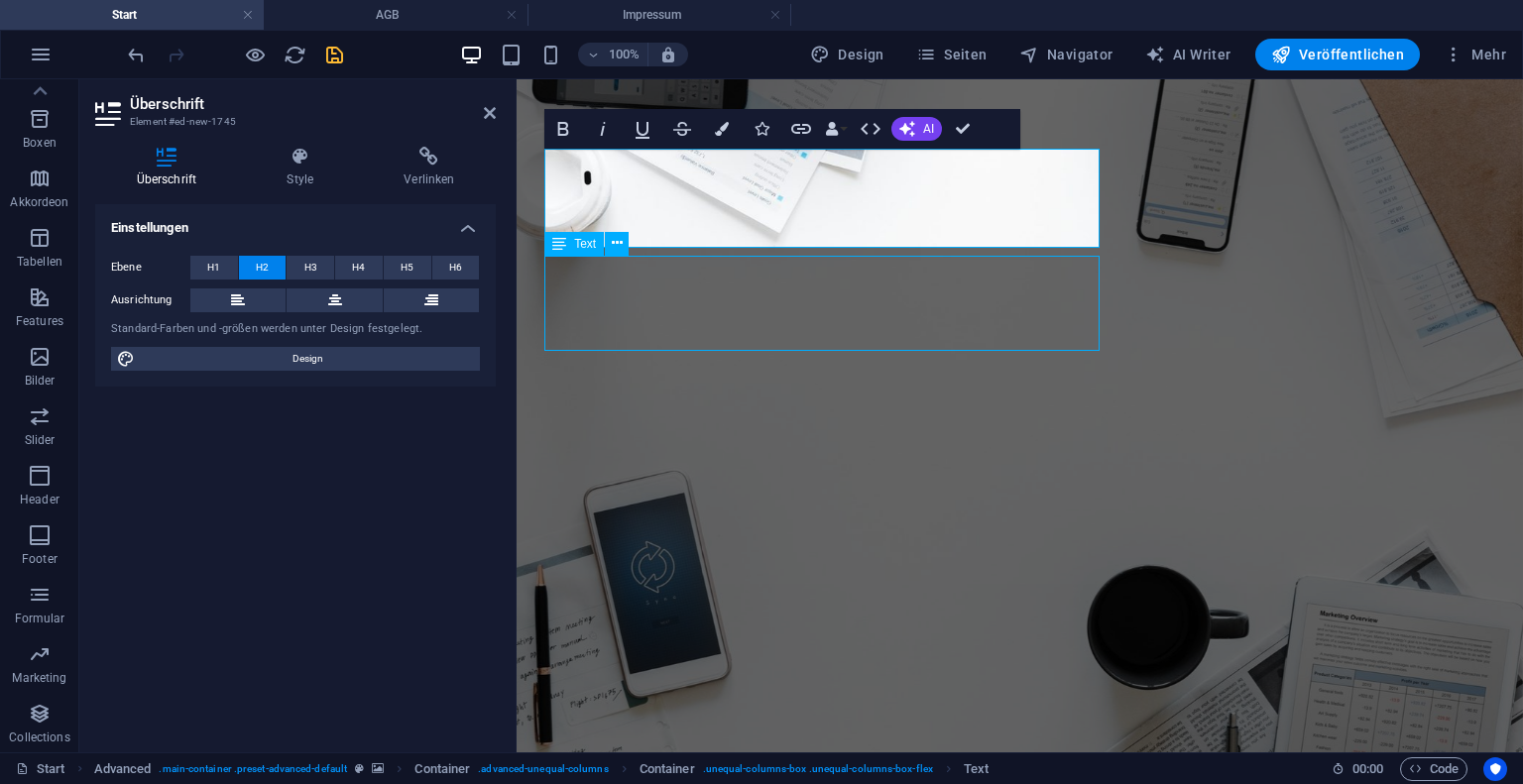 click on "Lorem ipsum dolor sit amet, consetetur sadipscing elitr, sed diam nonumy eirmod tempor invidunt ut labore et dolore magna aliquyam erat, sed diam voluptua. At vero eos et accusam et justo duo dolores et ea rebum. Stet clita kasd gubergren, no sea takimata sanctus est Lorem ipsum dolor sit amet." at bounding box center [1020, 1124] 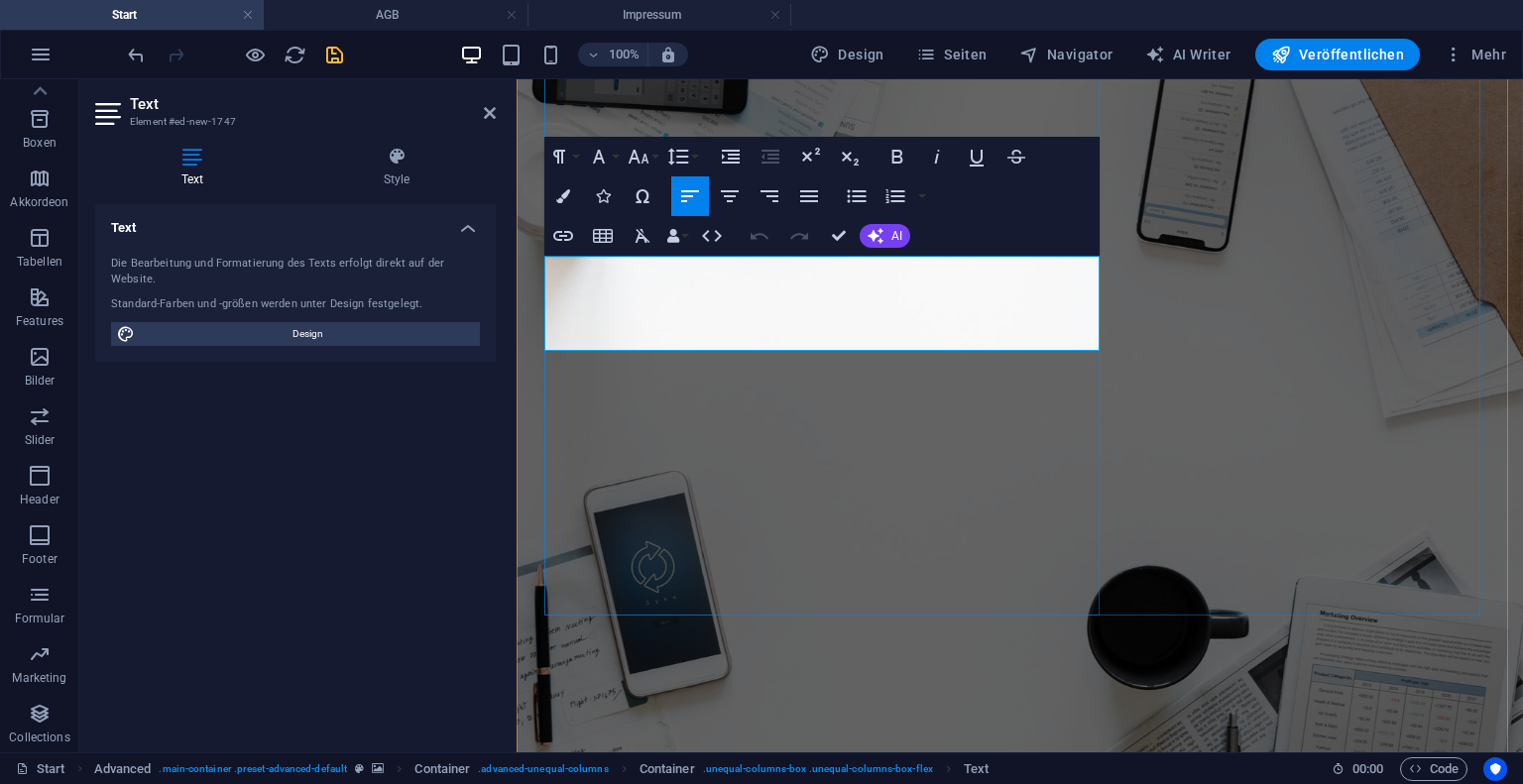 click on "Lorem ipsum dolor sit amet, consetetur sadipscing elitr, sed diam nonumy eirmod tempor invidunt ut labore et dolore magna aliquyam erat, sed diam voluptua. At vero eos et accusam et justo duo dolores et ea rebum. Stet clita kasd gubergren, no sea takimata sanctus est Lorem ipsum dolor sit amet." at bounding box center (1020, 1124) 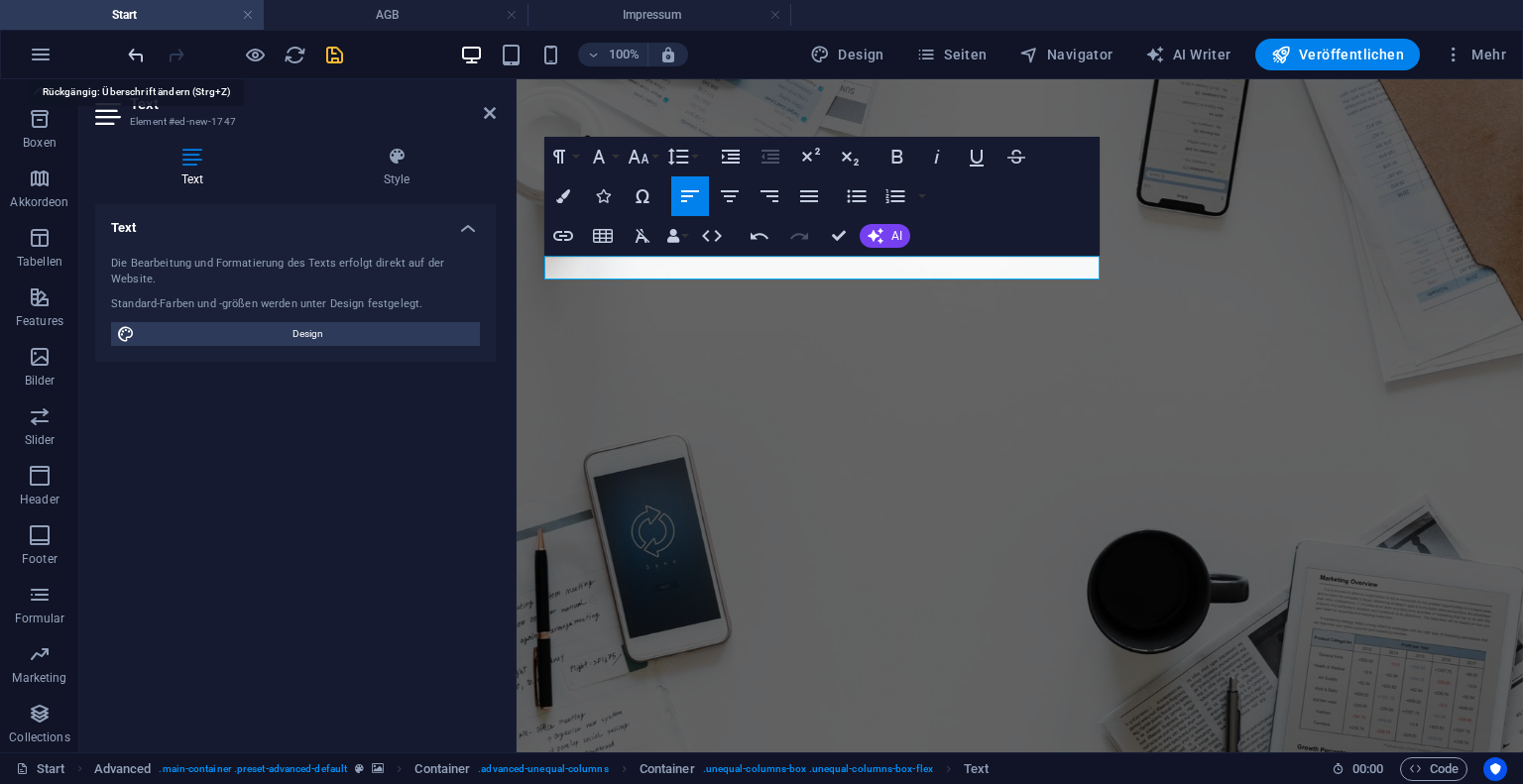 click at bounding box center (136, 55) 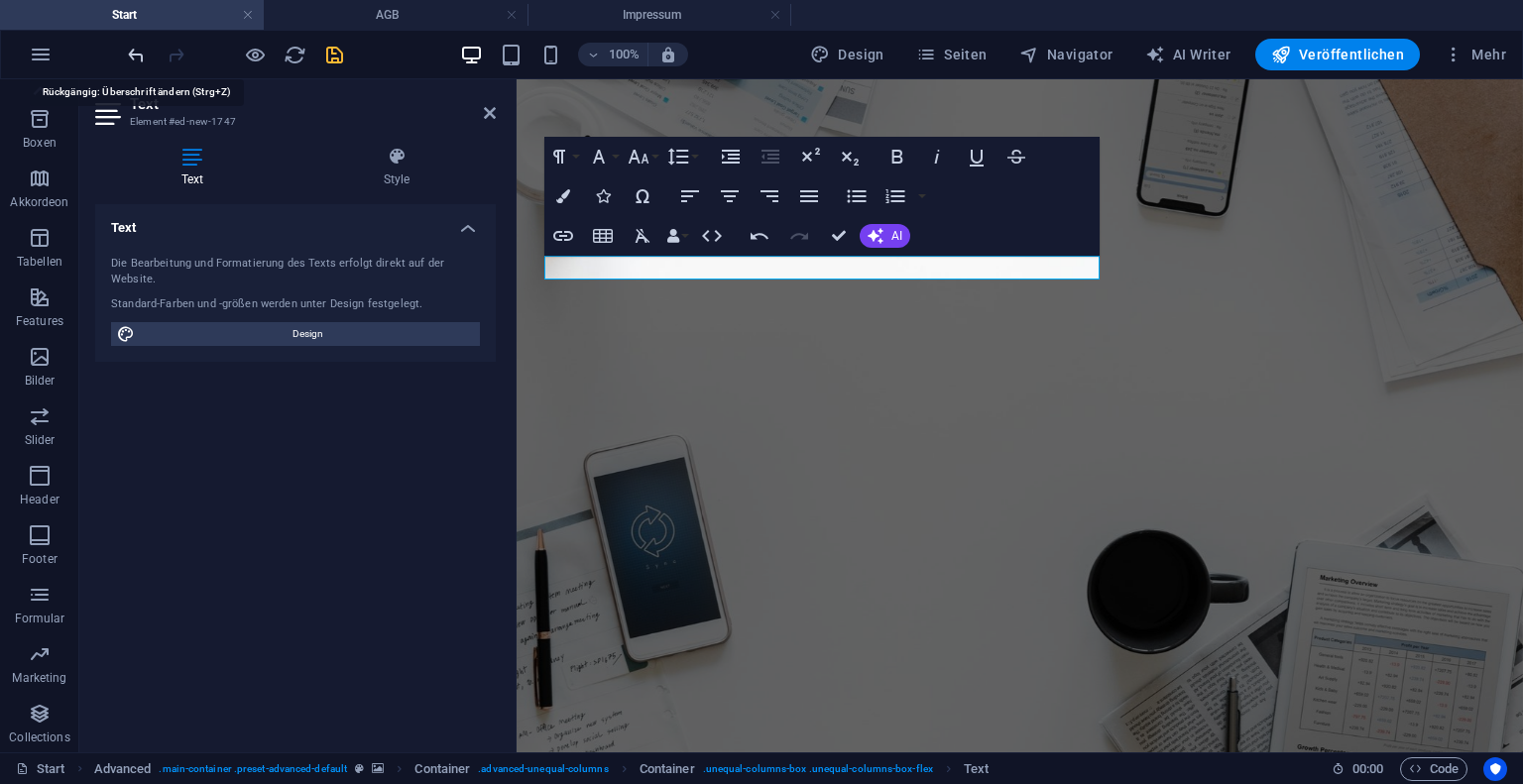 click at bounding box center (136, 55) 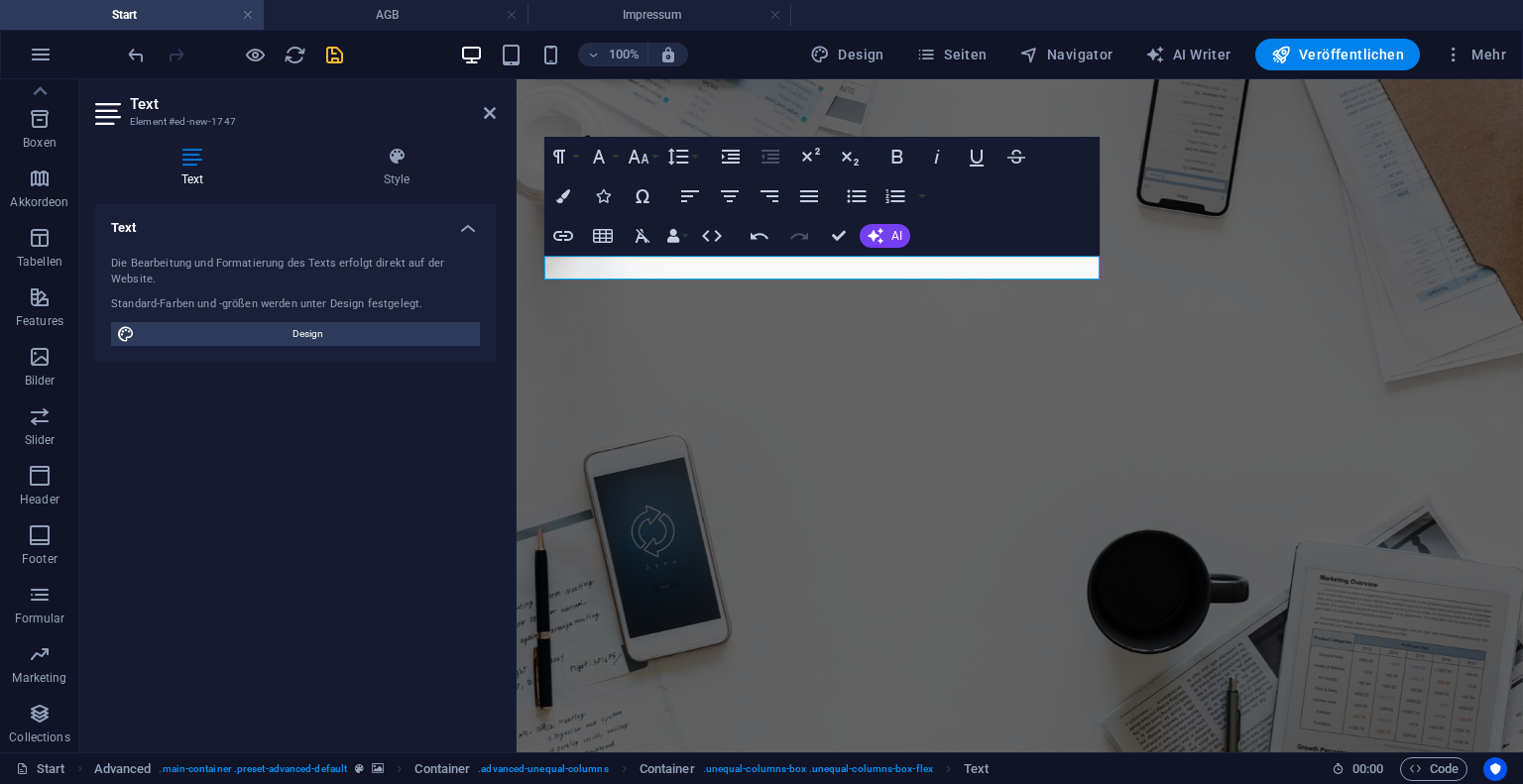 click at bounding box center [1019, 340] 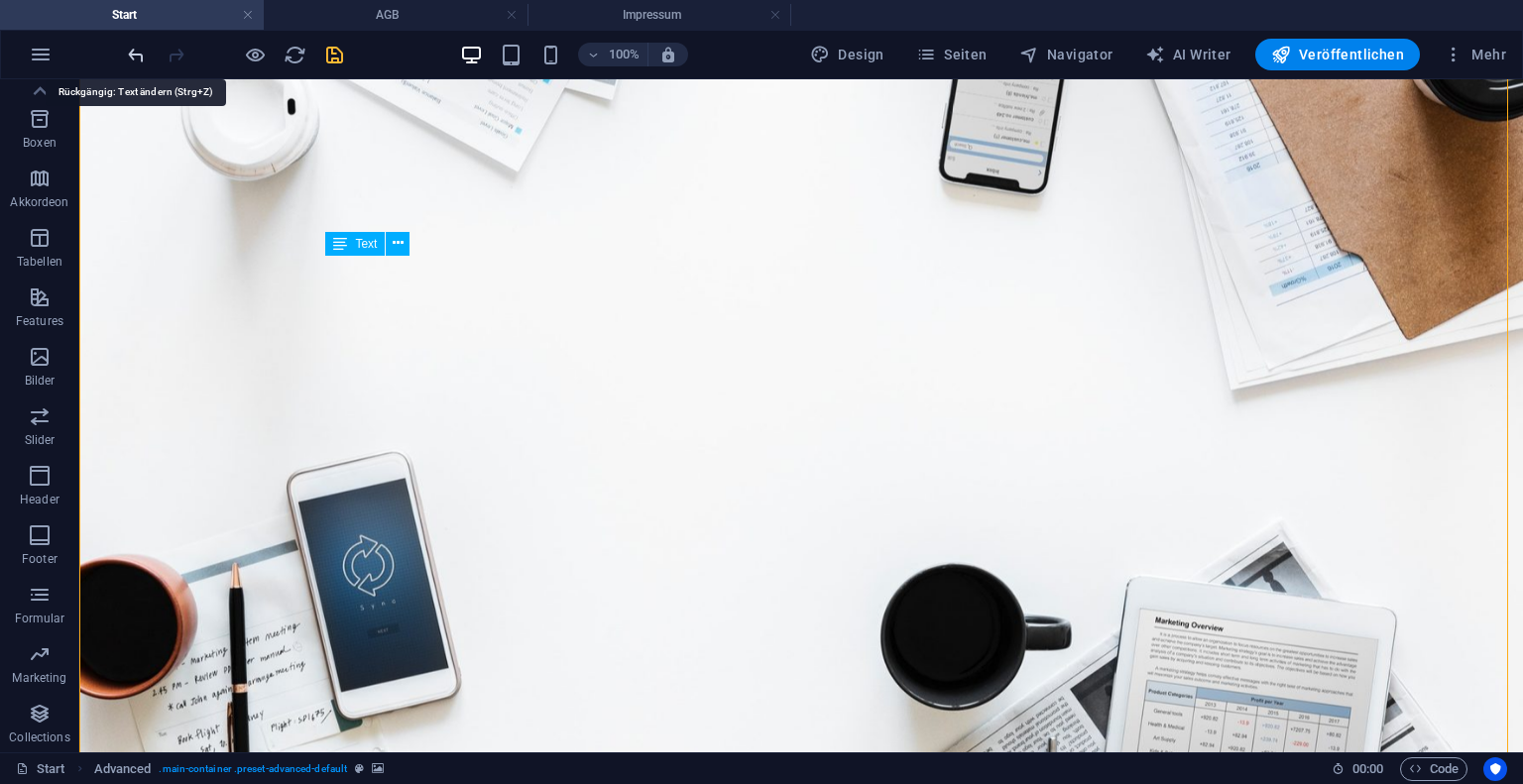 click at bounding box center [136, 55] 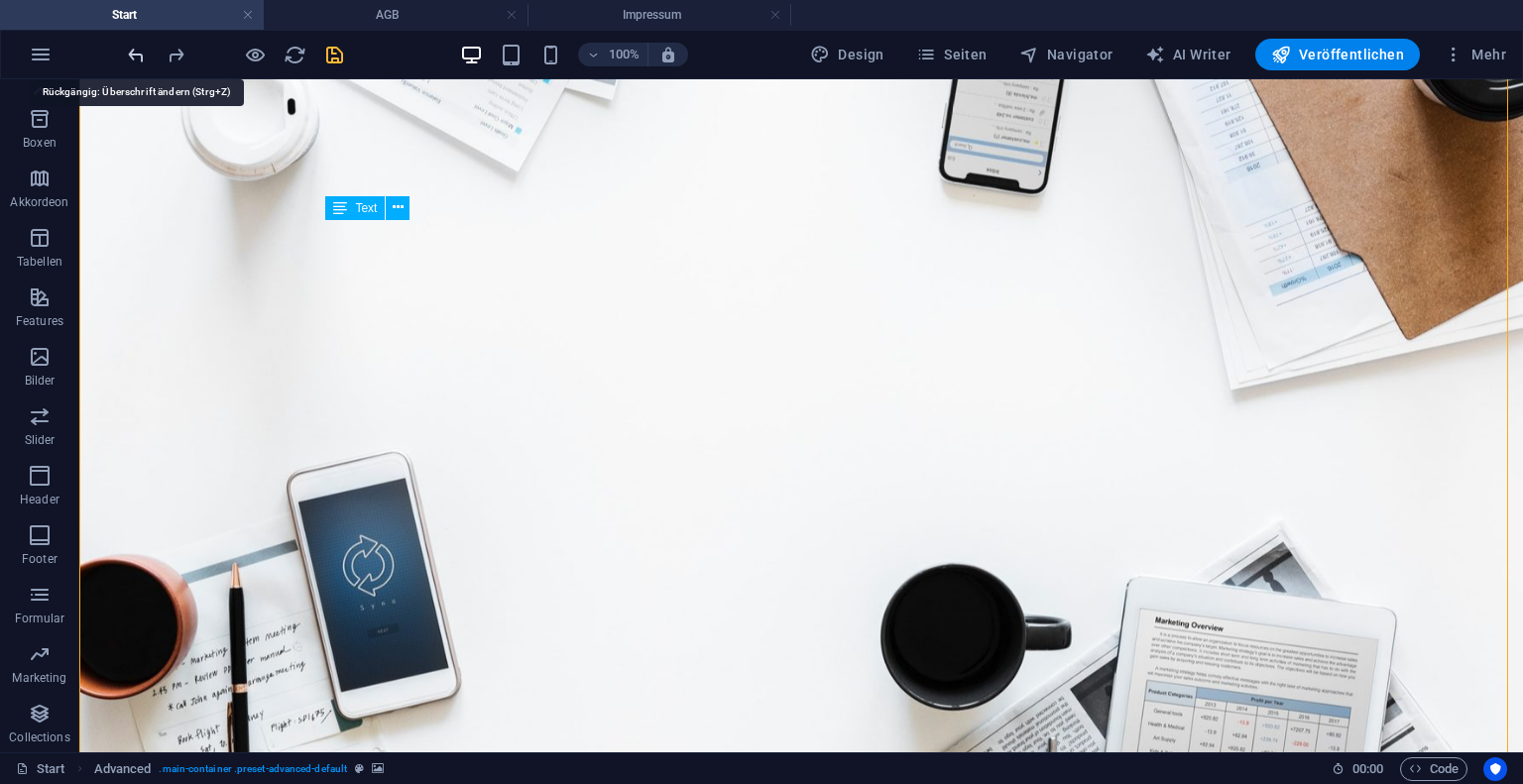 click at bounding box center (136, 55) 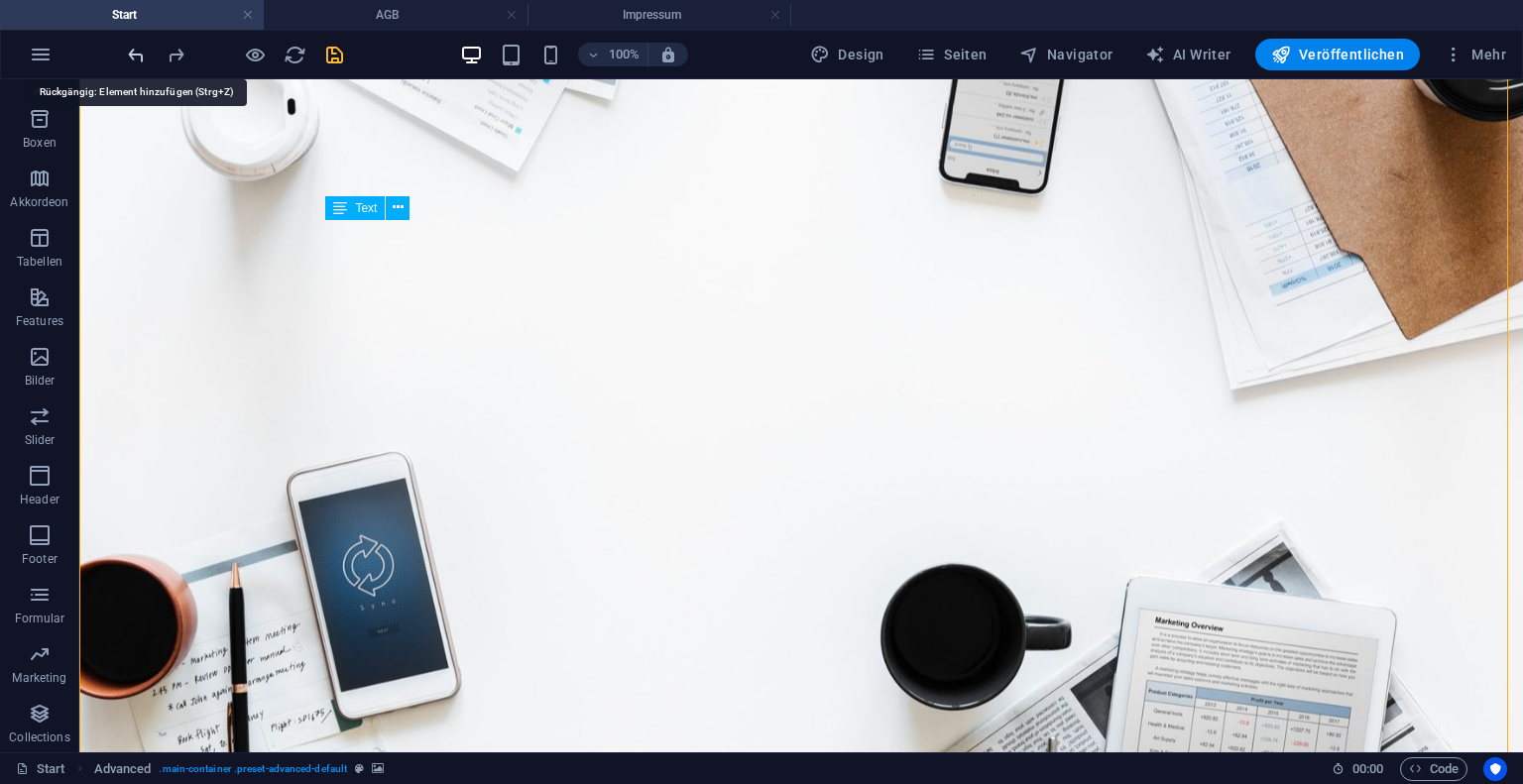 click at bounding box center [136, 55] 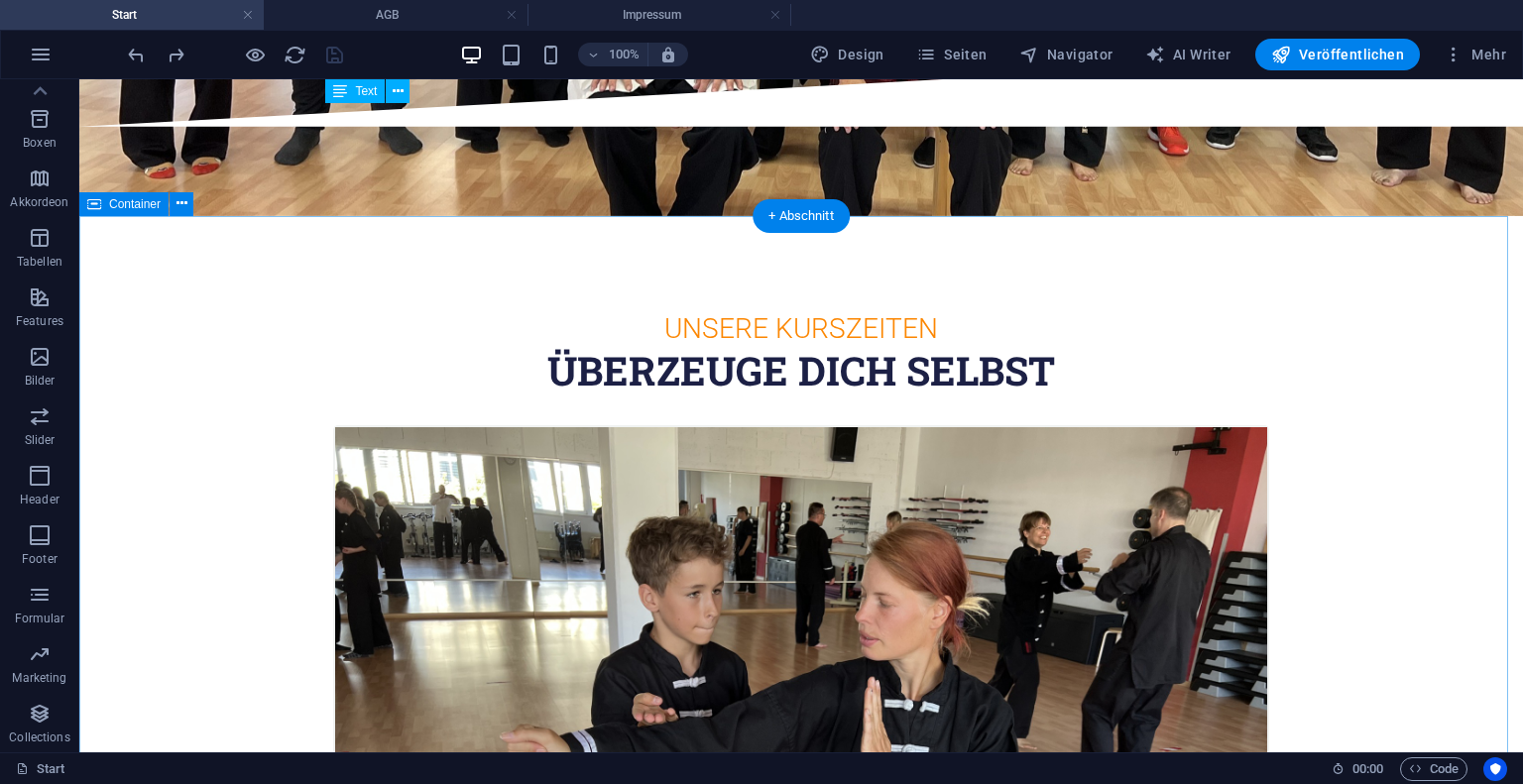 scroll, scrollTop: 535, scrollLeft: 0, axis: vertical 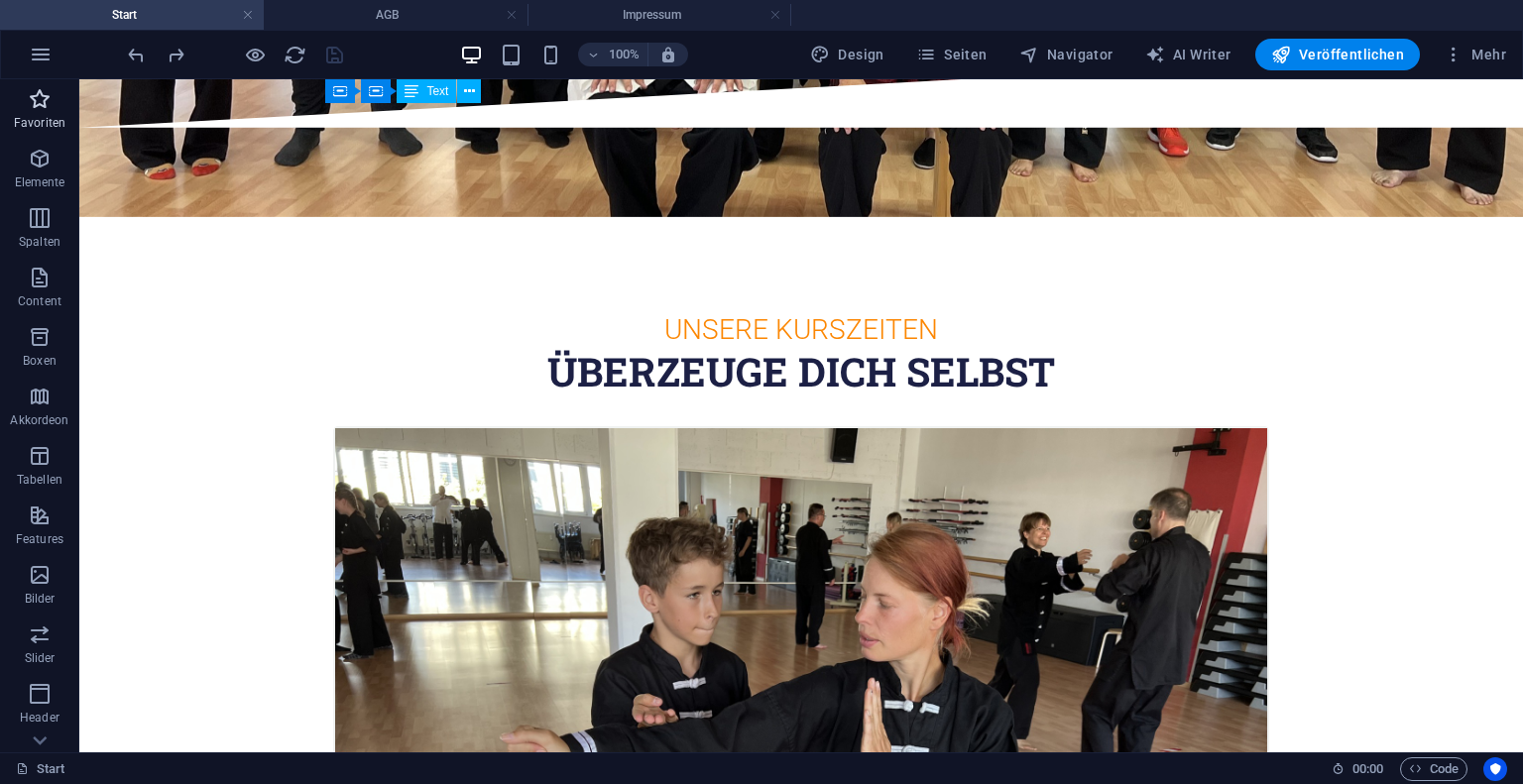 click on "Favoriten" at bounding box center (40, 111) 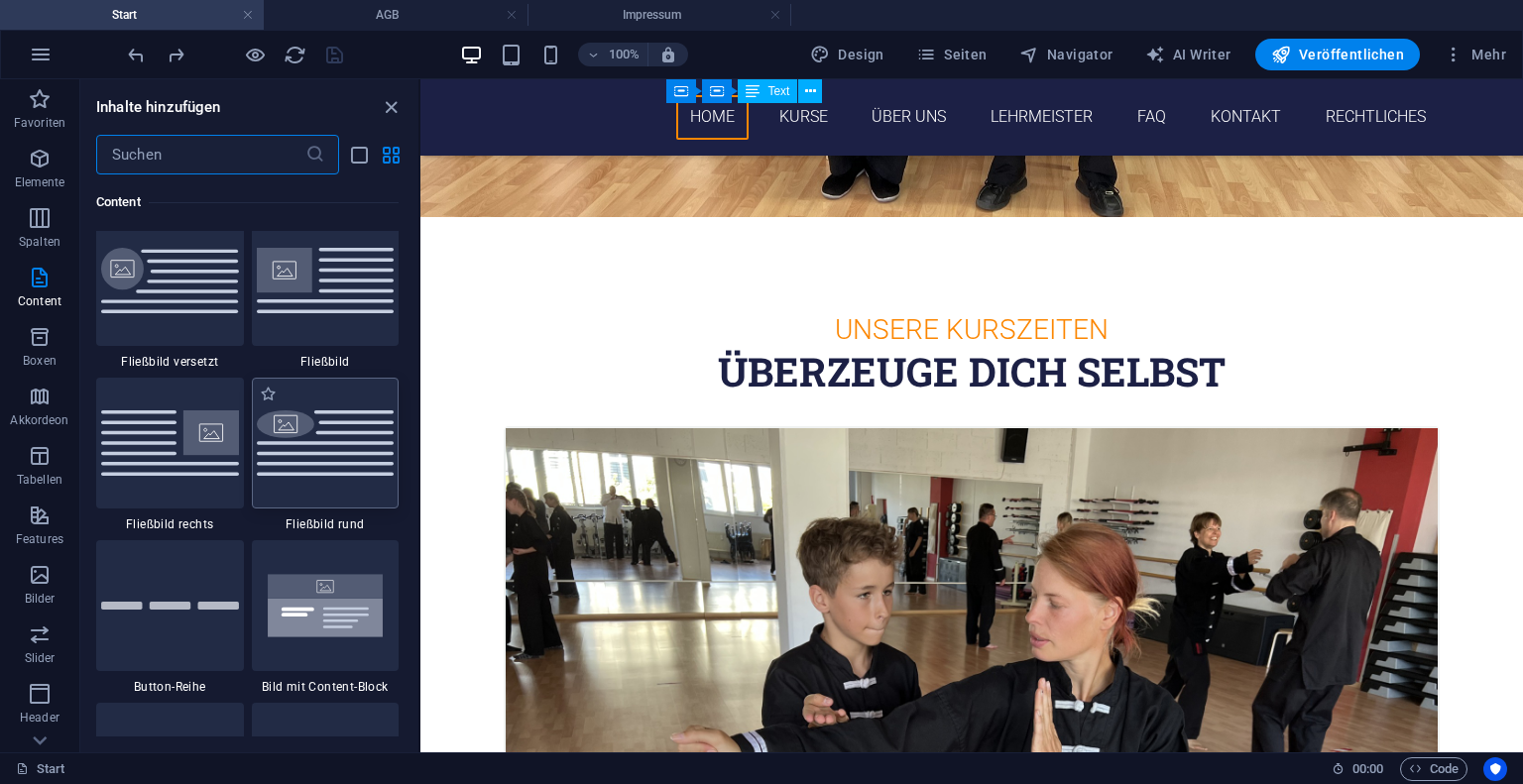 scroll, scrollTop: 4296, scrollLeft: 0, axis: vertical 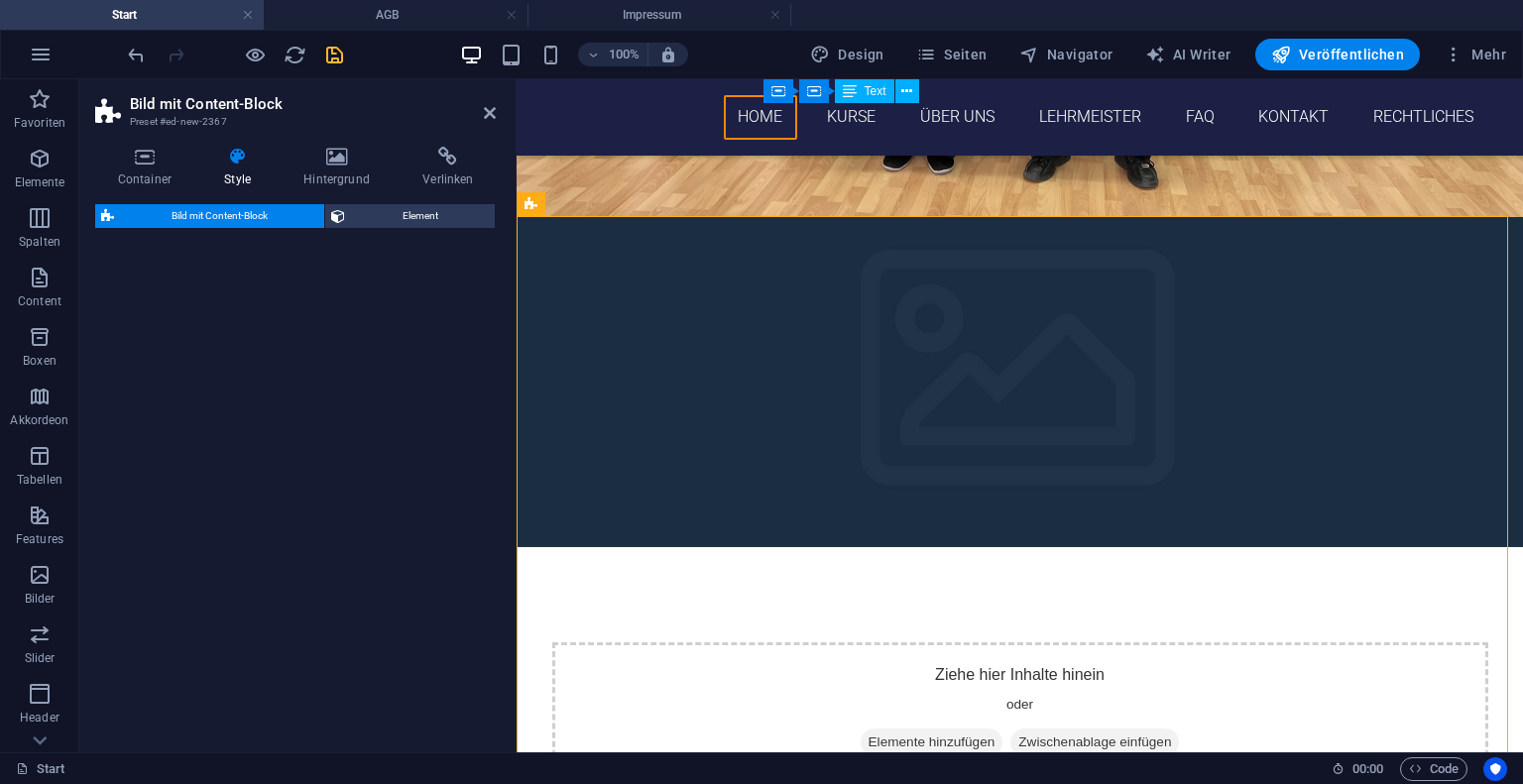 select on "rem" 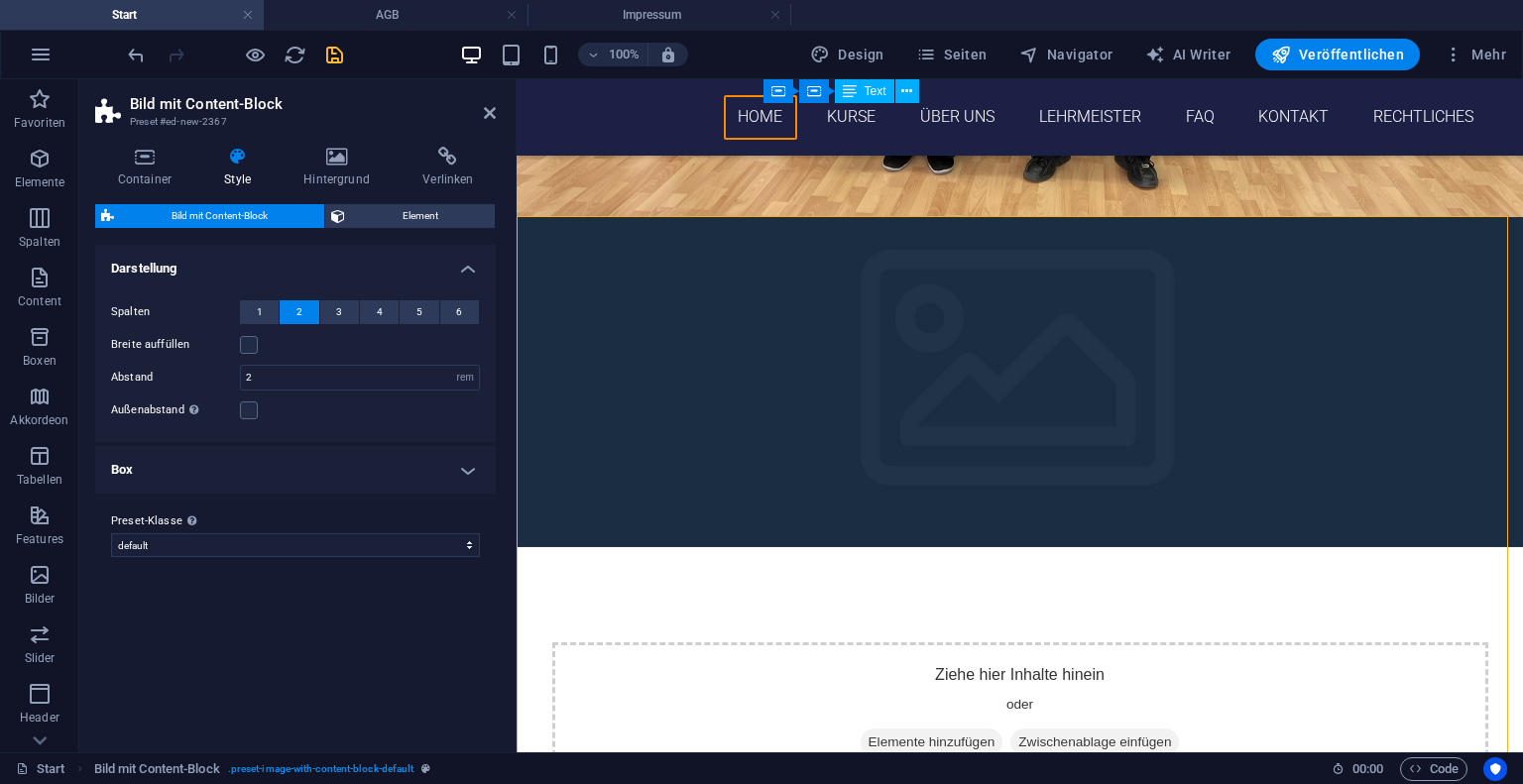 click at bounding box center (1019, 382) 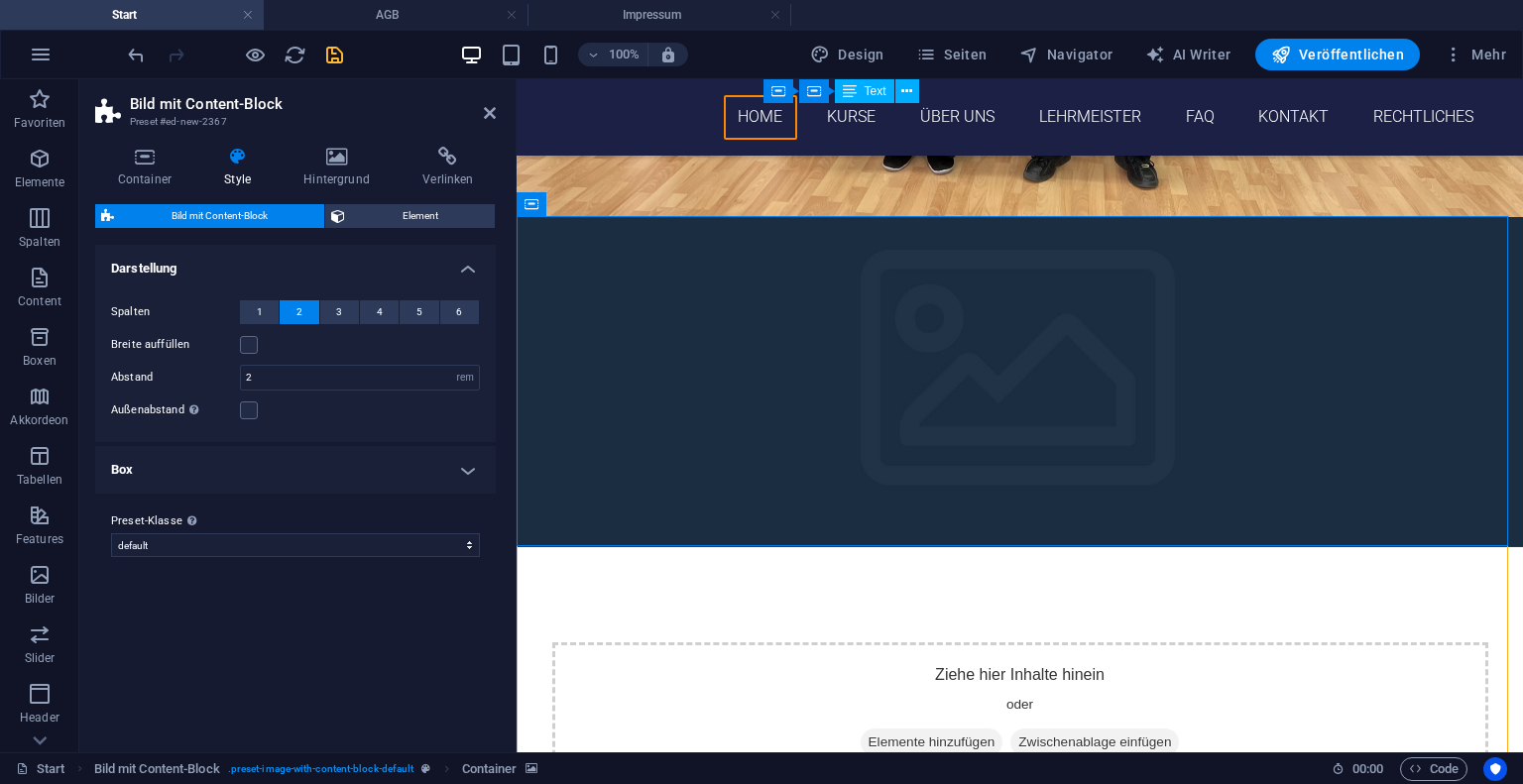 click at bounding box center [1019, 382] 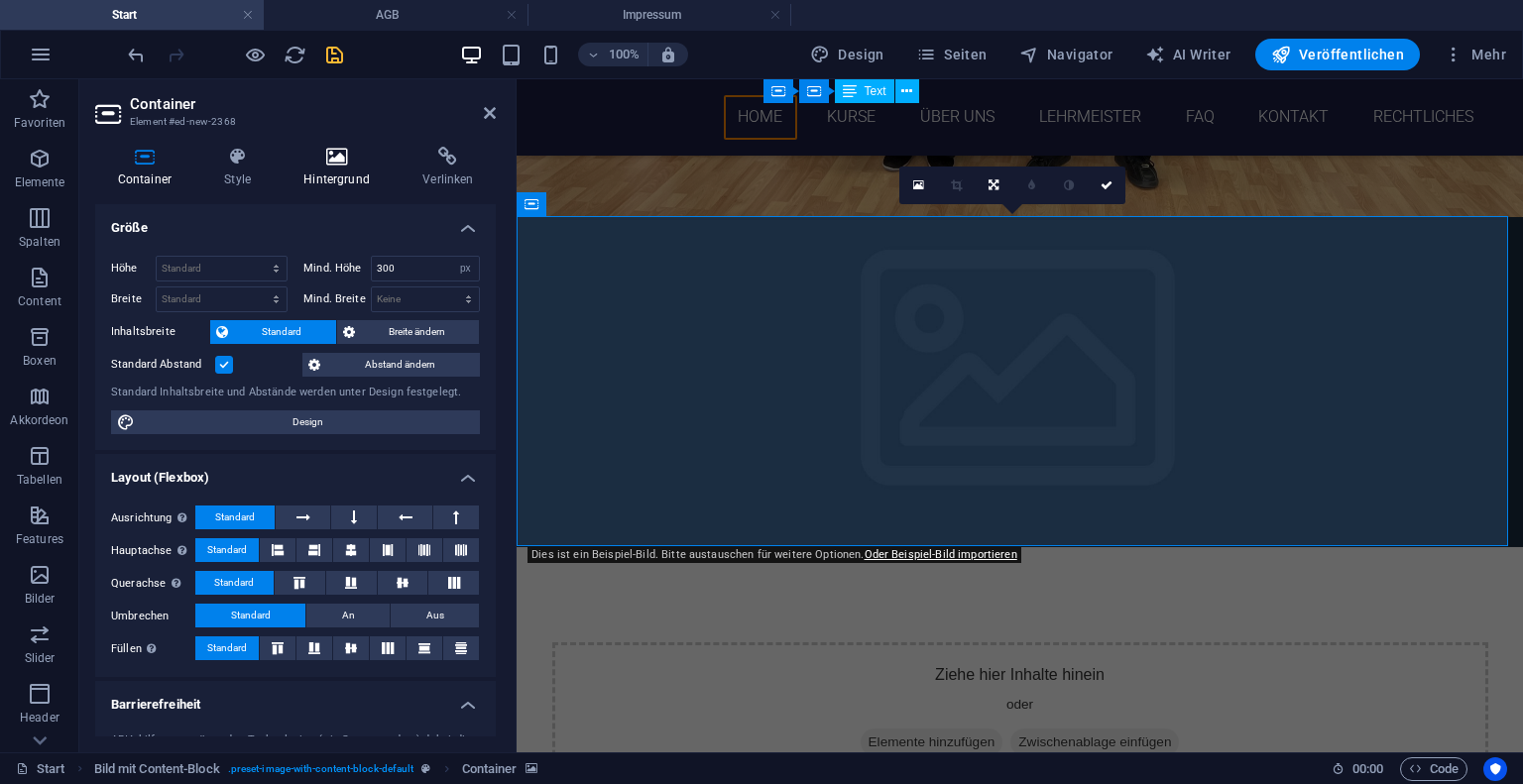 click at bounding box center [337, 157] 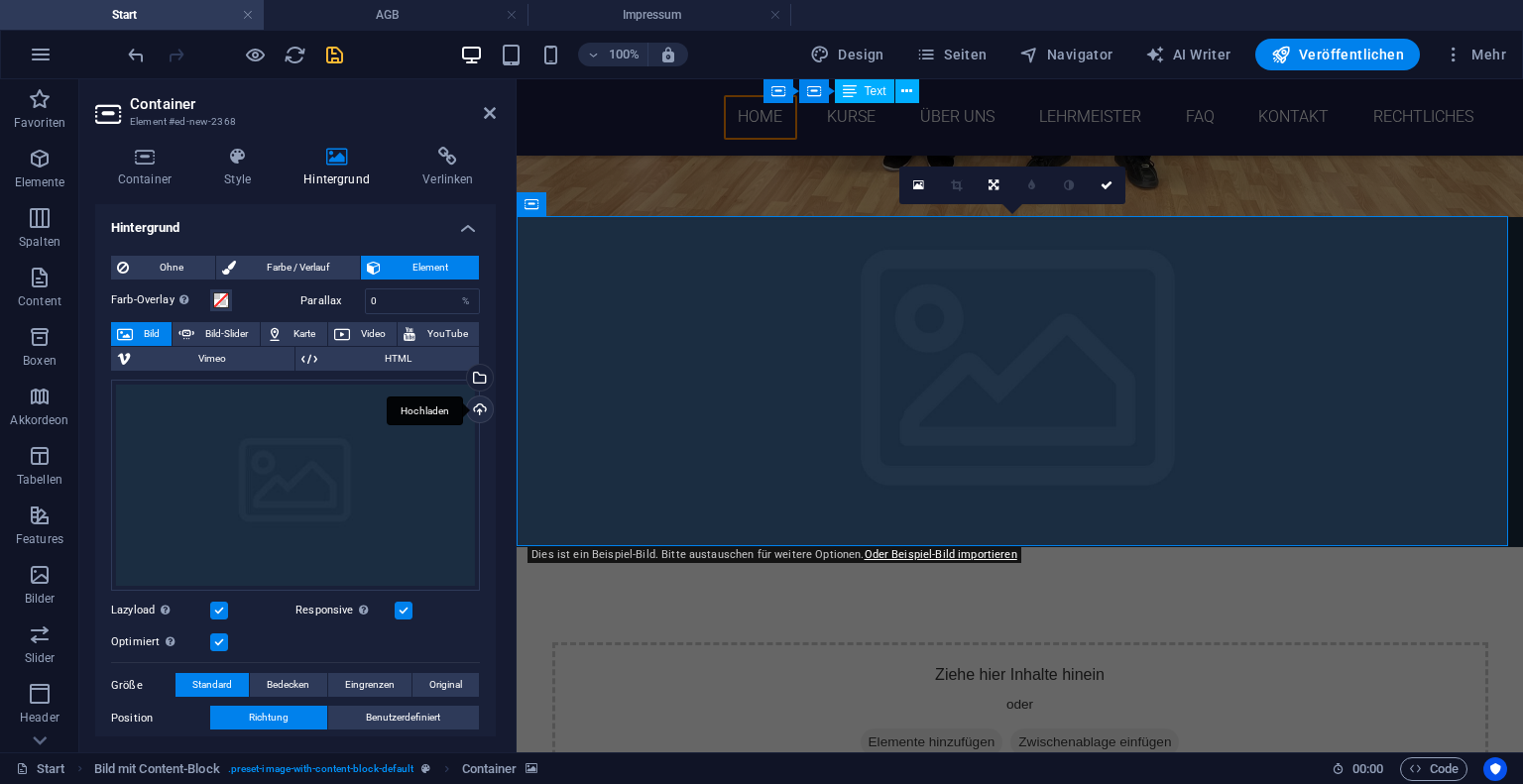 click on "Hochladen" at bounding box center [478, 411] 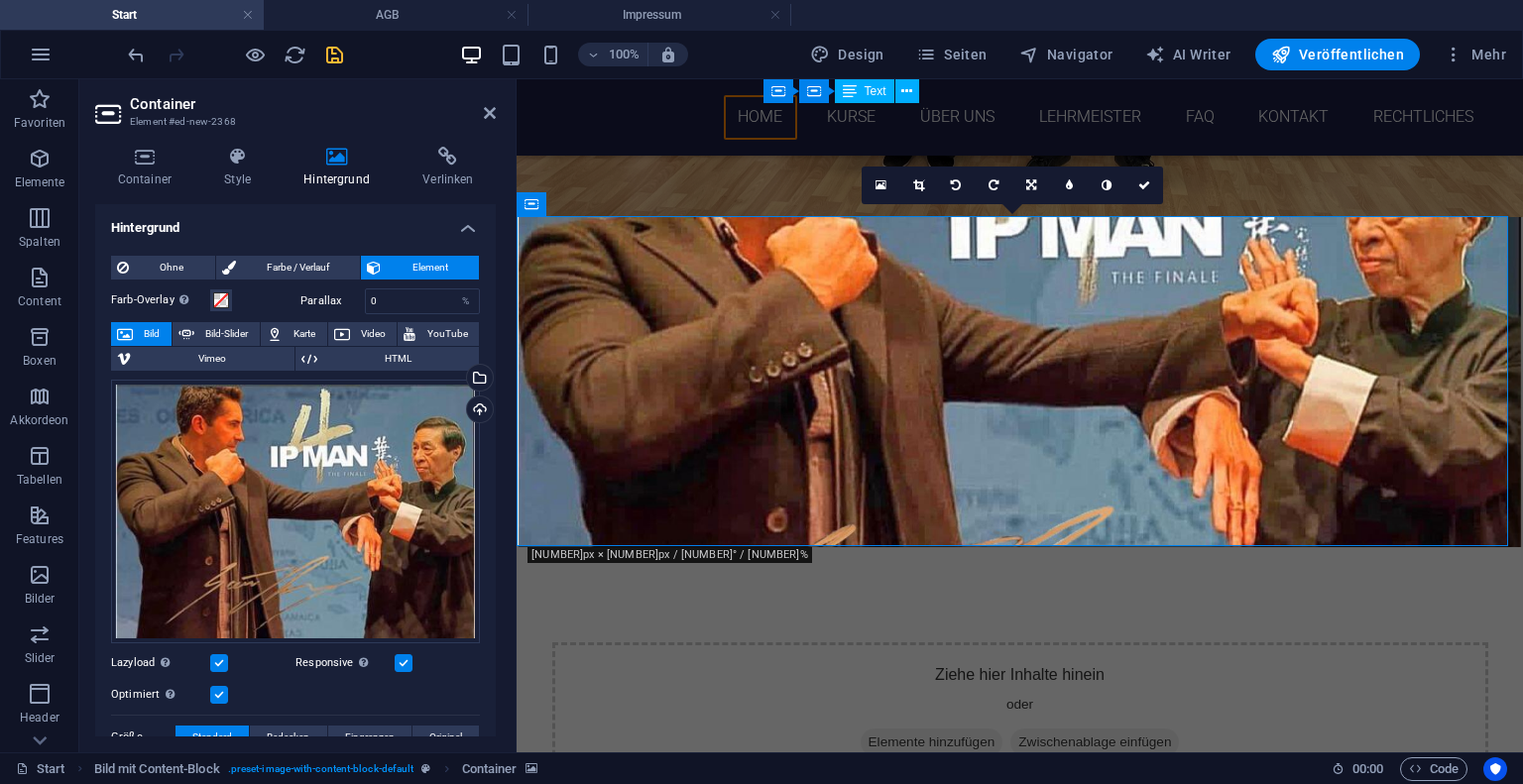 click at bounding box center [1019, 382] 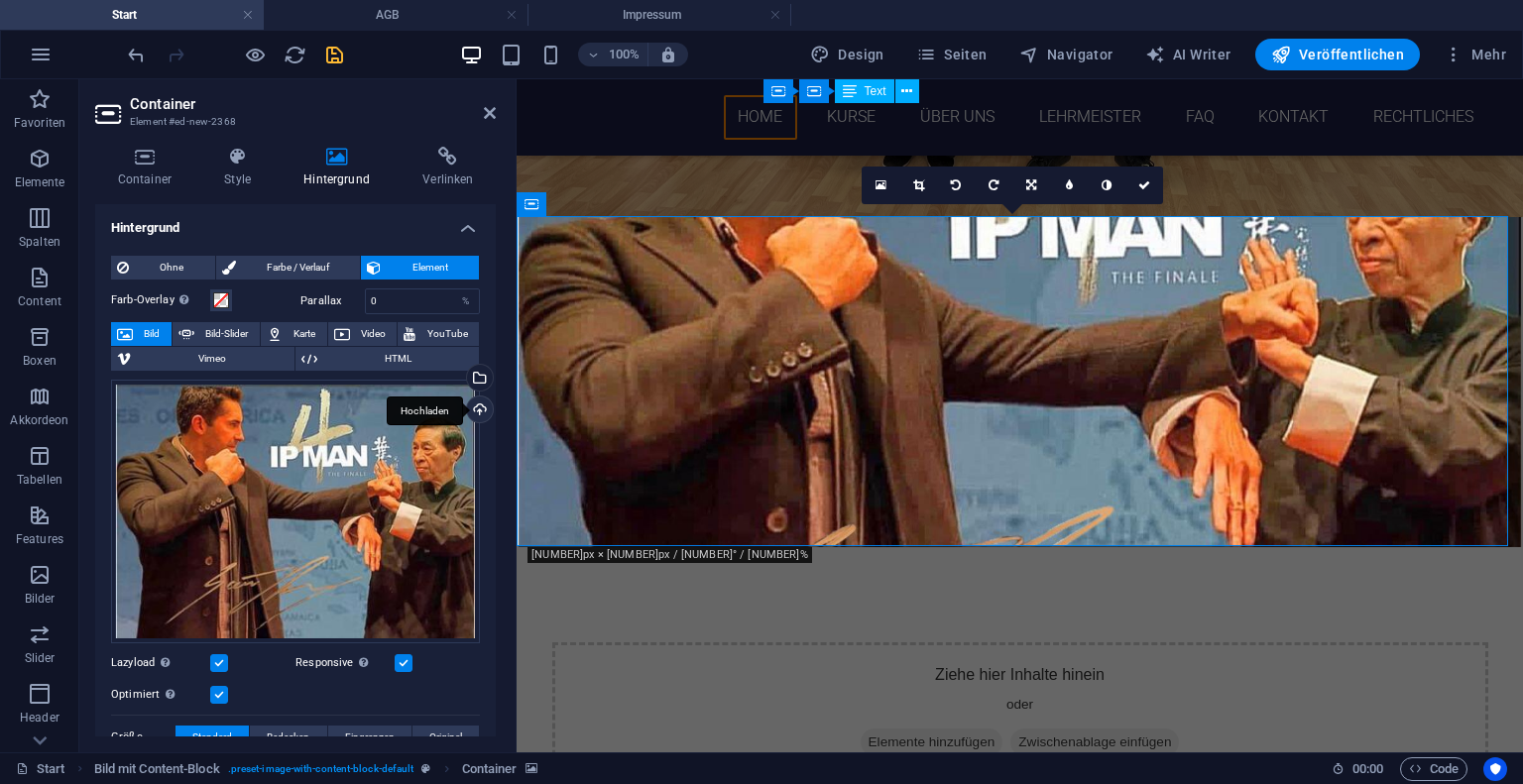 click on "Hochladen" at bounding box center (478, 411) 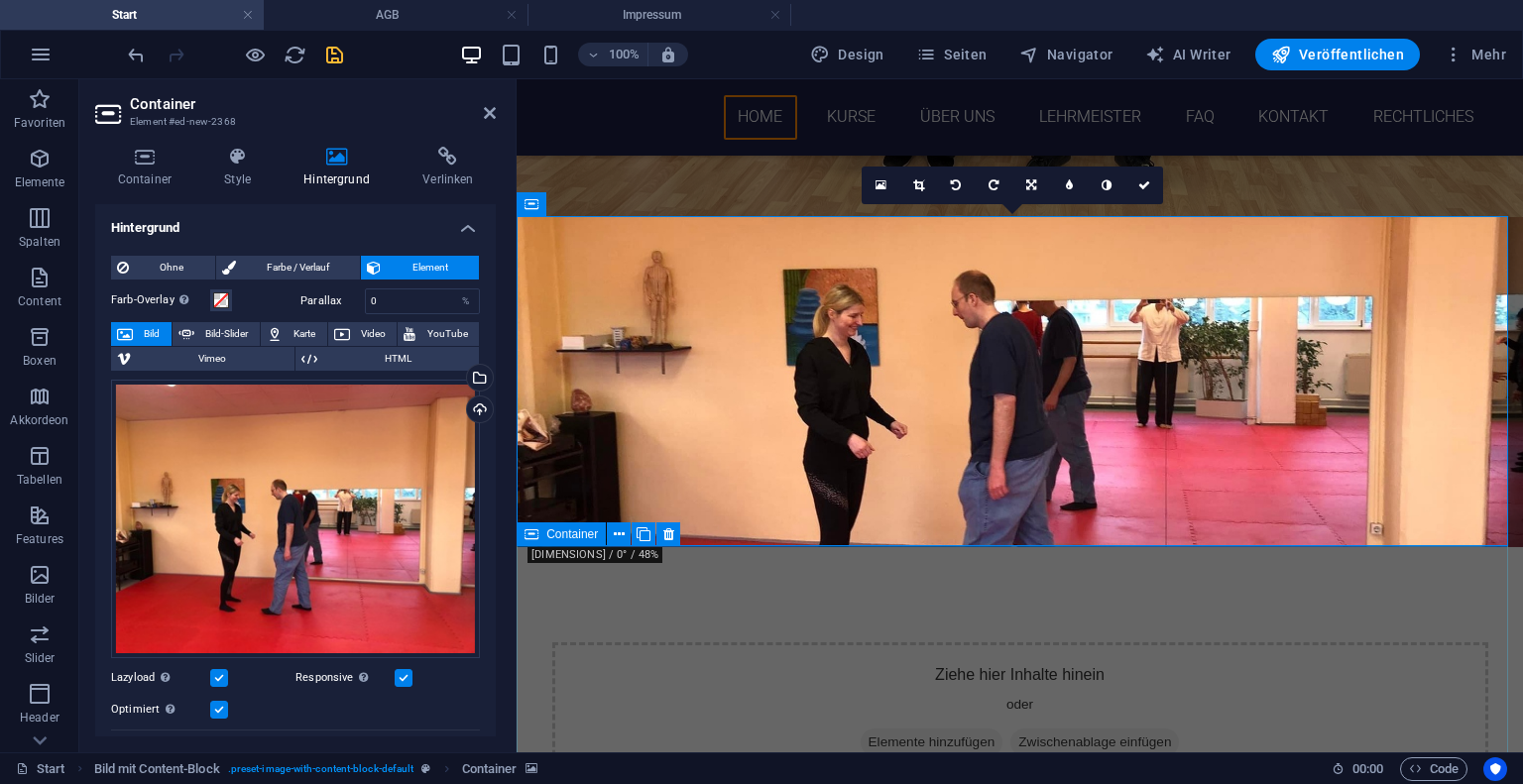 click on "Lorem ipsum dolor sit amet consectetur Quo facere optio ut repellat ipsam sed. Culpa deleniti molestiae ex. A doloremque provident eveniet est eligendi recusandae hic. Quam commodi aut omnis autem facilis eos. Omnis vitae quibusdam provident provident. Quia libero iste id eligendi est consequatur vel id. Natus iste in dicta qui consequuntur optio. Soluta voluptas harum quod ut officia quia. Nesciunt in quod suscipit sed animi laborum. Aut aut quia et quas iusto quae quos." at bounding box center [1019, 1163] 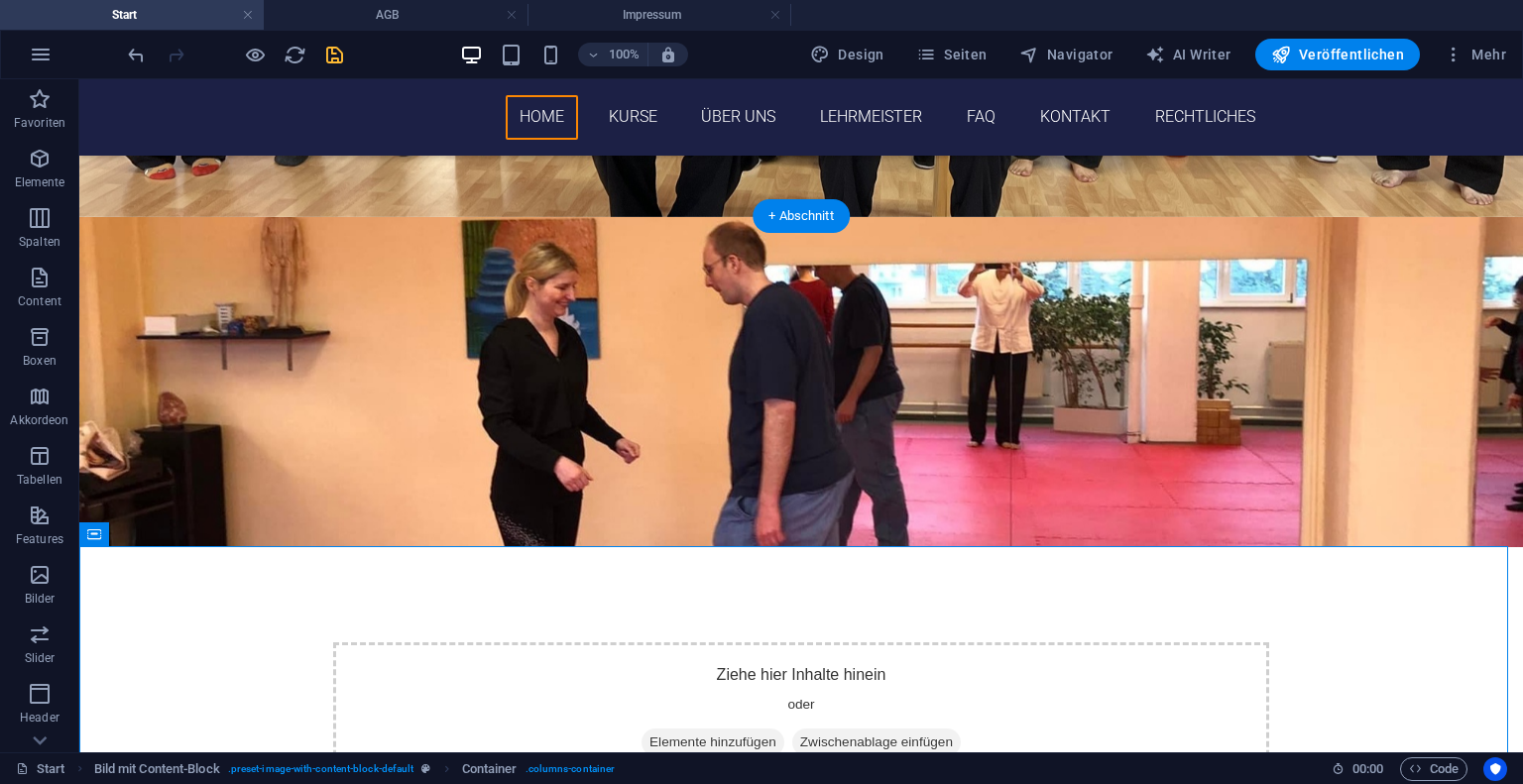 click at bounding box center [801, 382] 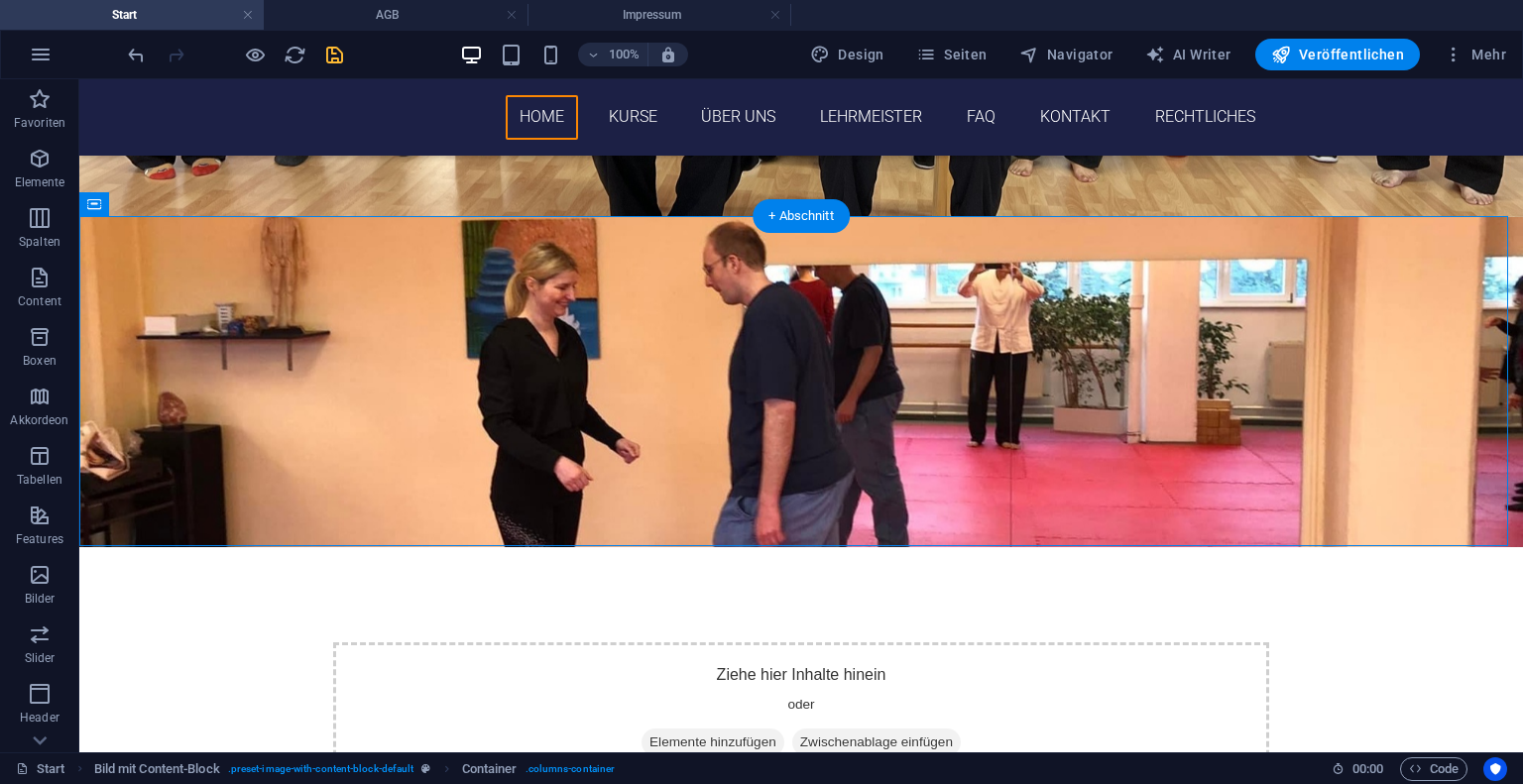 click at bounding box center [801, 382] 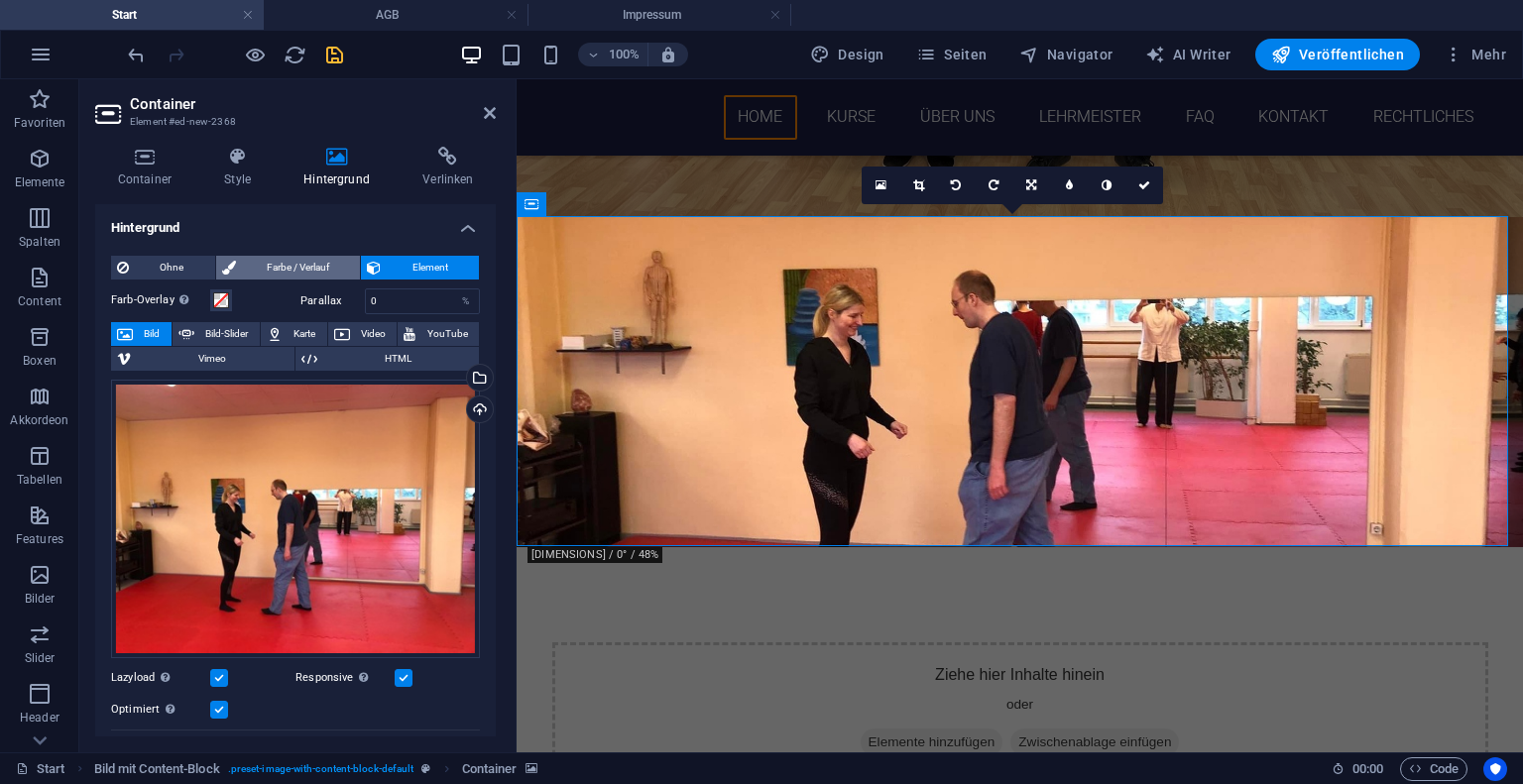 click on "Farbe / Verlauf" at bounding box center [298, 268] 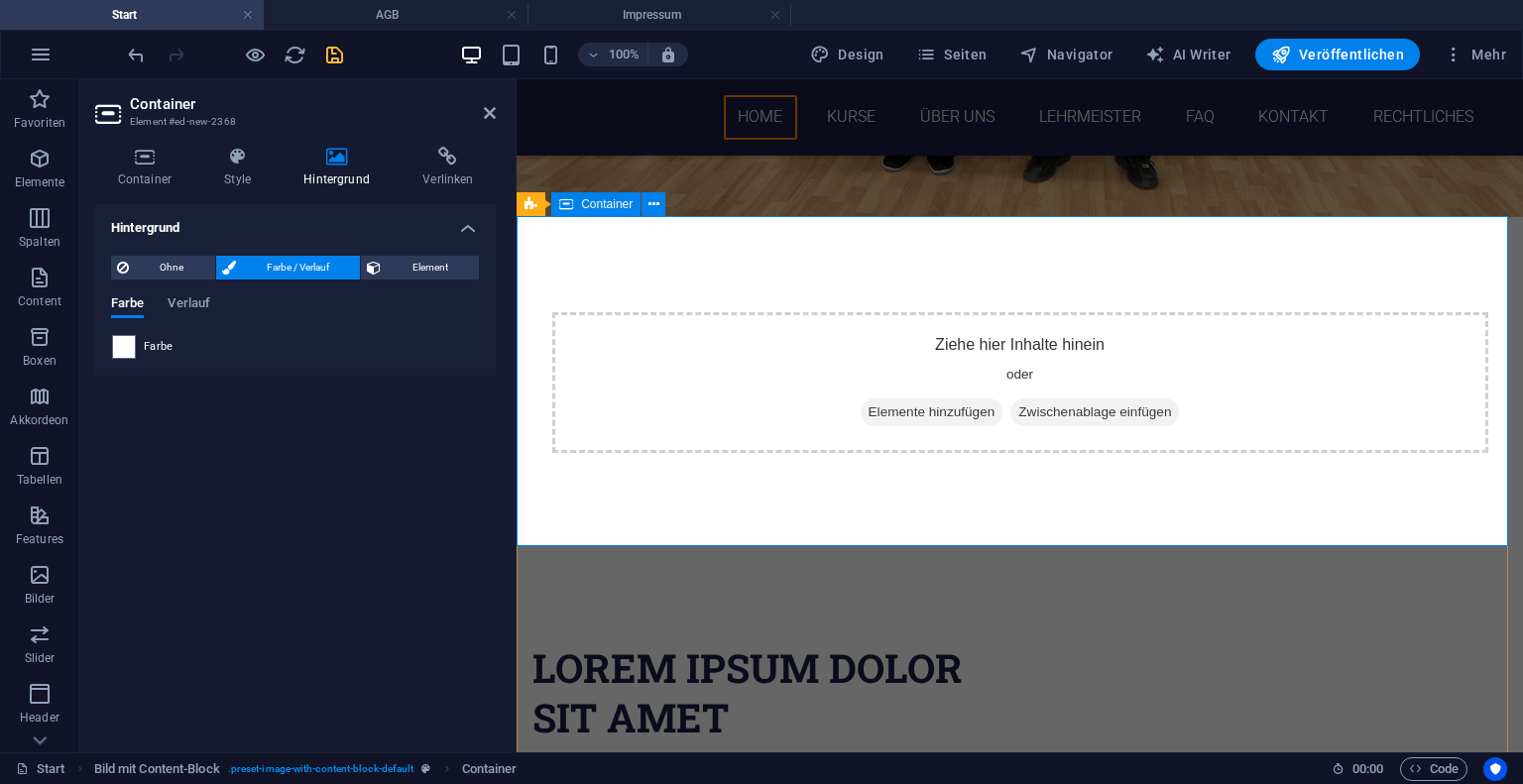 click on "Ziehe hier Inhalte hinein oder  Elemente hinzufügen  Zwischenablage einfügen" at bounding box center (1019, 383) 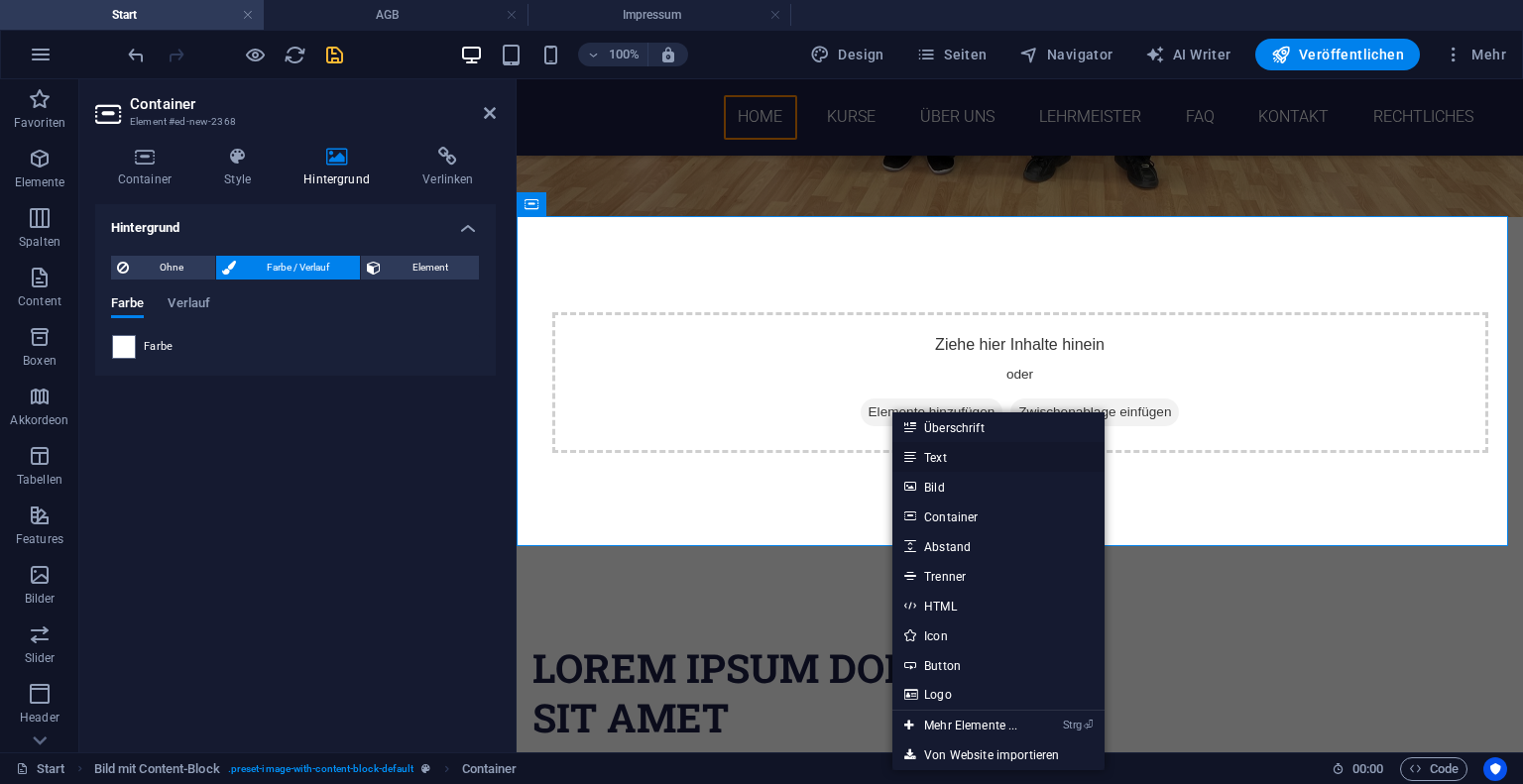 click on "Text" at bounding box center (997, 457) 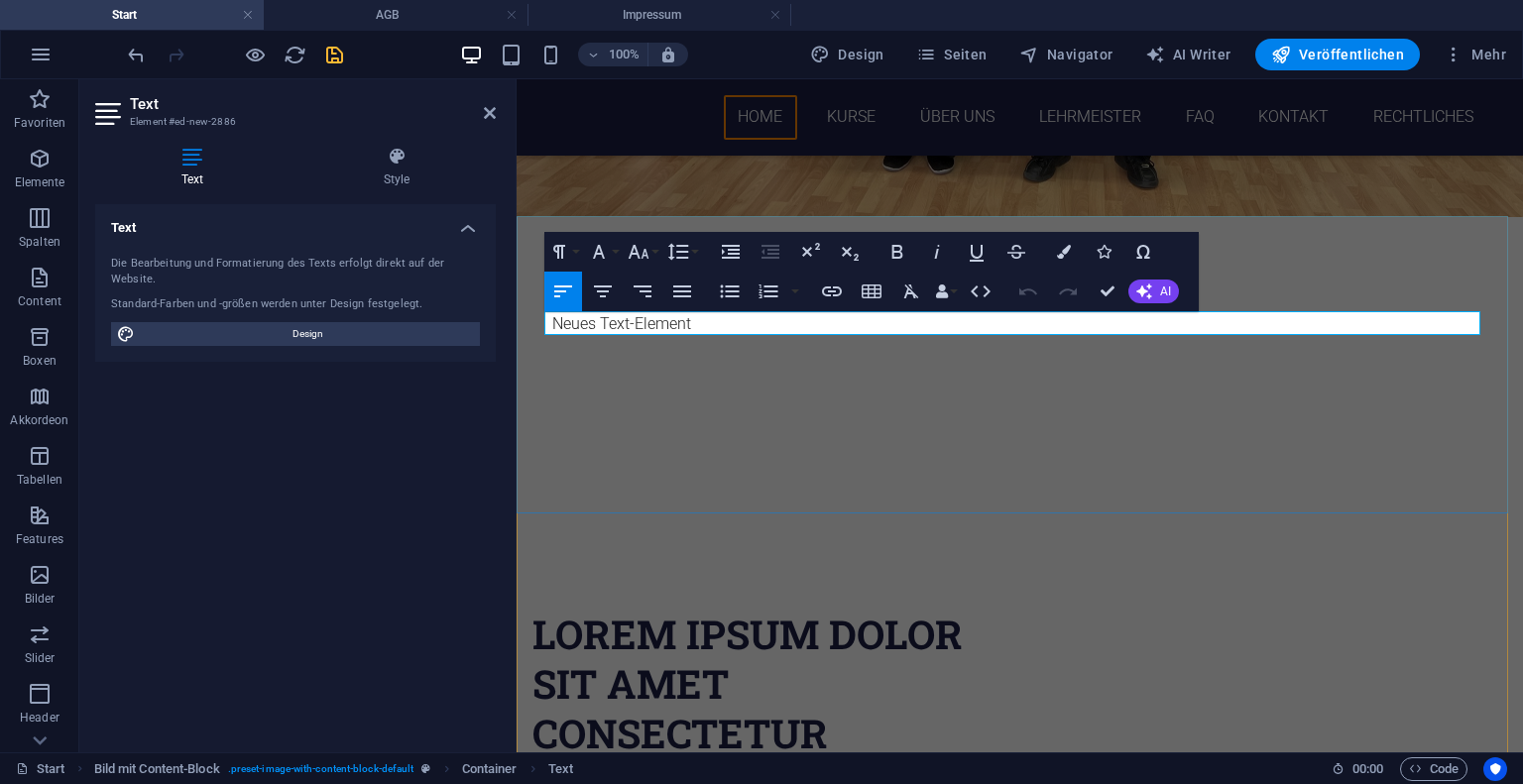 type 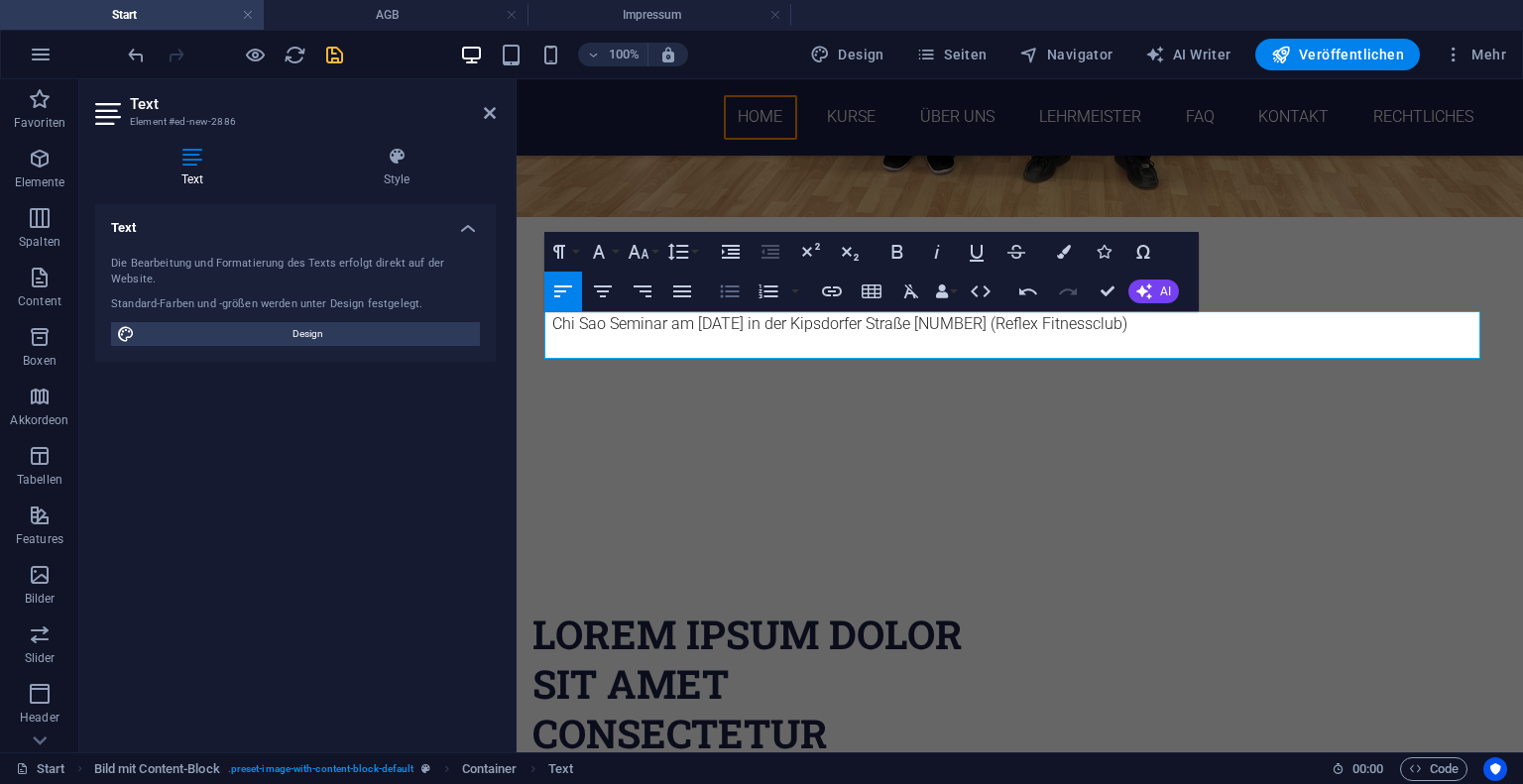 click 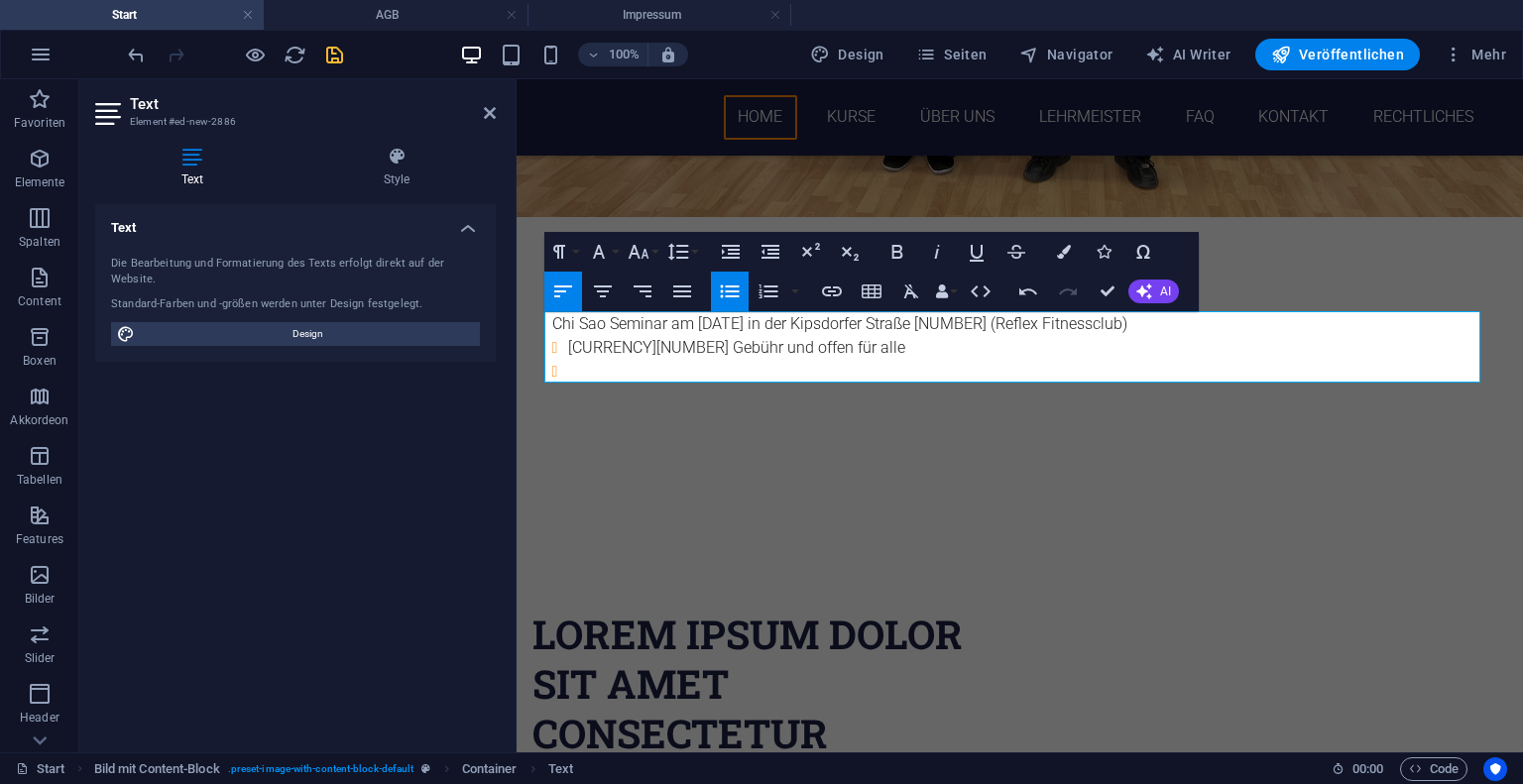click 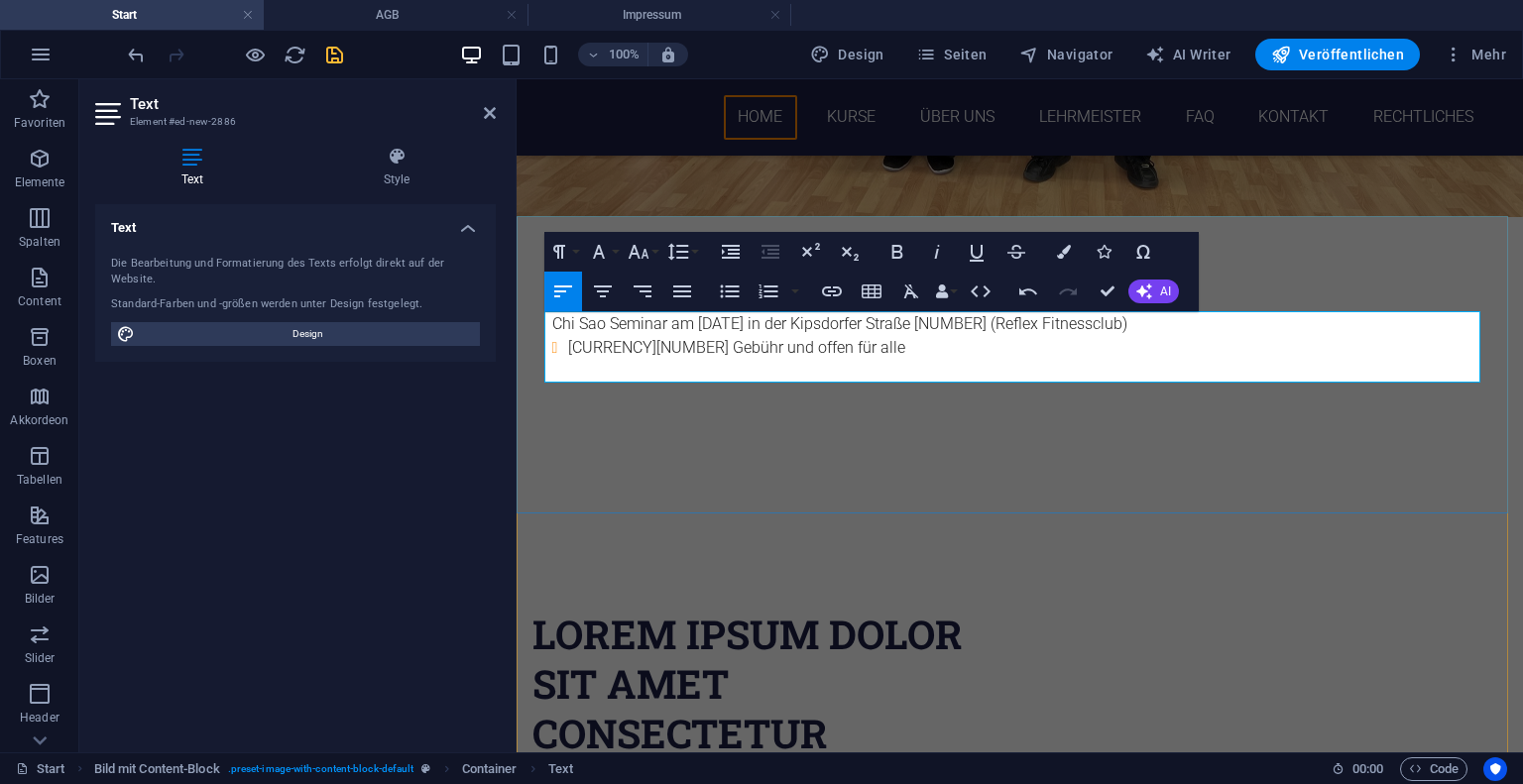 click at bounding box center [1020, 372] 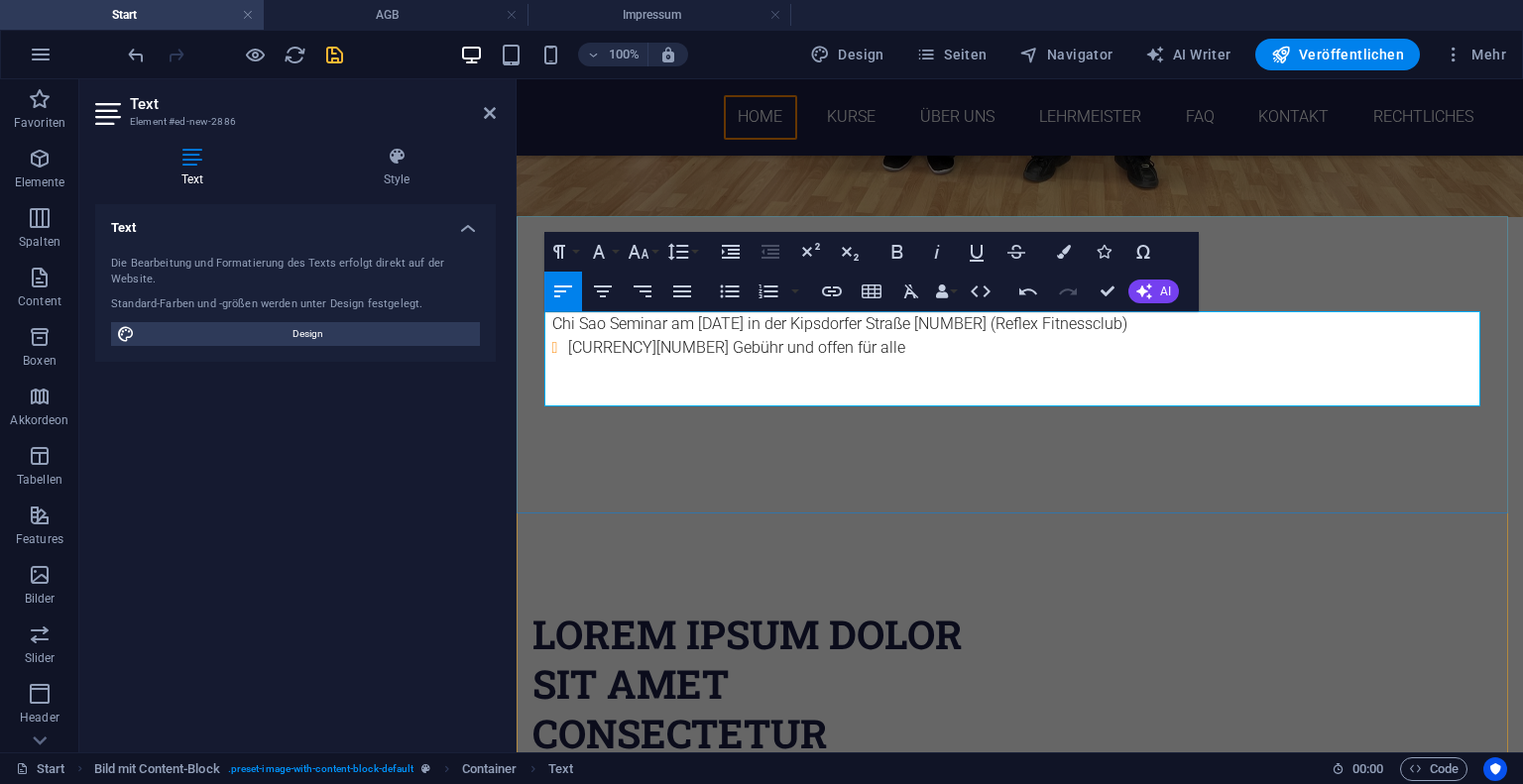 click on "Chi Sao Seminar am [DATE] in der Kipsdorfer Straße [NUMBER] (Reflex Fitnessclub)" at bounding box center (1020, 324) 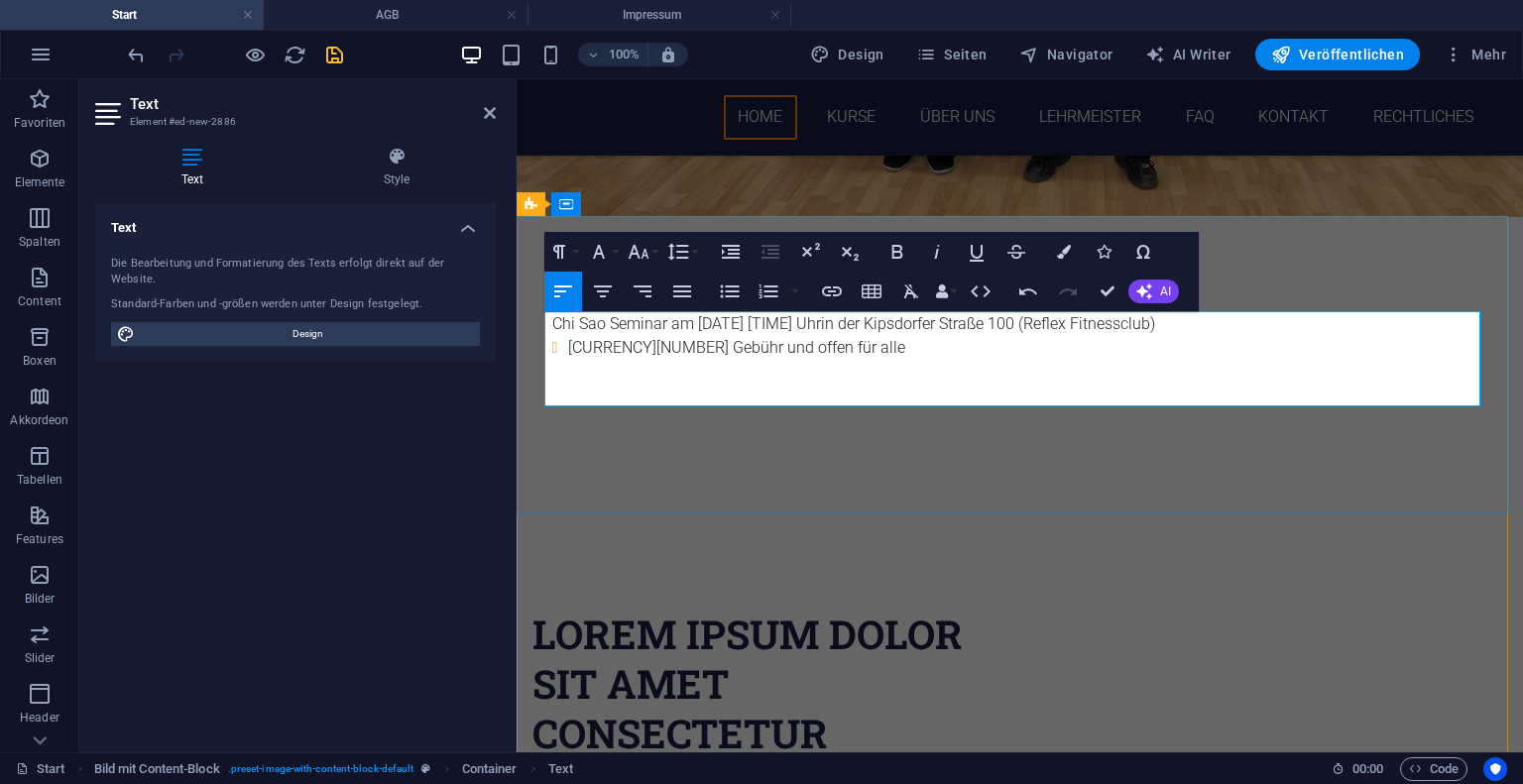 click at bounding box center [1020, 395] 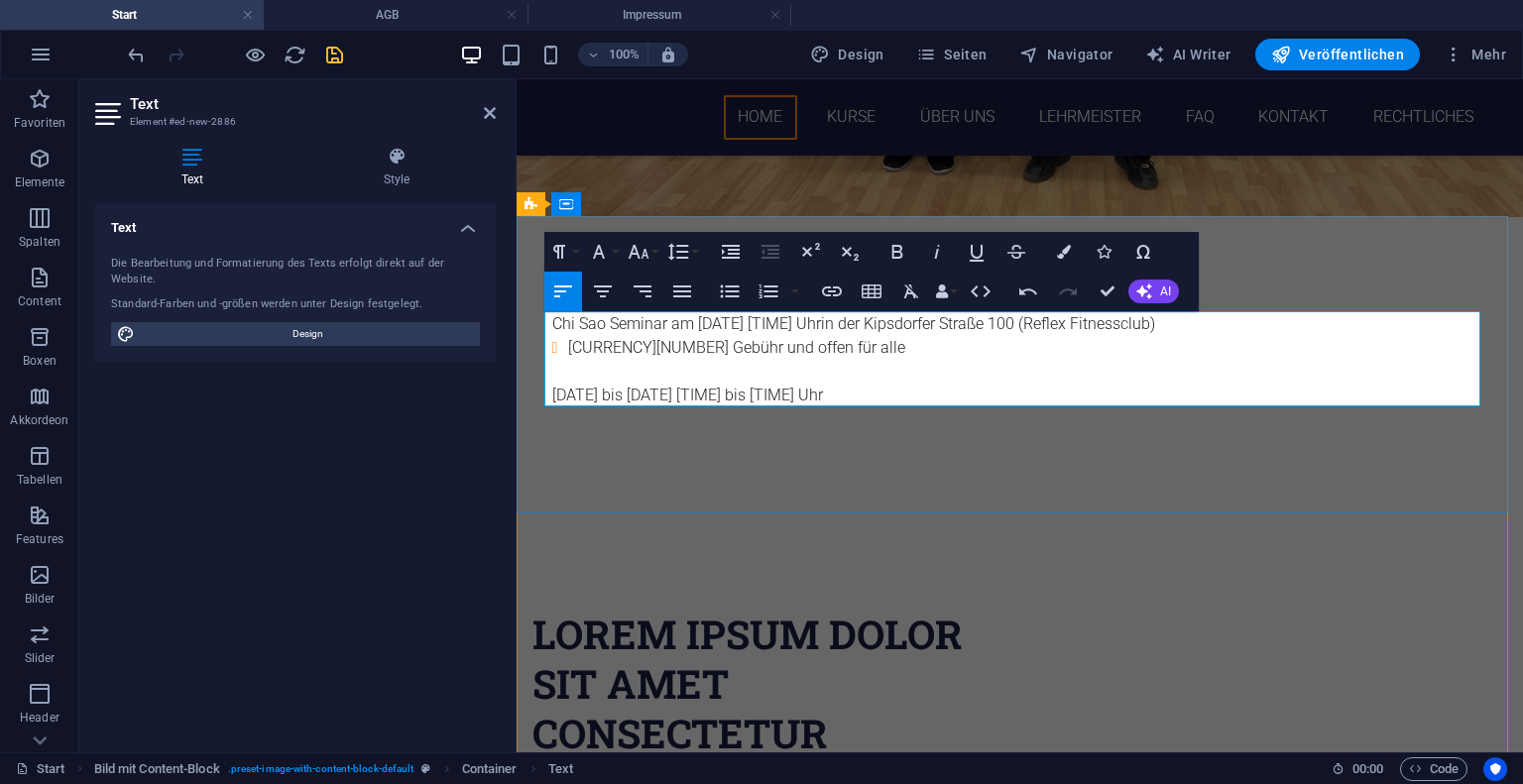 click on "[DATE] bis [DATE] [TIME] bis [TIME] Uhr" at bounding box center (1020, 395) 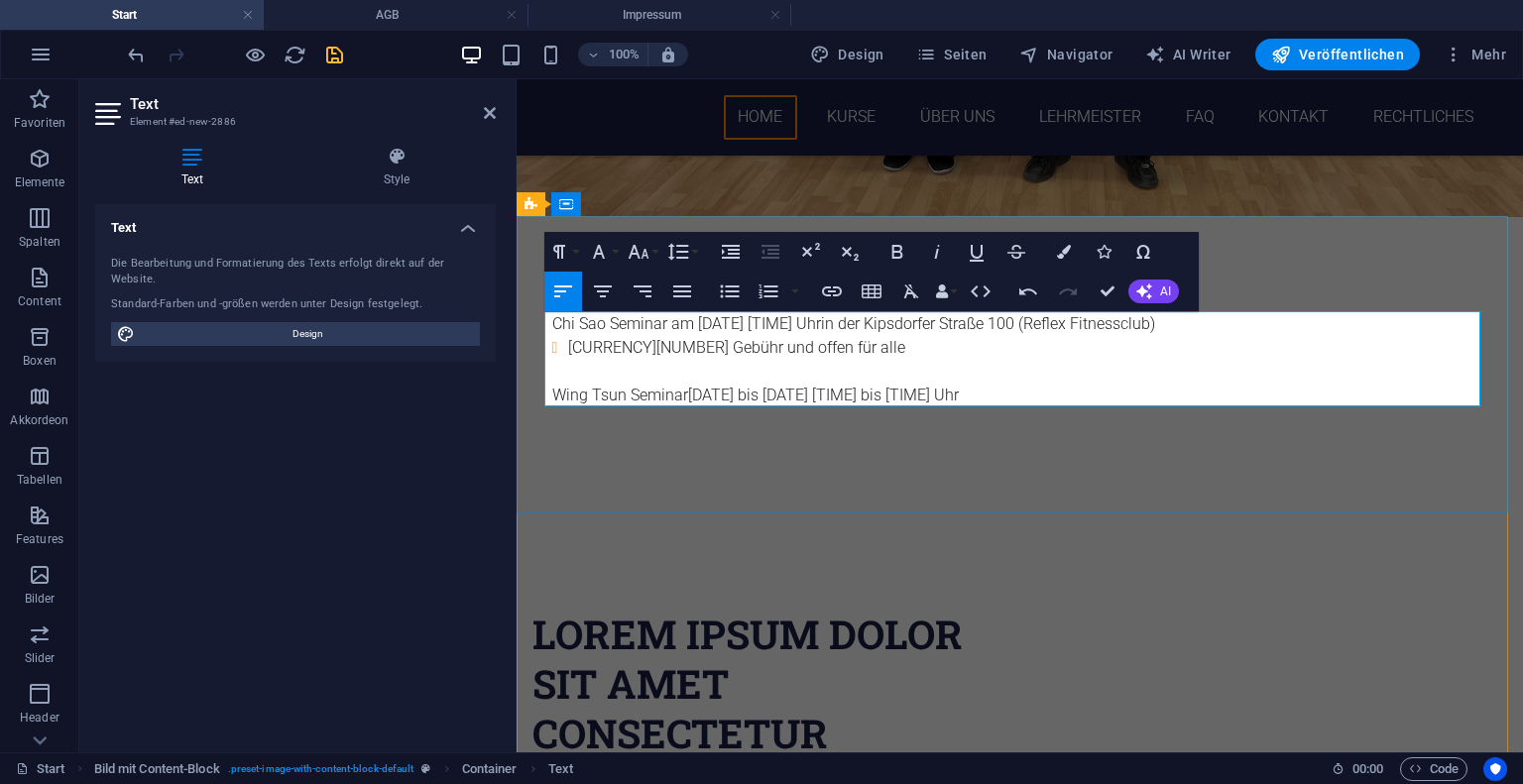 click on "Wing Tsun Seminar  [DATE] bis [DATE] [TIME]" at bounding box center [1020, 395] 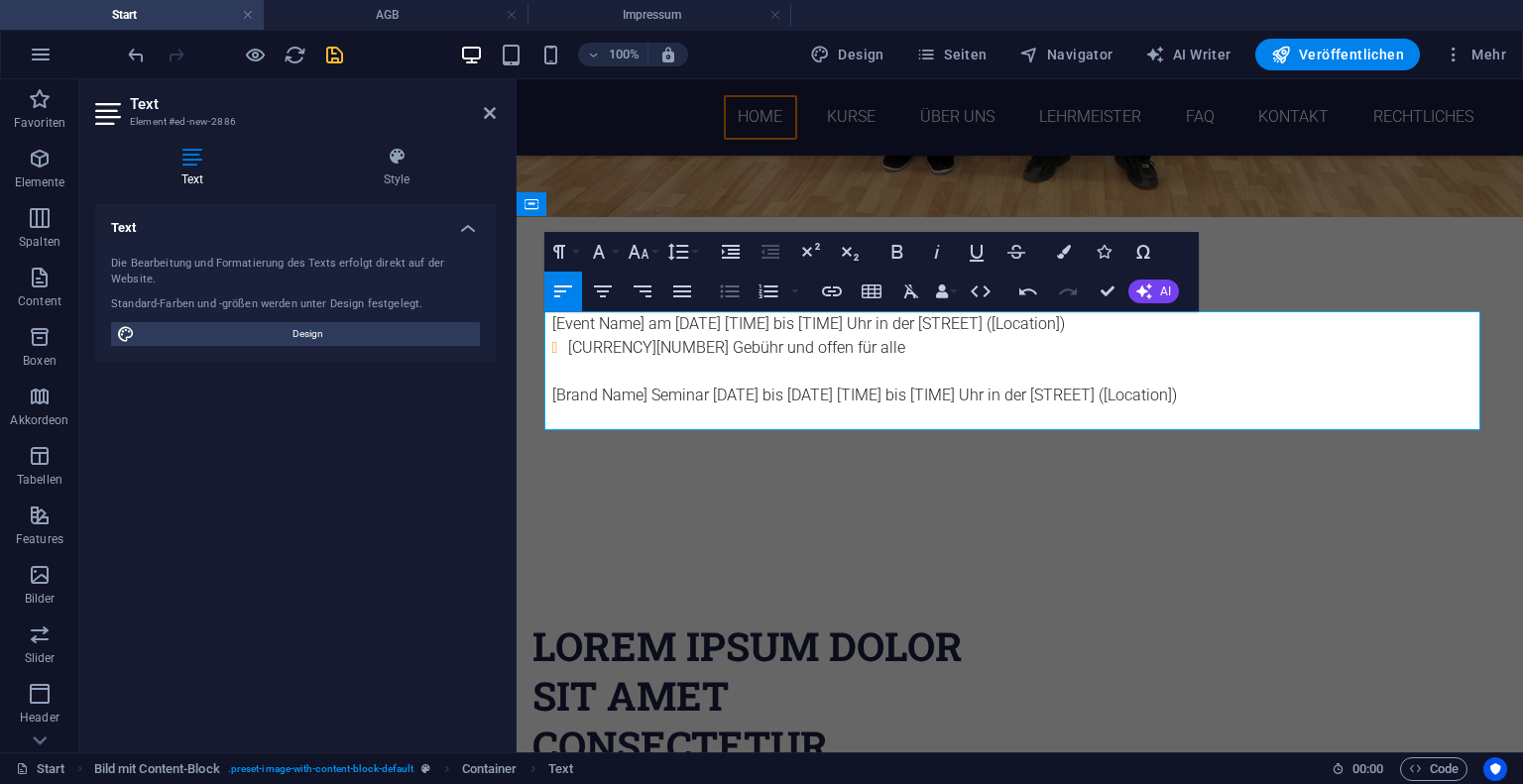 click 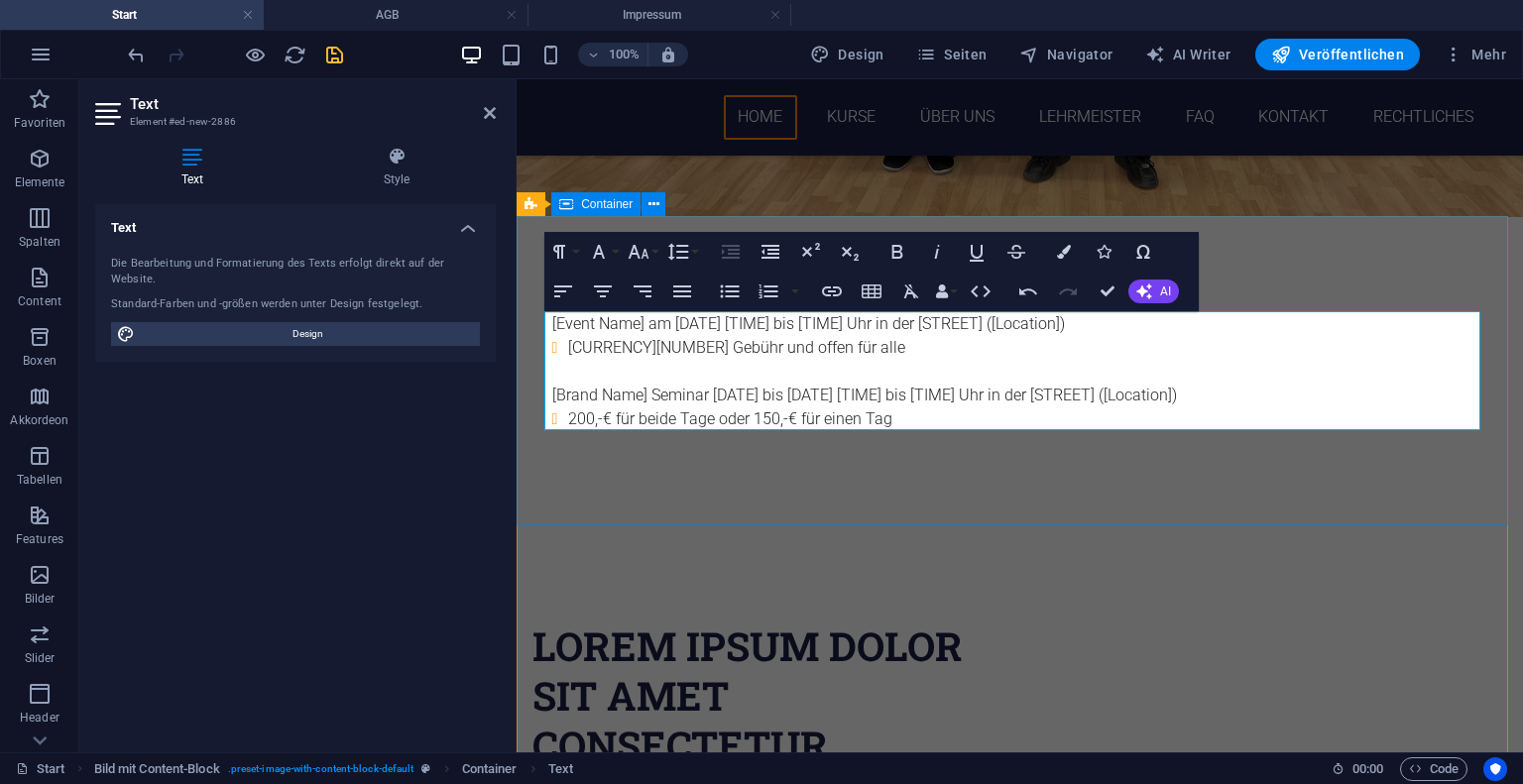 click on "Chi Sao Seminar am [DATE] [TIME] bis [TIME] Uhr in der Kipsdorfer Straße 100 (Reflex Fitnessclub) [PRICE] Gebühr und offen für alle Wing Tsun Seminar [DATE] bis [DATE] [TIME] bis [TIME] Uhr in der Kipsdorfer Straße 100 (Reflex Fitnessclub) [PRICE] für beide Tage oder [PRICE] für einen Tag" at bounding box center (1019, 372) 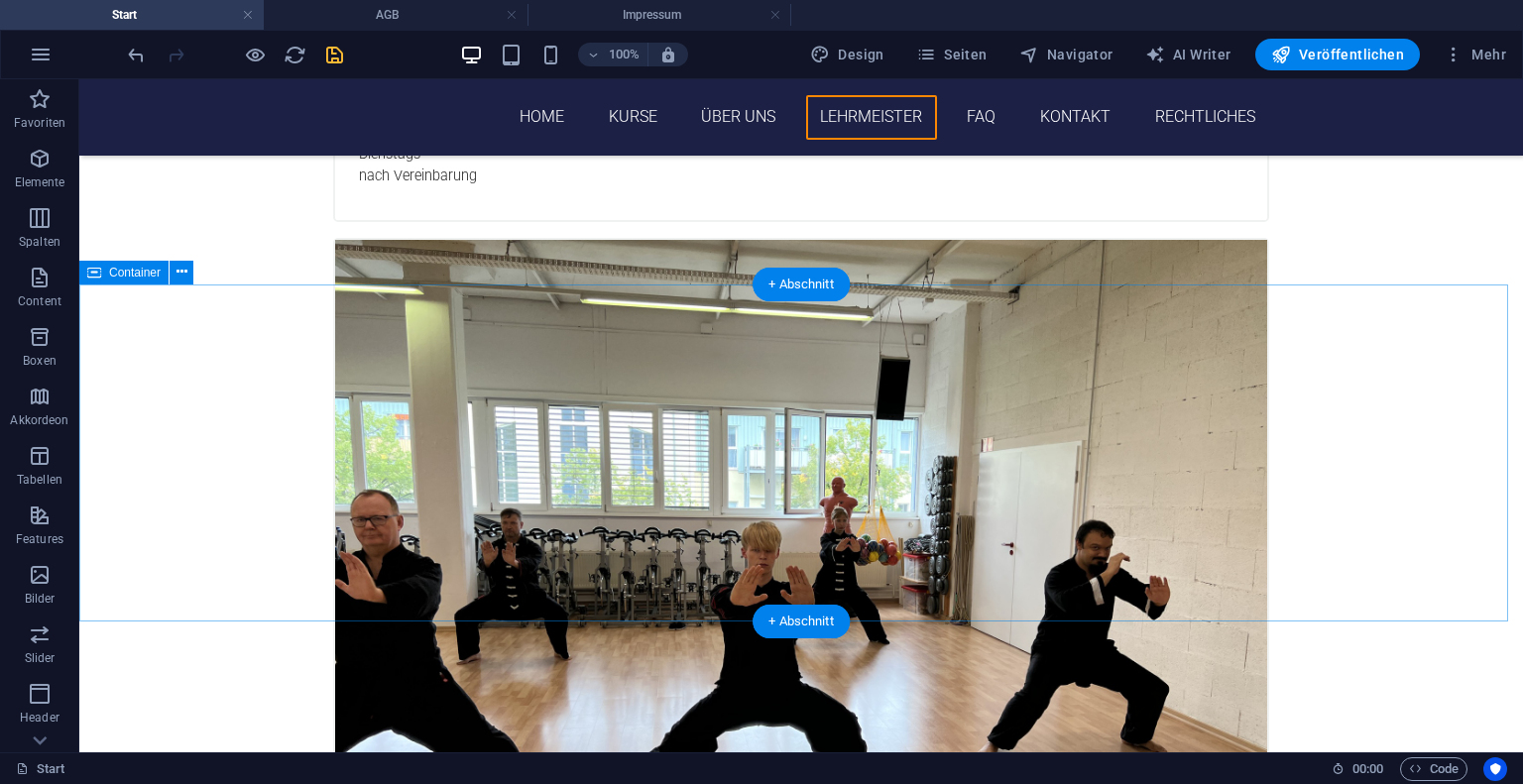 scroll, scrollTop: 3311, scrollLeft: 0, axis: vertical 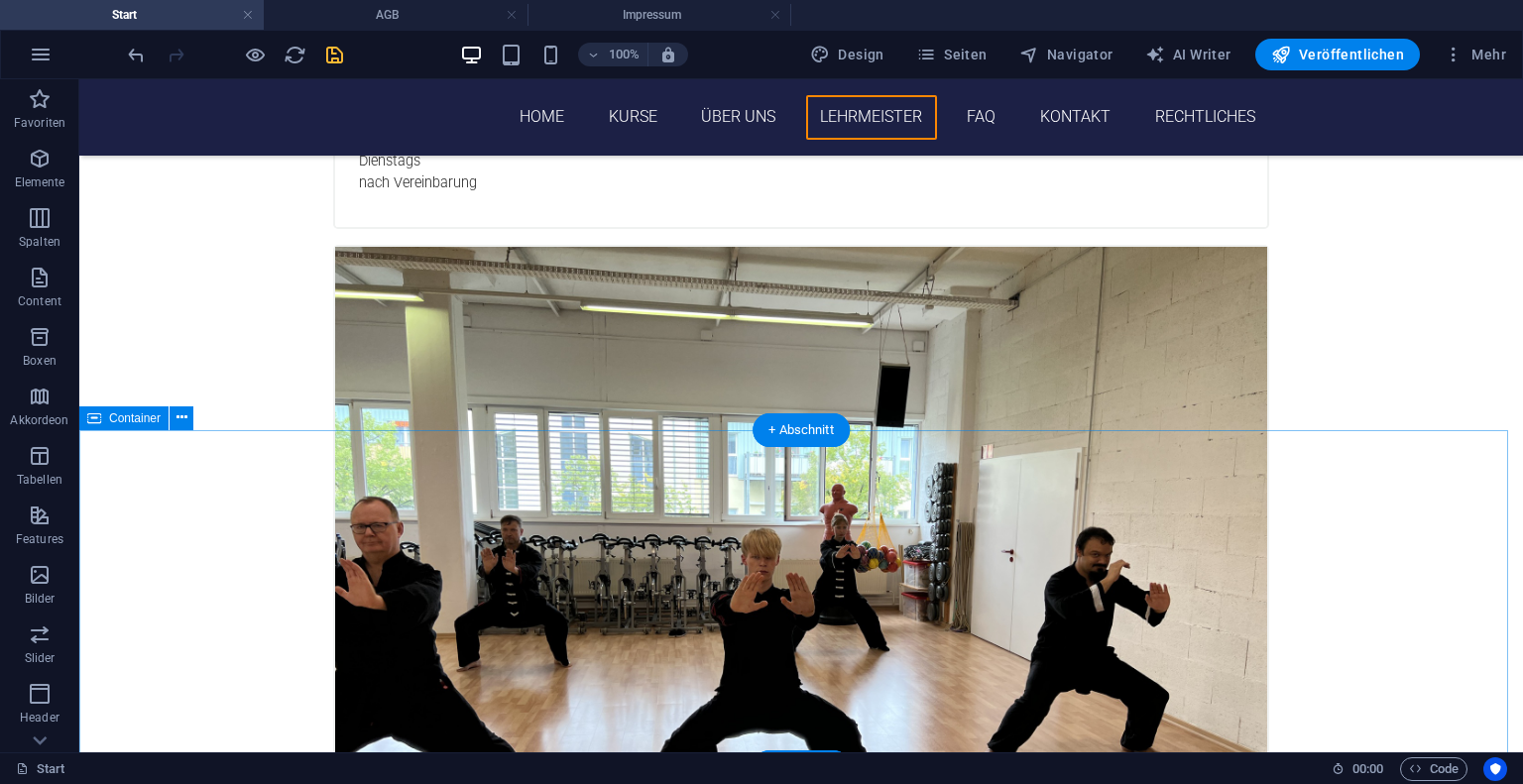 click on "SIFU Randy Brettschneider Text kommt" at bounding box center [801, 6092] 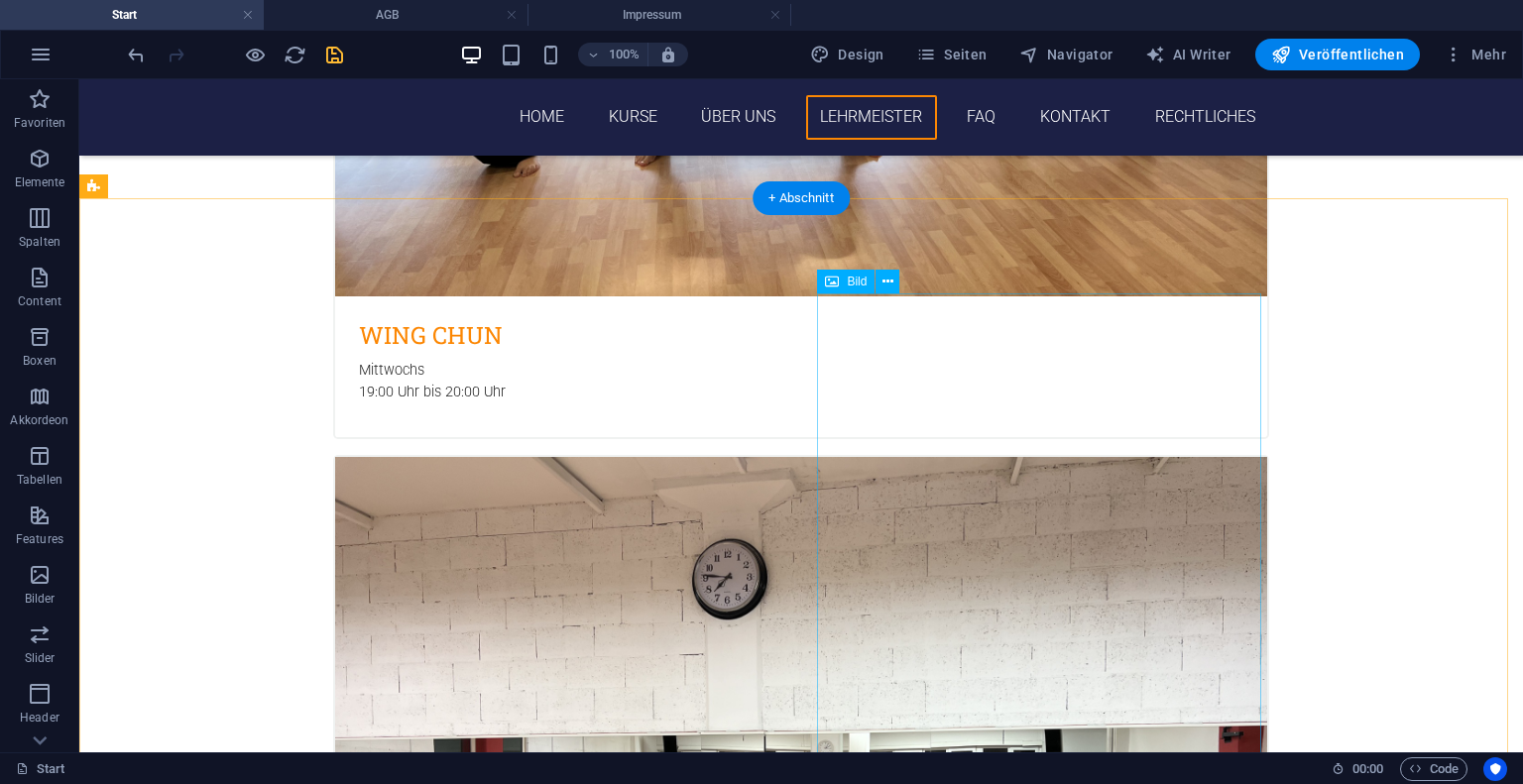 scroll, scrollTop: 3712, scrollLeft: 0, axis: vertical 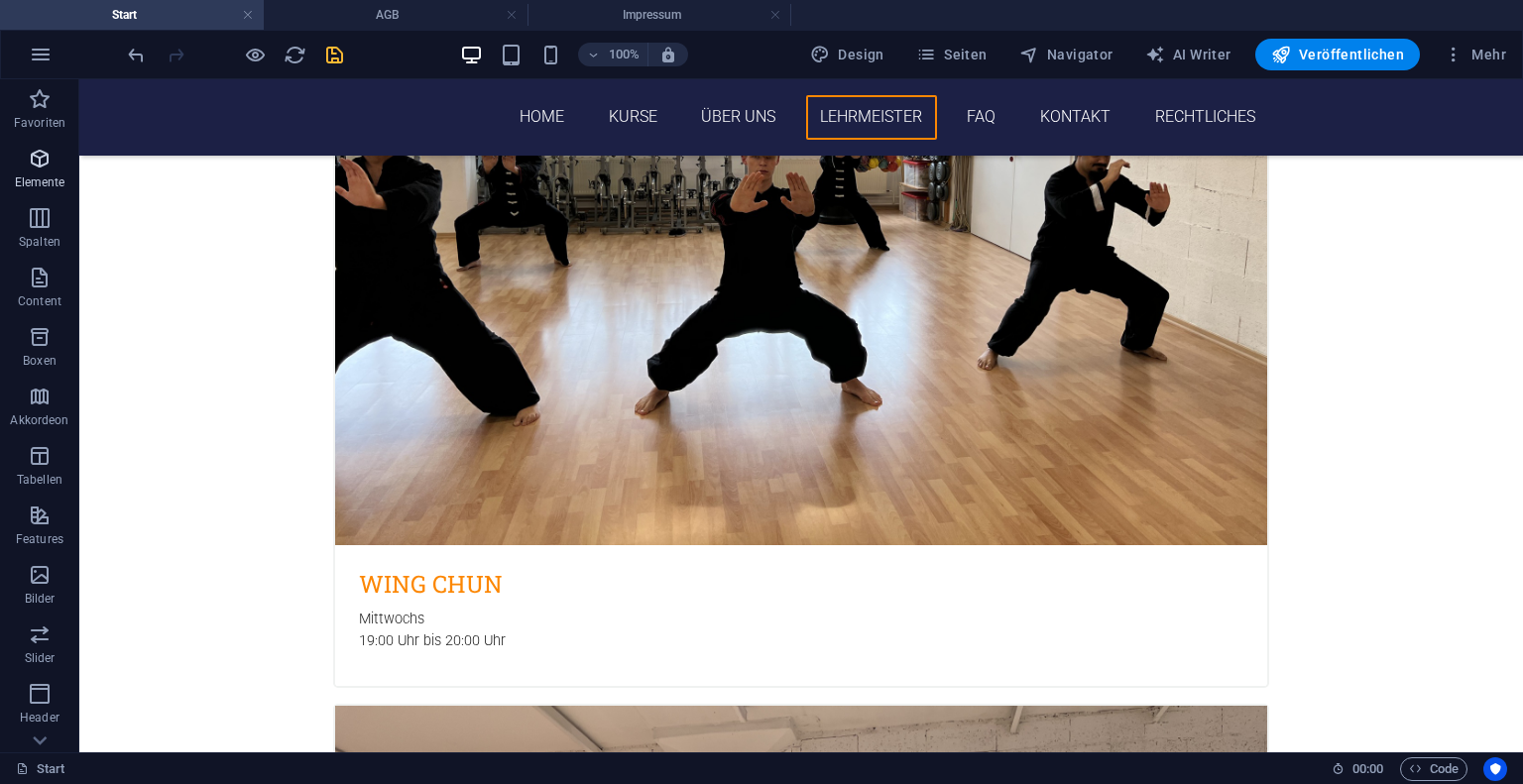 click at bounding box center [40, 159] 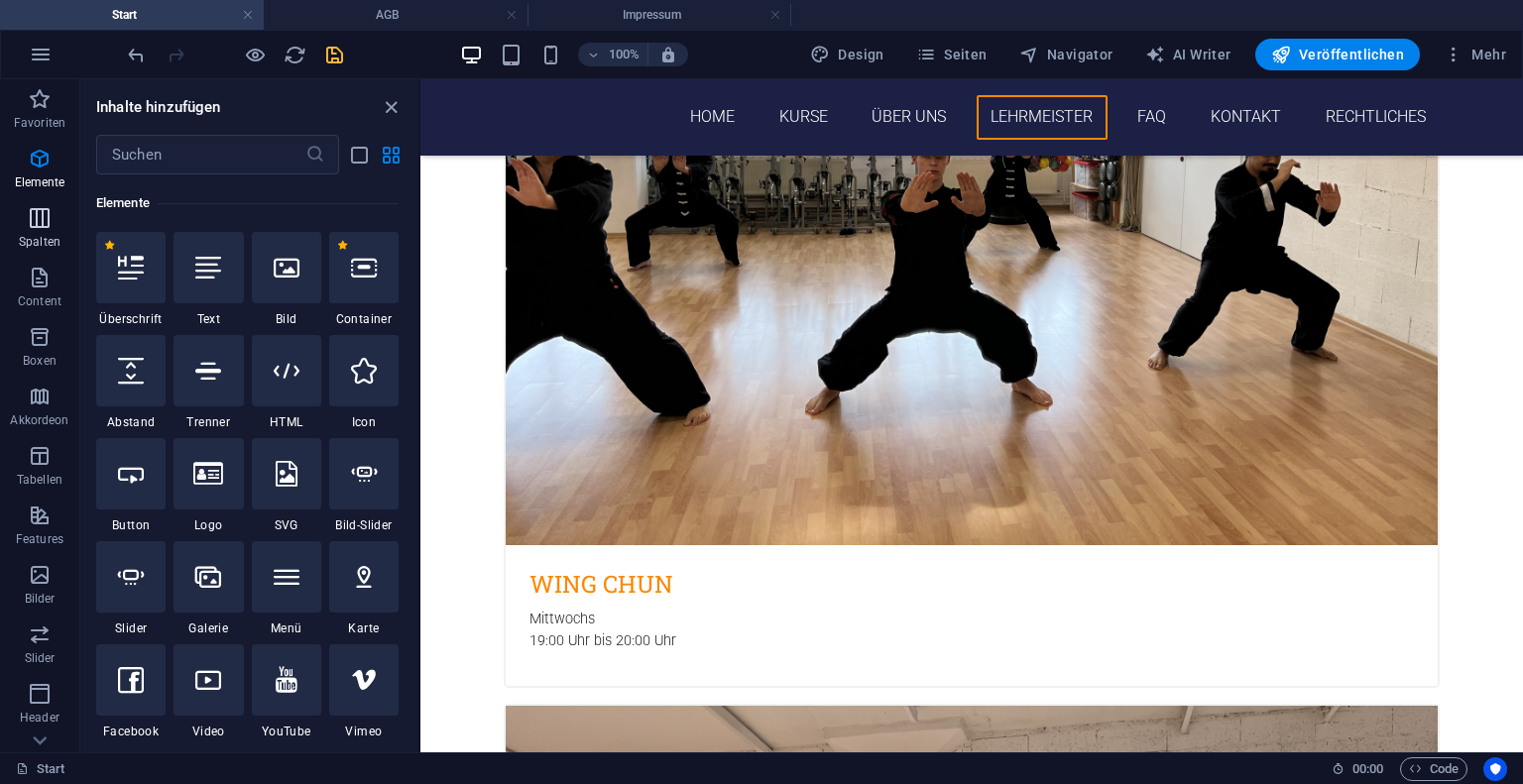click at bounding box center [40, 218] 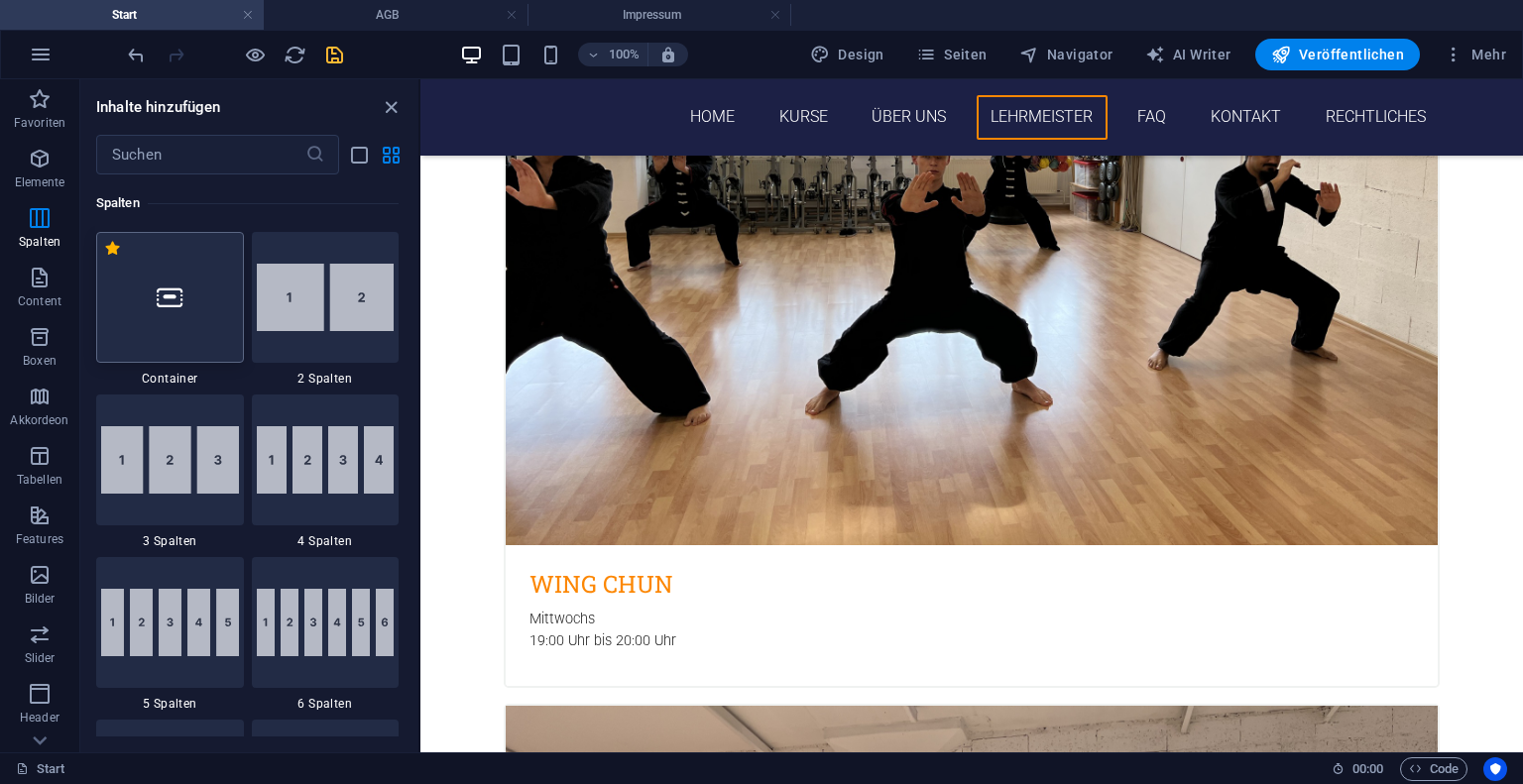 scroll, scrollTop: 980, scrollLeft: 0, axis: vertical 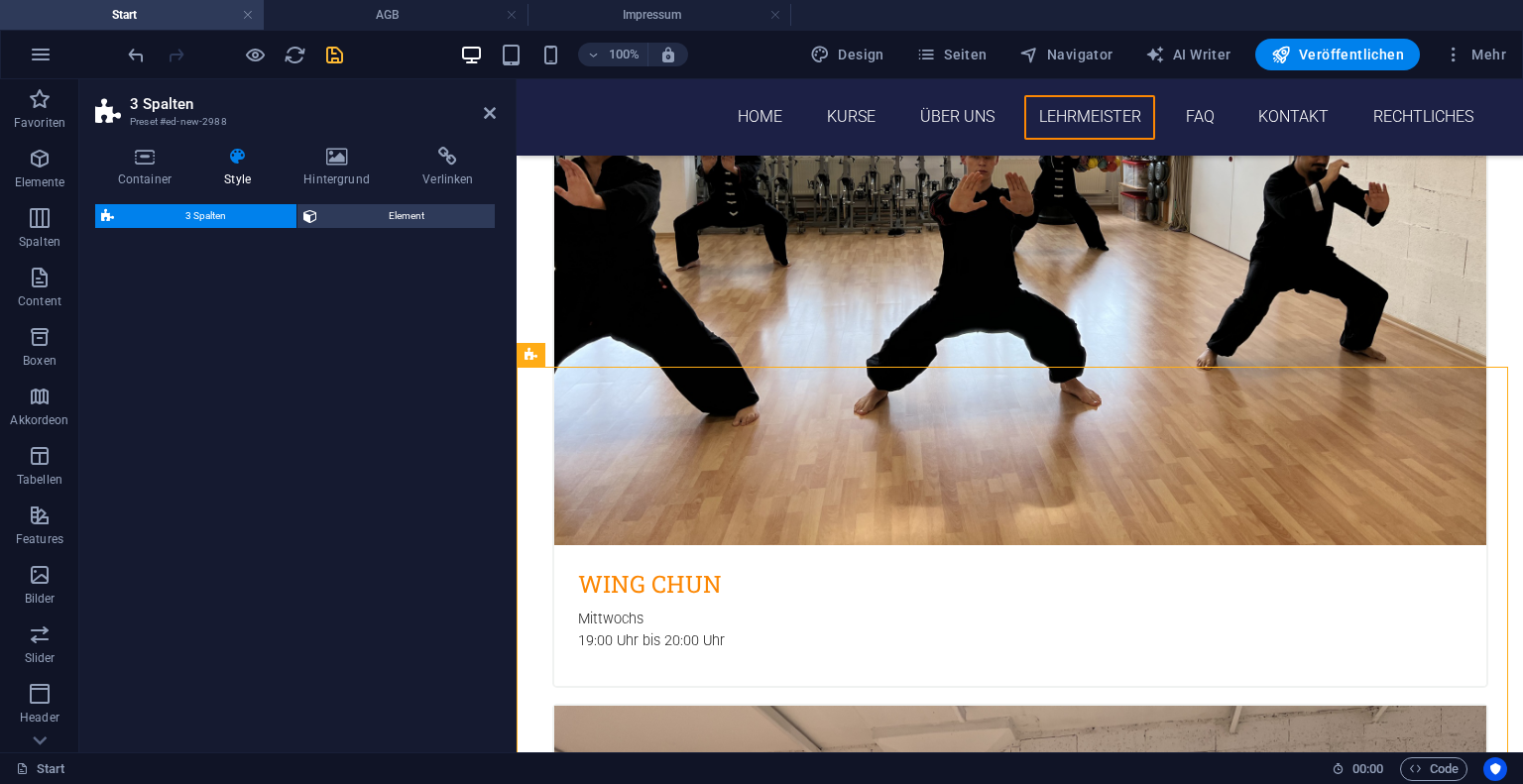 select on "rem" 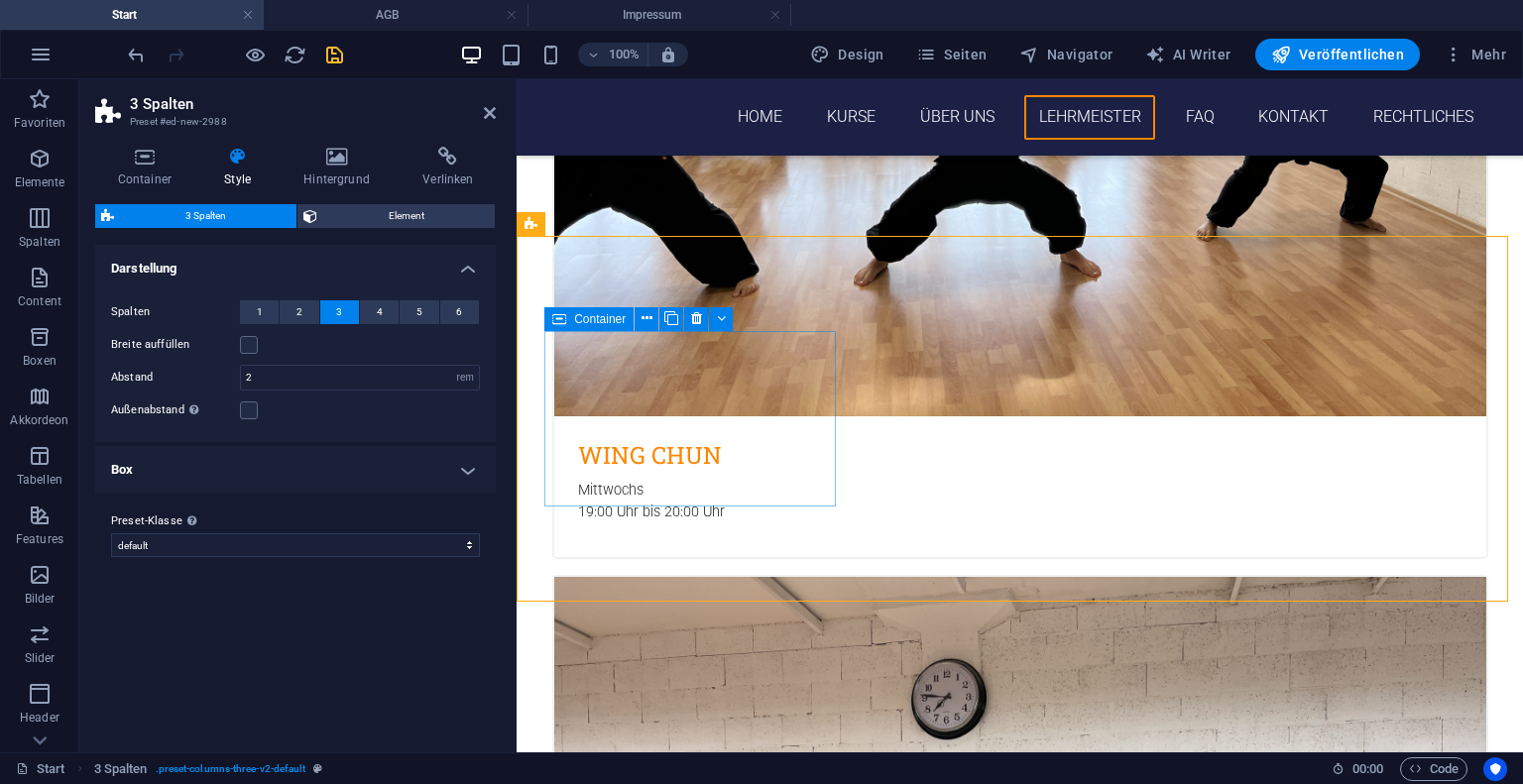 scroll, scrollTop: 3843, scrollLeft: 0, axis: vertical 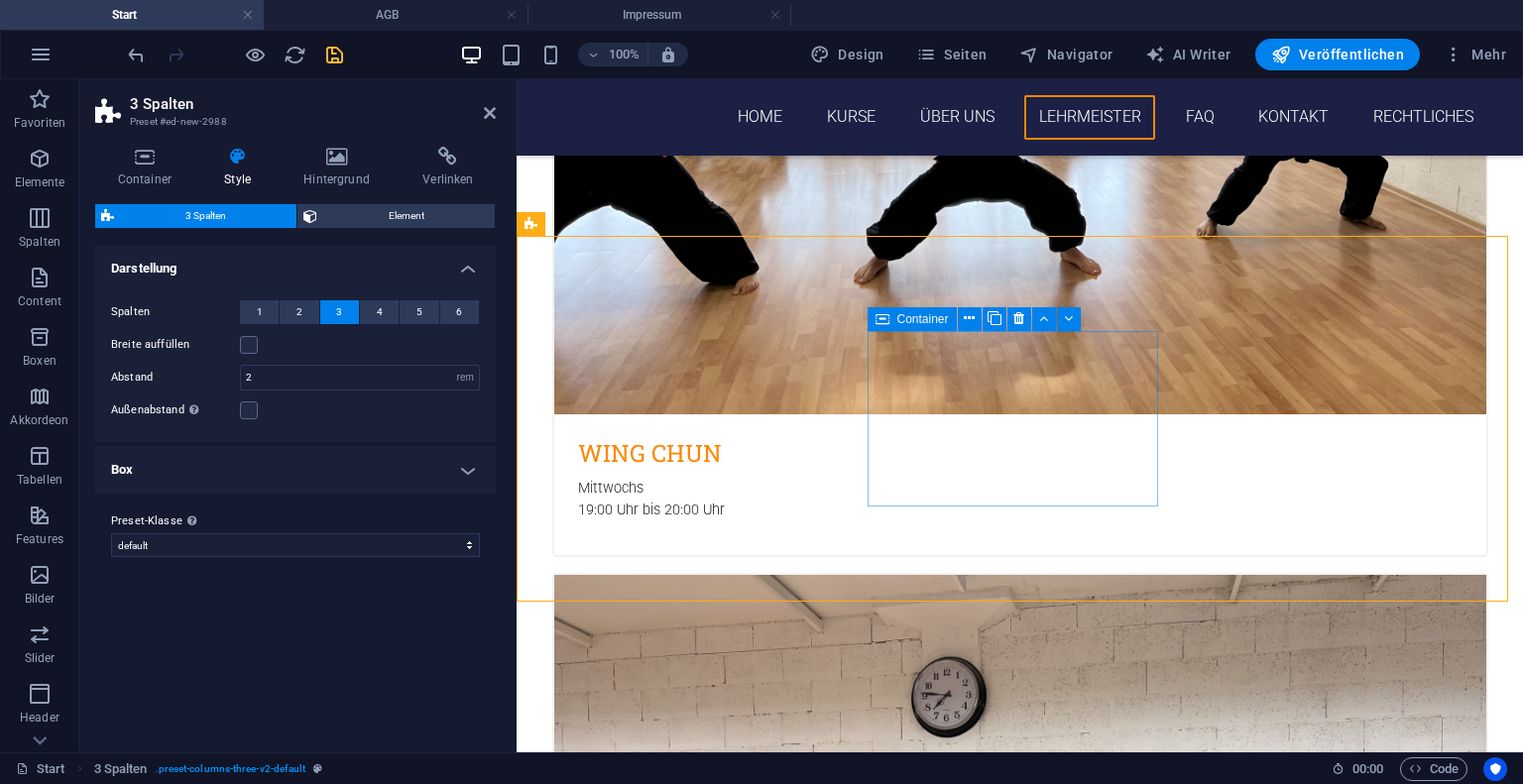 click on "Elemente hinzufügen" at bounding box center (678, 6116) 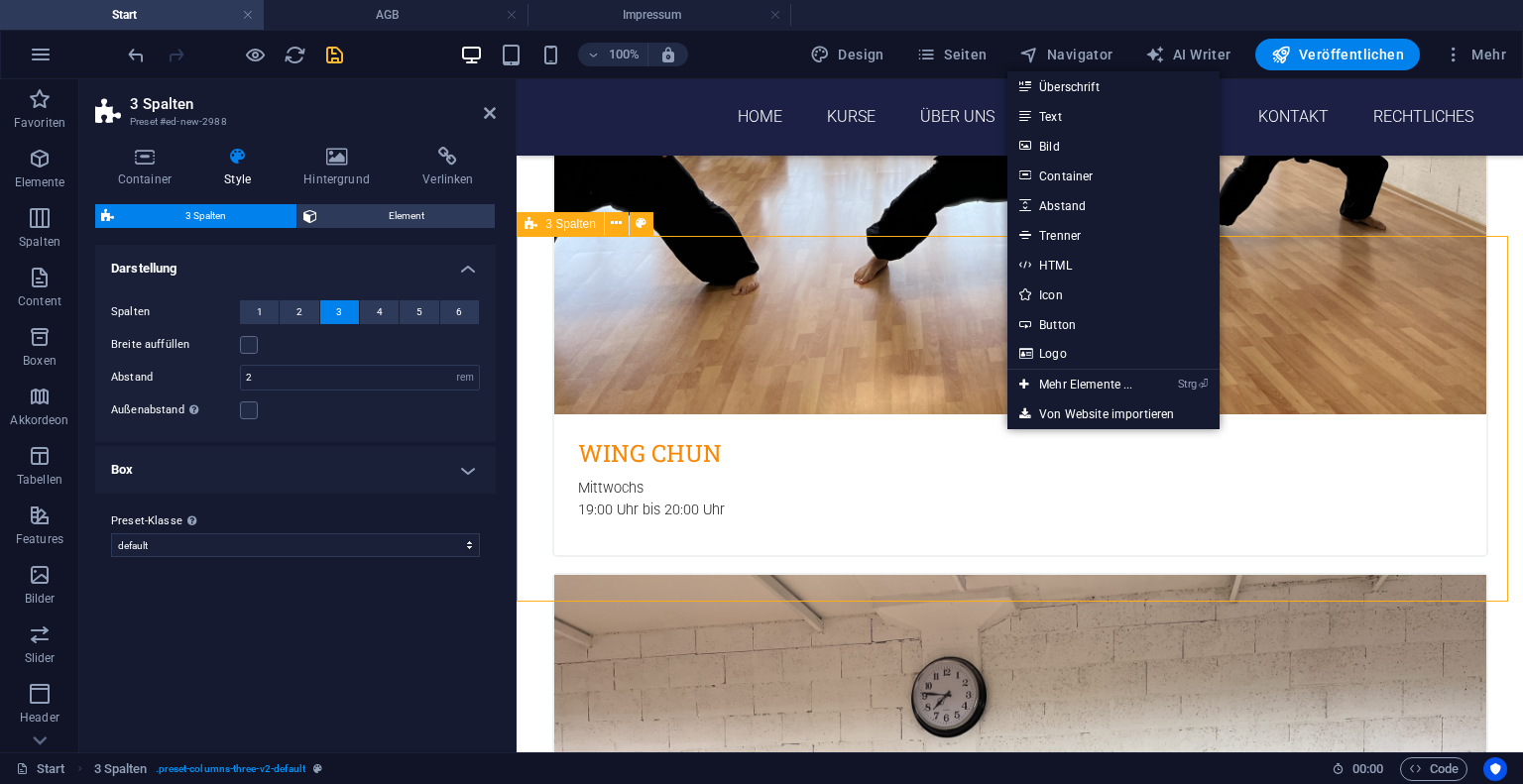 click on "Ziehe hier Inhalte hinein oder  Elemente hinzufügen  Zwischenablage einfügen Ziehe hier Inhalte hinein oder  Elemente hinzufügen  Zwischenablage einfügen Ziehe hier Inhalte hinein oder  Elemente hinzufügen  Zwischenablage einfügen" at bounding box center [1019, 6104] 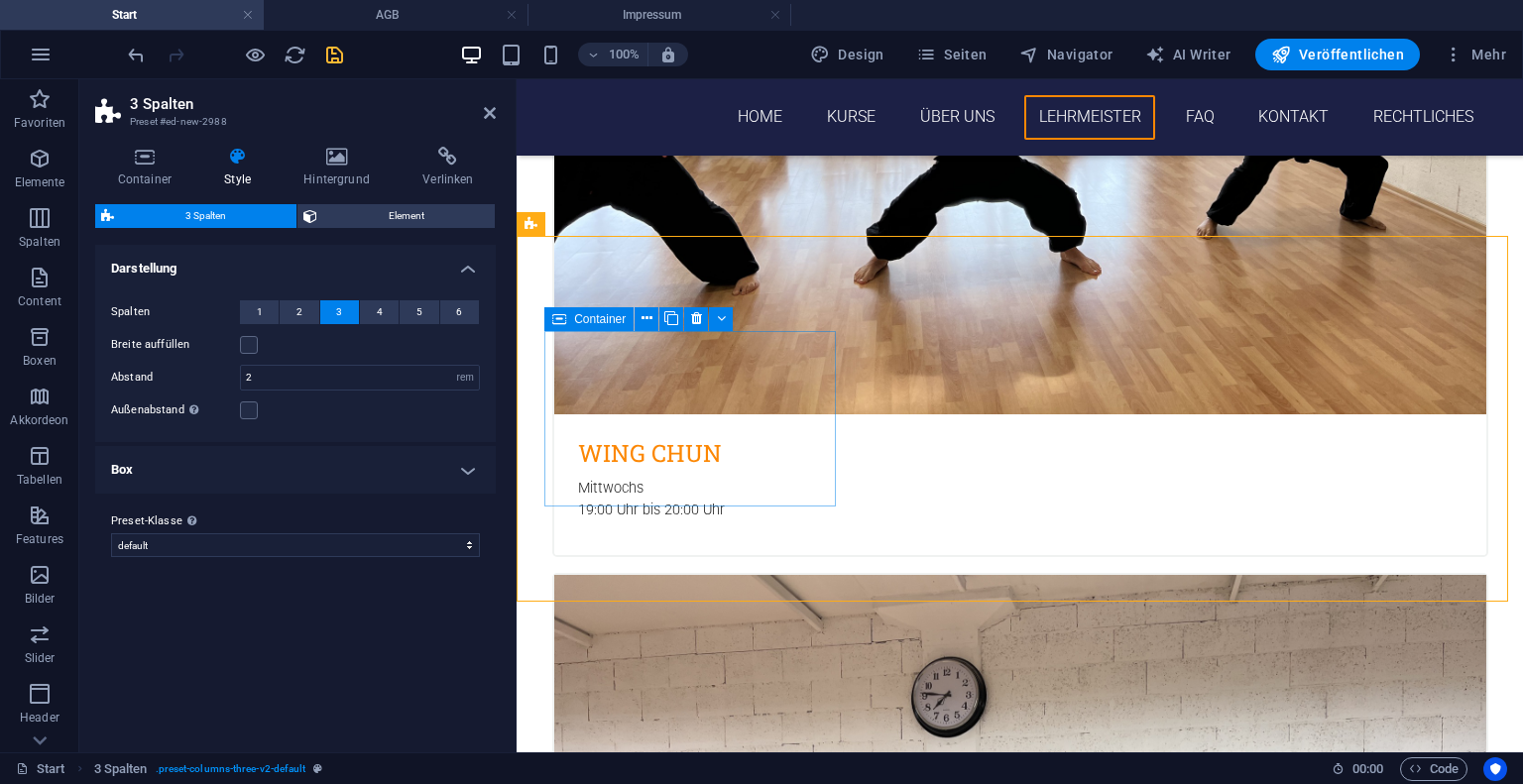 click on "Elemente hinzufügen" at bounding box center (678, 5924) 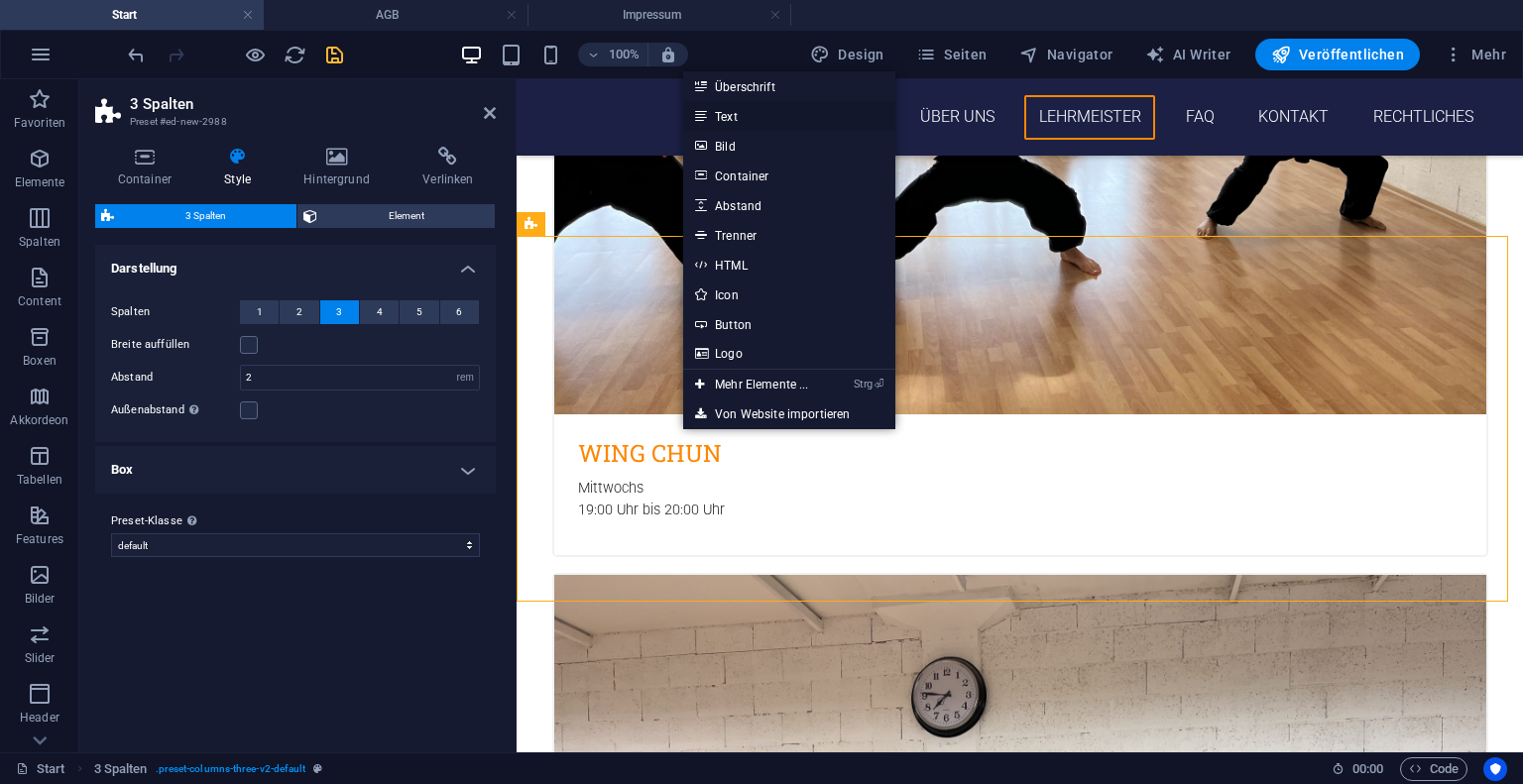 click on "Text" at bounding box center [788, 116] 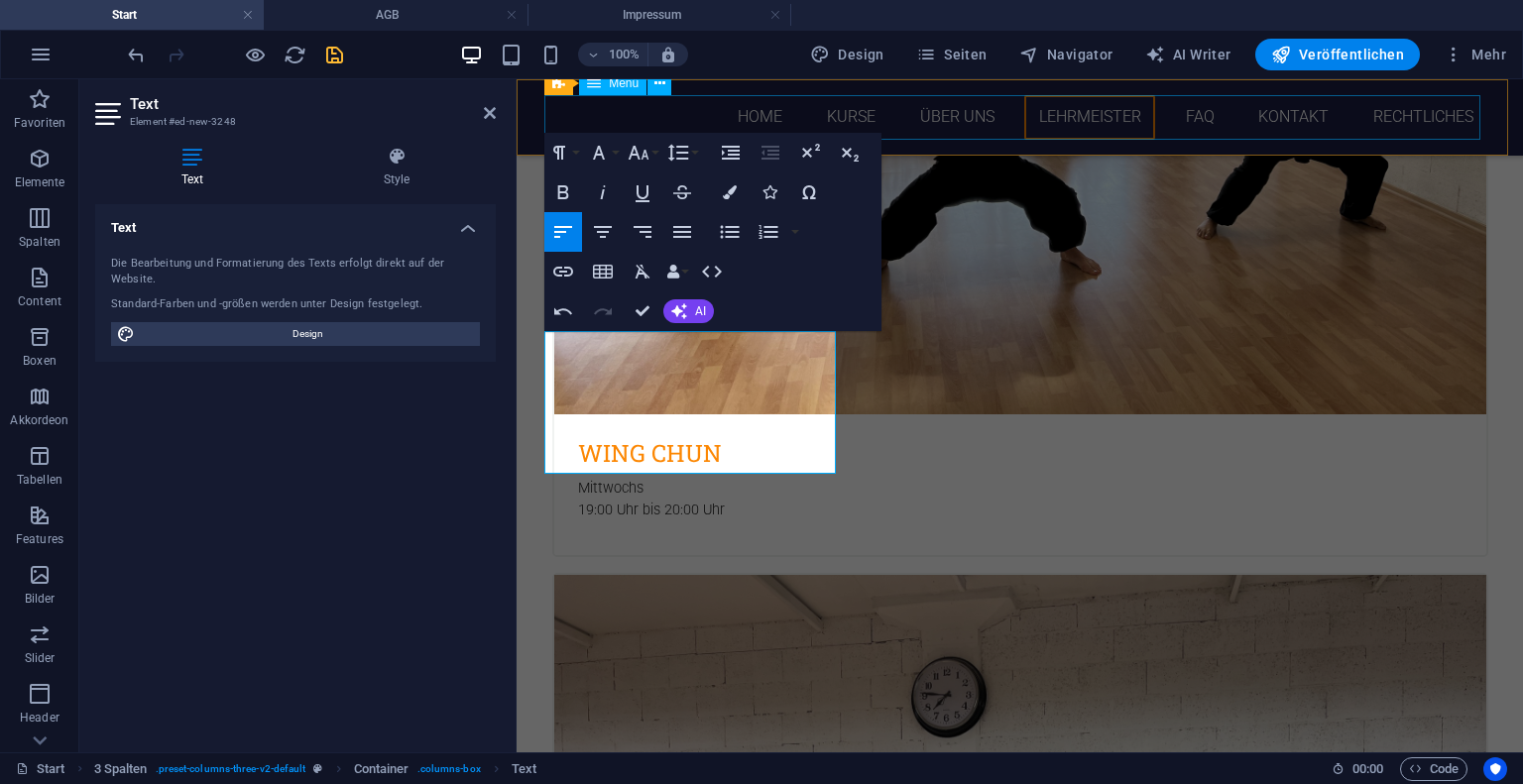 scroll, scrollTop: 2877, scrollLeft: 0, axis: vertical 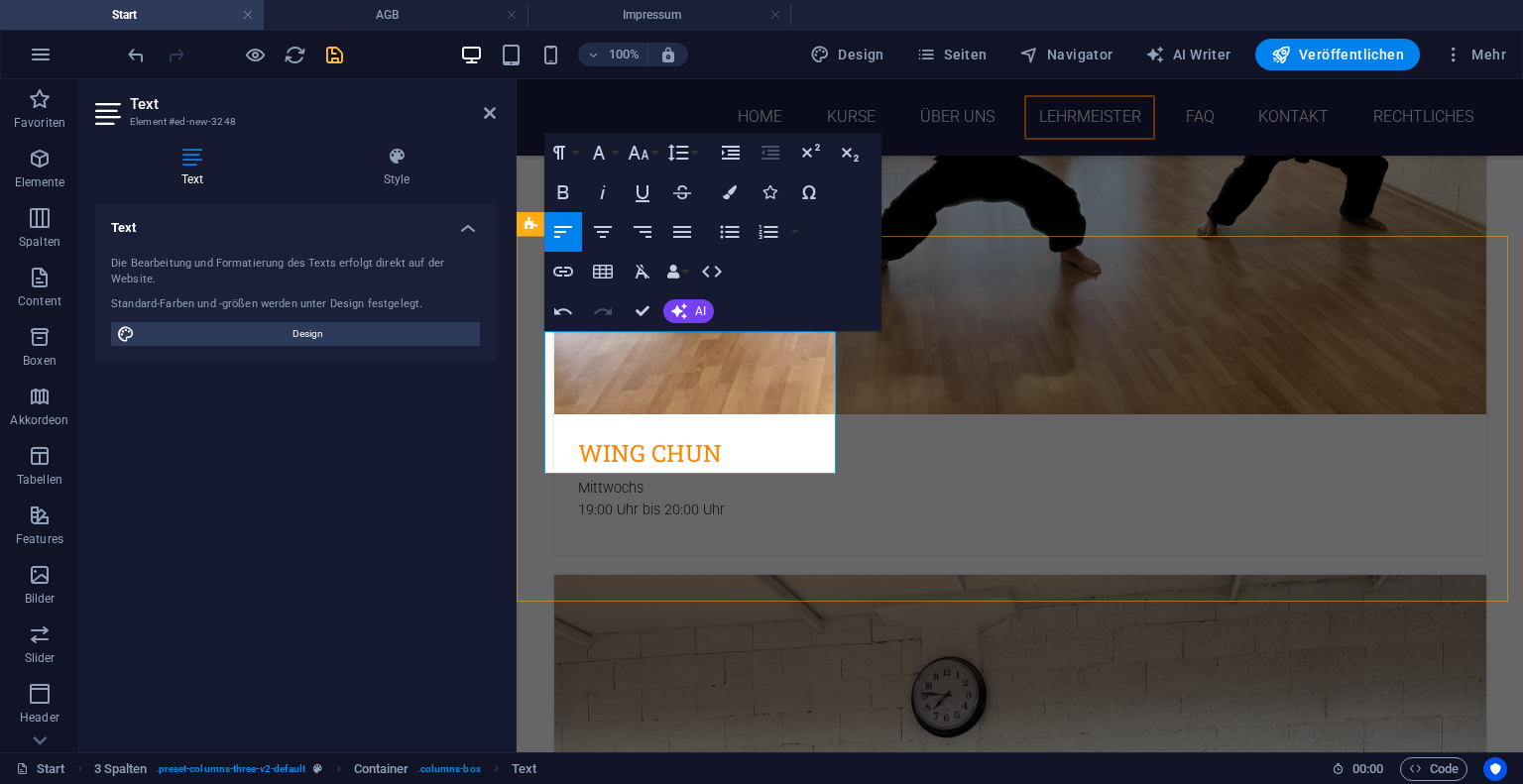 click on "Am [DATE] zeichnete Großmeister Samuel Kwok den Leiter dieser Schule mit einer der höchsten Würdigungen der Wing Chun Martial Art Accociation aus, mit der „Hall of Fame Martial Arts“ Am [DATE] zeichnete Großmeister Samuel Kwok den Leiter dieser Schule mit einer der höchsten Würdigungen der Wing Chun Martial Art Accociation aus, mit der „Hall of Fame Martial Arts“ Ziehe hier Inhalte hinein oder  Elemente hinzufügen  Zwischenablage einfügen Ziehe hier Inhalte hinein oder  Elemente hinzufügen  Zwischenablage einfügen" at bounding box center [1019, 6088] 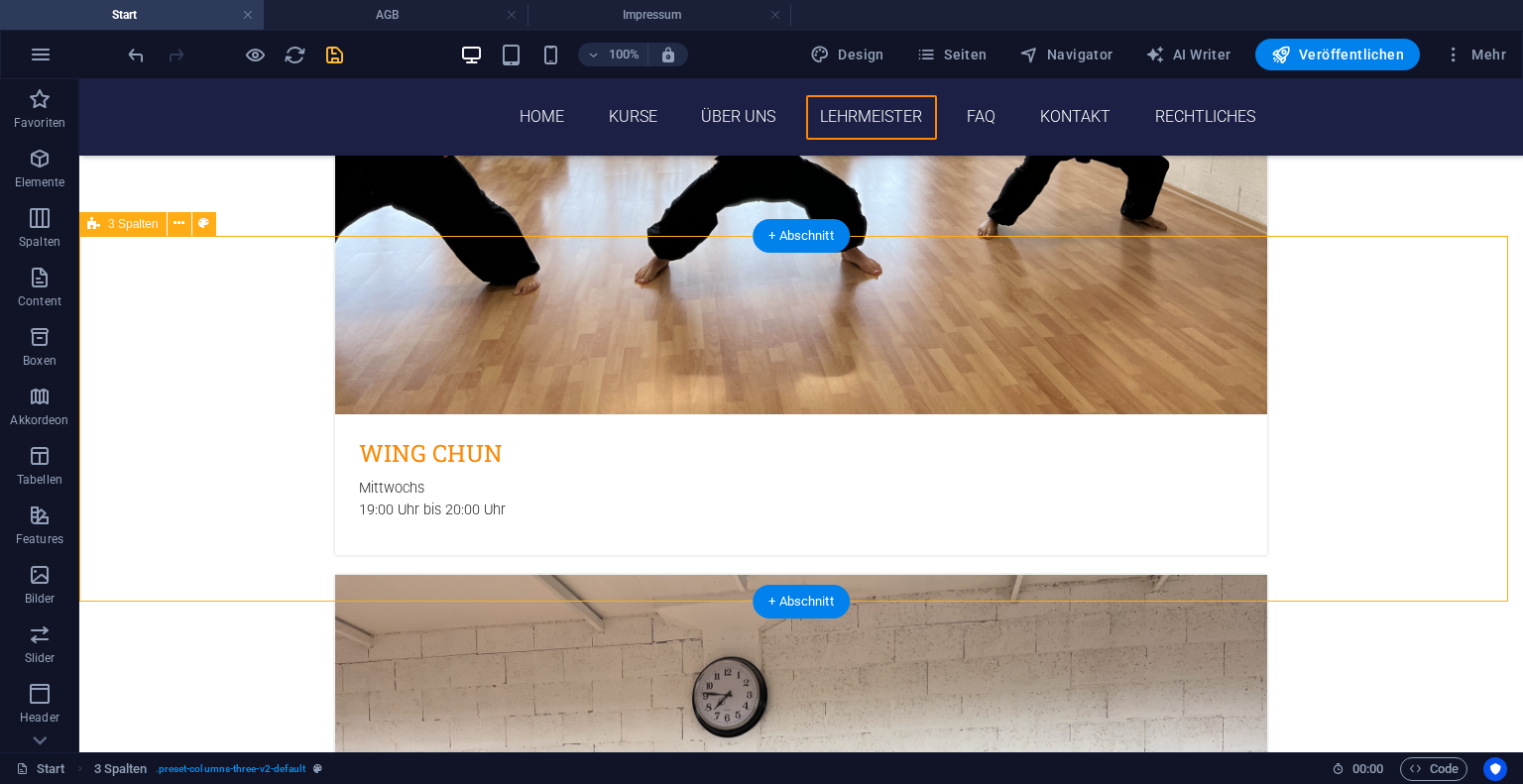 click on "Am 15. Juni 2024 zeichnete Großmeister Samuel Kwok den Leiter dieser Schule mit einer der höchsten Würdigungen der Wing Chun Martial Art Accociation aus, mit der „Hall of Fame Martial Arts“ Ziehe hier Inhalte hinein oder  Elemente hinzufügen  Zwischenablage einfügen Ziehe hier Inhalte hinein oder  Elemente hinzufügen  Zwischenablage einfügen" at bounding box center [801, 6088] 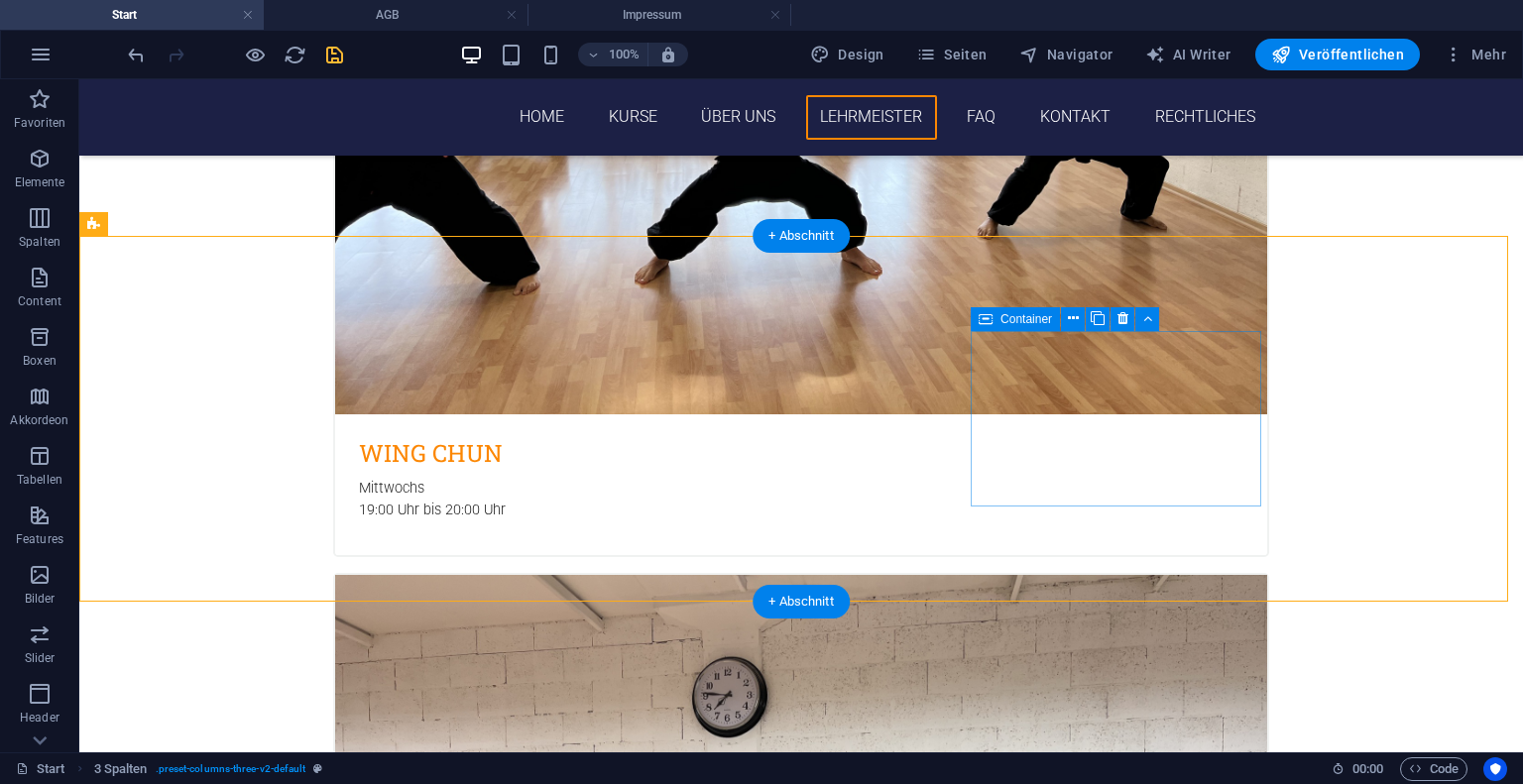 click on "Elemente hinzufügen" at bounding box center (241, 6275) 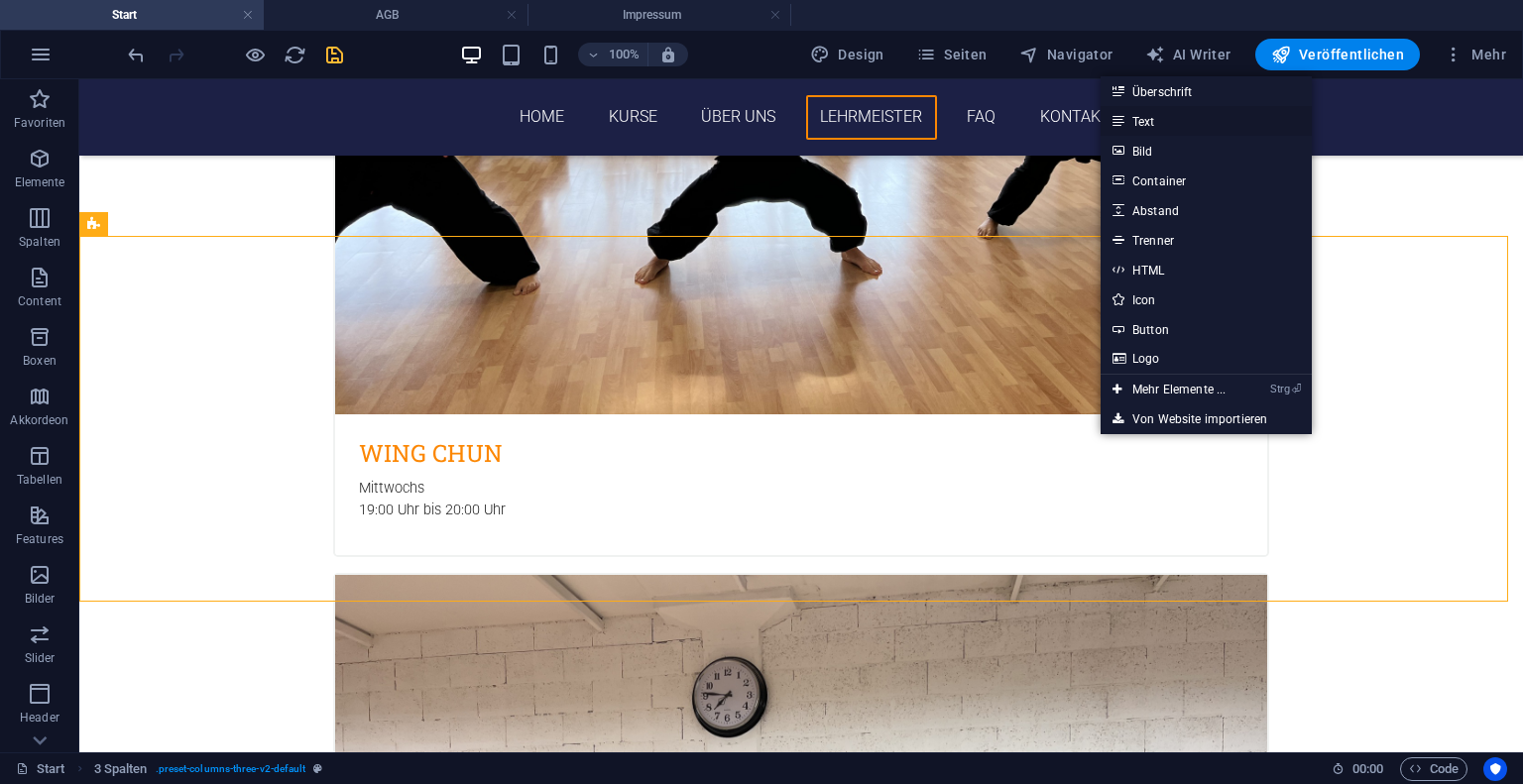 click on "Text" at bounding box center [1206, 121] 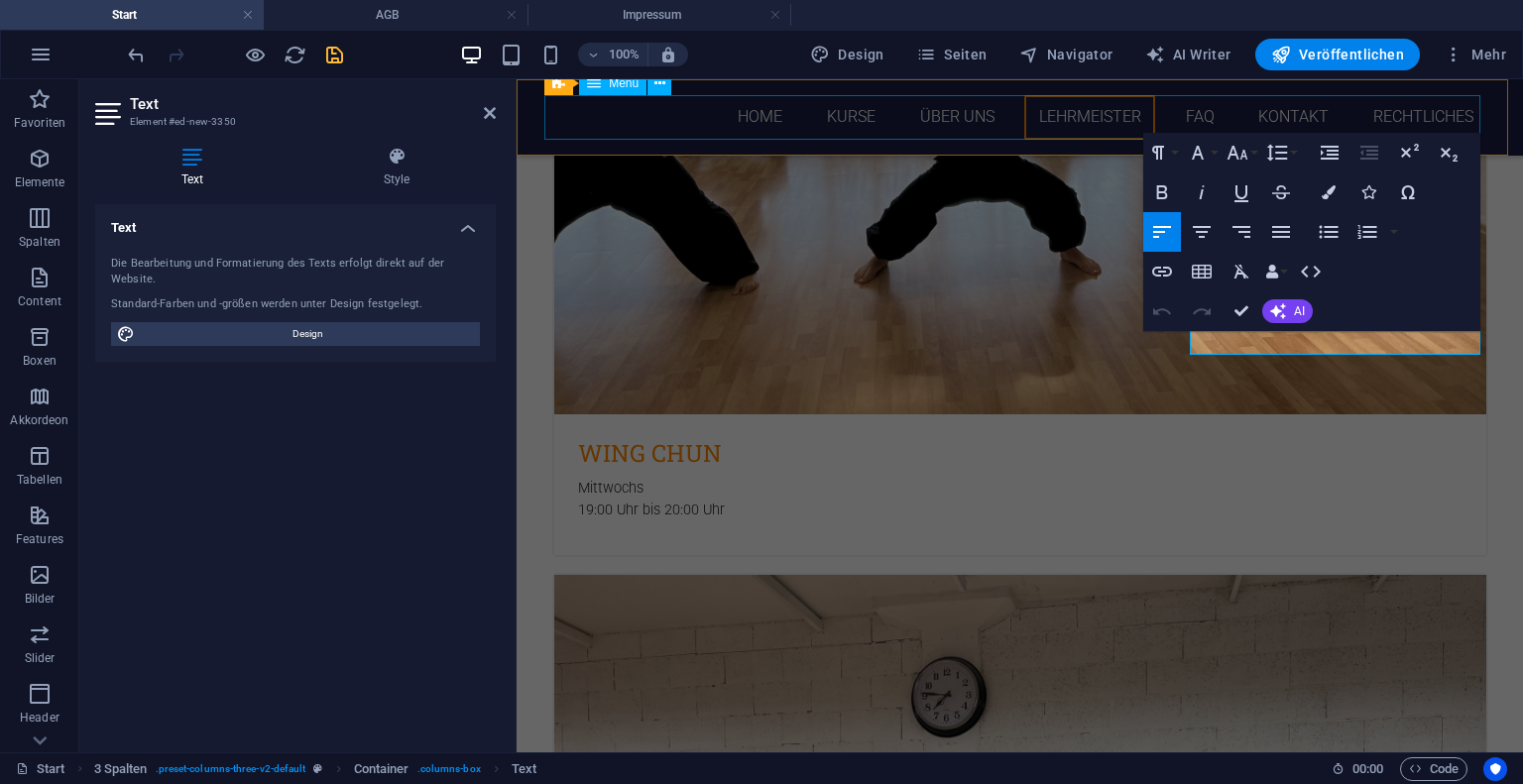 scroll, scrollTop: 5830, scrollLeft: 0, axis: vertical 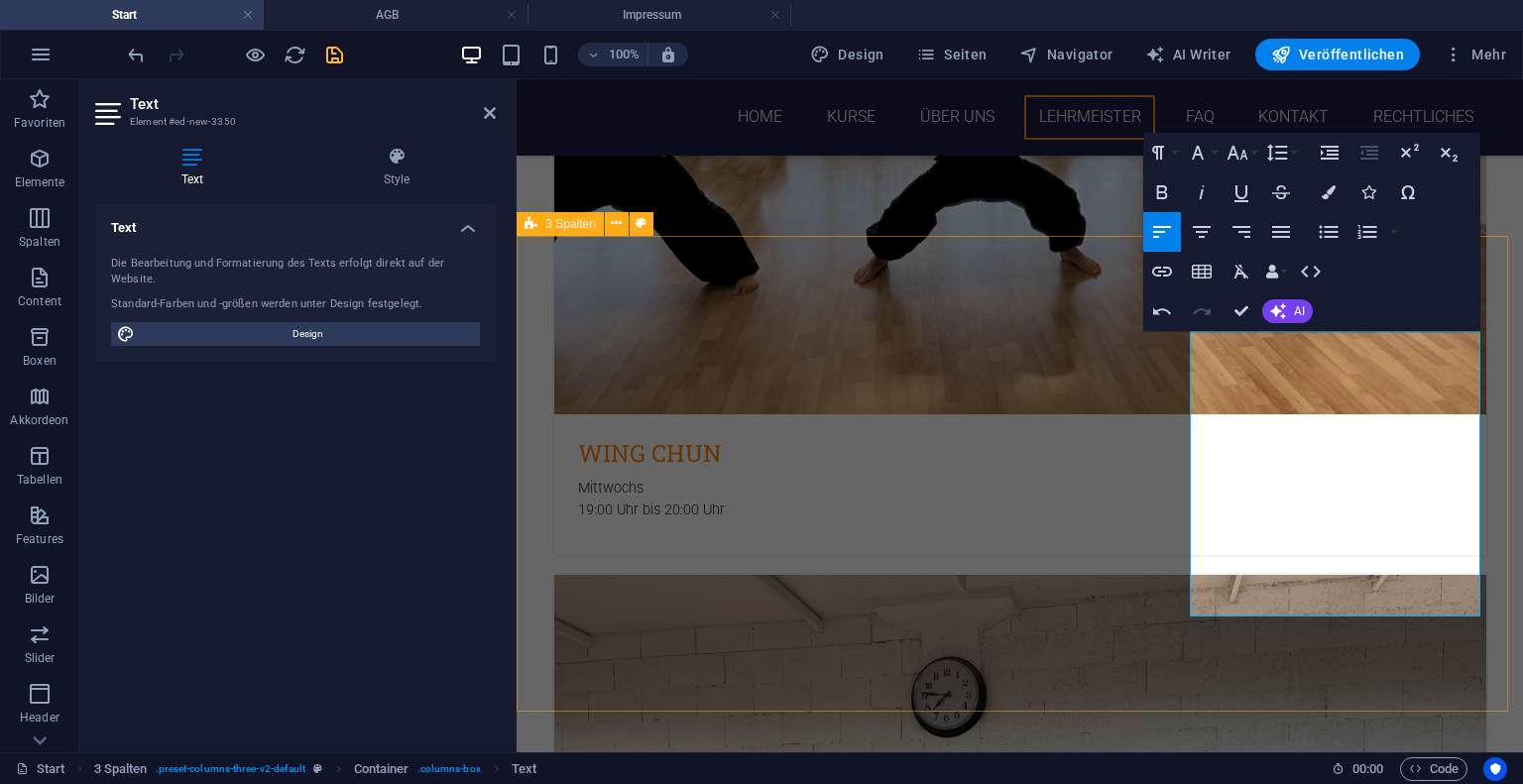 click on "Am 15. Juni 2024 zeichnete Großmeister Samuel Kwok den Leiter dieser Schule mit einer der höchsten Würdigungen der Wing Chun Martial Art Accociation aus, mit der „Hall of Fame Martial Arts“ Ziehe hier Inhalte hinein oder Elemente hinzufügen Zwischenablage einfügen Ebenso wichtig wie der gemeinsame Unterricht ist es außerhalb dessen, Zeit mit einander zu verbringen. Sei es gemeinsames Kaffee trinken, Weihnachtsfeiern oder auch spontan nach dem Unterricht noch etwas sitzen und sich über offene Fragen auszutauschen. Im Übrigen sind bei solchen Versnstaltungen Familienangehörige sehr gern mit dabei. Ebenso wichtig wie der gemeinsame Unterricht ist es außerhalb dessen, Zeit mit einander zu verbringen. Sei es gemeinsames Kaffee trinken, Weihnachtsfeiern oder auch spontan nach dem Unterricht noch etwas sitzen und sich über offene Fragen auszutauschen. Im Übrigen sind bei solchen Versnstaltungen Familienangehörige sehr gern mit dabei." at bounding box center (1019, 6142) 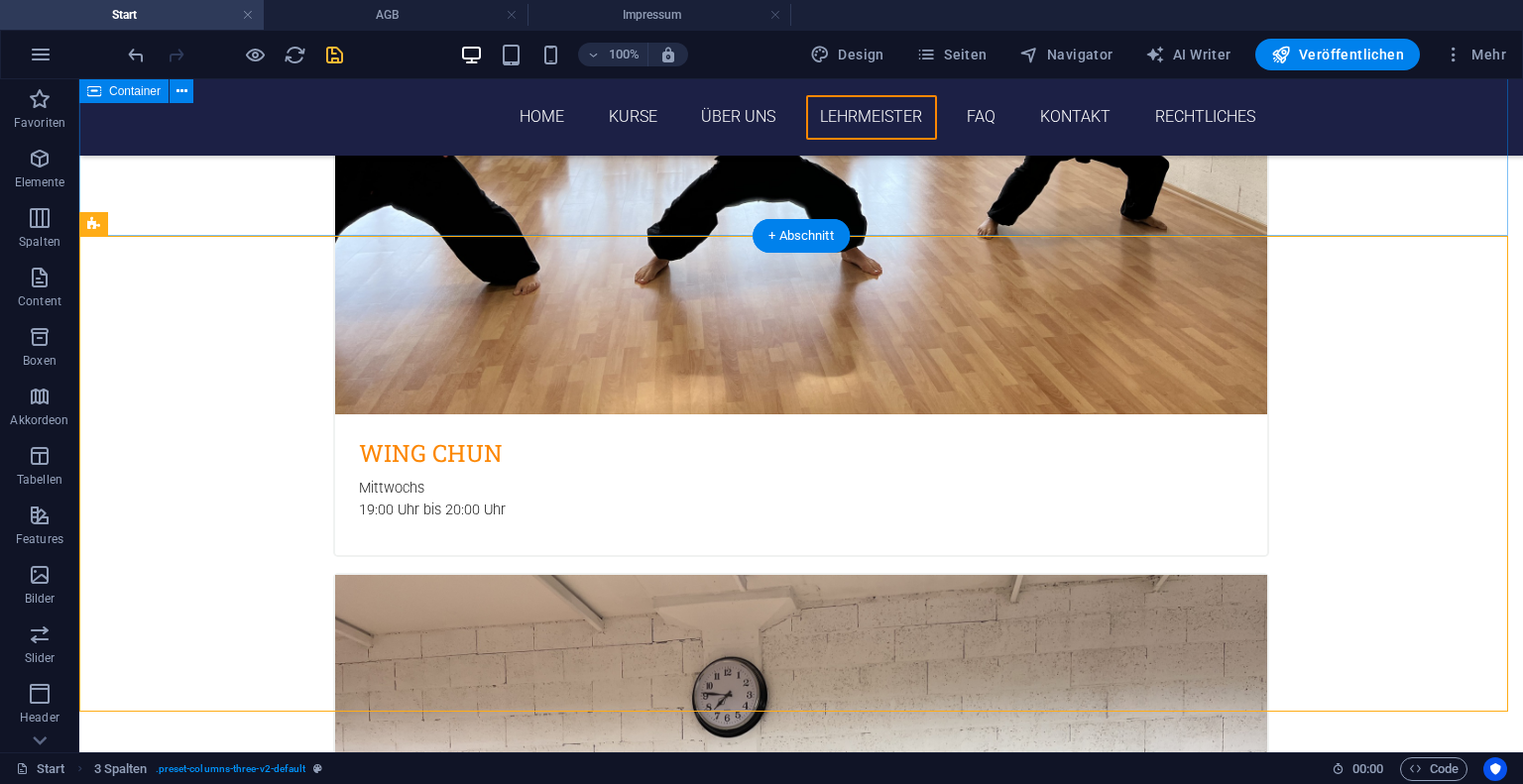 click on "SIFU Randy Brettschneider Text kommt" at bounding box center [801, 5560] 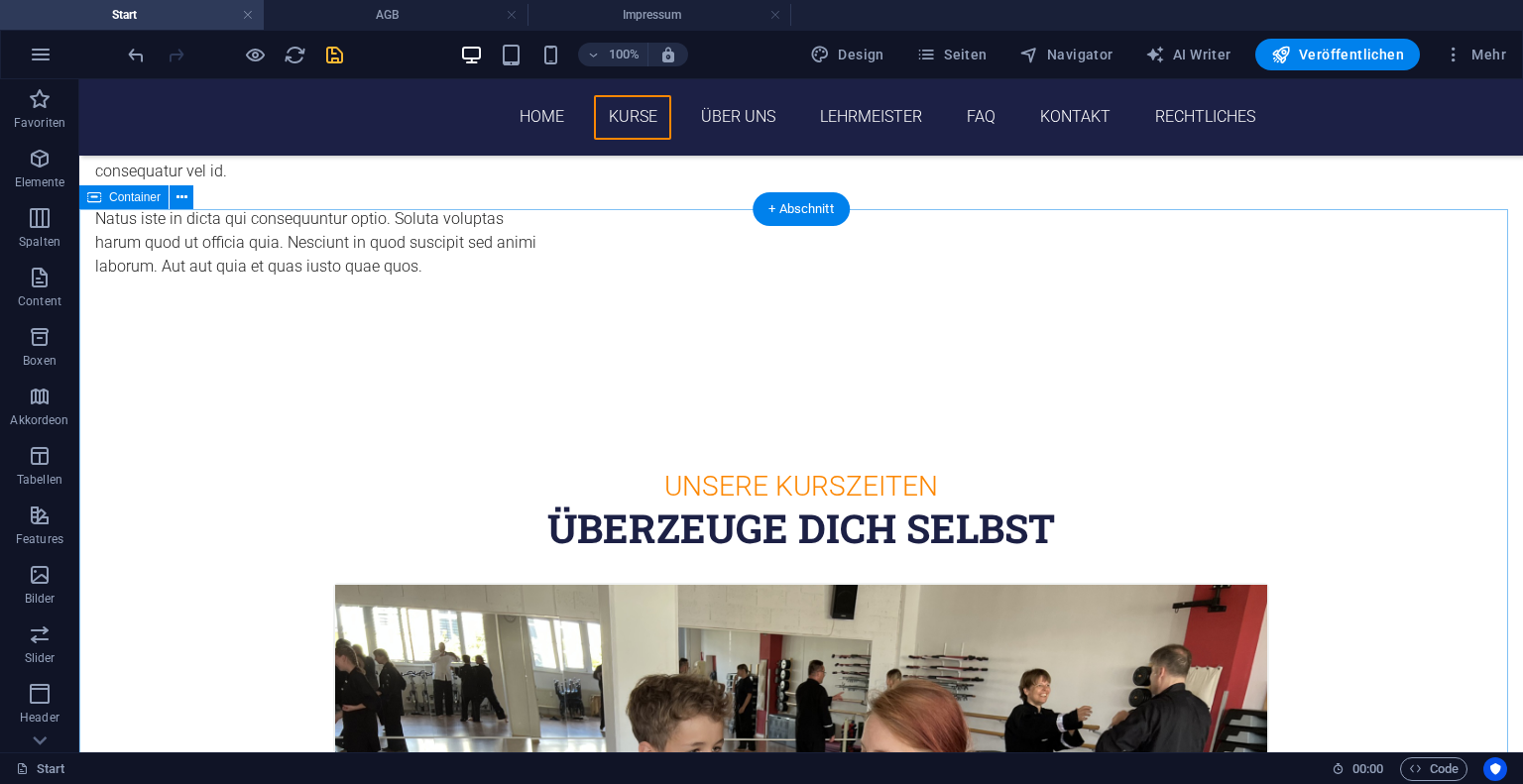scroll, scrollTop: 1257, scrollLeft: 0, axis: vertical 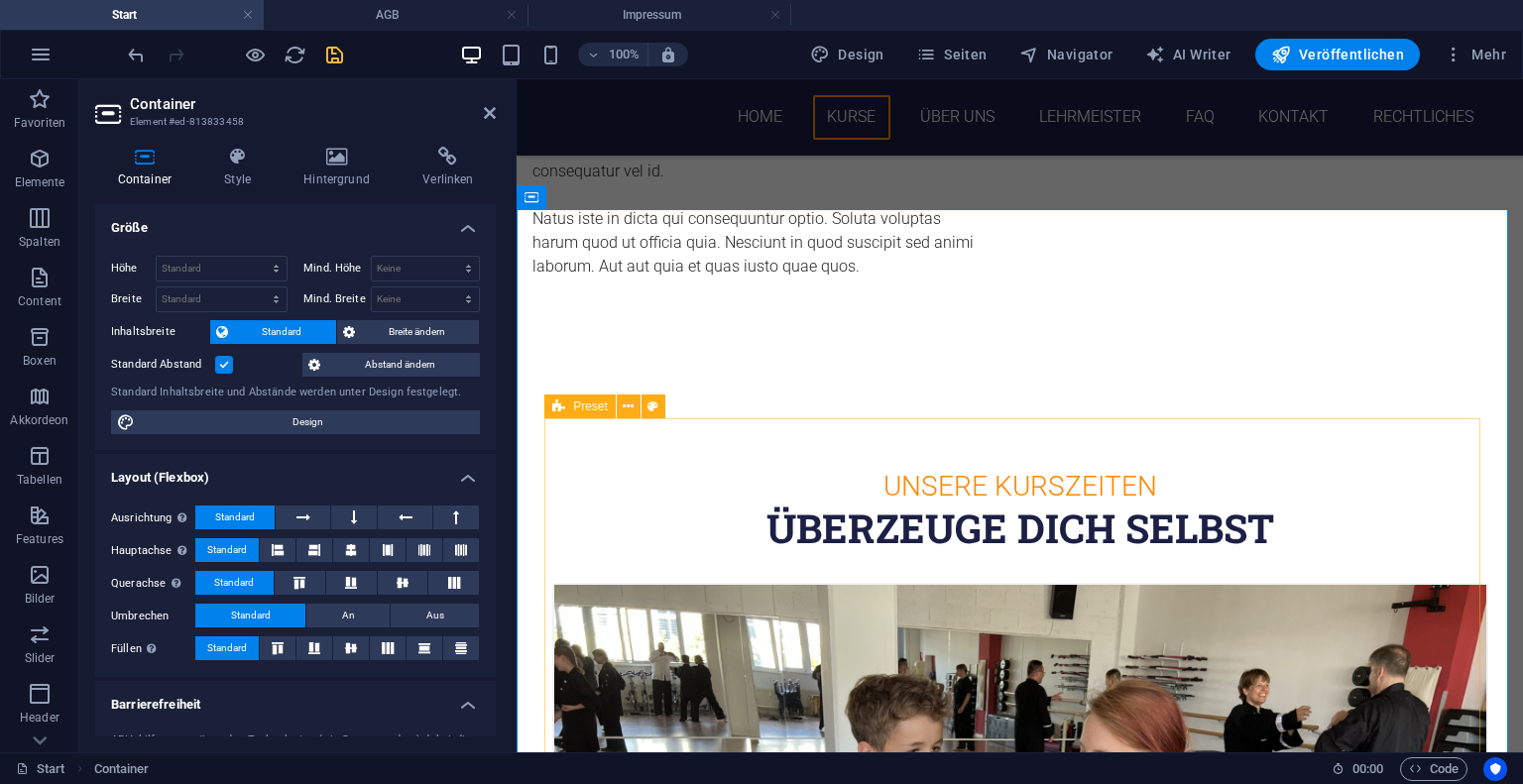 click on "Wing Chun  Montags  19:00 Uhr bis 20:30 Uhr Wing Chun  Dienstags  nach Vereinbarung Wing Chun  Mittwochs  19:00 Uhr bis 20:00 Uhr Wing Chun  Donnerstags (Elitetraining)    18:00 Uhr bis 20:00 Uhr Wing Chun  Freitags  nach Vereinbarung Wing Chun  Samstag/Sonntag  nach Vereinbarung" at bounding box center (1020, 3182) 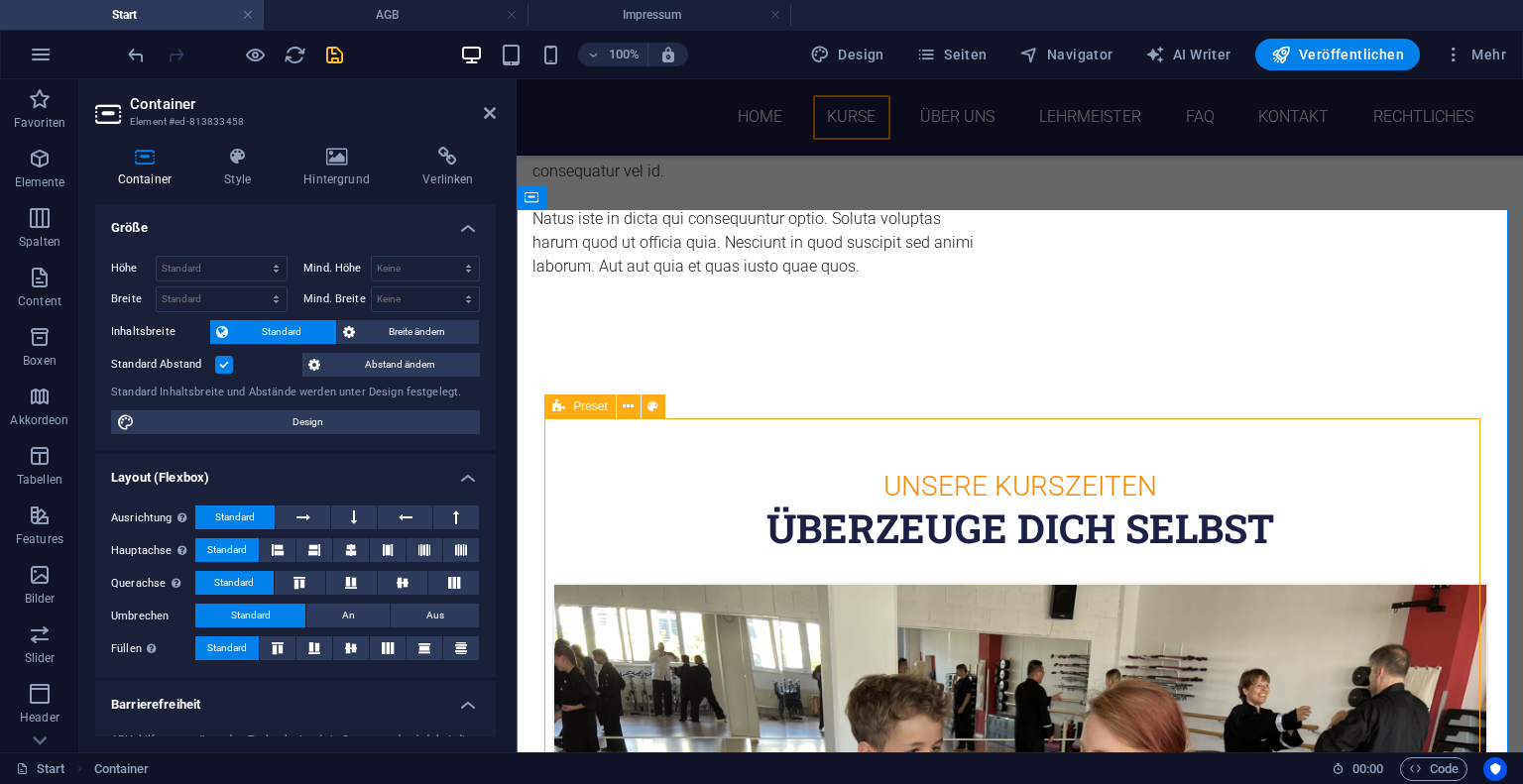 click on "Wing Chun  Montags  19:00 Uhr bis 20:30 Uhr Wing Chun  Dienstags  nach Vereinbarung Wing Chun  Mittwochs  19:00 Uhr bis 20:00 Uhr Wing Chun  Donnerstags (Elitetraining)    18:00 Uhr bis 20:00 Uhr Wing Chun  Freitags  nach Vereinbarung Wing Chun  Samstag/Sonntag  nach Vereinbarung" at bounding box center (1020, 3182) 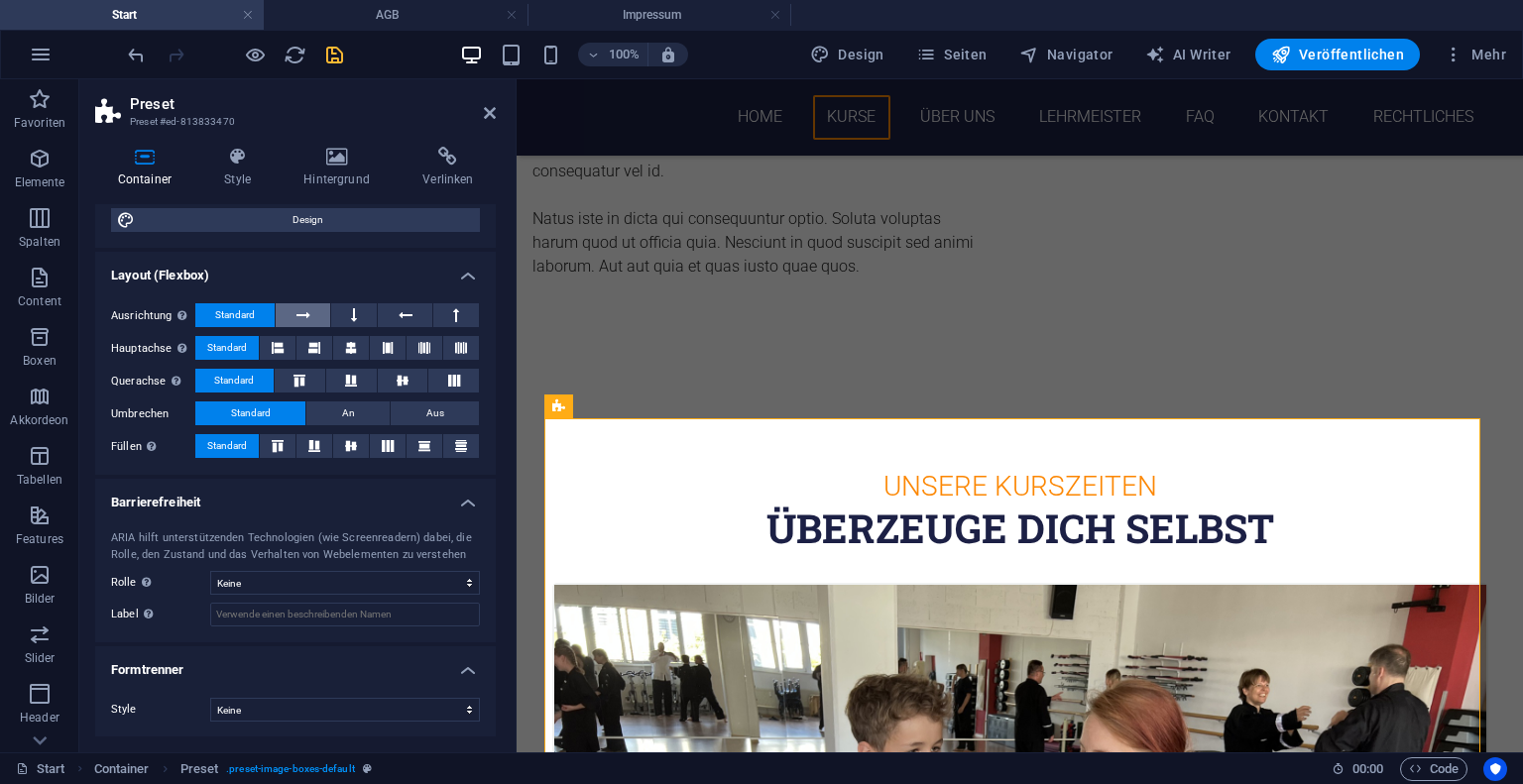 scroll, scrollTop: 0, scrollLeft: 0, axis: both 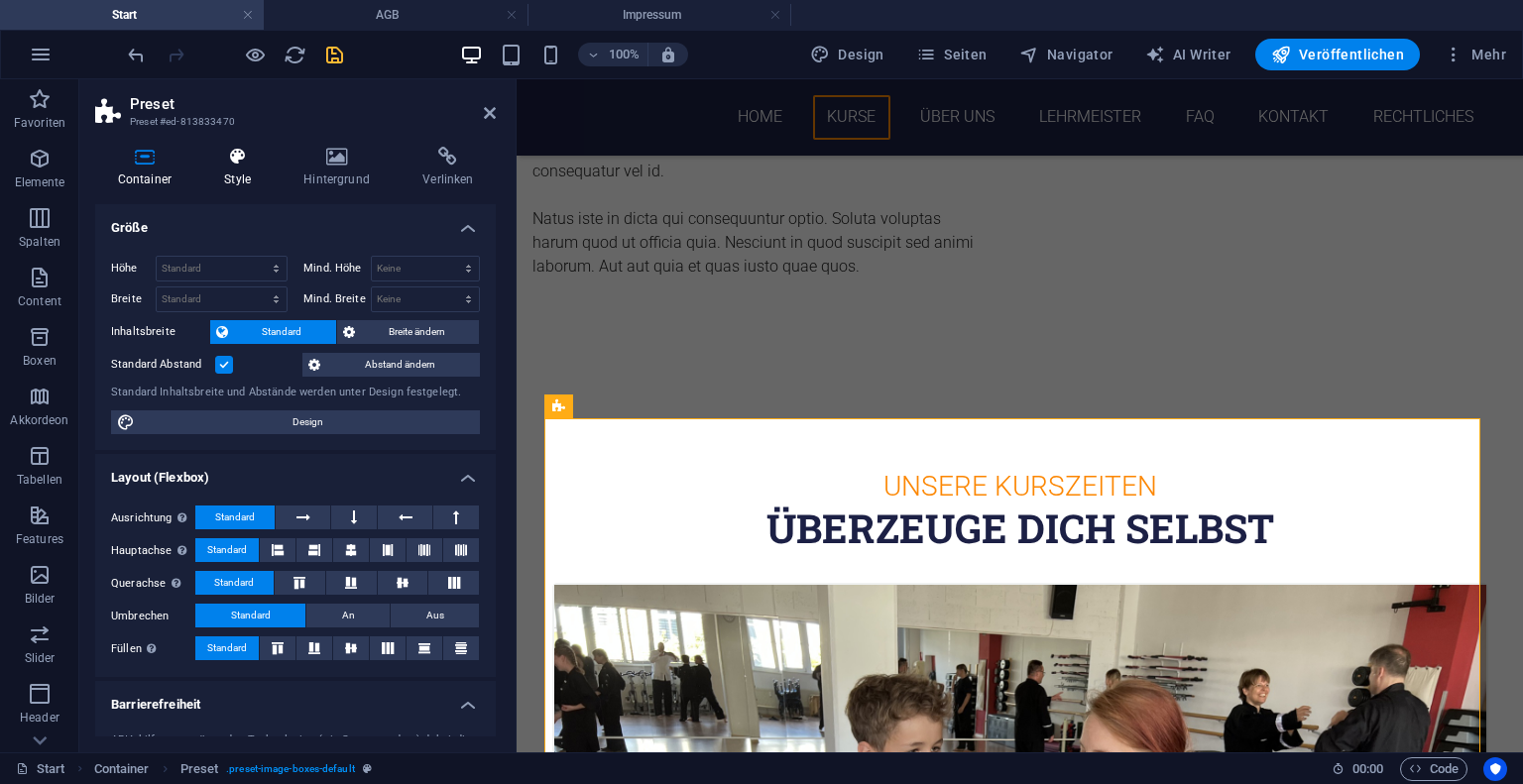 click at bounding box center [238, 157] 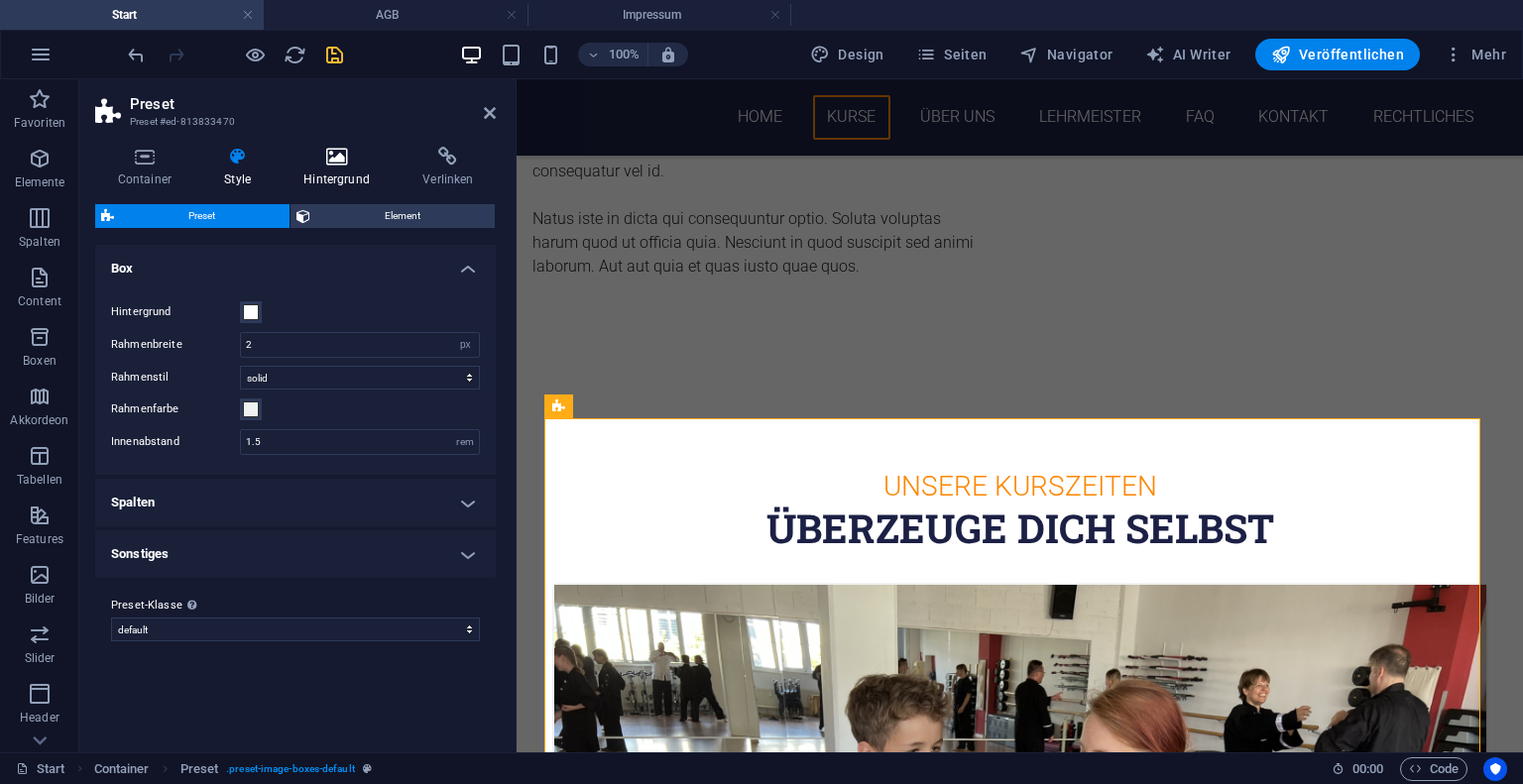 click at bounding box center [337, 157] 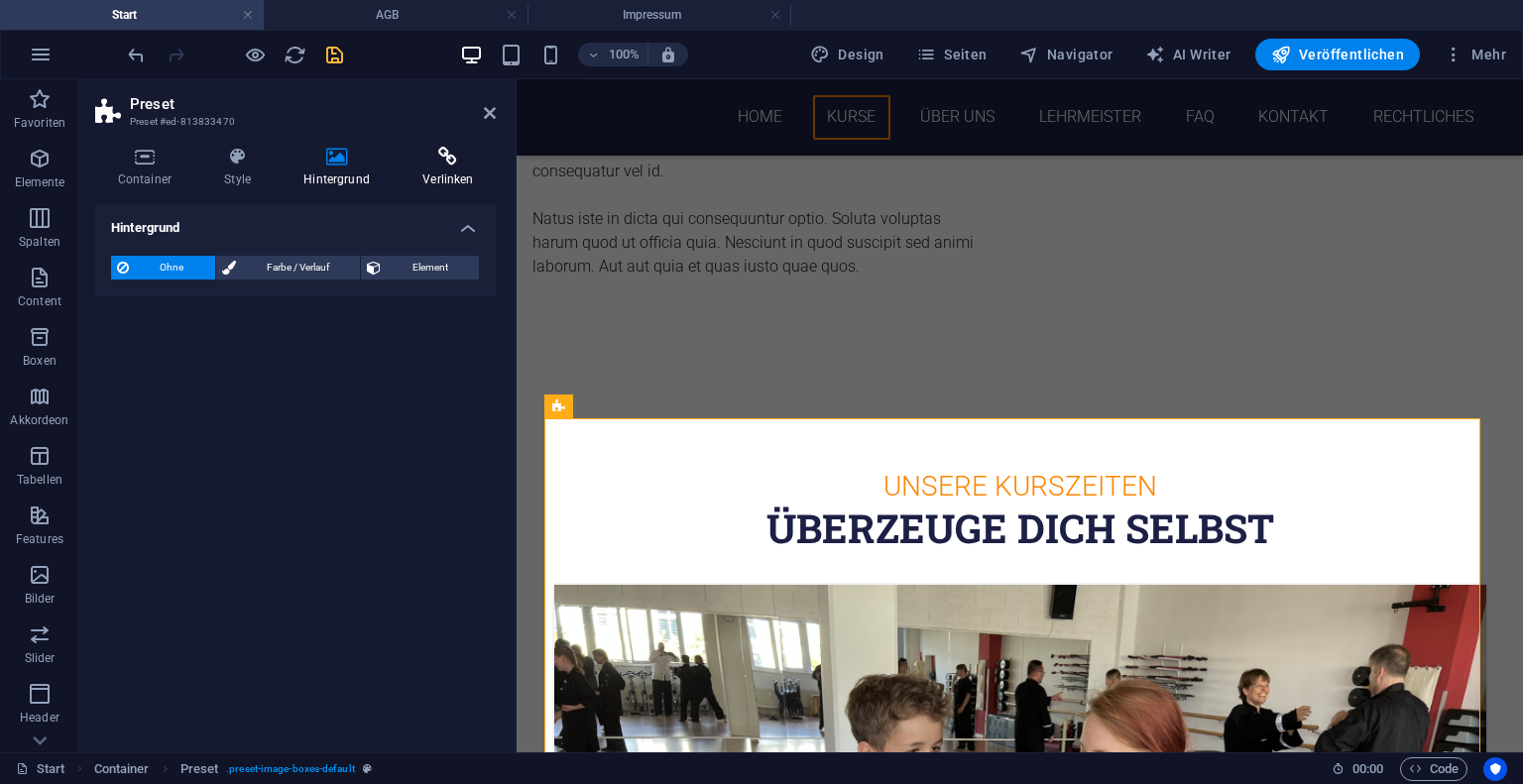 click at bounding box center (448, 157) 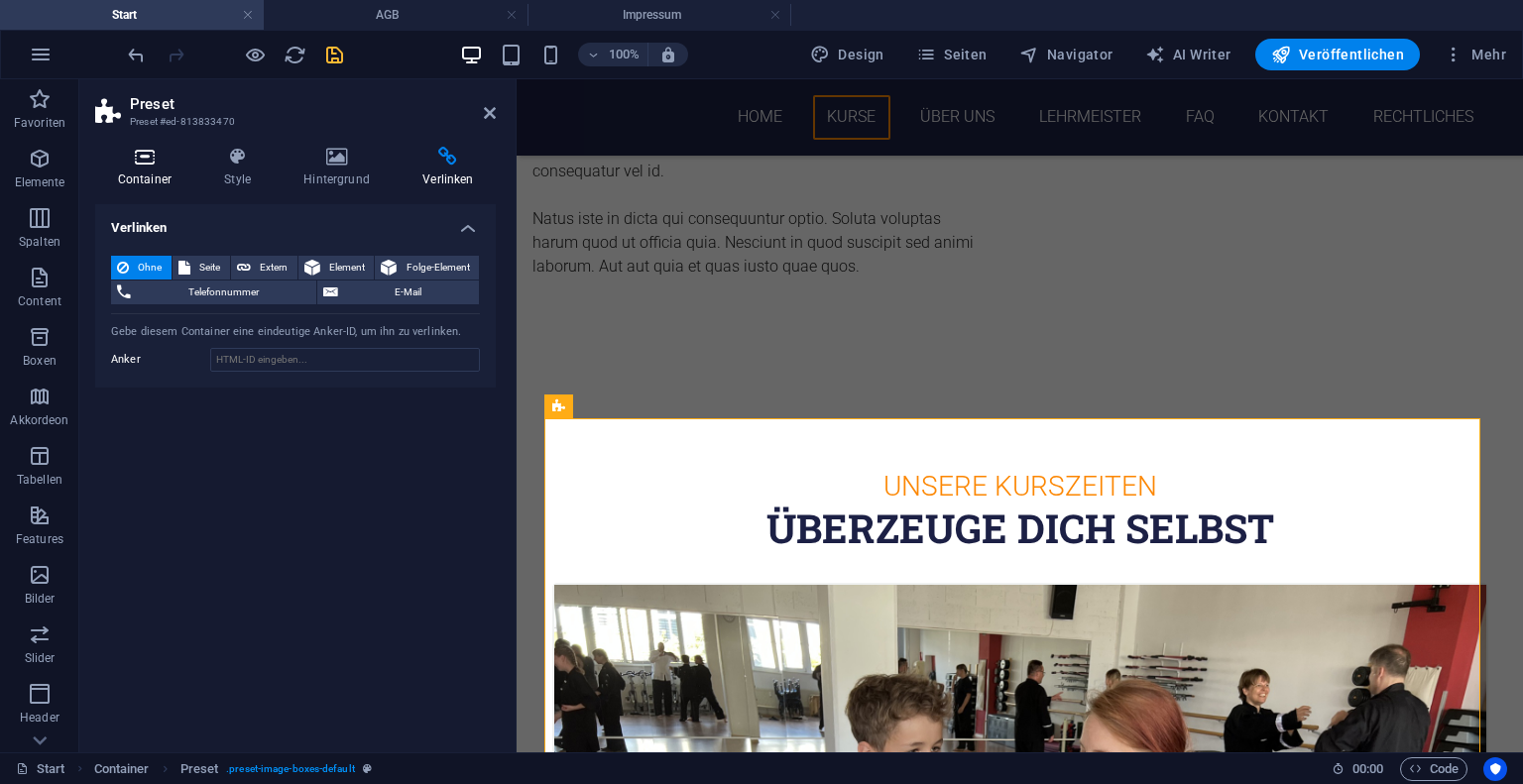 click on "Container" at bounding box center [149, 168] 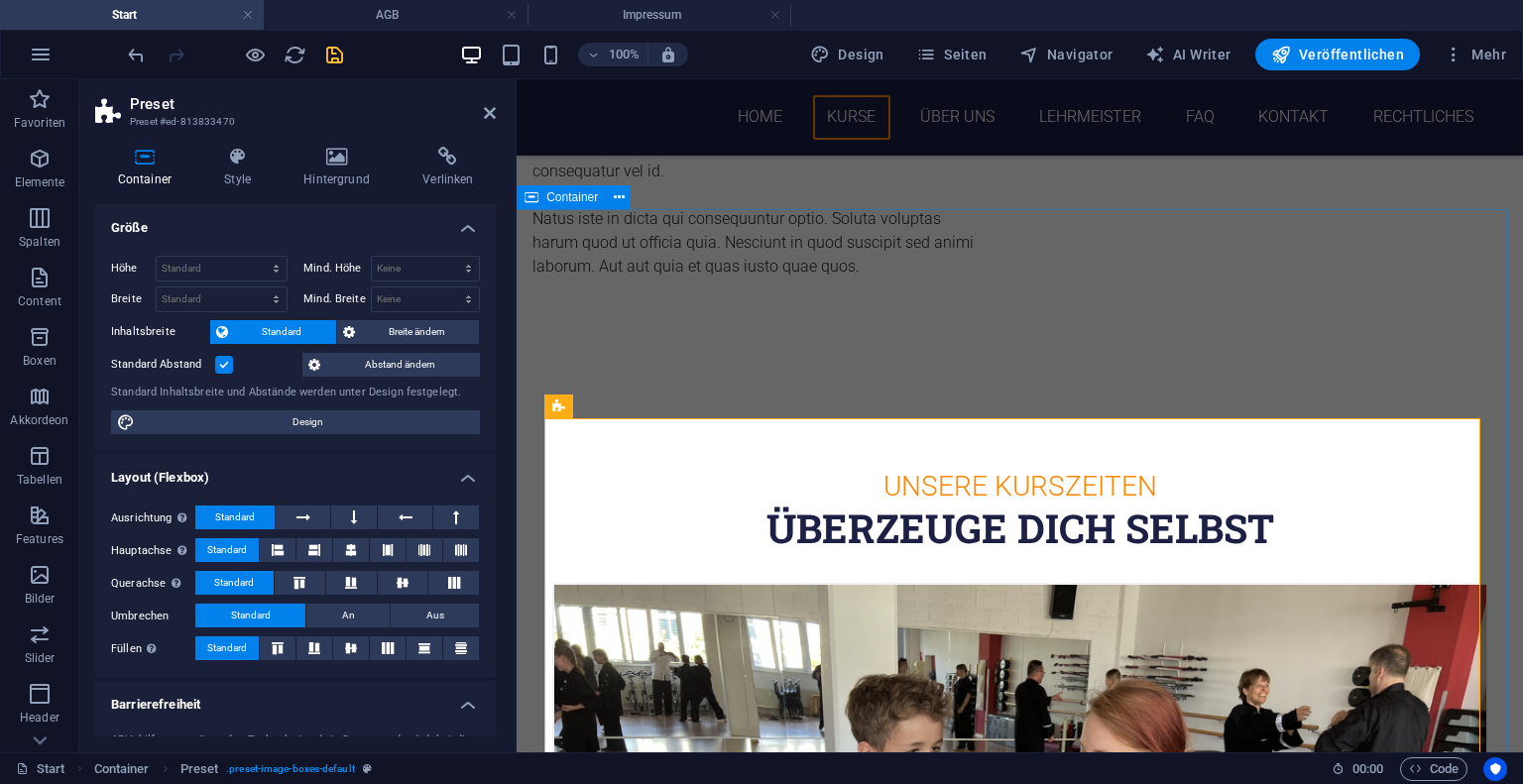 click on "Unsere Kurszeiten Überzeuge dich selbst Wing Chun  Montags  [TIME] bis [TIME] Wing Chun  Dienstags  nach Vereinbarung Wing Chun  Mittwochs  [TIME] bis [TIME] Wing Chun  Donnerstags (Elitetraining)    [TIME] bis [TIME] Wing Chun  Freitags  nach Vereinbarung Wing Chun  Samstag/Sonntag  nach Vereinbarung" at bounding box center (1019, 3124) 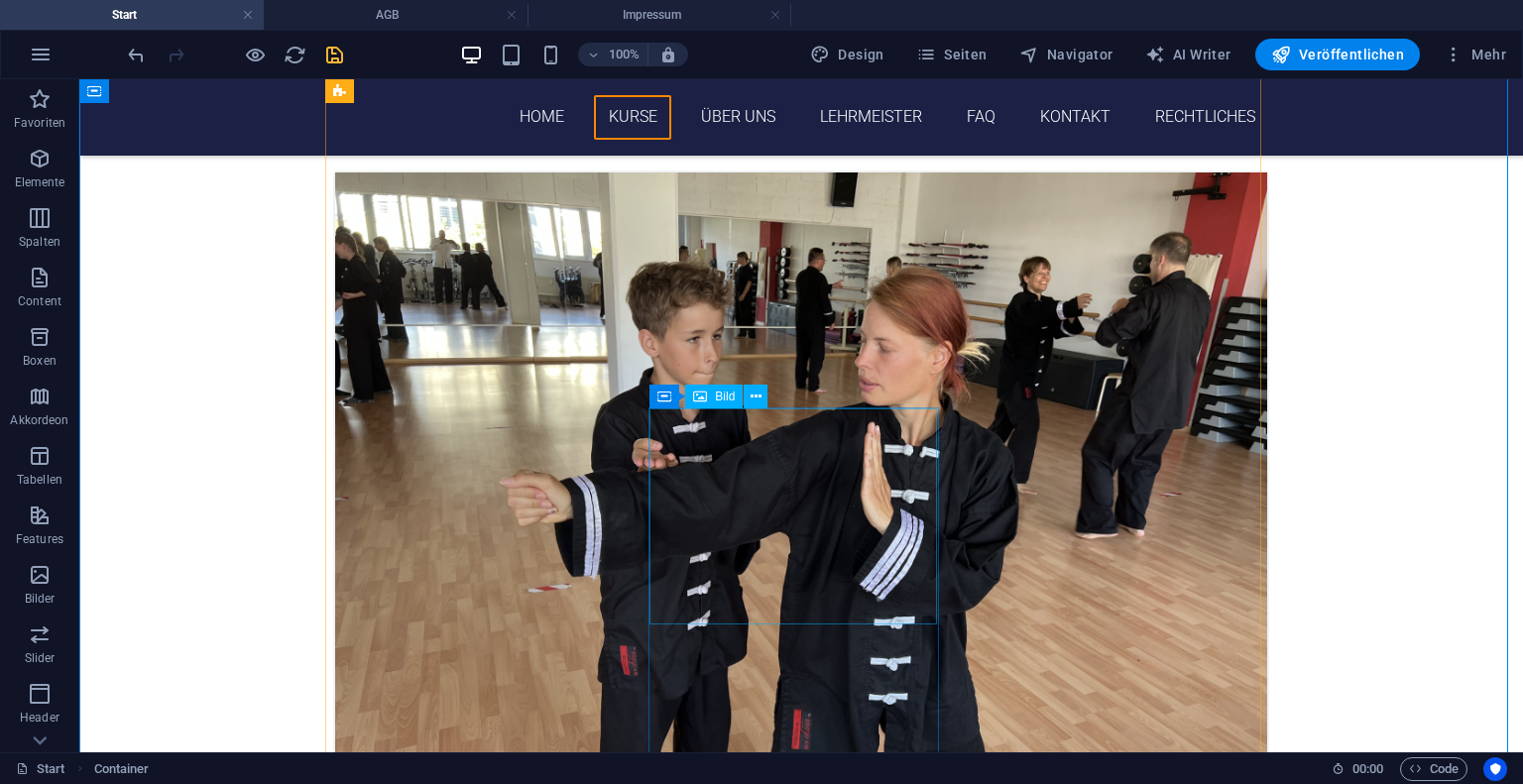 scroll, scrollTop: 1688, scrollLeft: 0, axis: vertical 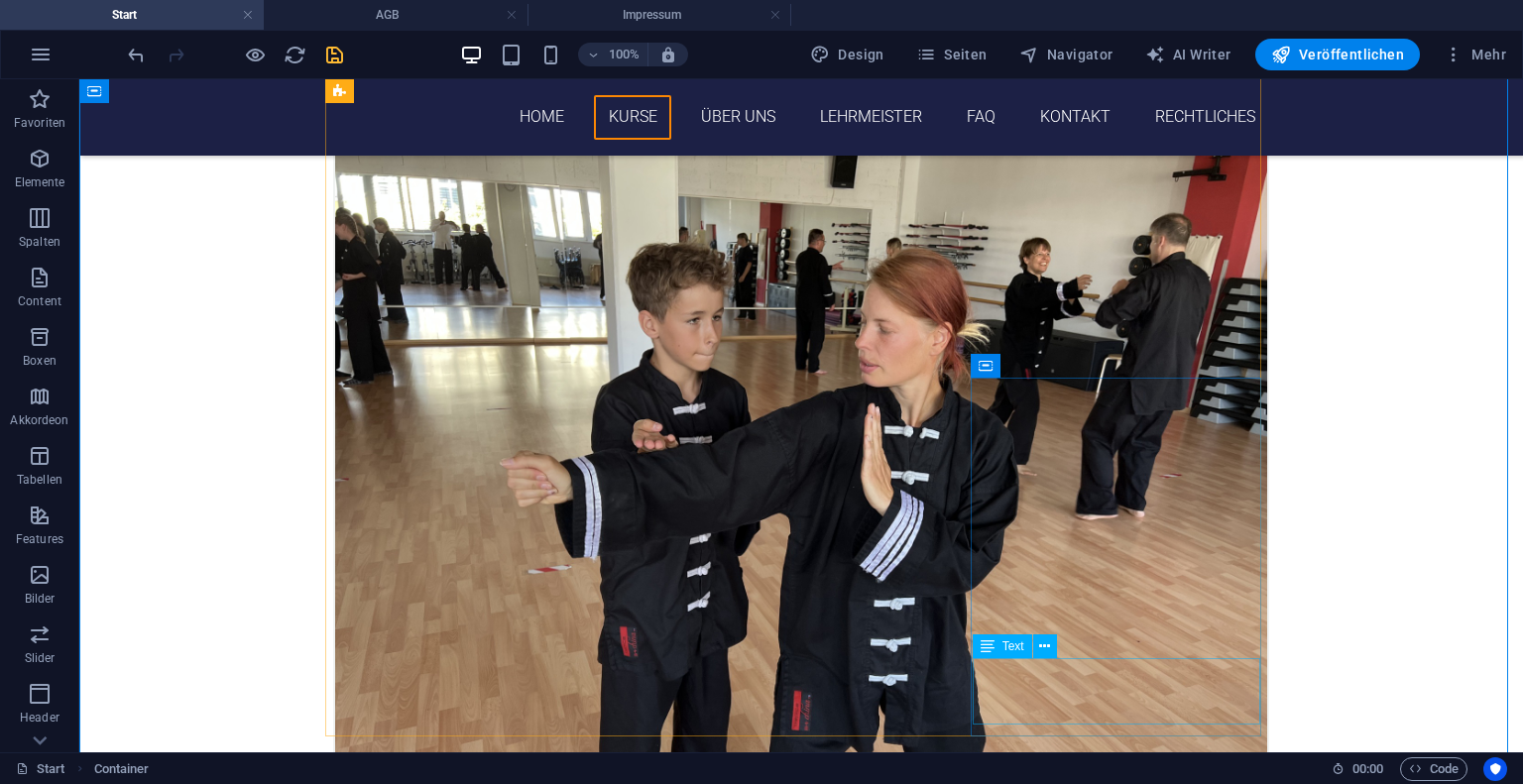 click on "Samstag/Sonntag  nach Vereinbarung" at bounding box center (801, 5304) 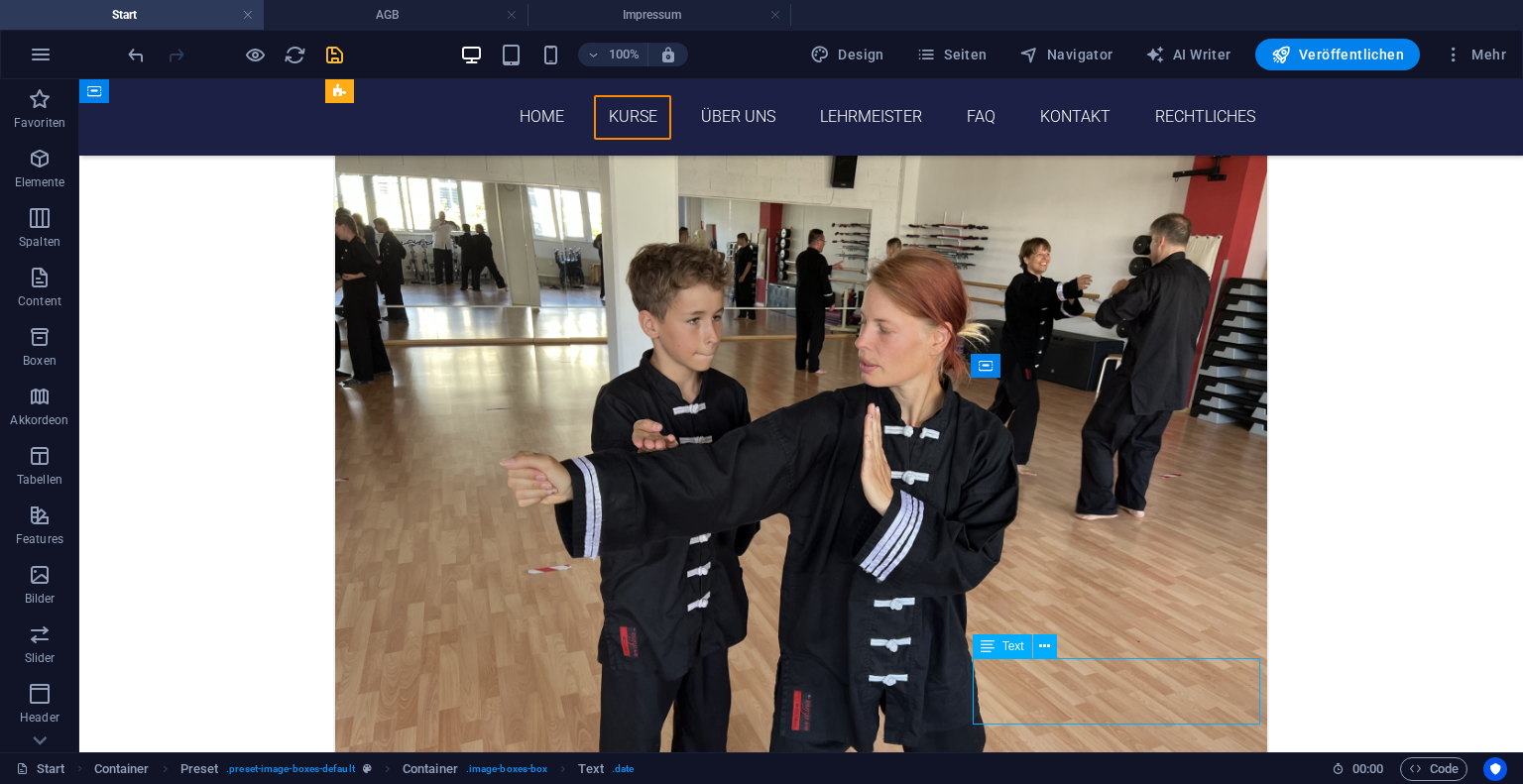click on "Samstag/Sonntag  nach Vereinbarung" at bounding box center [801, 5304] 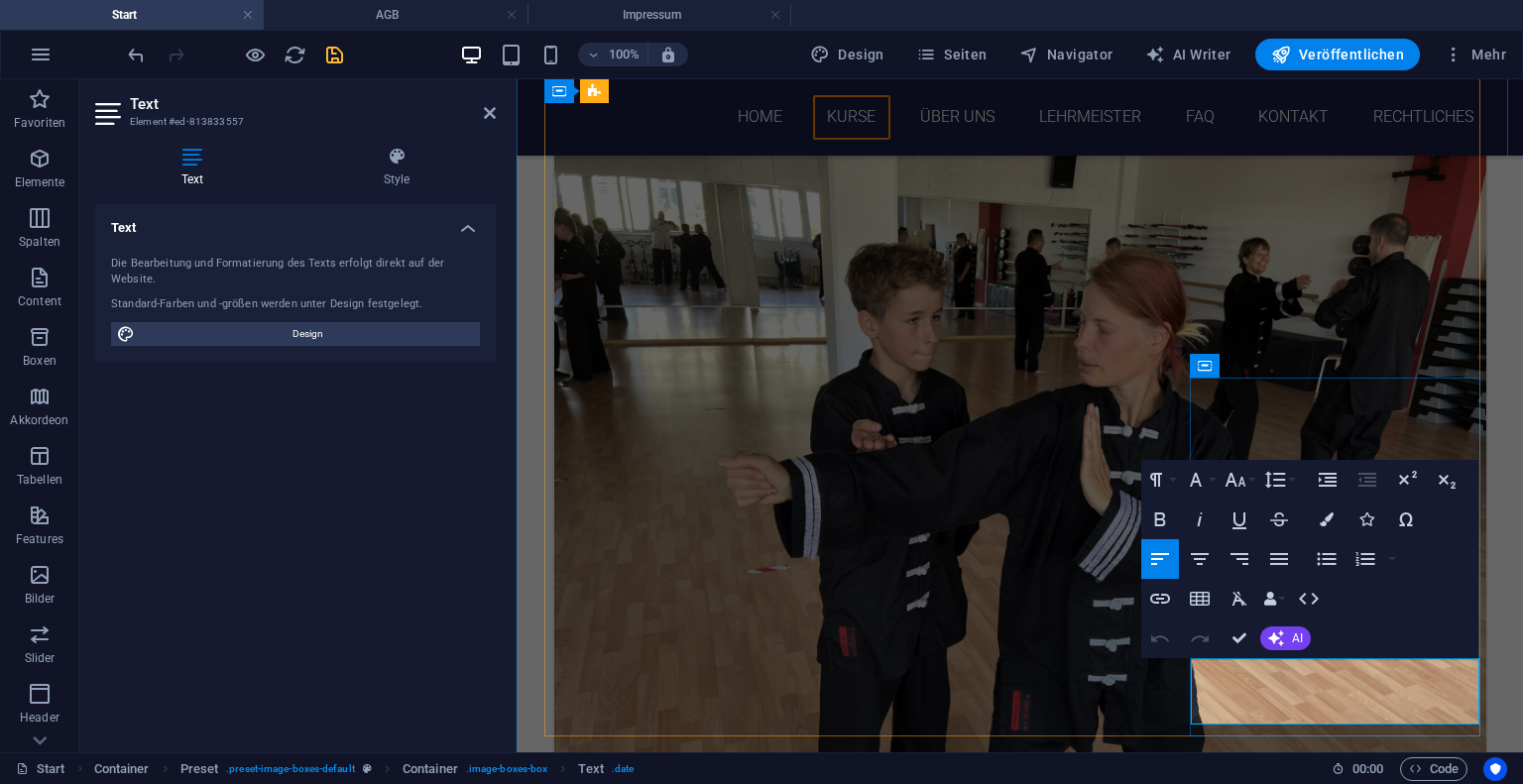 click on "Samstag/Sonntag" at bounding box center [1020, 5282] 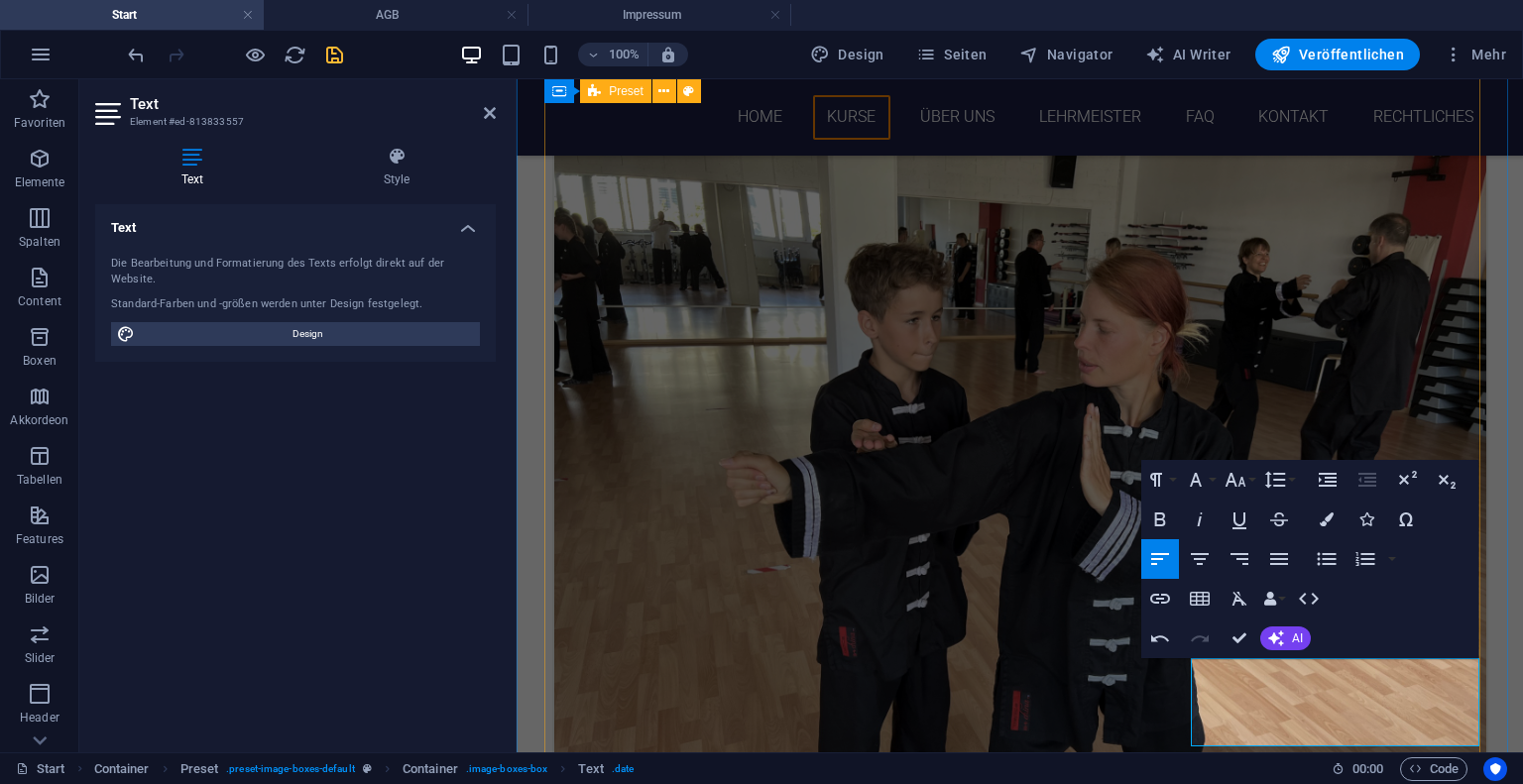 click on "Wing Chun Montags [TIME] Uhr bis [TIME] Uhr Wing Chun Dienstags nach Vereinbarung Wing Chun Mittwochs 19:00 Uhr bis 20:00 Uhr Wing Chun Donnerstags (Elitetraining) 18:00 Uhr bis 20:00 Uhr Wing Chun Freitags nach Vereinbarung Wing Chun Freitags/Dienstags/Samstag/Sonntag nach Vereinbarung" at bounding box center [1020, 2750] 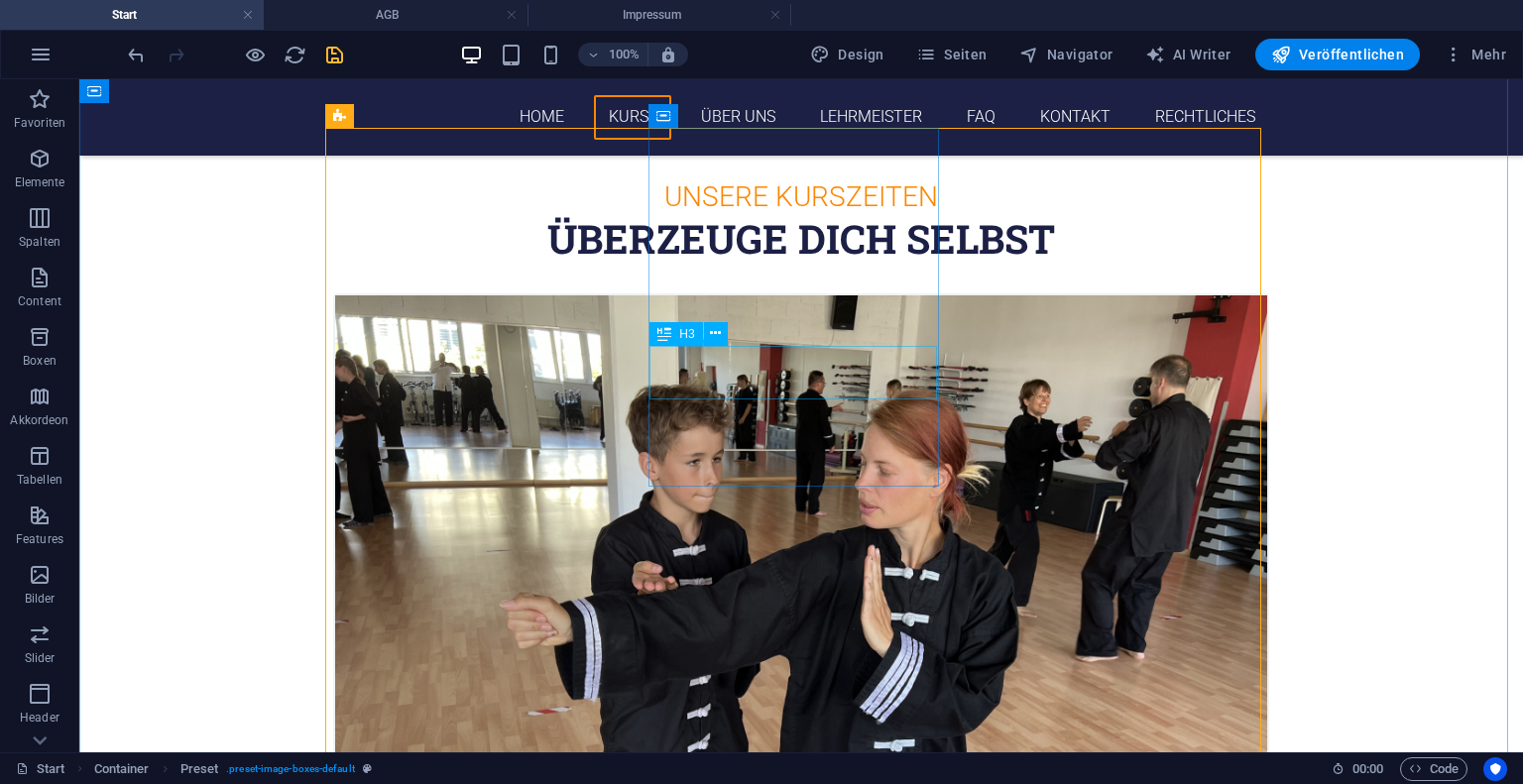 scroll, scrollTop: 1545, scrollLeft: 0, axis: vertical 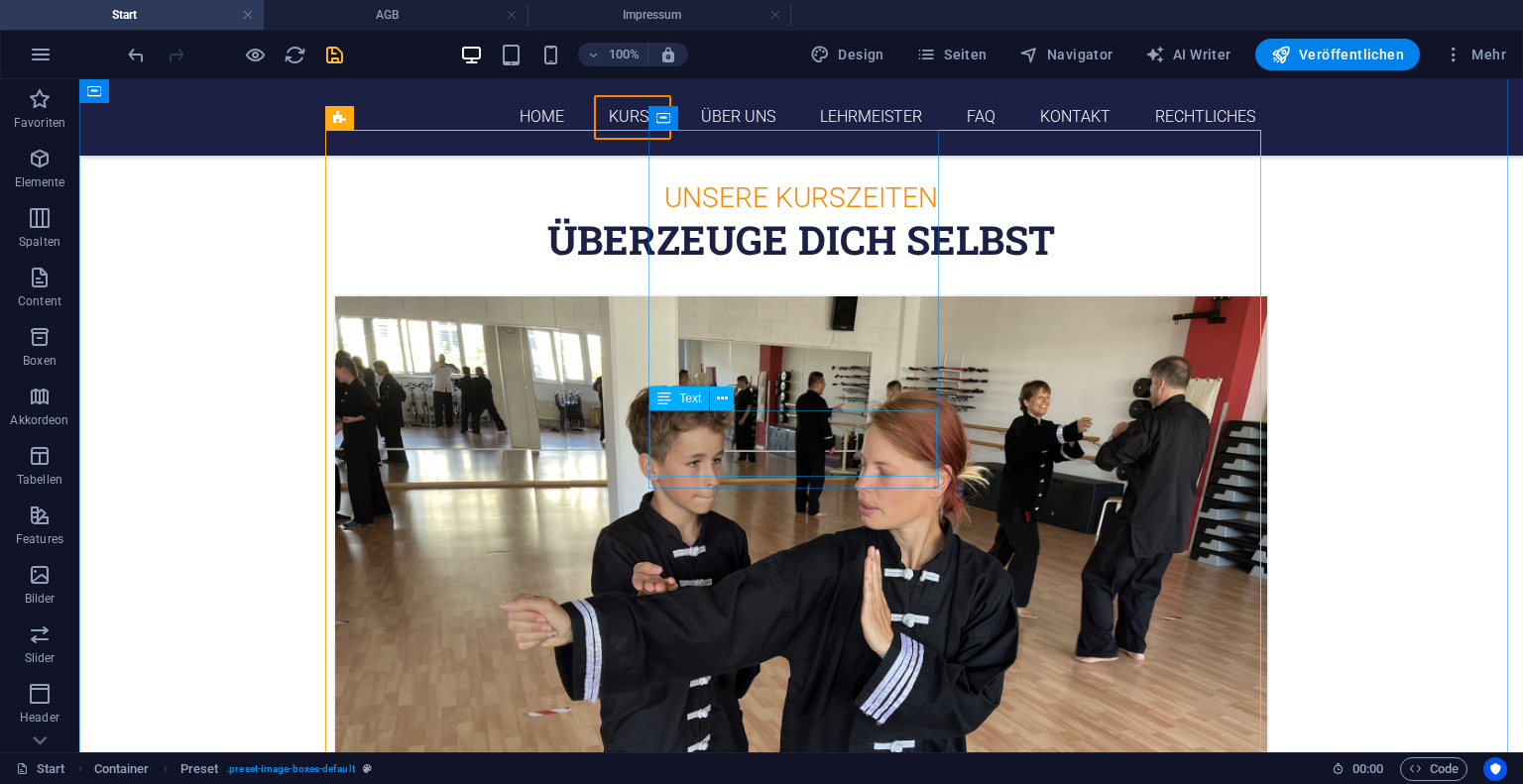 click on "Dienstags  nach Vereinbarung" at bounding box center [801, 1950] 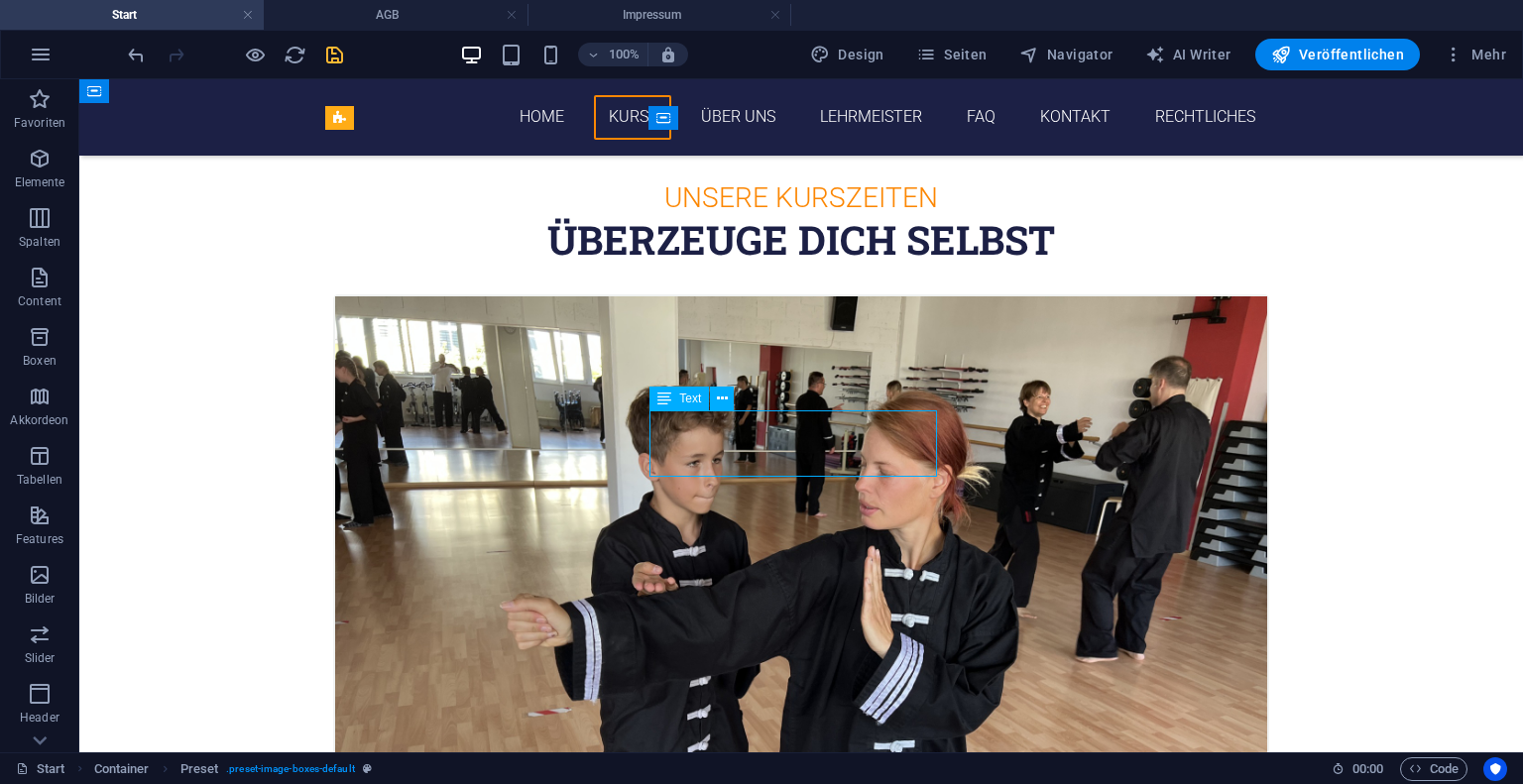 click on "Dienstags  nach Vereinbarung" at bounding box center [801, 1950] 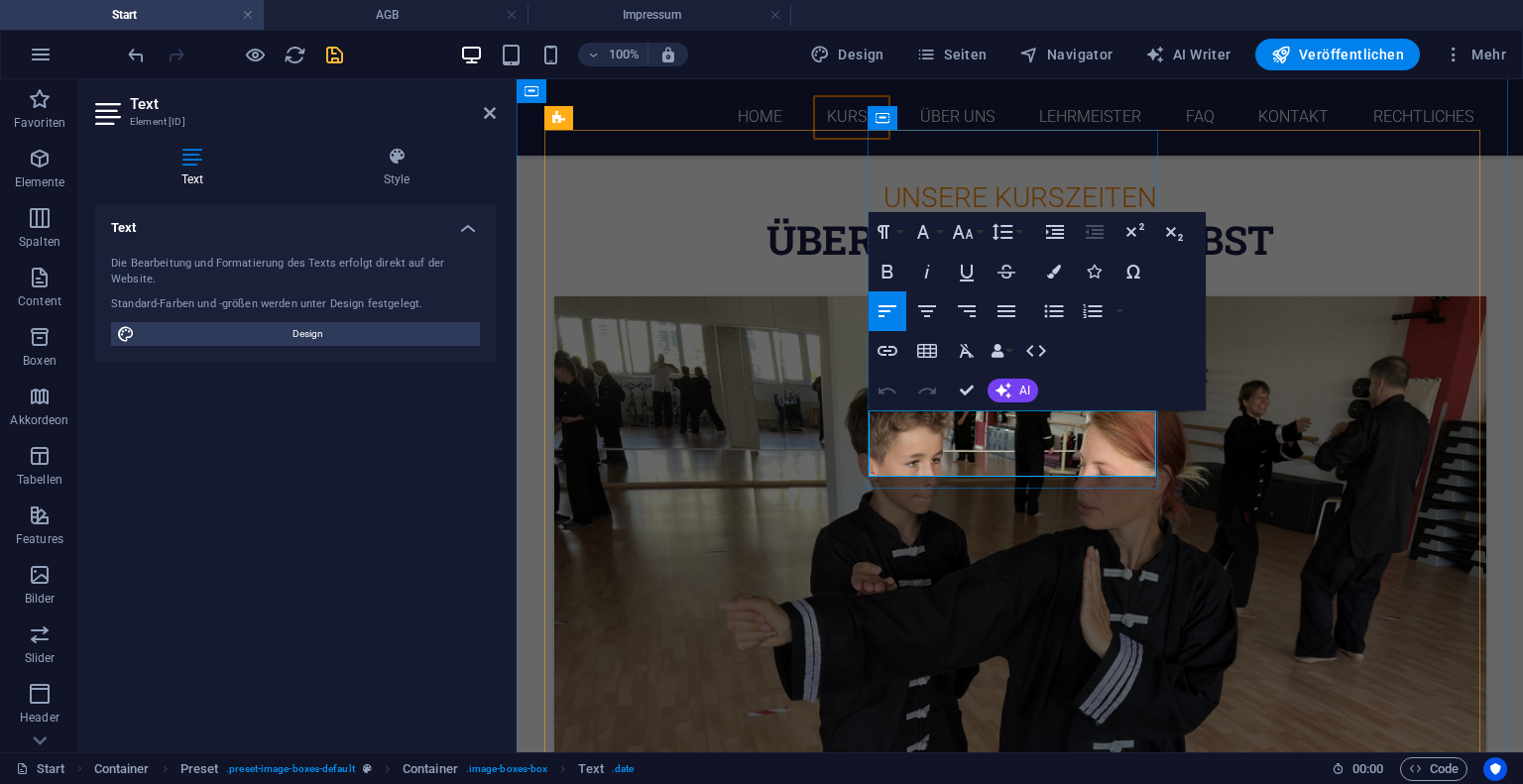 click on "Dienstags" at bounding box center [1020, 1928] 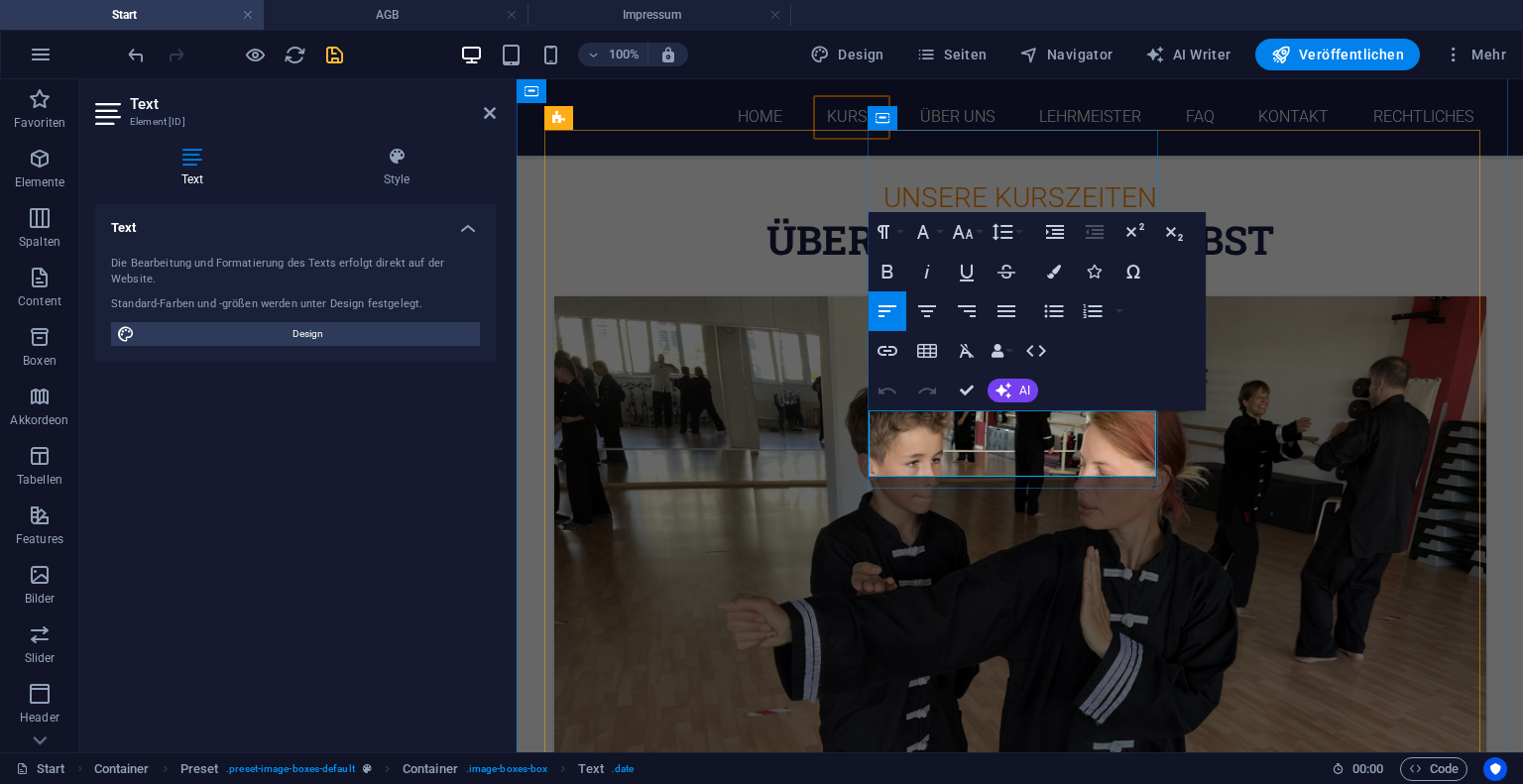 type 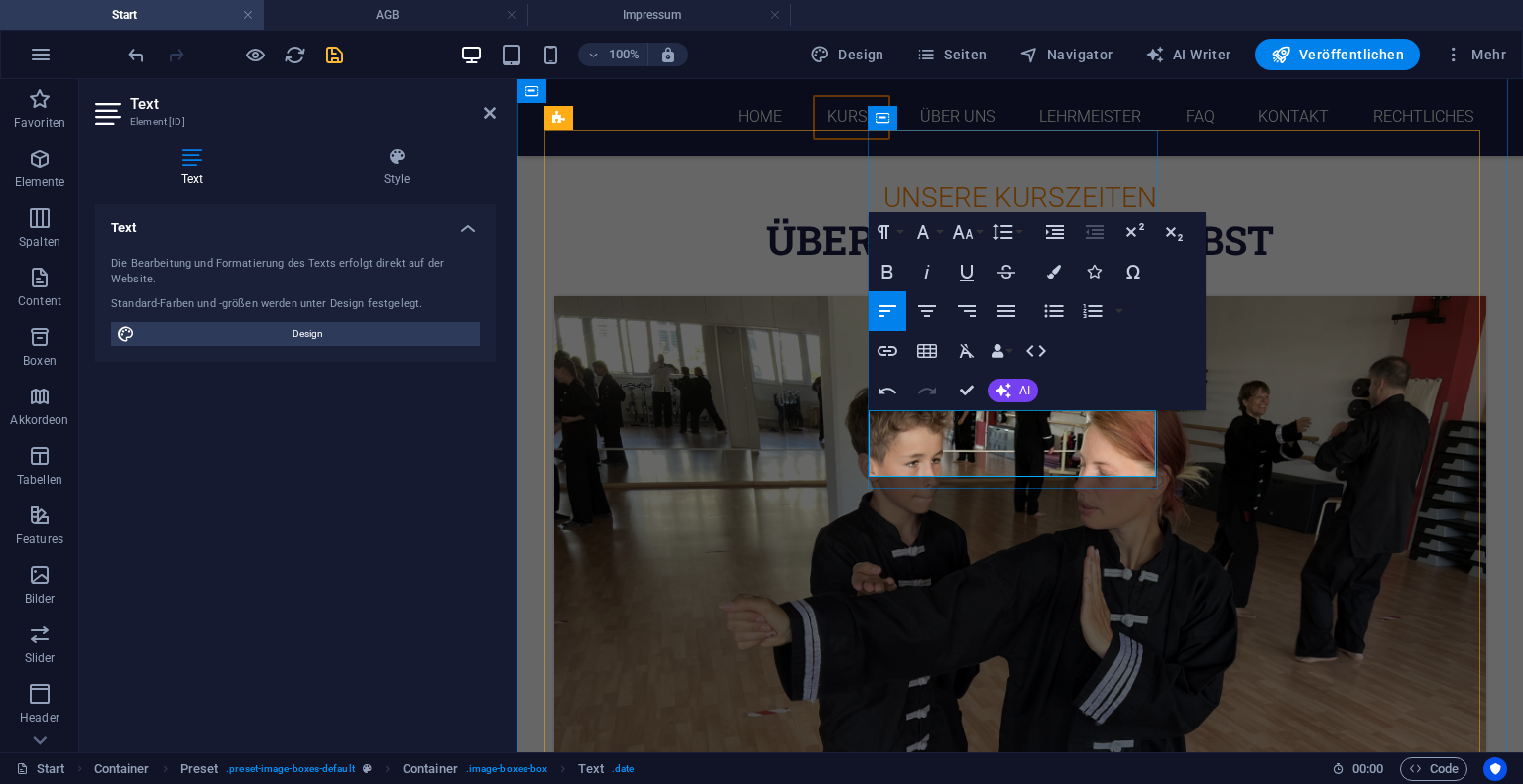 drag, startPoint x: 1033, startPoint y: 440, endPoint x: 916, endPoint y: 448, distance: 117.273185 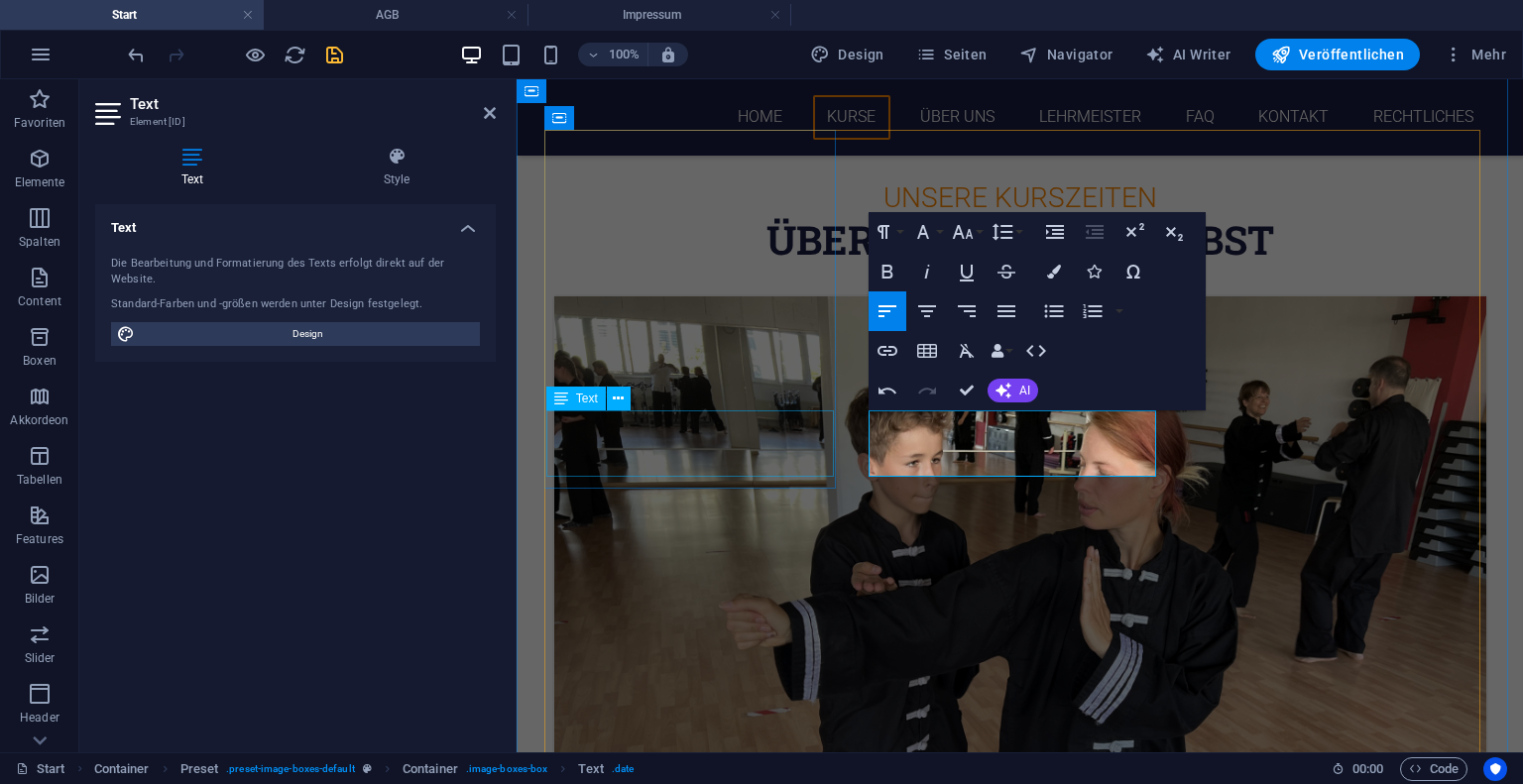 click on "Montags 19:00 Uhr bis 20:30 Uhr" at bounding box center [1020, 1091] 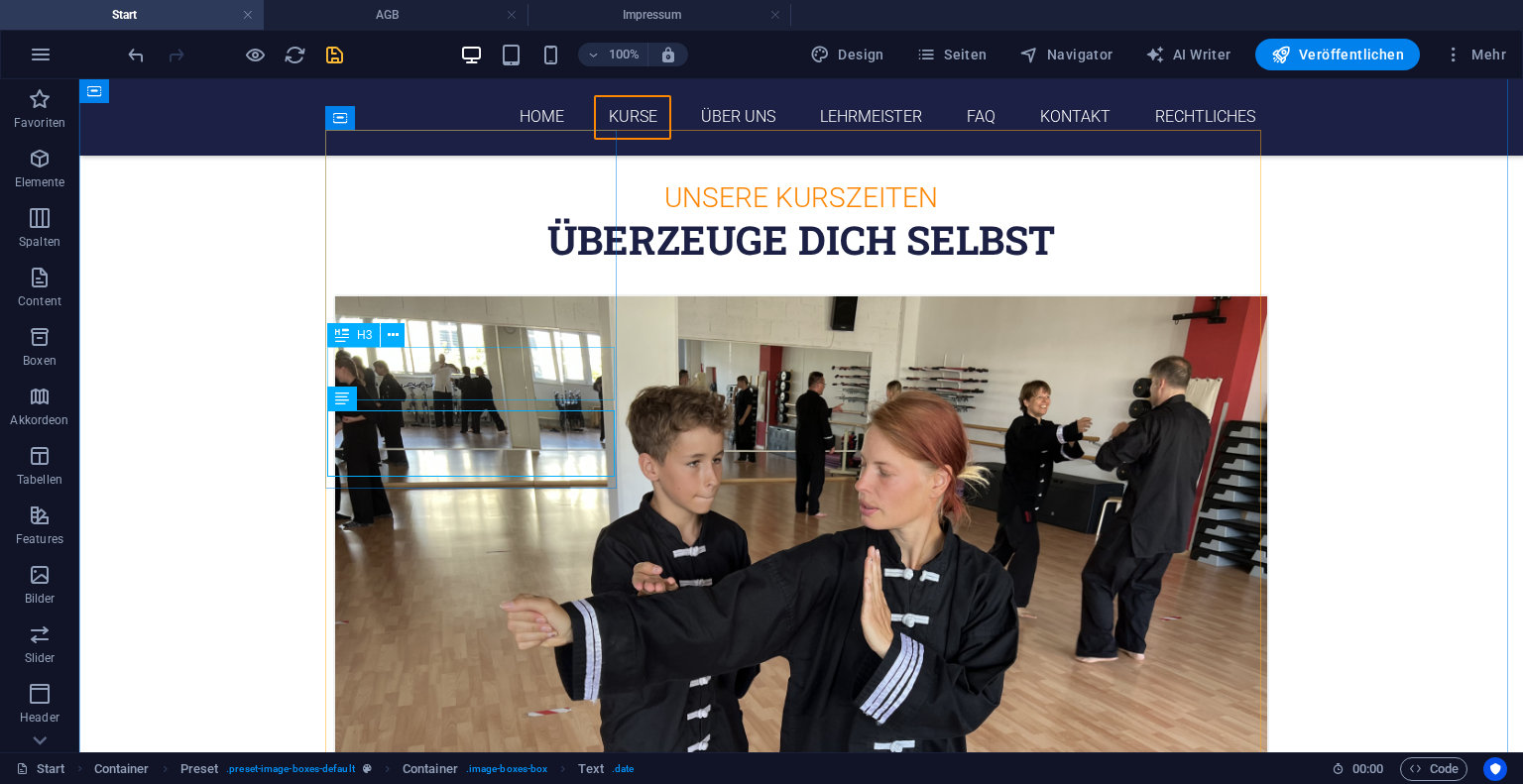 click on "Wing Chun" at bounding box center (801, 1022) 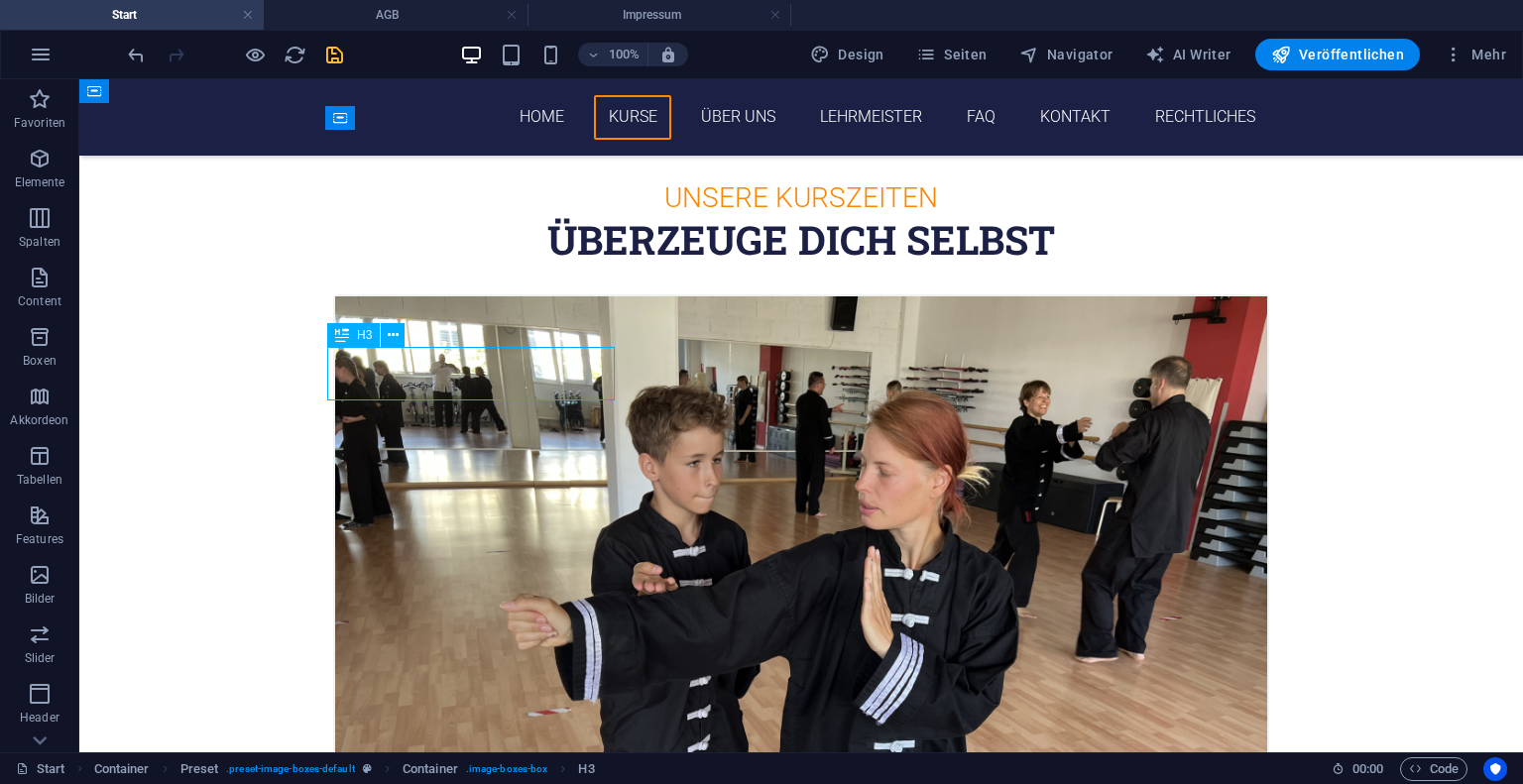 click on "Wing Chun" at bounding box center (801, 1022) 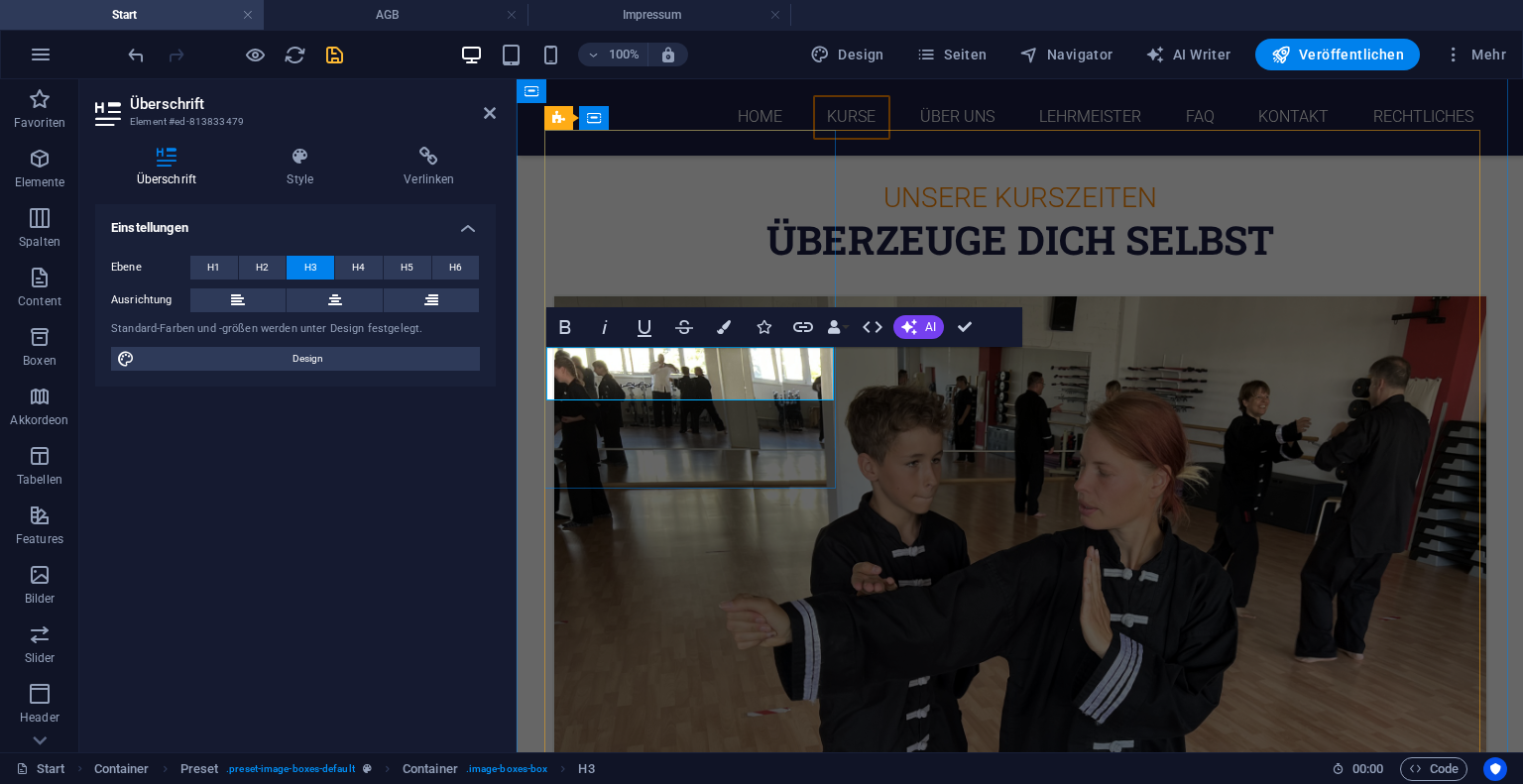 click on "Wing Chun" at bounding box center (1020, 1034) 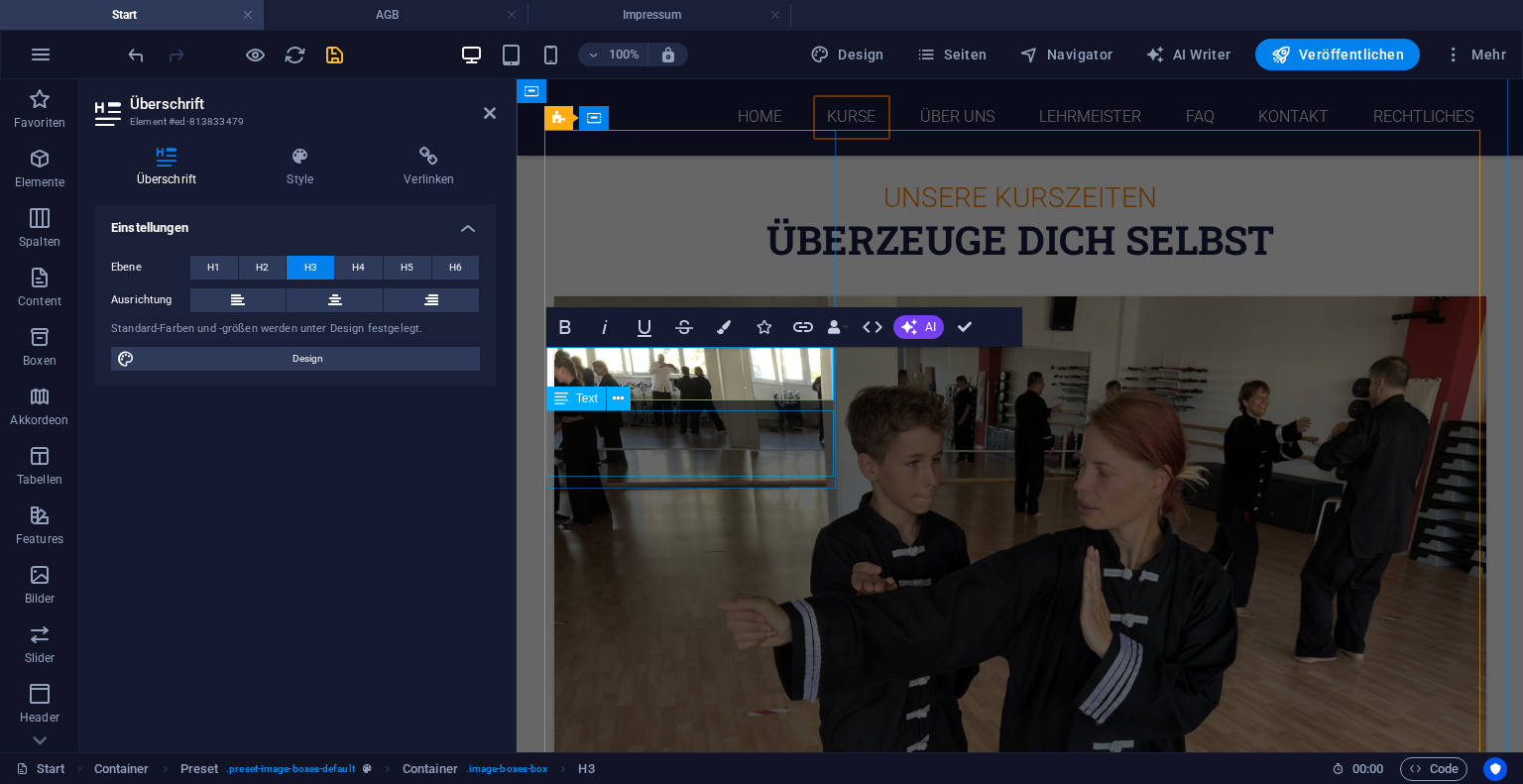 click on "Montags 19:00 Uhr bis 20:30 Uhr" at bounding box center [1020, 1091] 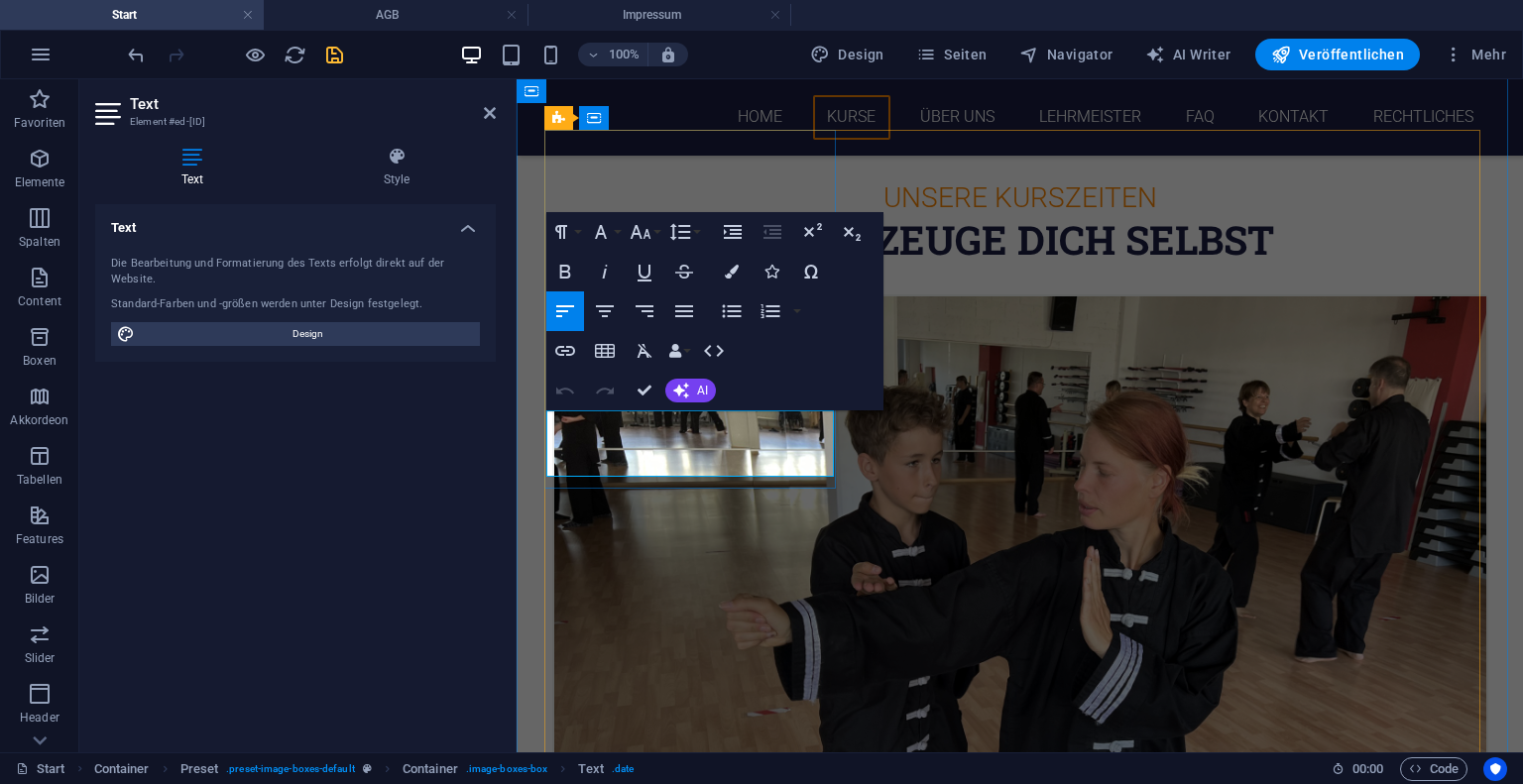 click on "19:00 Uhr bis 20:30 Uhr" at bounding box center [1020, 1091] 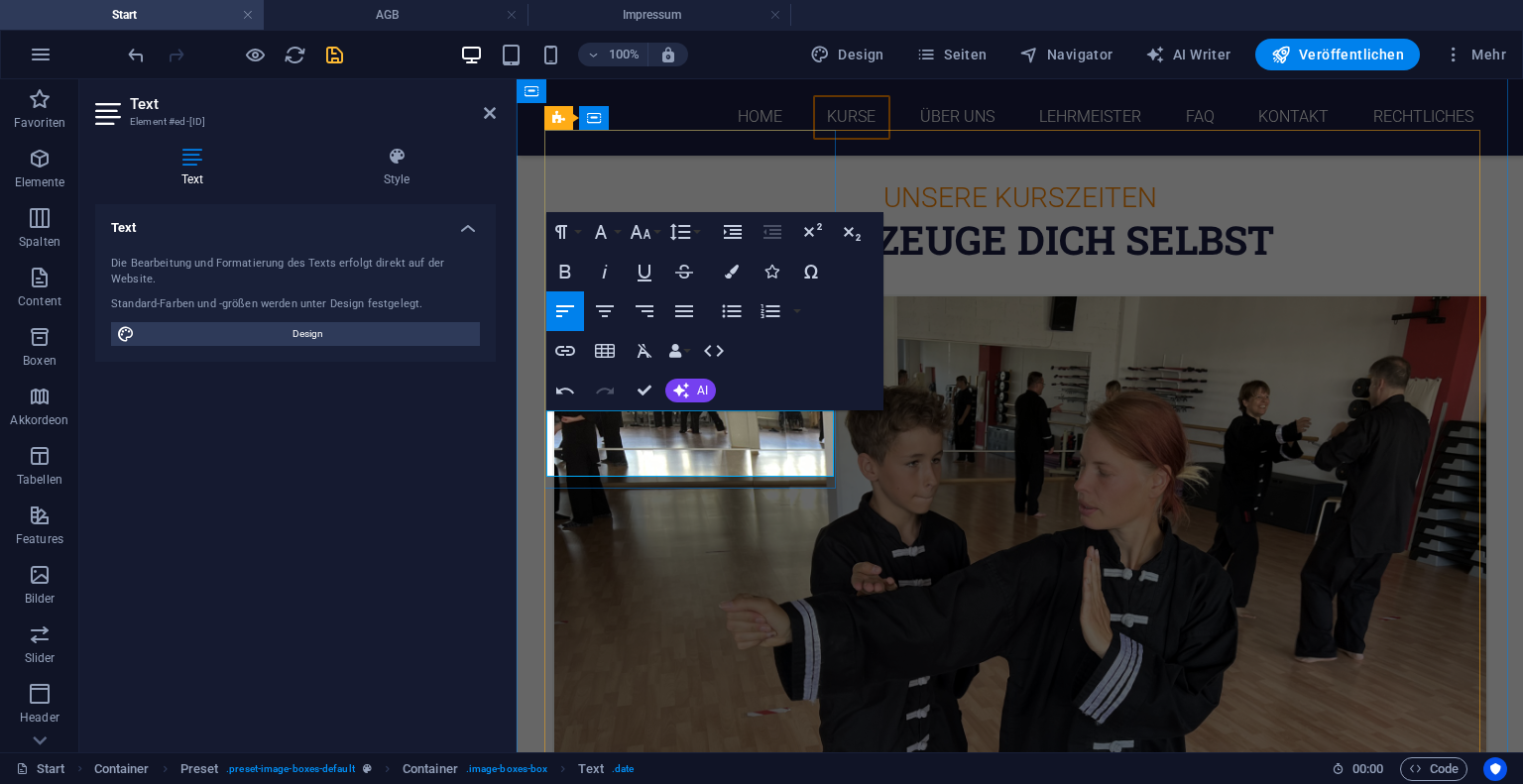 click on "[TIME] bis [TIME]" at bounding box center [1020, 1091] 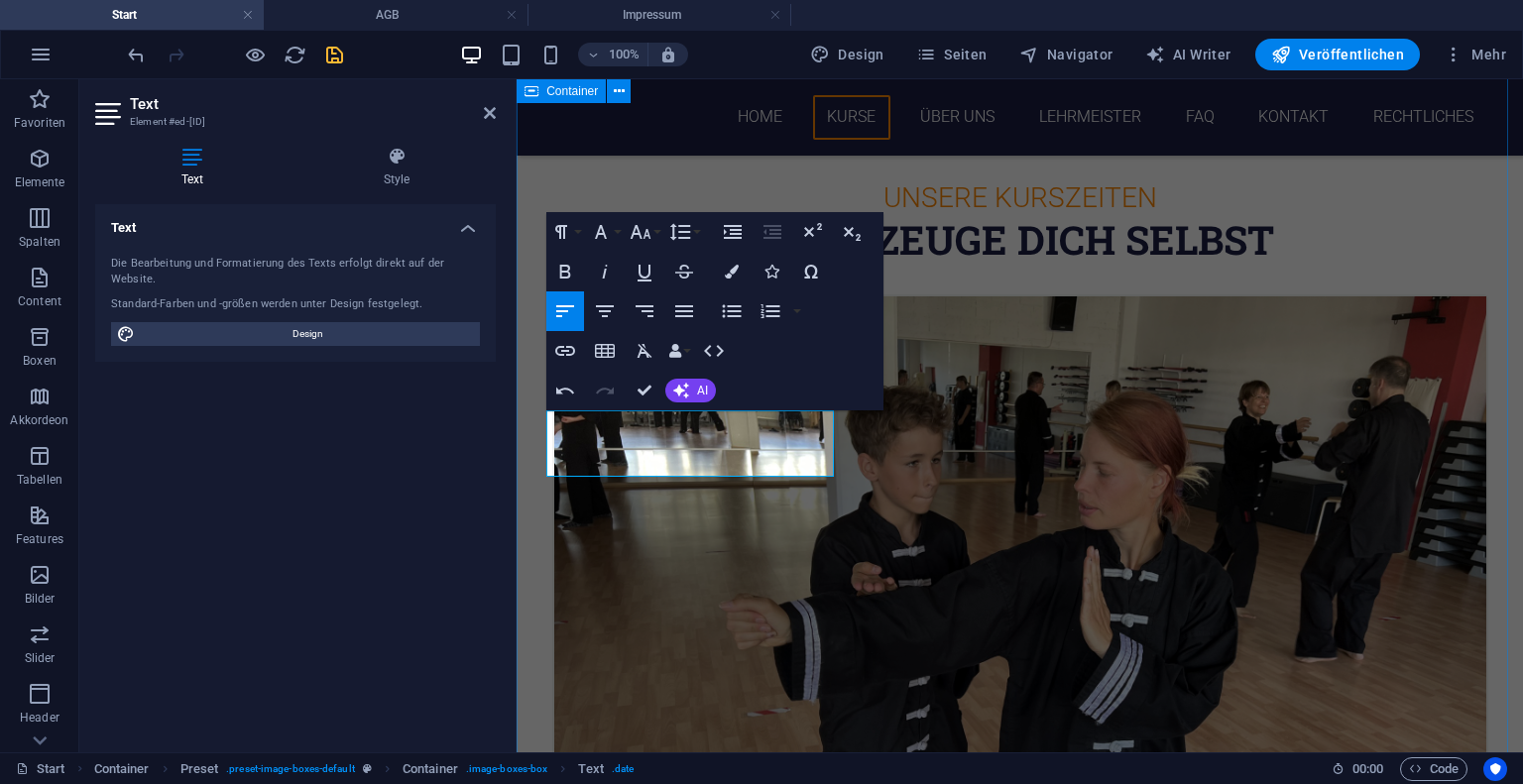 click on "Unsere Kurszeiten Überzeuge dich selbst Wing Chun Kinder  Montags  [TIME] bis [TIME] Wing Chun  Montags  [TIME] bis [TIME] Wing Chun  Mittwochs  [TIME] bis [TIME] Wing Chun  Donnerstags (Elitetraining)    [TIME] bis [TIME] Wing Chun  Freitags  nach Vereinbarung Wing Chun  Freitags/Dienstags/Samstag/Sonntag  nach Vereinbarung" at bounding box center [1019, 2836] 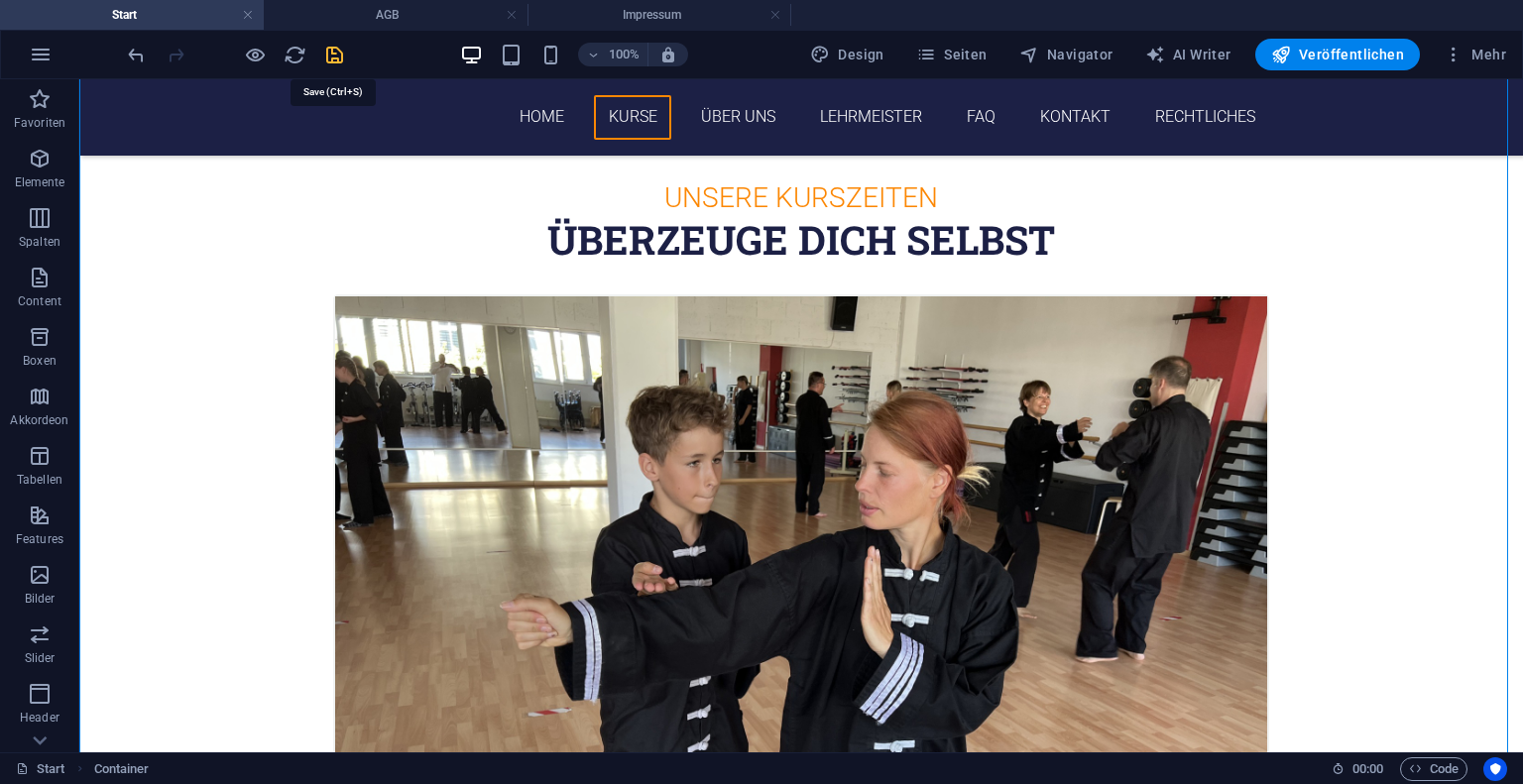 click at bounding box center (334, 55) 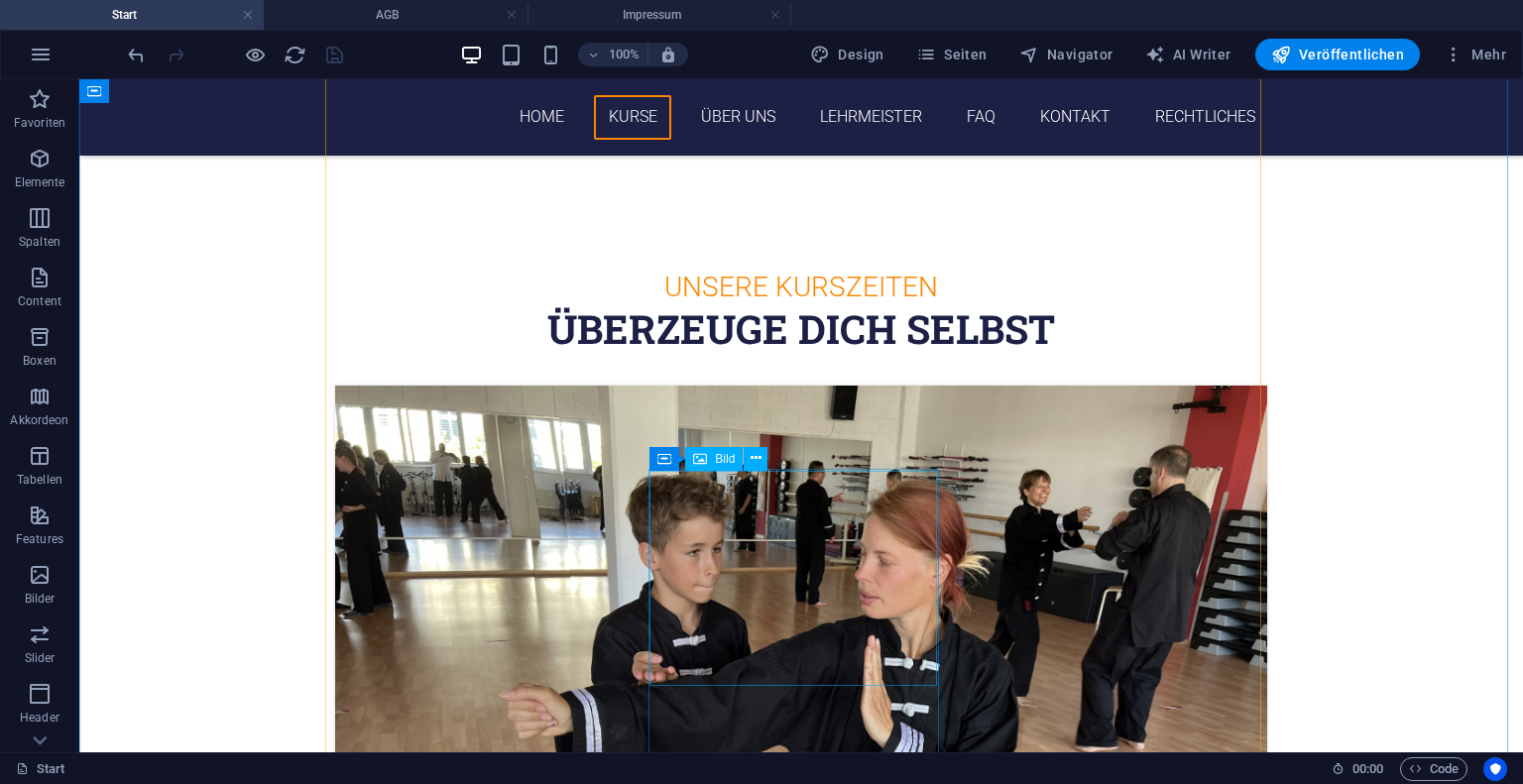 scroll, scrollTop: 1454, scrollLeft: 0, axis: vertical 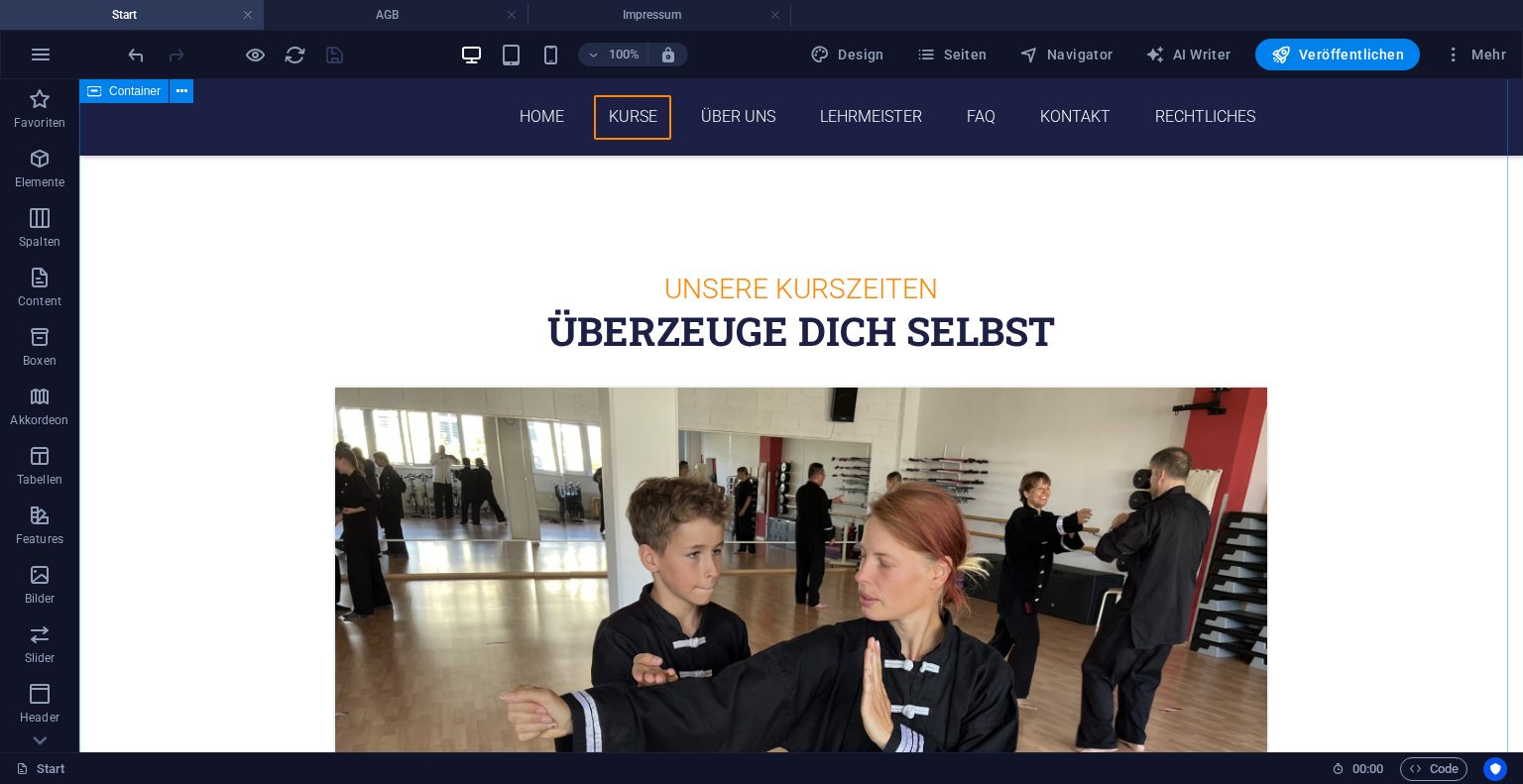 click on "Unsere Kurszeiten Überzeuge dich selbst Wing Chun Kinder  Montags  [TIME] bis [TIME] Wing Chun  Montags  [TIME] bis [TIME] Wing Chun  Mittwochs  [TIME] bis [TIME] Wing Chun  Donnerstags (Elitetraining)    [TIME] bis [TIME] Wing Chun  Freitags  nach Vereinbarung Wing Chun  Freitags/Dienstags/Samstag/Sonntag  nach Vereinbarung" at bounding box center [801, 2927] 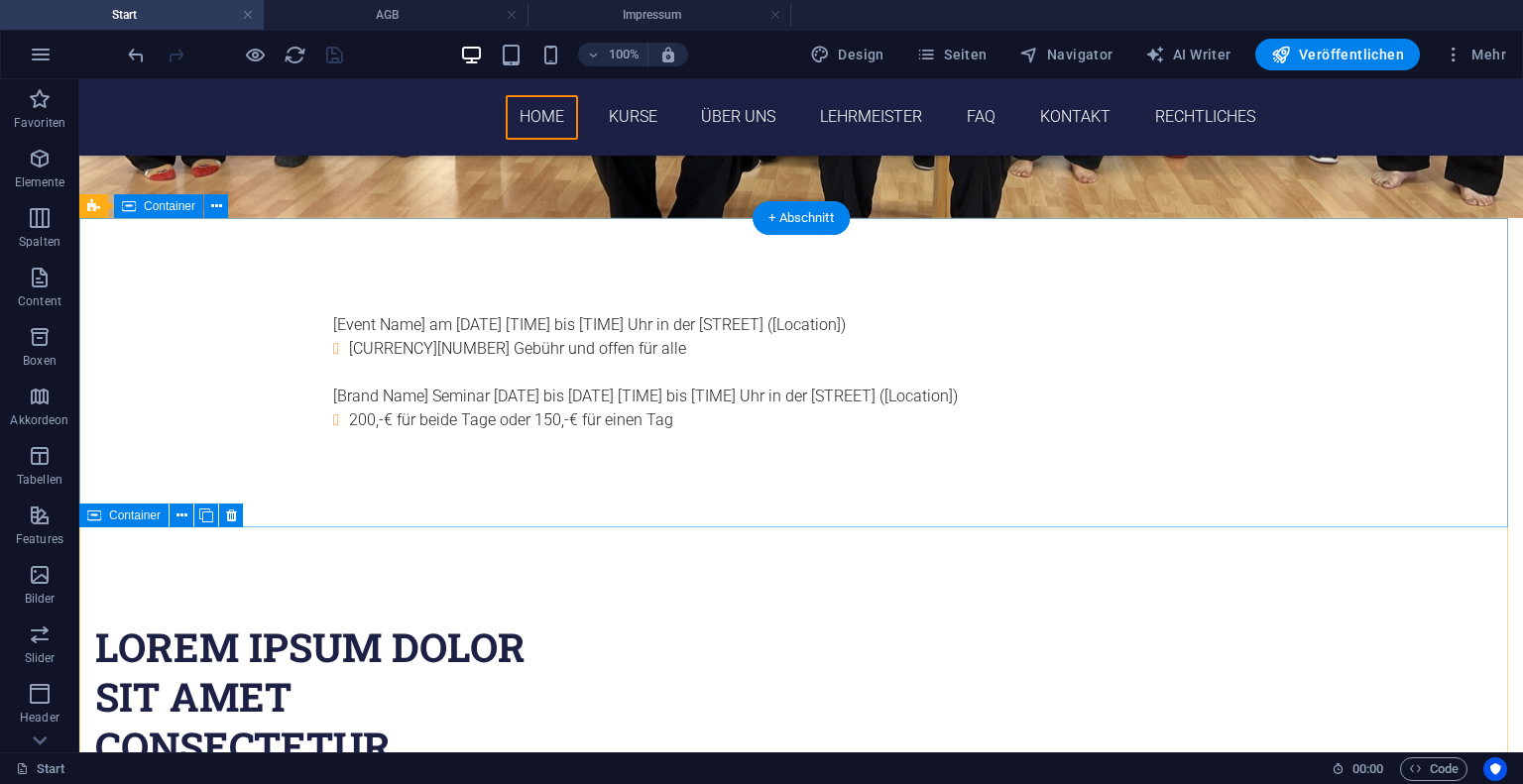 scroll, scrollTop: 535, scrollLeft: 0, axis: vertical 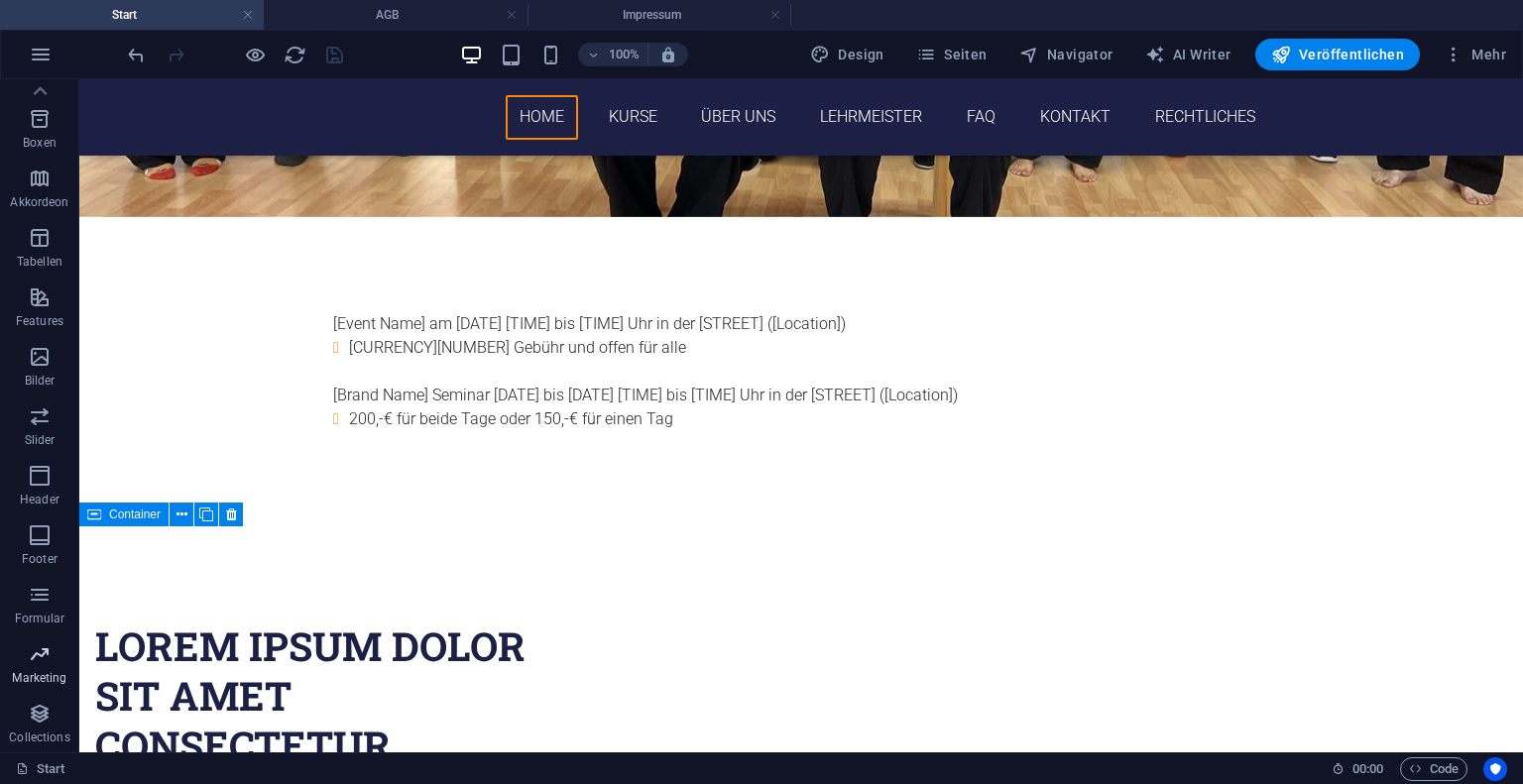 click at bounding box center (40, 654) 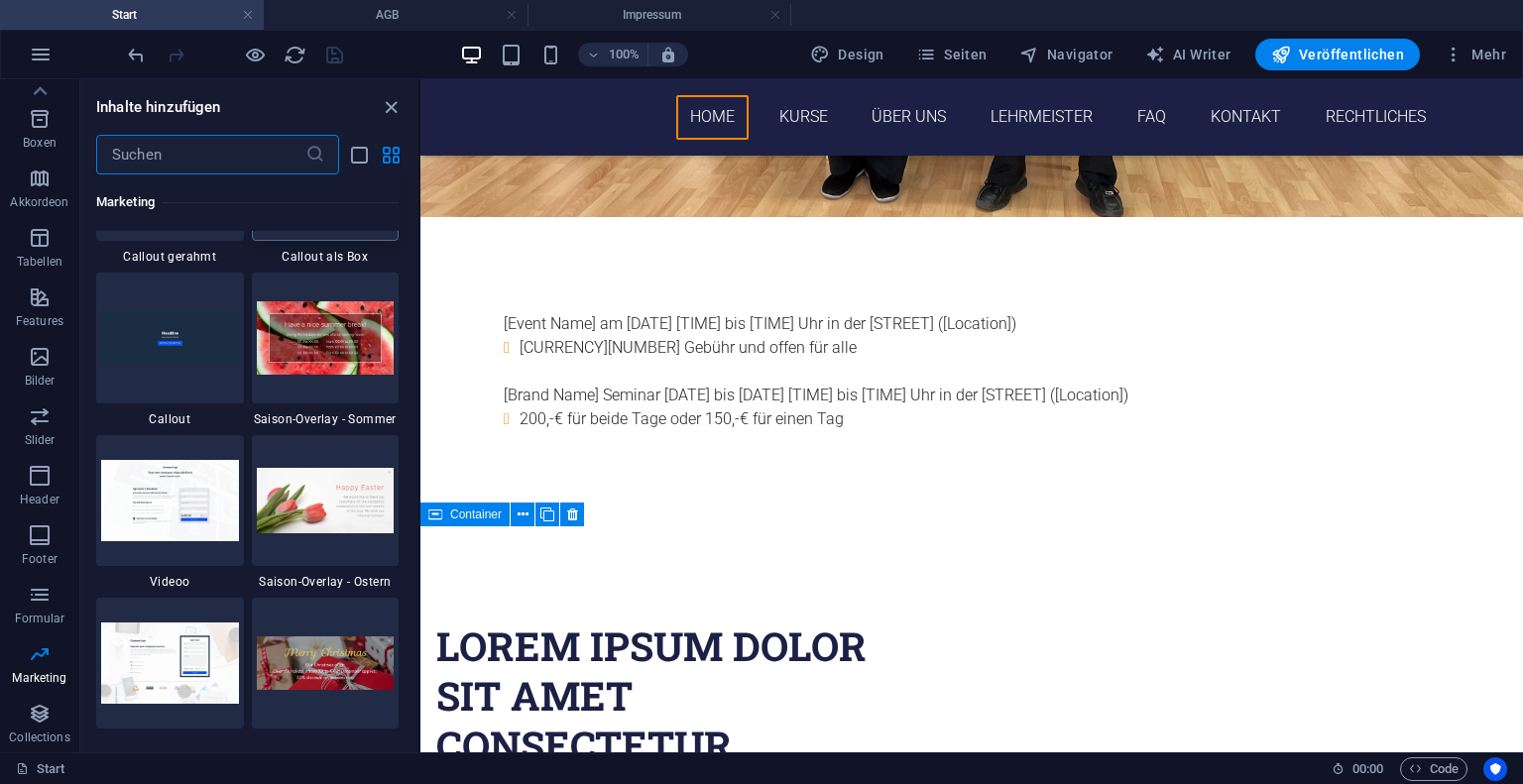 scroll, scrollTop: 16442, scrollLeft: 0, axis: vertical 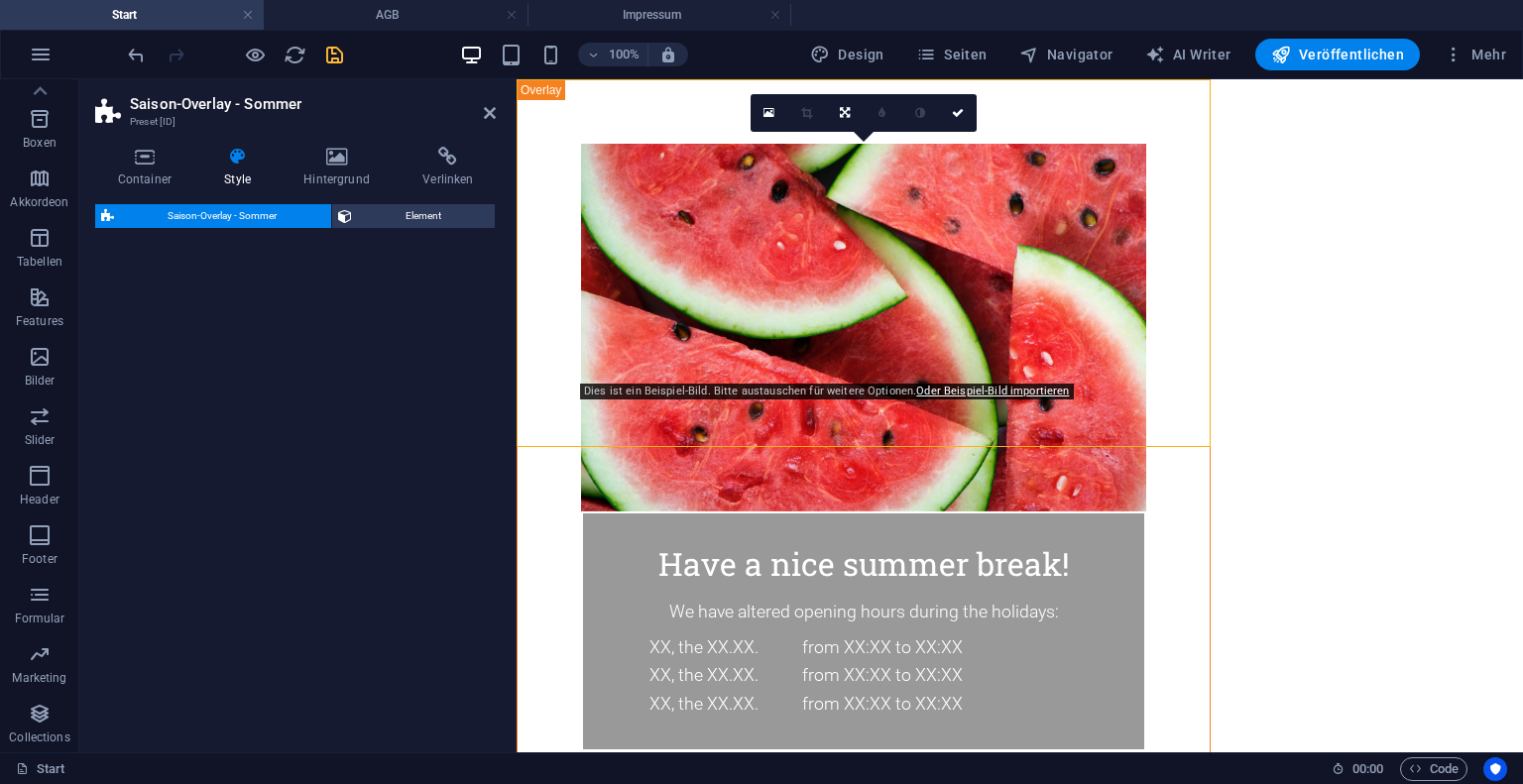 select on "px" 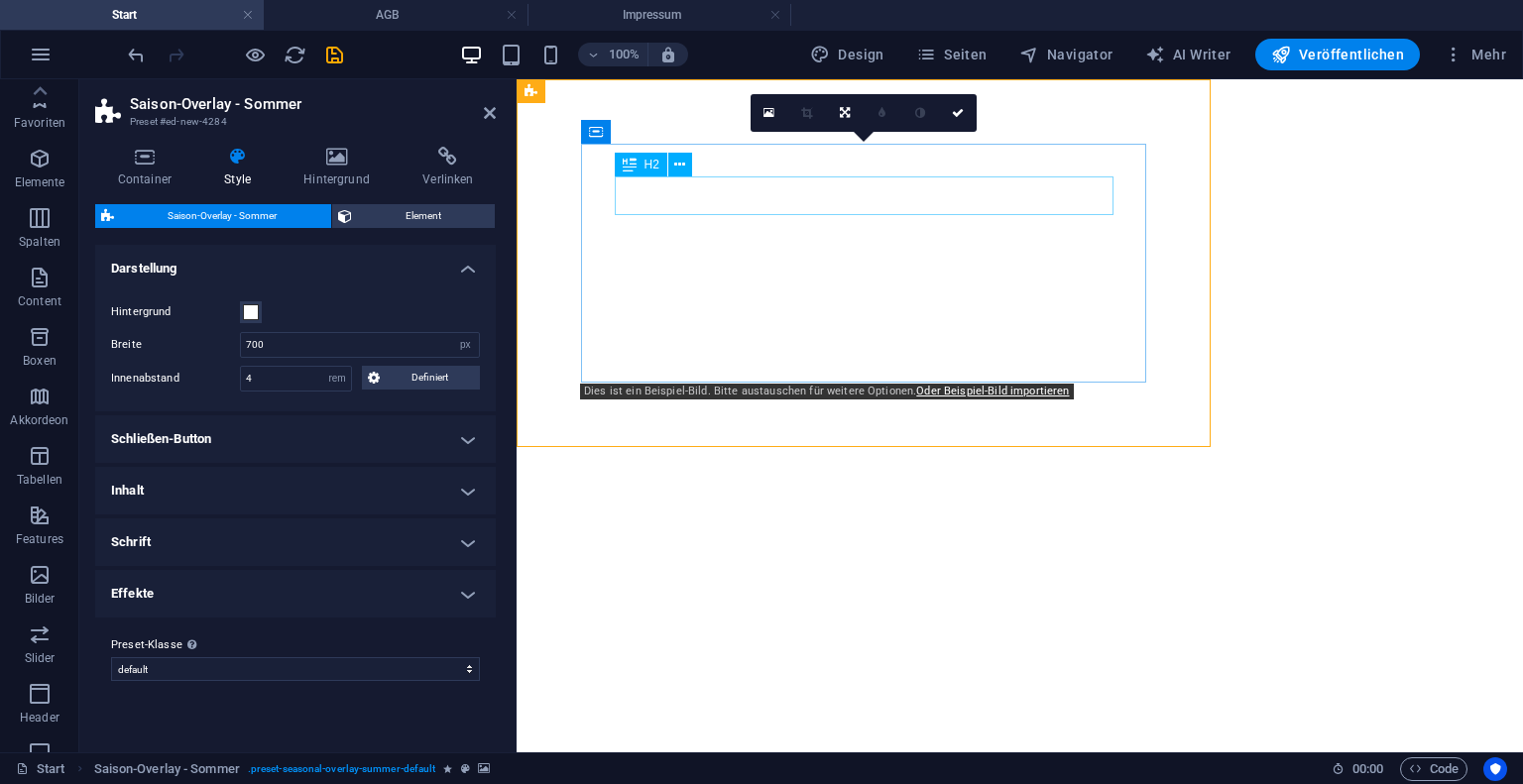 select on "px" 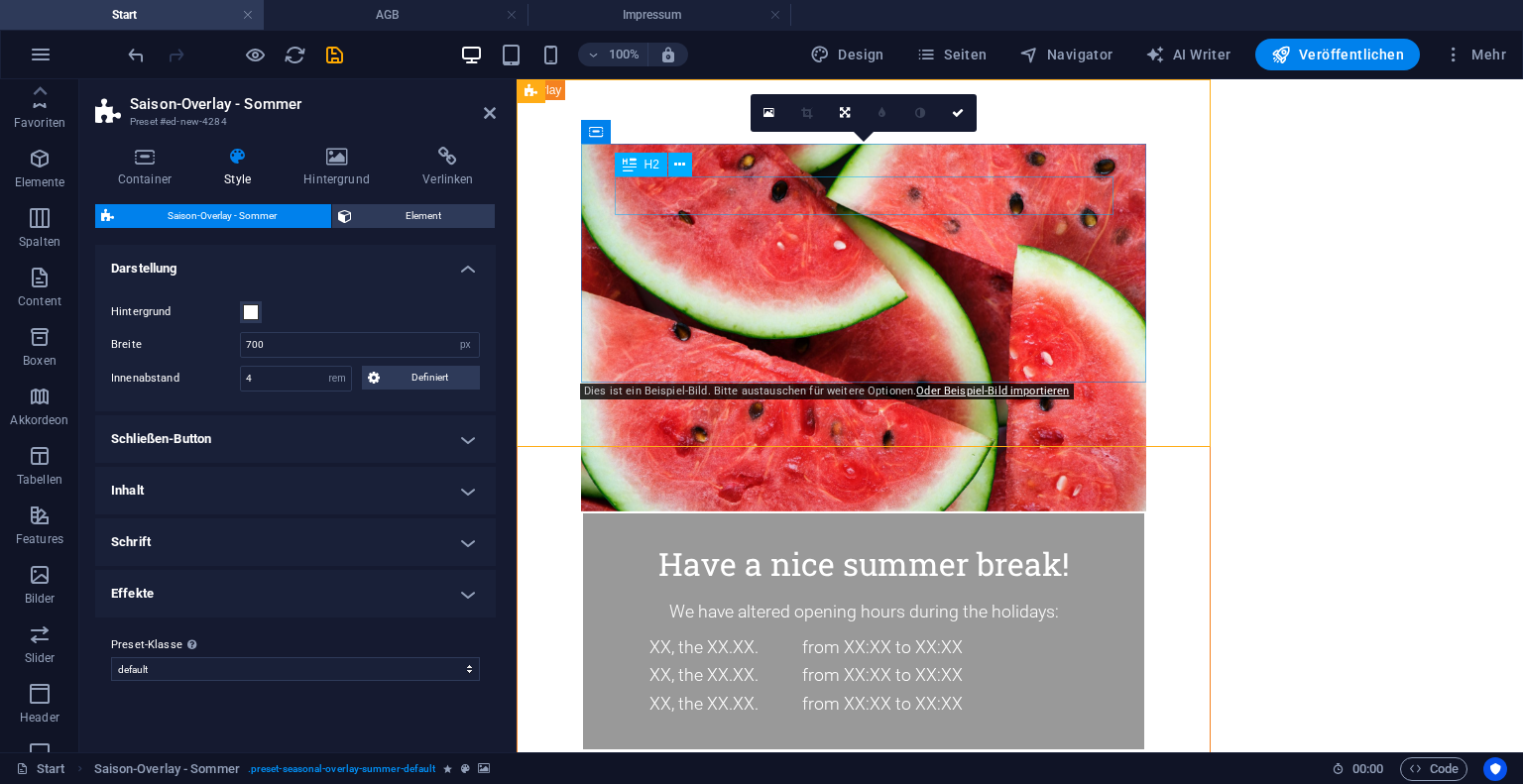 scroll, scrollTop: 0, scrollLeft: 0, axis: both 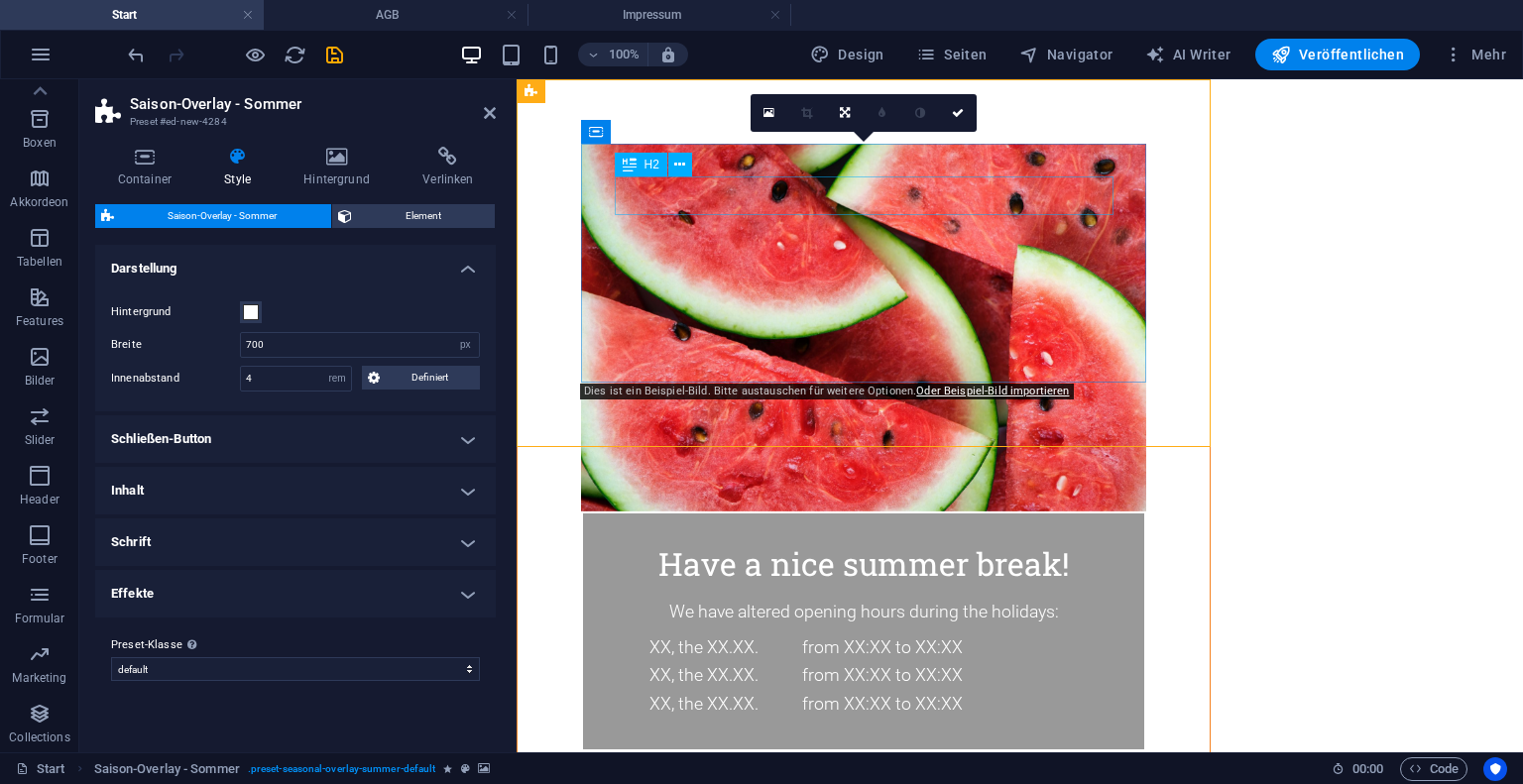 click on "Have a nice summer break!" at bounding box center [864, 564] 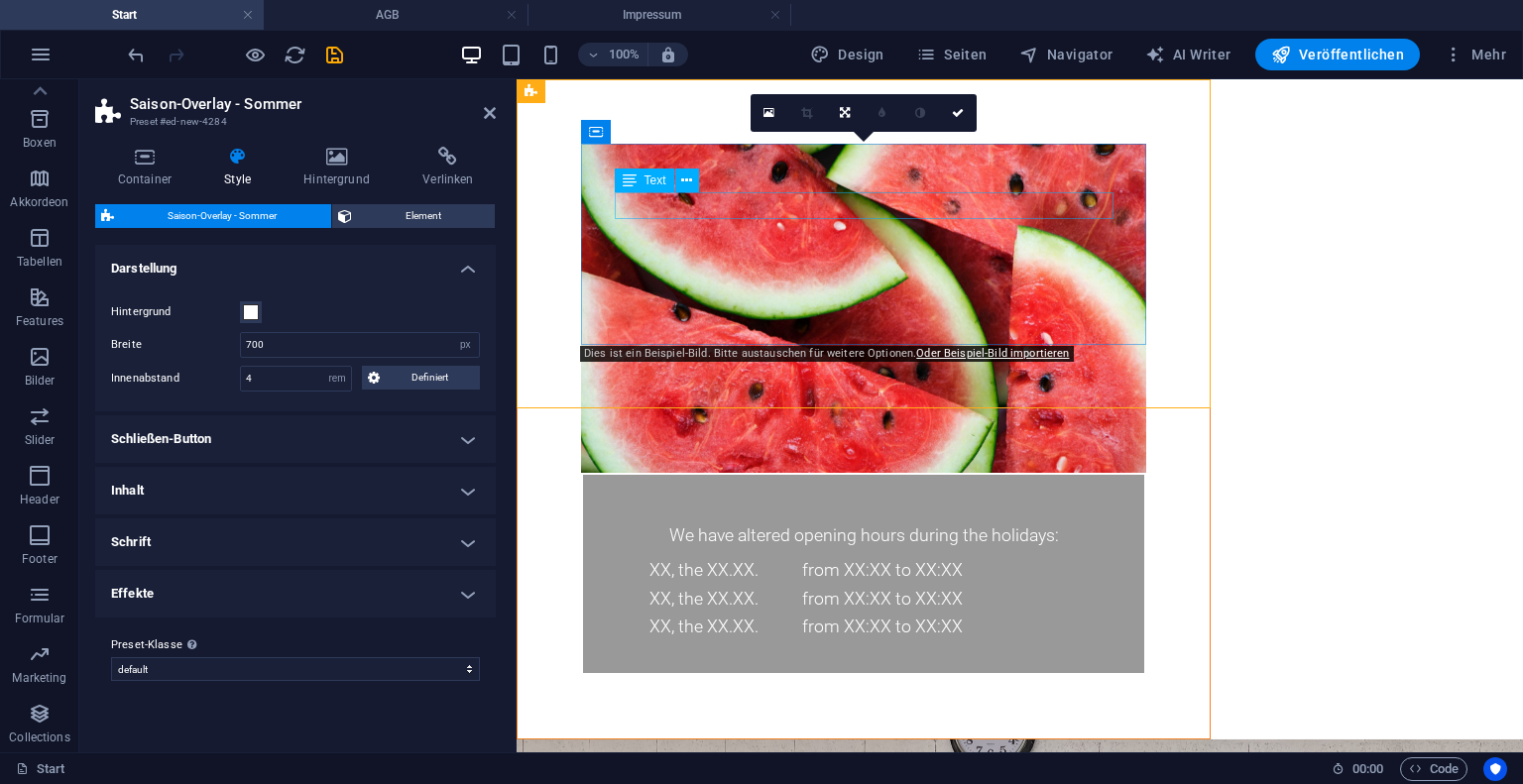 click on "We have altered opening hours during the holidays:" at bounding box center [864, 535] 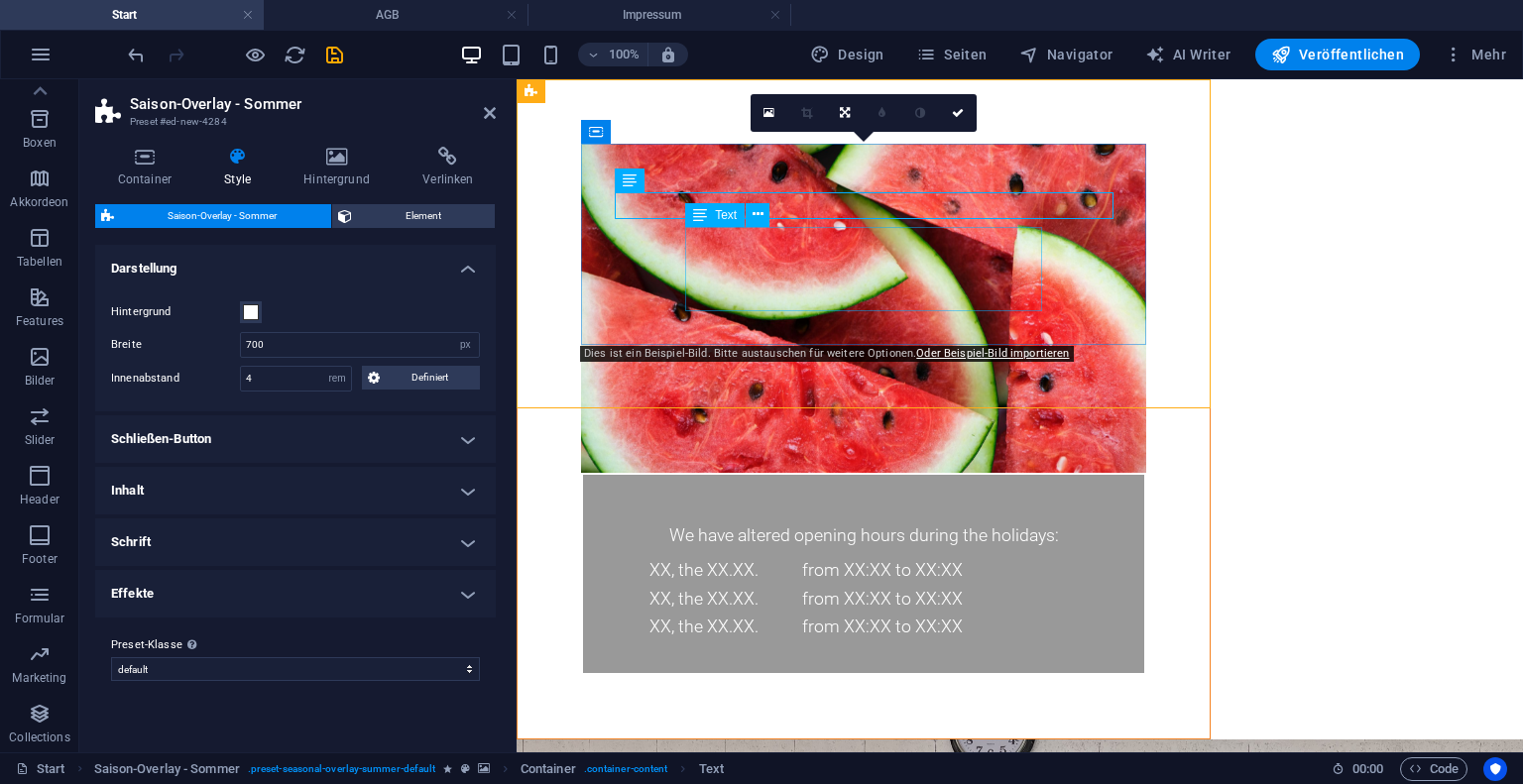 click on "XX, the XX.XX. from XX:XX to XX:XX XX, the XX.XX. from XX:XX to XX:XX XX, the XX.XX. from XX:XX to XX:XX" at bounding box center (793, 598) 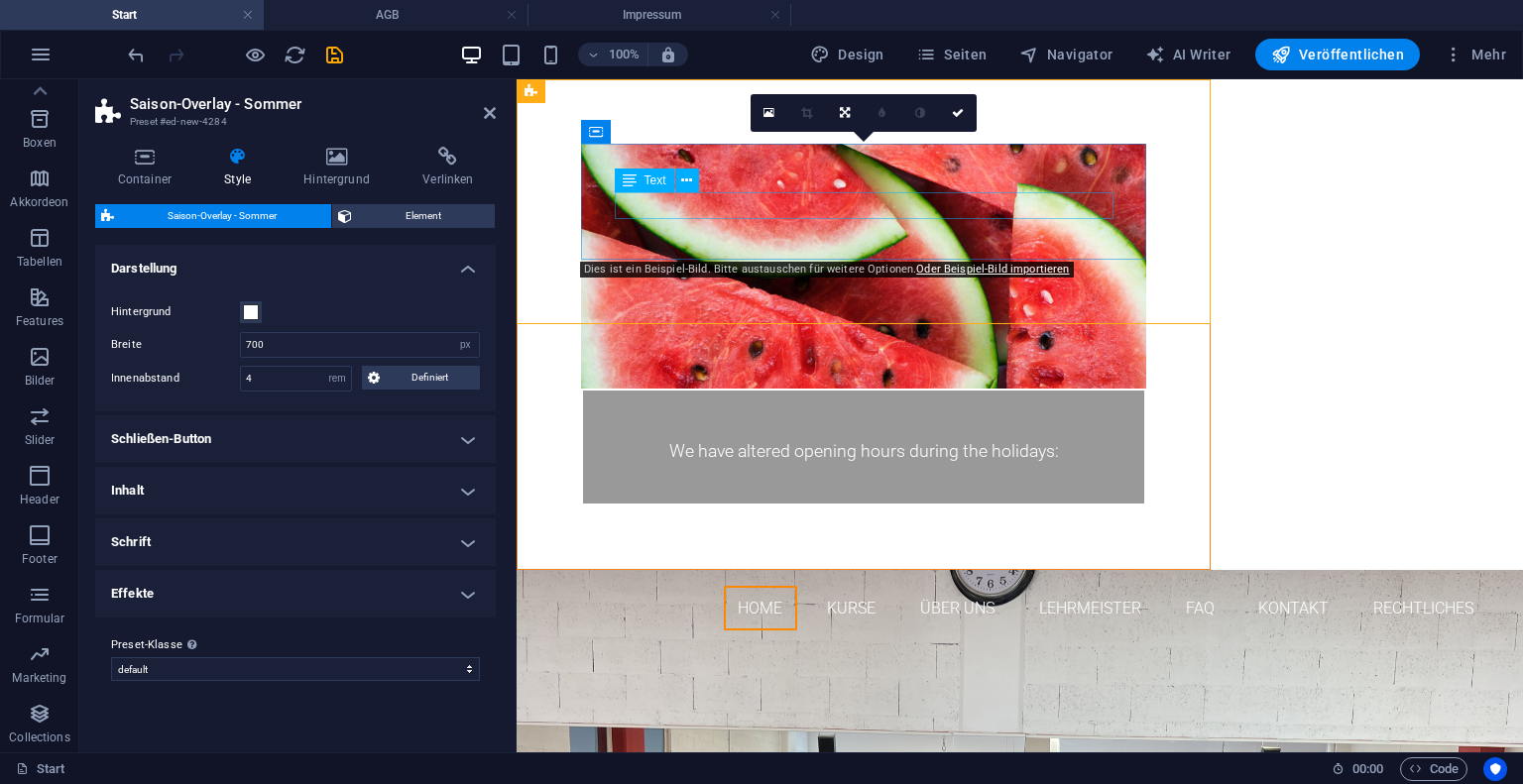 click on "We have altered opening hours during the holidays:" at bounding box center (864, 451) 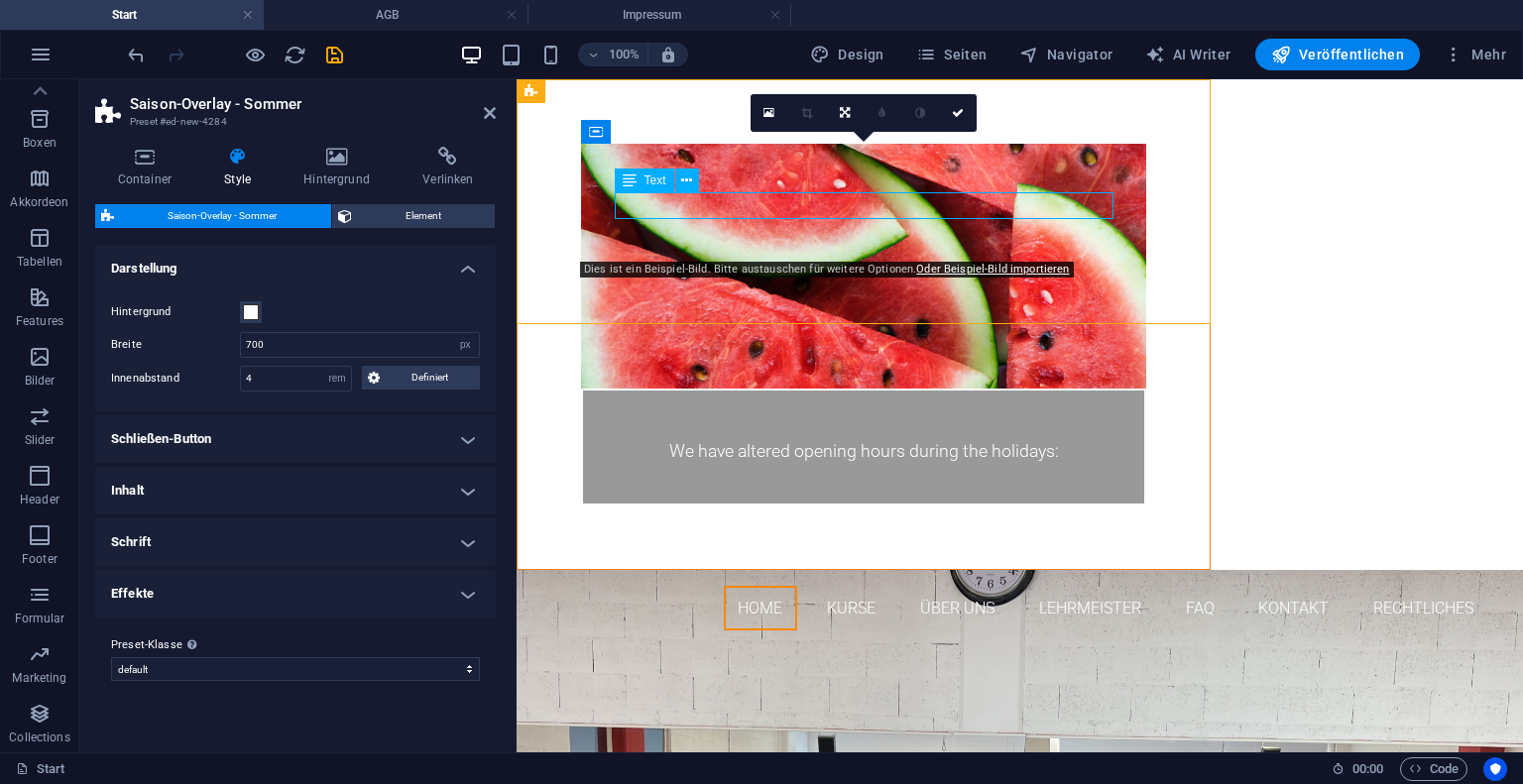 click on "We have altered opening hours during the holidays:" at bounding box center (864, 451) 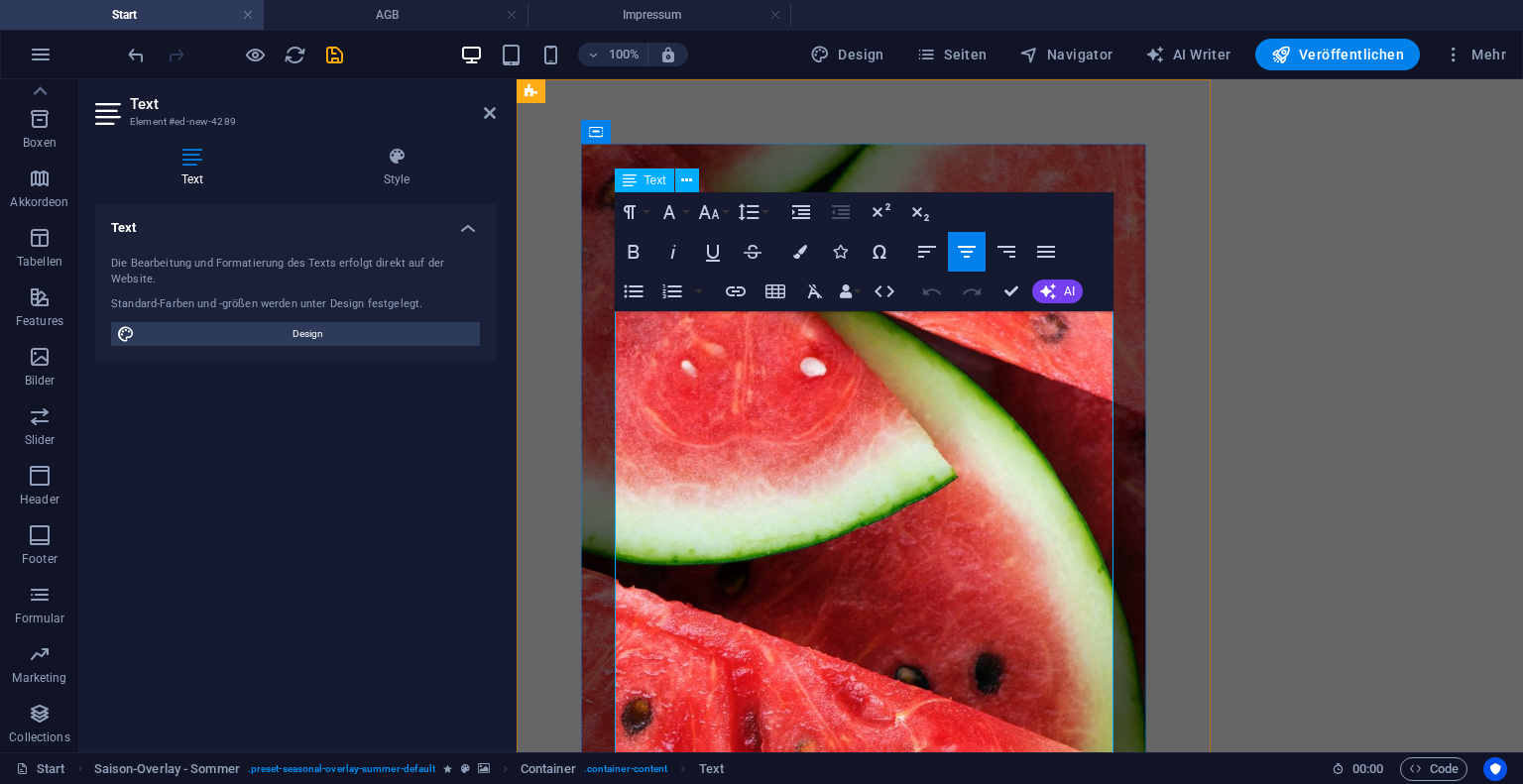 scroll, scrollTop: 14245, scrollLeft: 0, axis: vertical 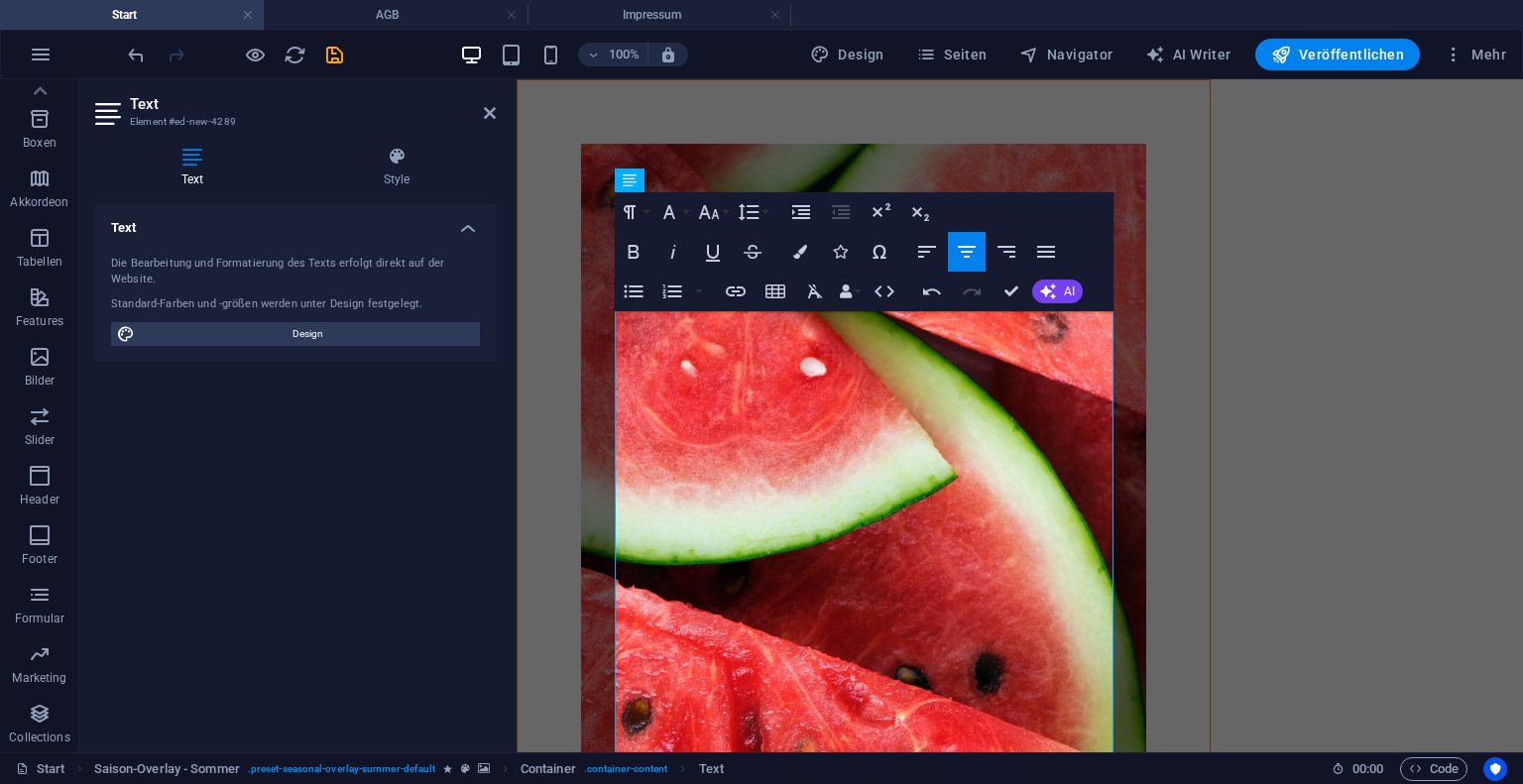 click at bounding box center (864, 541) 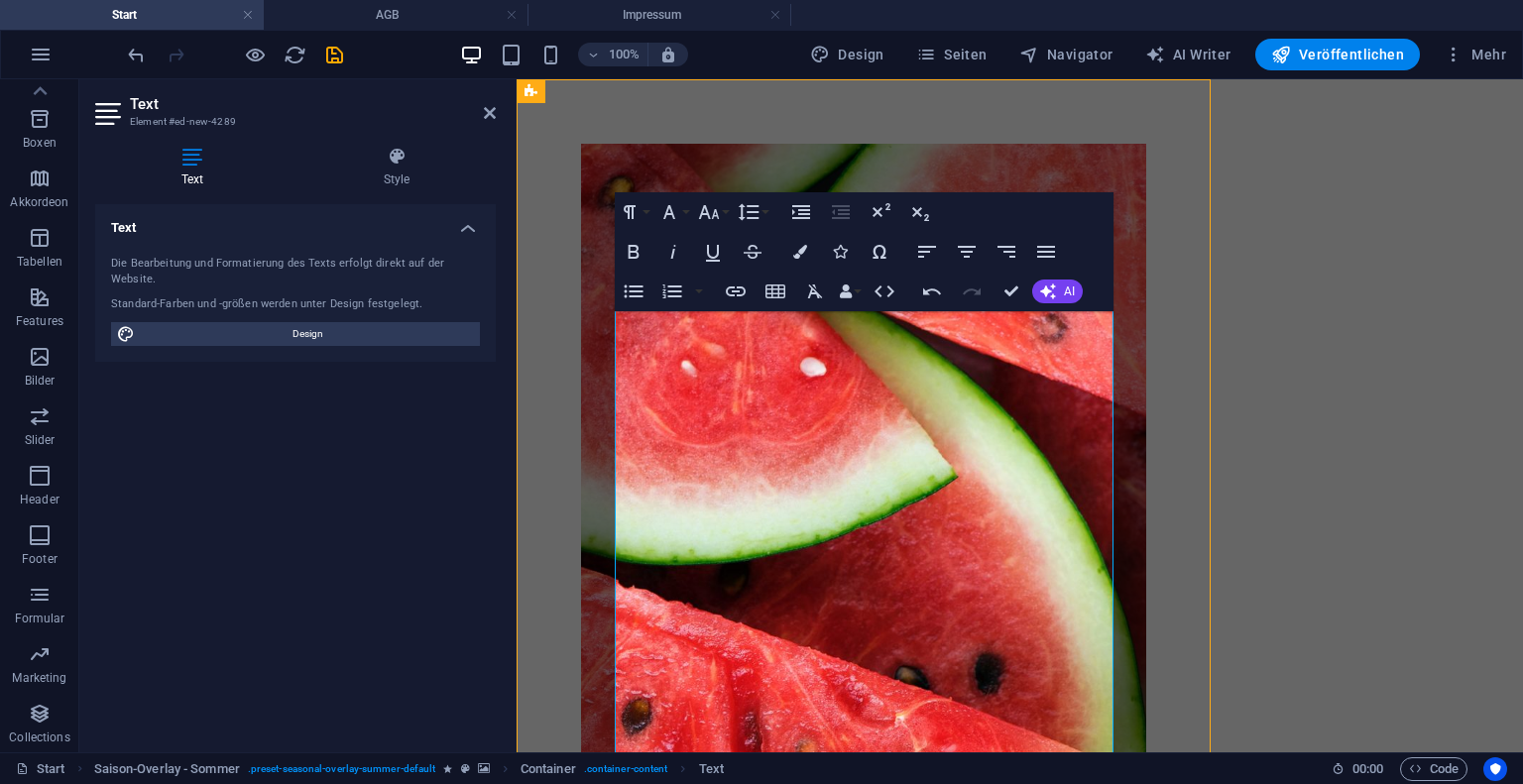 click at bounding box center [864, 541] 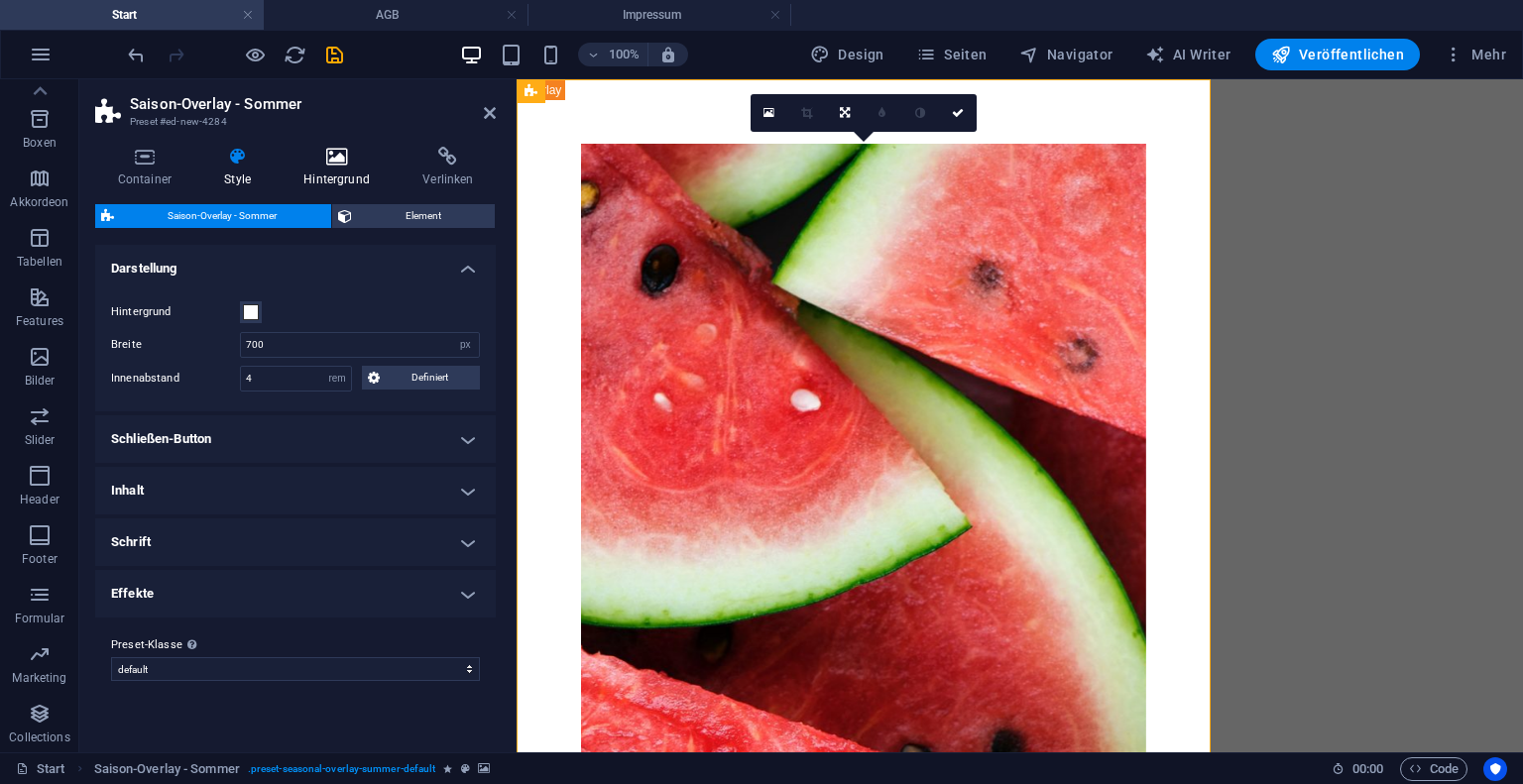 click on "Hintergrund" at bounding box center (341, 168) 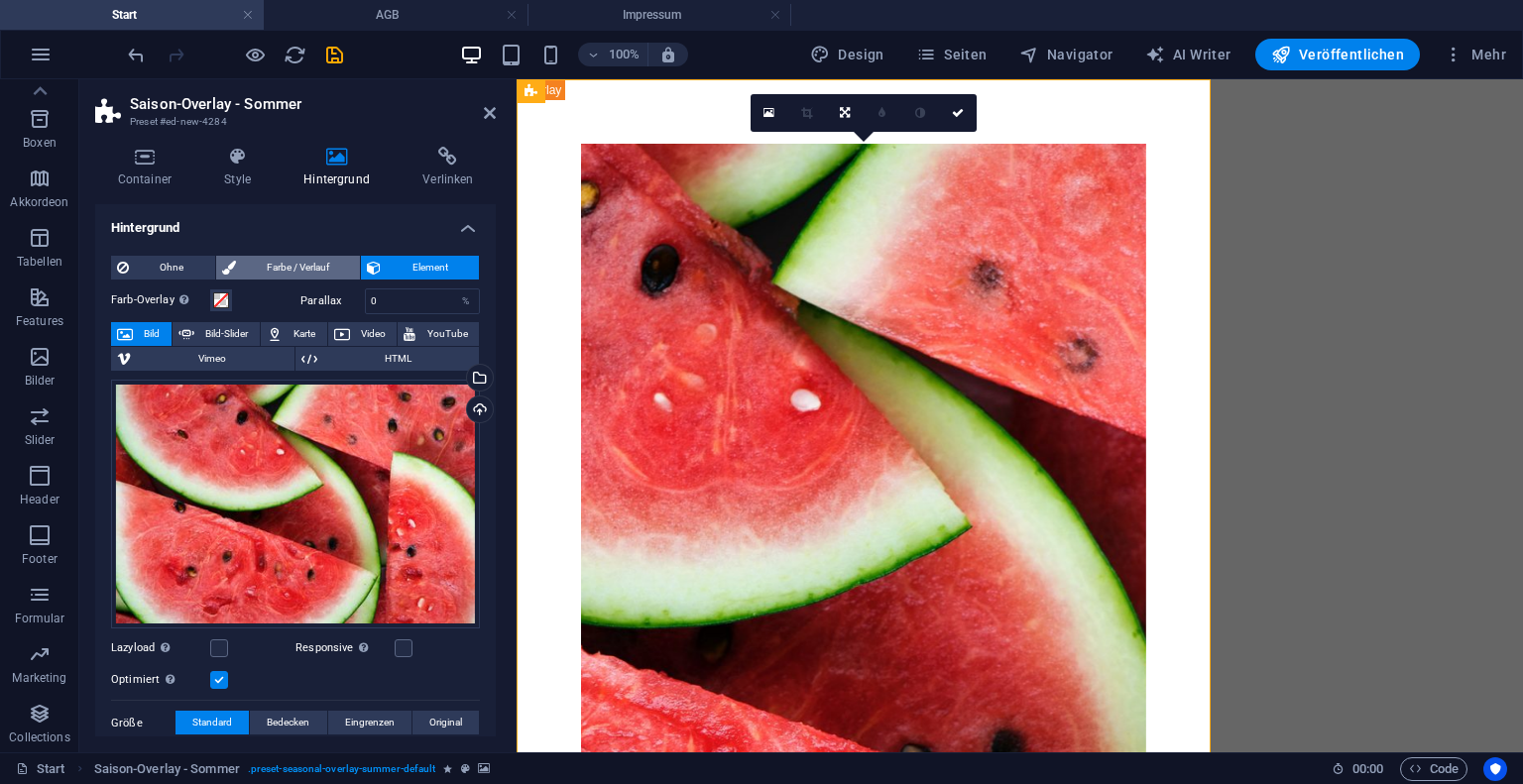 click on "Farbe / Verlauf" at bounding box center [298, 268] 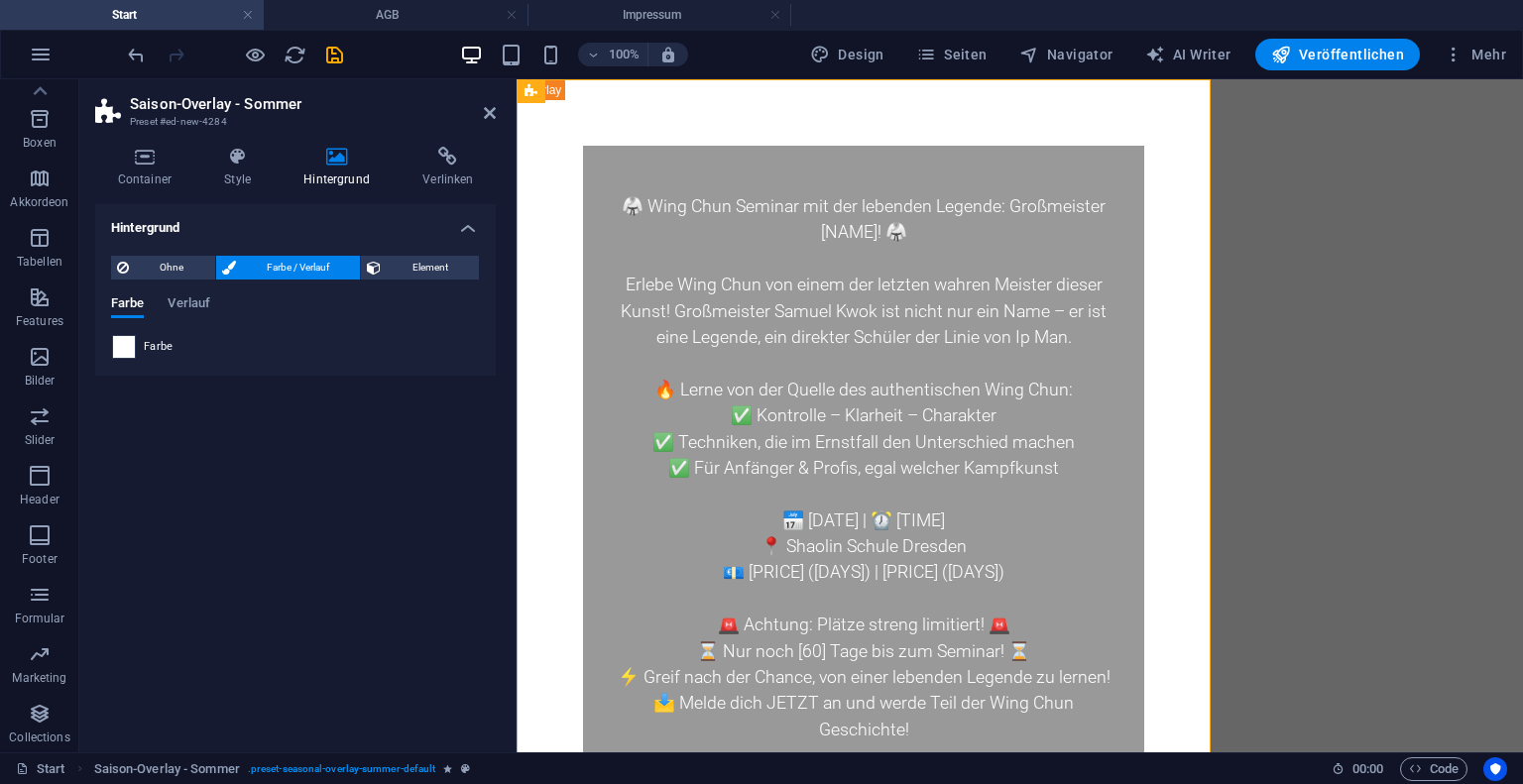 click at bounding box center (124, 347) 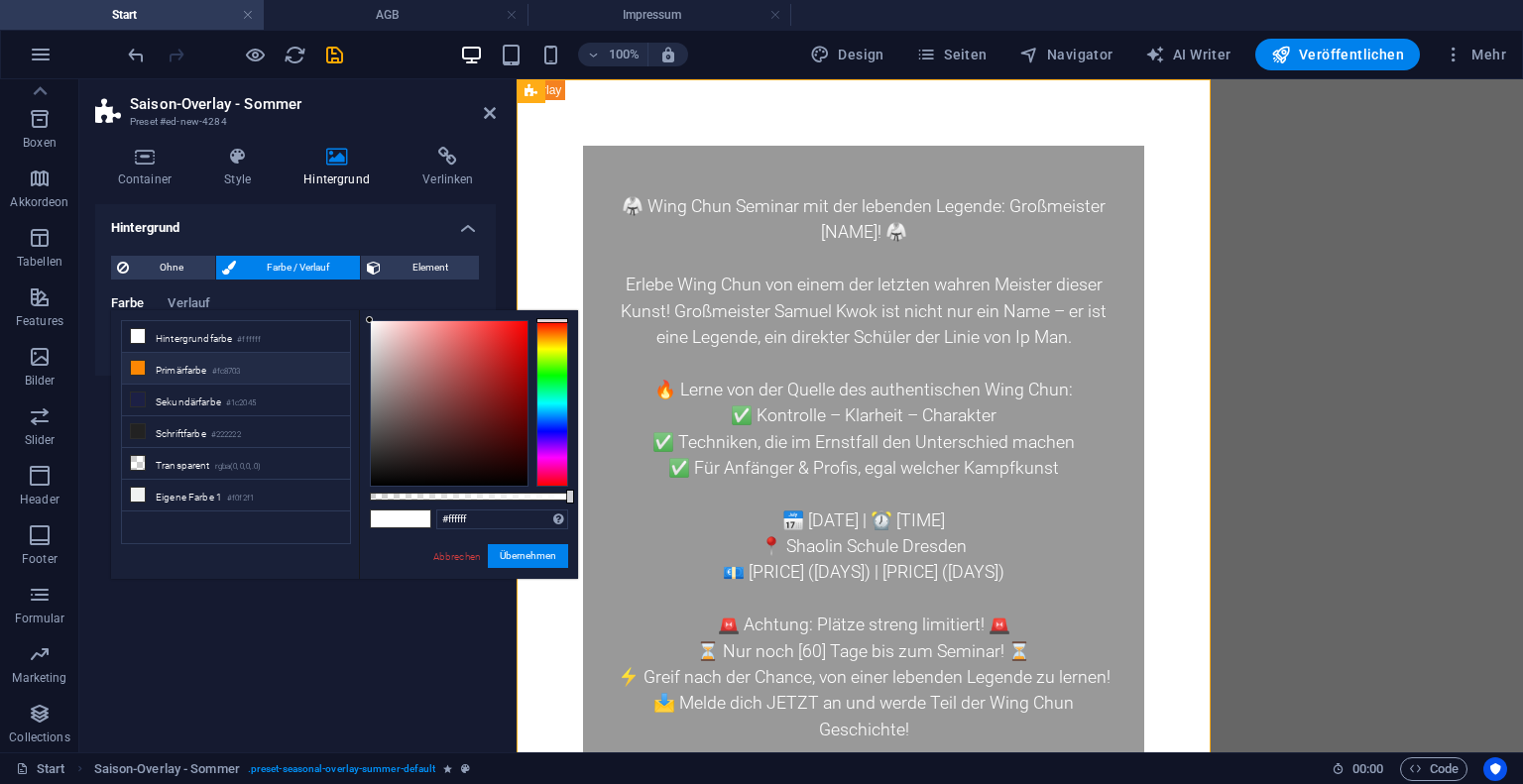 click on "Primärfarbe
#fc8703" at bounding box center (236, 369) 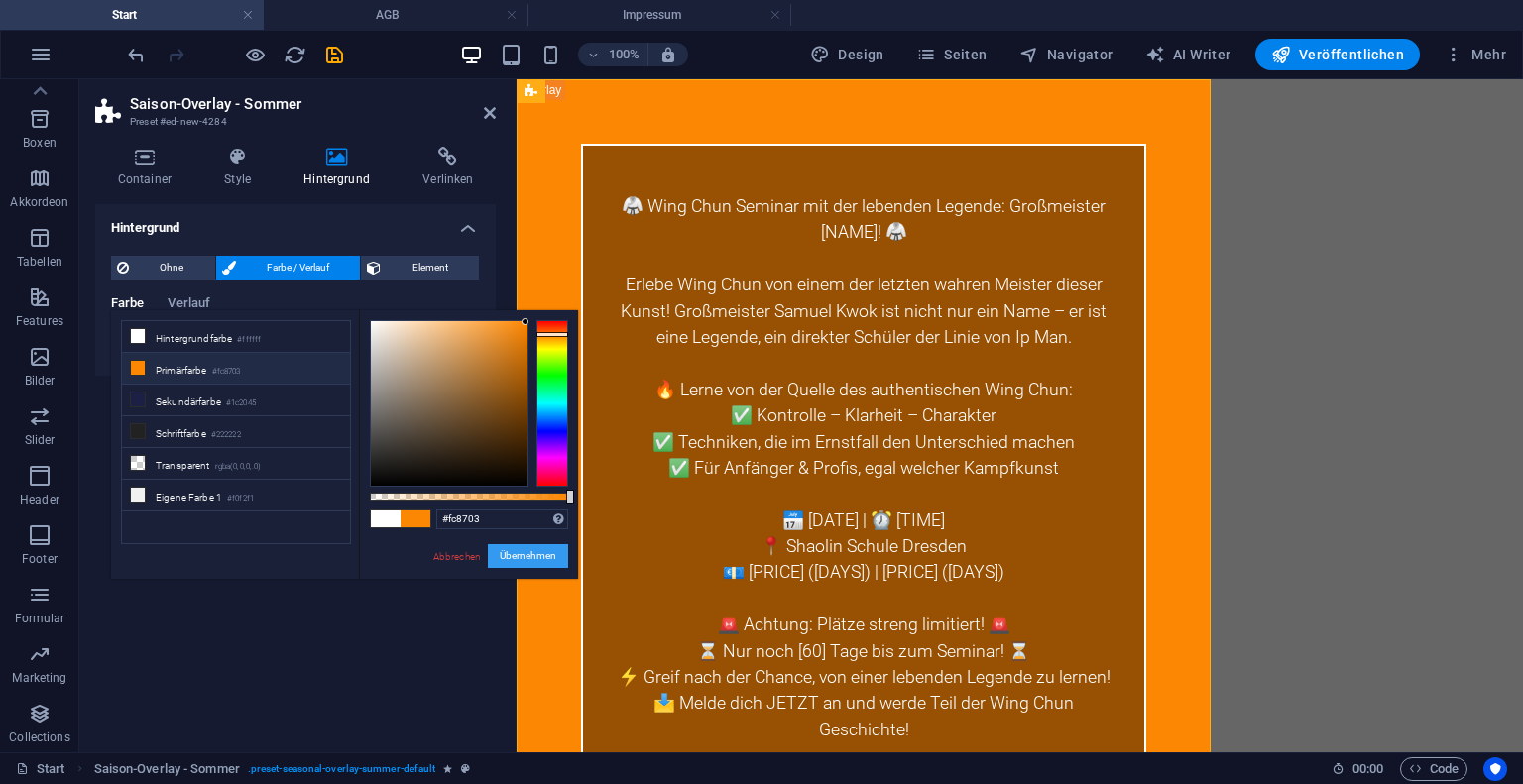 click on "Übernehmen" at bounding box center [527, 556] 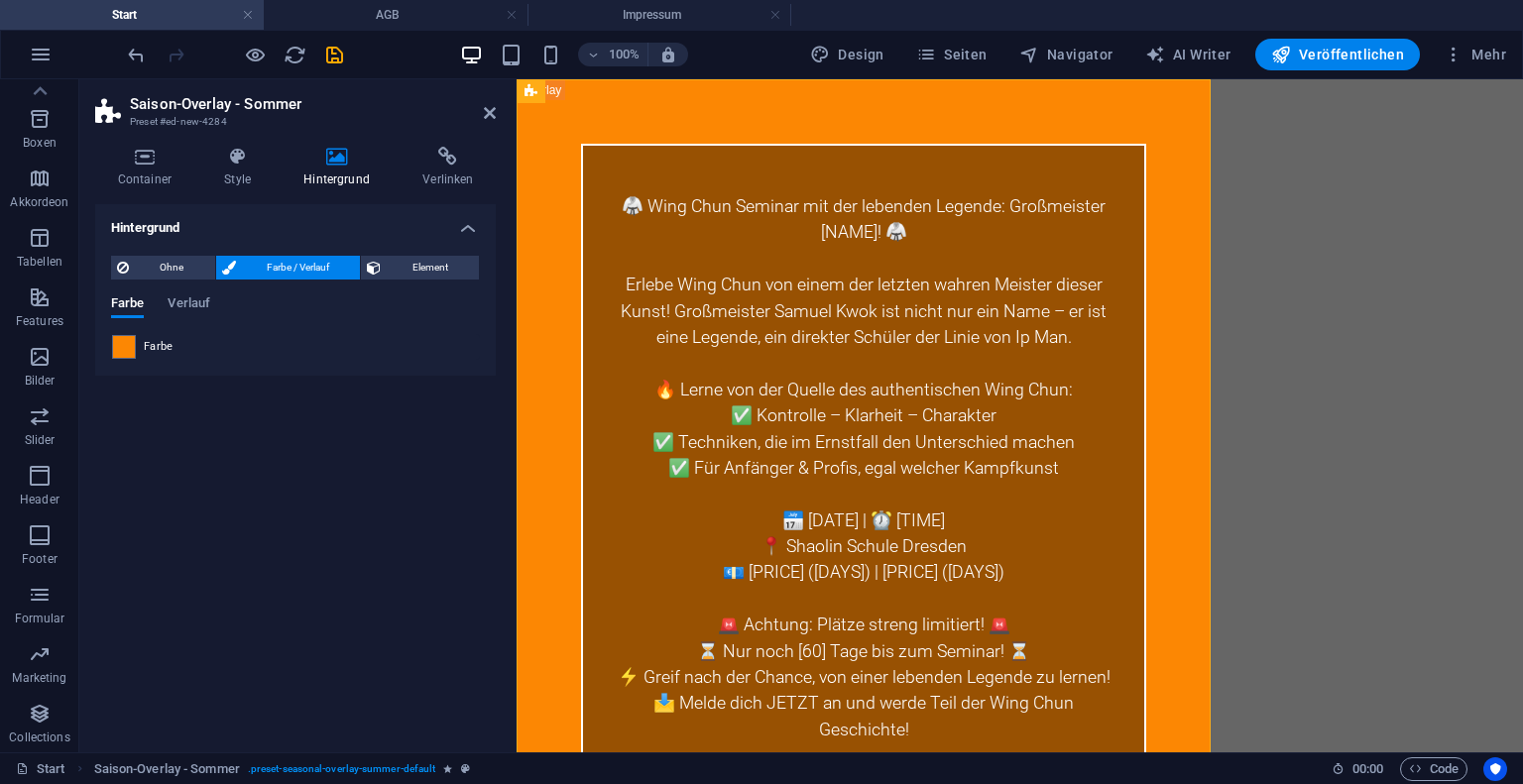 click on "Hintergrund Ohne Farbe / Verlauf Element Hintergrund über volle Breite strecken Farb-Overlay Legt ein Farb-Overlay über das Hintergrundelement, um es einzufärben Parallax 0 % Bild Bild-Slider Karte Video YouTube Vimeo HTML Ziehe Dateien zum Hochladen hierher oder  klicke hier, um aus Dateien oder kostenlosen Stockfotos & -videos zu wählen Wähle aus deinen Dateien, Stockfotos oder lade Dateien hoch Hochladen Lazyload Bilder auf Seite nachträglich laden. Verbessert Ladezeit (Pagespeed). Responsive Automatisch Retina-Bilder und kleinere Bilder auf Smartphones laden Optimiert Bilder werden komprimiert für eine bessere Ladegeschwindigkeit der Website. Größe Standard Bedecken Eingrenzen Original Kacheln Standard Position Richtung Benutzerdefiniert X-Versatz 50 px rem % vh vw Y-Versatz 50 px rem % vh vw Alternativtext Der Alternativtext wird von Geräten verwendet, die keine Bilder darstellen können (u.a. auch von Bild-Suchmaschinen) und sollte für jedes Bild gesetzt sein. Bildunterschrift Formatierung 8" at bounding box center (295, 470) 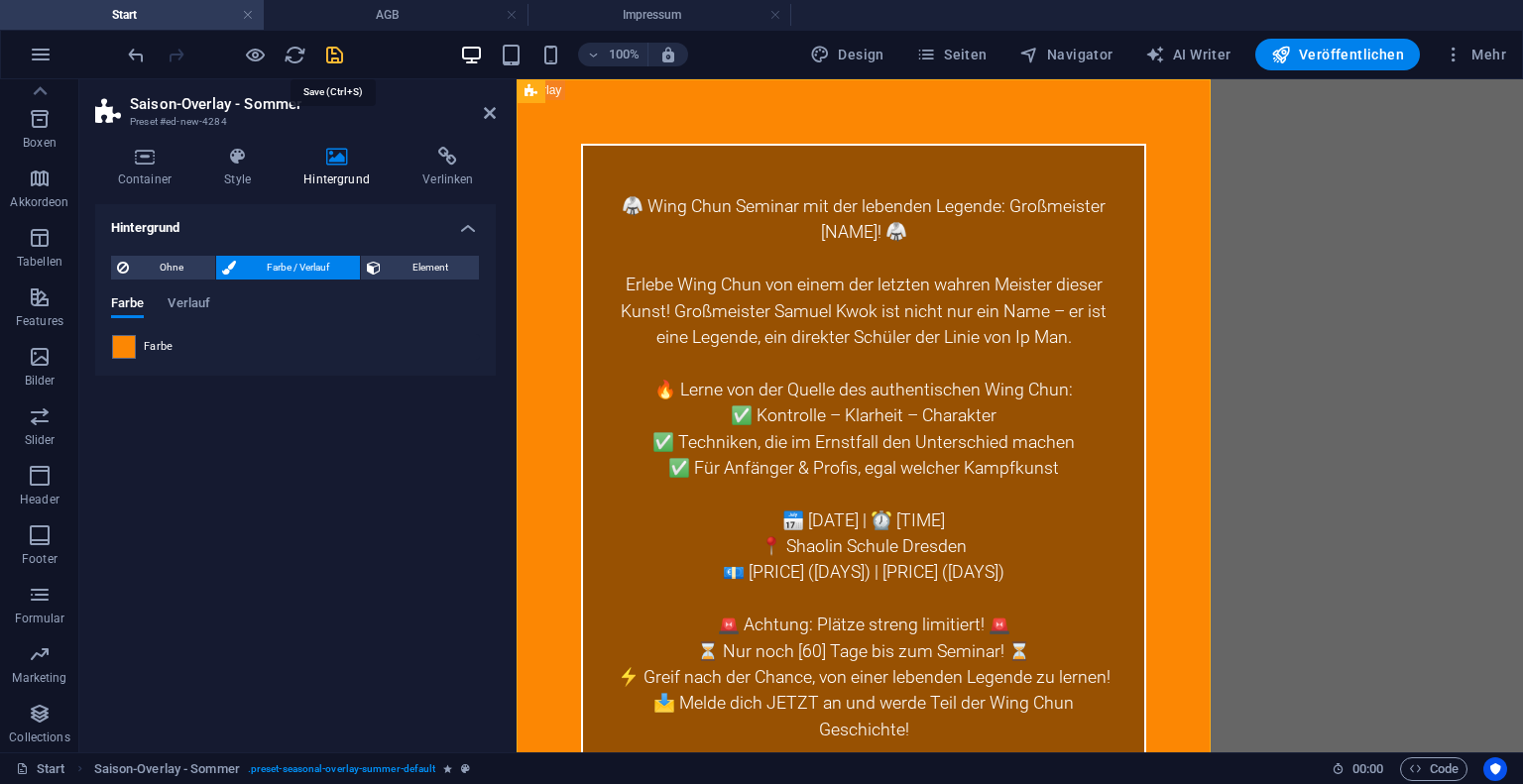 click at bounding box center [334, 55] 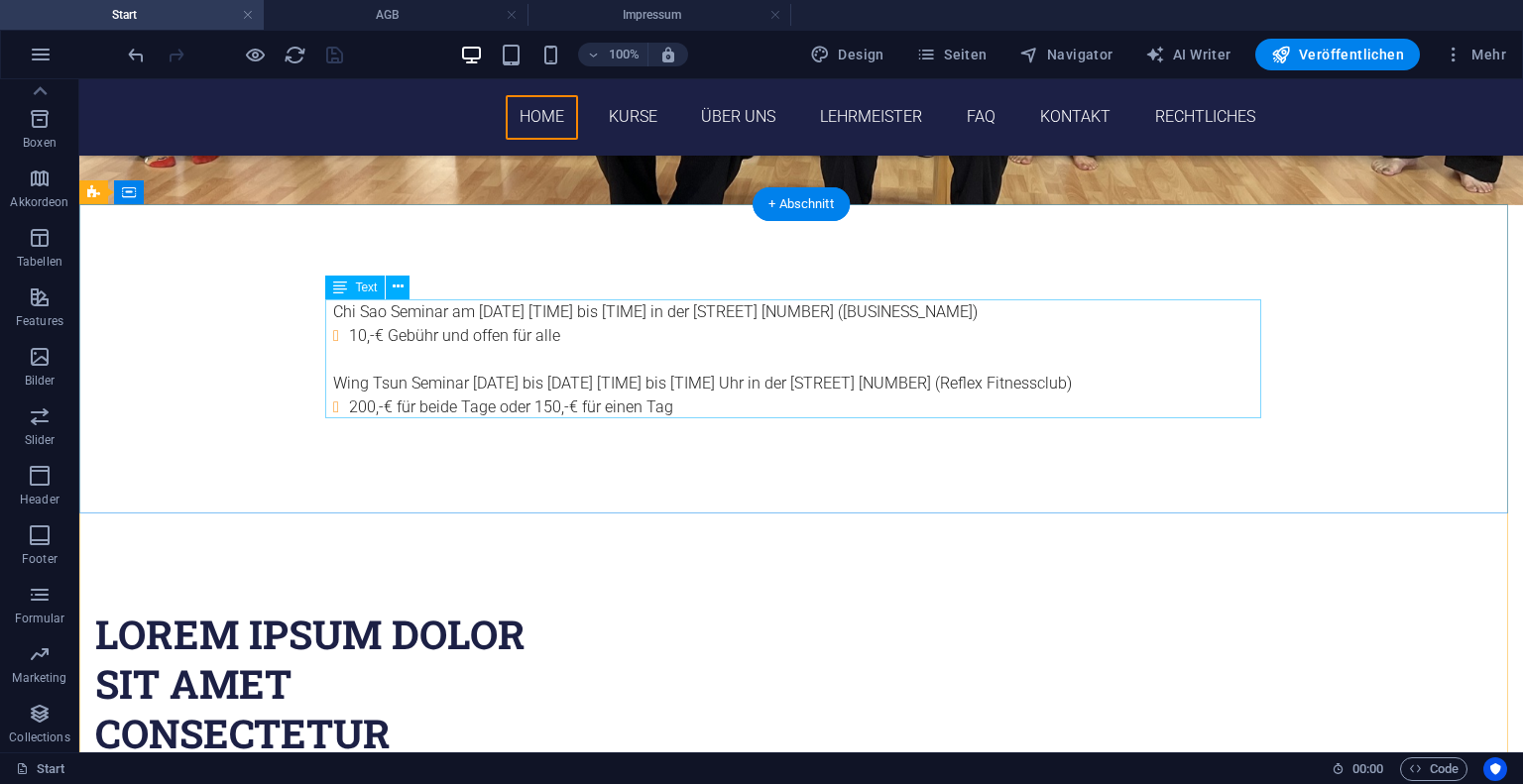 scroll, scrollTop: 1344, scrollLeft: 0, axis: vertical 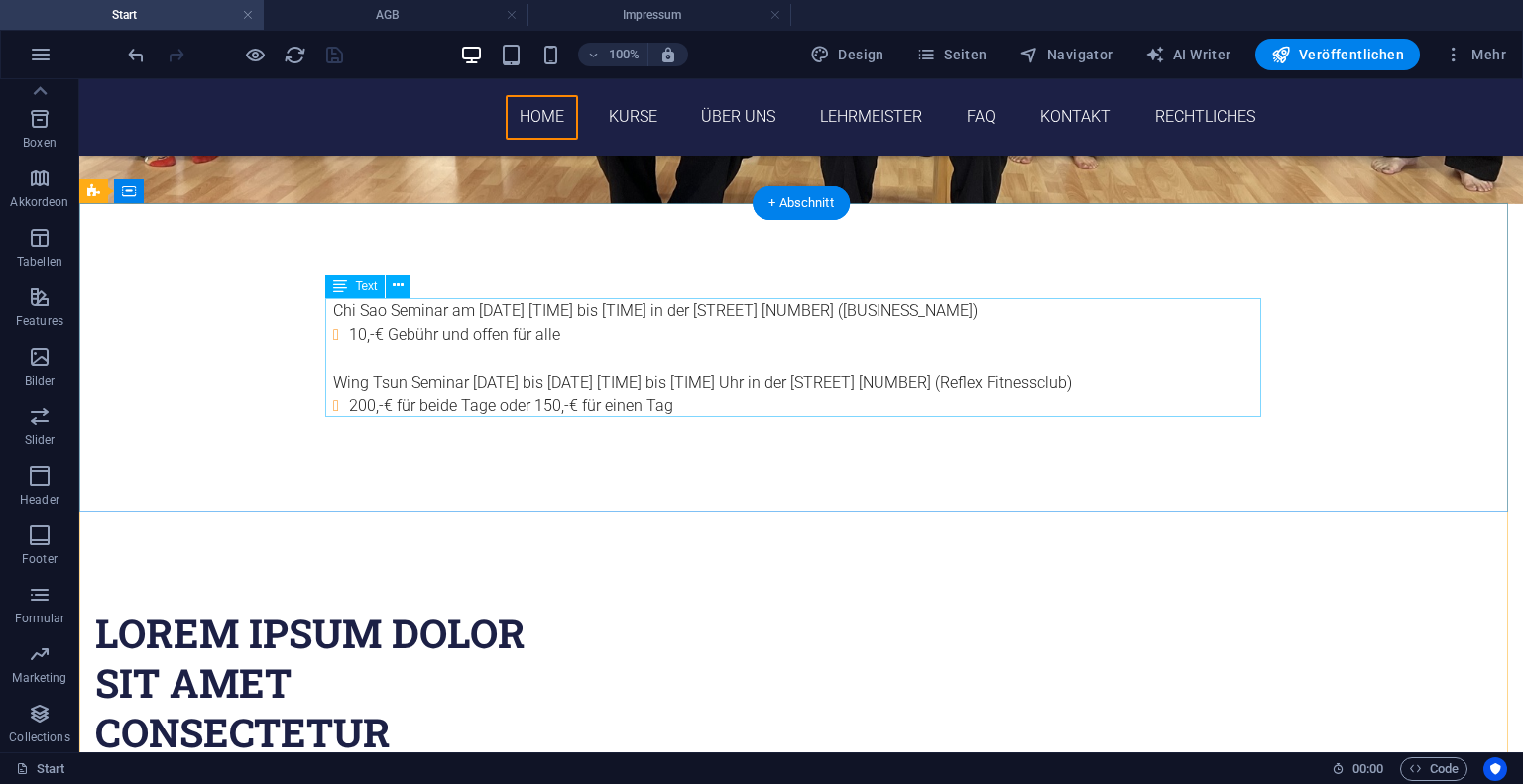 click on "Chi Sao Seminar am [DATE] [TIME] bis [TIME] Uhr in der Kipsdorfer Straße 100 (Reflex Fitnessclub) [PRICE] Gebühr und offen für alle Wing Tsun Seminar [DATE] bis [DATE] [TIME] bis [TIME] Uhr in der Kipsdorfer Straße 100 (Reflex Fitnessclub) [PRICE] für beide Tage oder [PRICE] für einen Tag" at bounding box center (801, 359) 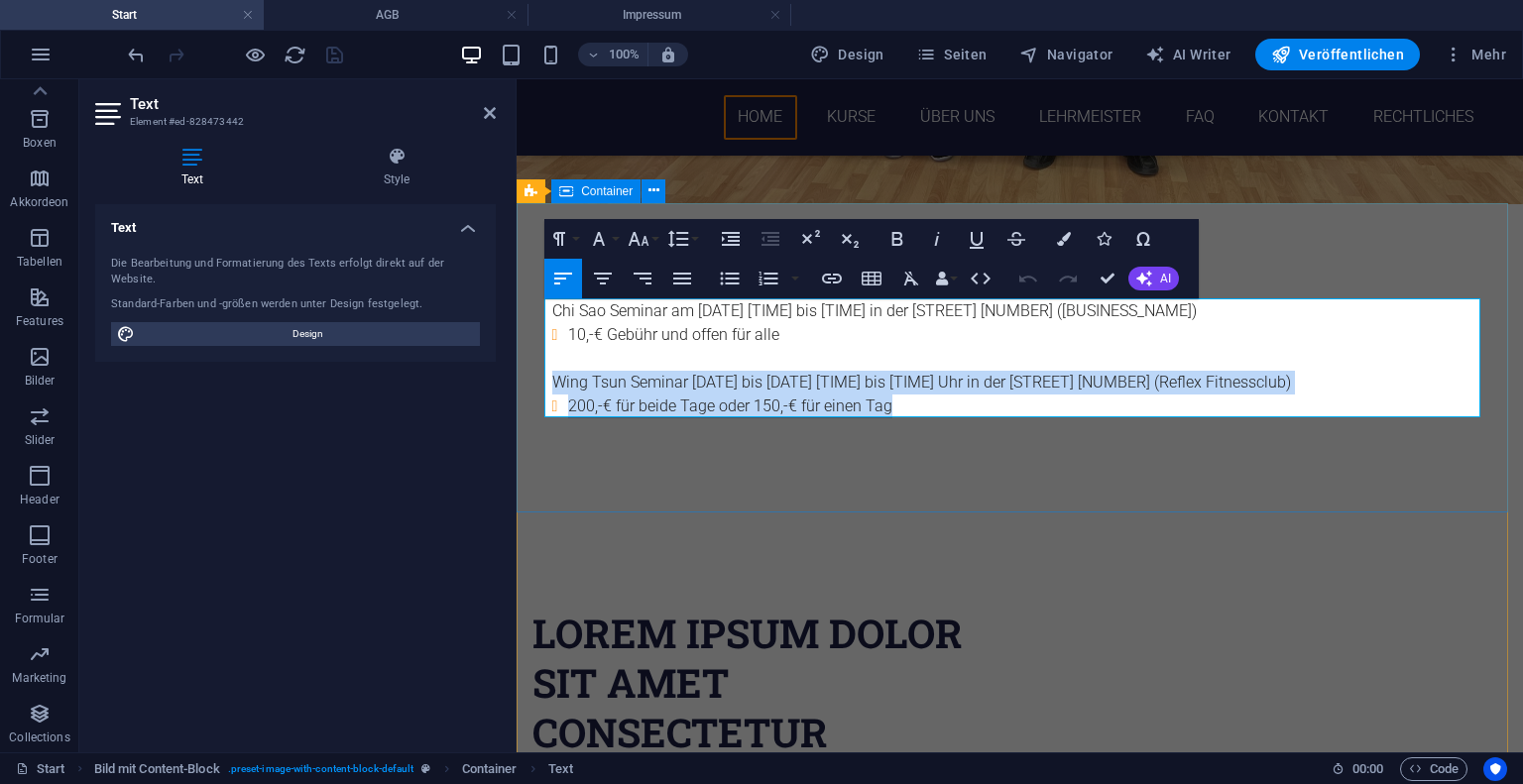 drag, startPoint x: 887, startPoint y: 403, endPoint x: 511, endPoint y: 371, distance: 377.3592 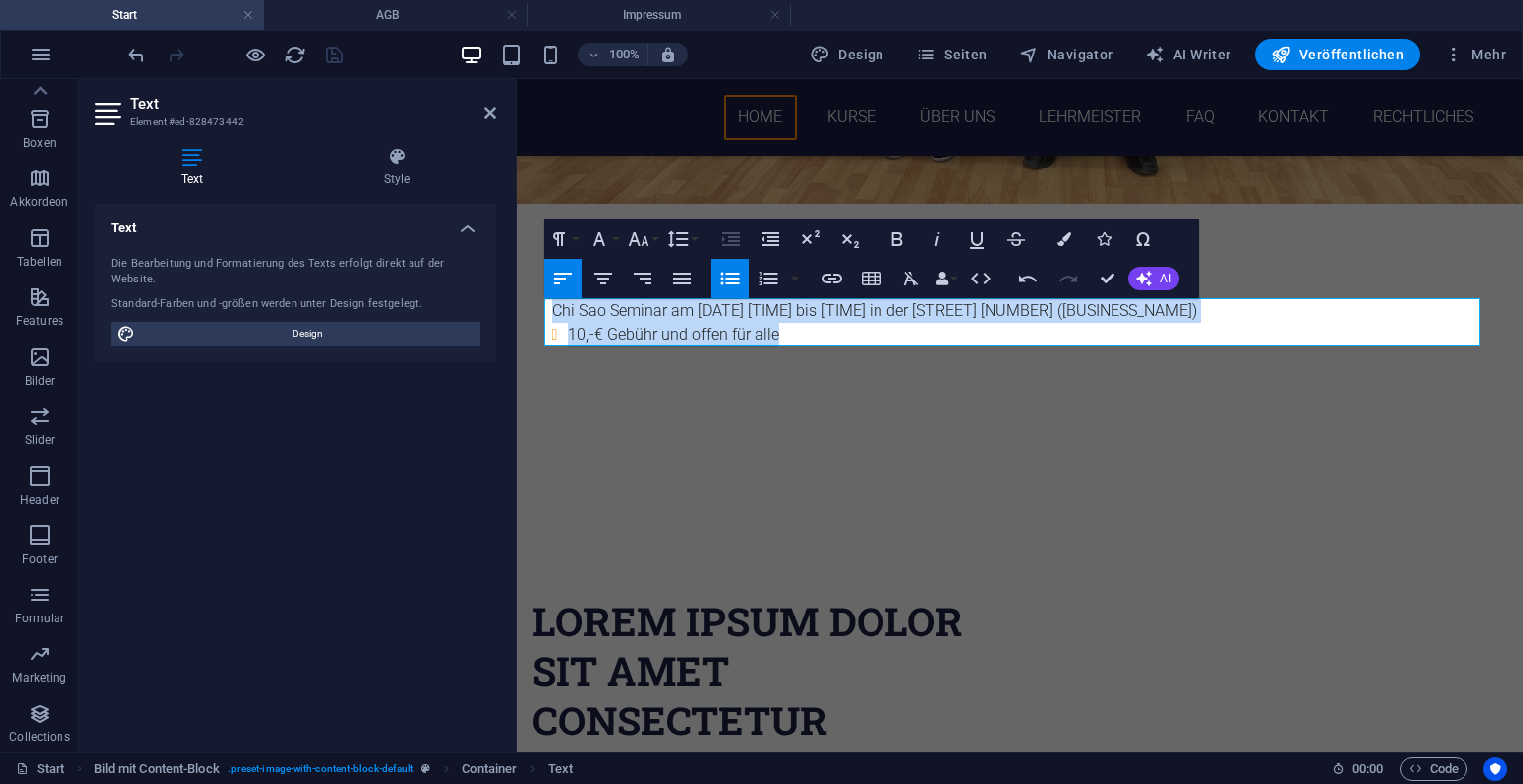 drag, startPoint x: 800, startPoint y: 338, endPoint x: 479, endPoint y: 280, distance: 326.19779 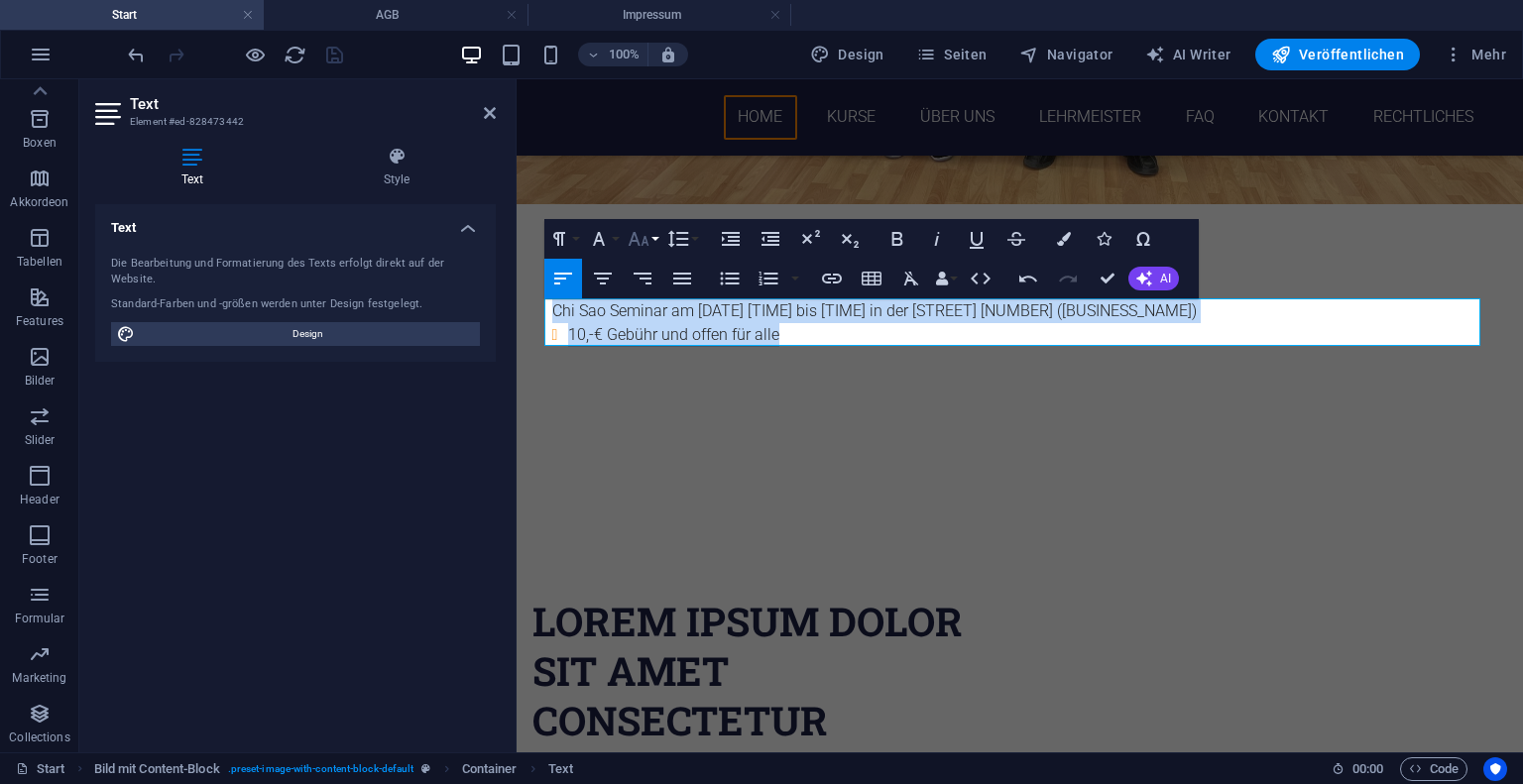 click 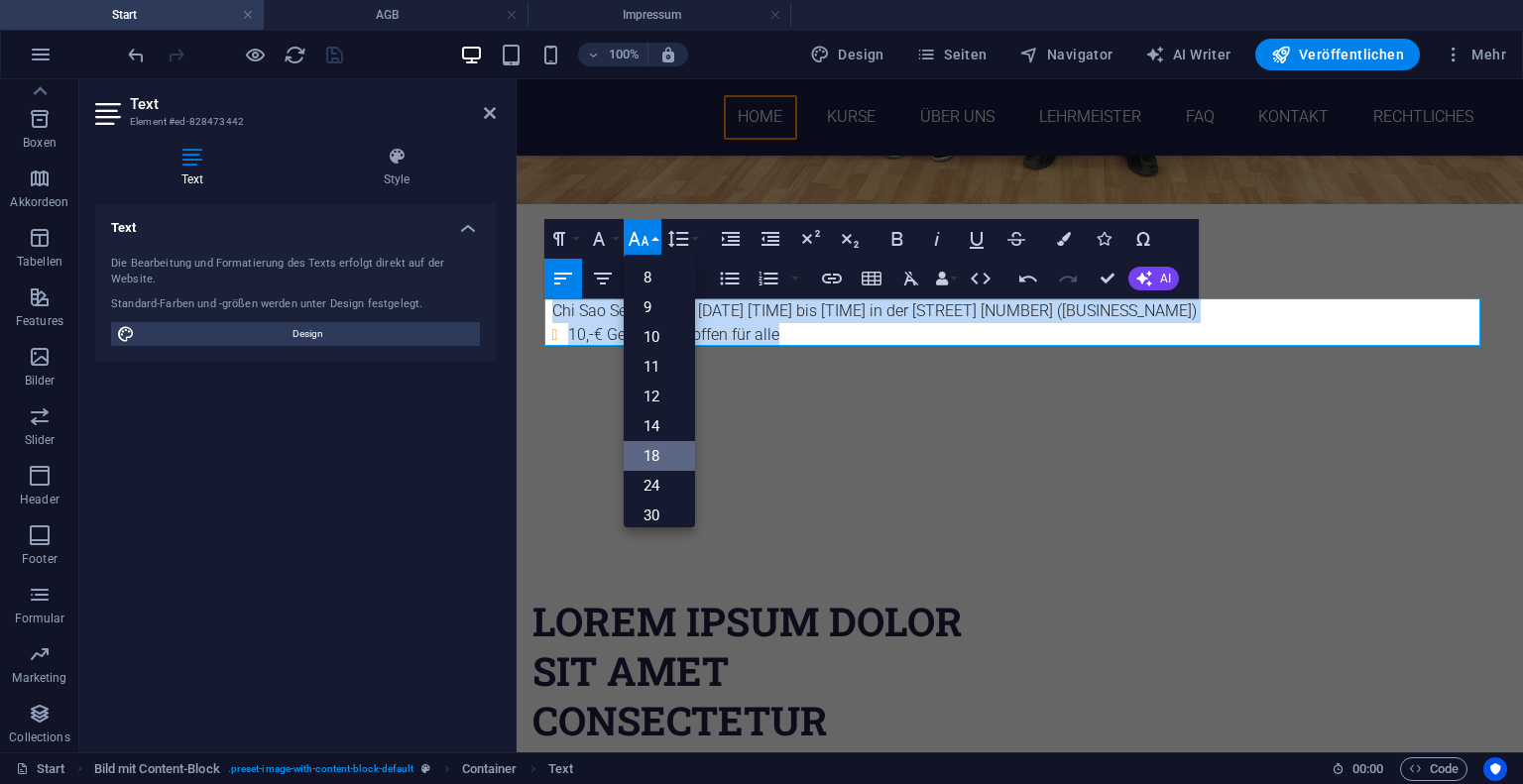 click on "18" at bounding box center (659, 456) 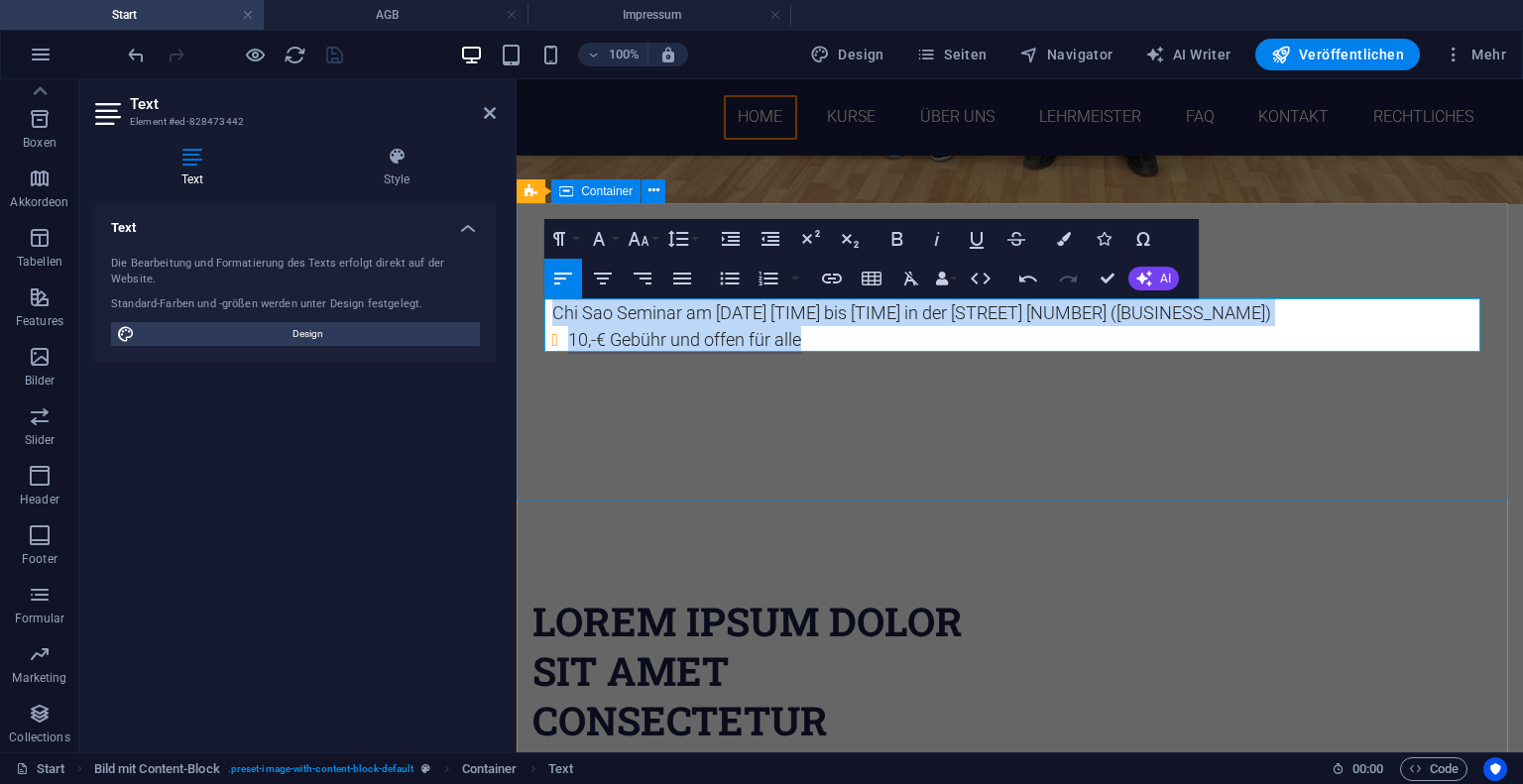 click on "Chi Sao Seminar am 30.08.2025 14:00 bis 17:00 Uhr in der Kipsdorfer Straße 100 (Reflex Fitnessclub) 10,-€ Gebühr und offen für alle" at bounding box center [1019, 353] 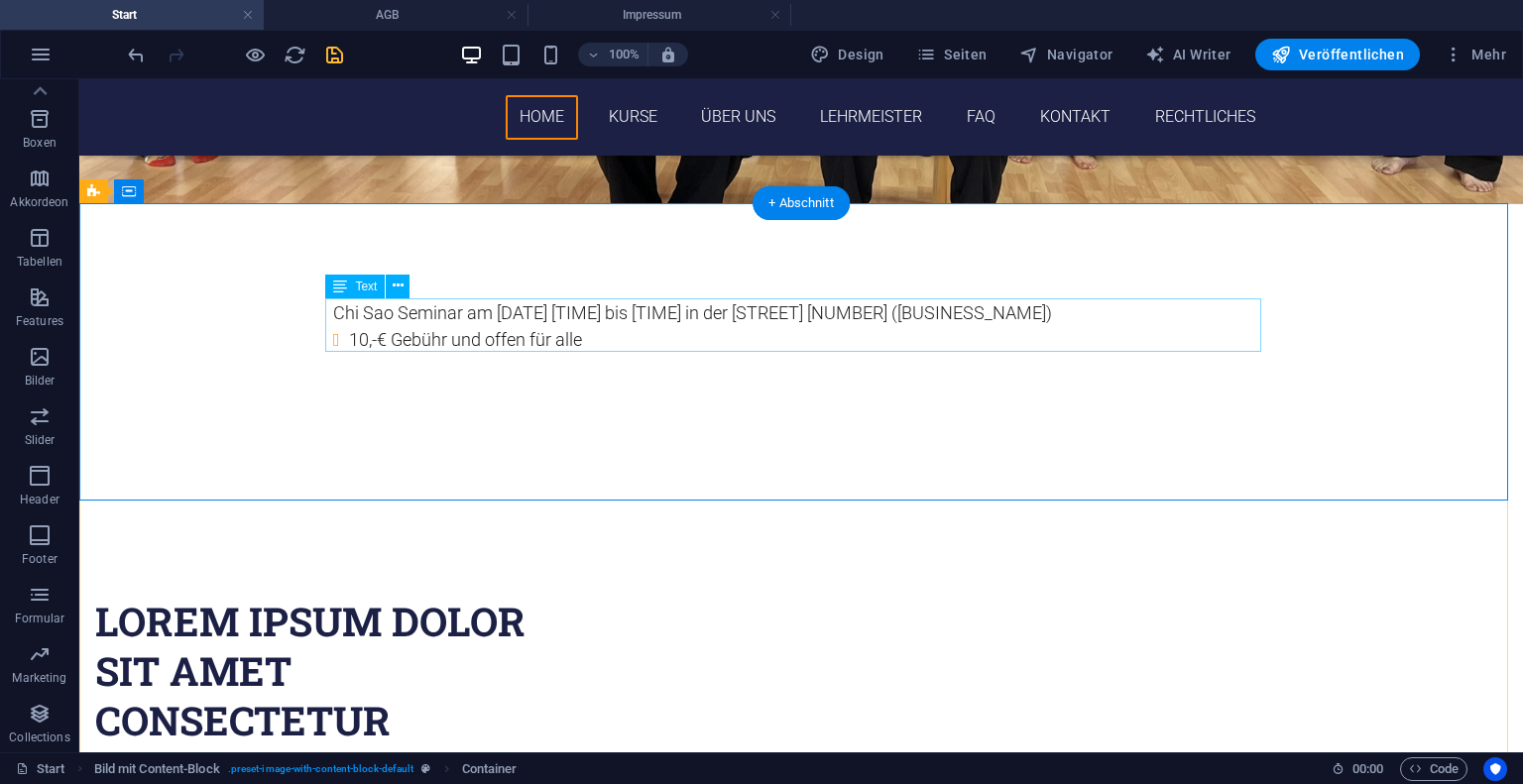 click on "Chi Sao Seminar am 30.08.2025 14:00 bis 17:00 Uhr in der Kipsdorfer Straße 100 (Reflex Fitnessclub) 10,-€ Gebühr und offen für alle" at bounding box center [801, 326] 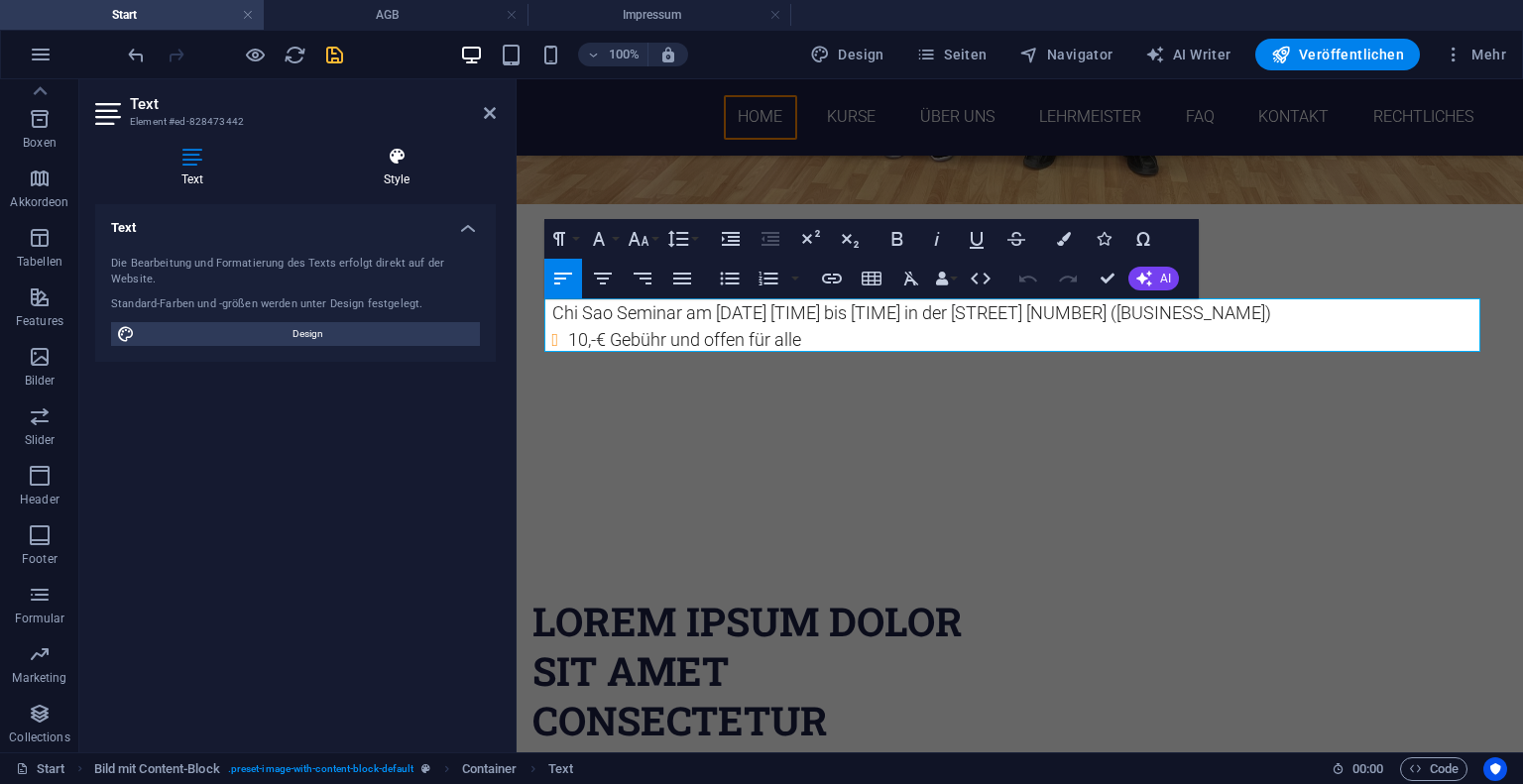 click at bounding box center [397, 157] 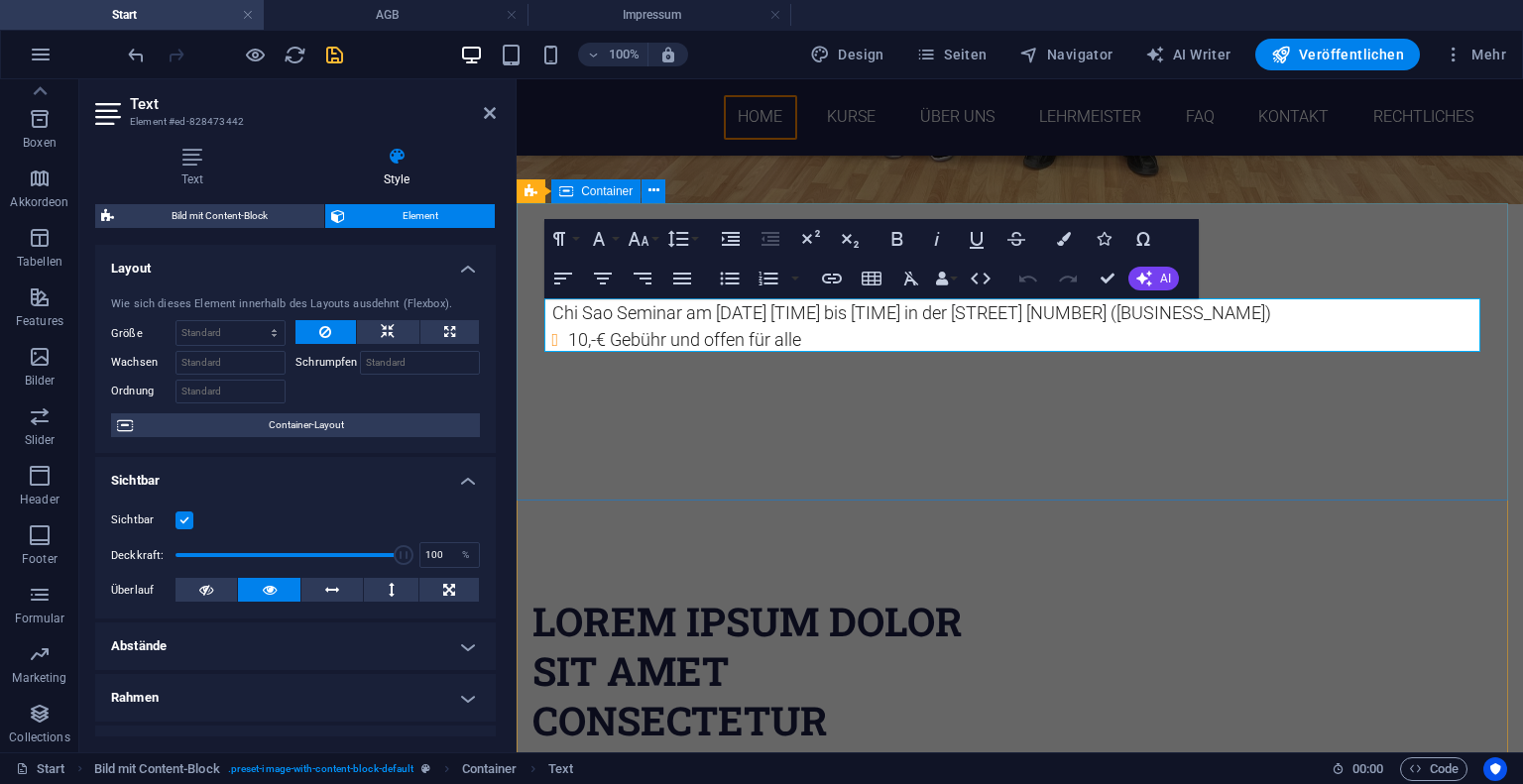 click on "Chi Sao Seminar am 30.08.2025 14:00 bis 17:00 Uhr in der Kipsdorfer Straße 100 (Reflex Fitnessclub) 10,-€ Gebühr und offen für alle" at bounding box center (1019, 353) 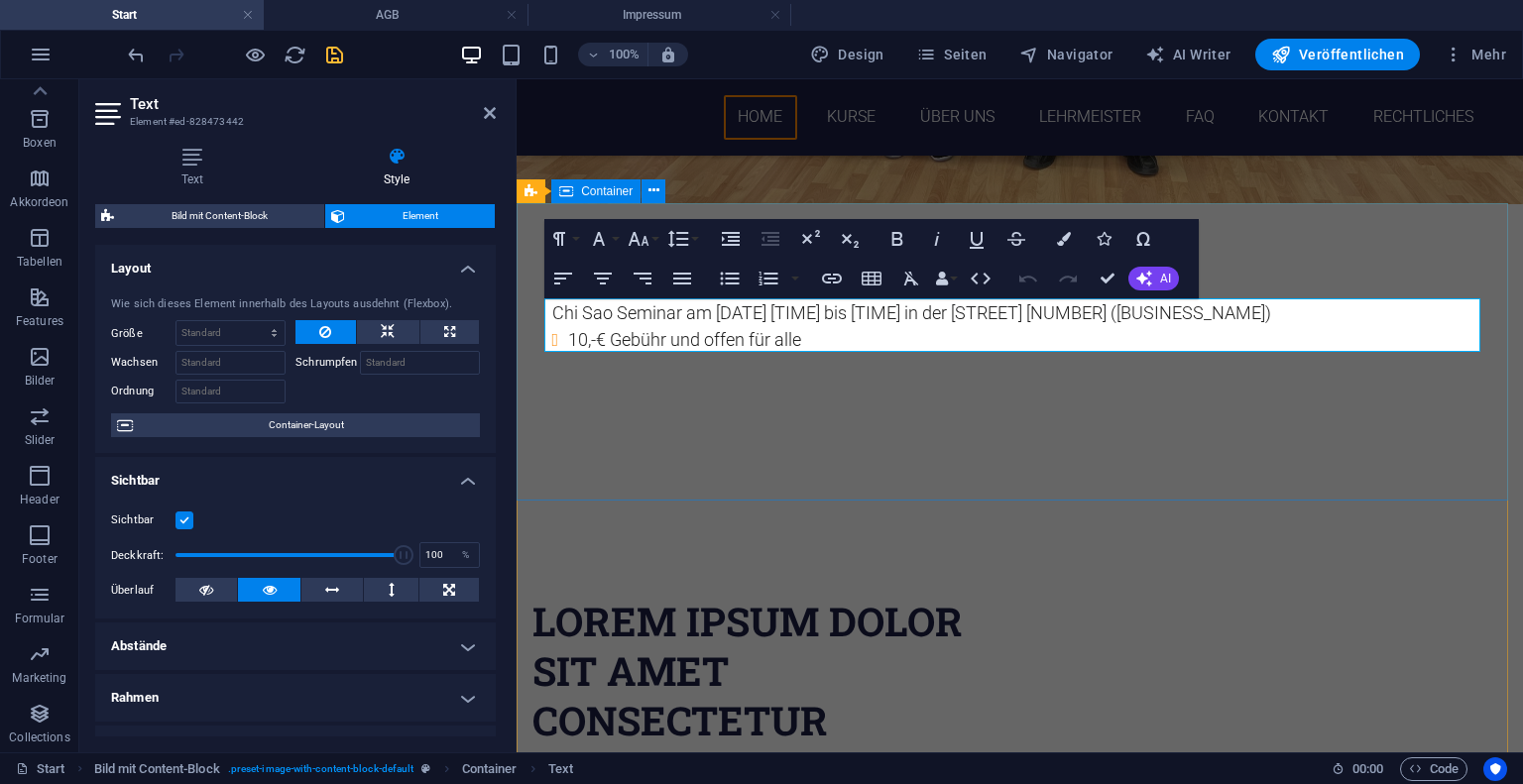 click on "Chi Sao Seminar am 30.08.2025 14:00 bis 17:00 Uhr in der Kipsdorfer Straße 100 (Reflex Fitnessclub) 10,-€ Gebühr und offen für alle" at bounding box center (1019, 353) 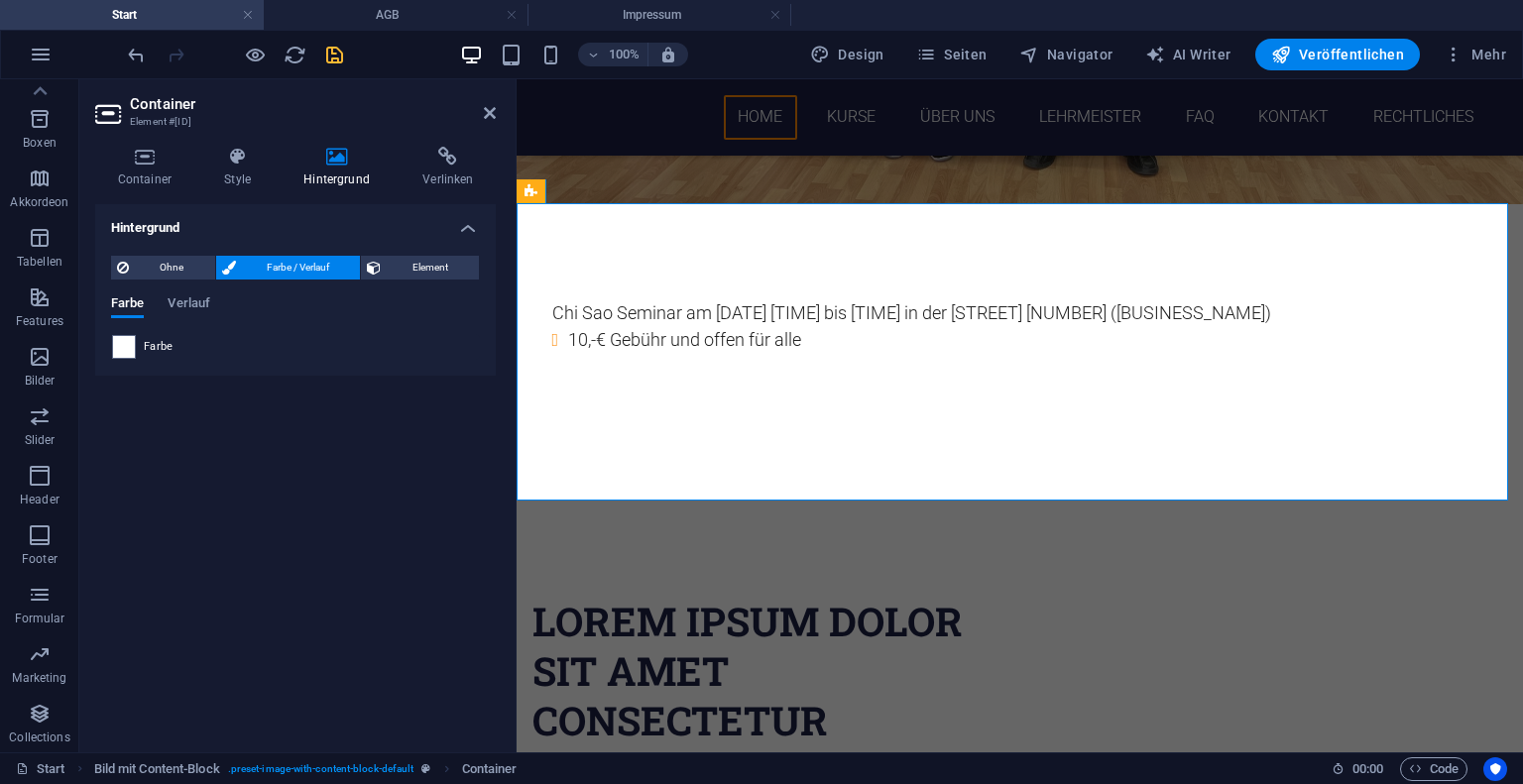 click on "Farbe" at bounding box center (159, 347) 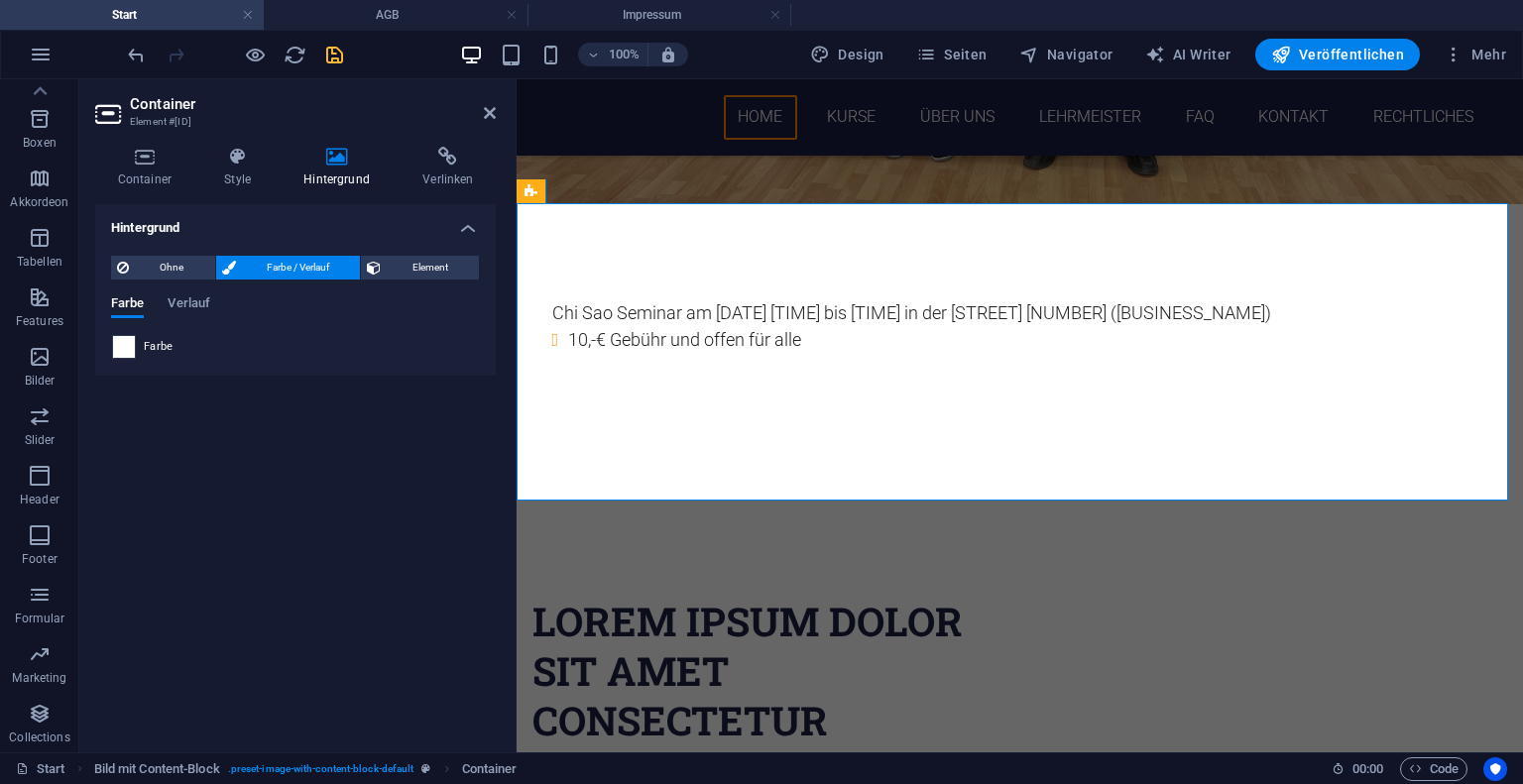click at bounding box center [124, 347] 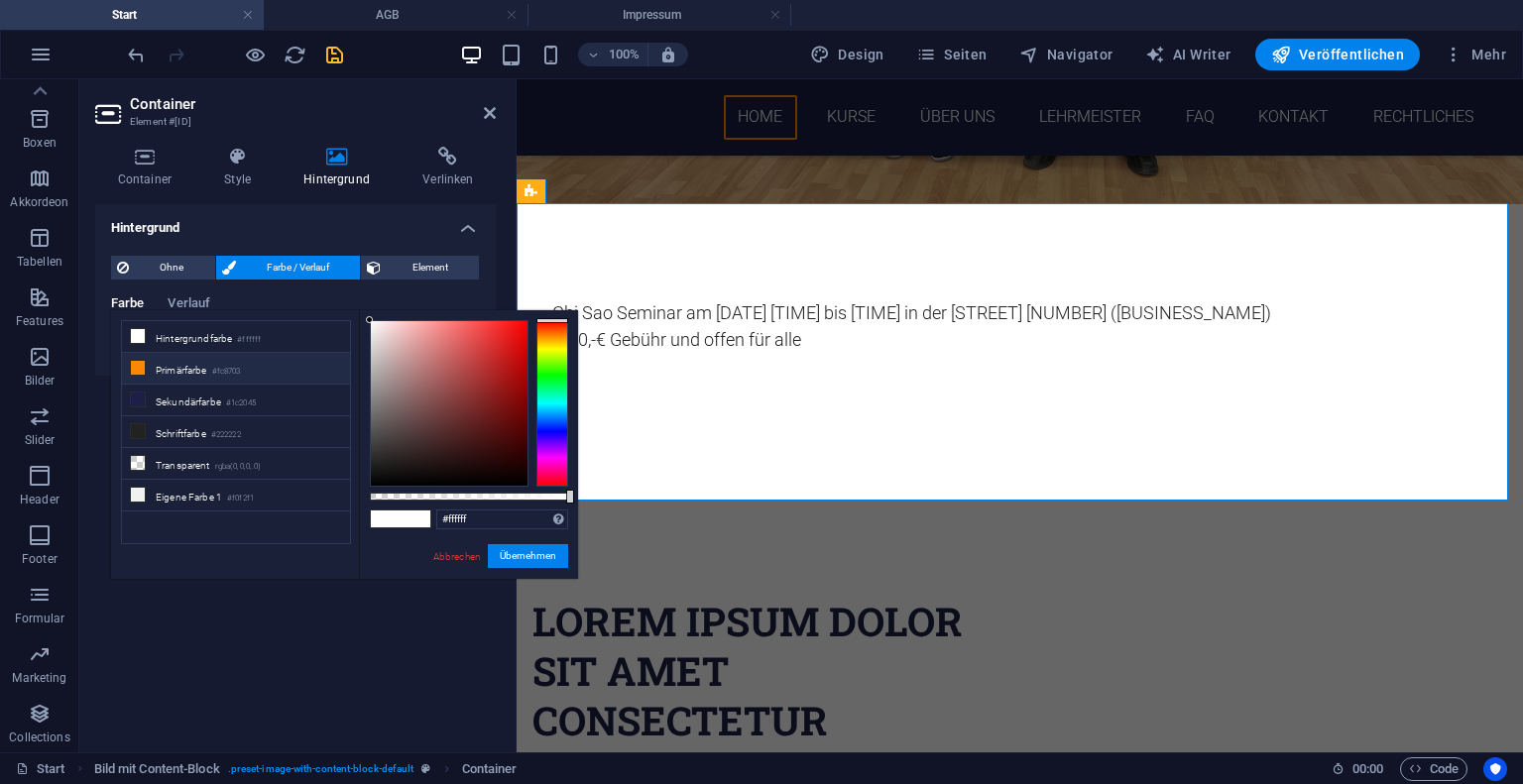 click on "Primärfarbe
#fc8703" at bounding box center (236, 369) 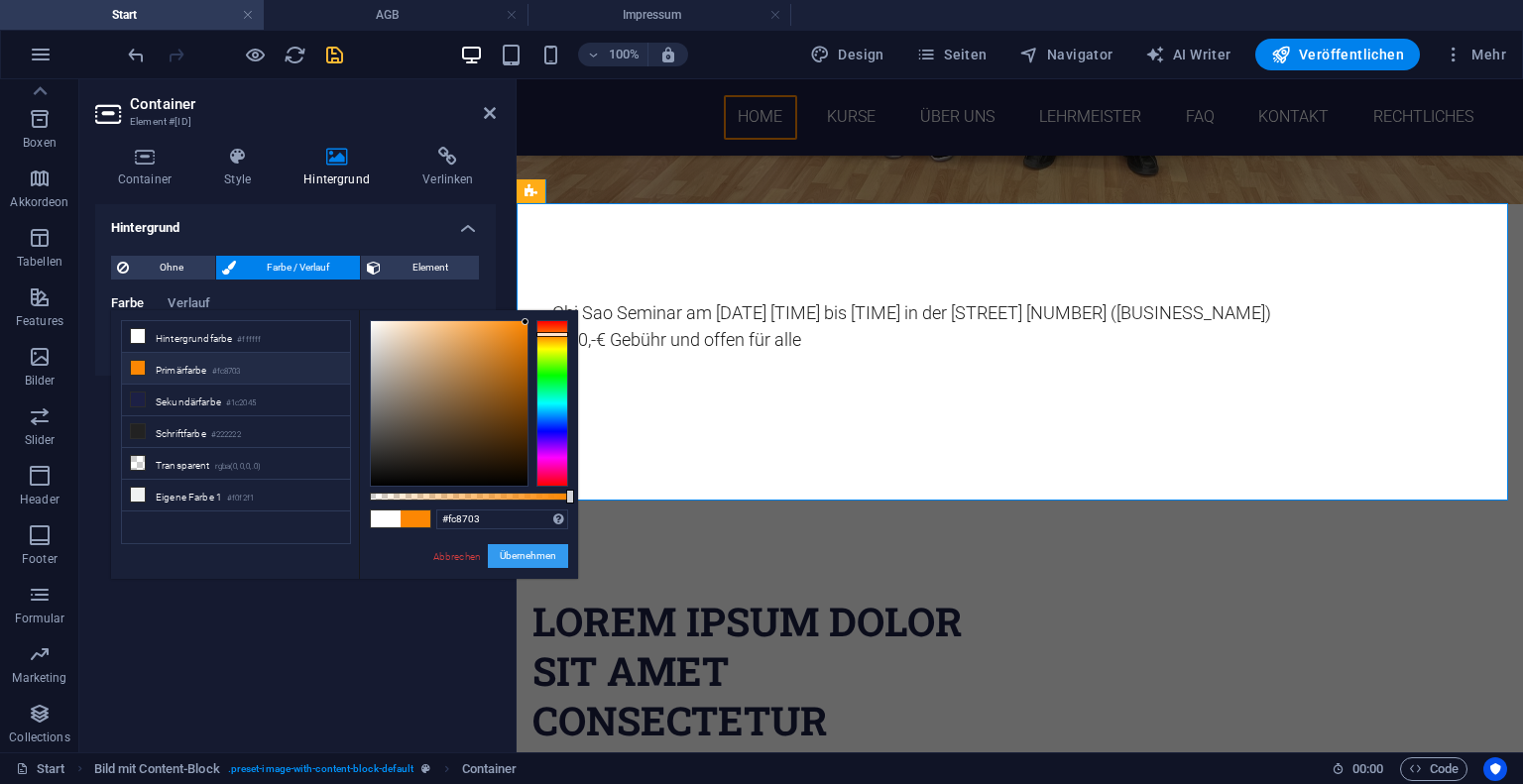 click on "Übernehmen" at bounding box center (527, 556) 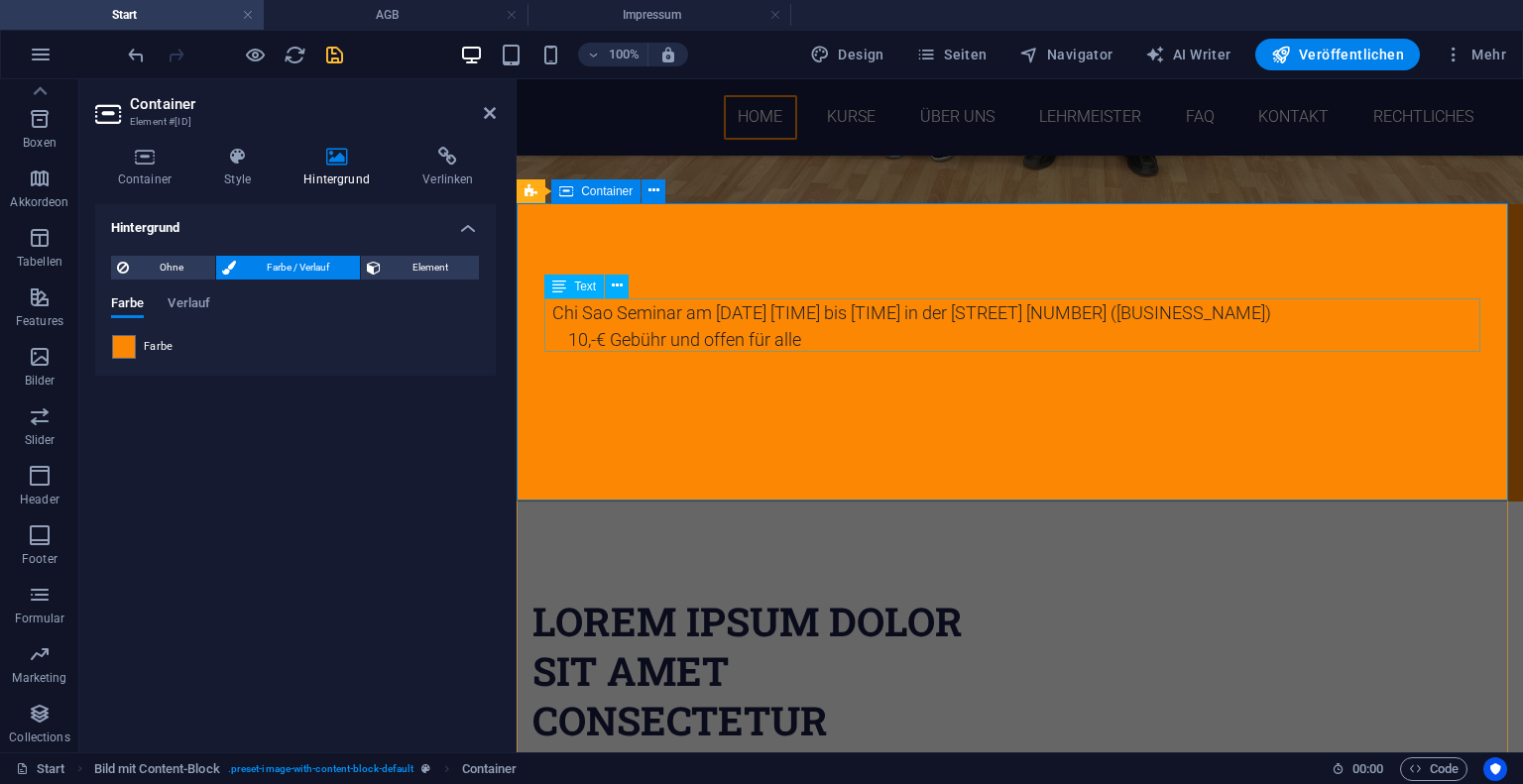 click on "Chi Sao Seminar am 30.08.2025 14:00 bis 17:00 Uhr in der Kipsdorfer Straße 100 (Reflex Fitnessclub) 10,-€ Gebühr und offen für alle" at bounding box center [1020, 326] 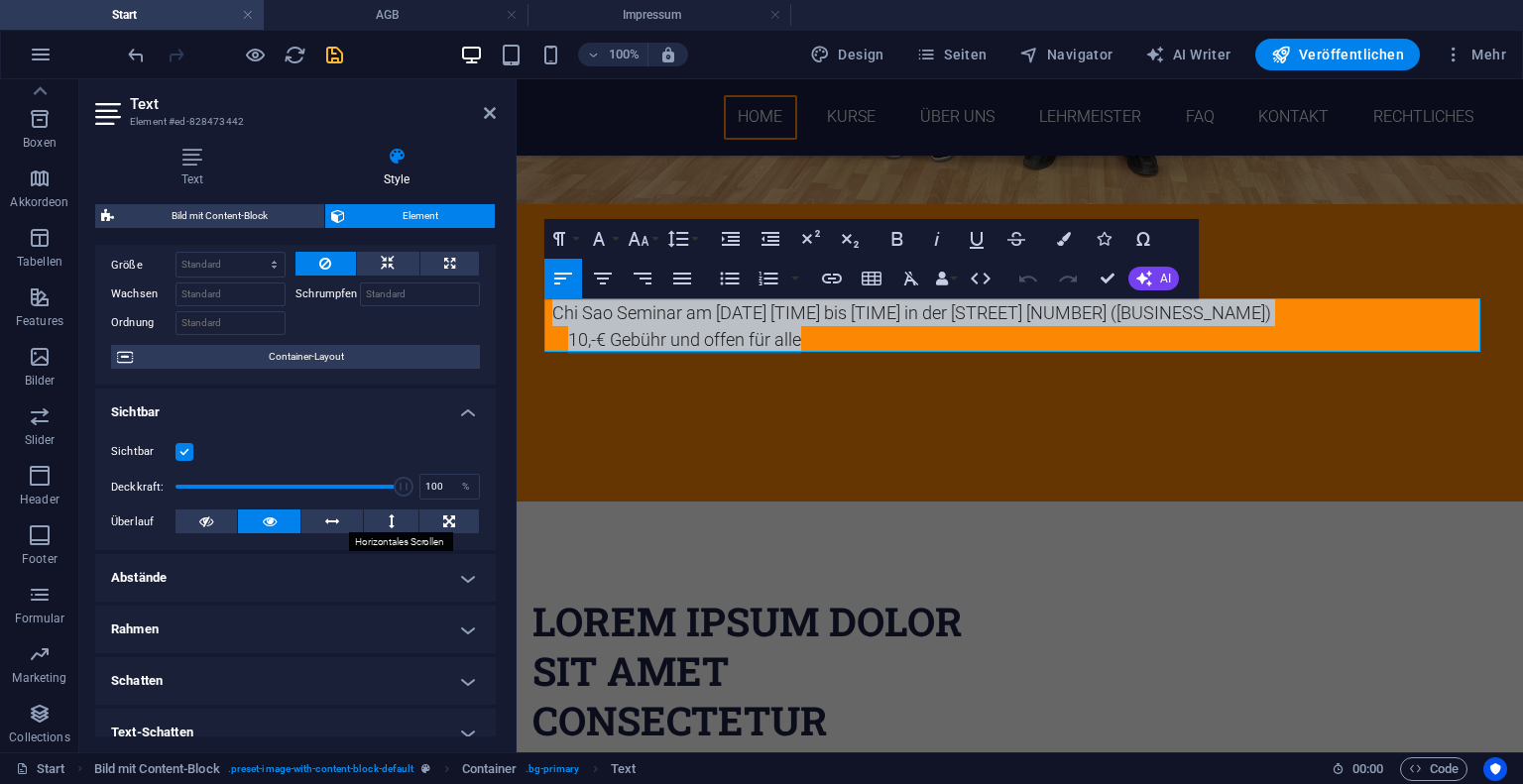 scroll, scrollTop: 0, scrollLeft: 0, axis: both 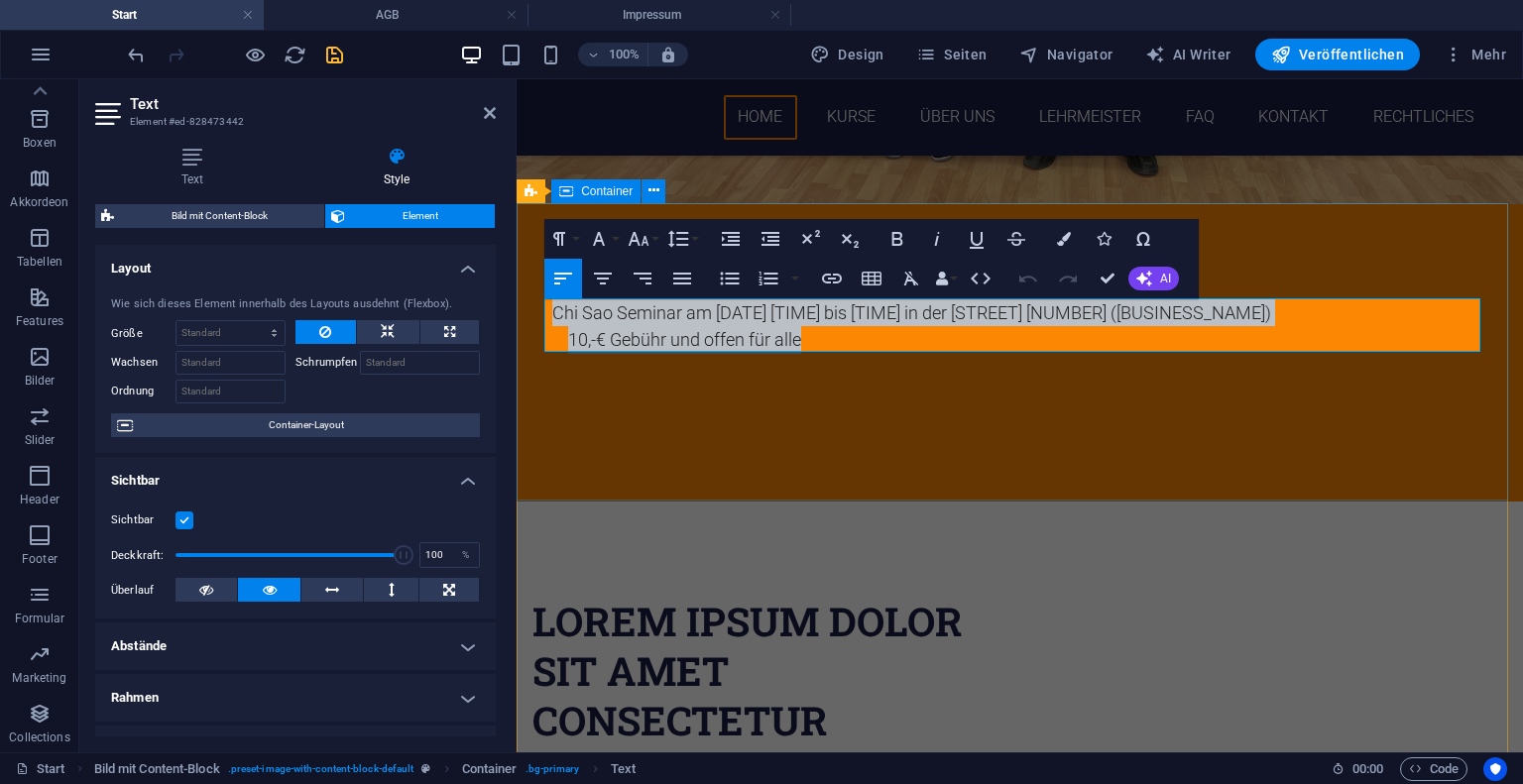 click on "Chi Sao Seminar am 30.08.2025 14:00 bis 17:00 Uhr in der Kipsdorfer Straße 100 (Reflex Fitnessclub) 10,-€ Gebühr und offen für alle" at bounding box center [1019, 353] 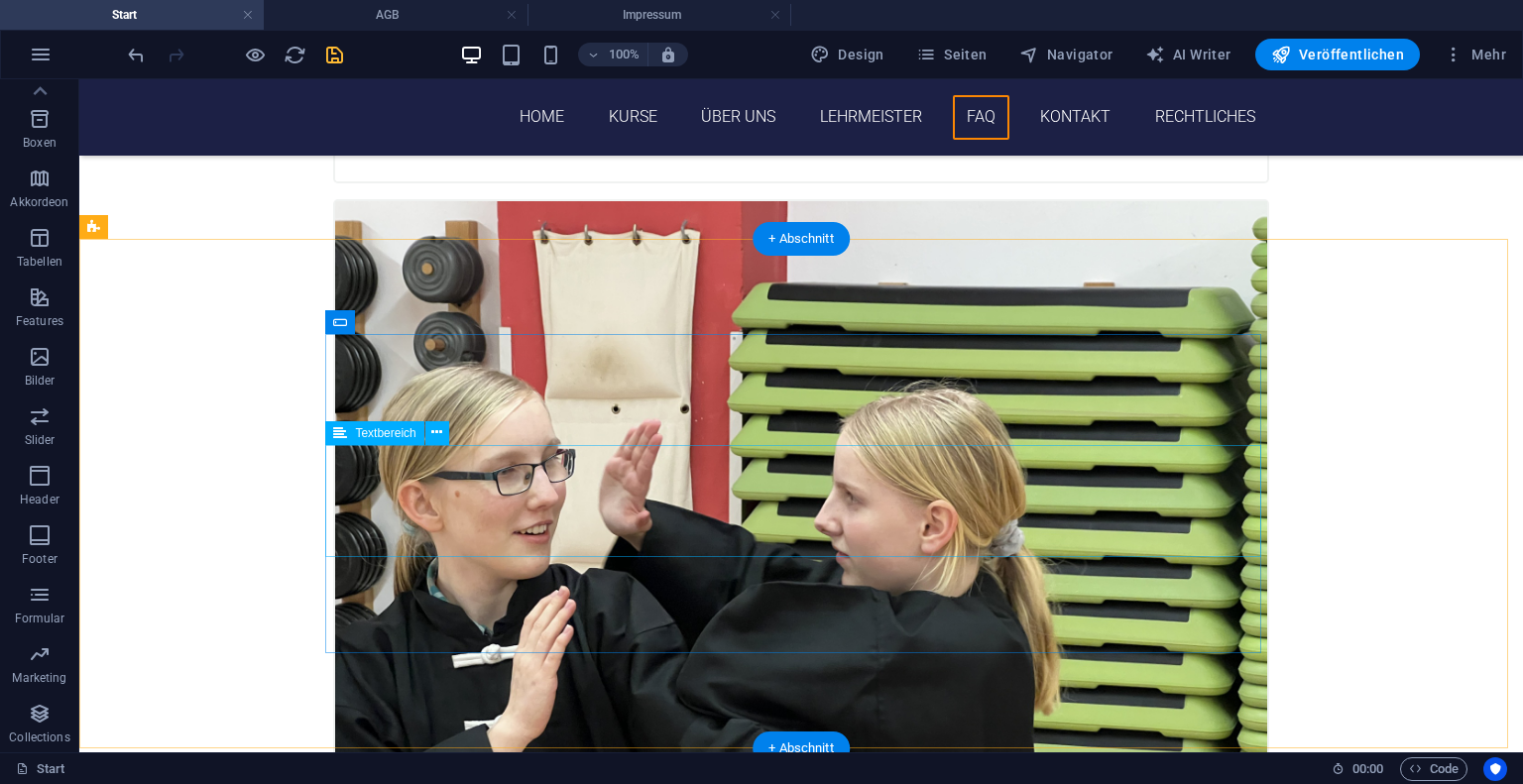 scroll, scrollTop: 5859, scrollLeft: 0, axis: vertical 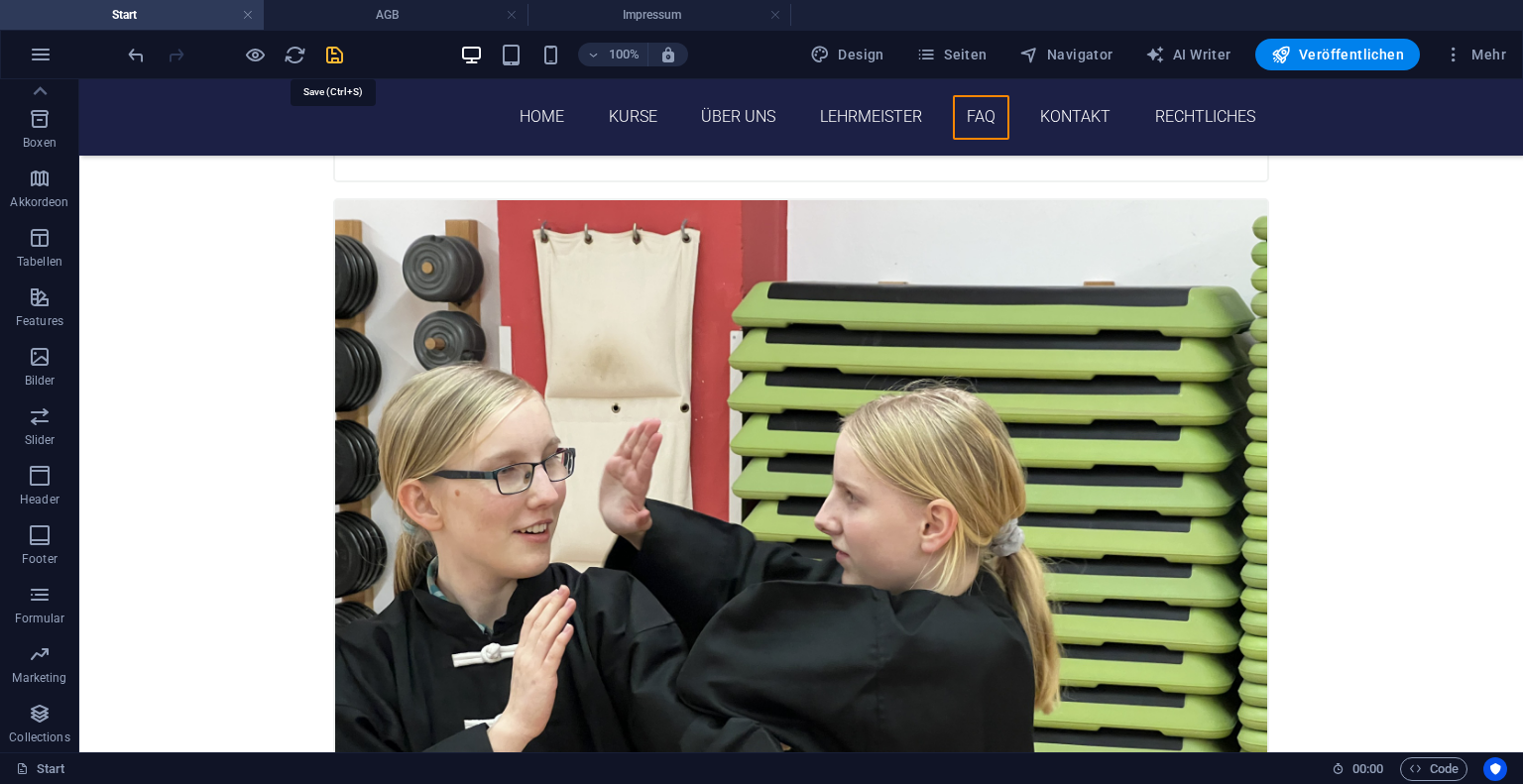 click at bounding box center [334, 55] 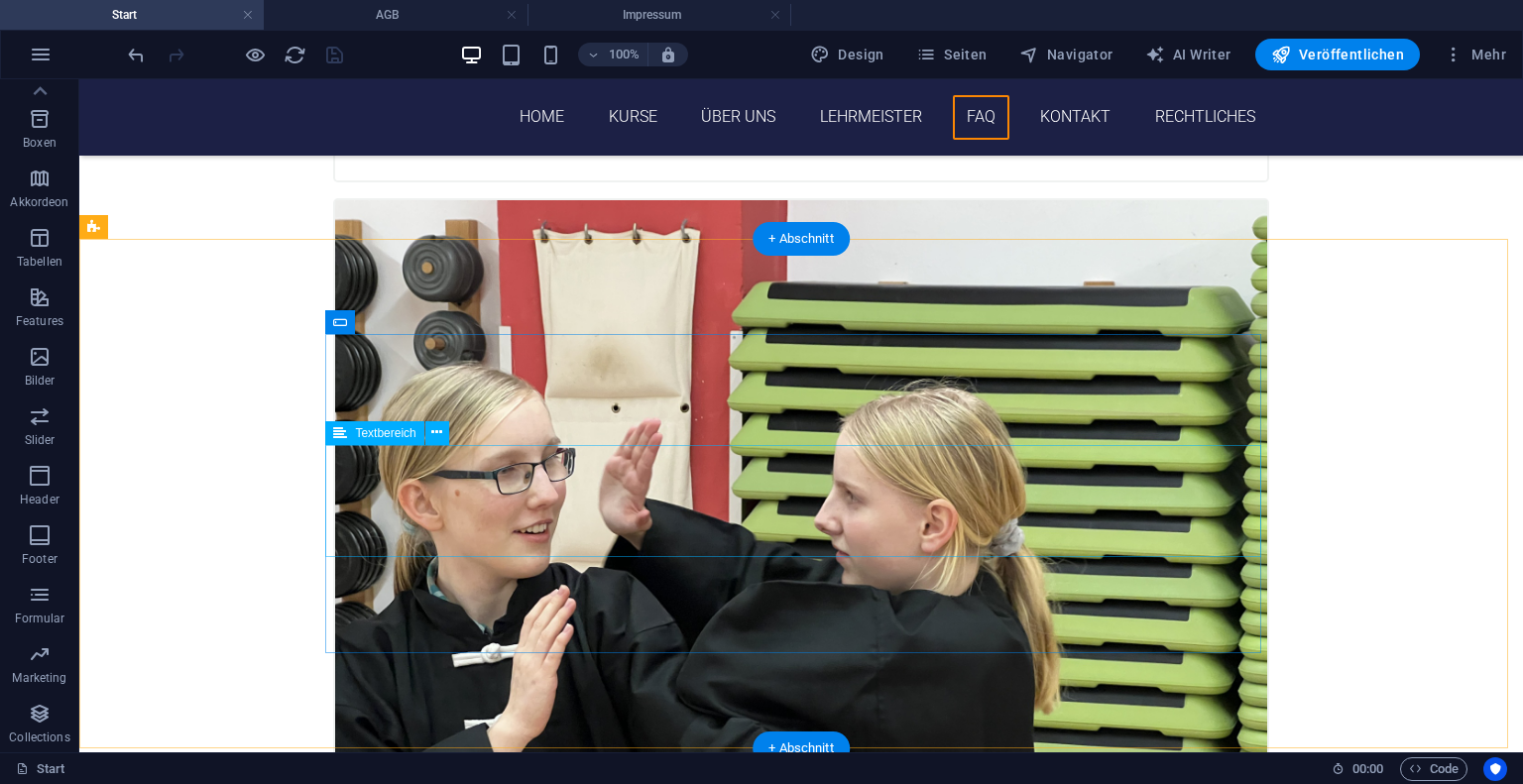 click at bounding box center (801, 6398) 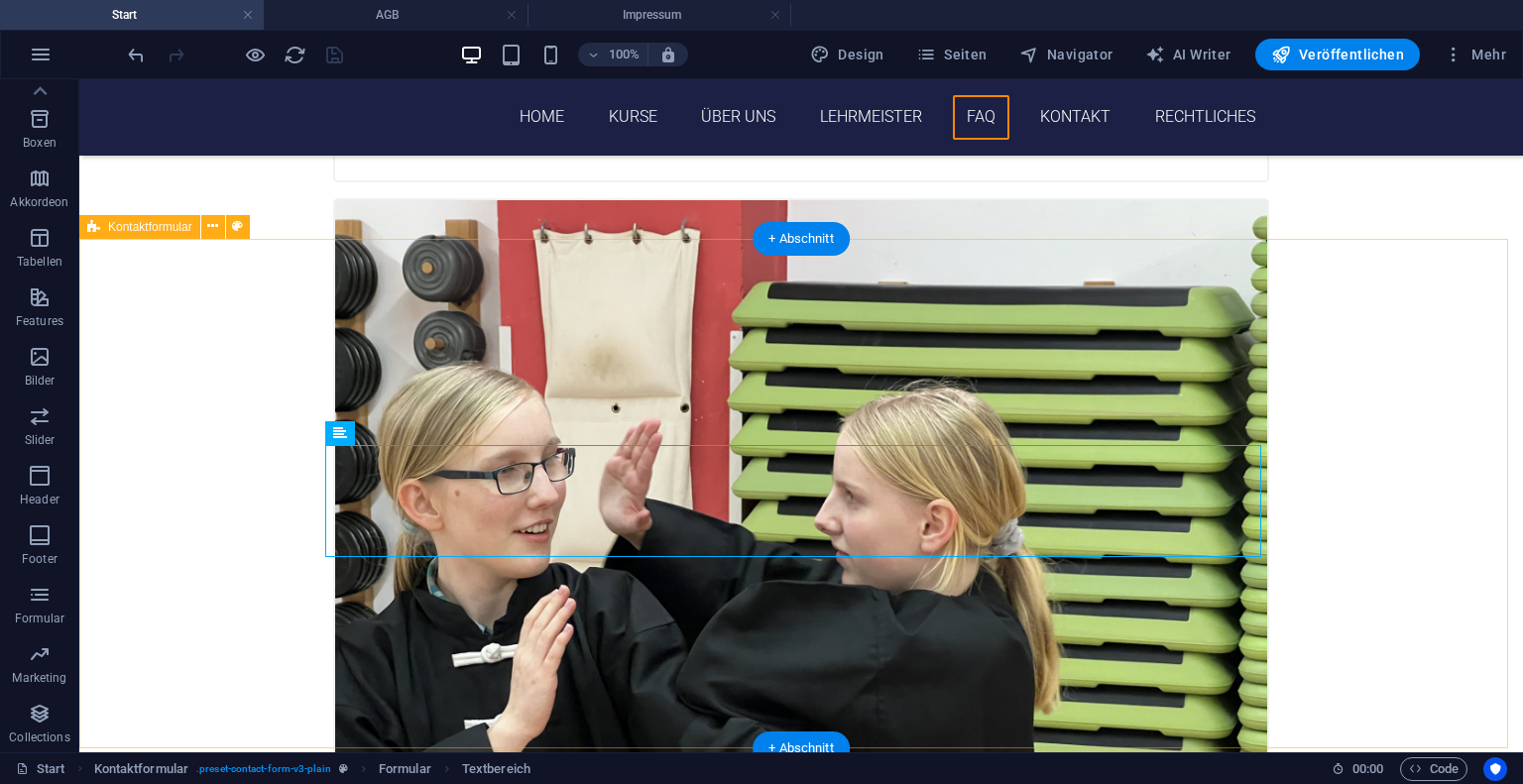 click on "Vorname Nachname   akzeptiere den Datenschutz Nicht lesbar? Neu generieren Absenden" at bounding box center [801, 6390] 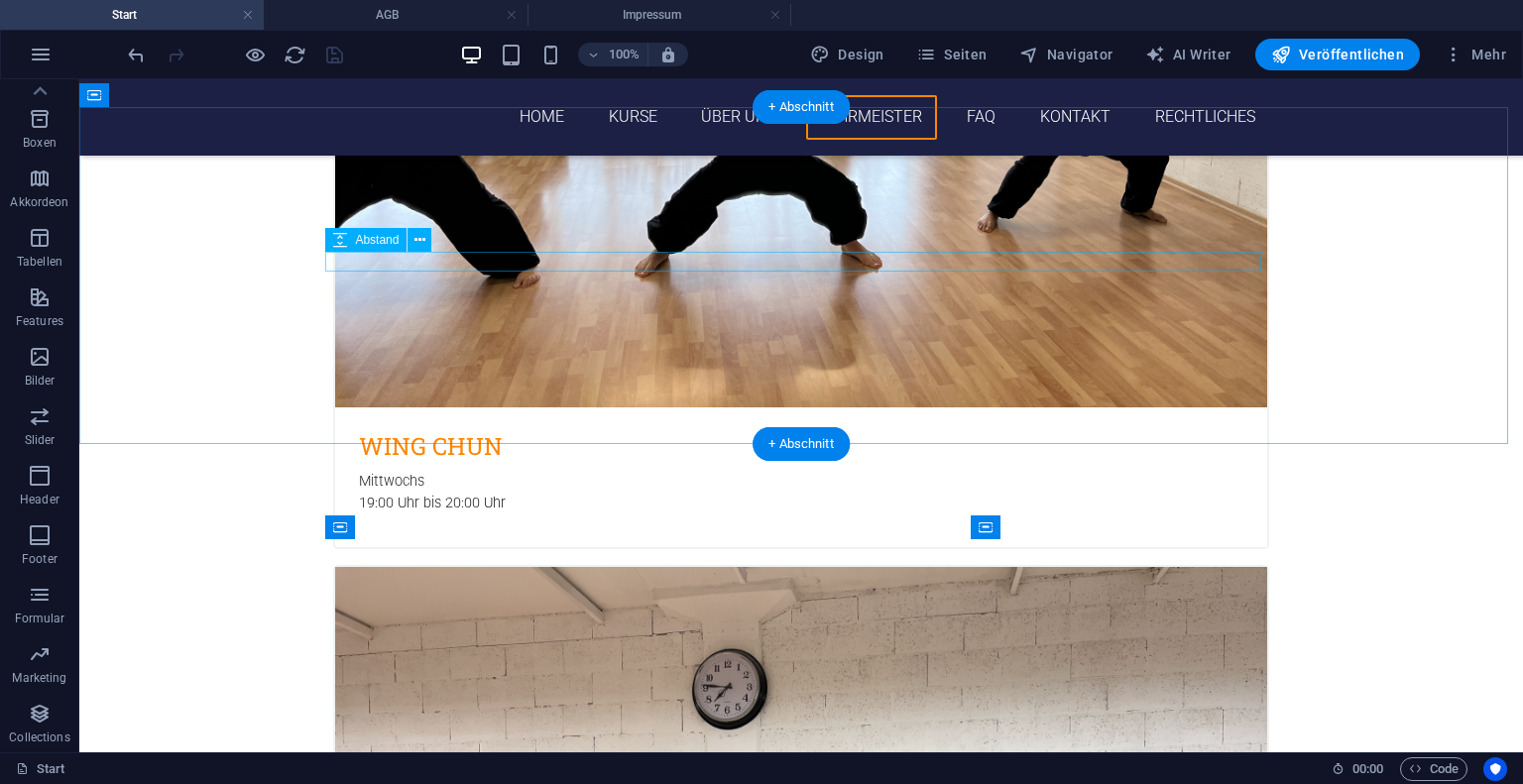 scroll, scrollTop: 4700, scrollLeft: 0, axis: vertical 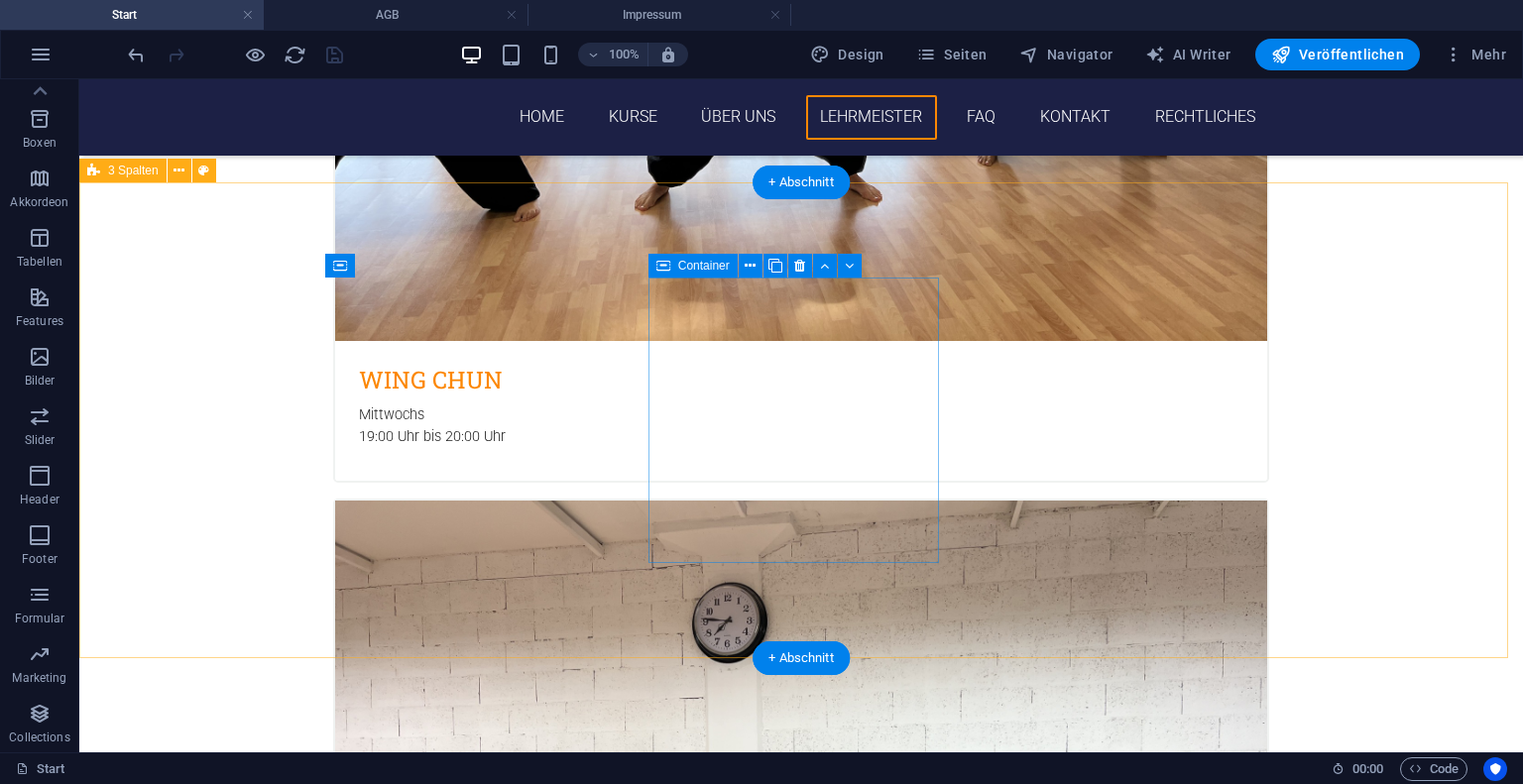 click on "Elemente hinzufügen" at bounding box center [241, 6008] 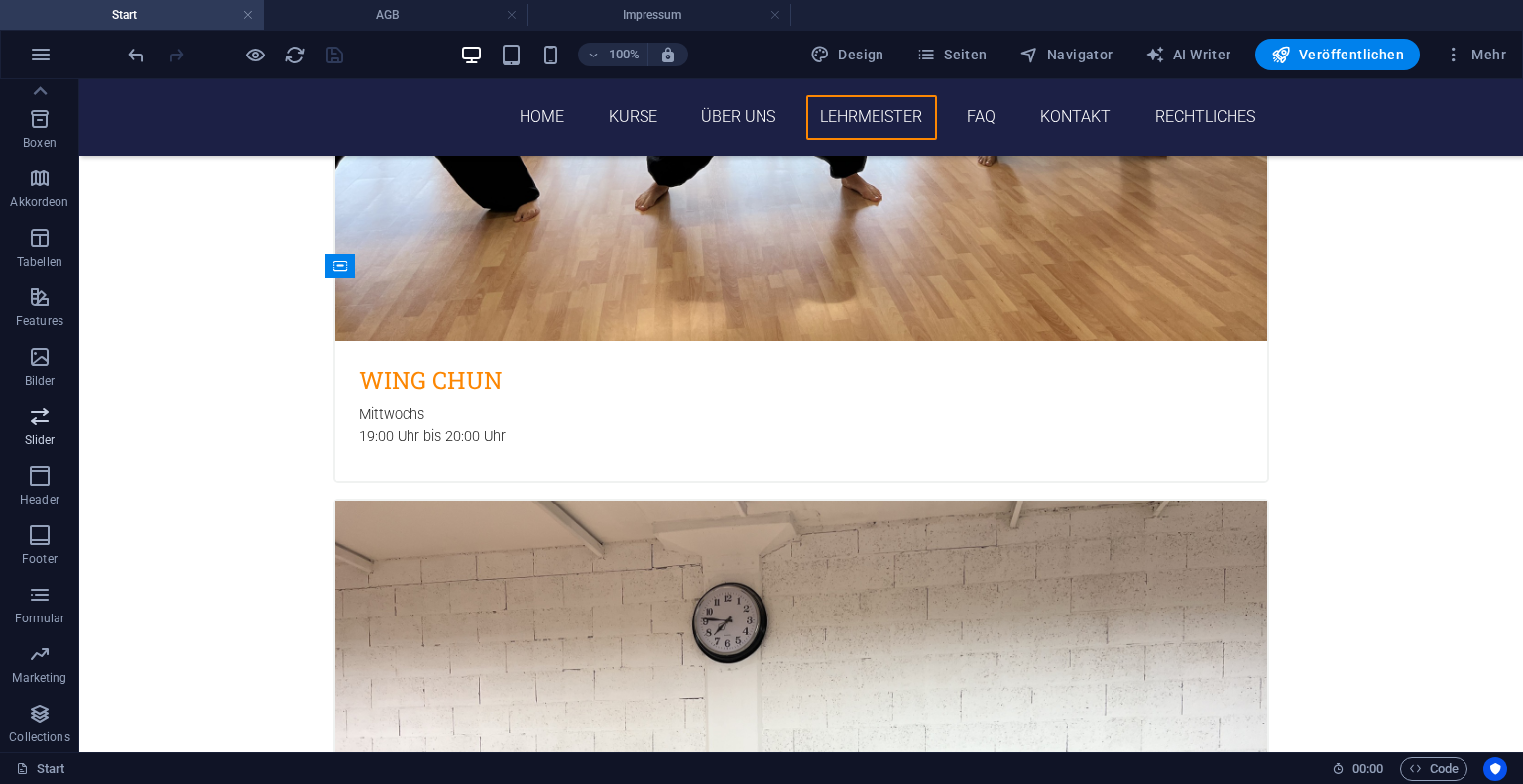 click at bounding box center (40, 416) 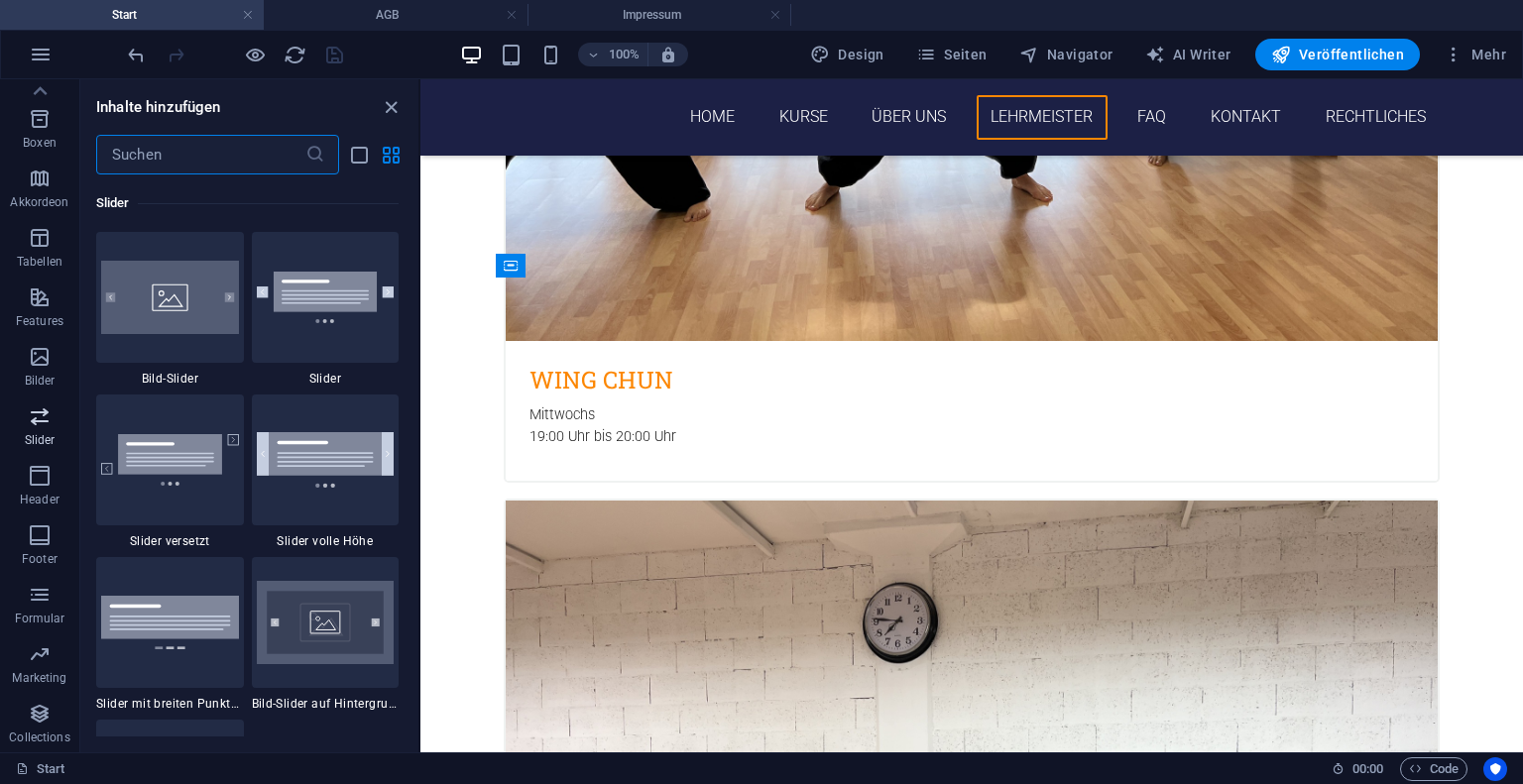 scroll, scrollTop: 11236, scrollLeft: 0, axis: vertical 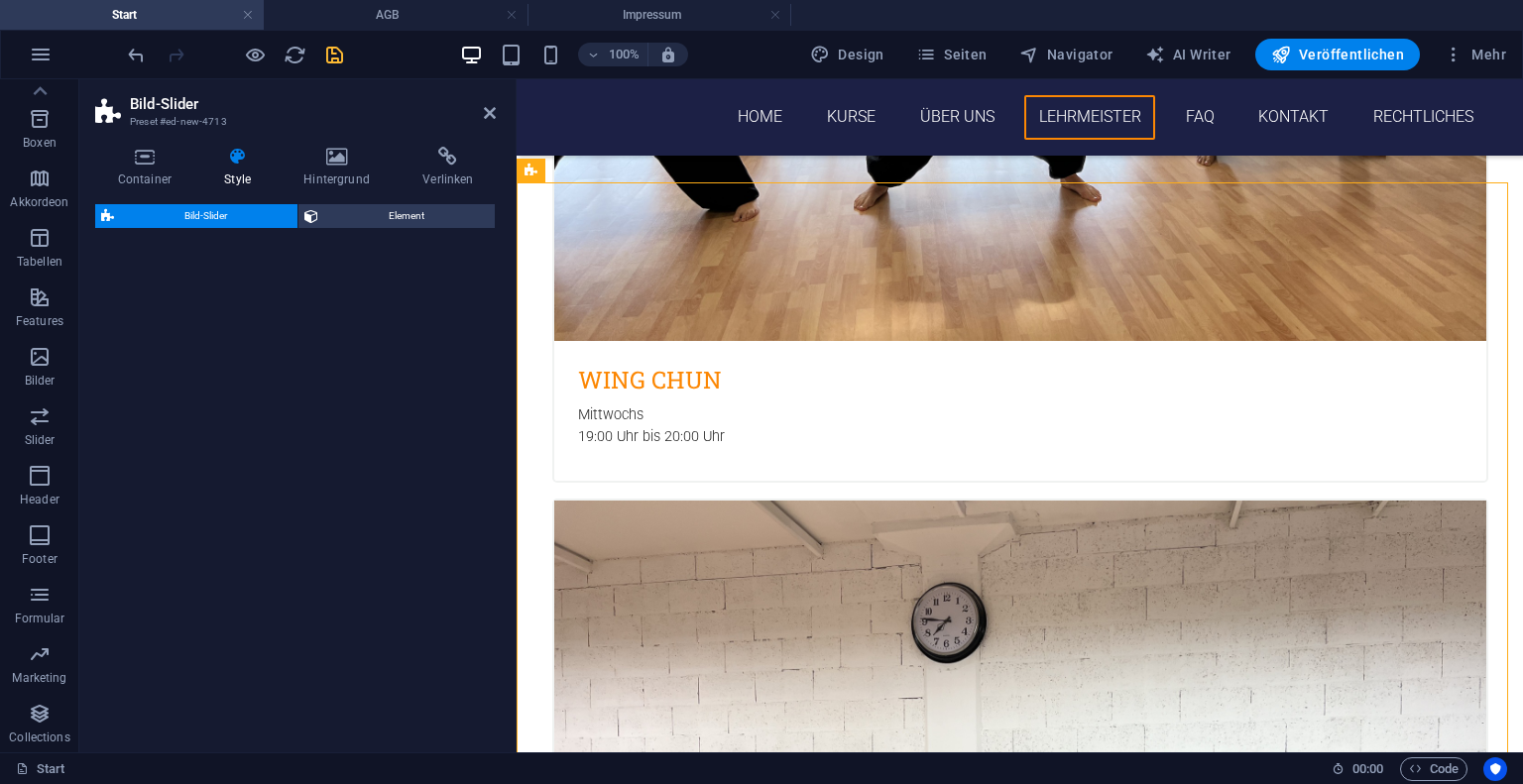 select on "rem" 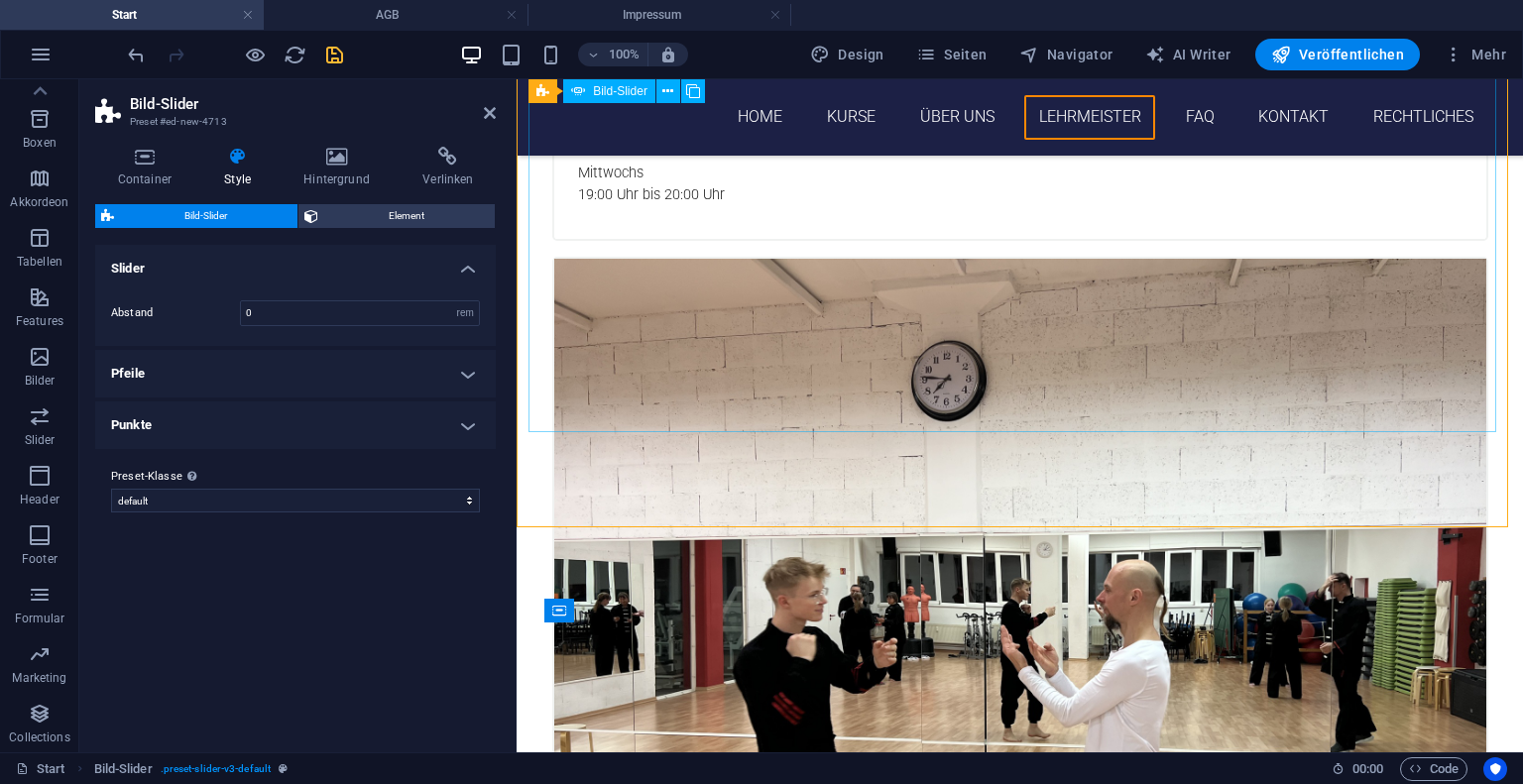scroll, scrollTop: 4804, scrollLeft: 0, axis: vertical 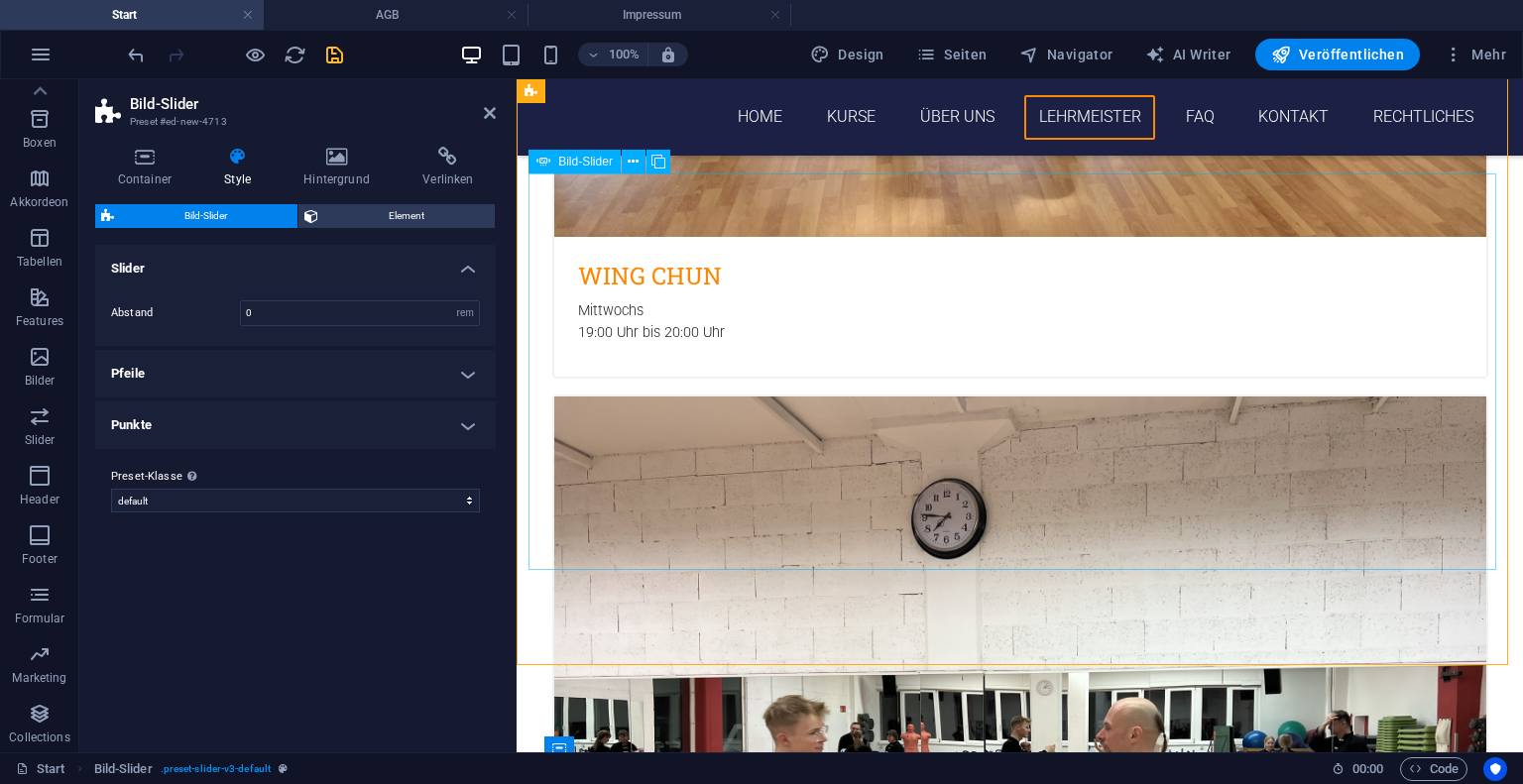 click at bounding box center (-891, 6758) 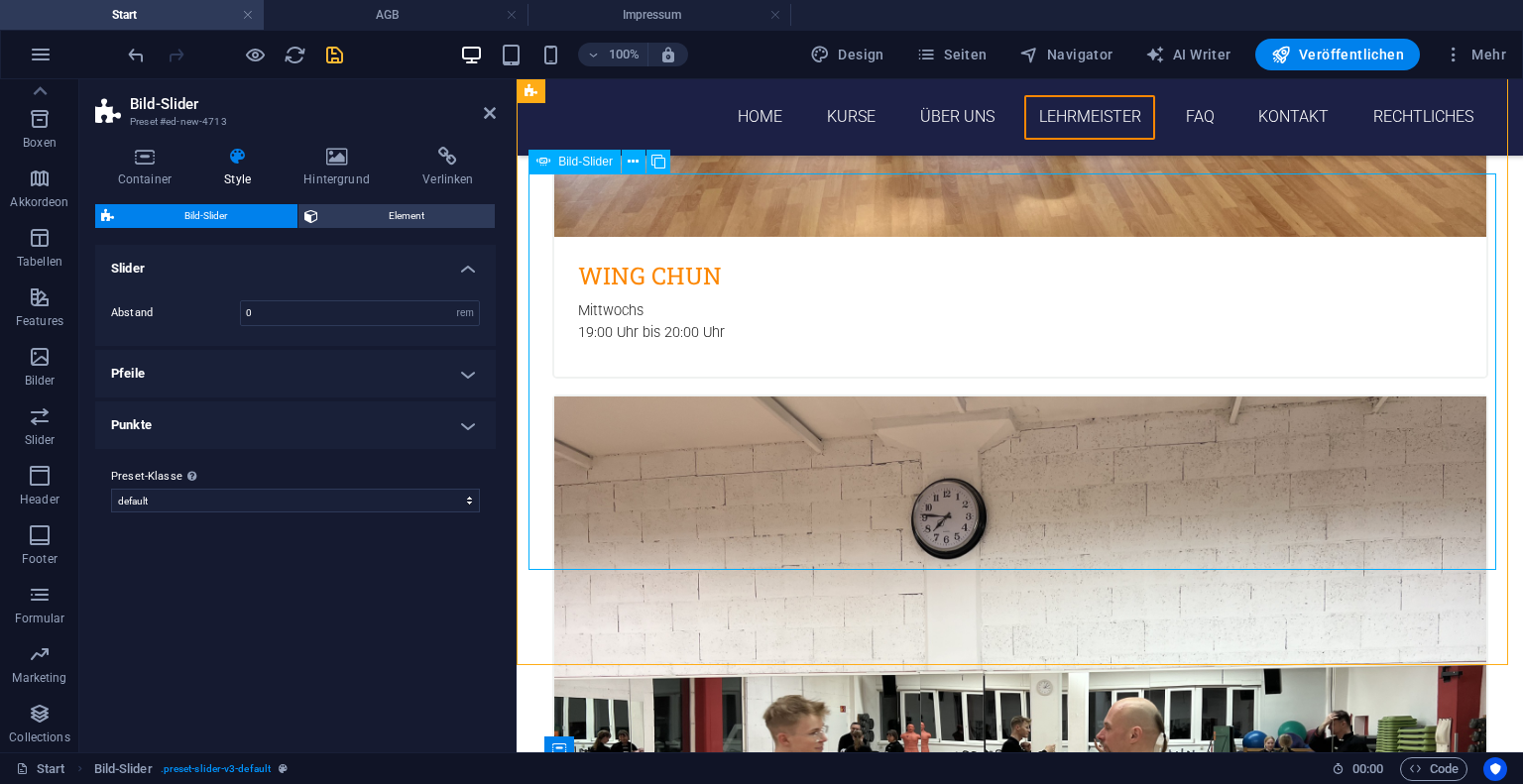 click at bounding box center [-891, 6758] 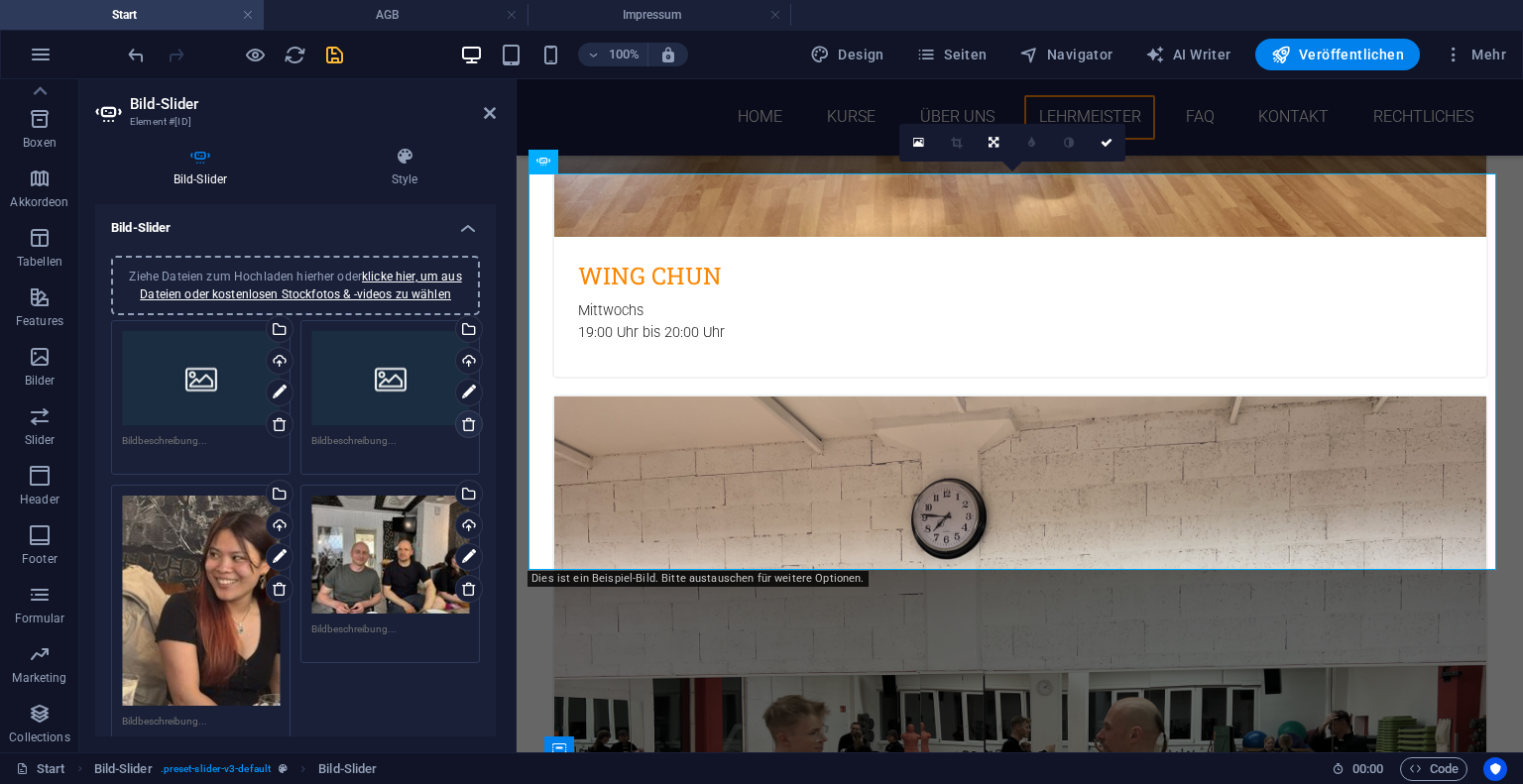 click at bounding box center (469, 424) 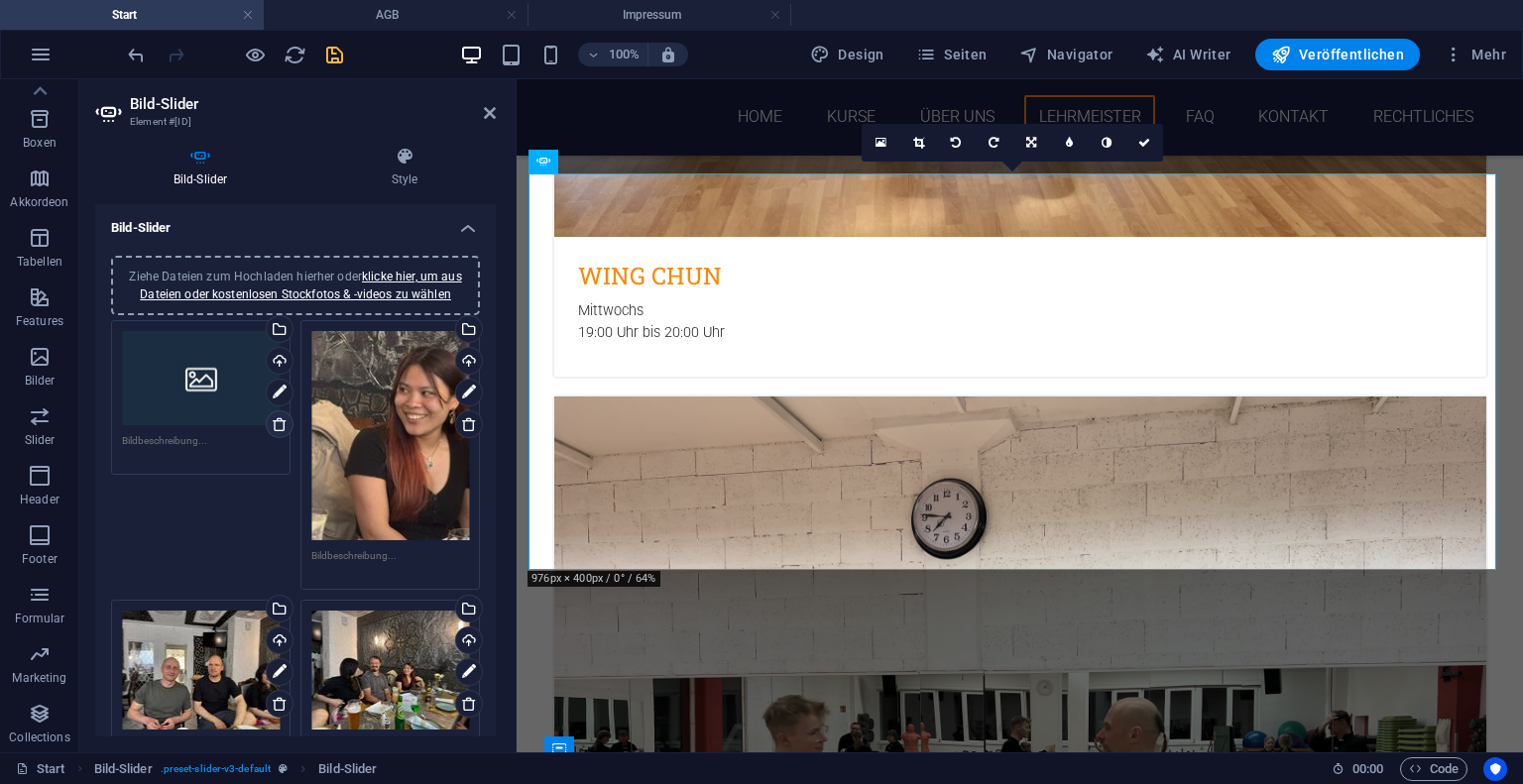 click at bounding box center [280, 424] 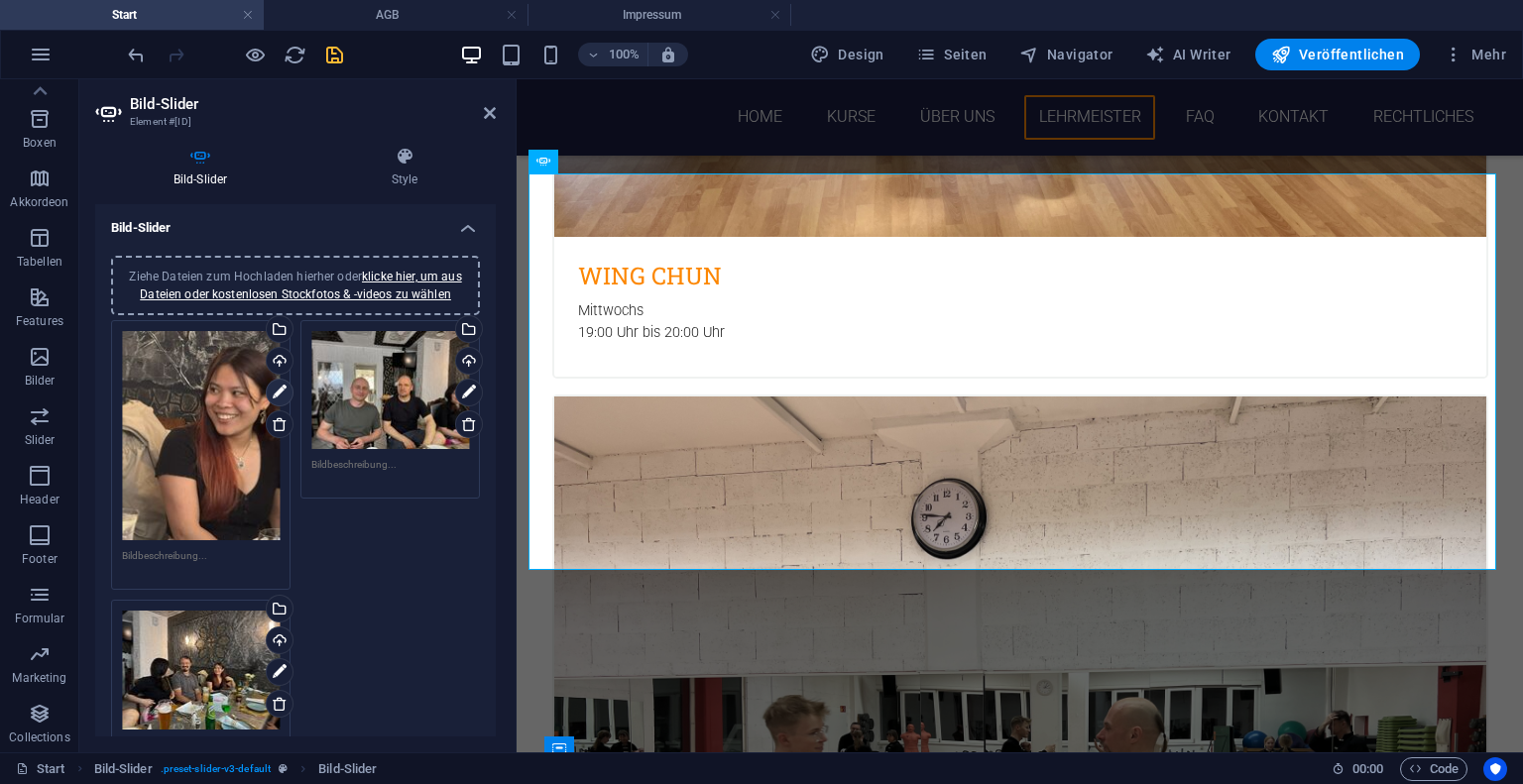 click at bounding box center [280, 392] 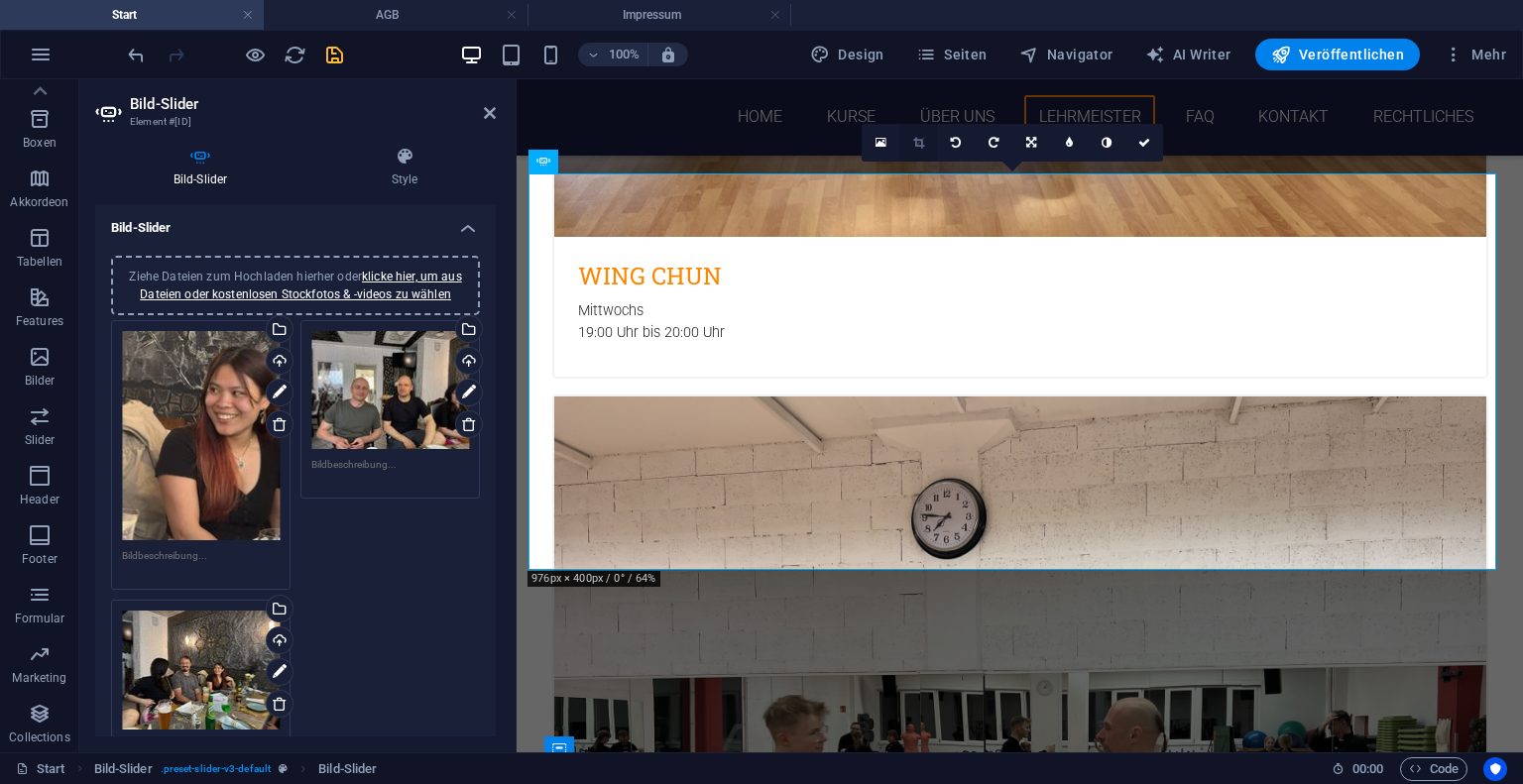 click at bounding box center [918, 143] 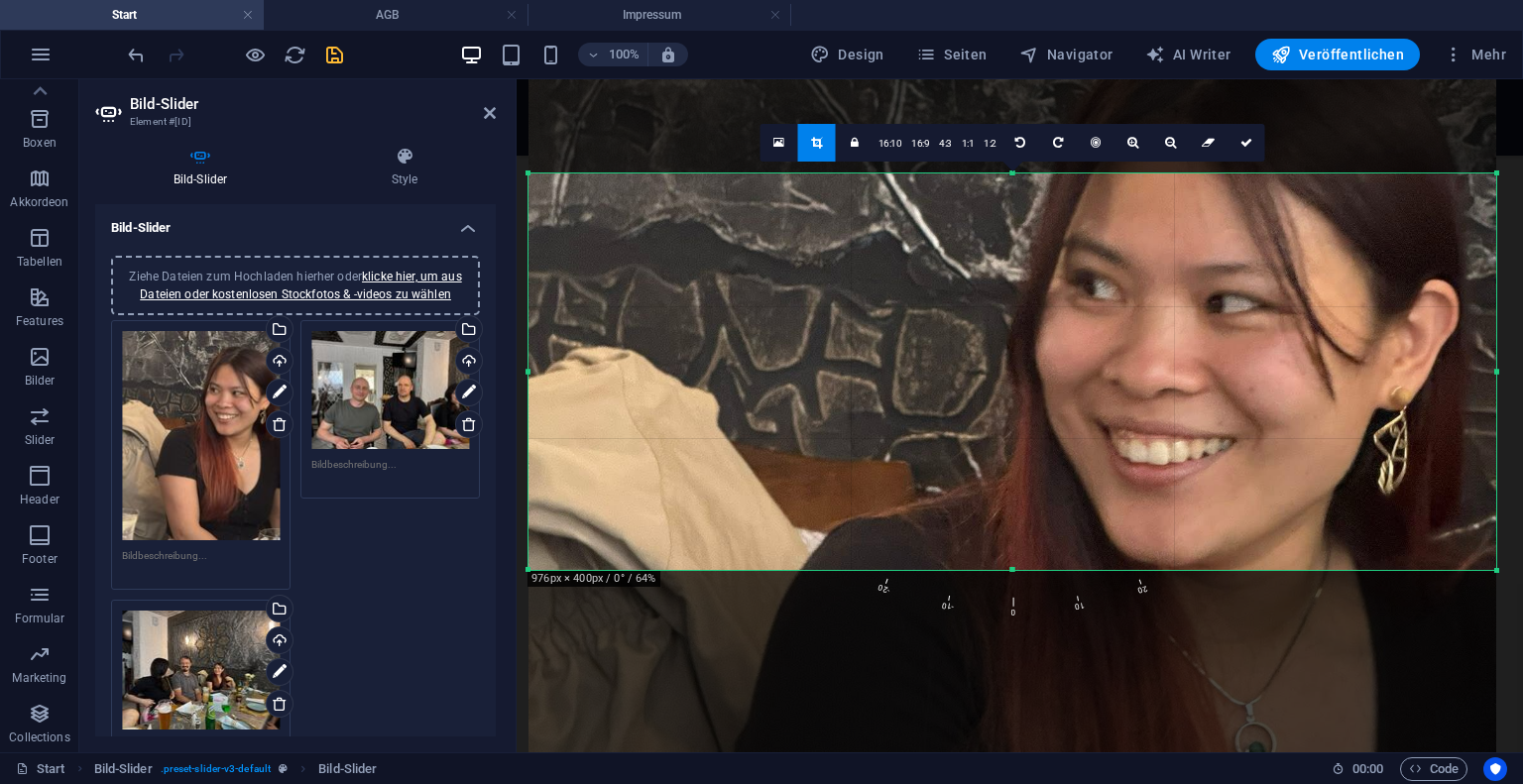 drag, startPoint x: 978, startPoint y: 443, endPoint x: 972, endPoint y: 649, distance: 206.08736 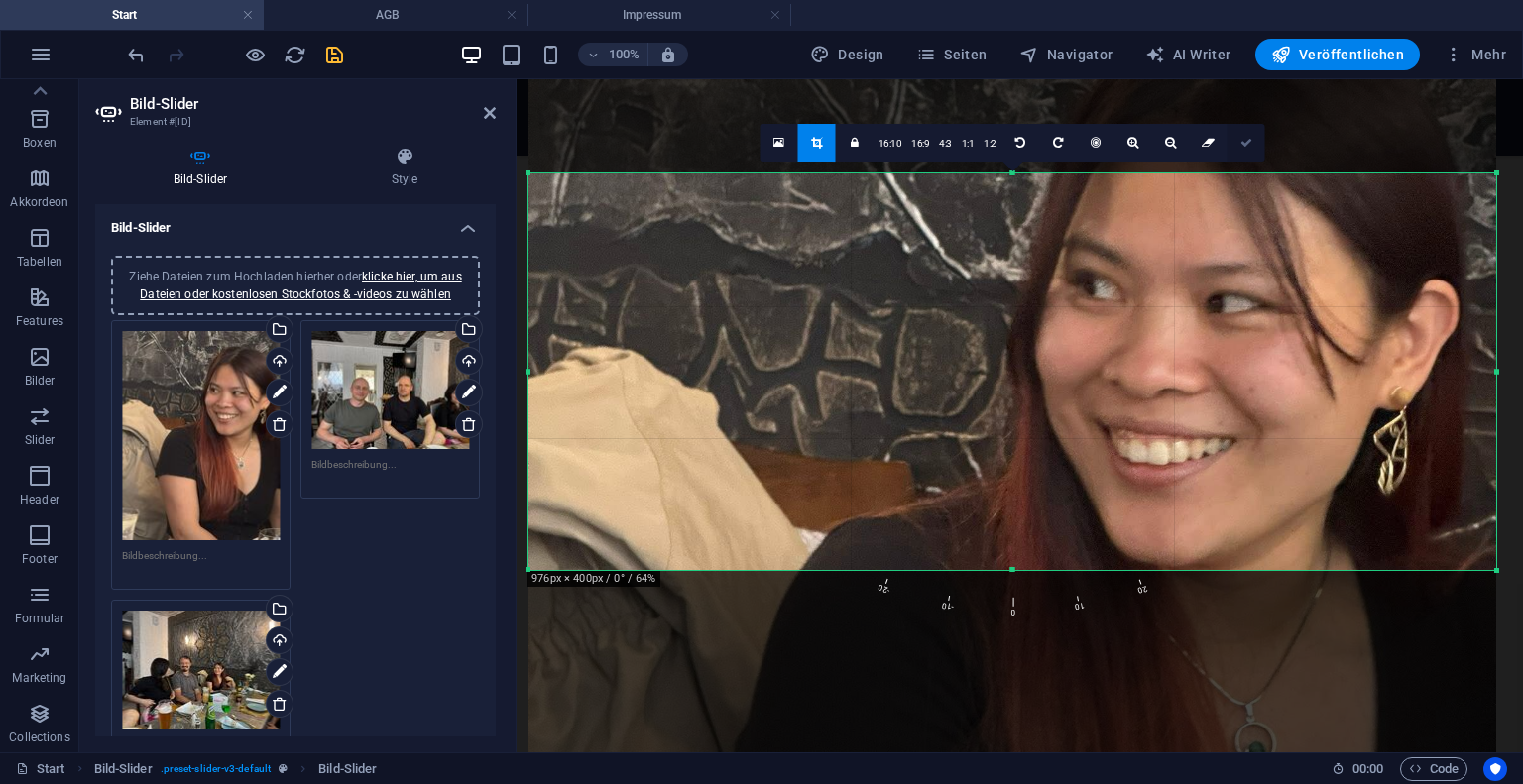 click at bounding box center (1246, 143) 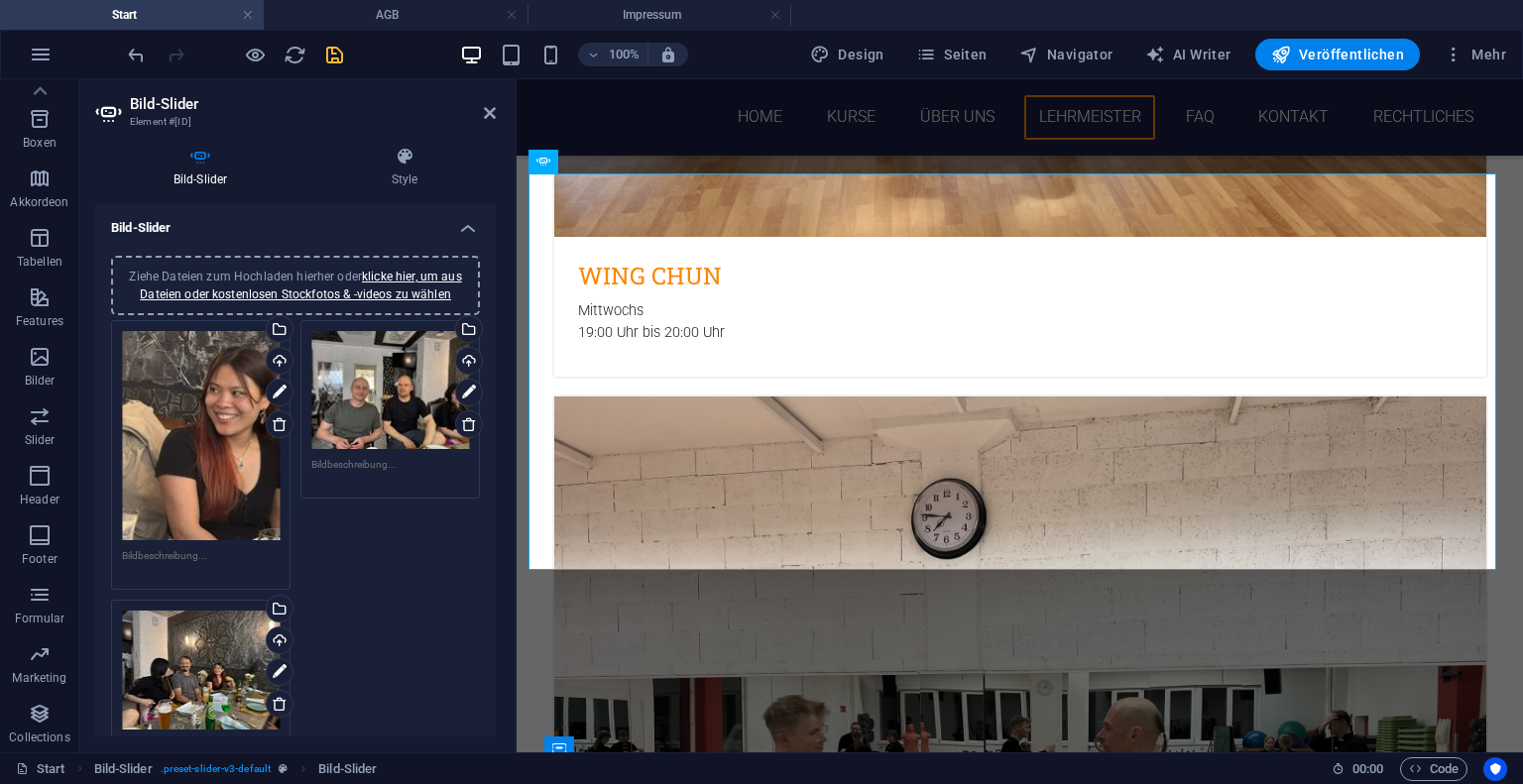 click on "Ziehe Dateien zum Hochladen hierher oder  klicke hier, um aus Dateien oder kostenlosen Stockfotos & -videos zu wählen" at bounding box center (200, 669) 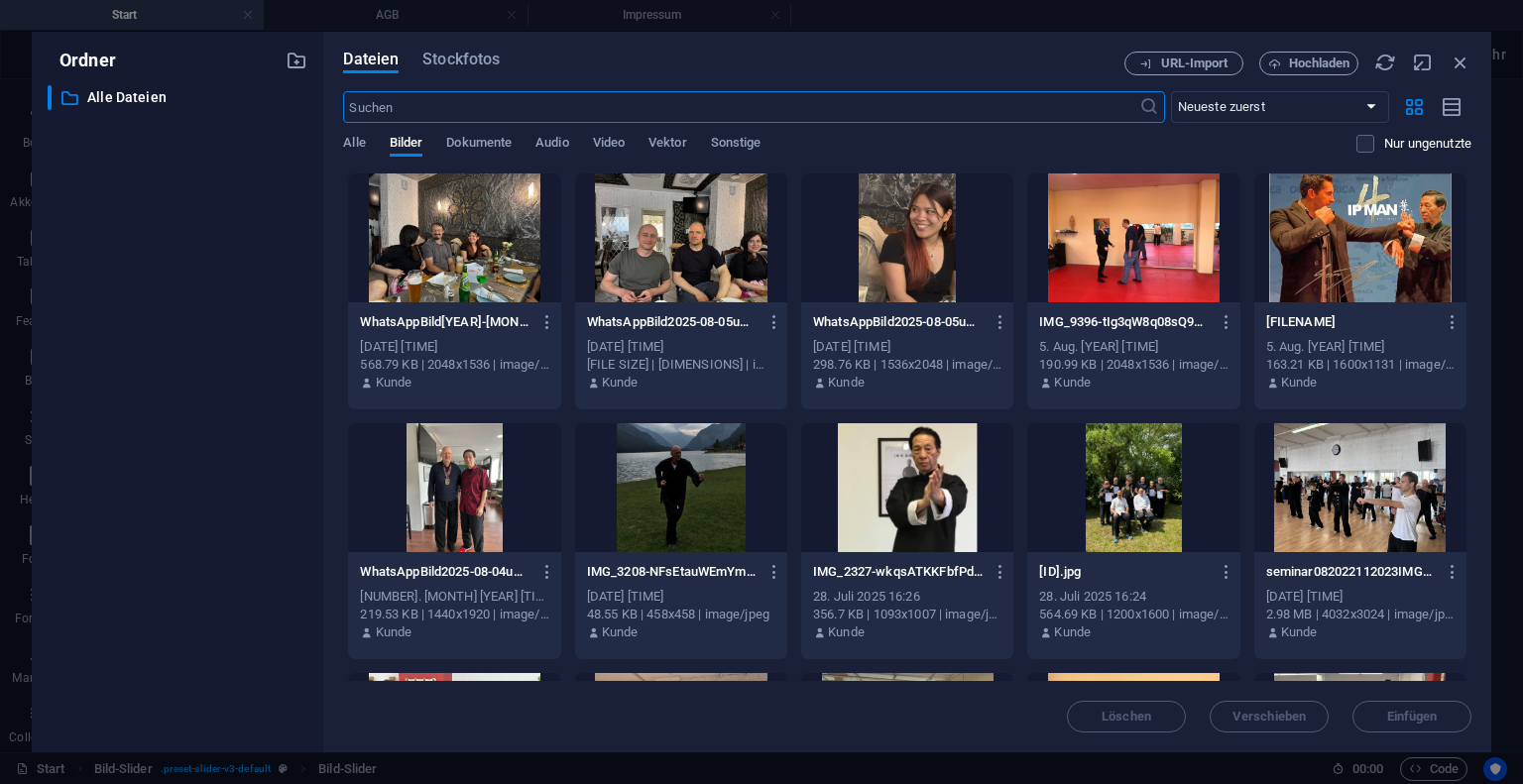 scroll, scrollTop: 7220, scrollLeft: 0, axis: vertical 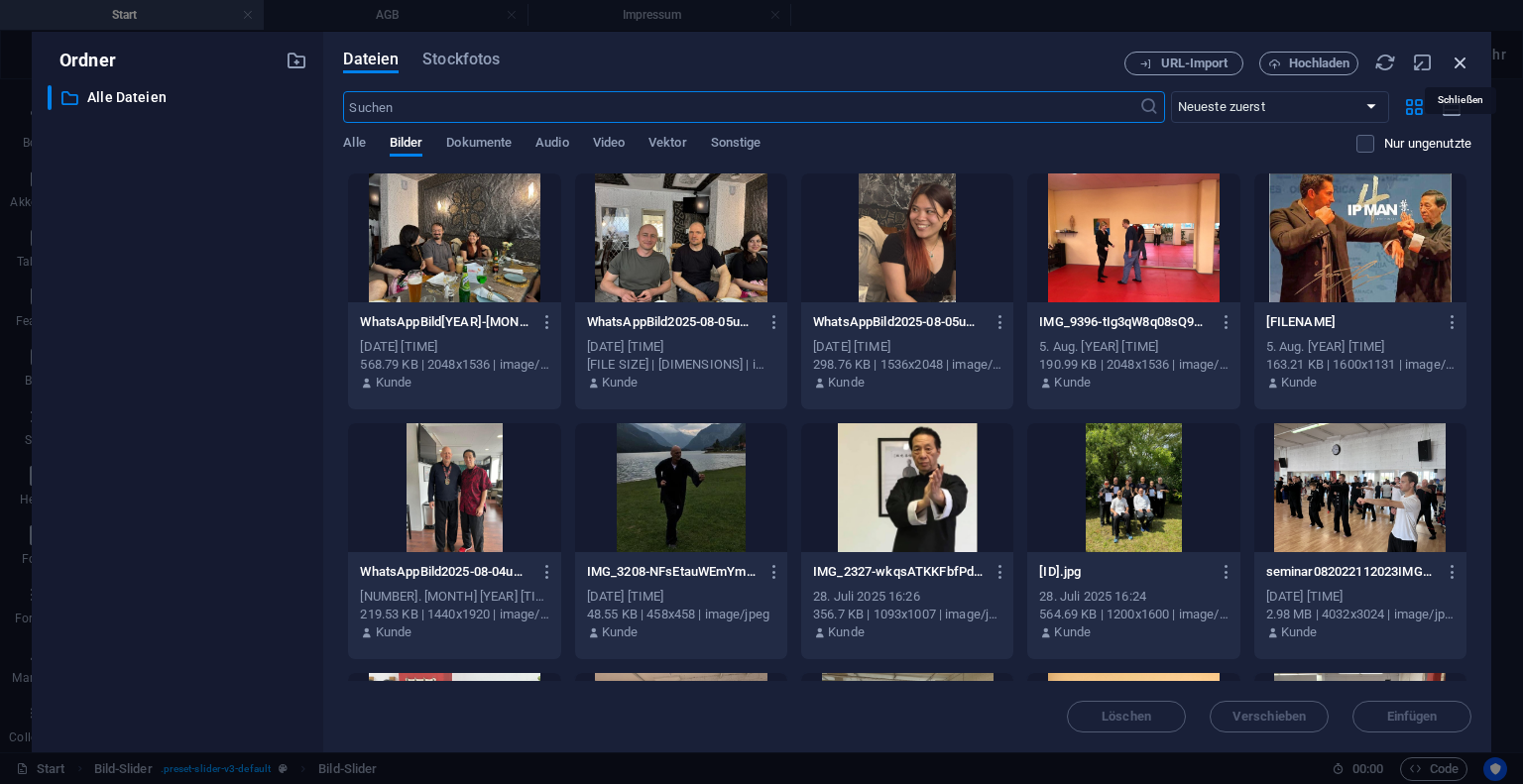 click at bounding box center [1461, 62] 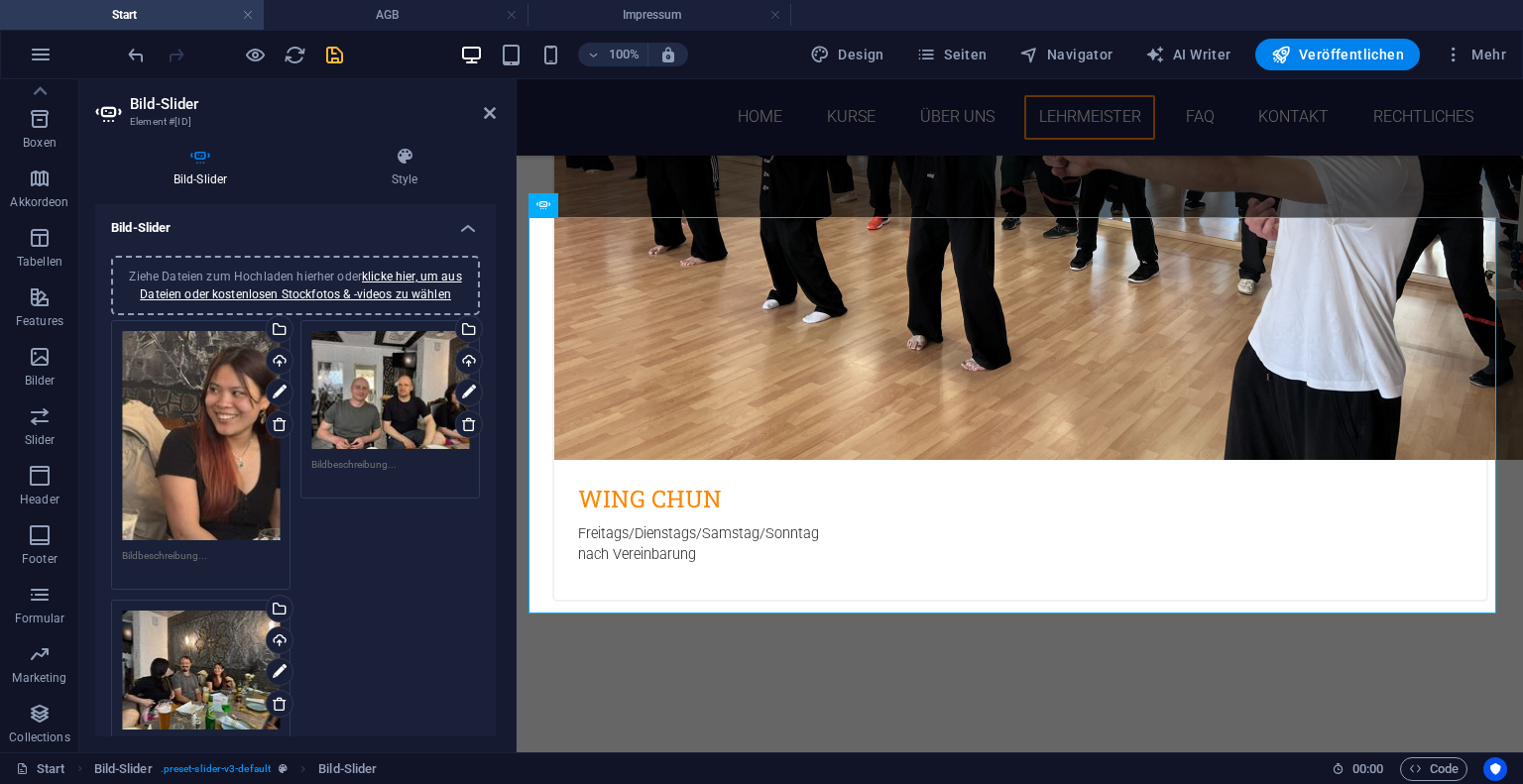 scroll, scrollTop: 4760, scrollLeft: 0, axis: vertical 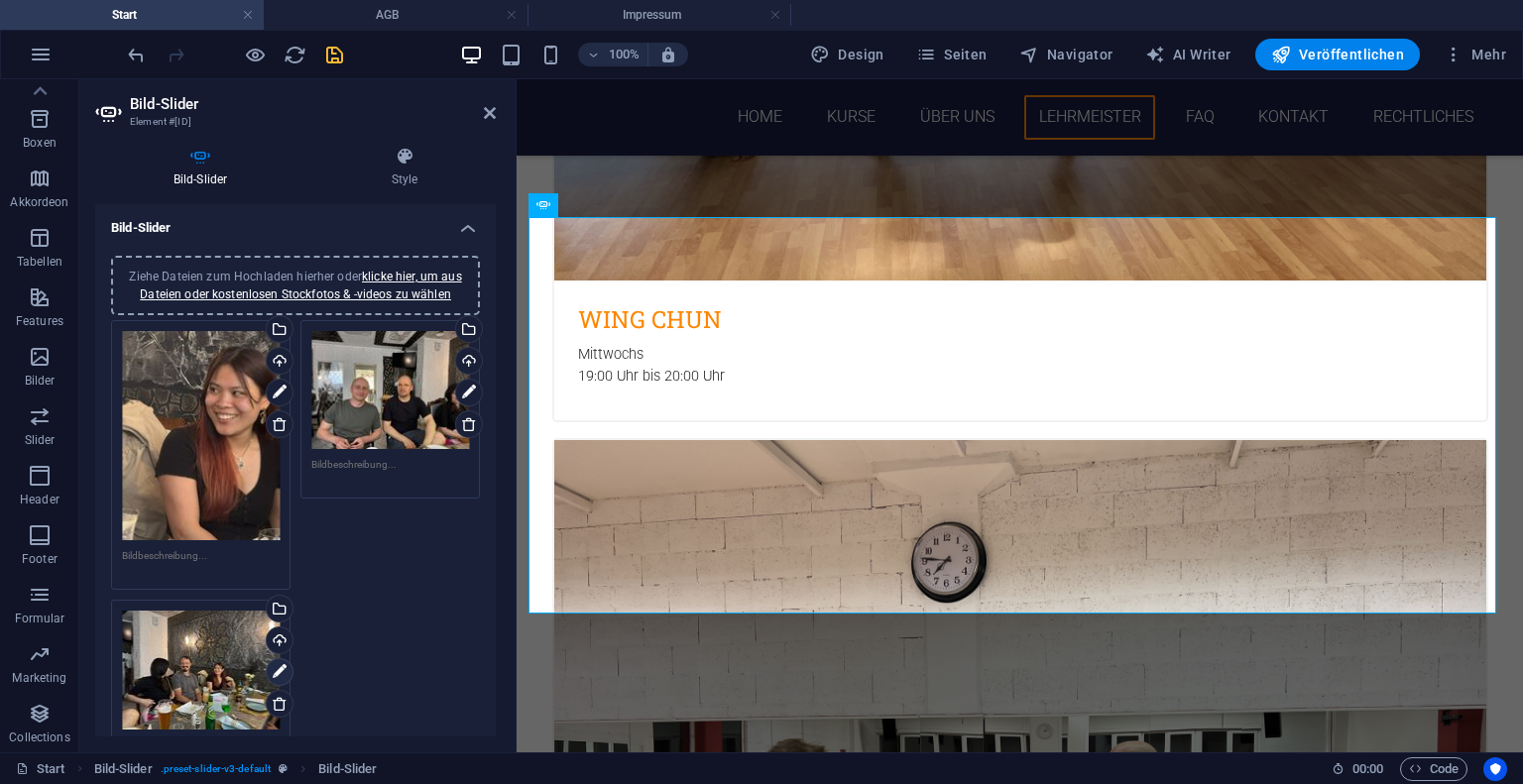 click at bounding box center (280, 672) 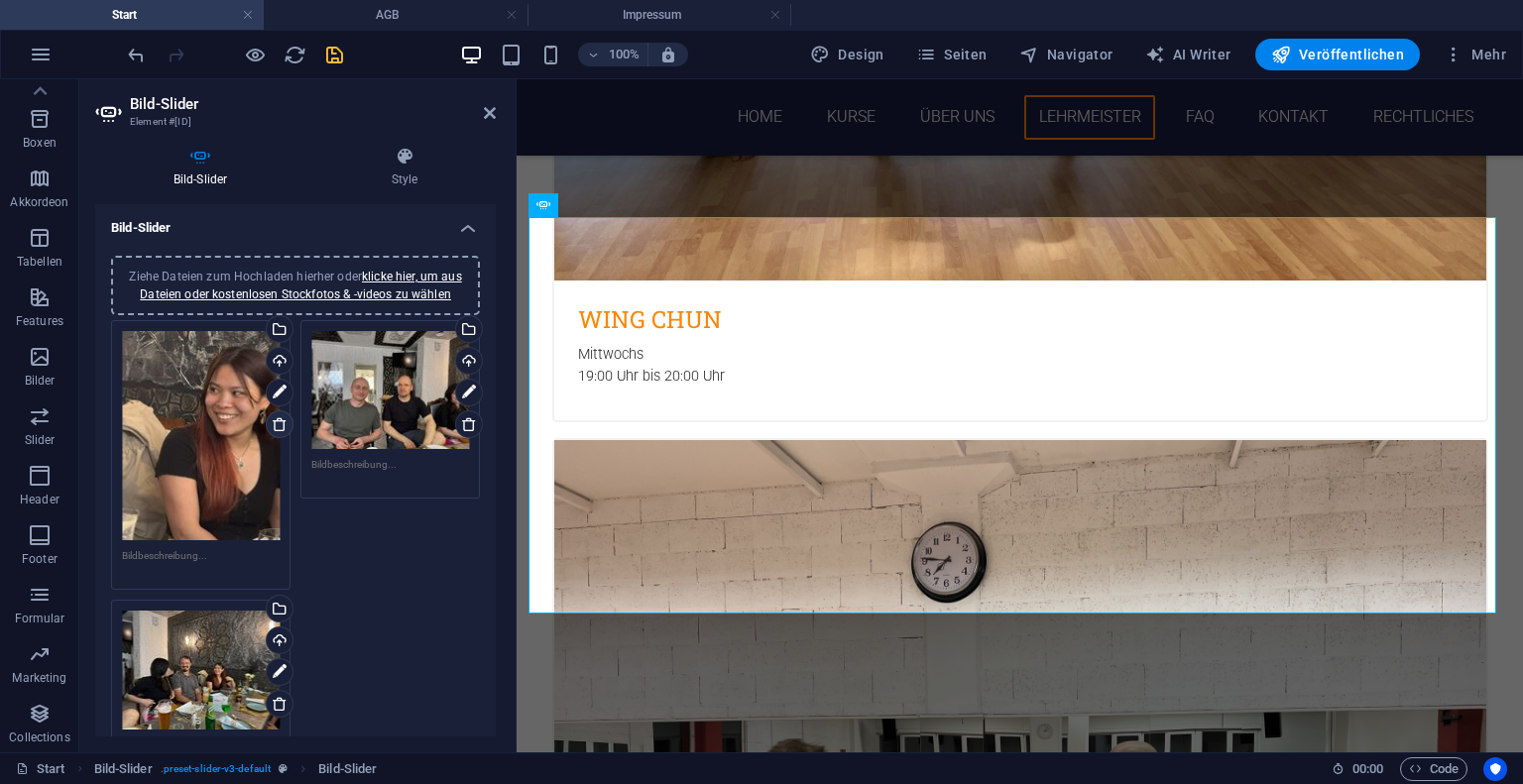 click at bounding box center [280, 424] 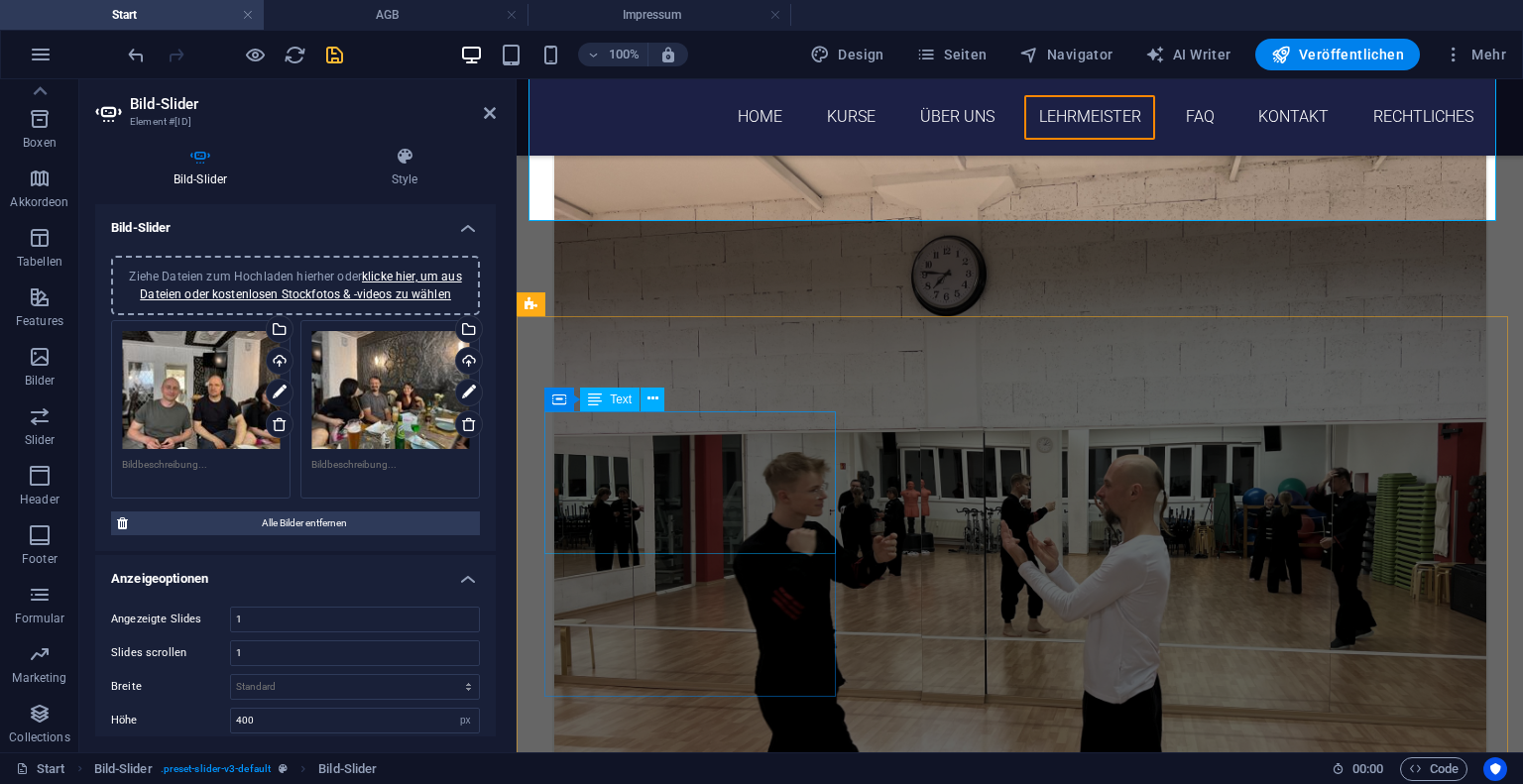 scroll, scrollTop: 5368, scrollLeft: 0, axis: vertical 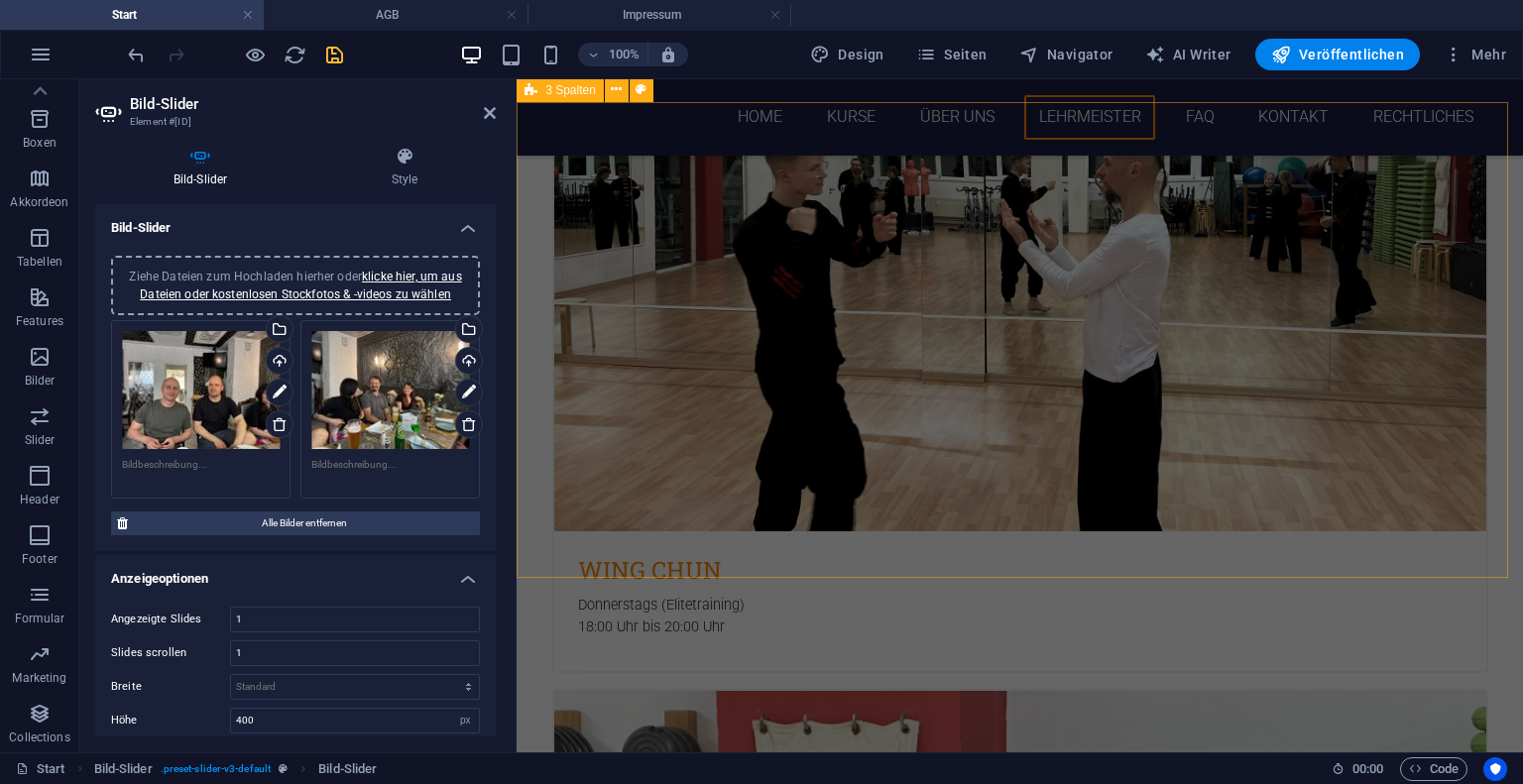 click on "Am 15. Juni 2024 zeichnete Großmeister Samuel Kwok den Leiter dieser Schule mit einer der höchsten Würdigungen der Wing Chun Martial Art Accociation aus, mit der „Hall of Fame Martial Arts“ Ziehe hier Inhalte hinein oder  Elemente hinzufügen  Zwischenablage einfügen Ebenso wichtig wie der gemeinsame Unterricht ist es außerhalb dessen, Zeit mit einander zu verbringen. Sei es gemeinsames Kaffee trinken, Weihnachtsfeiern oder auch spontan nach dem Unterricht noch etwas sitzen und sich über offene Fragen auszutauschen. Im Übrigen sind bei solchen Versnstaltungen Familienangehörige sehr gern mit dabei." at bounding box center (1019, 5987) 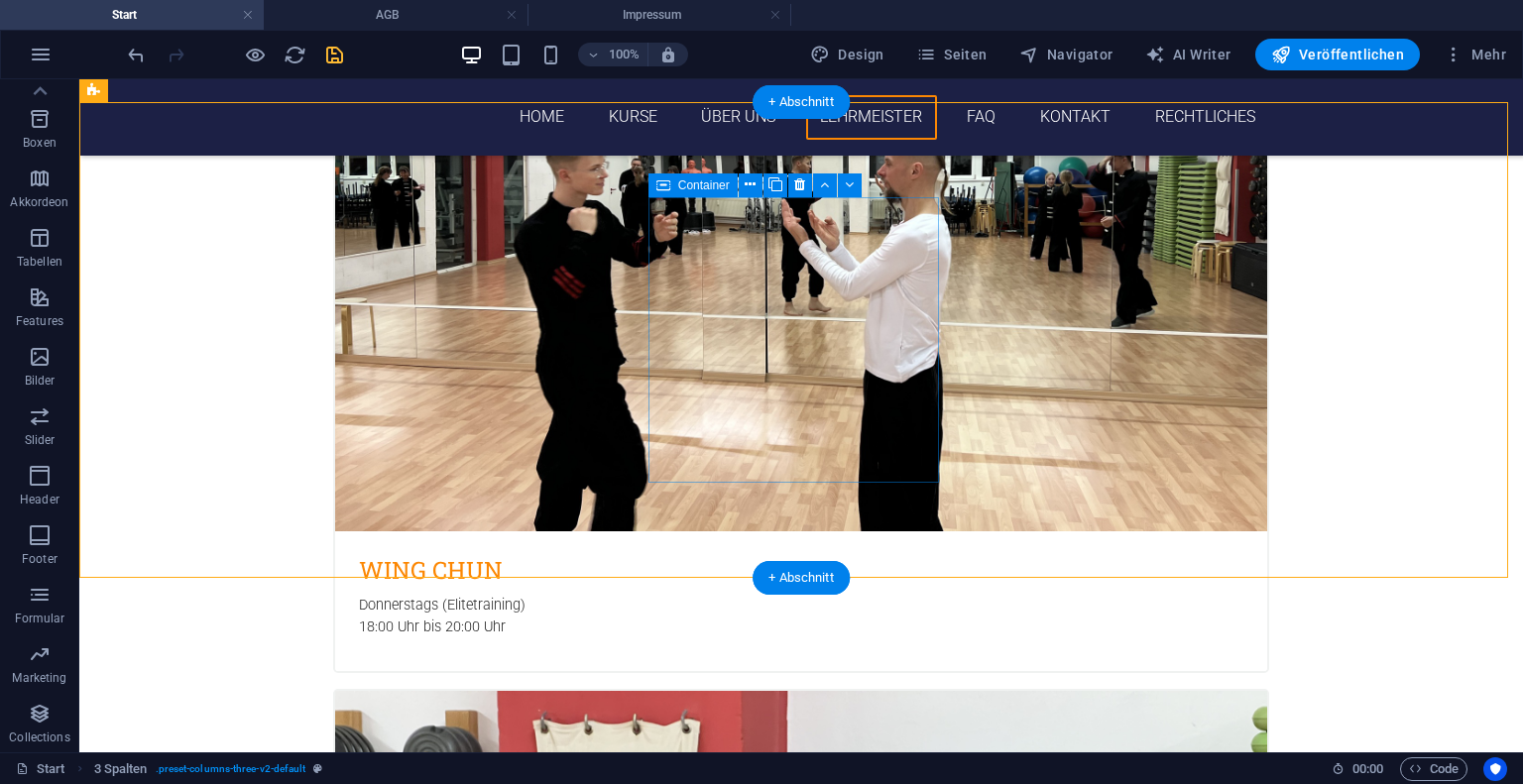 click on "Elemente hinzufügen" at bounding box center [241, 5927] 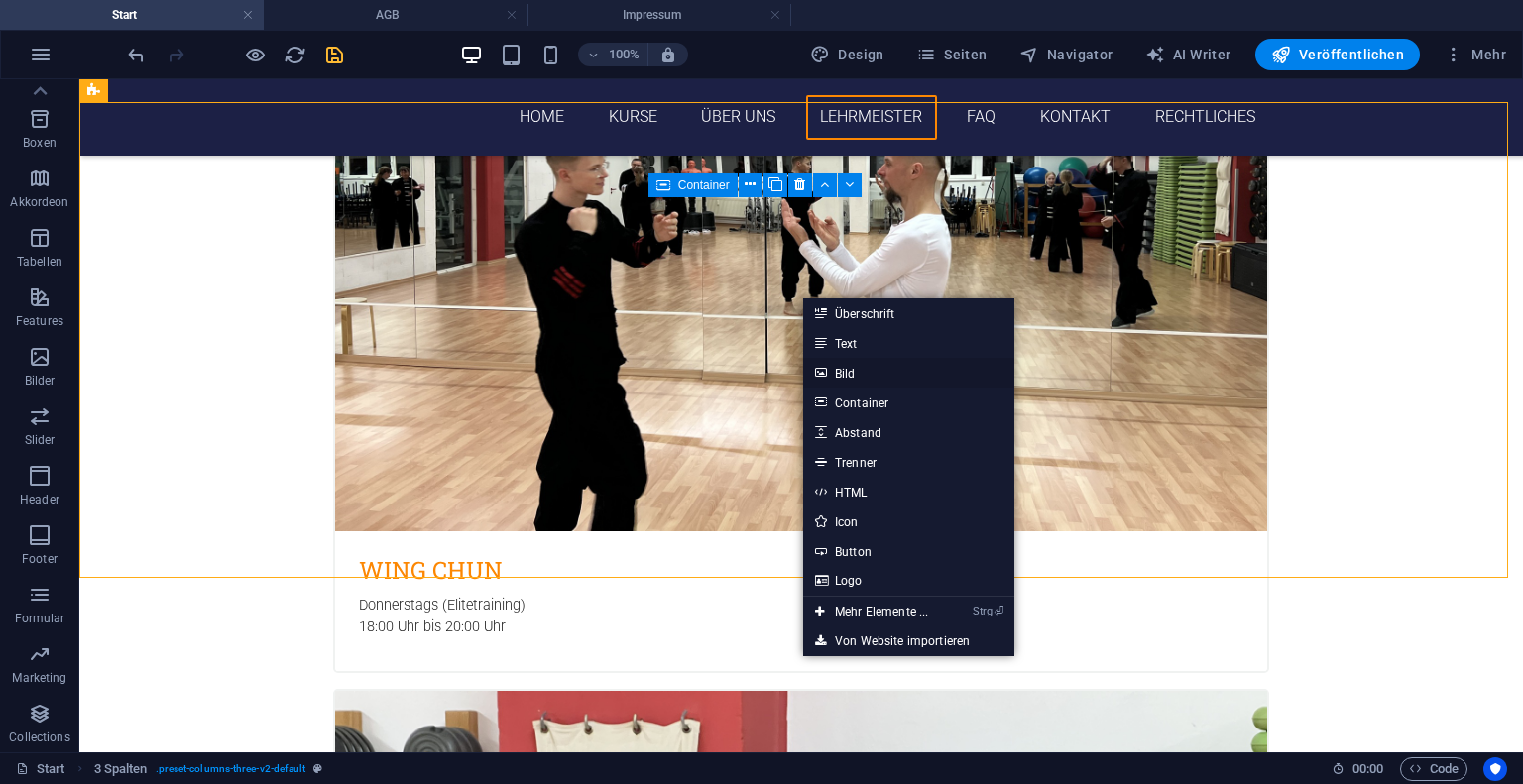 click on "Bild" at bounding box center [908, 373] 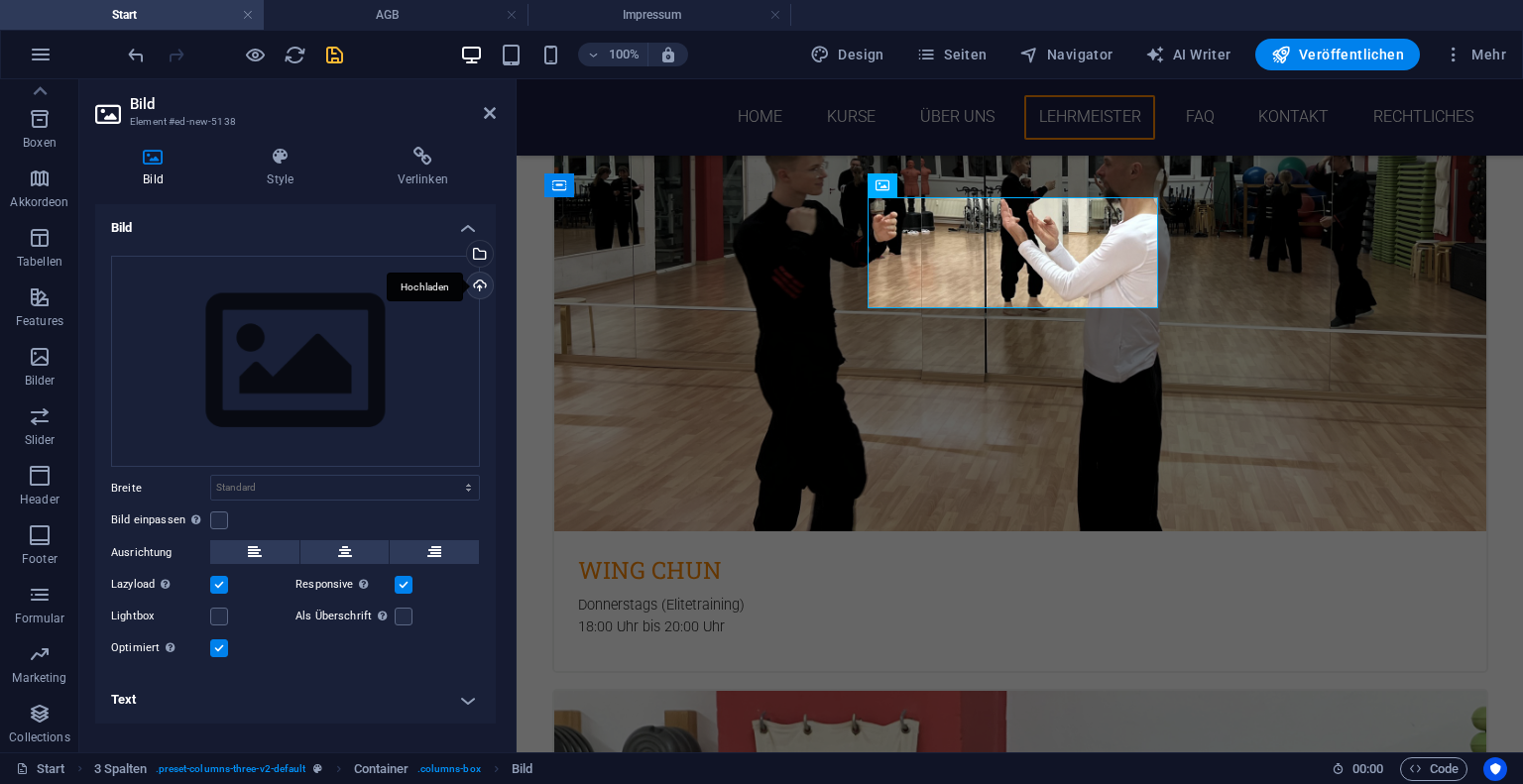 click on "Hochladen" at bounding box center [478, 287] 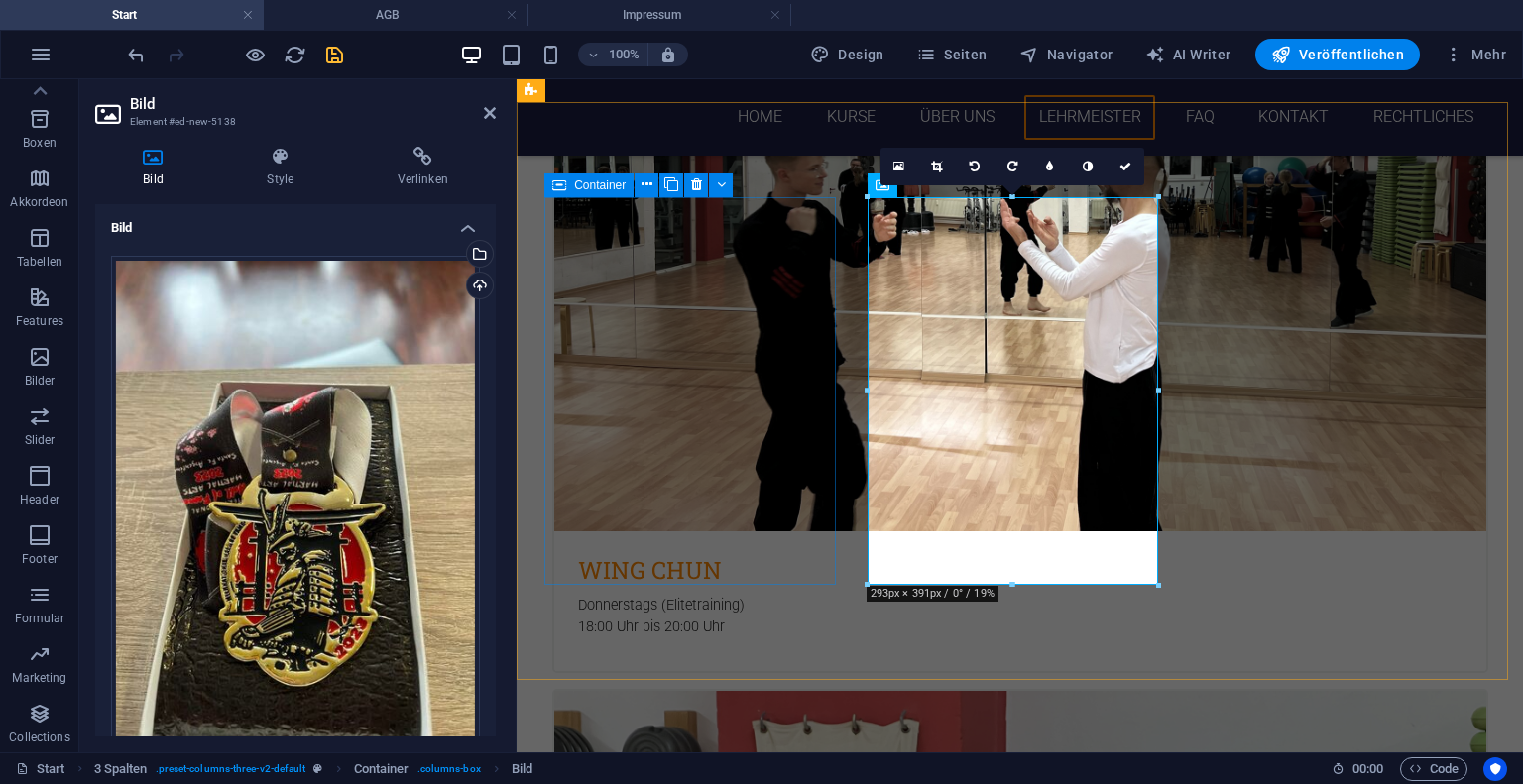 click on "Am [DATE] zeichnete Großmeister Samuel Kwok den Leiter dieser Schule mit einer der höchsten Würdigungen der Wing Chun Martial Art Accociation aus, mit der „Hall of Fame Martial Arts“" at bounding box center (677, 5740) 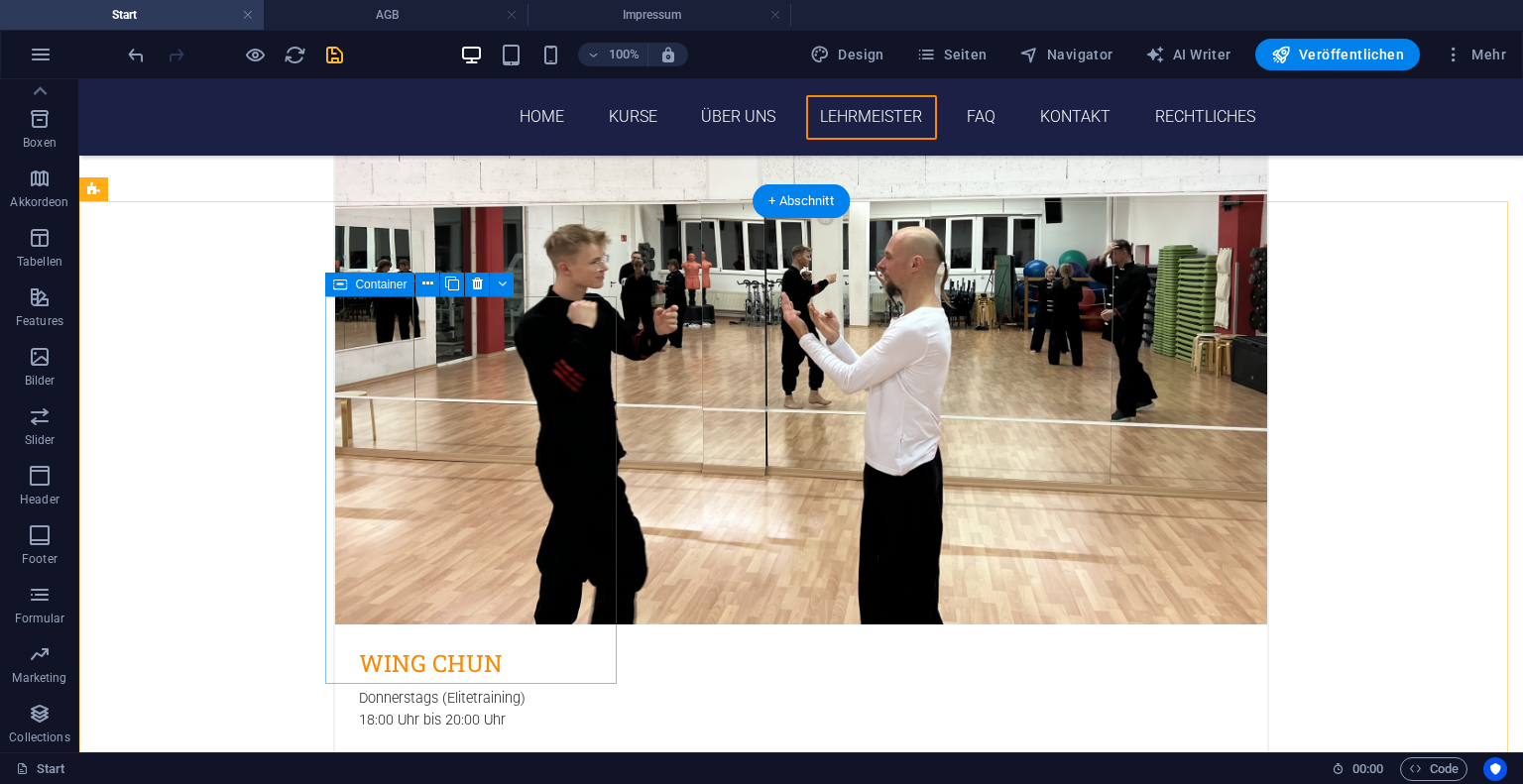 scroll, scrollTop: 5269, scrollLeft: 0, axis: vertical 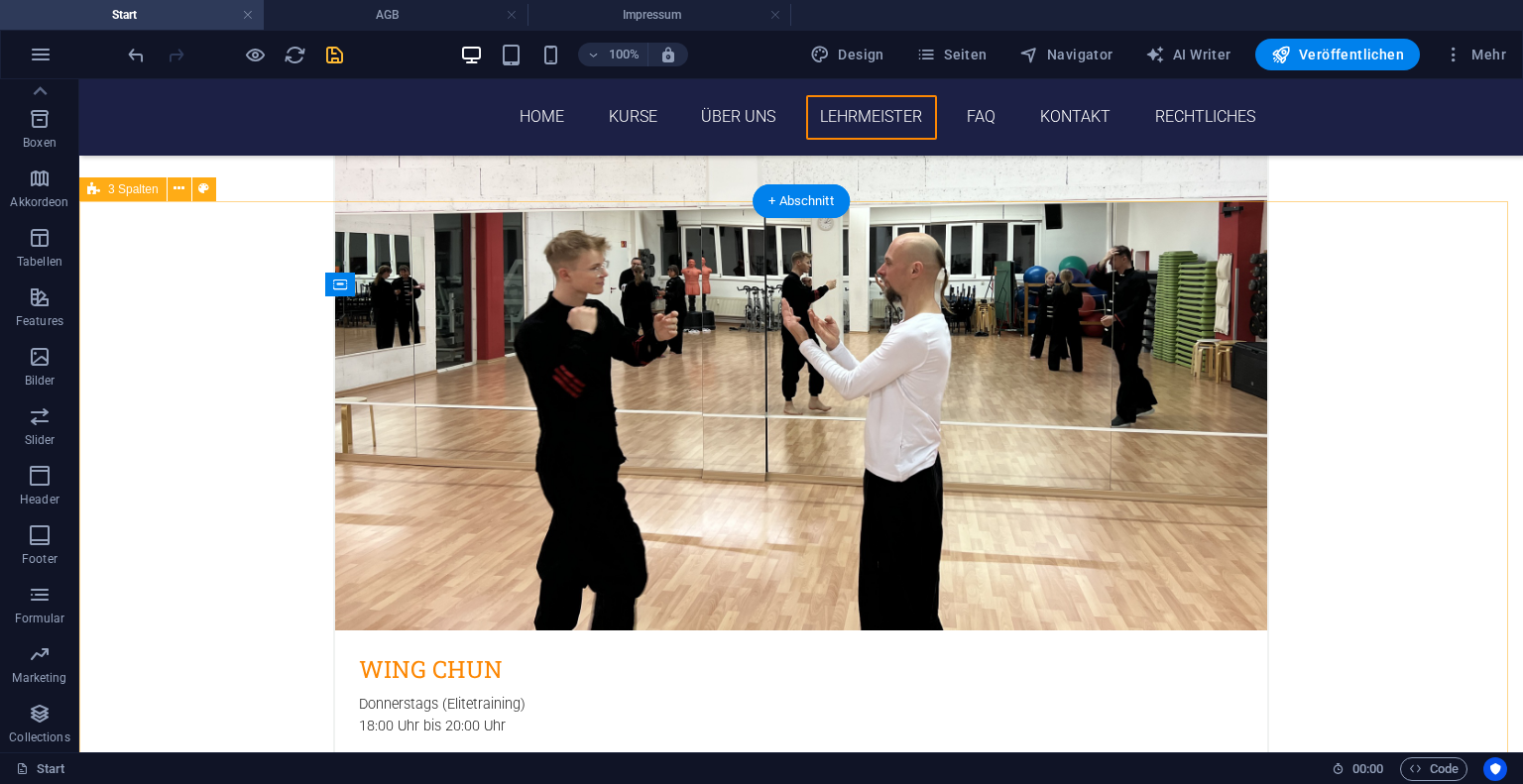 click on "Am 15. Juni 2024 zeichnete Großmeister Samuel Kwok den Leiter dieser Schule mit einer der höchsten Würdigungen der Wing Chun Martial Art Accociation aus, mit der „Hall of Fame Martial Arts“ Ebenso wichtig wie der gemeinsame Unterricht ist es außerhalb dessen, Zeit mit einander zu verbringen. Sei es gemeinsames Kaffee trinken, Weihnachtsfeiern oder auch spontan nach dem Unterricht noch etwas sitzen und sich über offene Fragen auszutauschen. Im Übrigen sind bei solchen Versnstaltungen Familienangehörige sehr gern mit dabei." at bounding box center (801, 6959) 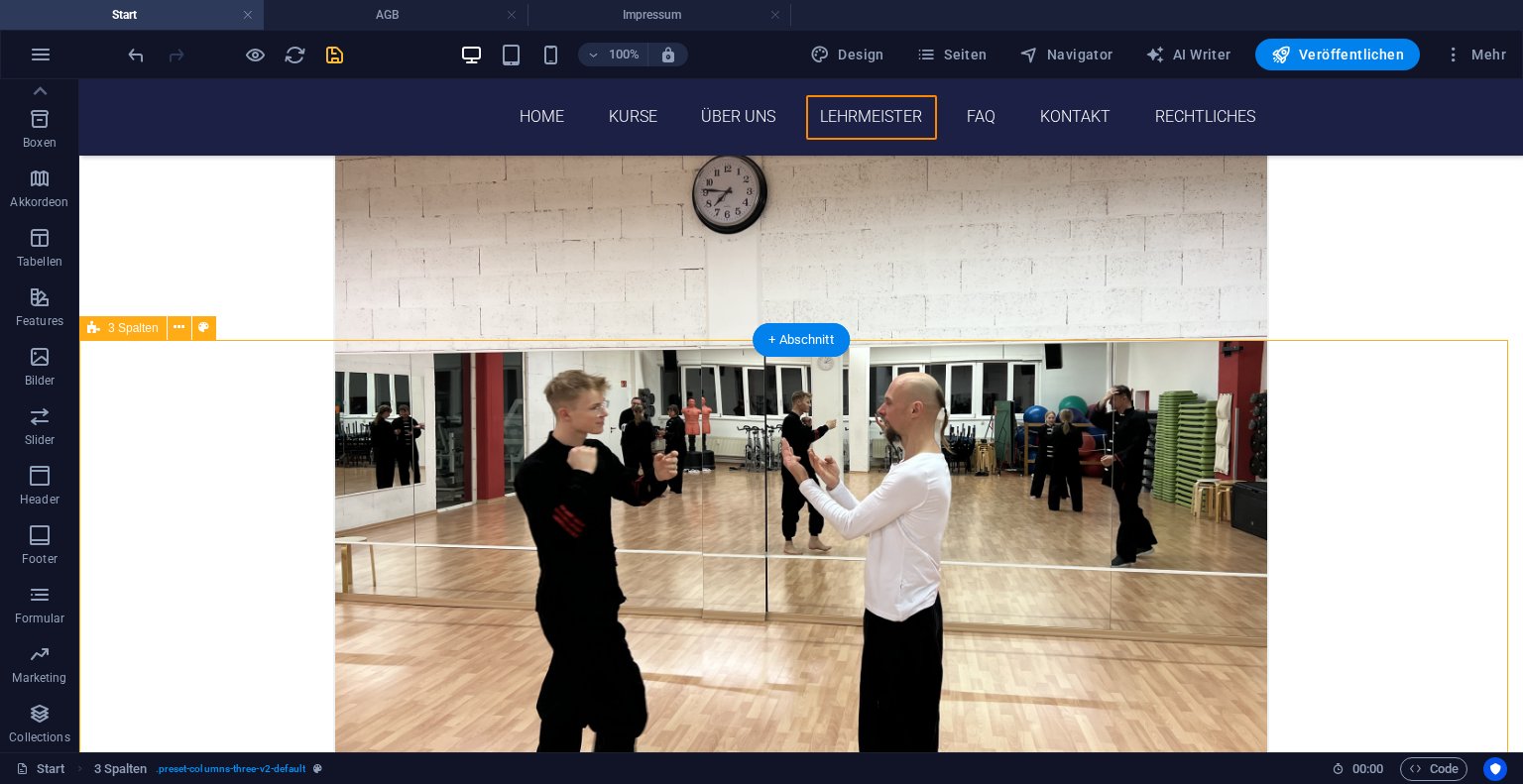 scroll, scrollTop: 5130, scrollLeft: 0, axis: vertical 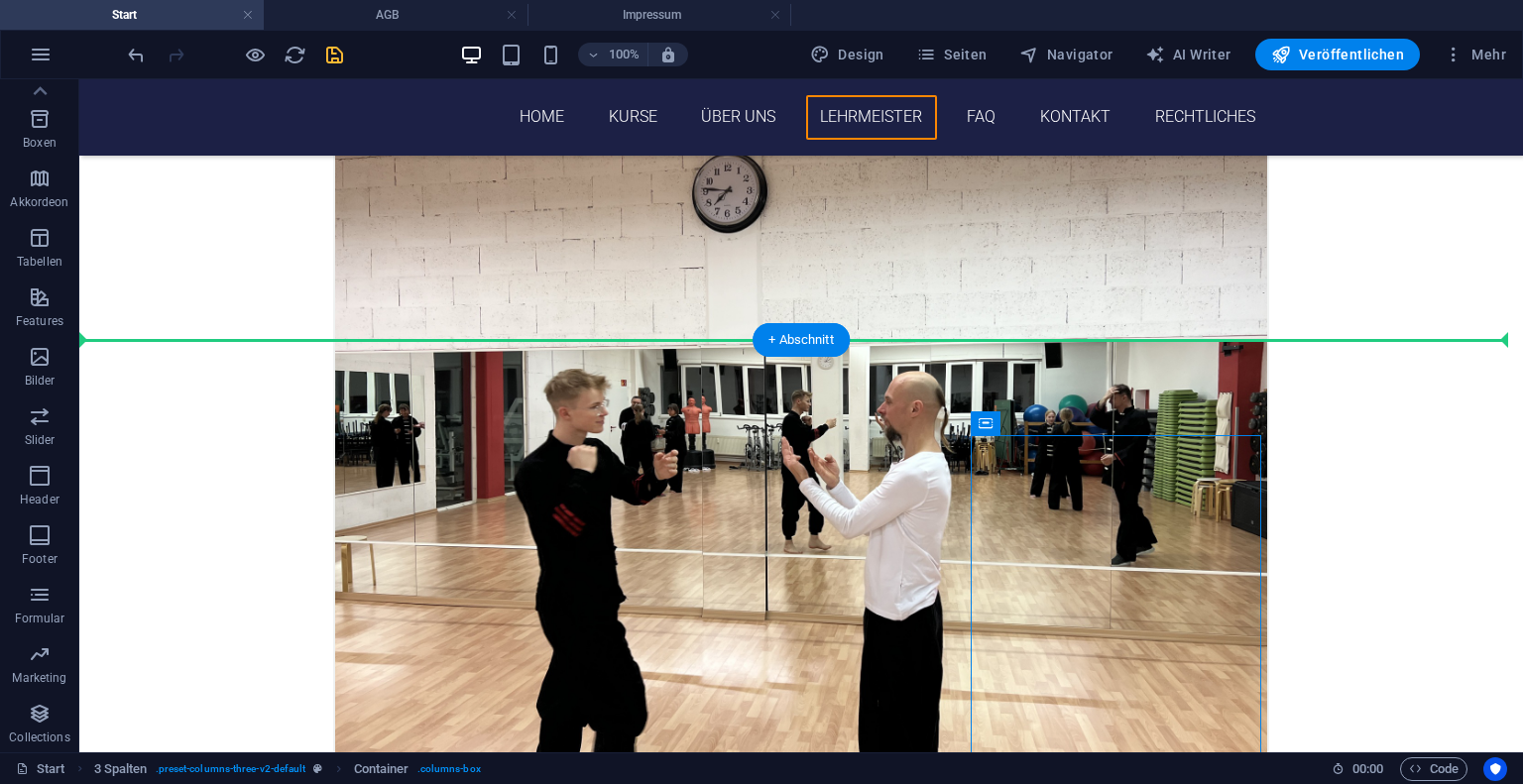 drag, startPoint x: 1101, startPoint y: 504, endPoint x: 871, endPoint y: 340, distance: 282.4819 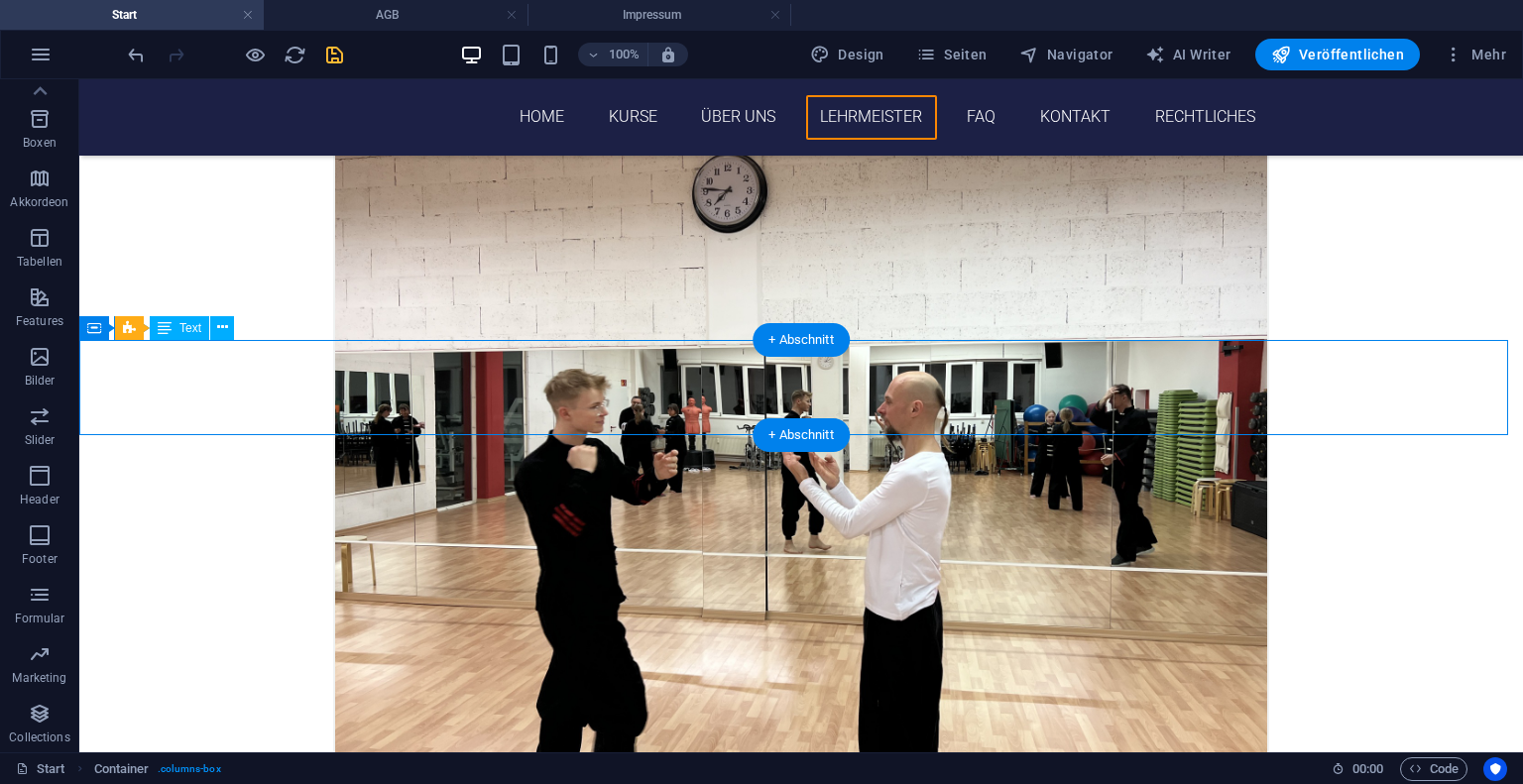 click on "Ebenso wichtig wie der gemeinsame Unterricht ist es außerhalb dessen, Zeit mit einander zu verbringen. Sei es gemeinsames Kaffee trinken, Weihnachtsfeiern oder auch spontan nach dem Unterricht noch etwas sitzen und sich über offene Fragen auszutauschen. Im Übrigen sind bei solchen Versnstaltungen Familienangehörige sehr gern mit dabei." at bounding box center (801, 5859) 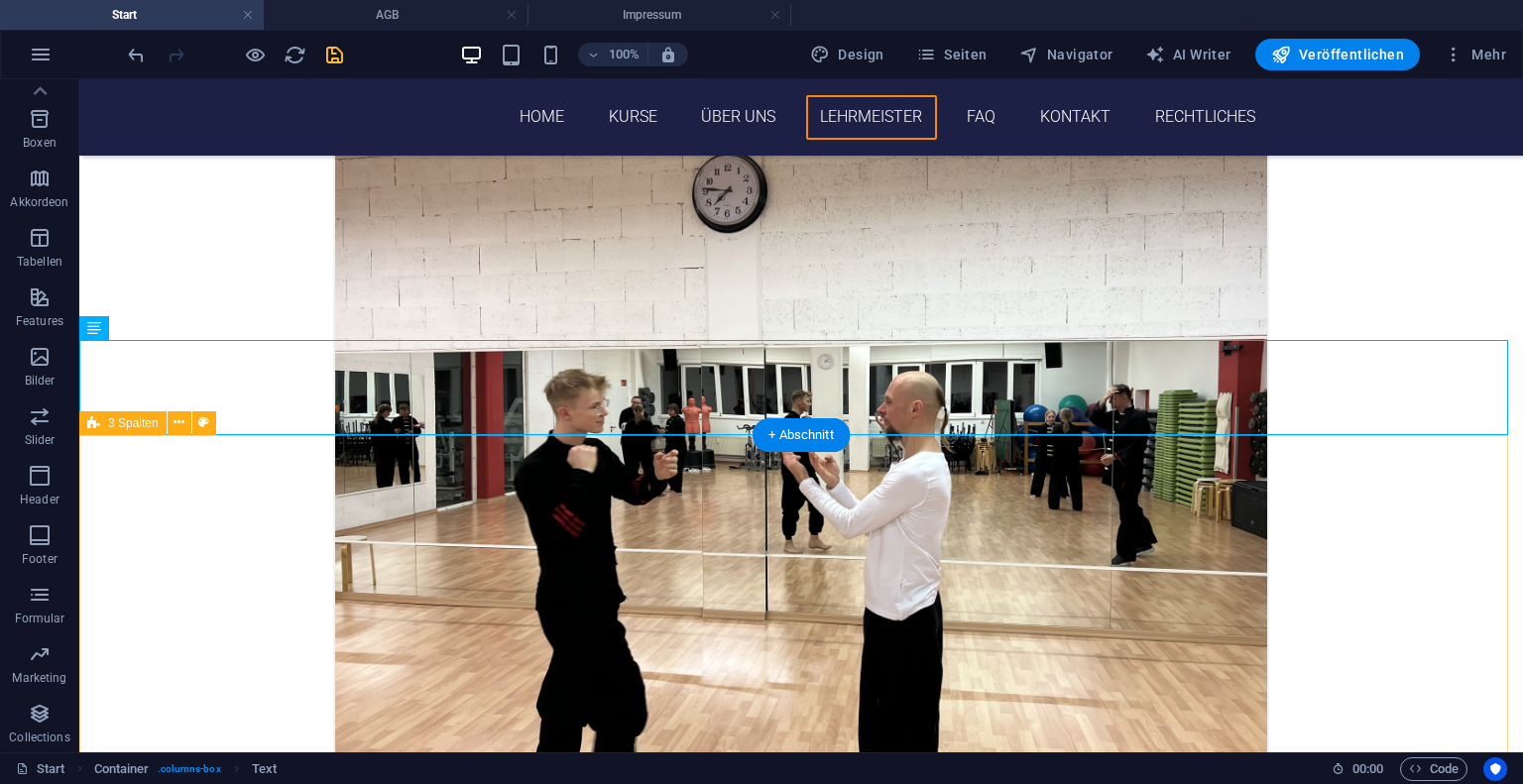 click on "Am [DATE] zeichnete Großmeister Samuel Kwok den Leiter dieser Schule mit einer der höchsten Würdigungen der Wing Chun Martial Art Accociation aus, mit der „Hall of Fame Martial Arts“" at bounding box center (801, 7042) 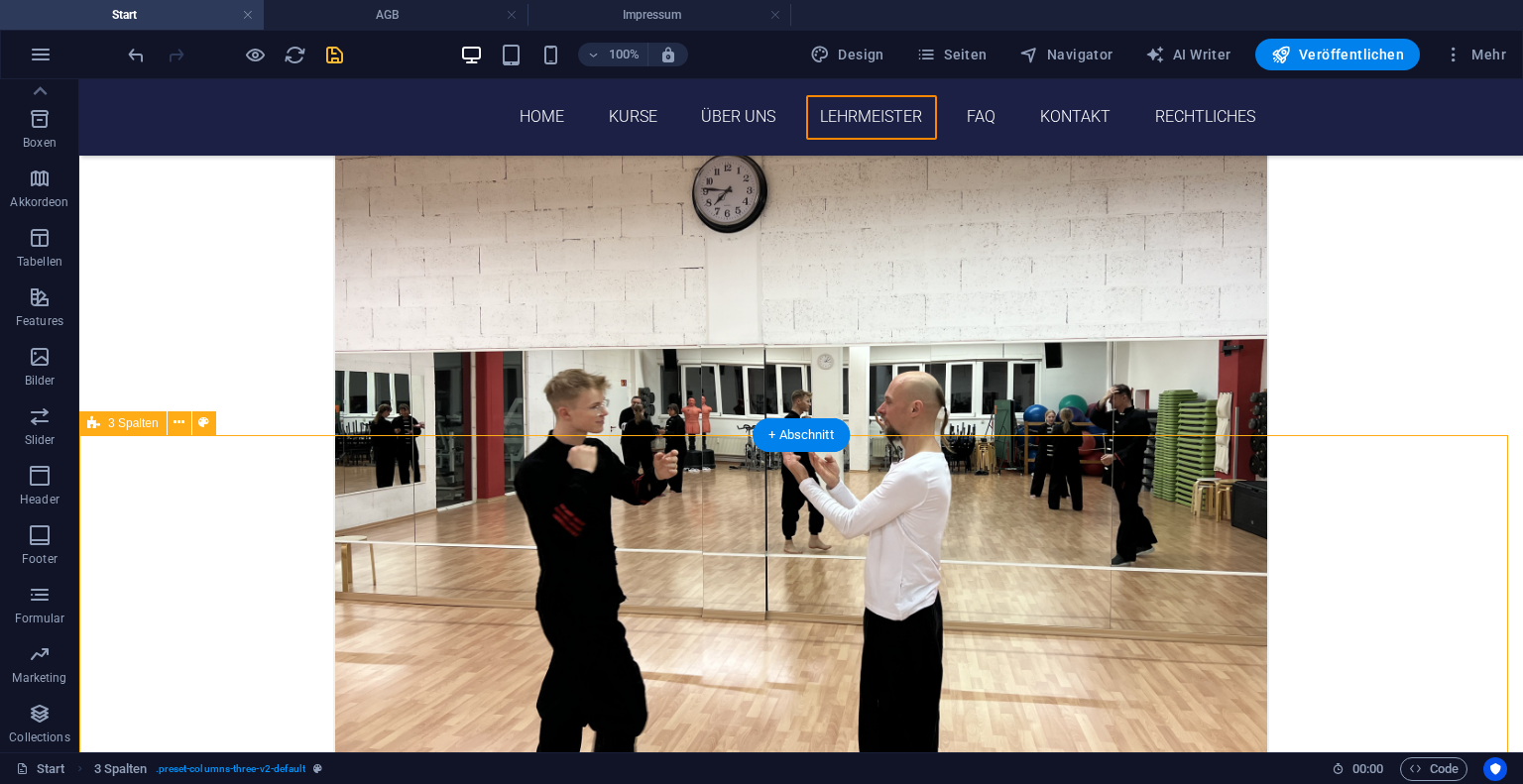 click on "Am [DATE] zeichnete Großmeister Samuel Kwok den Leiter dieser Schule mit einer der höchsten Würdigungen der Wing Chun Martial Art Accociation aus, mit der „Hall of Fame Martial Arts“" at bounding box center [801, 7042] 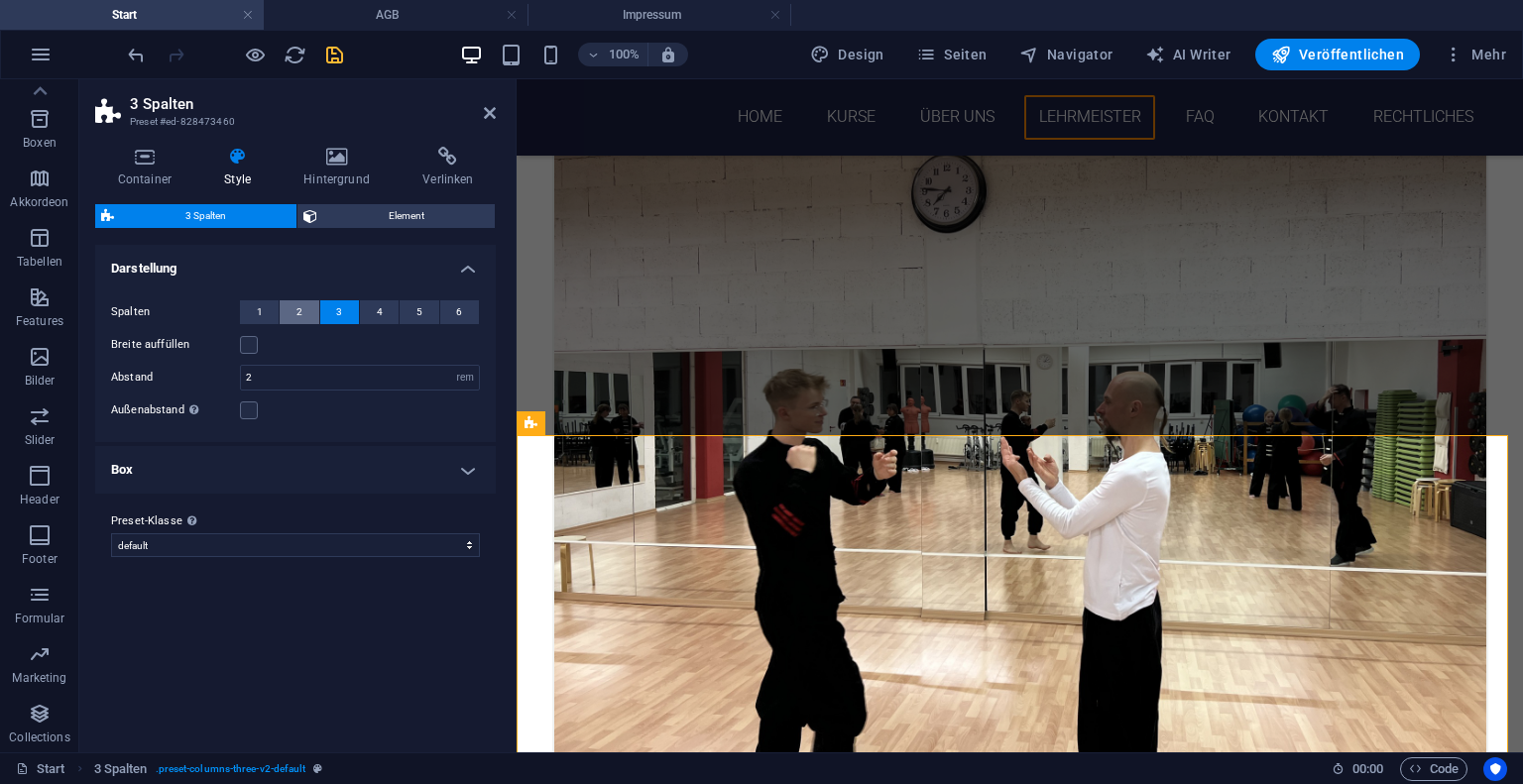click on "2" at bounding box center (298, 312) 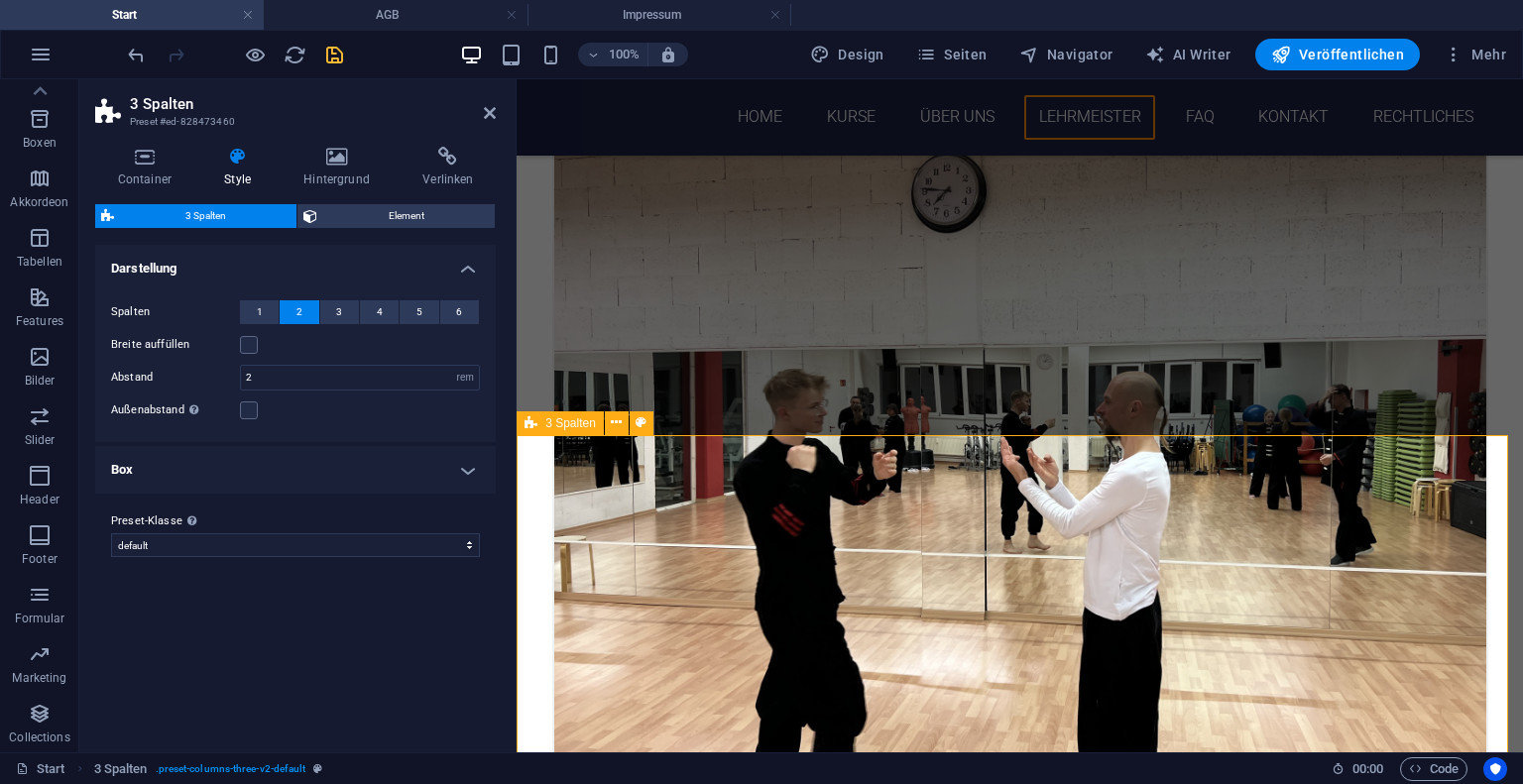 click on "Am [DATE] zeichnete Großmeister Samuel Kwok den Leiter dieser Schule mit einer der höchsten Würdigungen der Wing Chun Martial Art Accociation aus, mit der „Hall of Fame Martial Arts“" at bounding box center [1019, 6727] 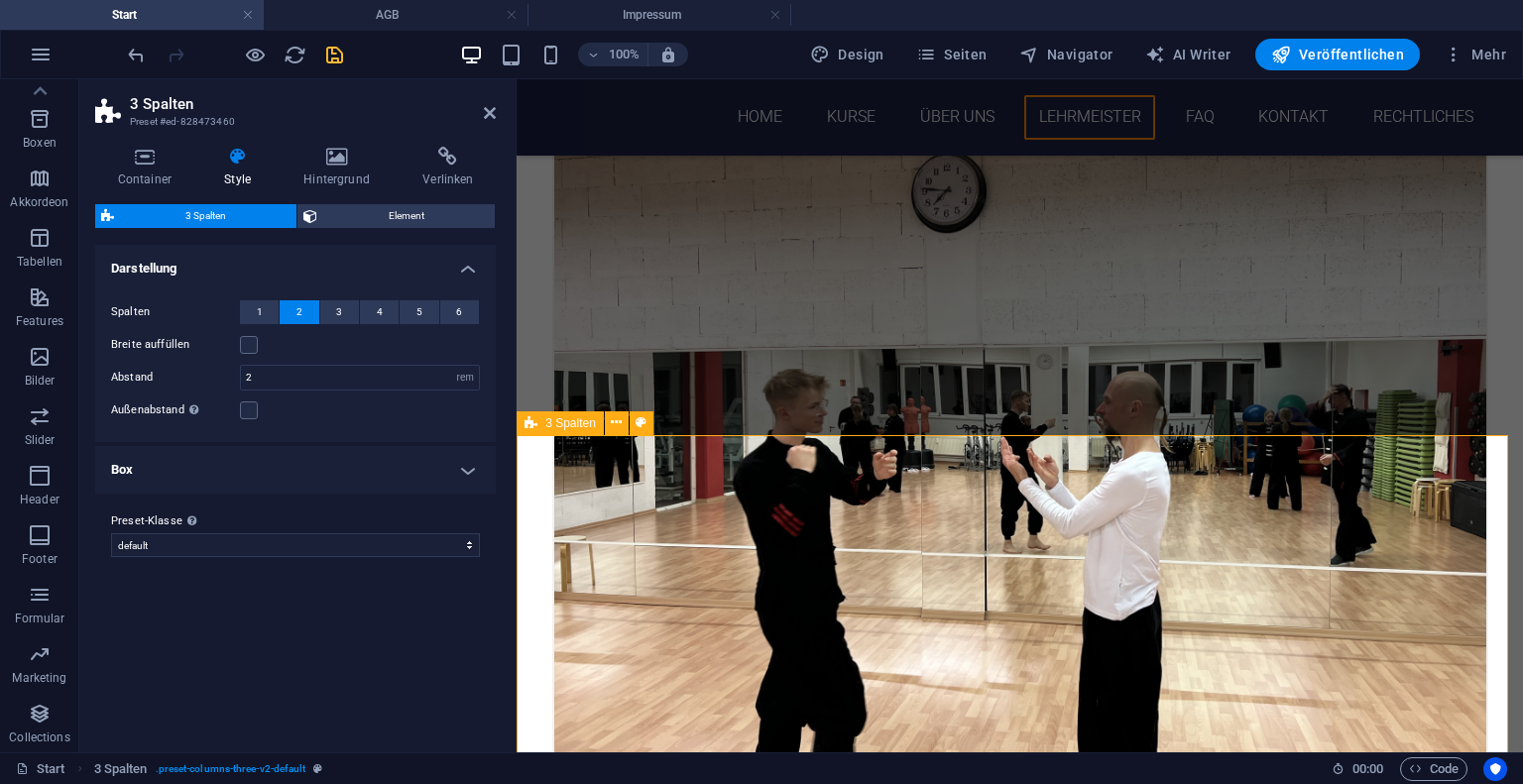 click on "Am [DATE] zeichnete Großmeister Samuel Kwok den Leiter dieser Schule mit einer der höchsten Würdigungen der Wing Chun Martial Art Accociation aus, mit der „Hall of Fame Martial Arts“" at bounding box center (1019, 6727) 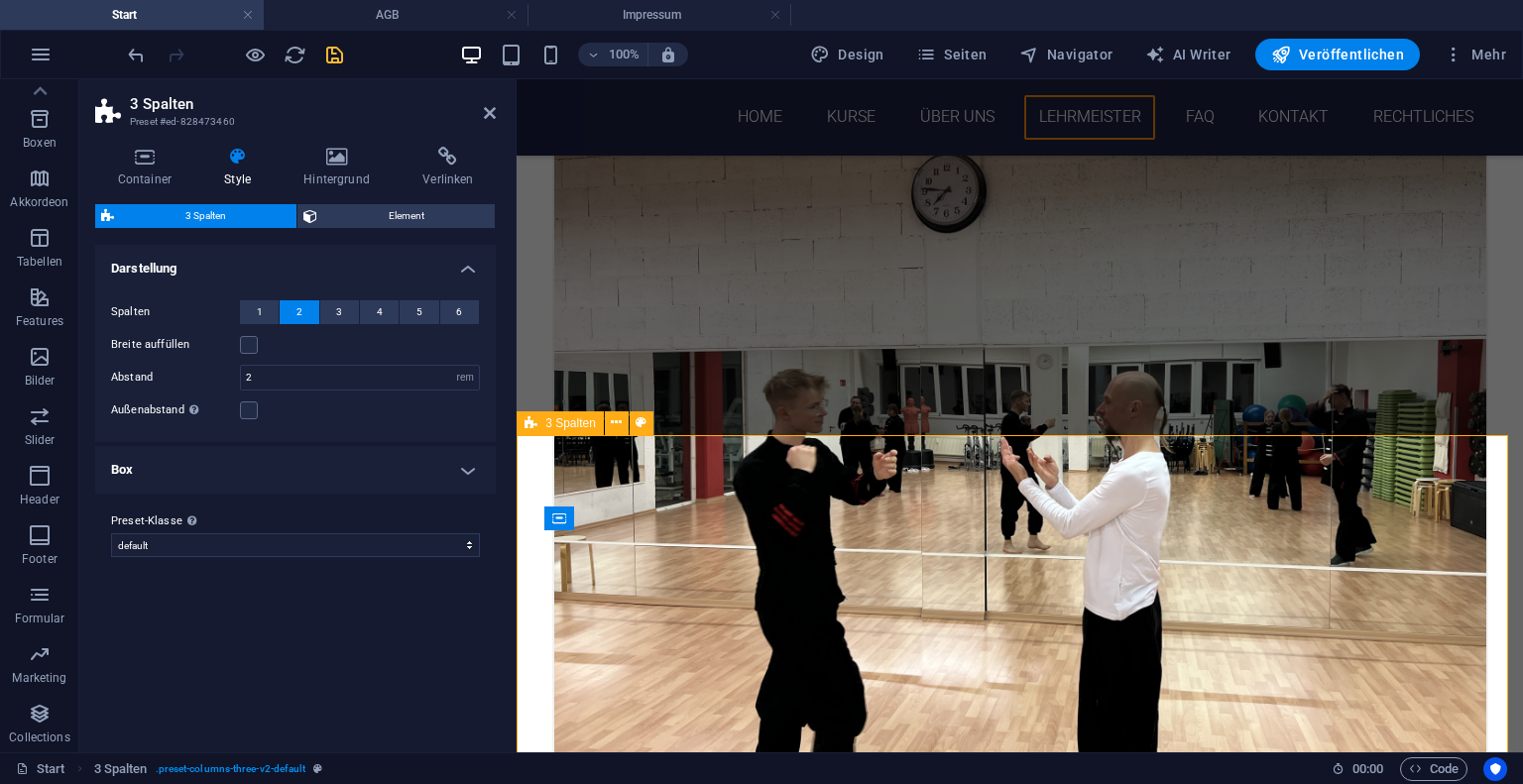click on "Am [DATE] zeichnete Großmeister Samuel Kwok den Leiter dieser Schule mit einer der höchsten Würdigungen der Wing Chun Martial Art Accociation aus, mit der „Hall of Fame Martial Arts“" at bounding box center (1019, 6727) 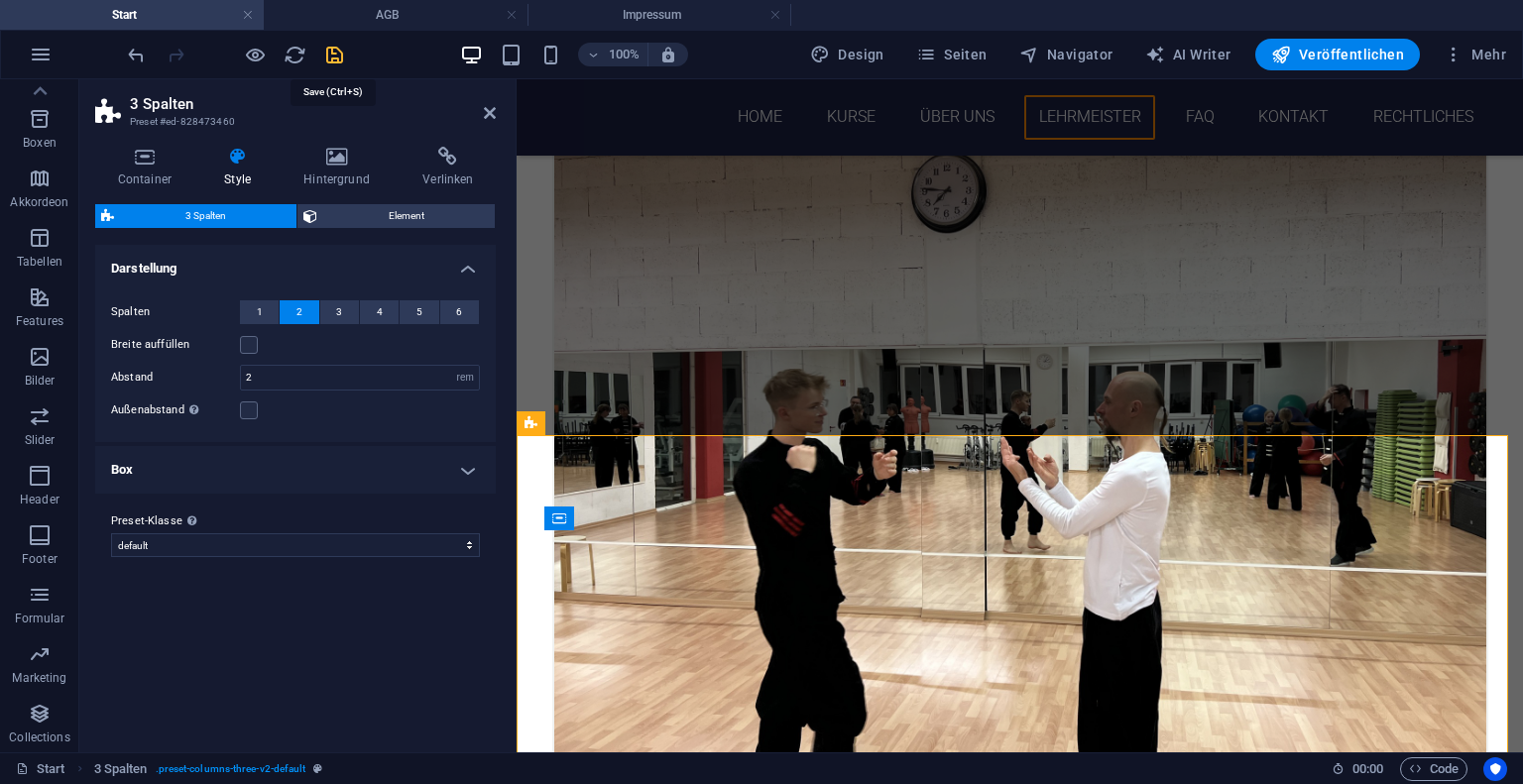 click at bounding box center (334, 55) 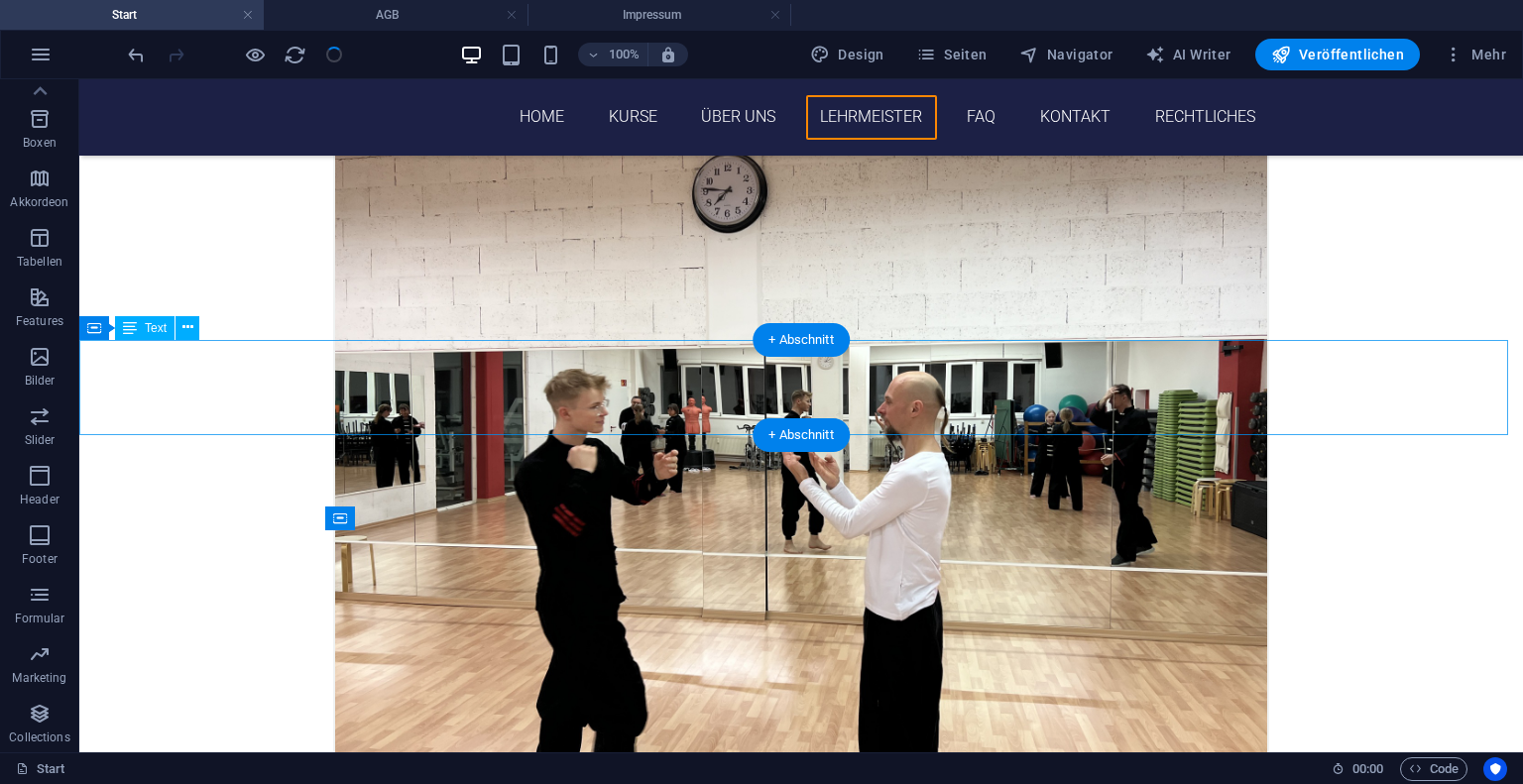 click on "Ebenso wichtig wie der gemeinsame Unterricht ist es außerhalb dessen, Zeit mit einander zu verbringen. Sei es gemeinsames Kaffee trinken, Weihnachtsfeiern oder auch spontan nach dem Unterricht noch etwas sitzen und sich über offene Fragen auszutauschen. Im Übrigen sind bei solchen Versnstaltungen Familienangehörige sehr gern mit dabei." at bounding box center (801, 5859) 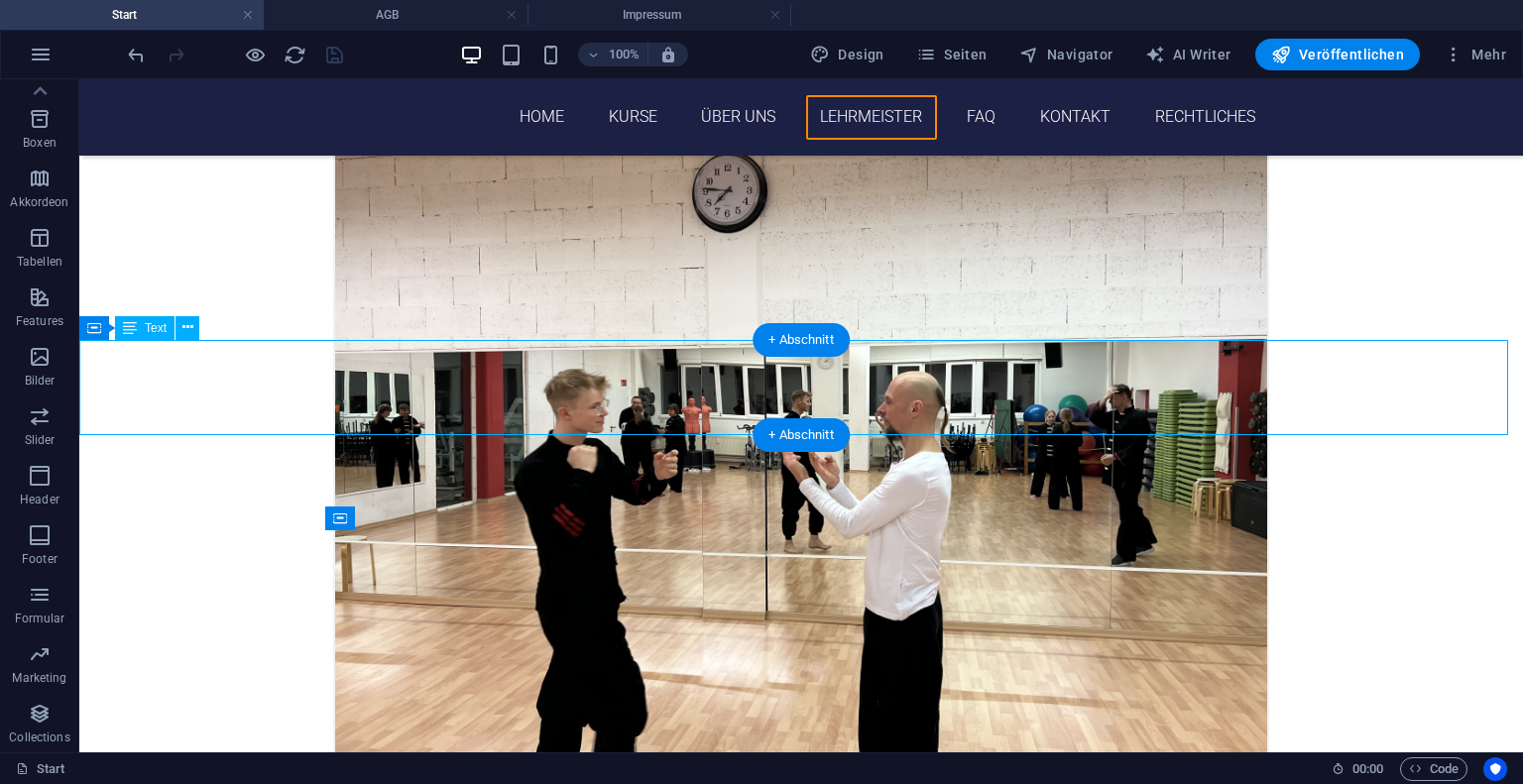 click on "Ebenso wichtig wie der gemeinsame Unterricht ist es außerhalb dessen, Zeit mit einander zu verbringen. Sei es gemeinsames Kaffee trinken, Weihnachtsfeiern oder auch spontan nach dem Unterricht noch etwas sitzen und sich über offene Fragen auszutauschen. Im Übrigen sind bei solchen Versnstaltungen Familienangehörige sehr gern mit dabei." at bounding box center [801, 5859] 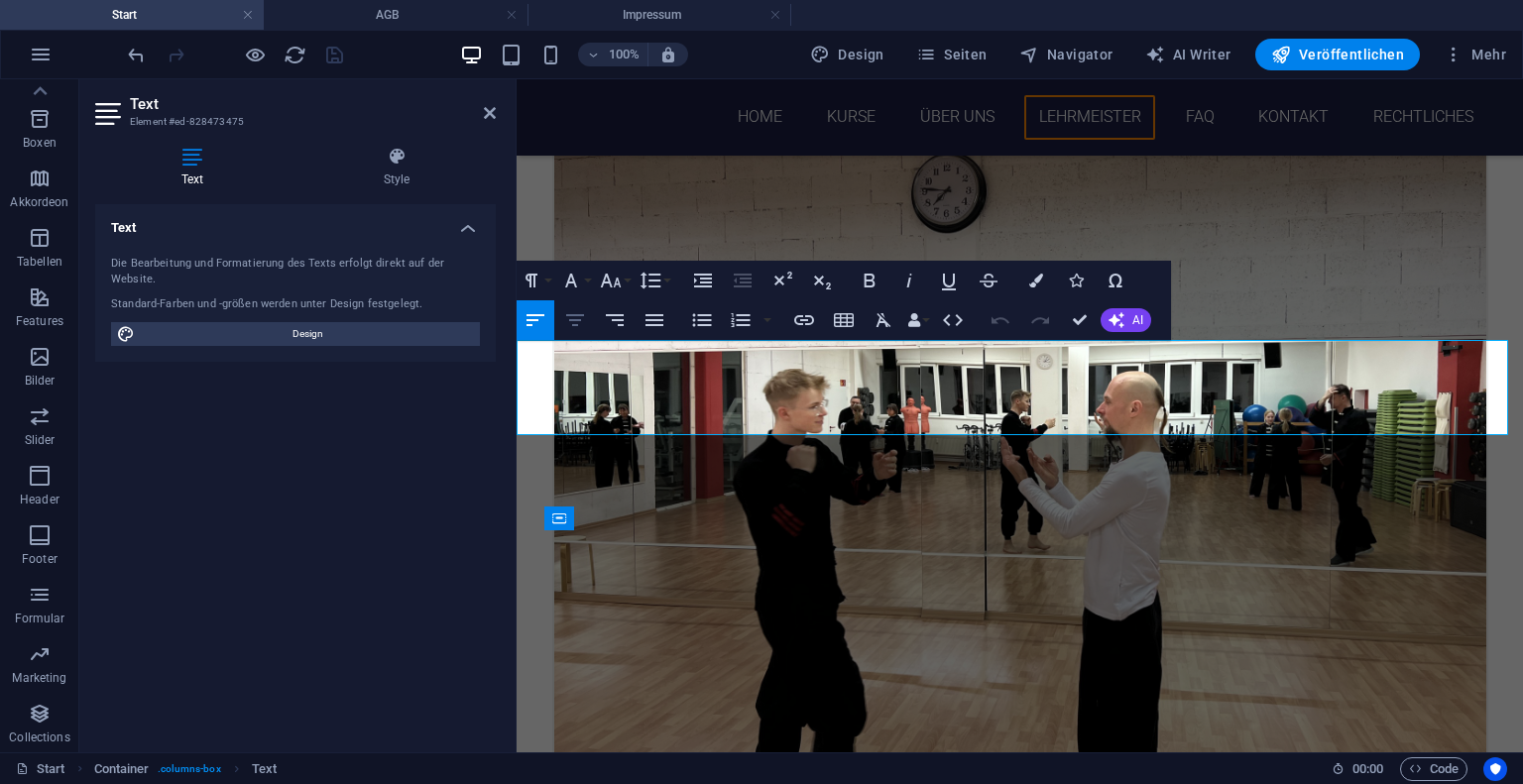 click 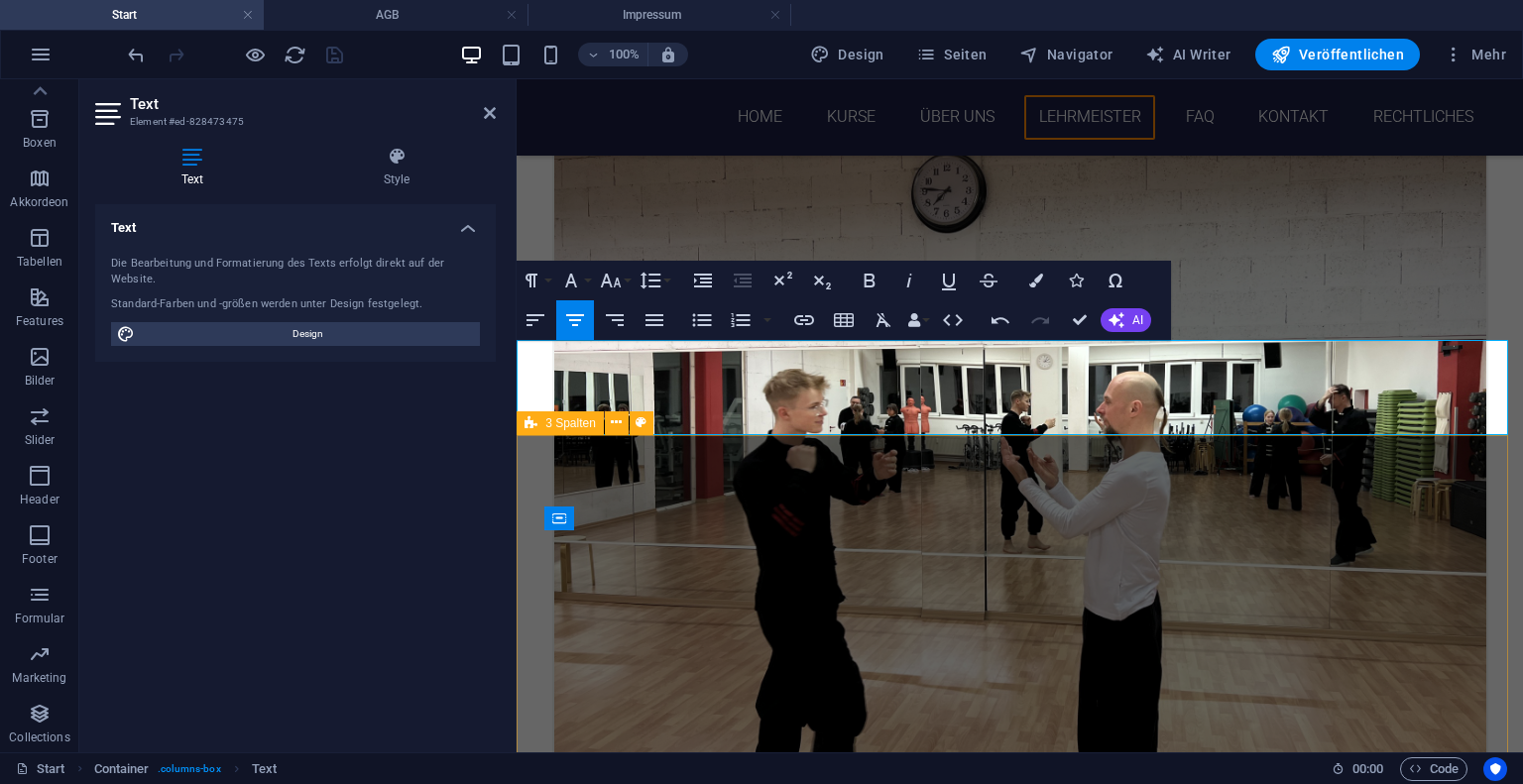 click on "Am [DATE] zeichnete Großmeister Samuel Kwok den Leiter dieser Schule mit einer der höchsten Würdigungen der Wing Chun Martial Art Accociation aus, mit der „Hall of Fame Martial Arts“" at bounding box center (1019, 6727) 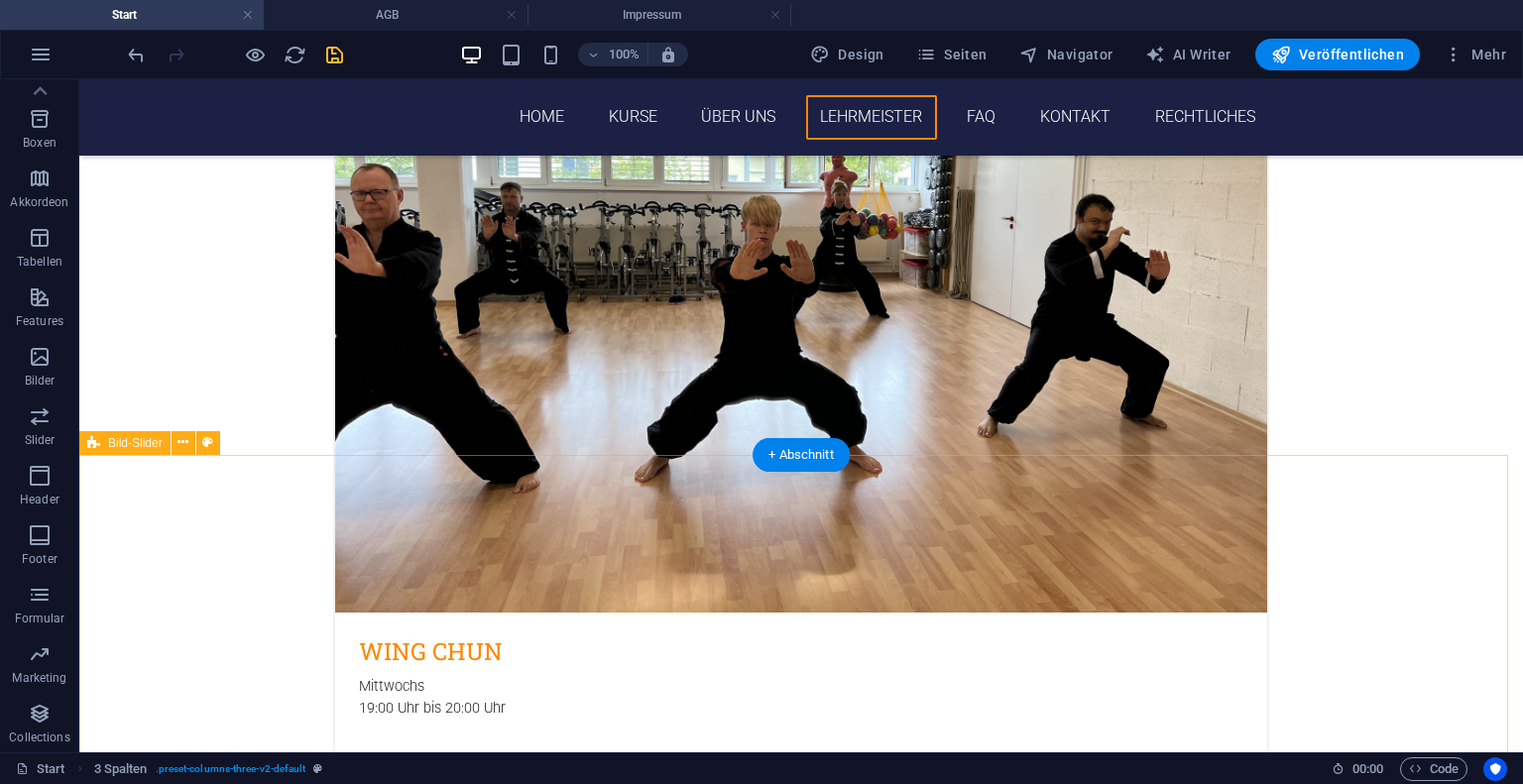 scroll, scrollTop: 4427, scrollLeft: 0, axis: vertical 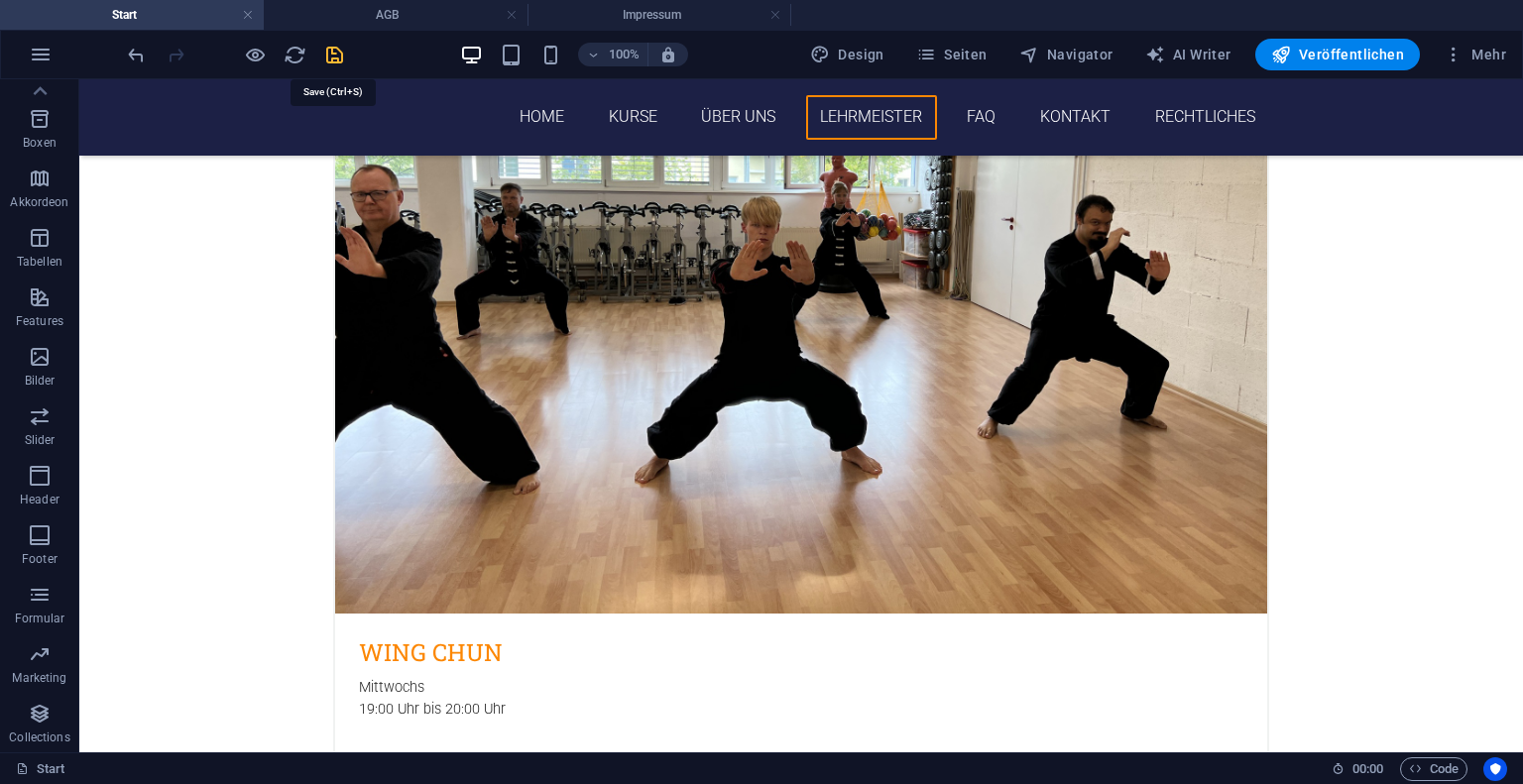click at bounding box center (334, 55) 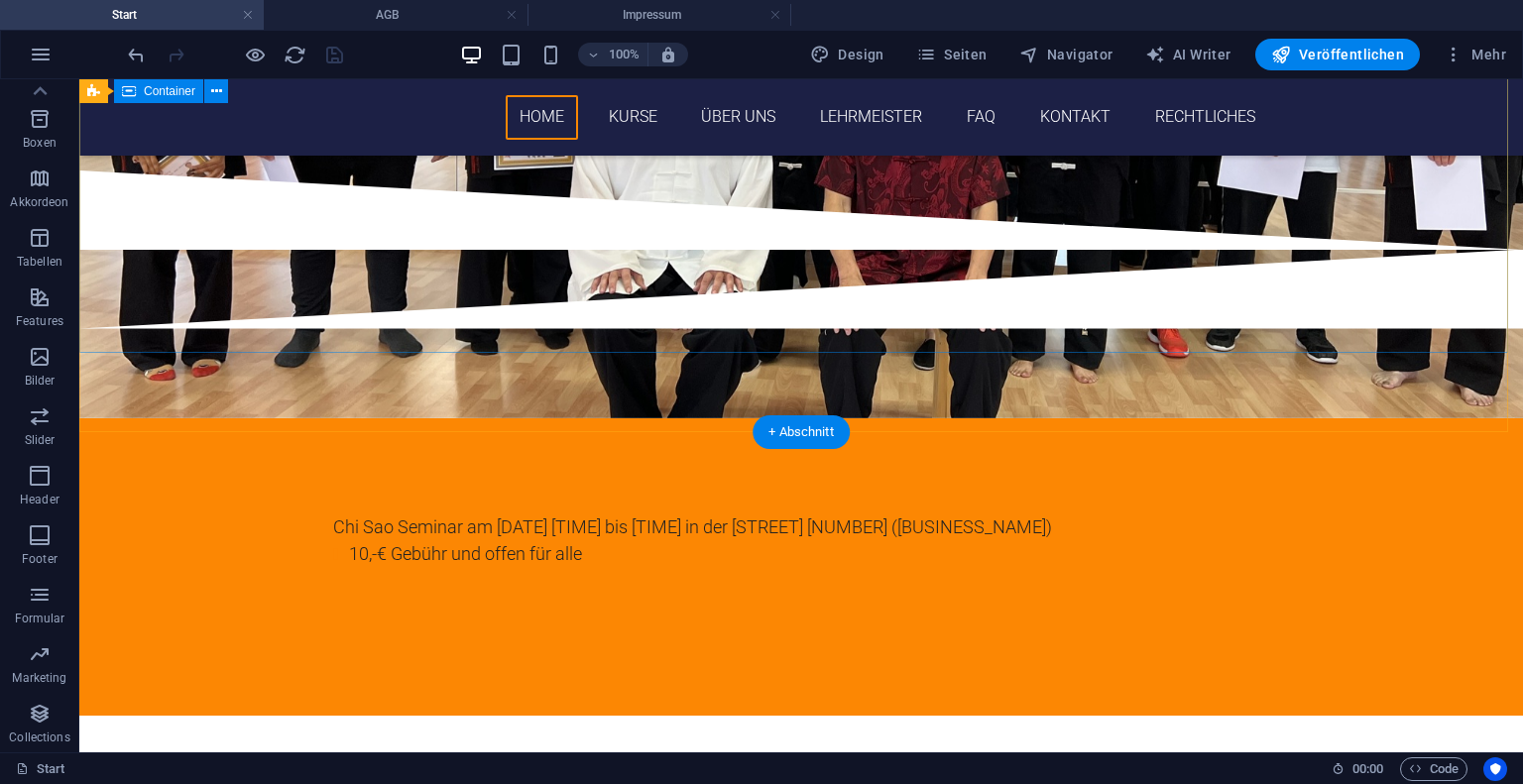 scroll, scrollTop: 1132, scrollLeft: 0, axis: vertical 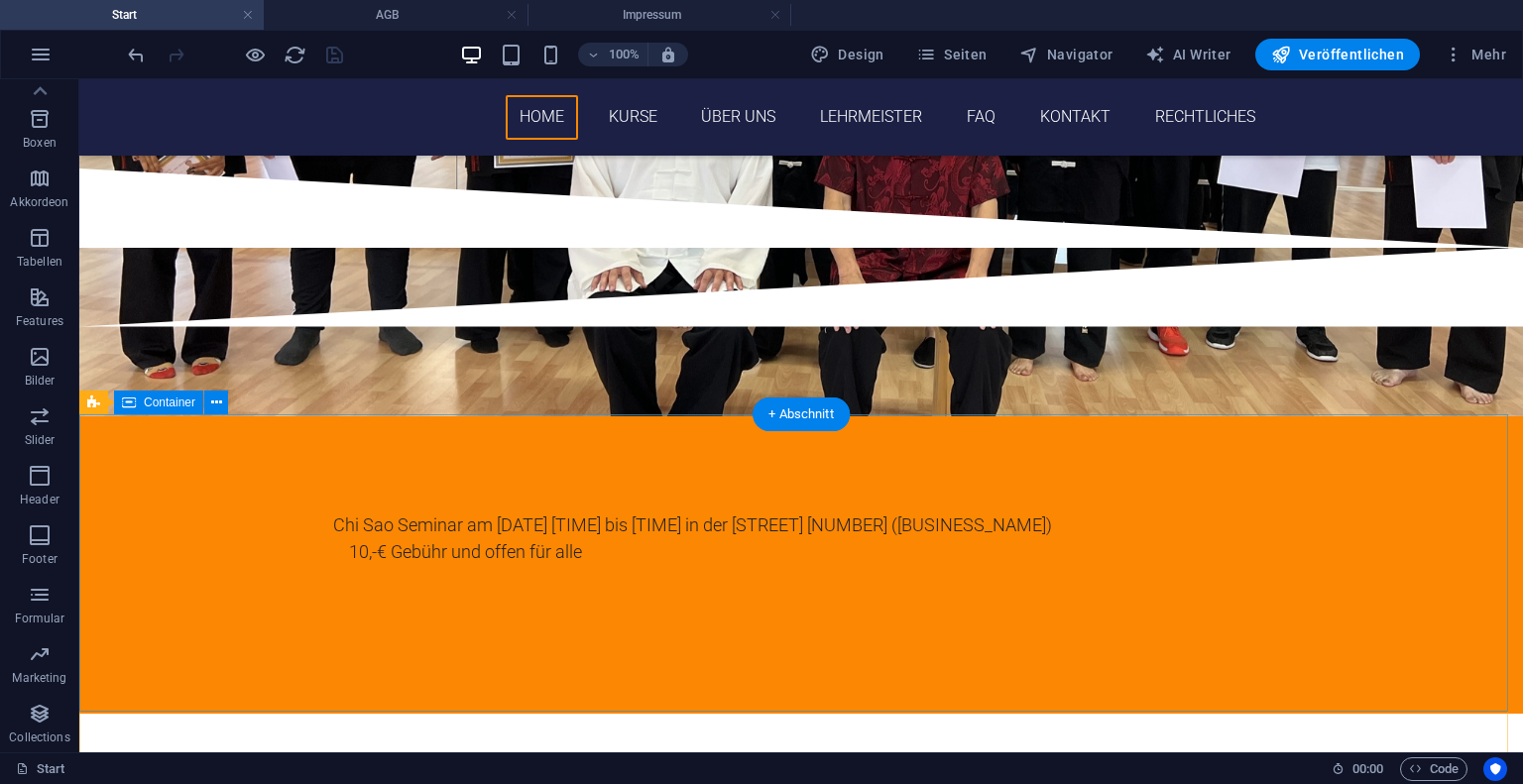 click on "Chi Sao Seminar am 30.08.2025 14:00 bis 17:00 Uhr in der Kipsdorfer Straße 100 (Reflex Fitnessclub) 10,-€ Gebühr und offen für alle" at bounding box center (801, 565) 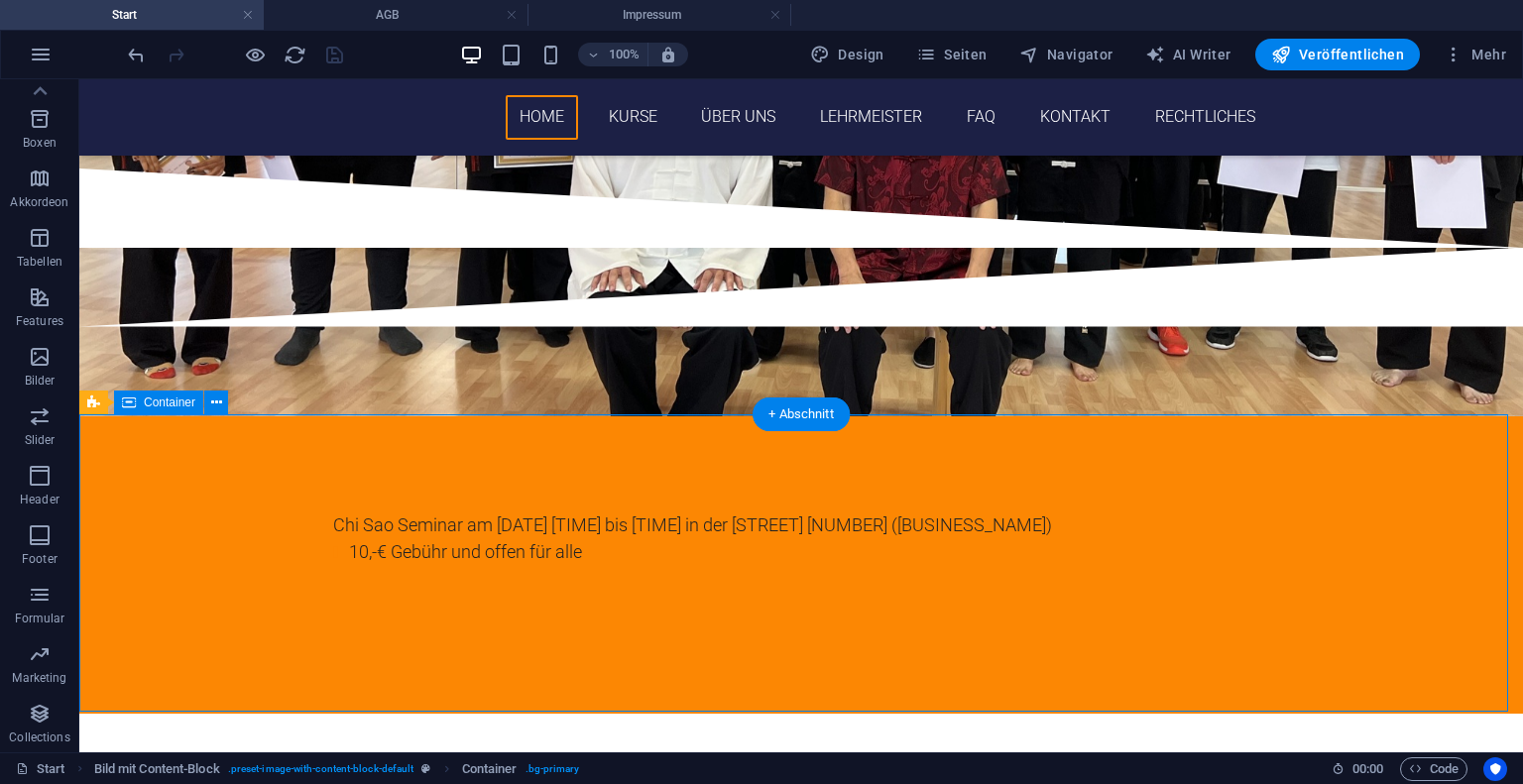 click on "Chi Sao Seminar am 30.08.2025 14:00 bis 17:00 Uhr in der Kipsdorfer Straße 100 (Reflex Fitnessclub) 10,-€ Gebühr und offen für alle" at bounding box center [801, 565] 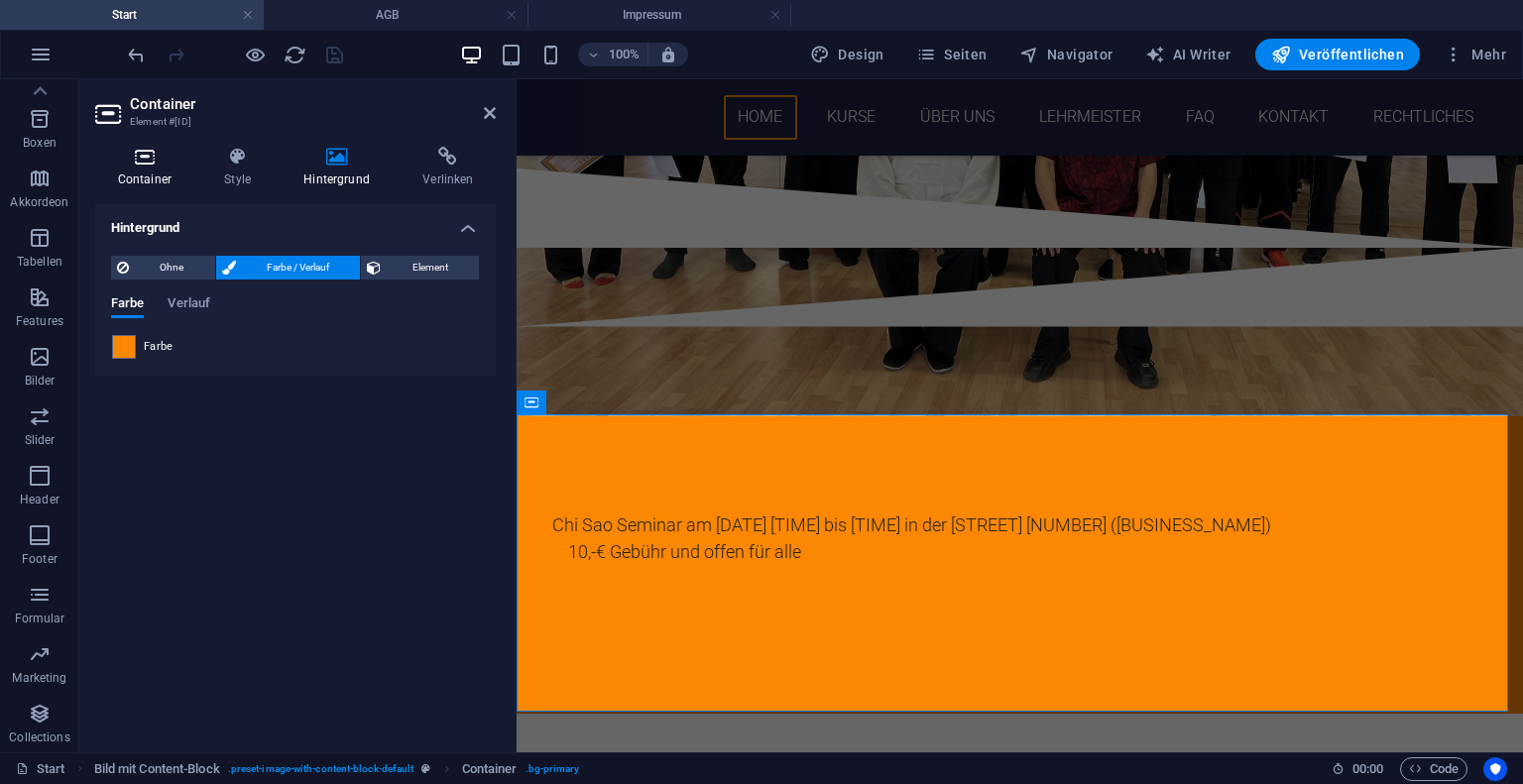 click at bounding box center [145, 157] 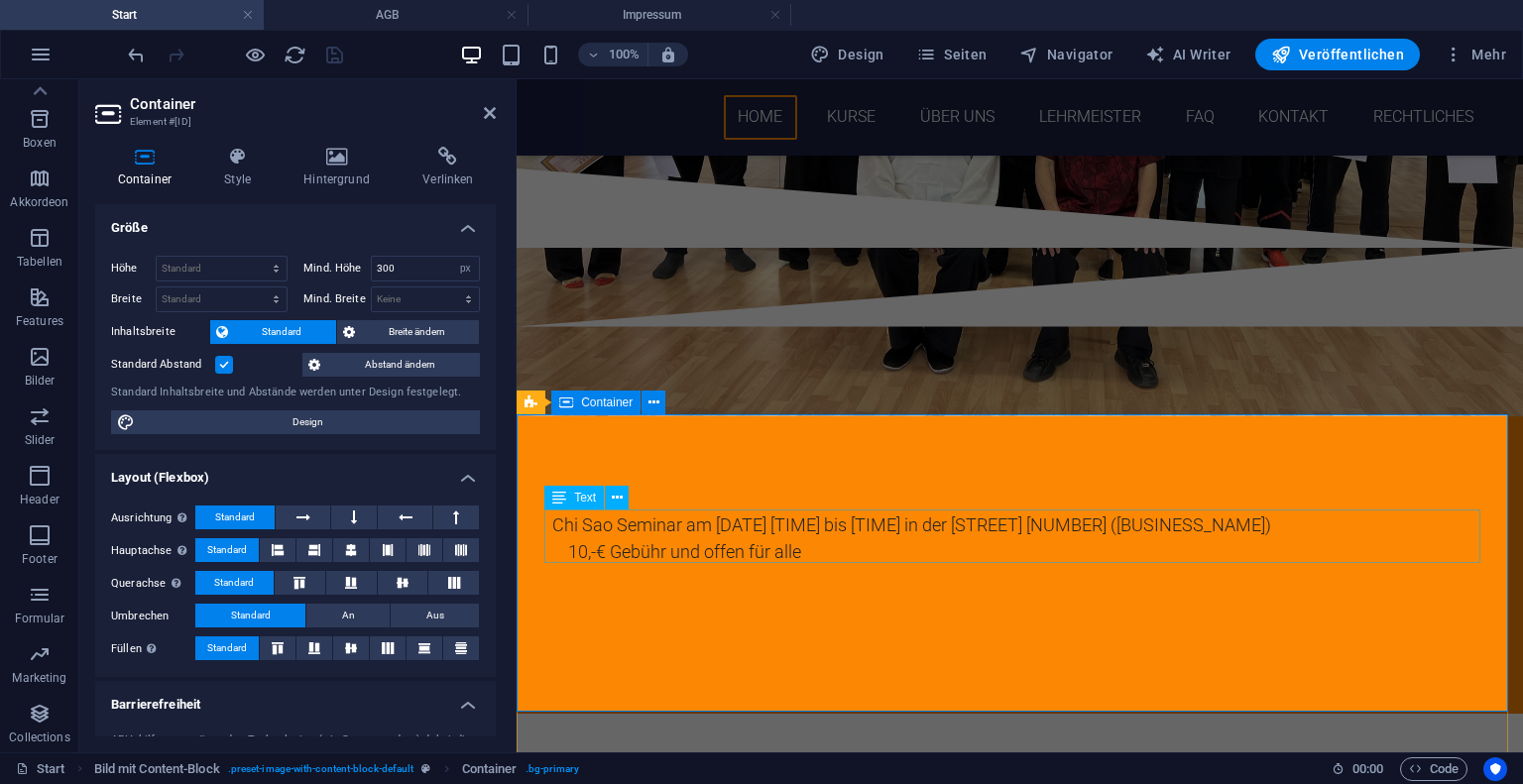 click on "Chi Sao Seminar am 30.08.2025 14:00 bis 17:00 Uhr in der Kipsdorfer Straße 100 (Reflex Fitnessclub) 10,-€ Gebühr und offen für alle" at bounding box center (1020, 538) 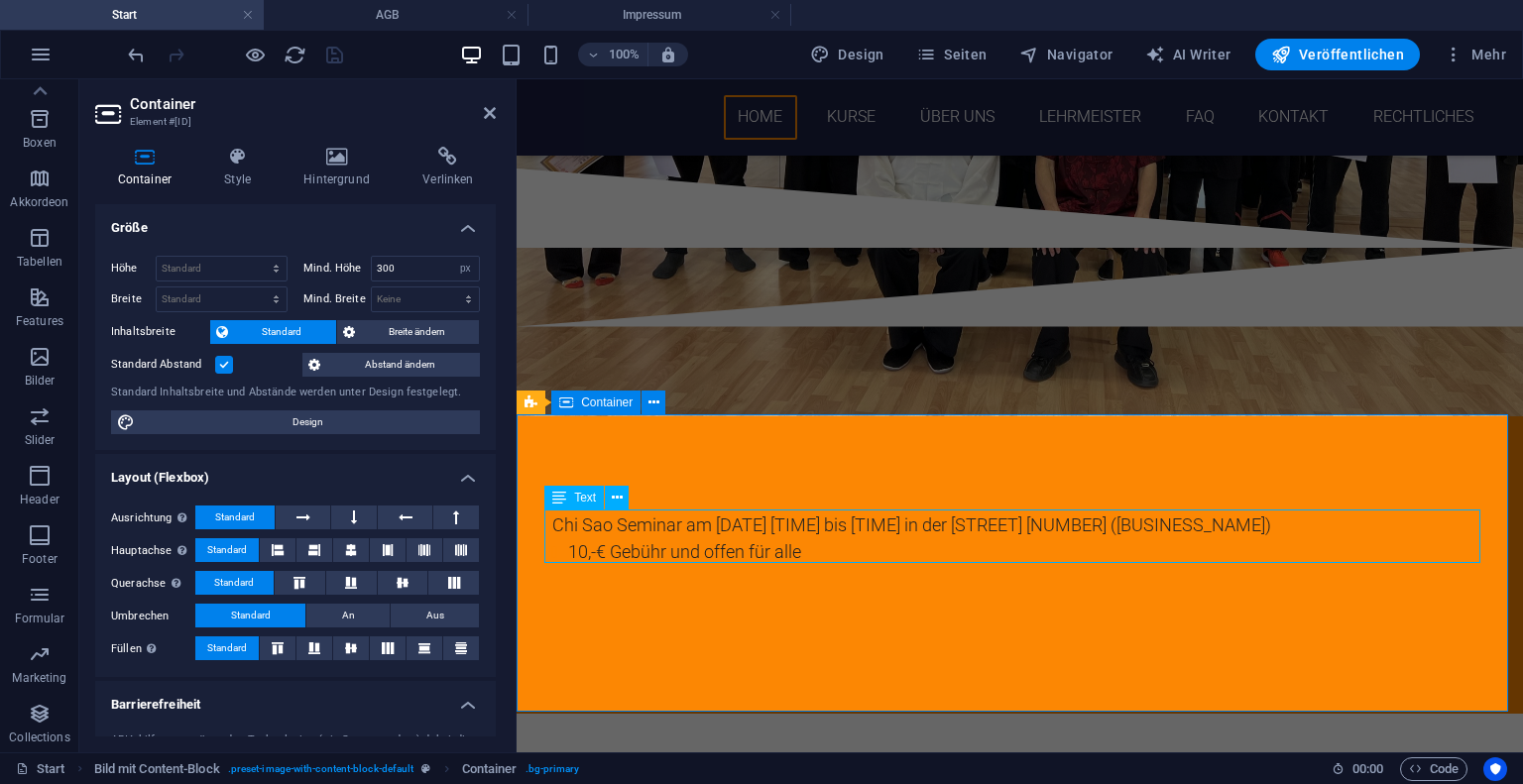 click on "Chi Sao Seminar am 30.08.2025 14:00 bis 17:00 Uhr in der Kipsdorfer Straße 100 (Reflex Fitnessclub) 10,-€ Gebühr und offen für alle" at bounding box center [1020, 538] 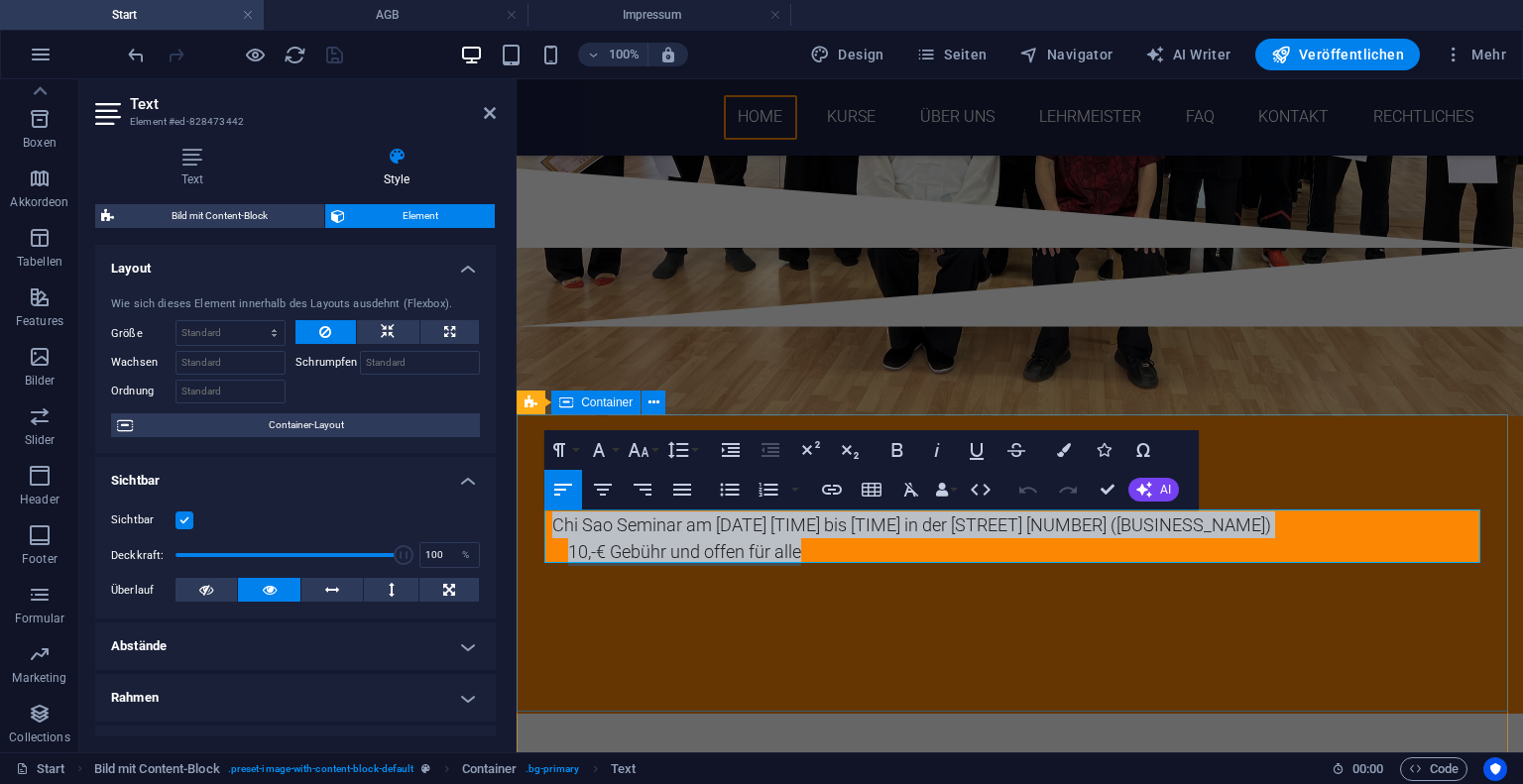 drag, startPoint x: 829, startPoint y: 549, endPoint x: 530, endPoint y: 521, distance: 300.30818 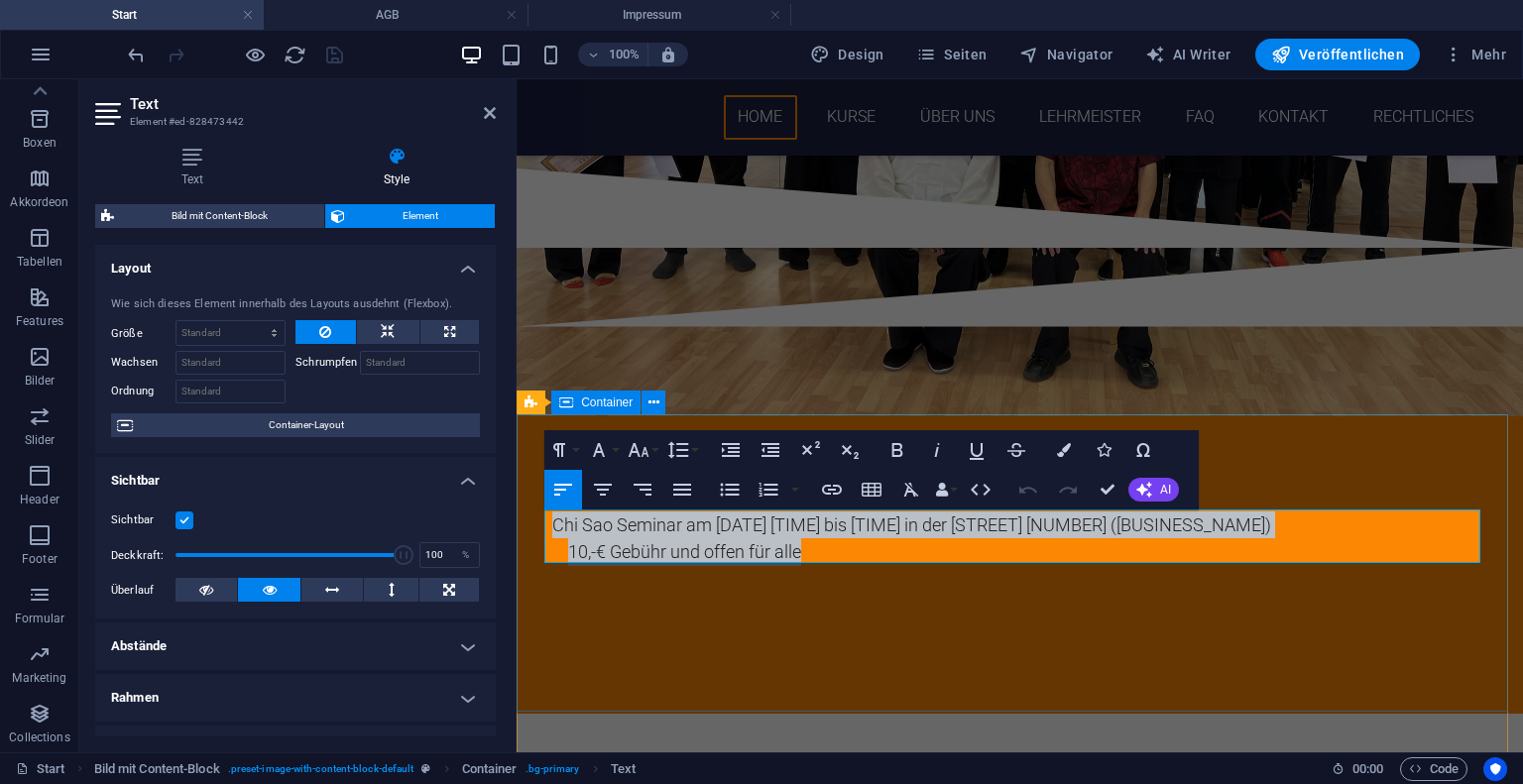 type 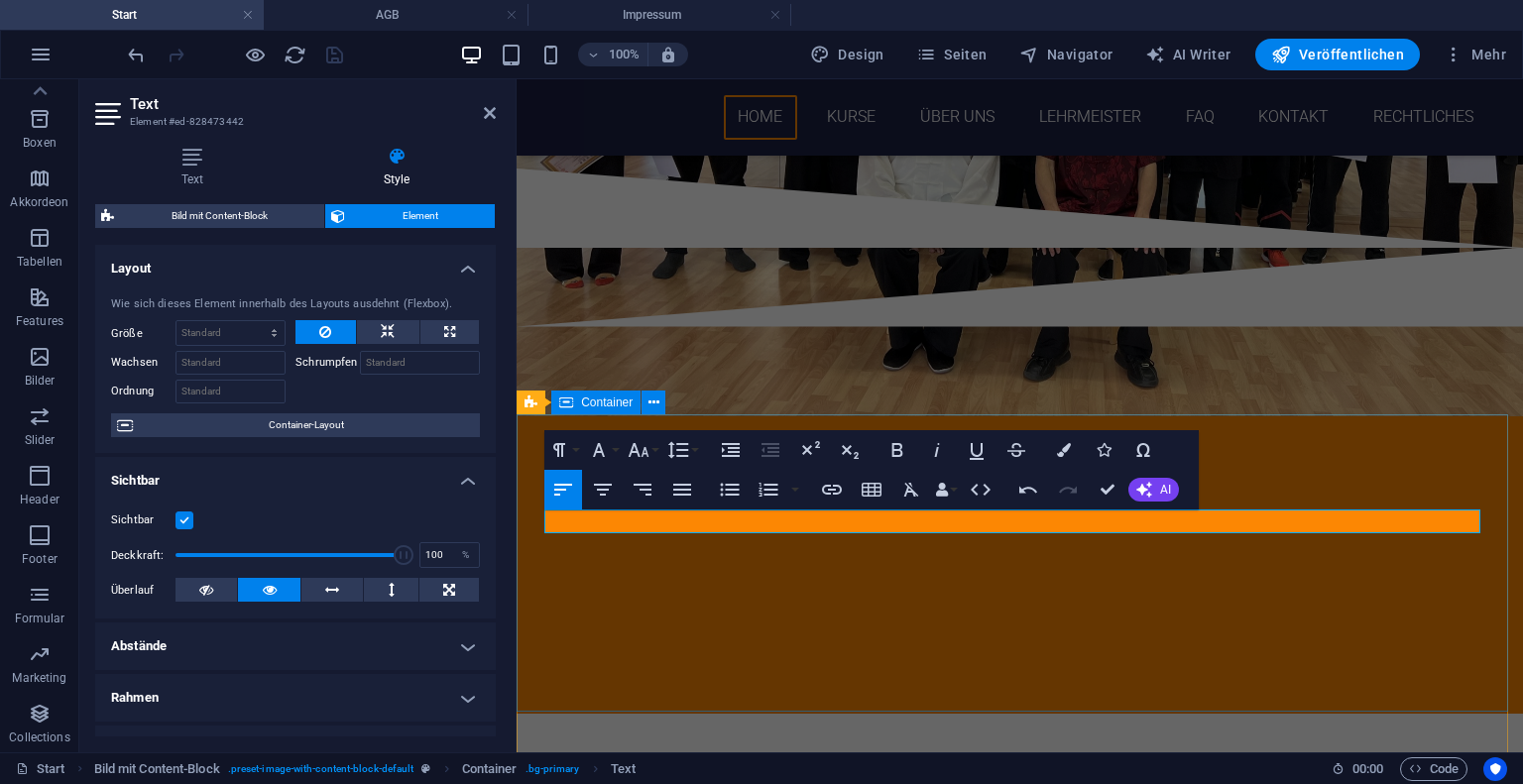 click at bounding box center (1019, 565) 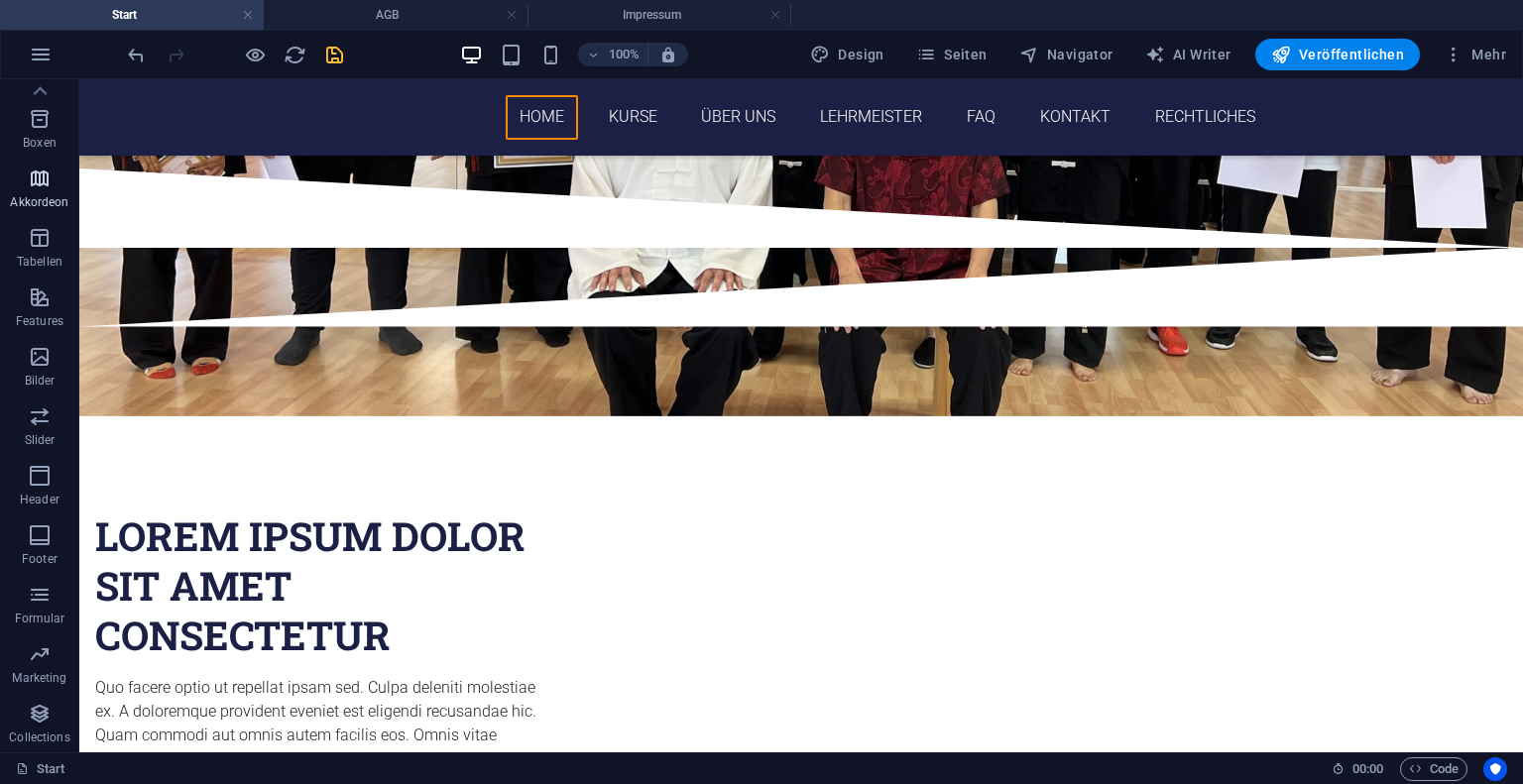 scroll, scrollTop: 0, scrollLeft: 0, axis: both 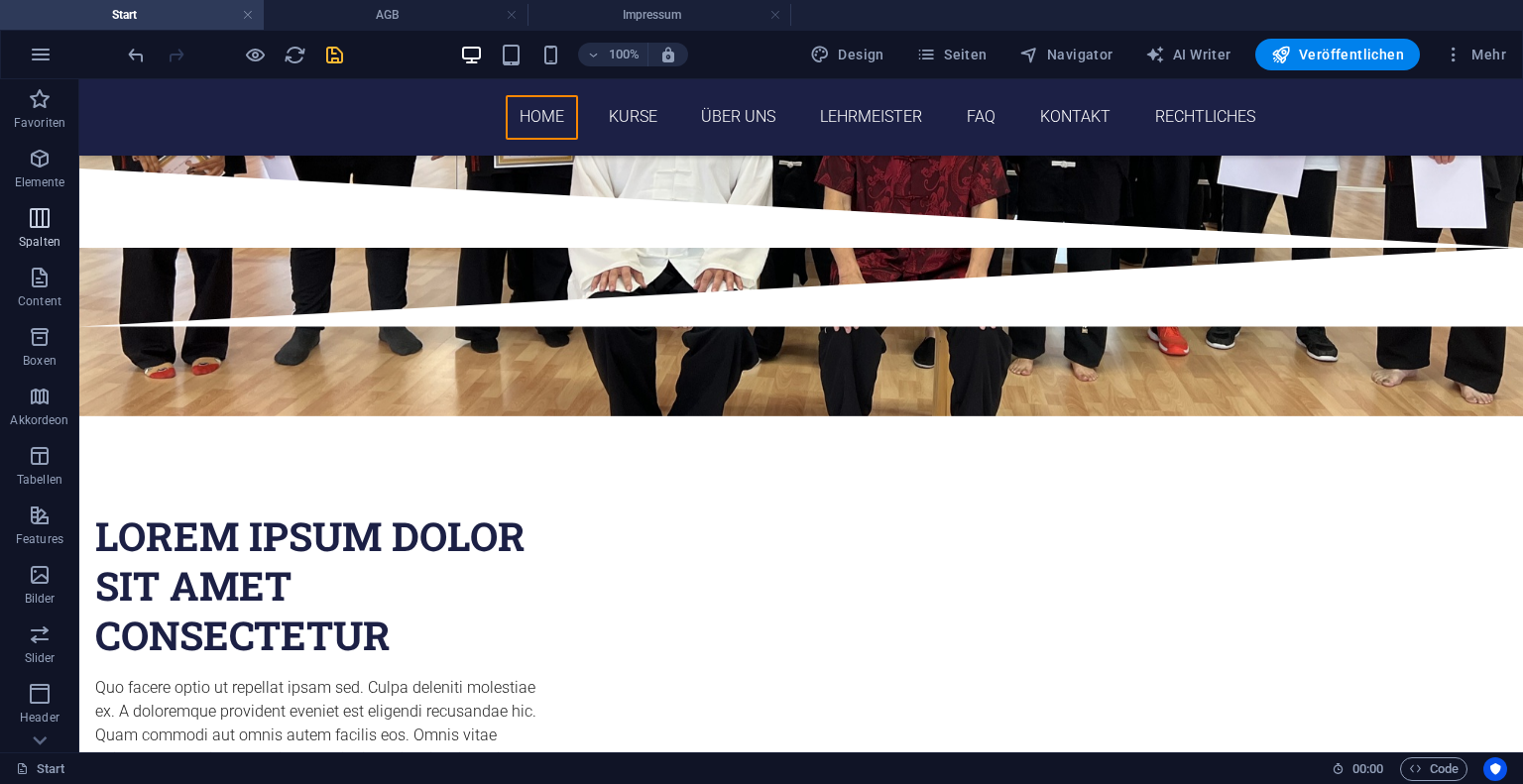 click on "Spalten" at bounding box center [40, 242] 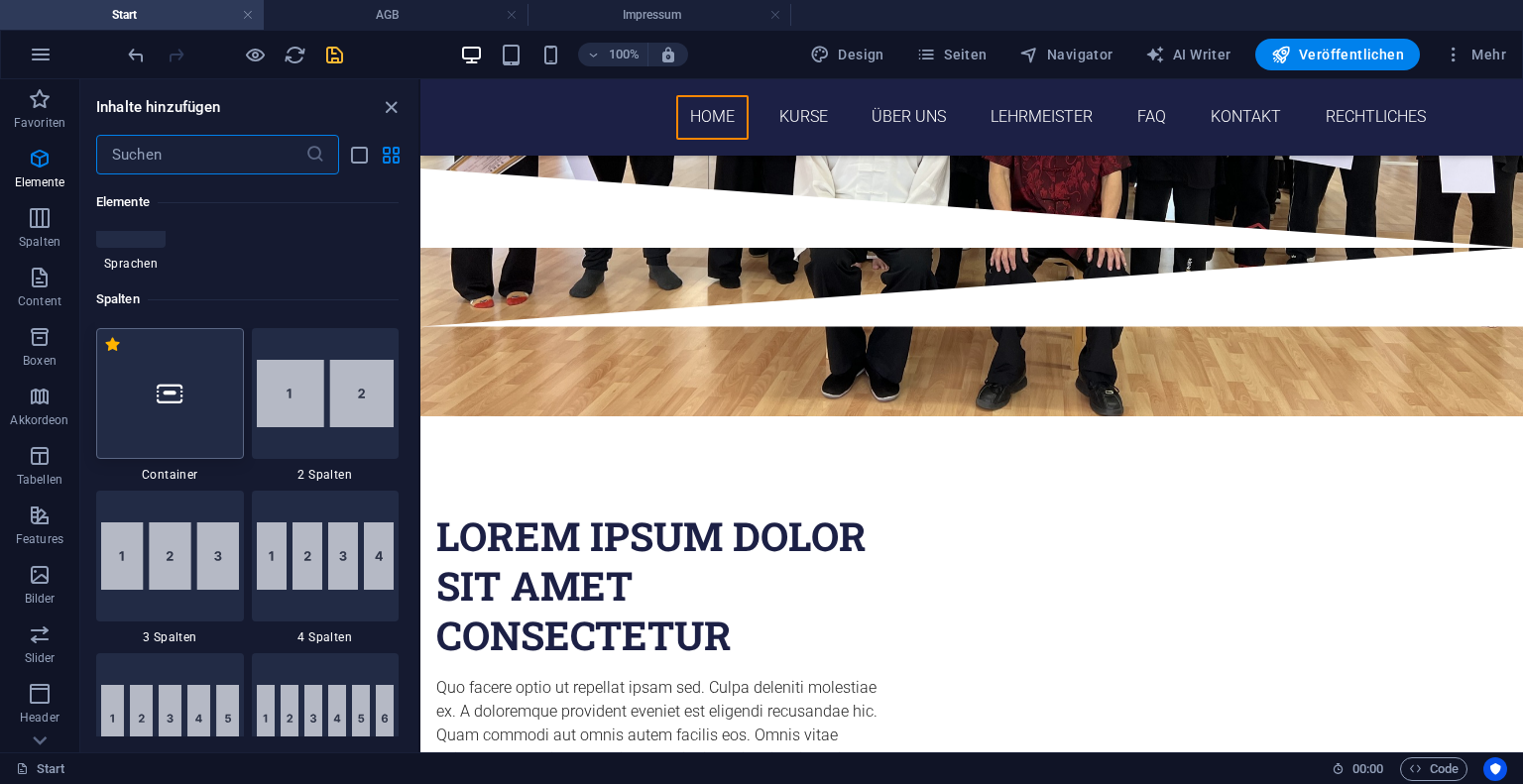scroll, scrollTop: 981, scrollLeft: 0, axis: vertical 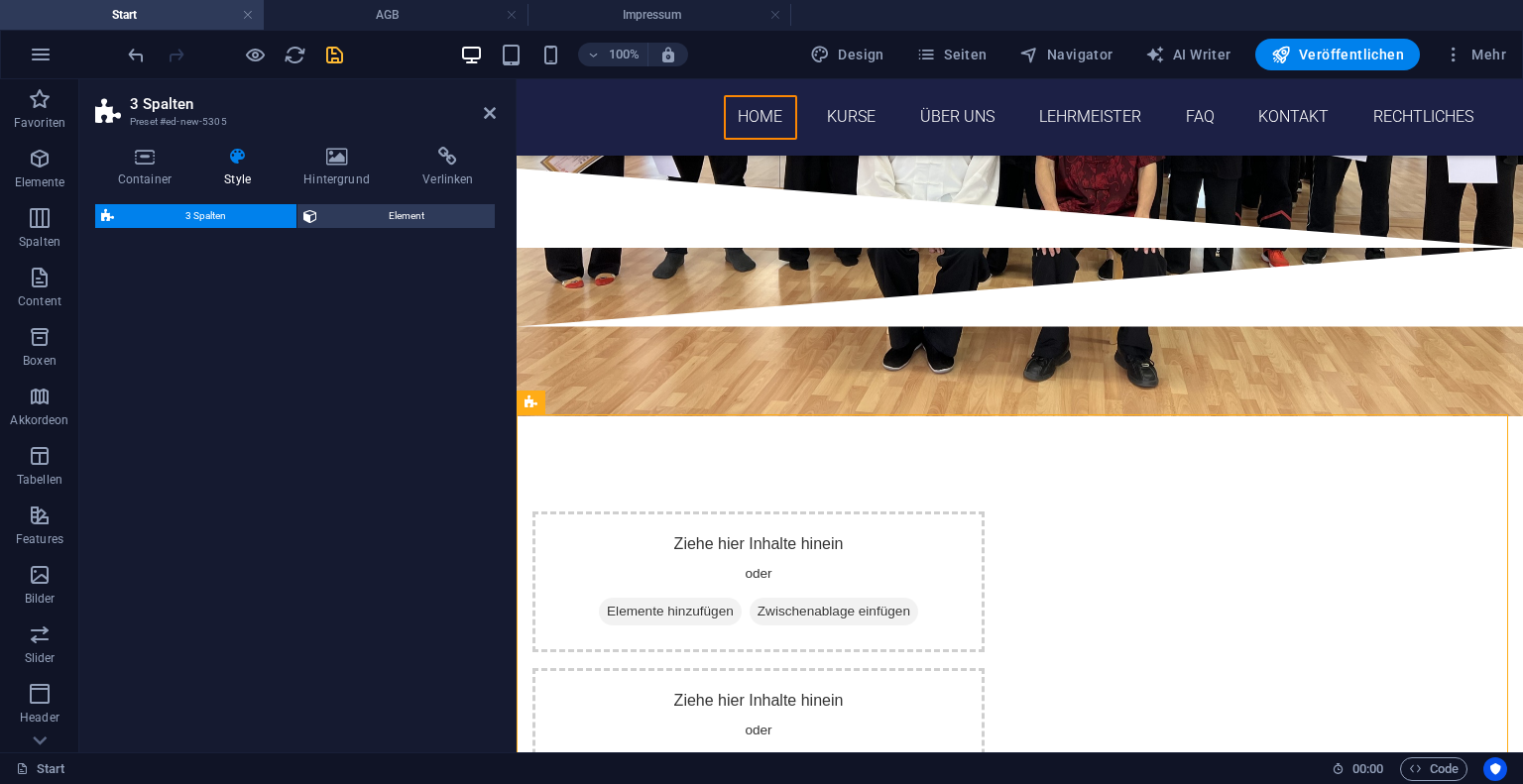 select on "rem" 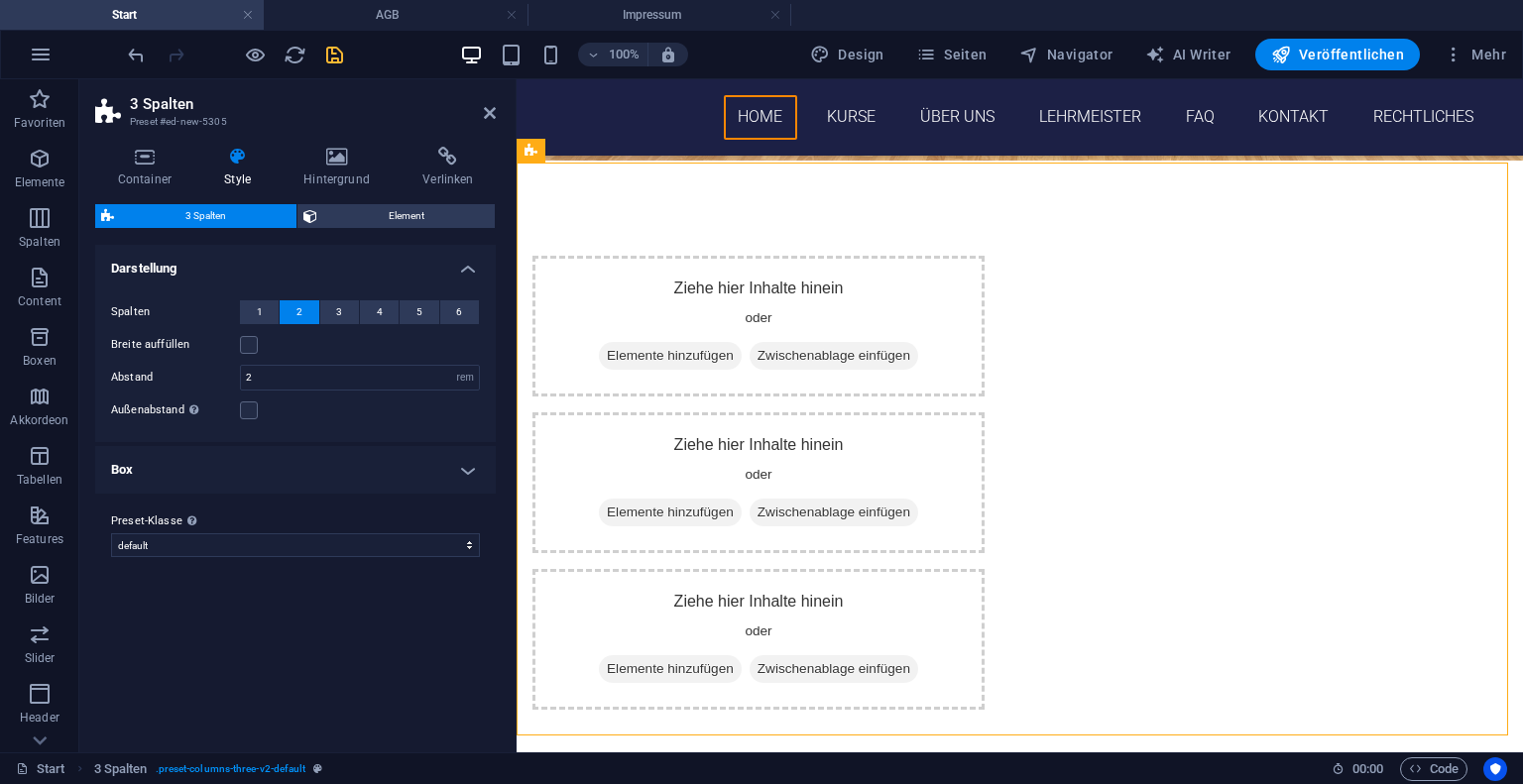 scroll, scrollTop: 1384, scrollLeft: 0, axis: vertical 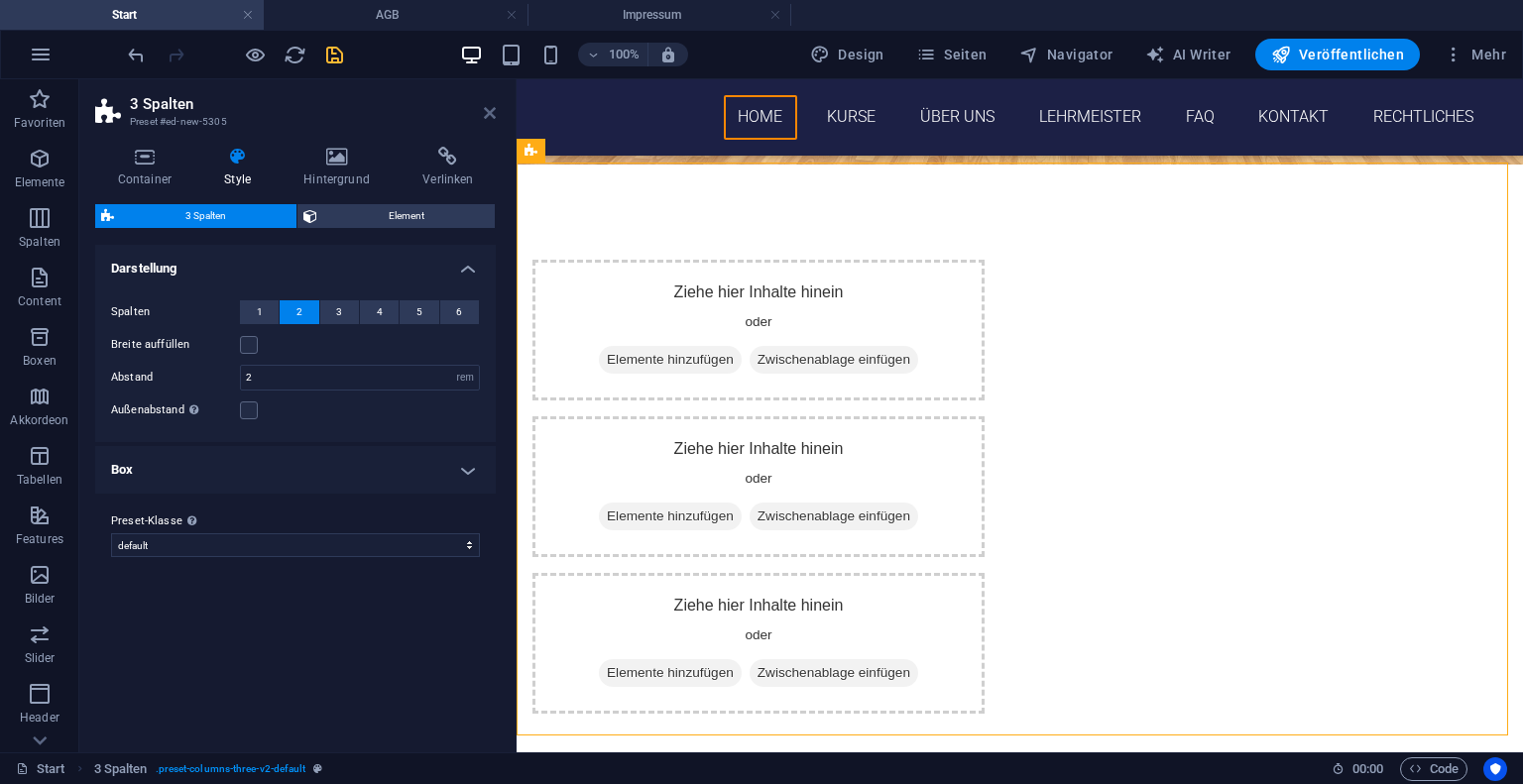 click at bounding box center (490, 113) 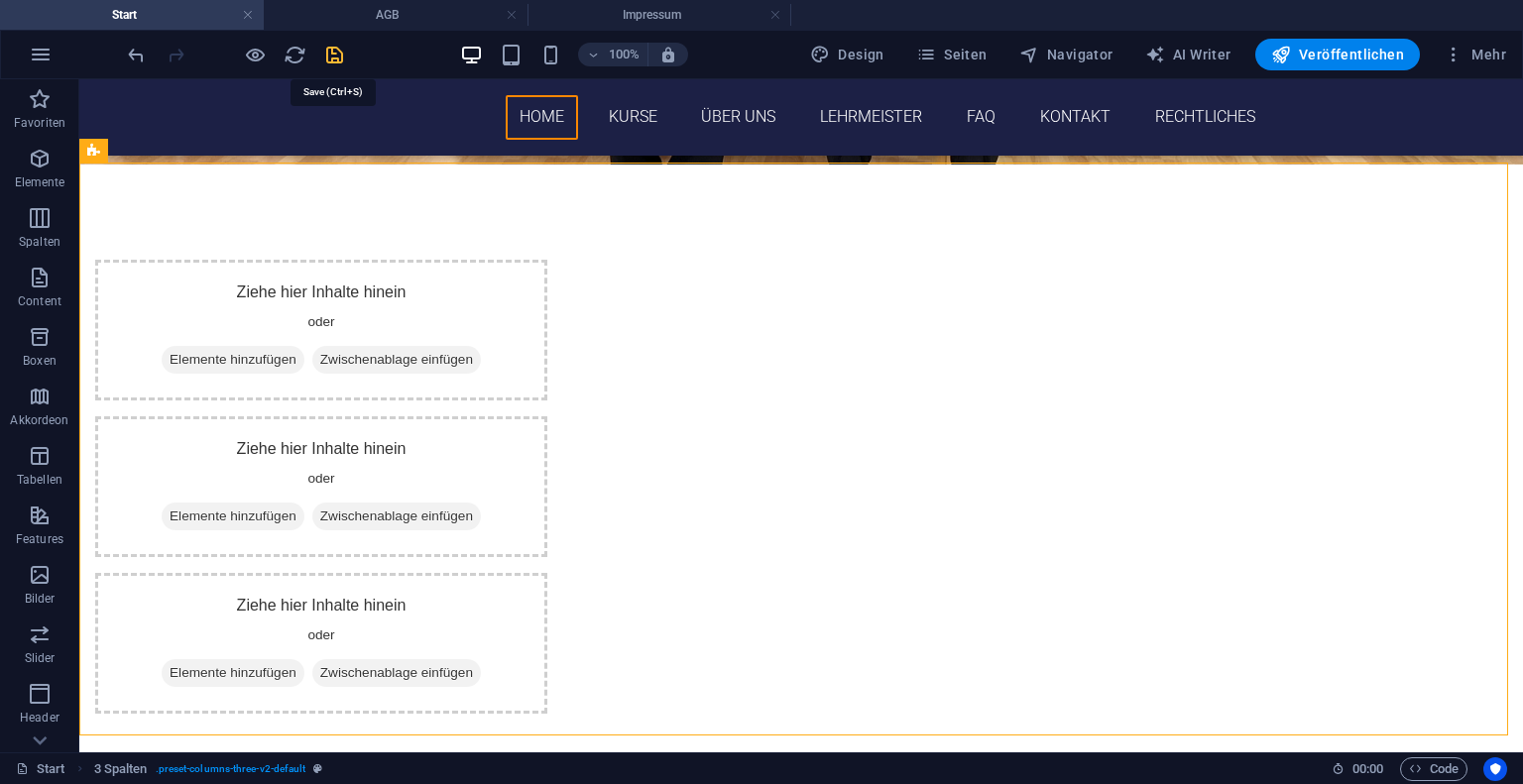 click at bounding box center (334, 55) 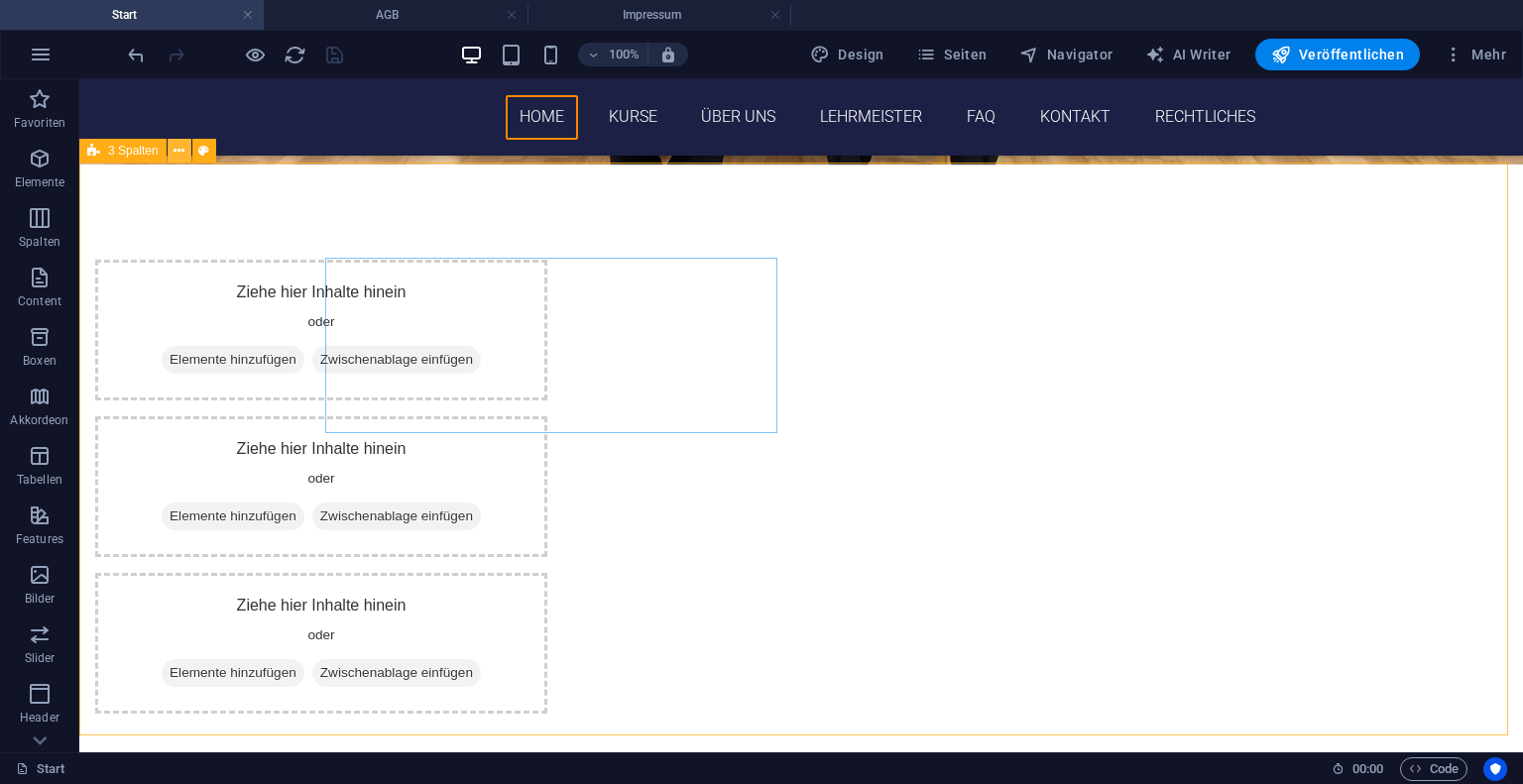 click at bounding box center [178, 151] 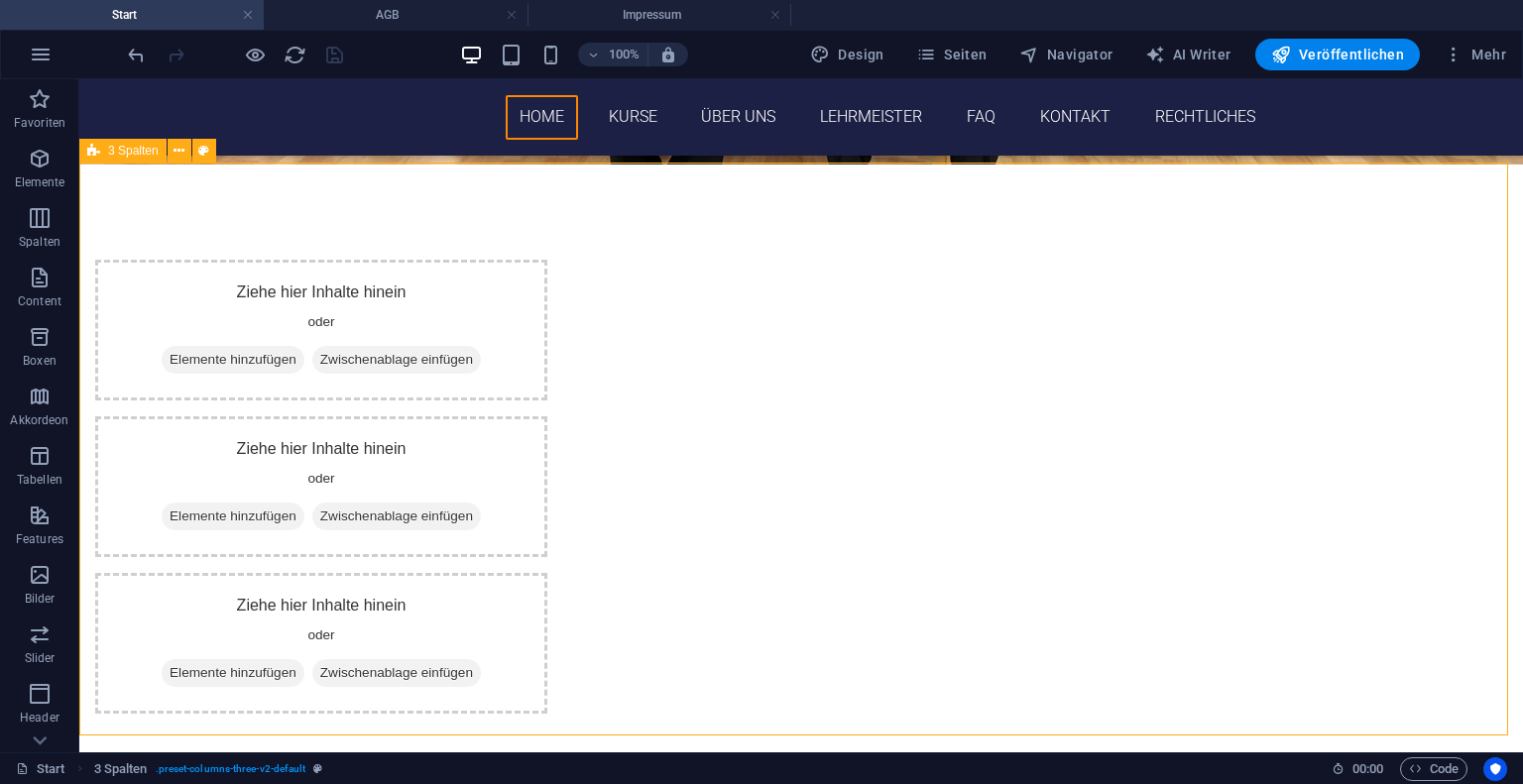 click at bounding box center [93, 151] 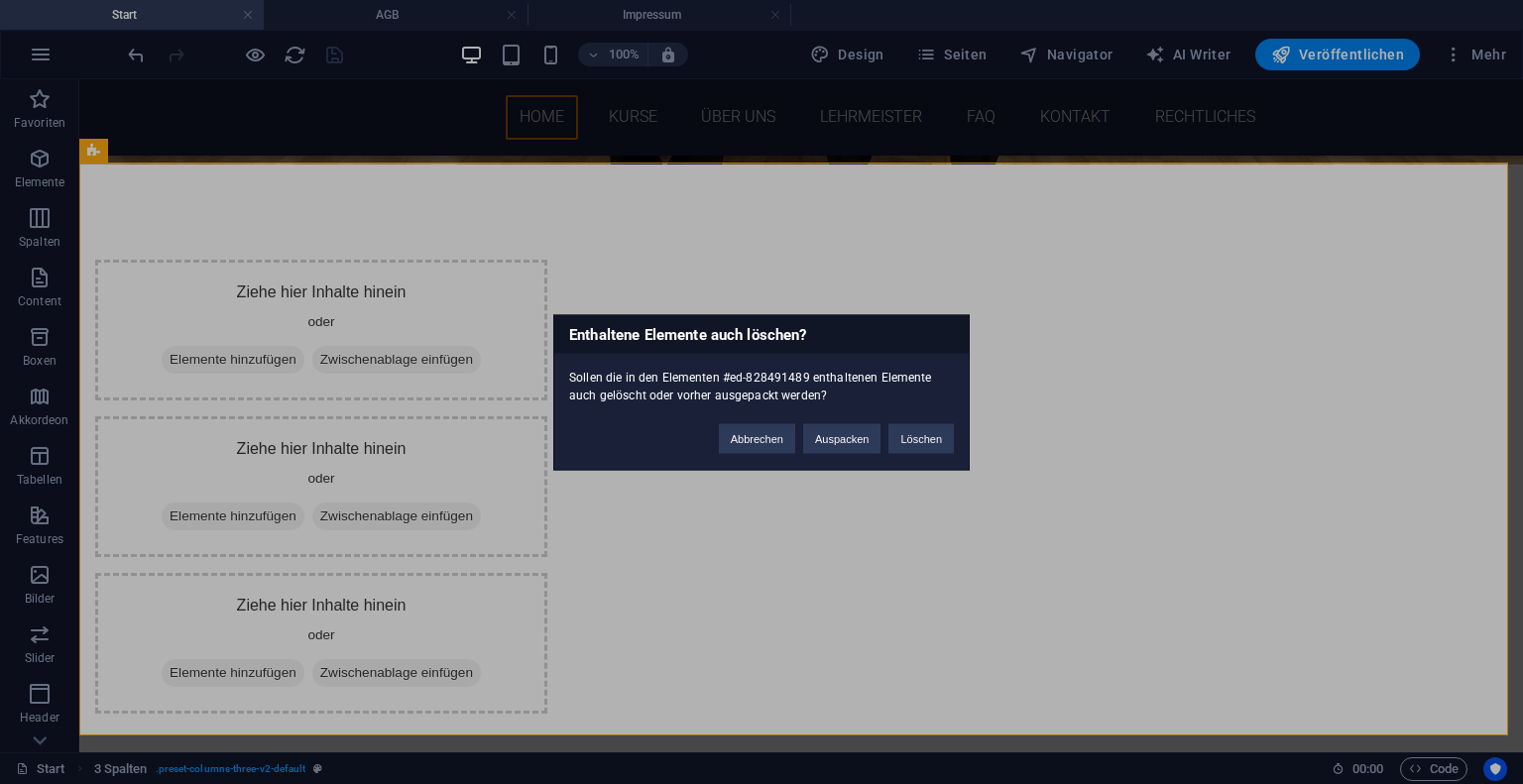 type 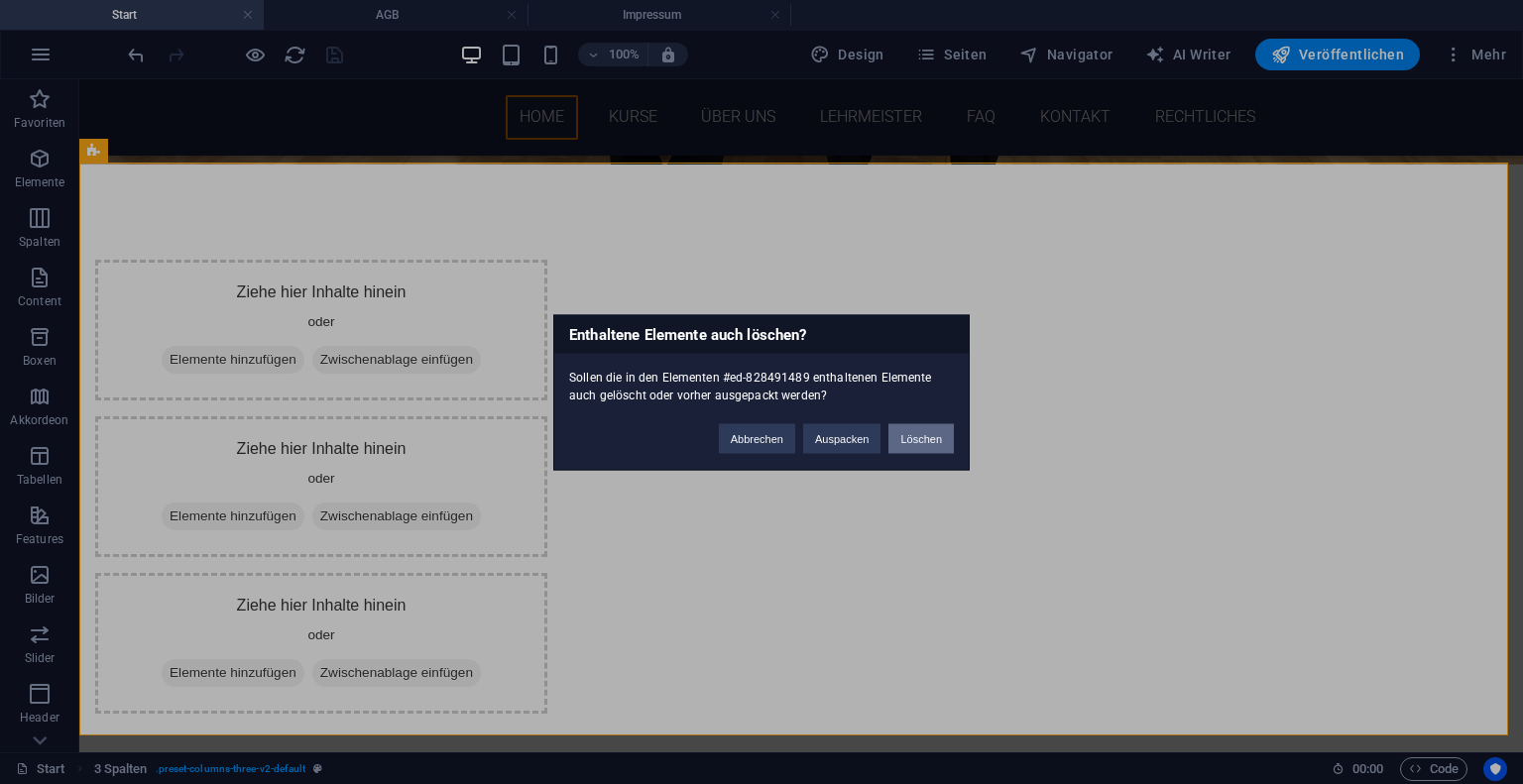 click on "Löschen" at bounding box center (921, 438) 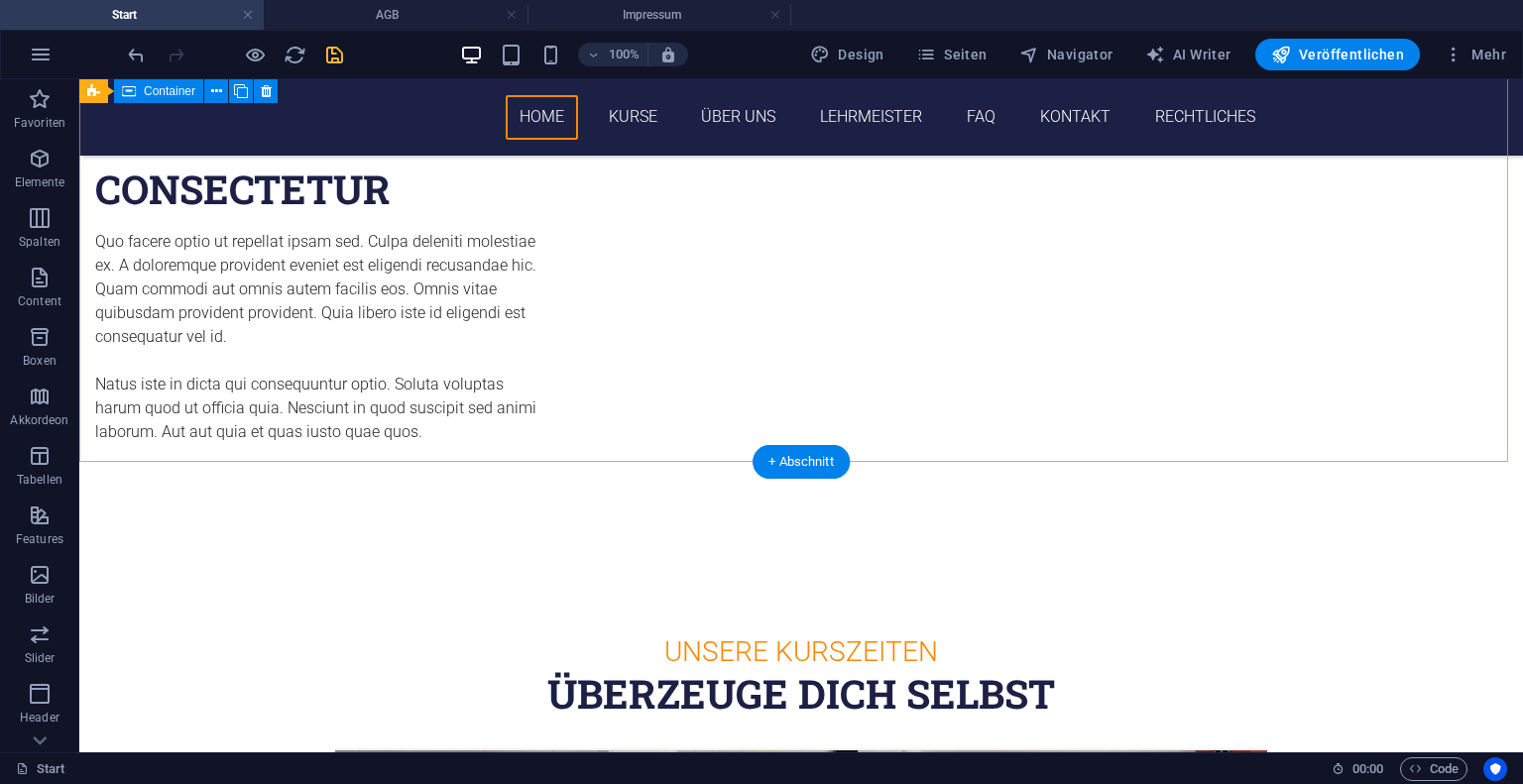 scroll, scrollTop: 1294, scrollLeft: 0, axis: vertical 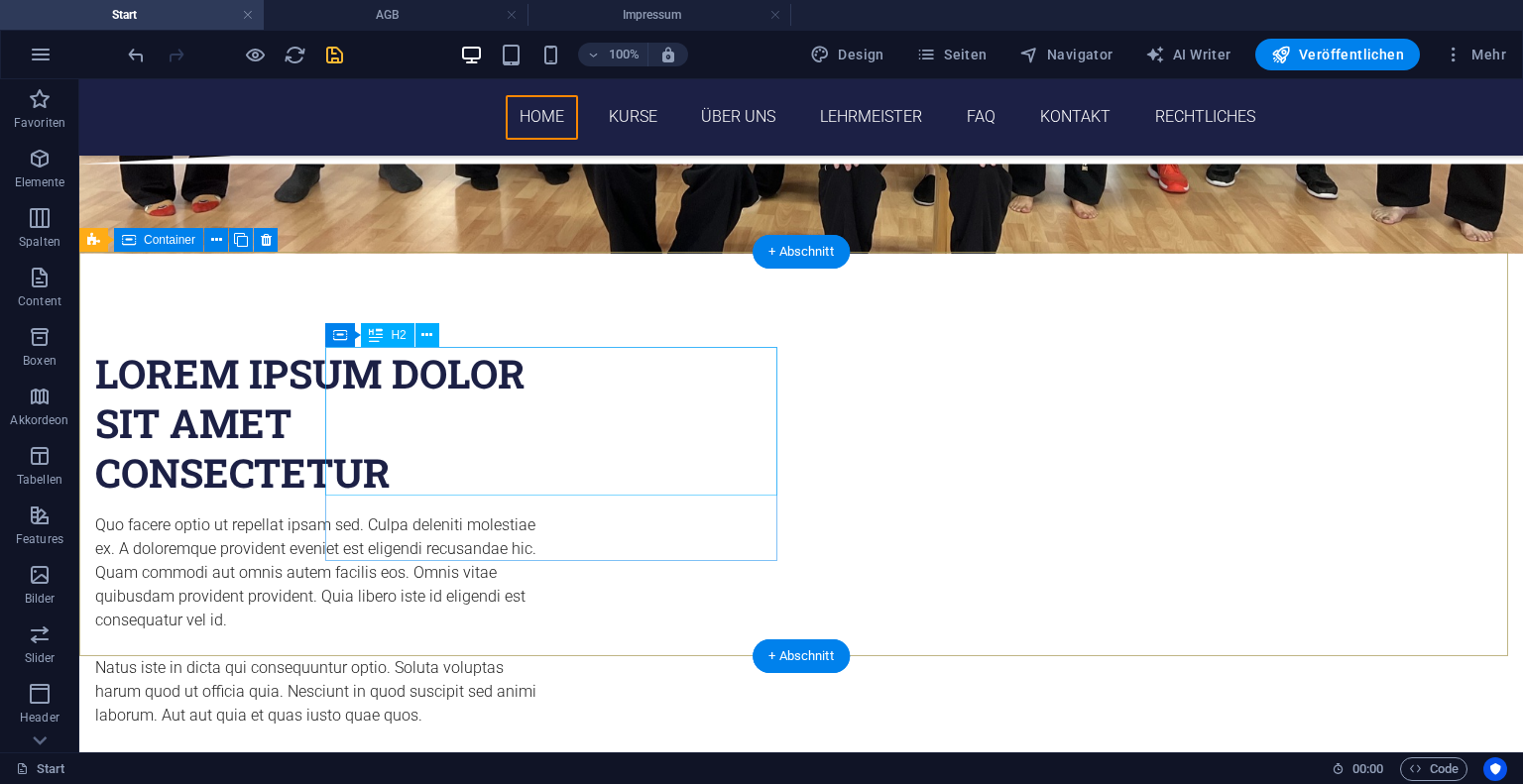 click on "Lorem ipsum dolor sit amet consectetur" at bounding box center [321, 423] 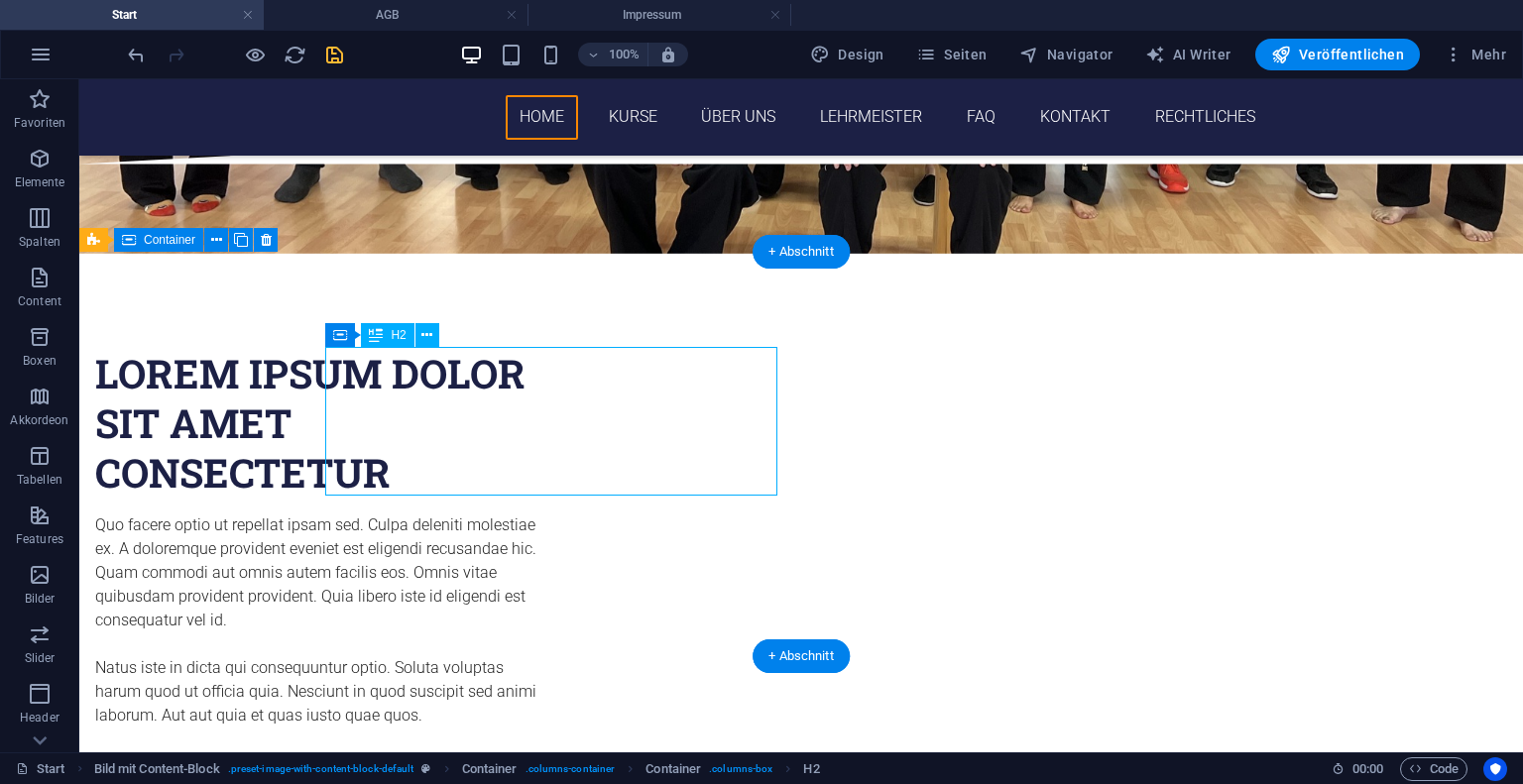 click on "Lorem ipsum dolor sit amet consectetur" at bounding box center (321, 423) 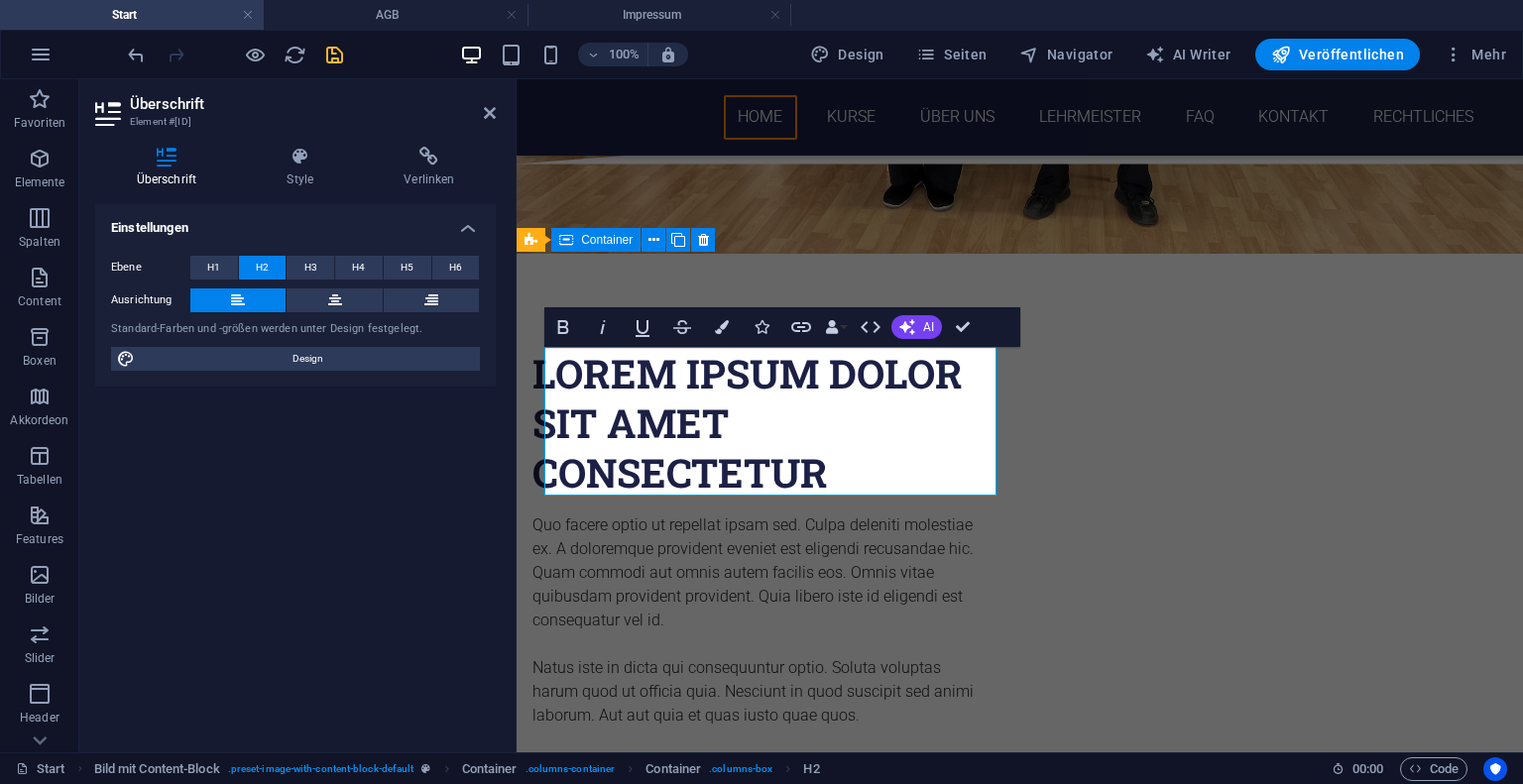 type 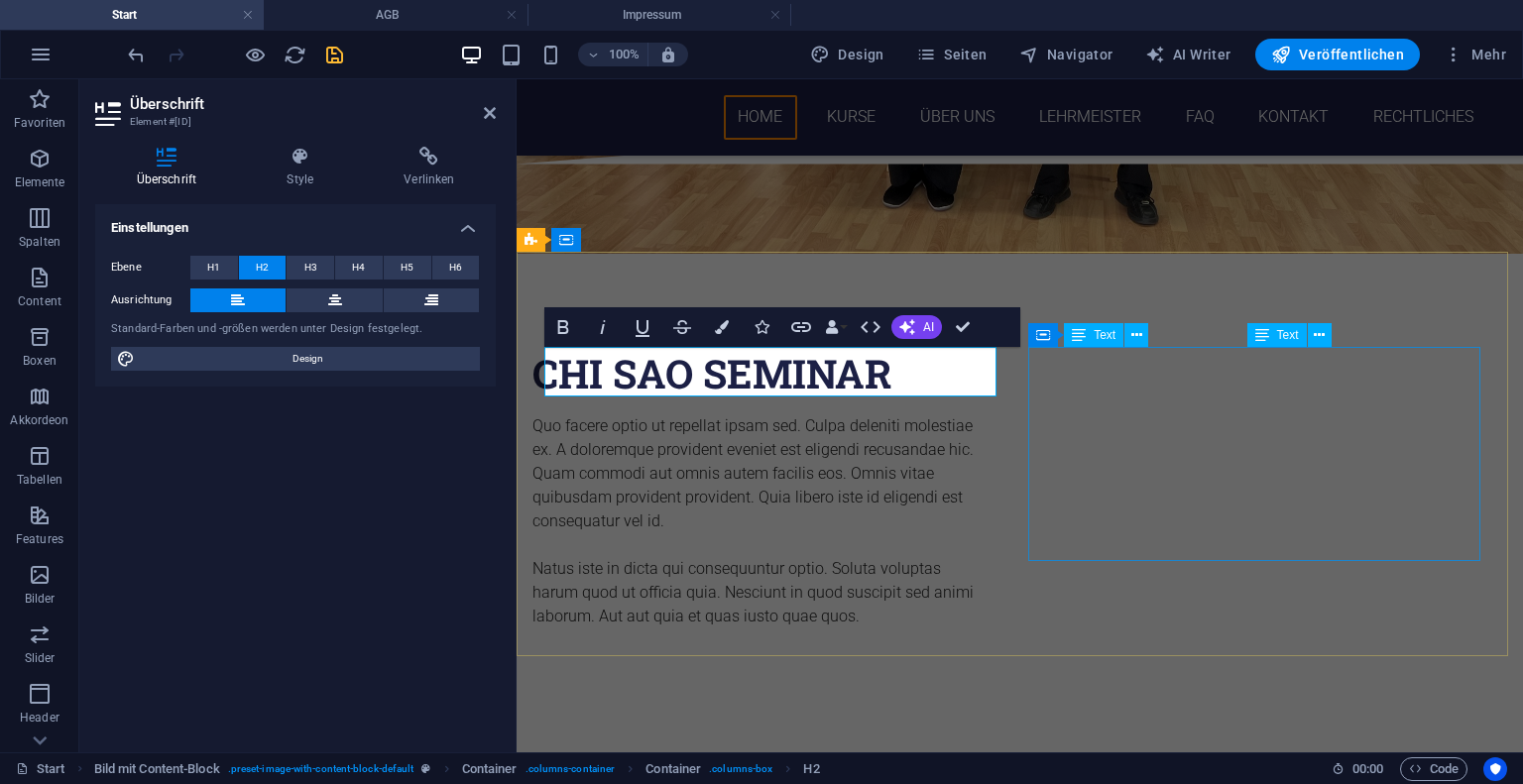 click on "Quo facere optio ut repellat ipsam sed. Culpa deleniti molestiae ex. A doloremque provident eveniet est eligendi recusandae hic. Quam commodi aut omnis autem facilis eos. Omnis vitae quibusdam provident provident. Quia libero iste id eligendi est consequatur vel id. Natus iste in dicta qui consequuntur optio. Soluta voluptas harum quod ut officia quia. Nesciunt in quod suscipit sed animi laborum. Aut aut quia et quas iusto quae quos." at bounding box center [759, 521] 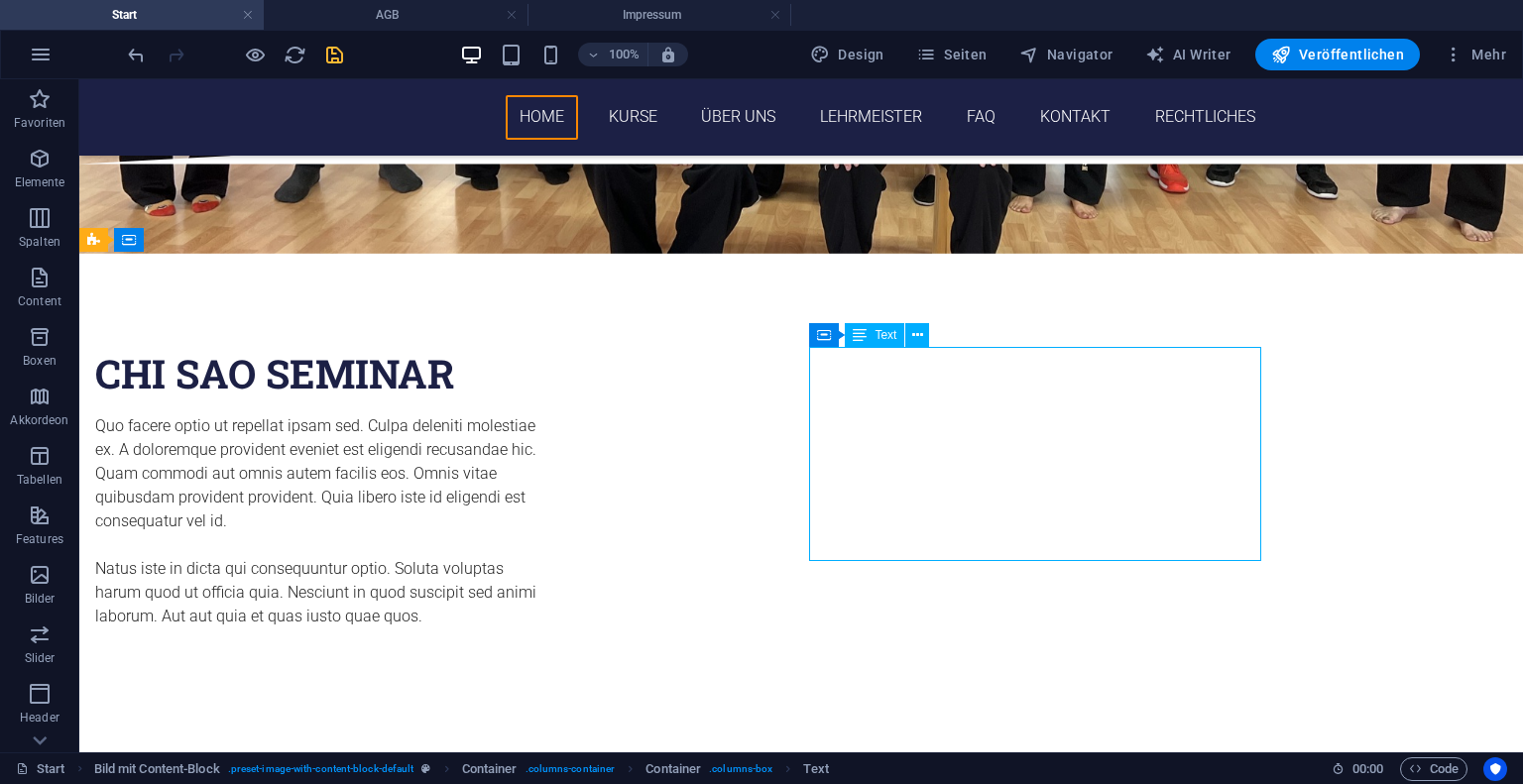 click on "Quo facere optio ut repellat ipsam sed. Culpa deleniti molestiae ex. A doloremque provident eveniet est eligendi recusandae hic. Quam commodi aut omnis autem facilis eos. Omnis vitae quibusdam provident provident. Quia libero iste id eligendi est consequatur vel id. Natus iste in dicta qui consequuntur optio. Soluta voluptas harum quod ut officia quia. Nesciunt in quod suscipit sed animi laborum. Aut aut quia et quas iusto quae quos." at bounding box center (321, 521) 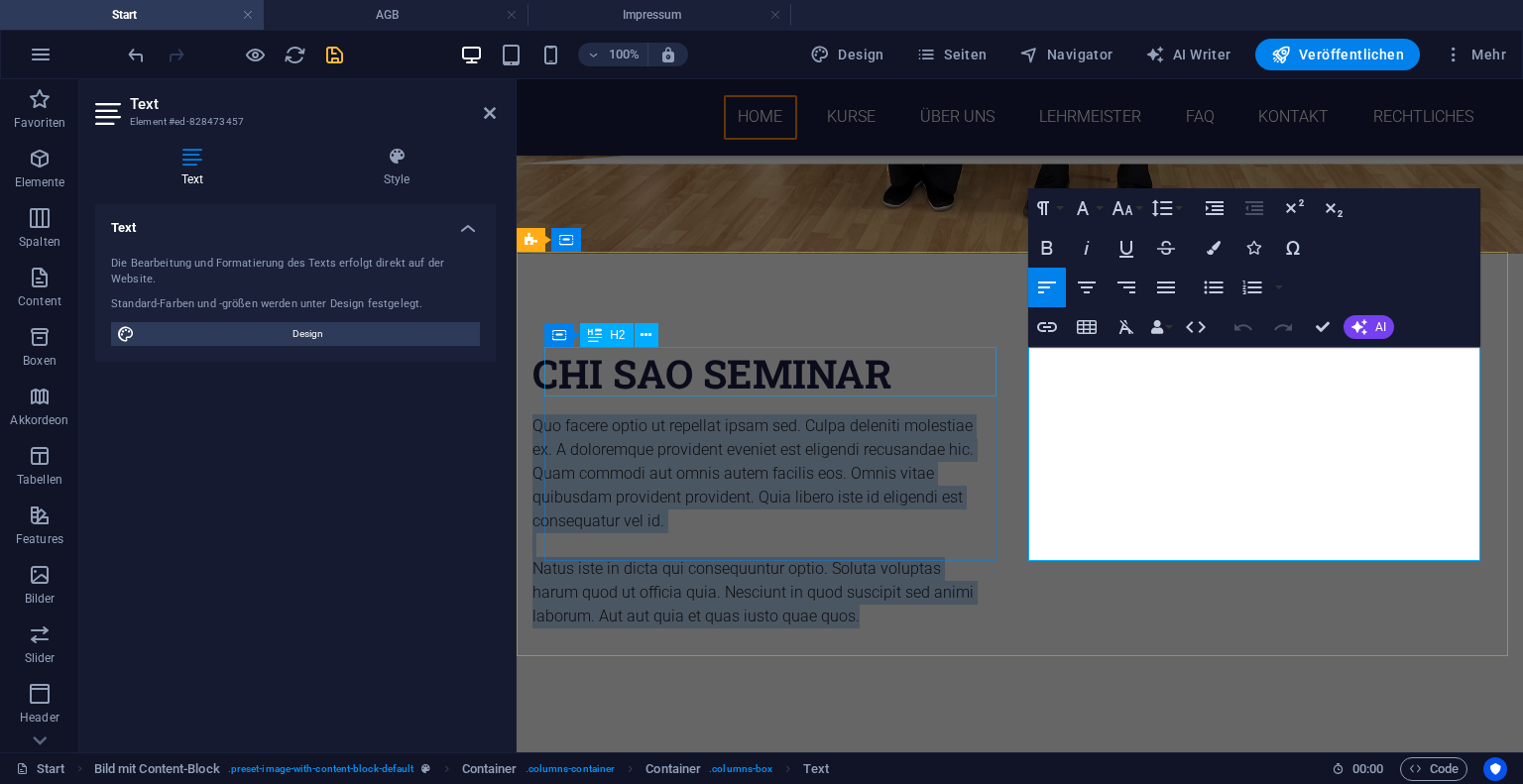 type 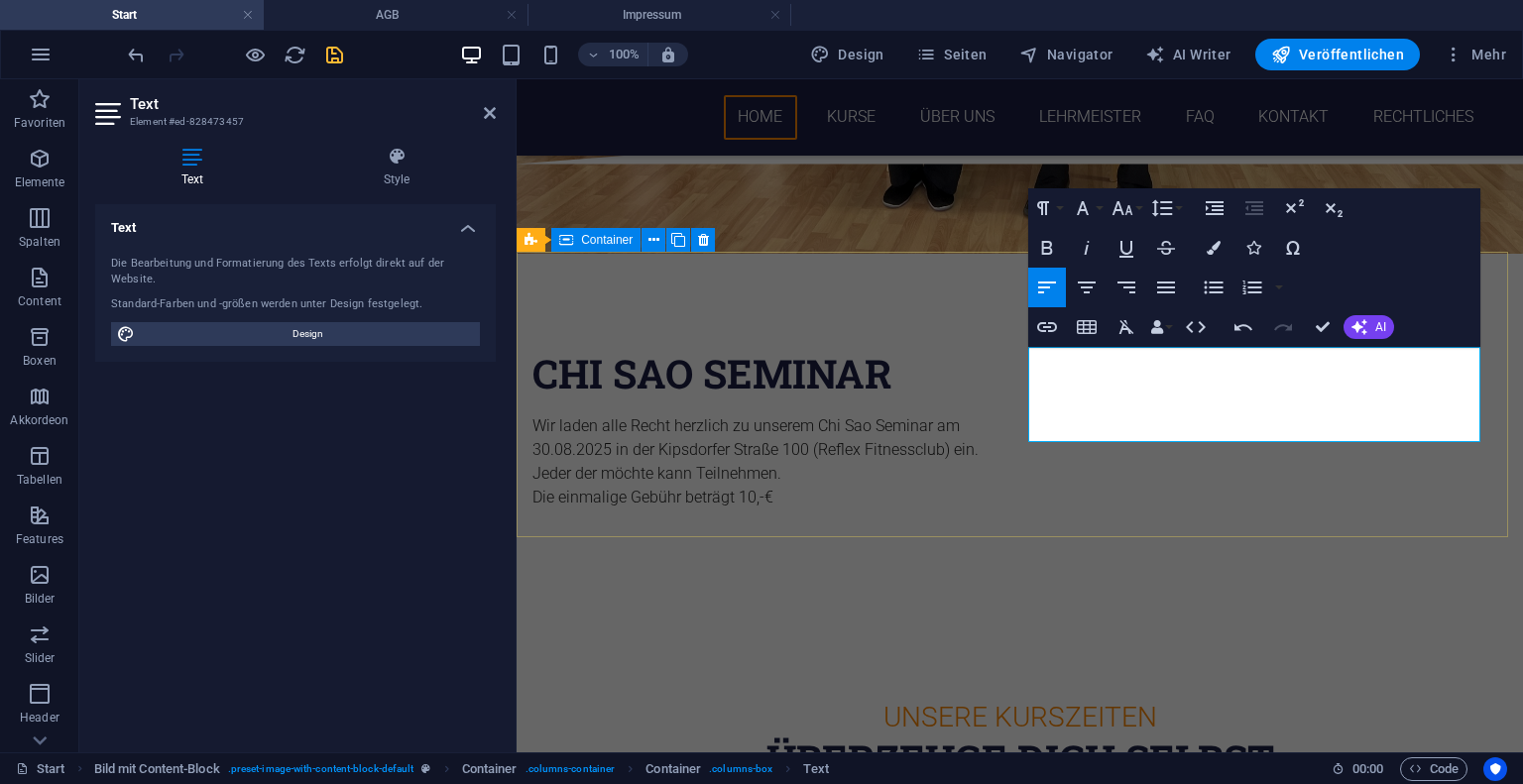 click on "Chi Sao Seminar Wir laden alle Recht herzlich zu unserem Chi Sao Seminar am 30.08.2025 in der Kipsdorfer Straße 100 (Reflex Fitnessclub) ein. Jeder der möchte kann Teilnehmen. Die einmalige Gebühr beträgt 10,-€" at bounding box center (1019, 429) 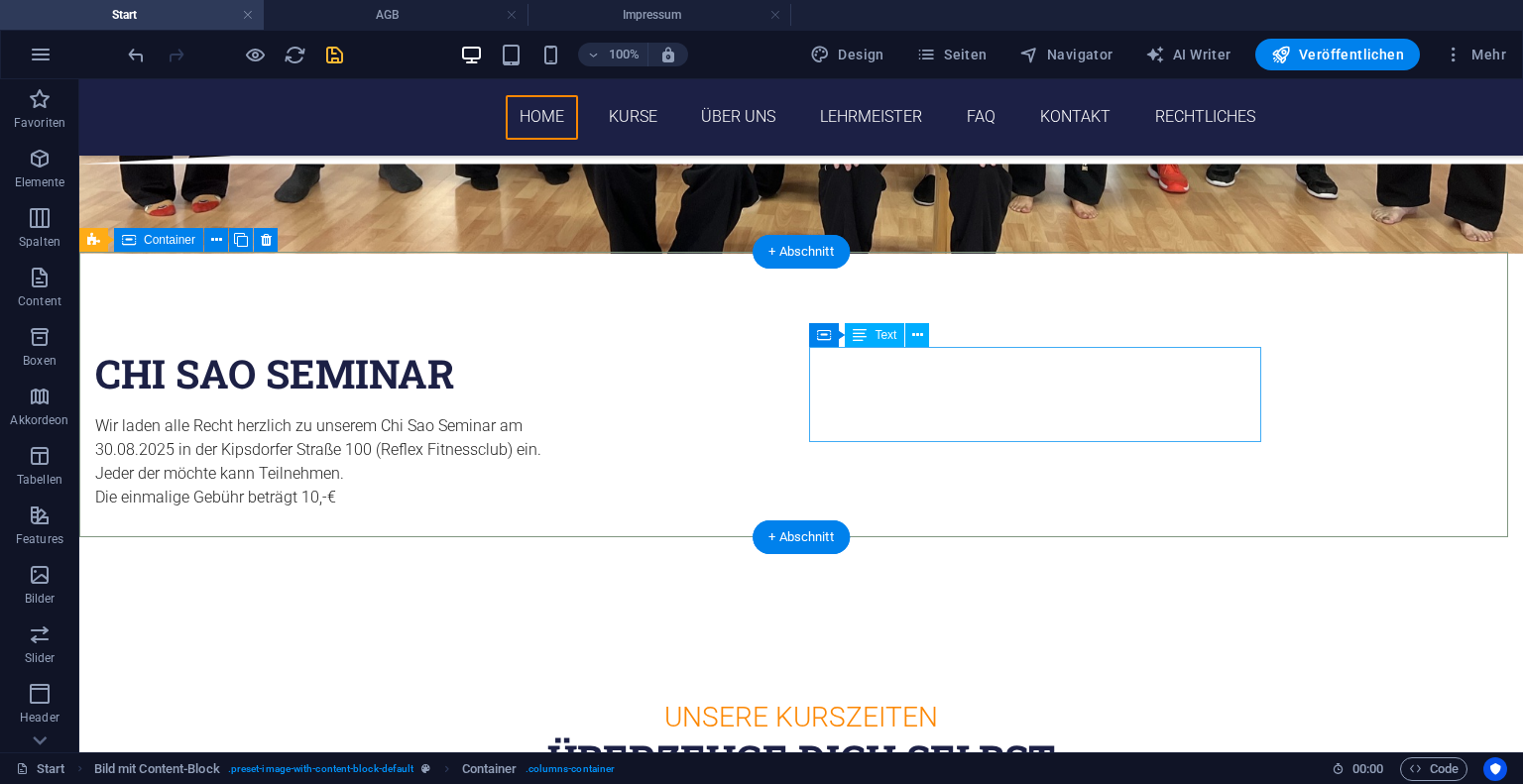 click on "Wir laden alle Recht herzlich zu unserem Chi Sao Seminar am 30.08.2025 in der Kipsdorfer Straße 100 (Reflex Fitnessclub) ein. Jeder der möchte kann Teilnehmen. Die einmalige Gebühr beträgt 10,-€" at bounding box center [321, 462] 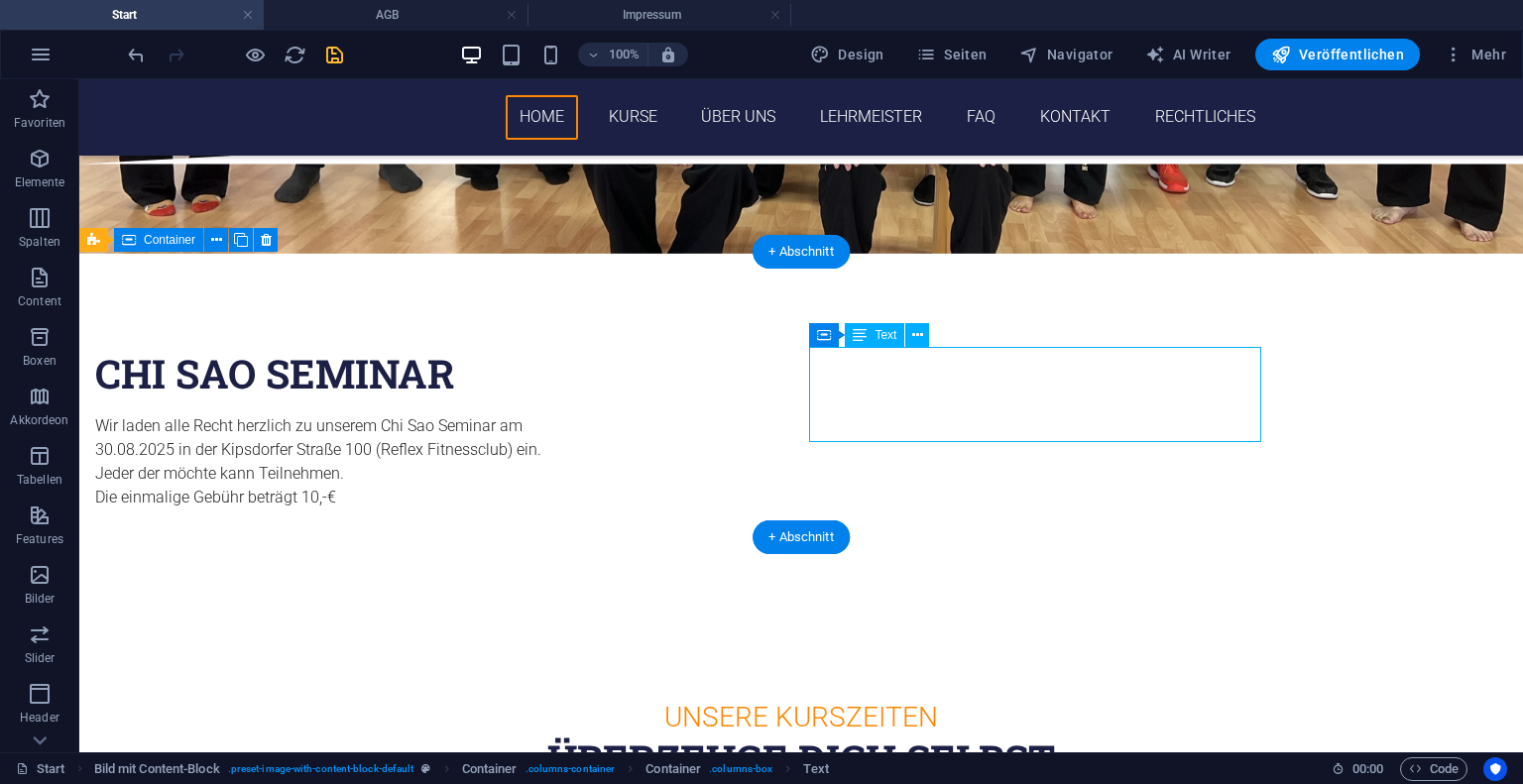click on "Wir laden alle Recht herzlich zu unserem Chi Sao Seminar am 30.08.2025 in der Kipsdorfer Straße 100 (Reflex Fitnessclub) ein. Jeder der möchte kann Teilnehmen. Die einmalige Gebühr beträgt 10,-€" at bounding box center (321, 462) 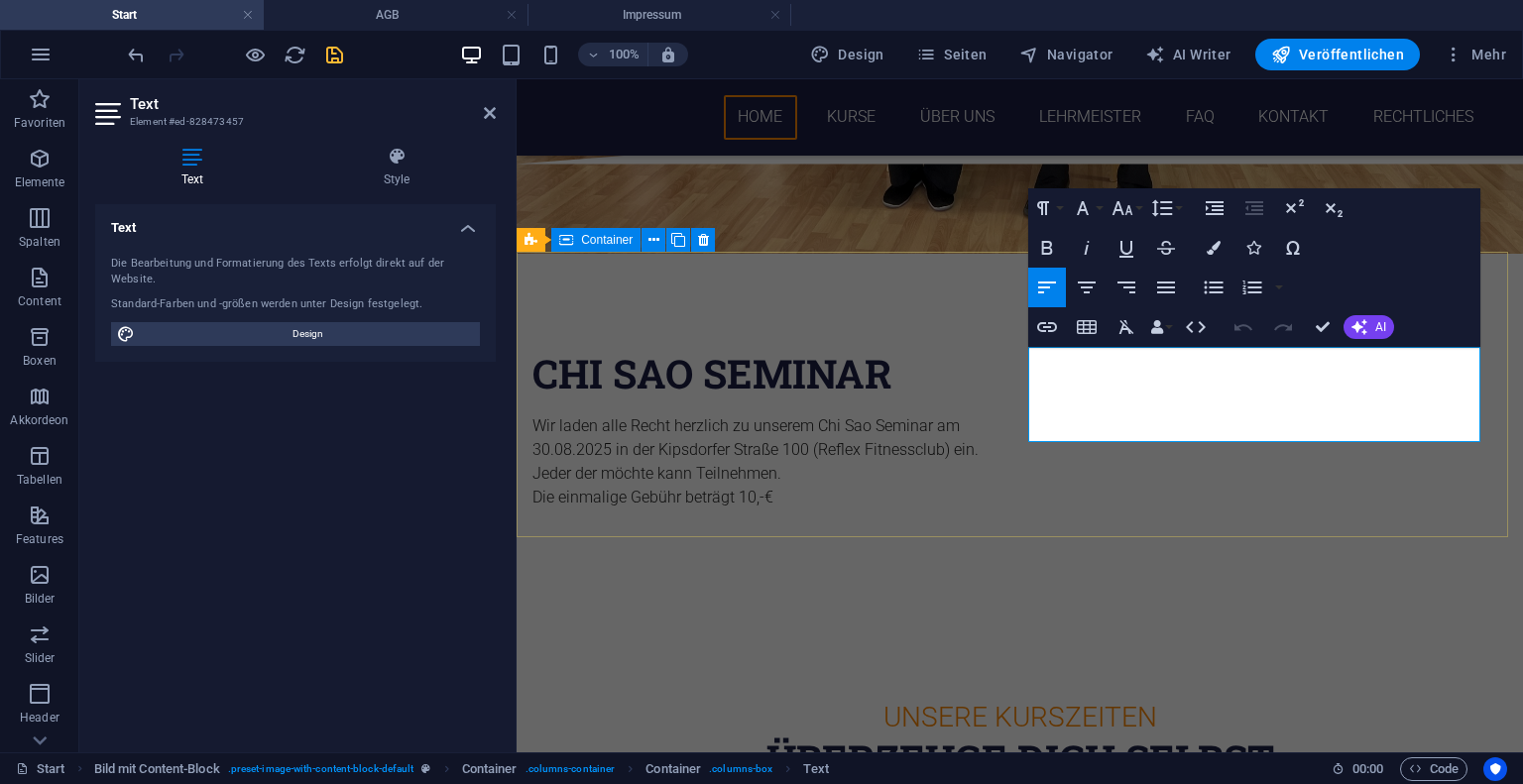 click on "Die einmalige Gebühr beträgt 10,-€" at bounding box center [759, 498] 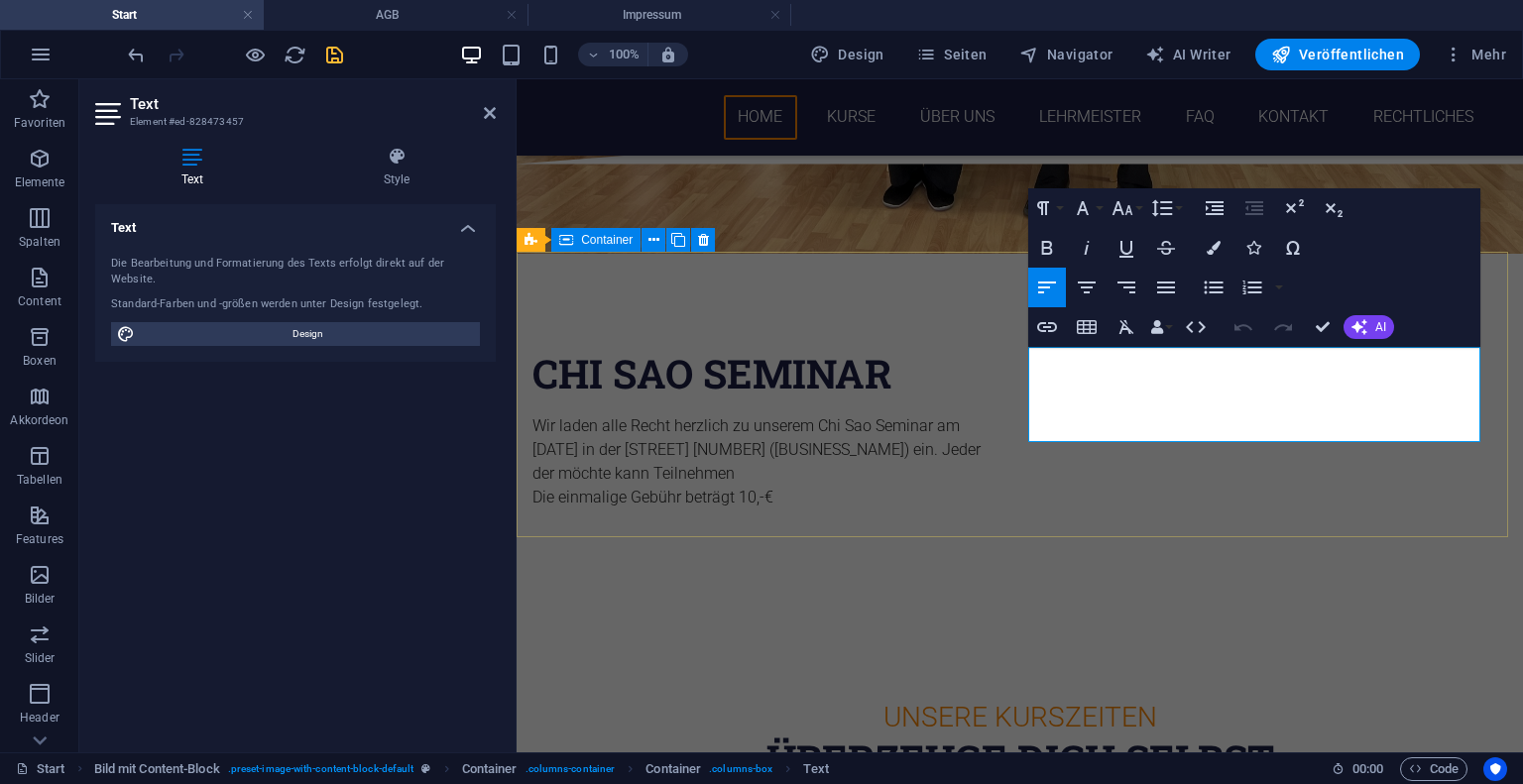 type 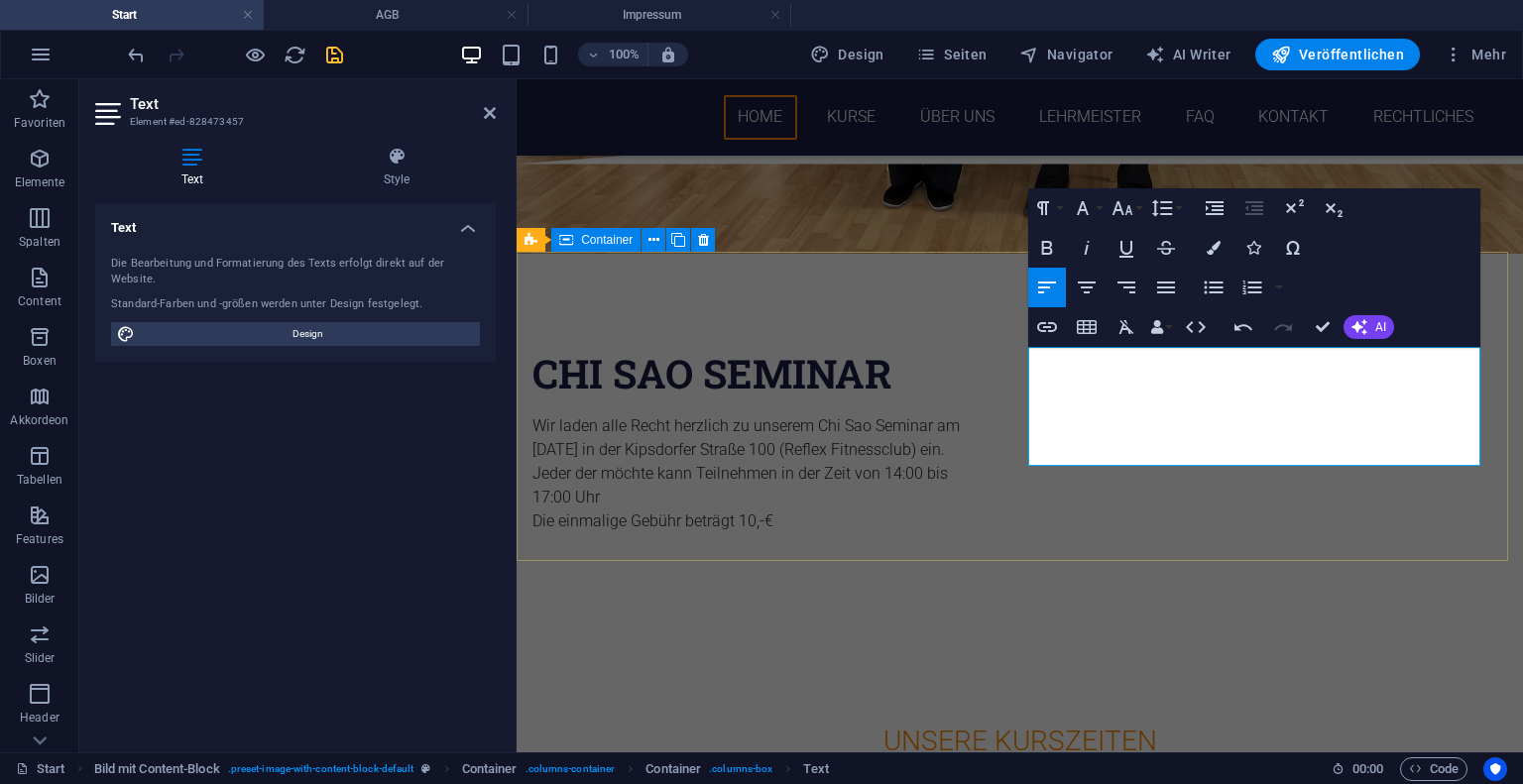 click on "Chi Sao Seminar Wir laden alle Recht herzlich zu unserem Chi Sao Seminar am 30.08.2025 in der Kipsdorfer Straße 100 (Reflex Fitnessclub) ein. Jeder der möchte kann Teilnehmen in der Zeit von 14:00 bis 17:00 Uhr Die einmalige Gebühr beträgt 10,-€" at bounding box center [1019, 441] 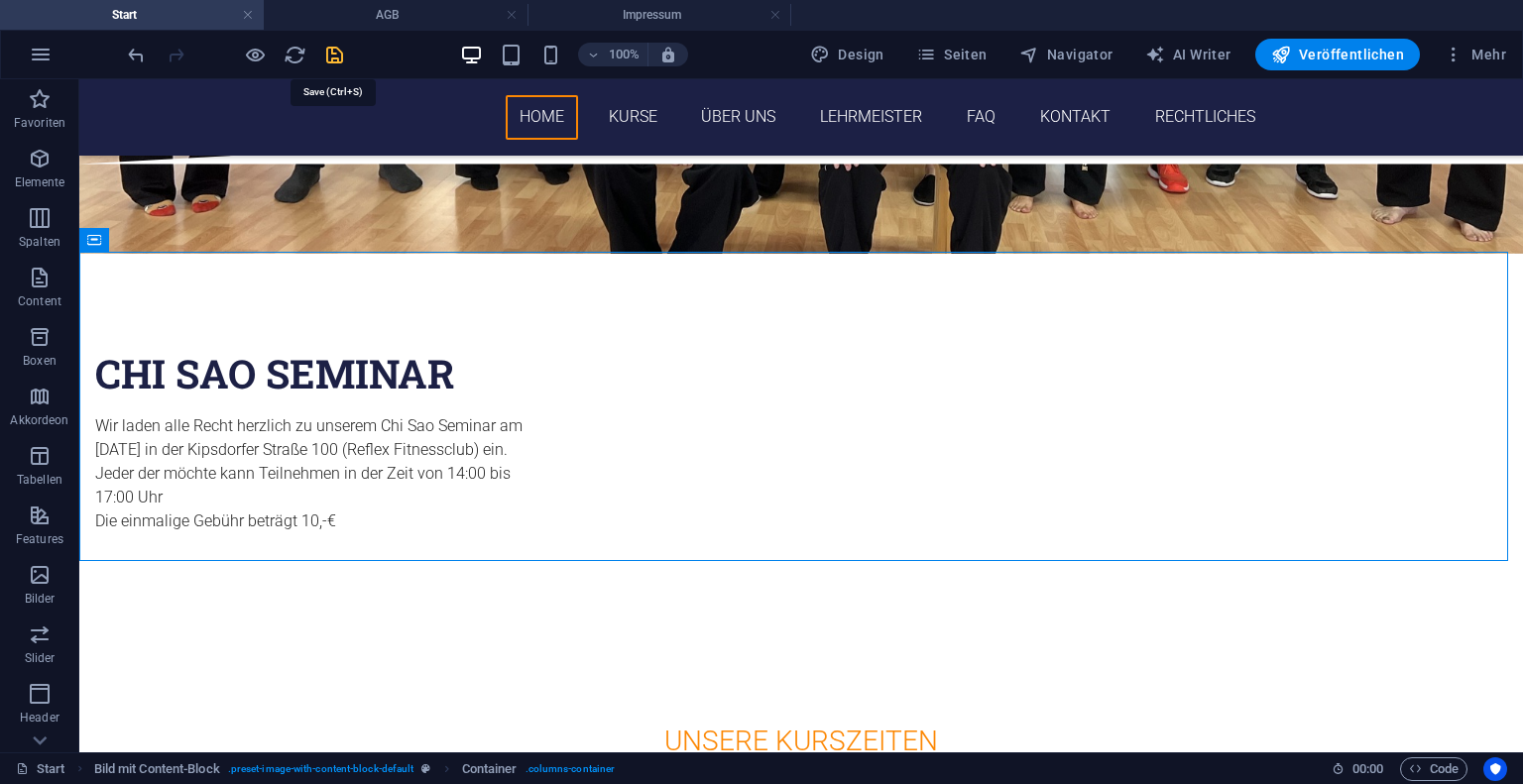 click at bounding box center (334, 55) 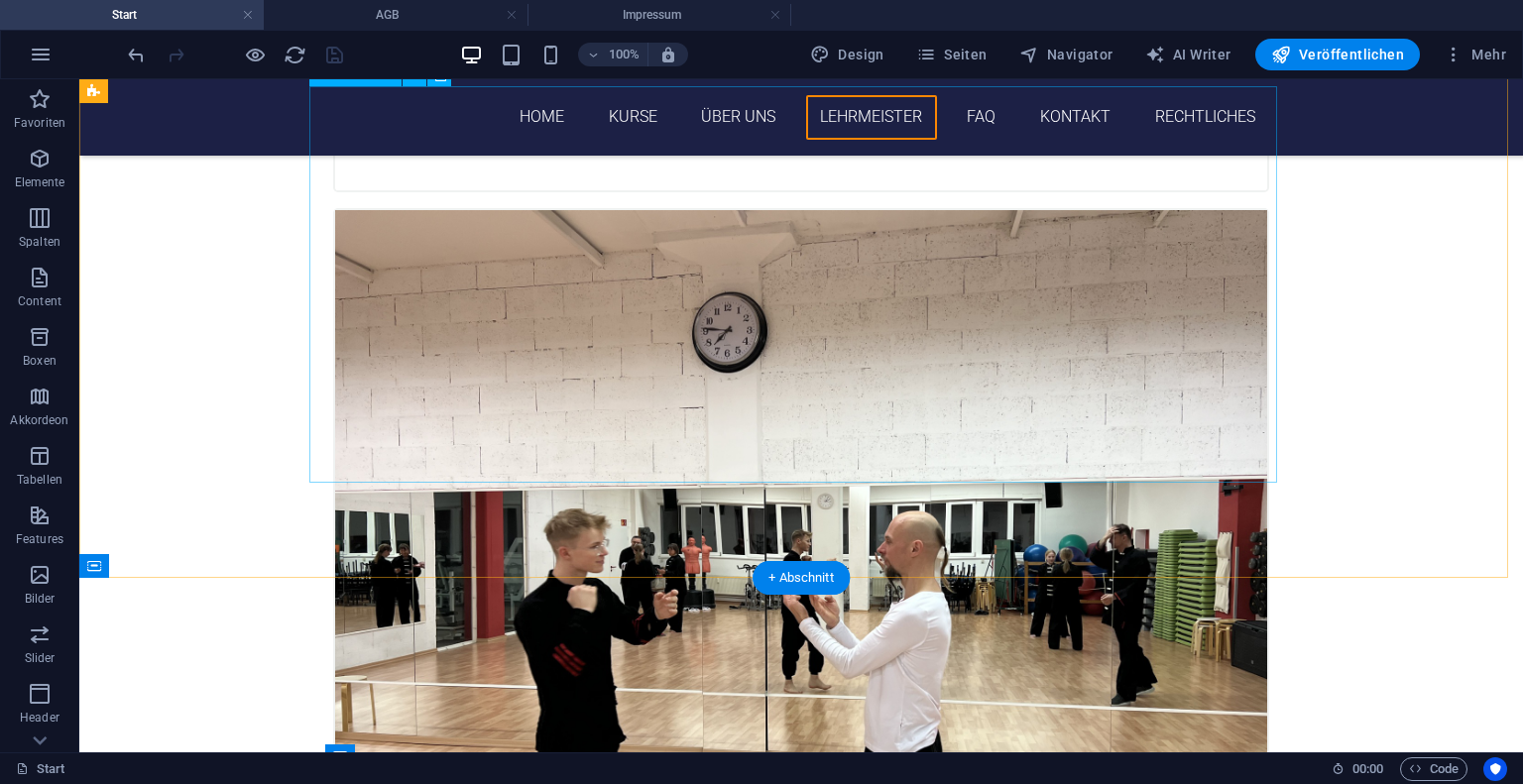 scroll, scrollTop: 3909, scrollLeft: 0, axis: vertical 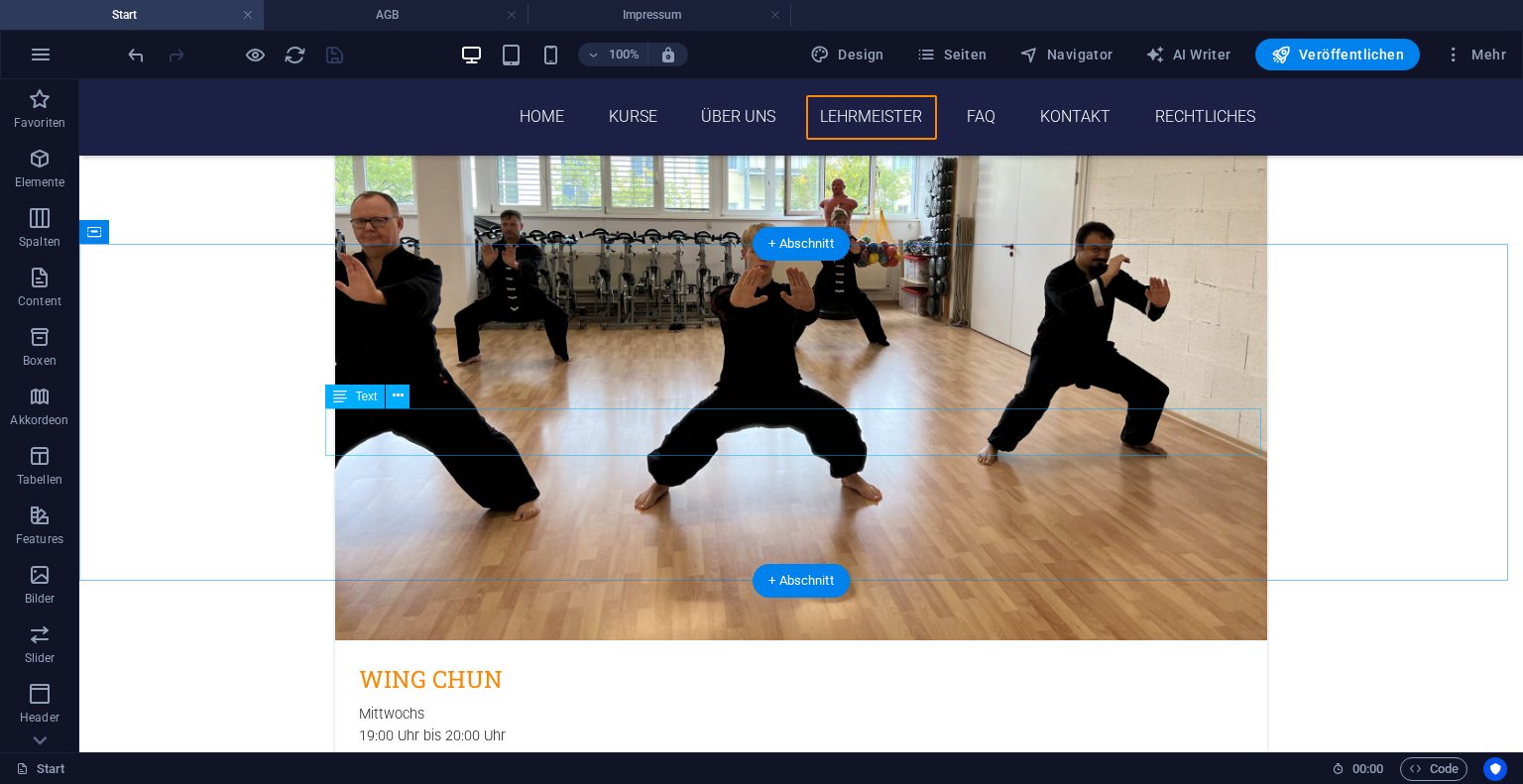 click on "Text kommt" at bounding box center (801, 5805) 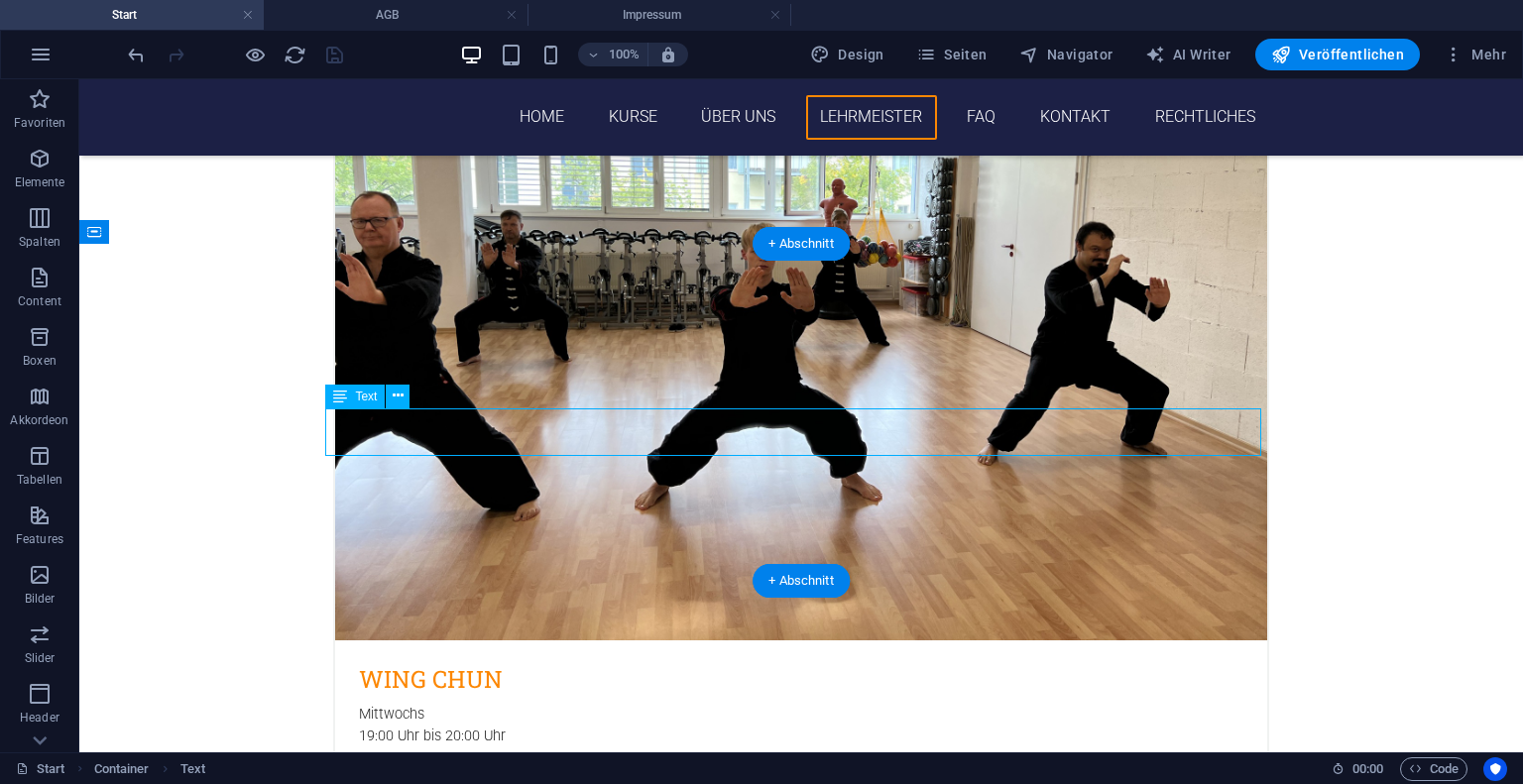 click on "Text kommt" at bounding box center (801, 5805) 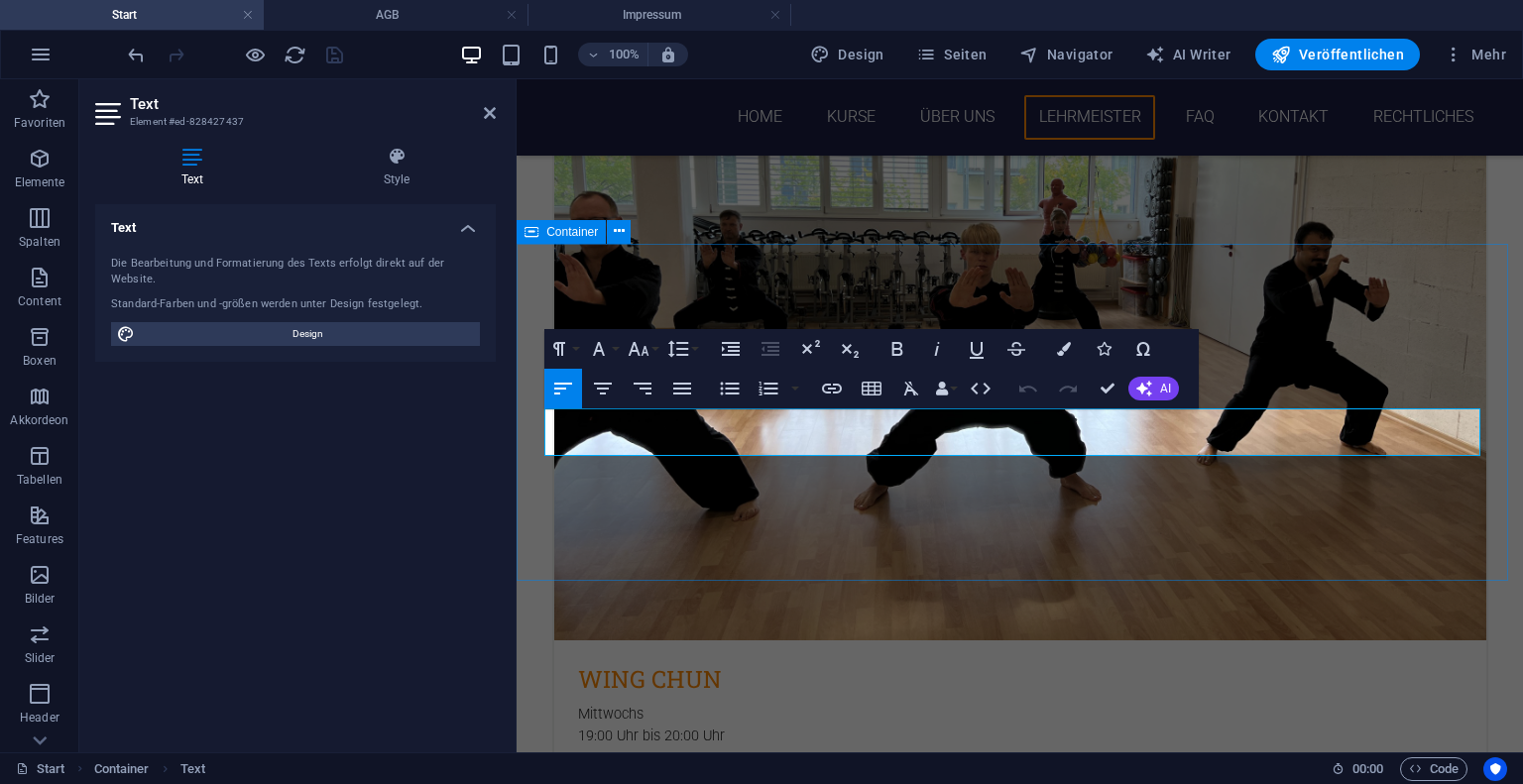 type 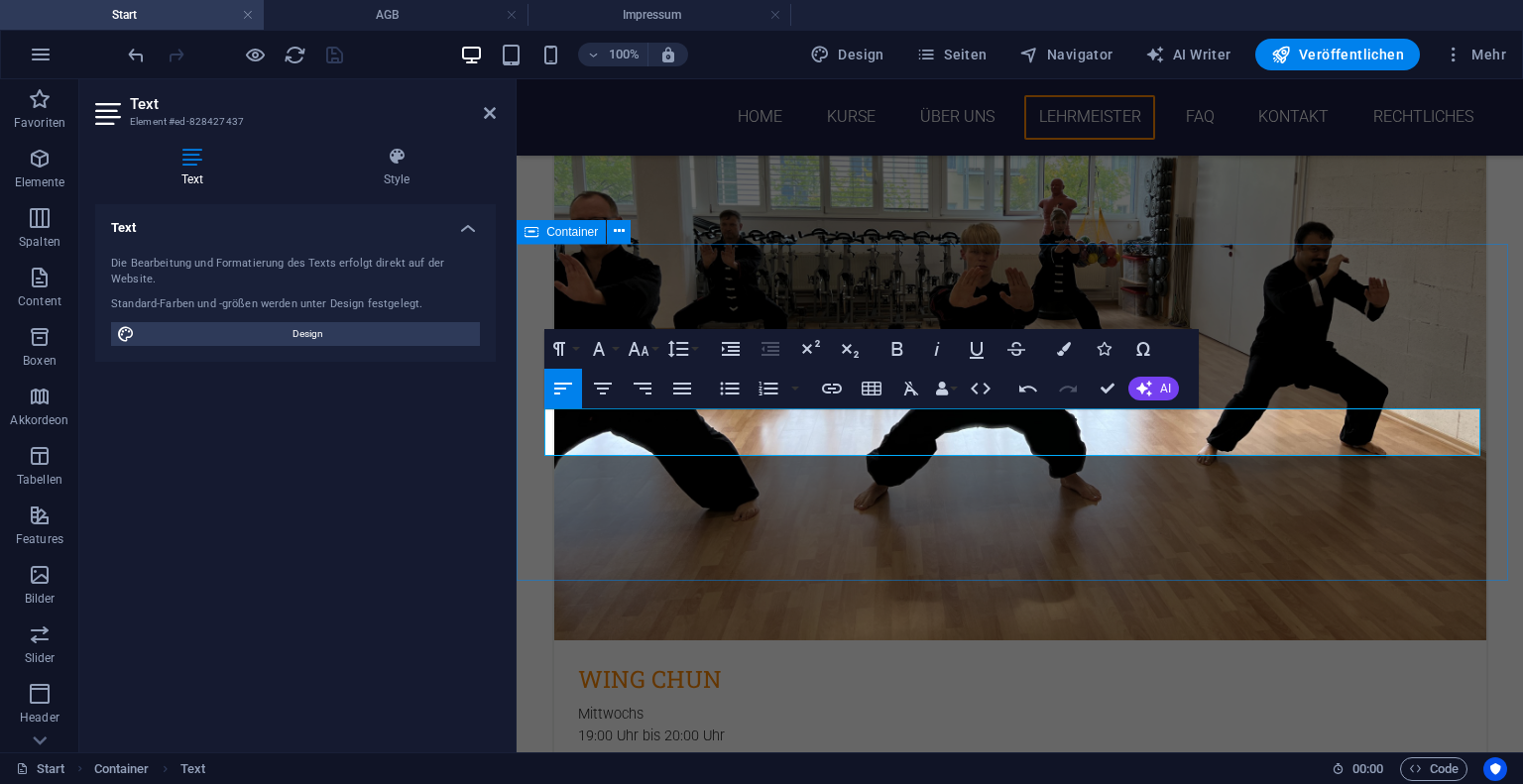 click on "SIFU Randy Brettschneider Vertretender Leiter und SIFU. Elite Mitglied seit über 7 Jahren" at bounding box center (1019, 5785) 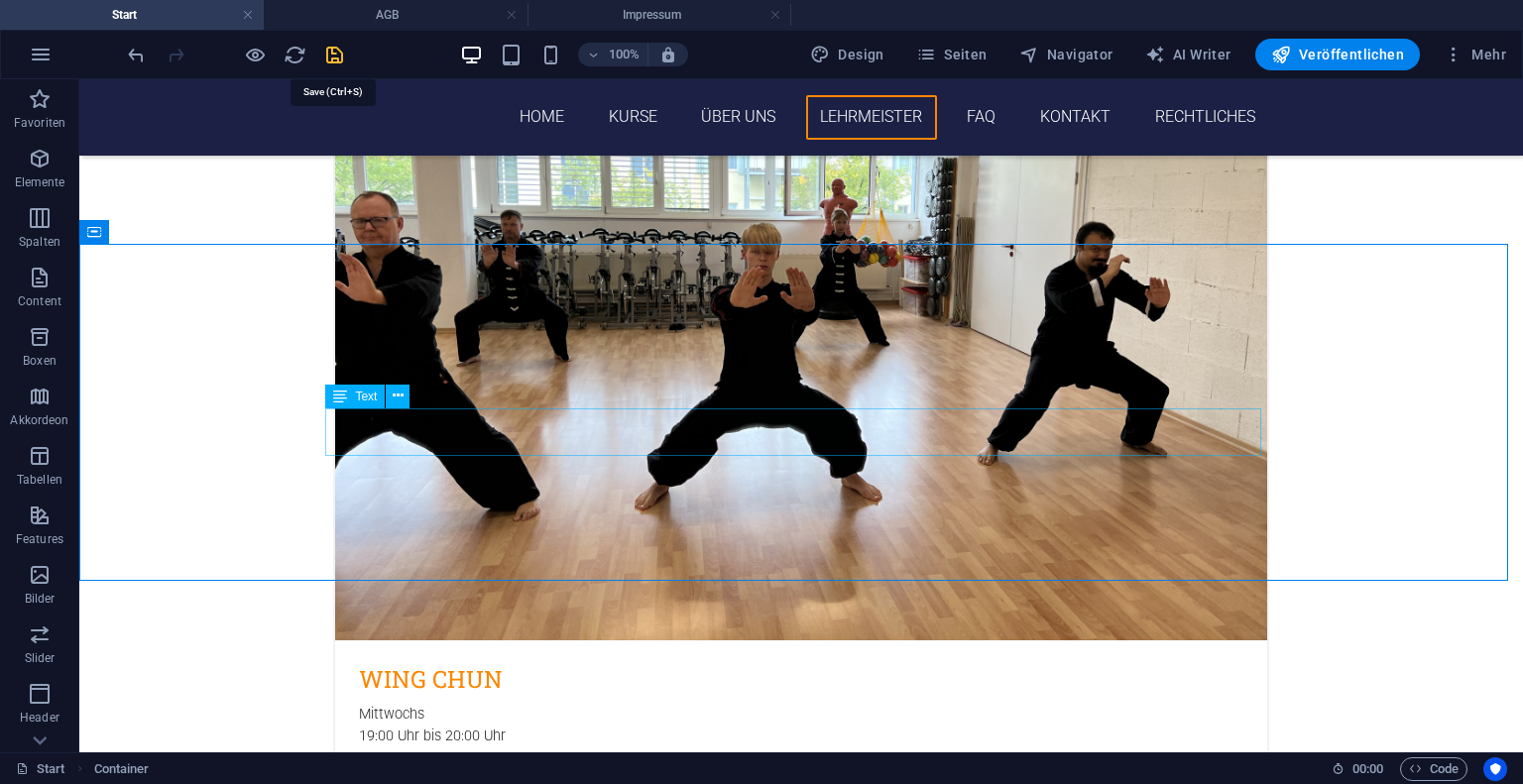 click at bounding box center (334, 55) 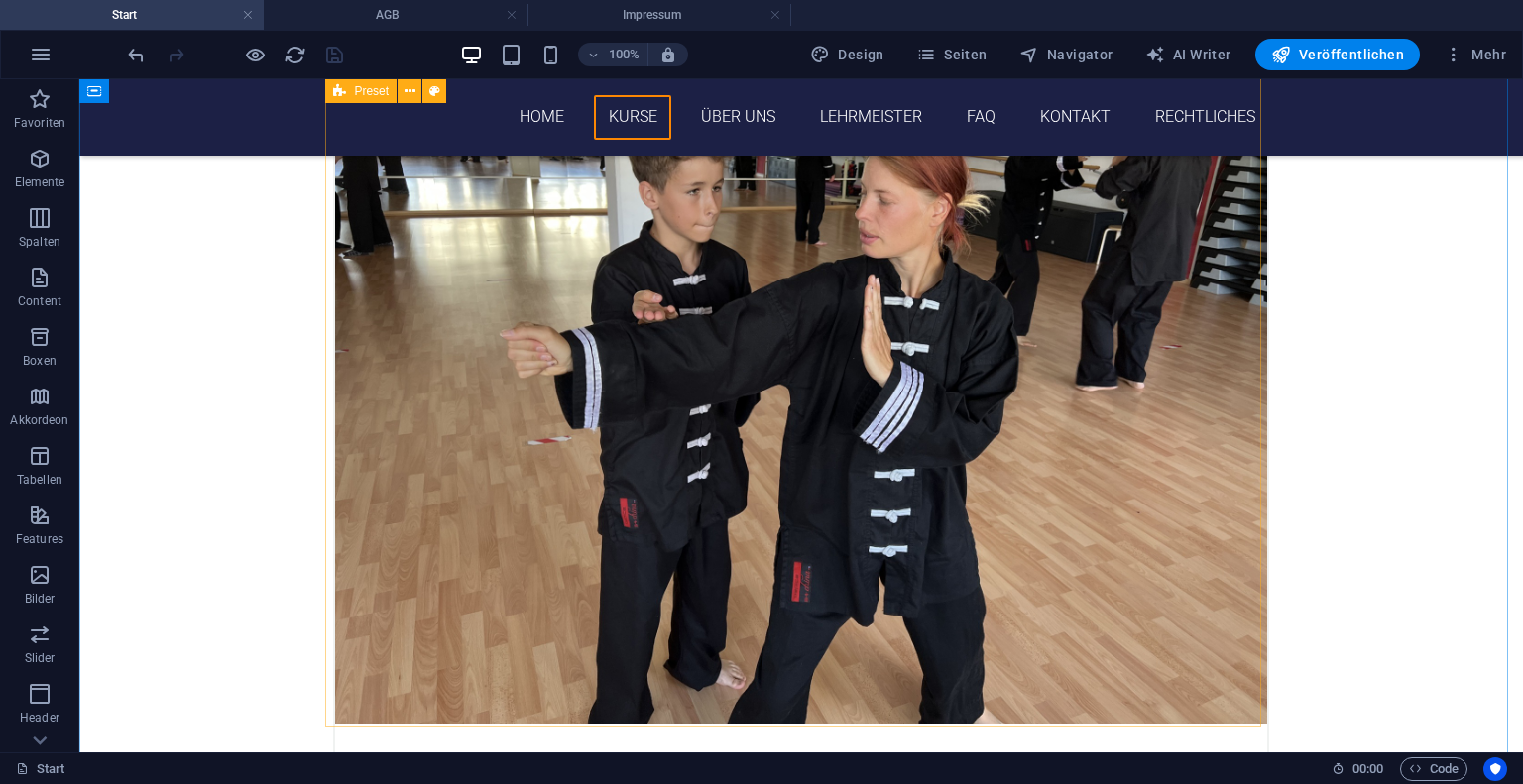 scroll, scrollTop: 2111, scrollLeft: 0, axis: vertical 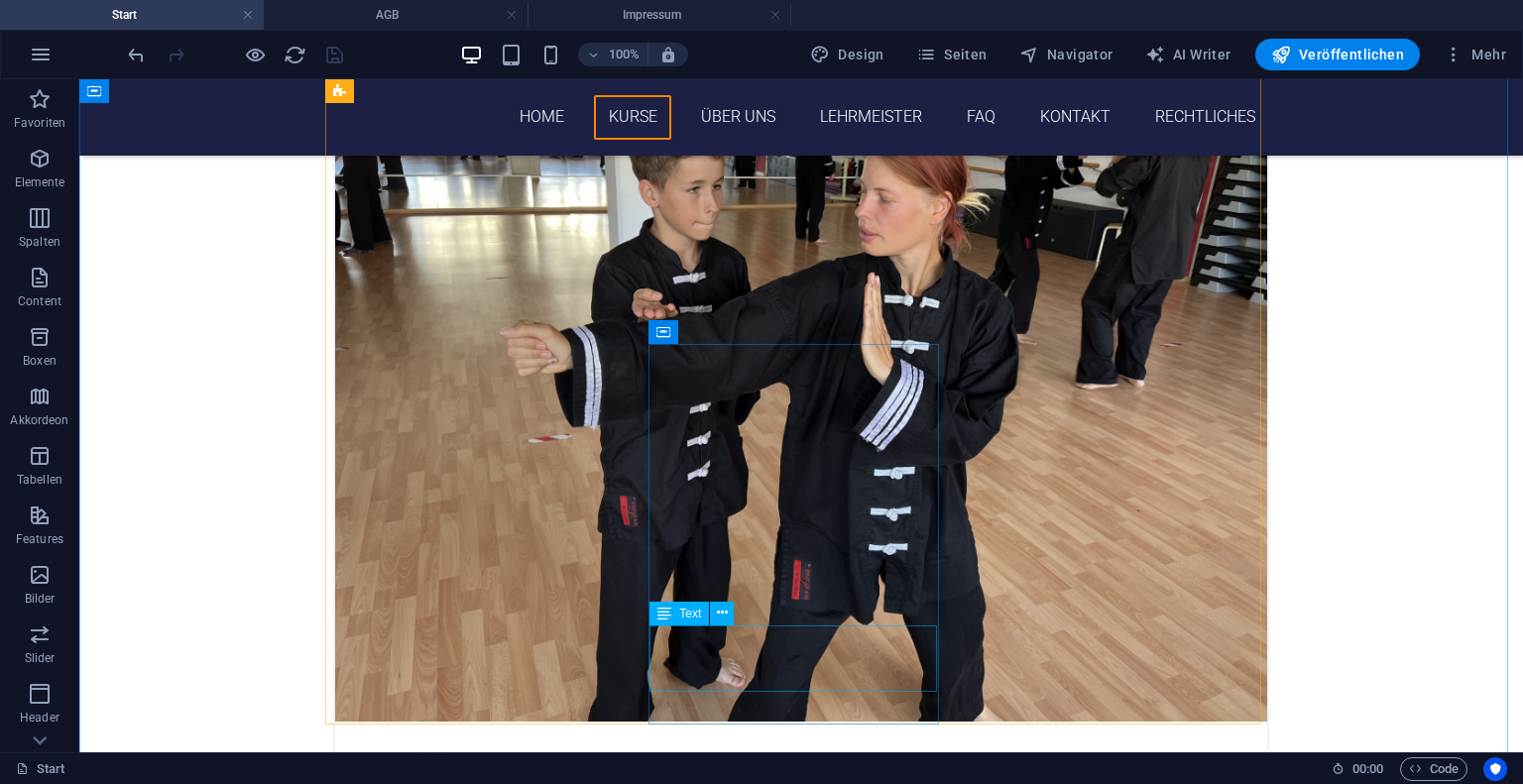 click on "Freitags  nach Vereinbarung" at bounding box center [801, 4251] 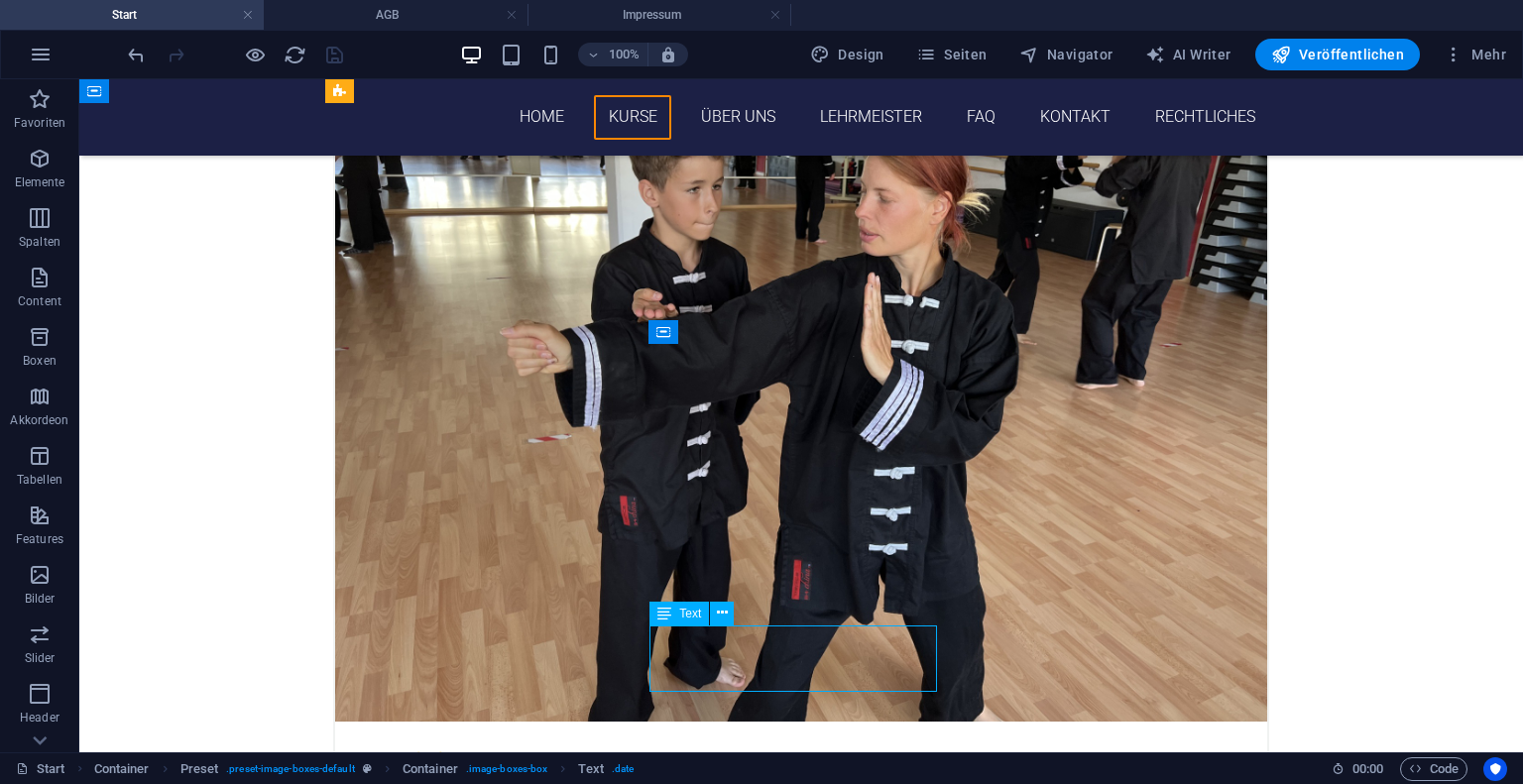 click on "Freitags  nach Vereinbarung" at bounding box center (801, 4251) 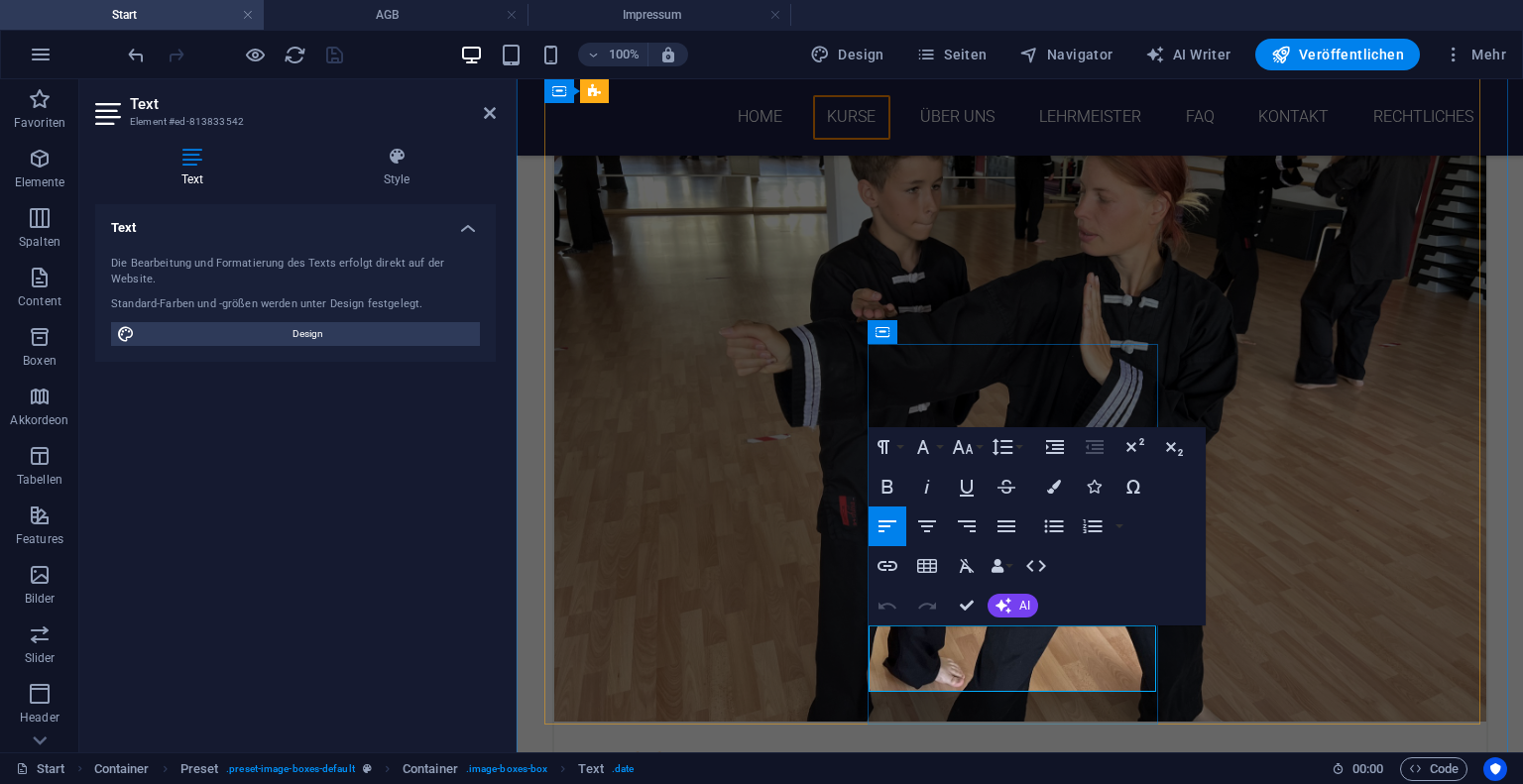 click on "Freitags" at bounding box center (1020, 4229) 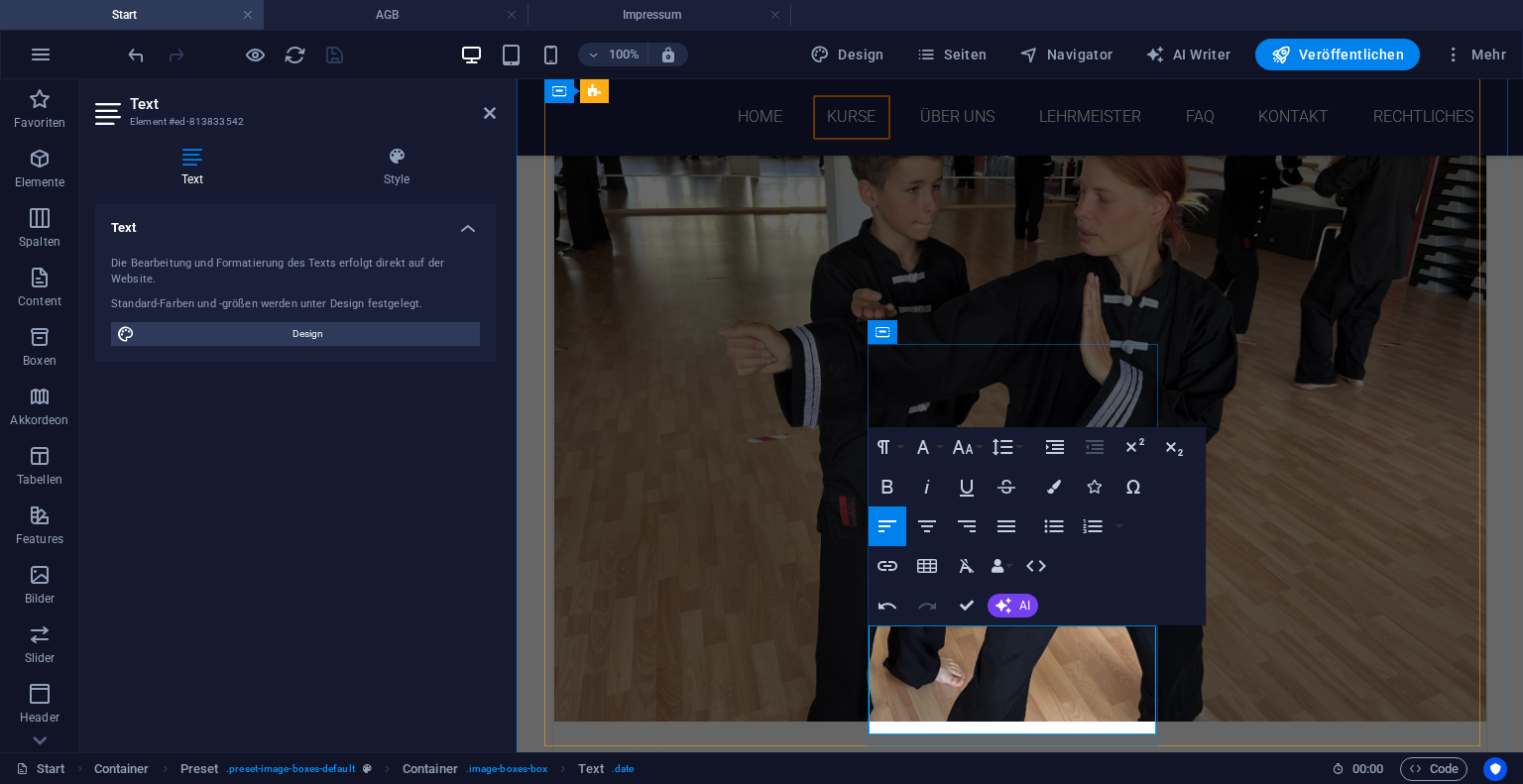 click on "Dienstags/Freitags/Samstag/Sonntag" at bounding box center (1020, 4229) 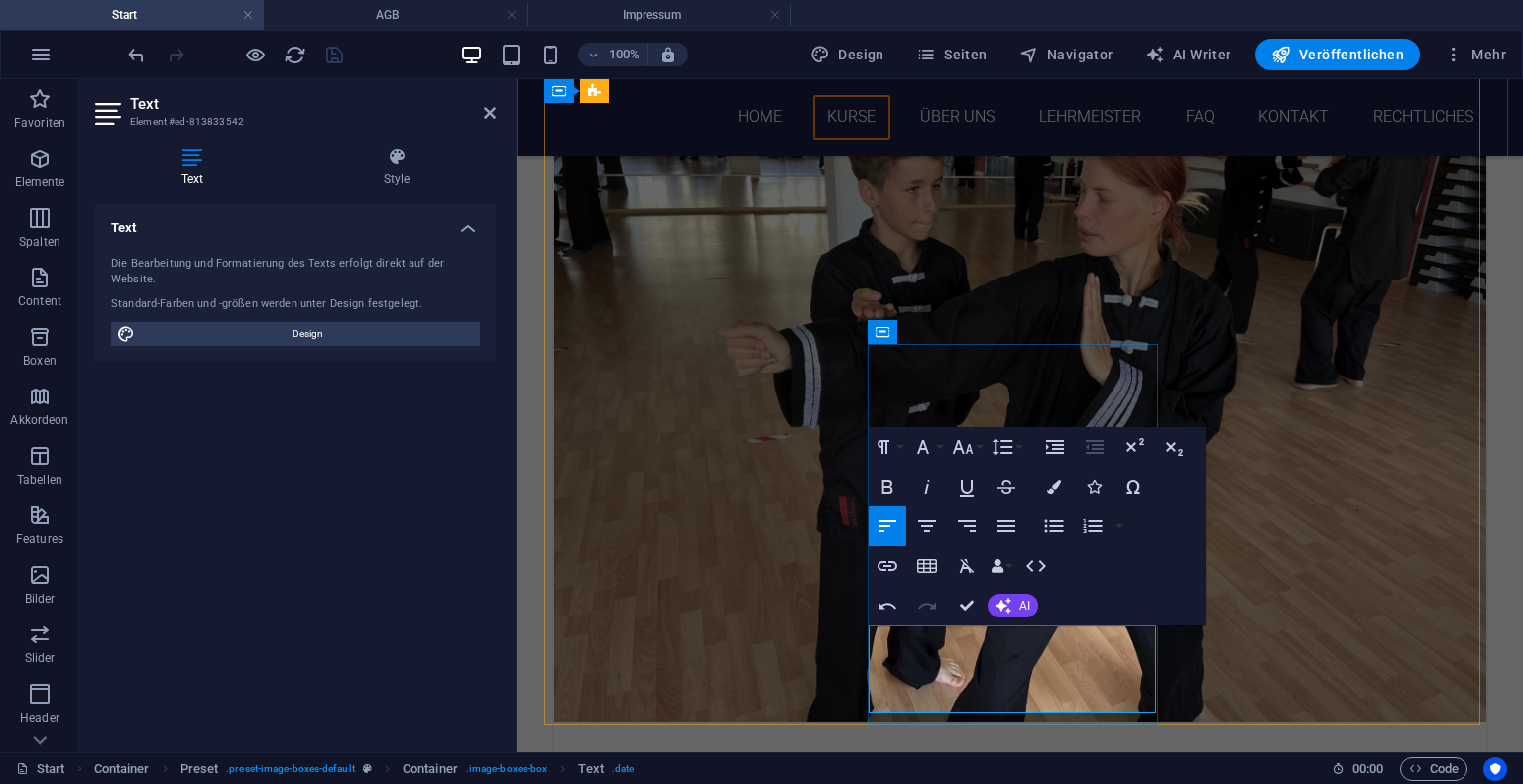 click on "nach Vereinbarung" at bounding box center (1020, 4251) 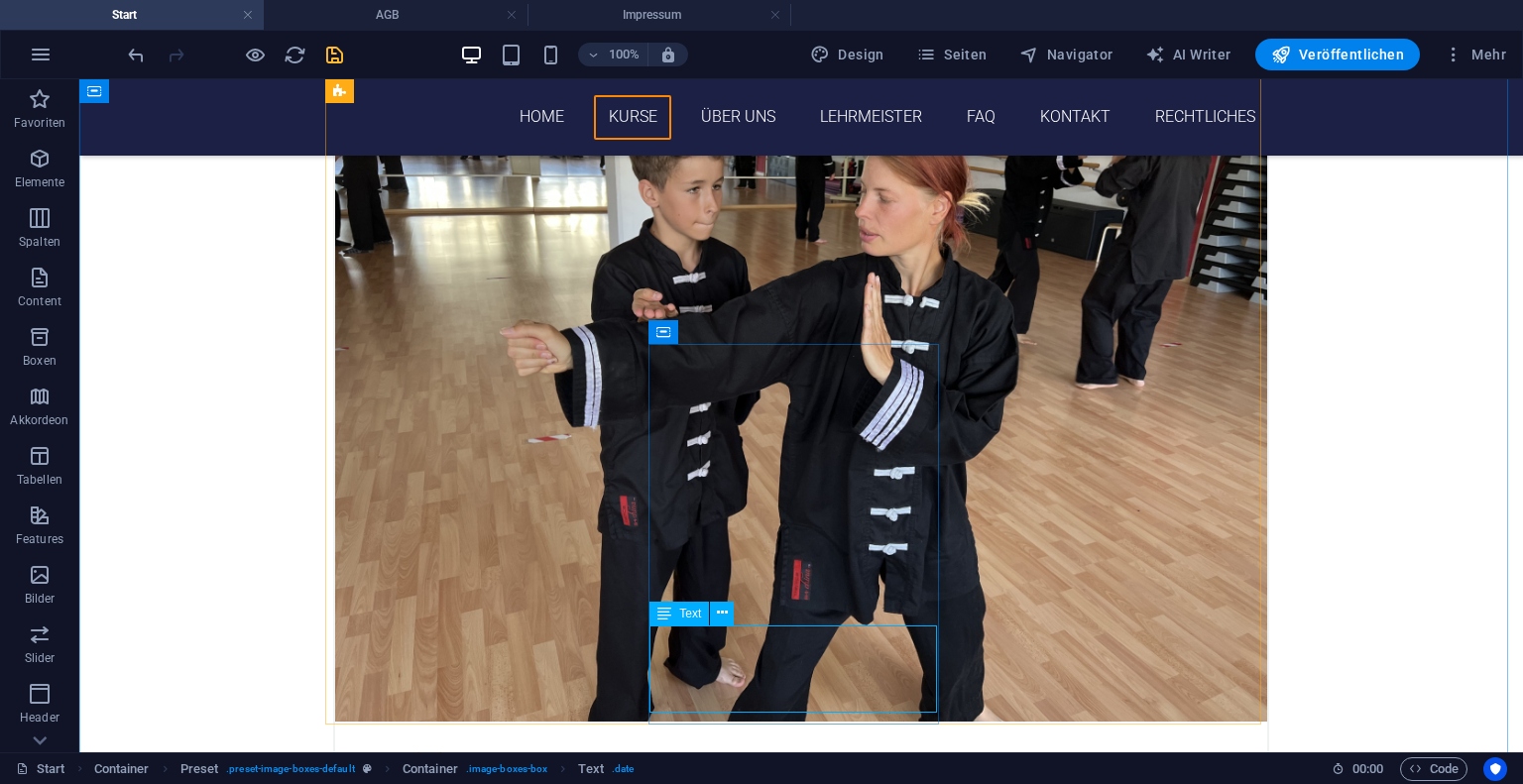 click on "Dienstag/Freitag/Samstag/Sonntag  nach Vereinbarung" at bounding box center (801, 4251) 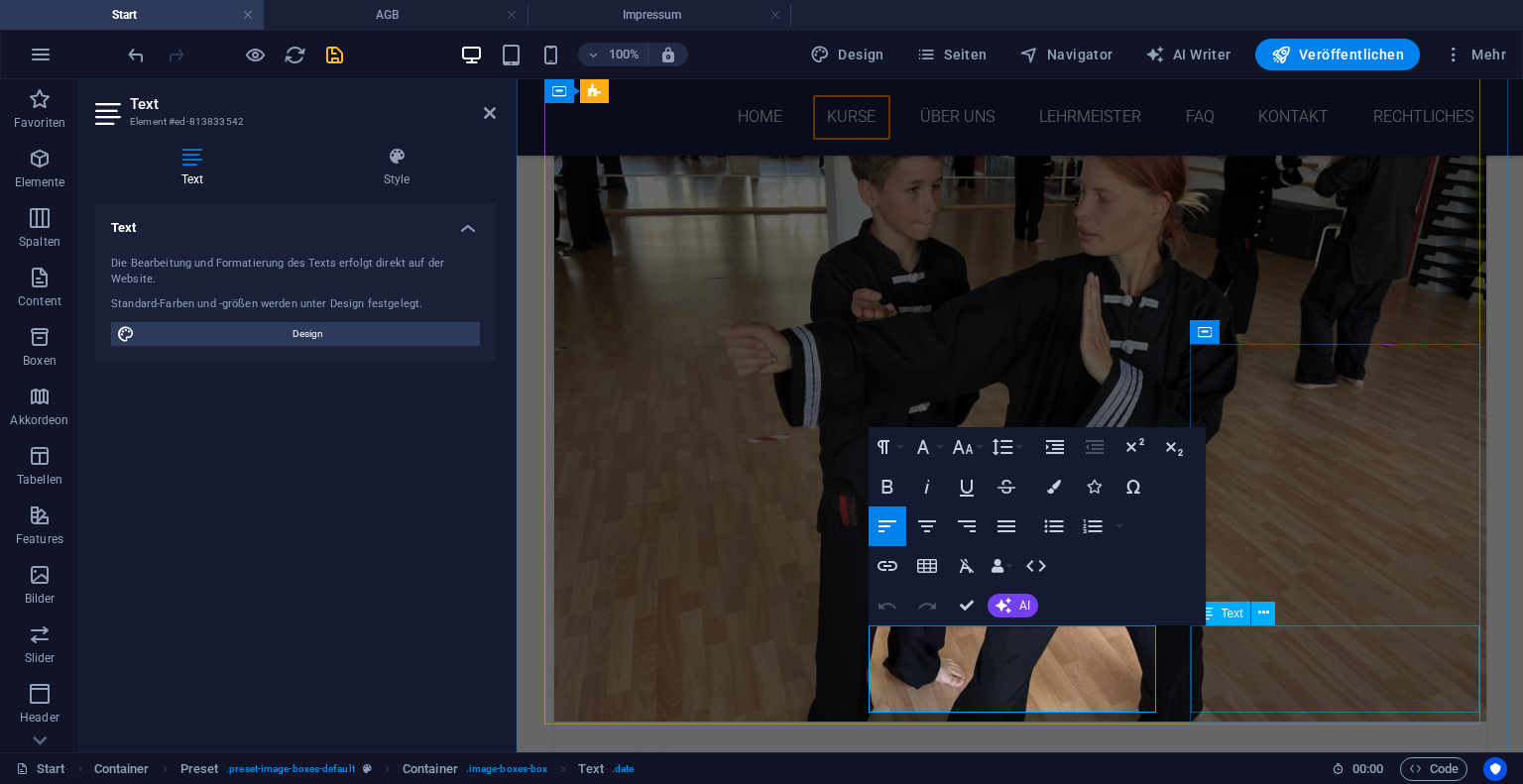 click on "Freitags/Dienstags/Samstag/Sonntag  nach Vereinbarung" at bounding box center (1020, 5173) 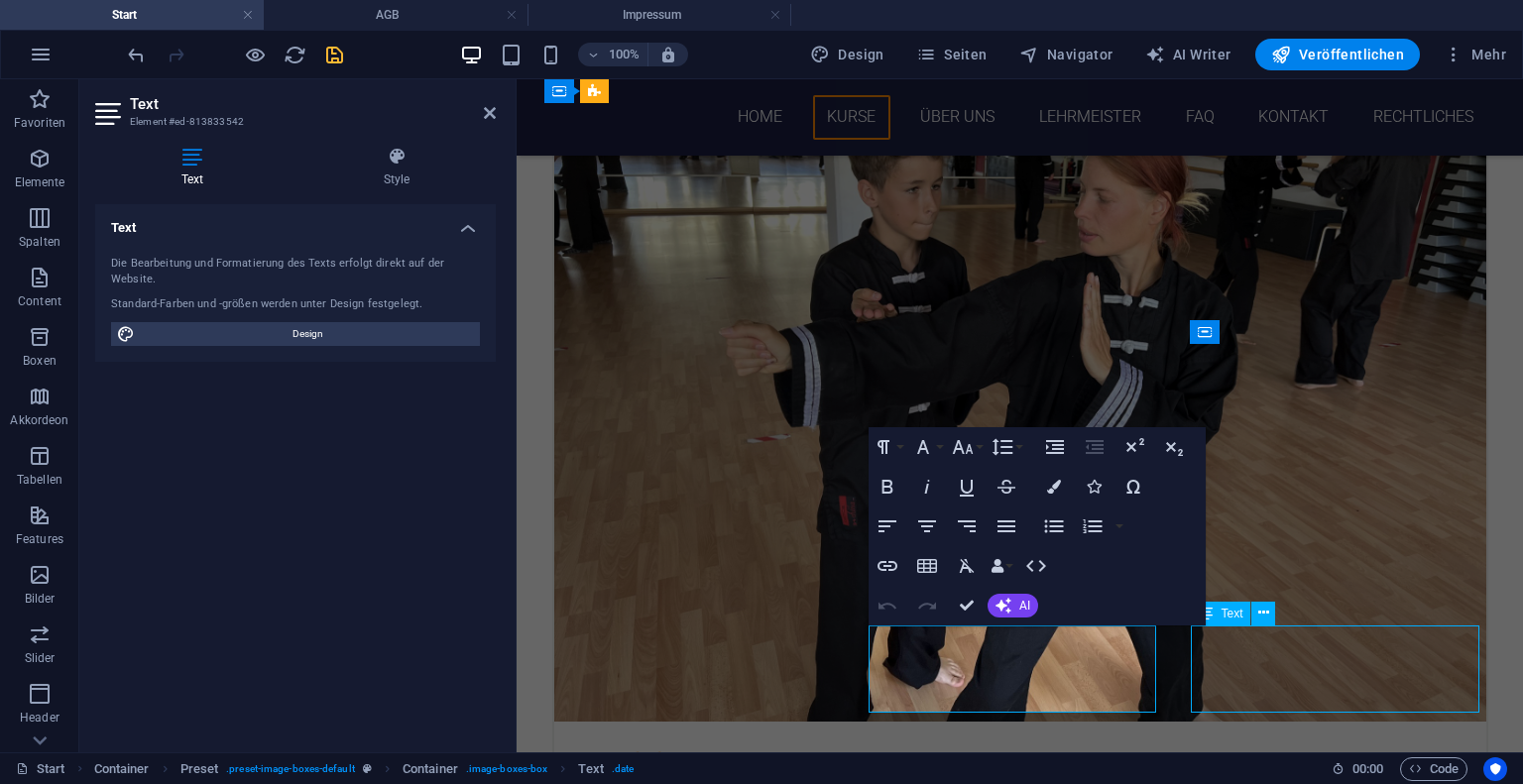 click on "Freitags/Dienstags/Samstag/Sonntag  nach Vereinbarung" at bounding box center (1020, 5173) 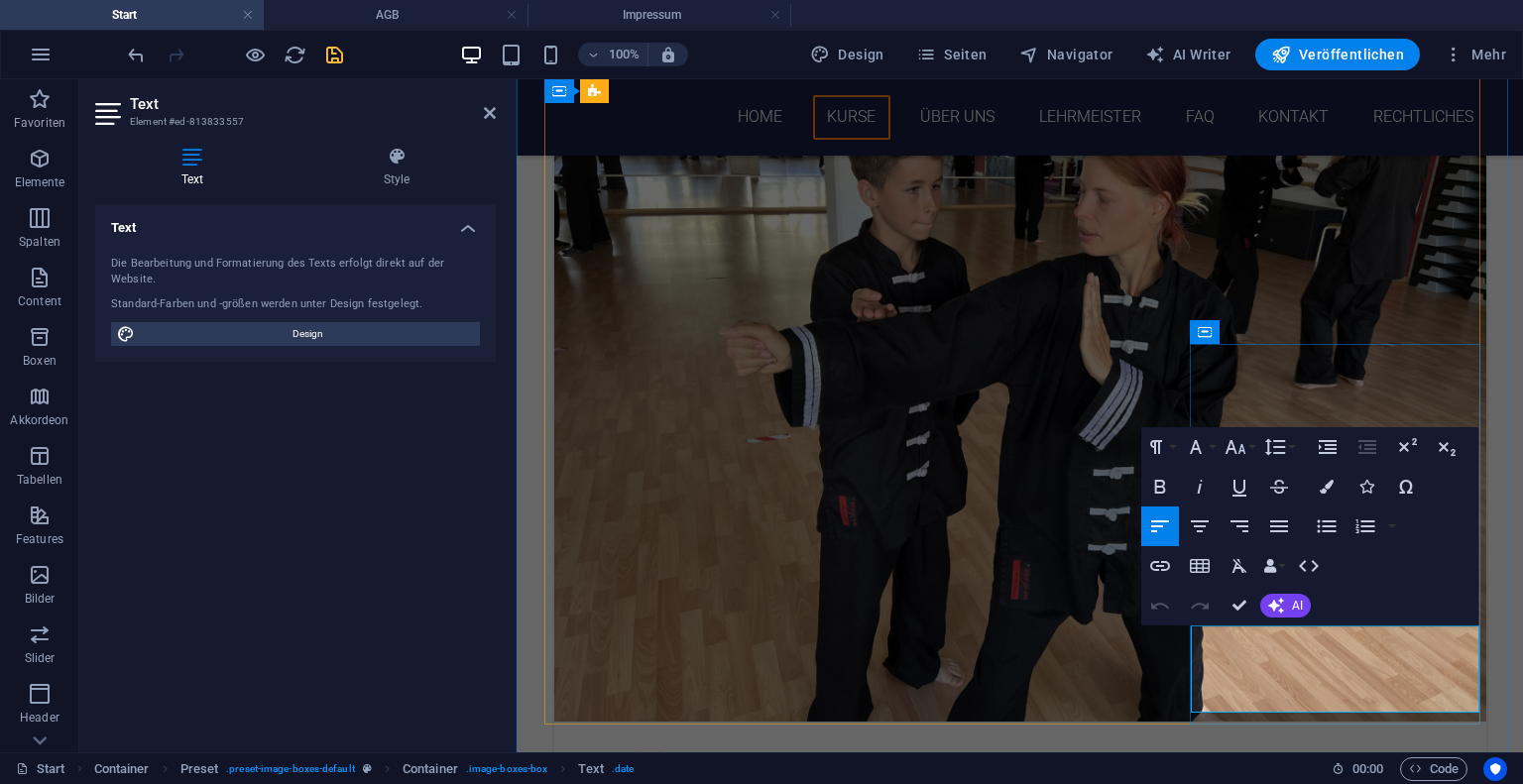 drag, startPoint x: 1453, startPoint y: 654, endPoint x: 1326, endPoint y: 658, distance: 127.06298 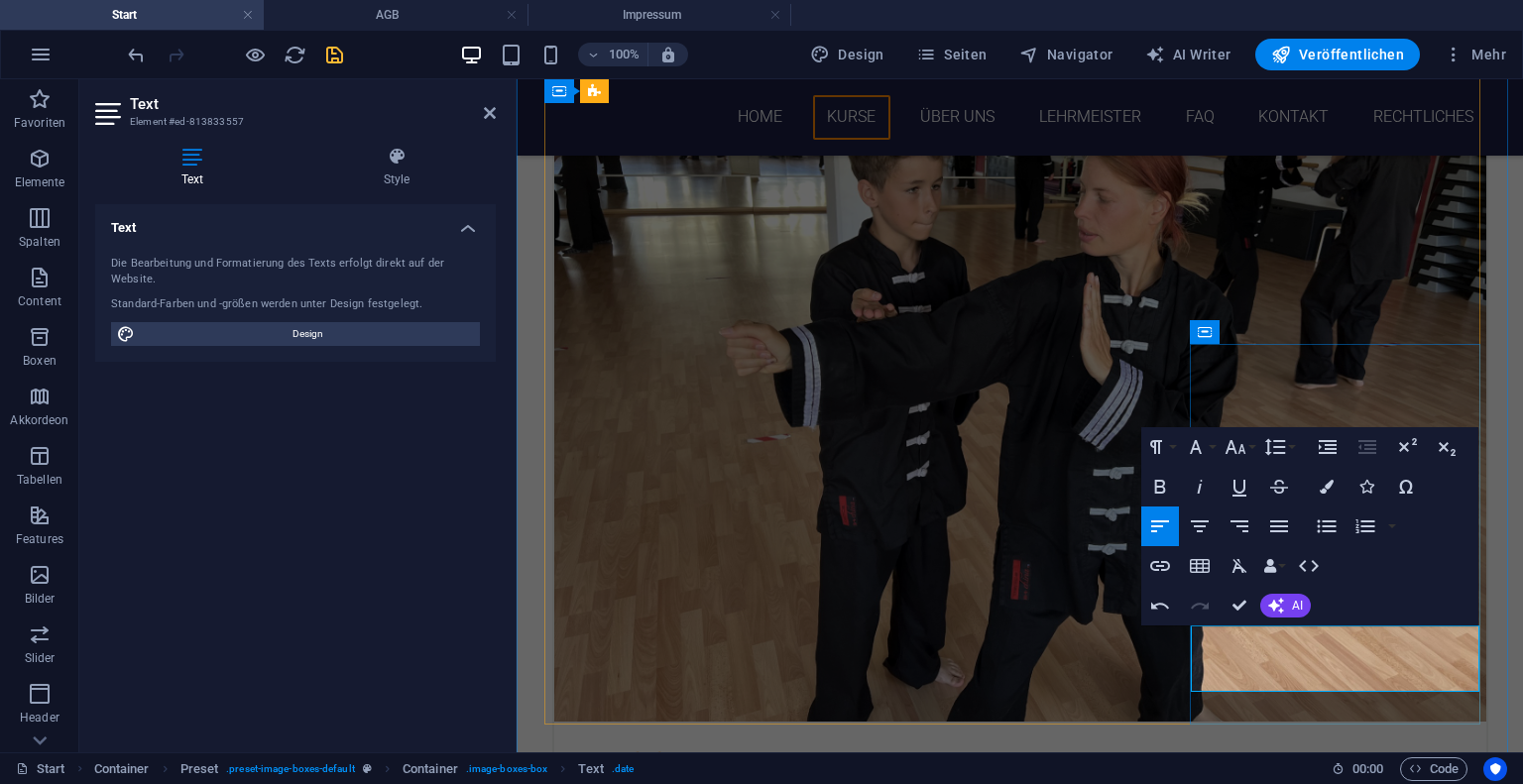 click on "nach Vereinbarung" at bounding box center [1020, 5172] 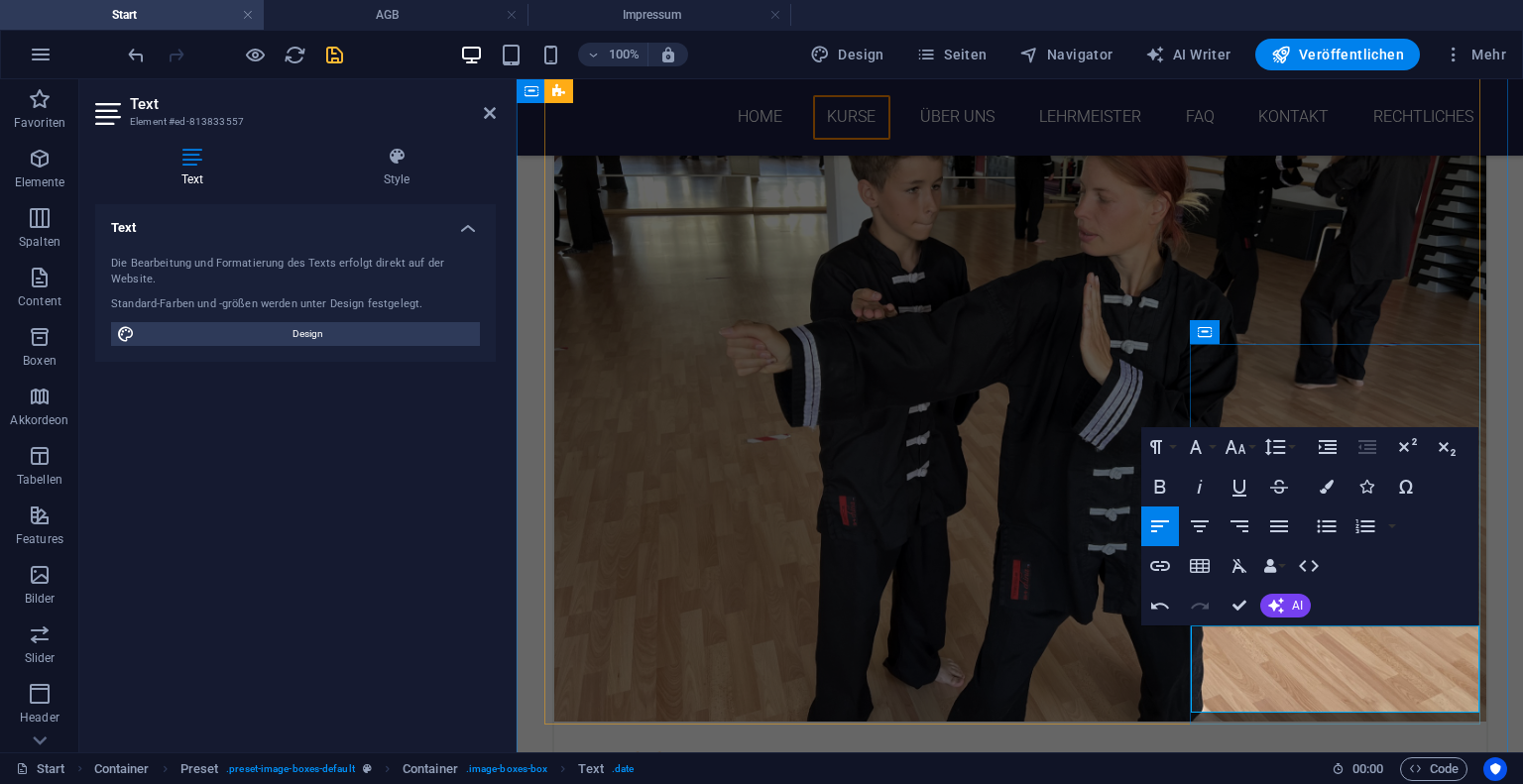 click on "Events und Seminare nach ANkündigung" at bounding box center (1020, 5172) 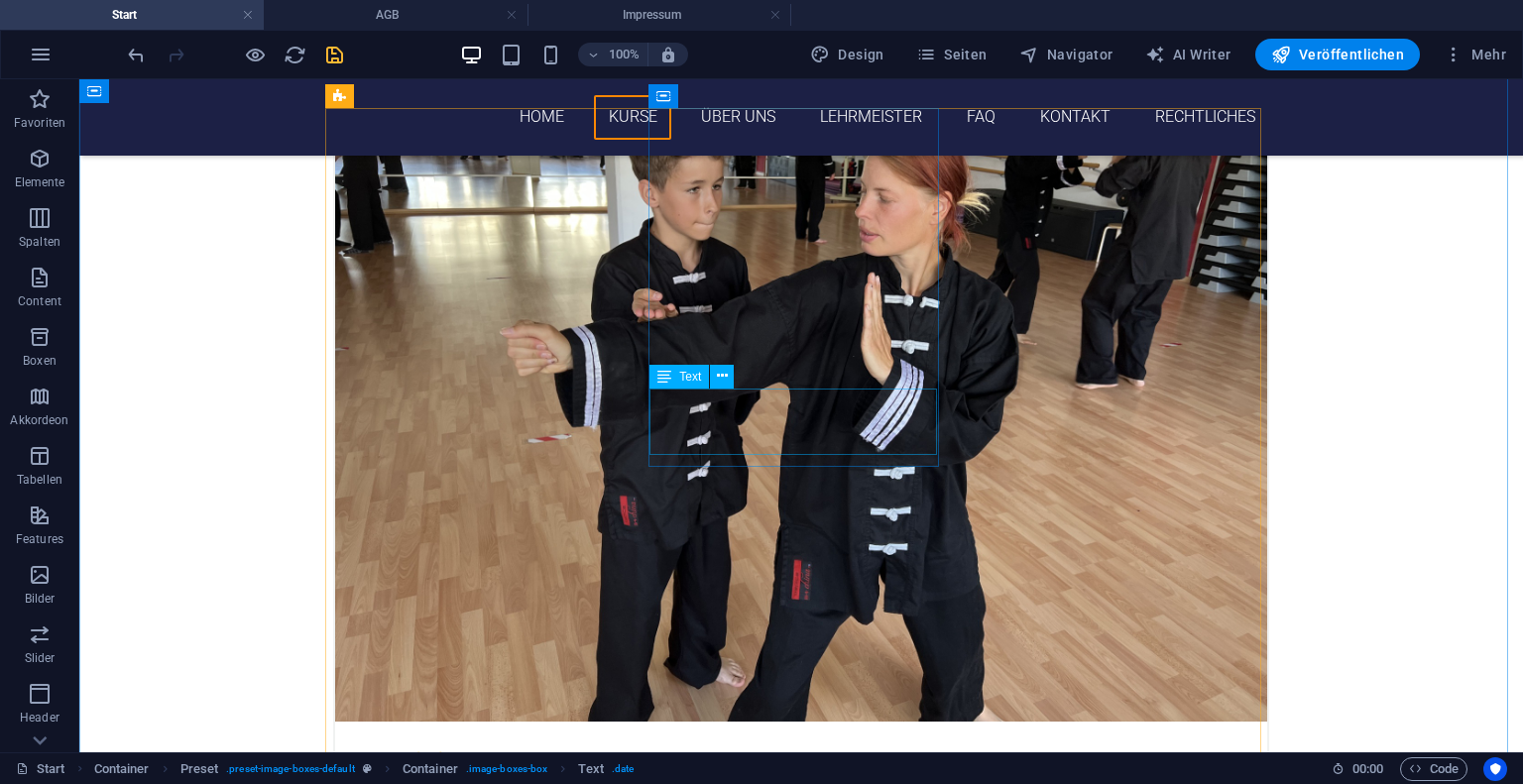 scroll, scrollTop: 1683, scrollLeft: 0, axis: vertical 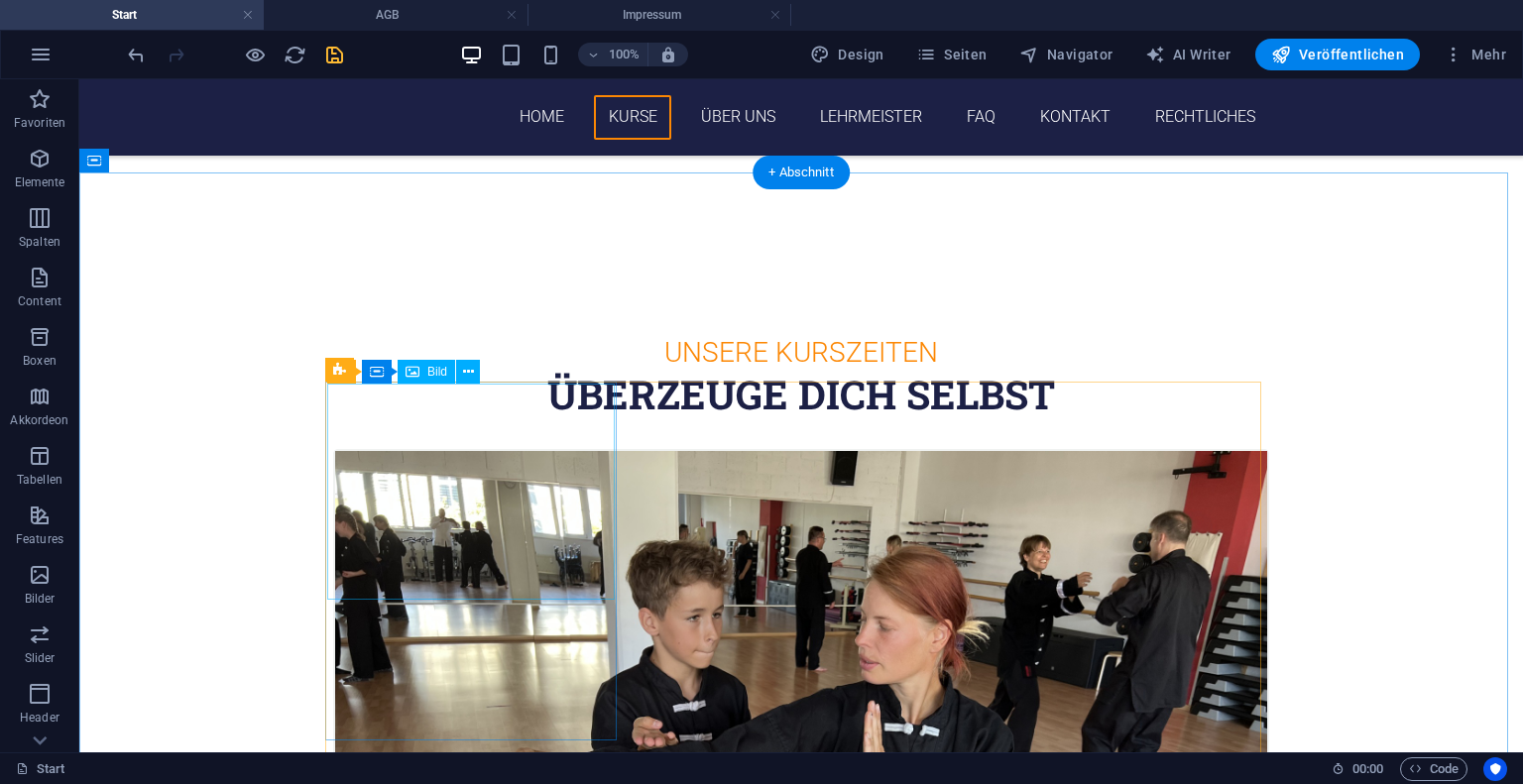 click at bounding box center [801, 800] 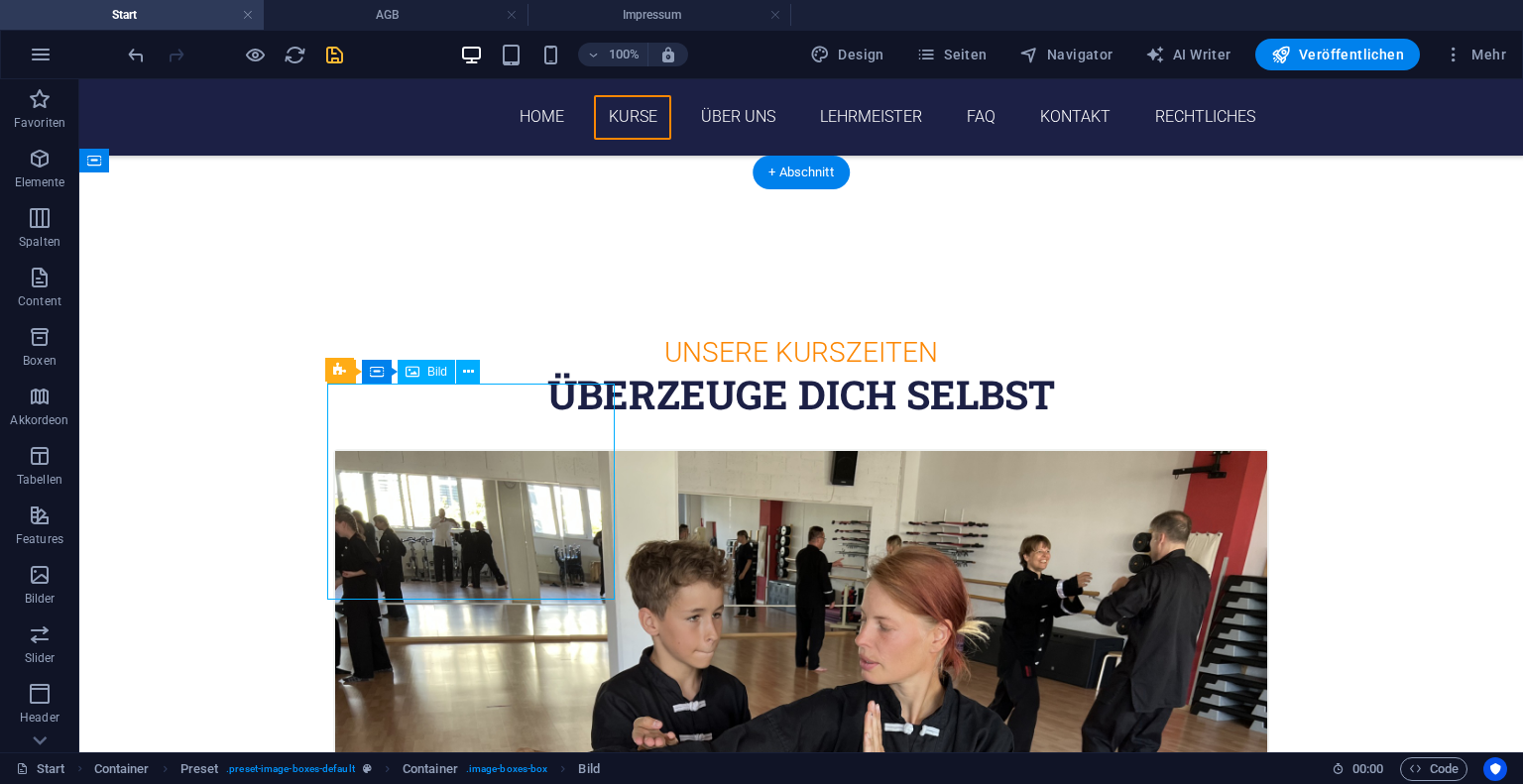 click at bounding box center (801, 800) 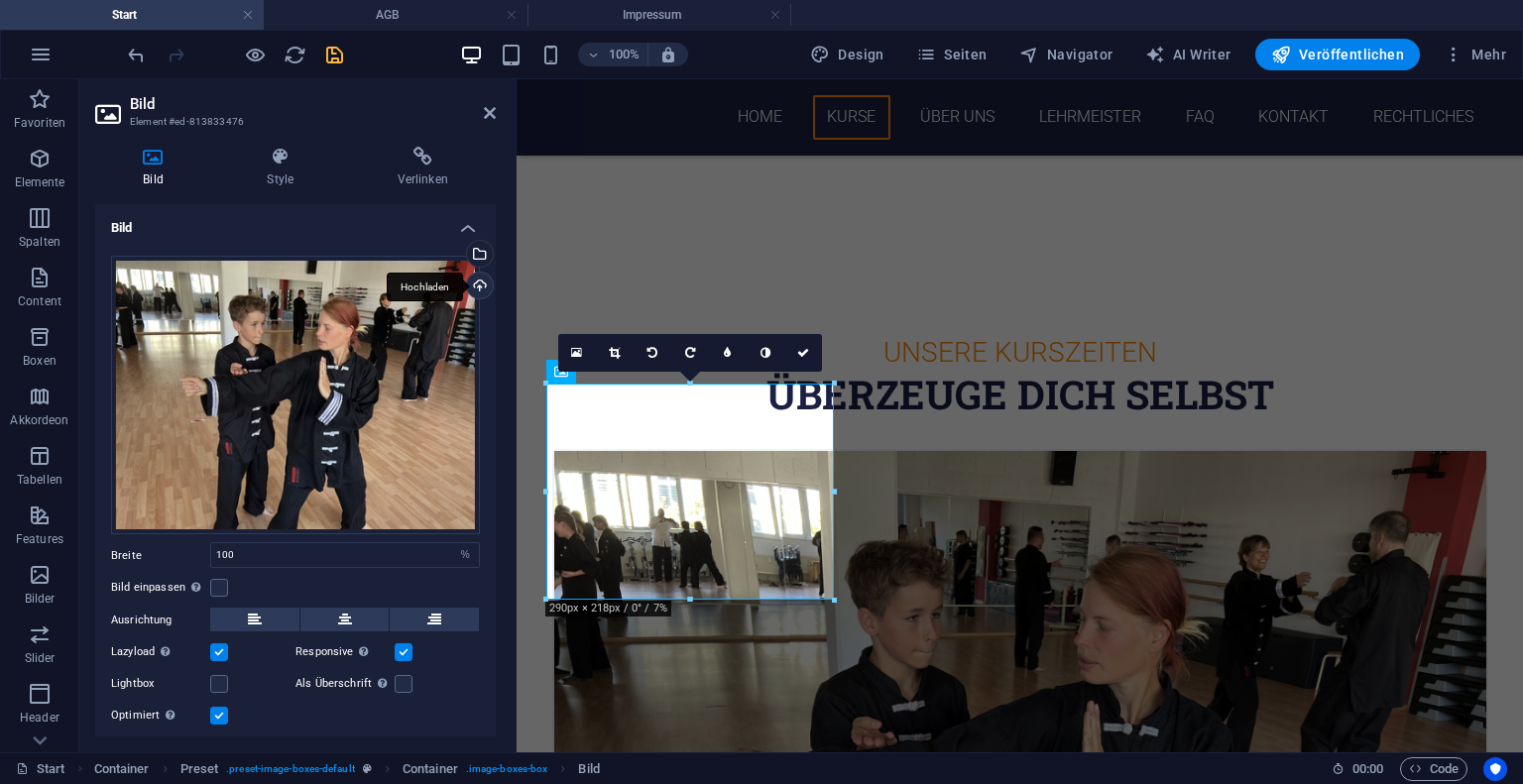 click on "Hochladen" at bounding box center [478, 287] 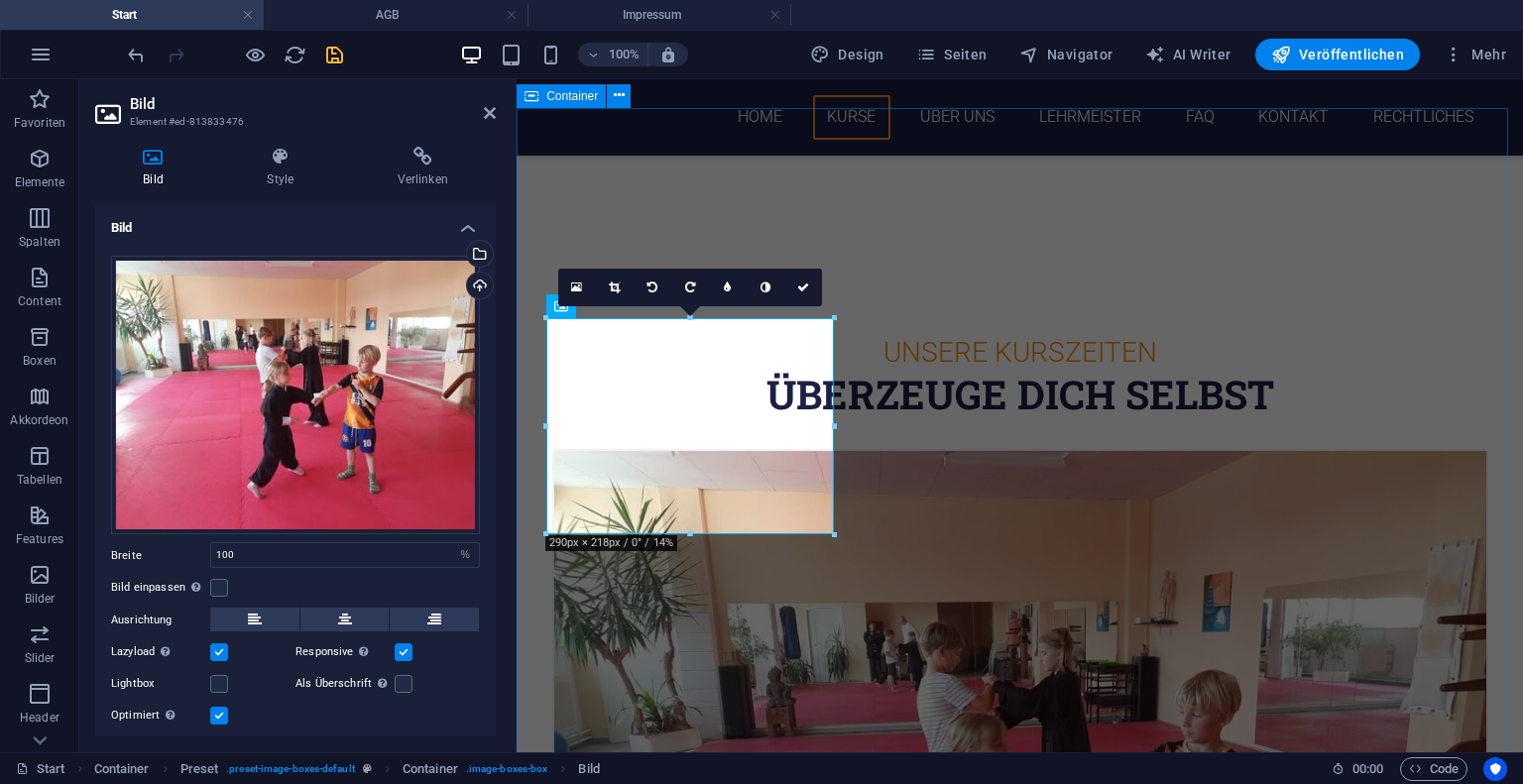 scroll, scrollTop: 1871, scrollLeft: 0, axis: vertical 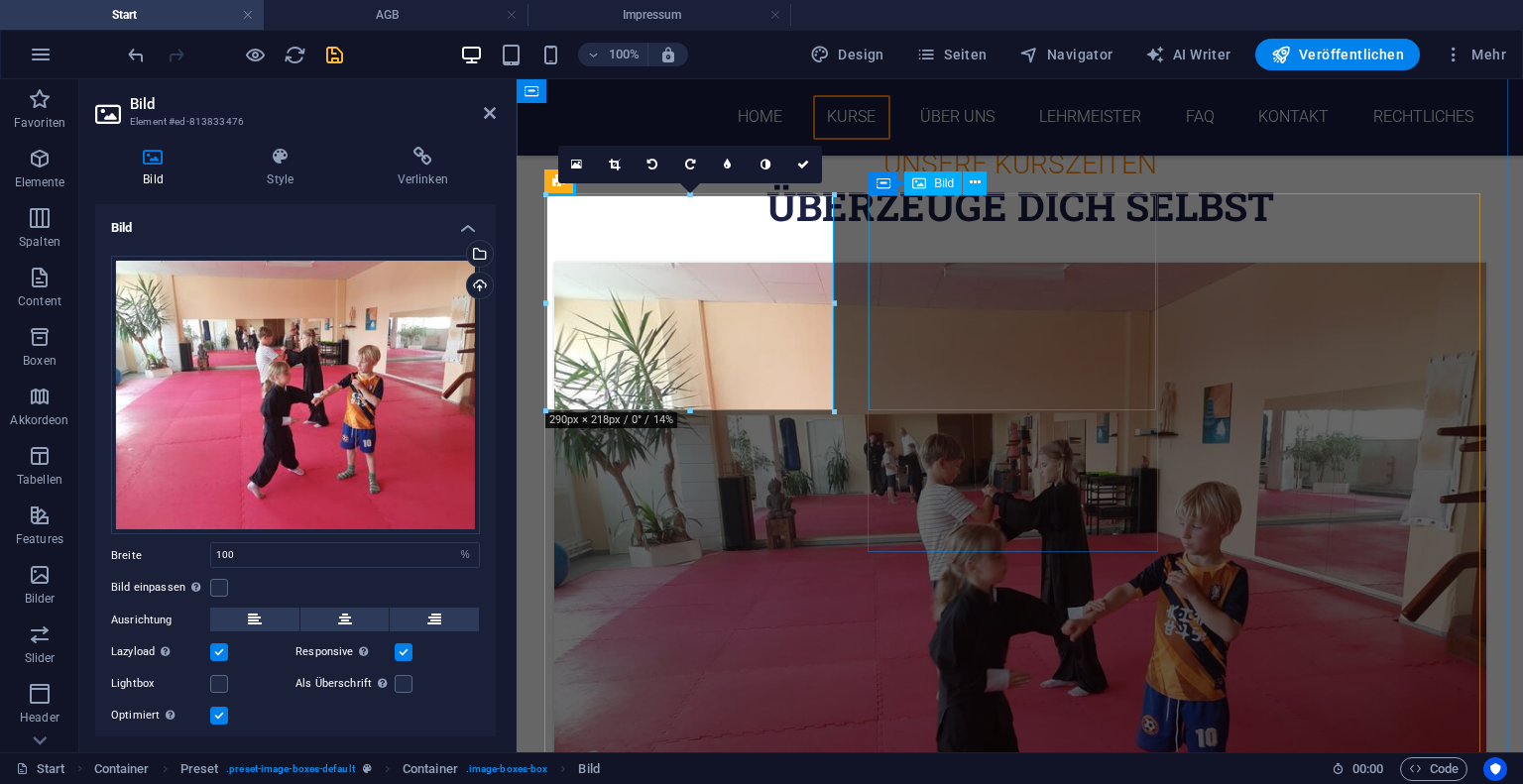 click at bounding box center [1020, 1470] 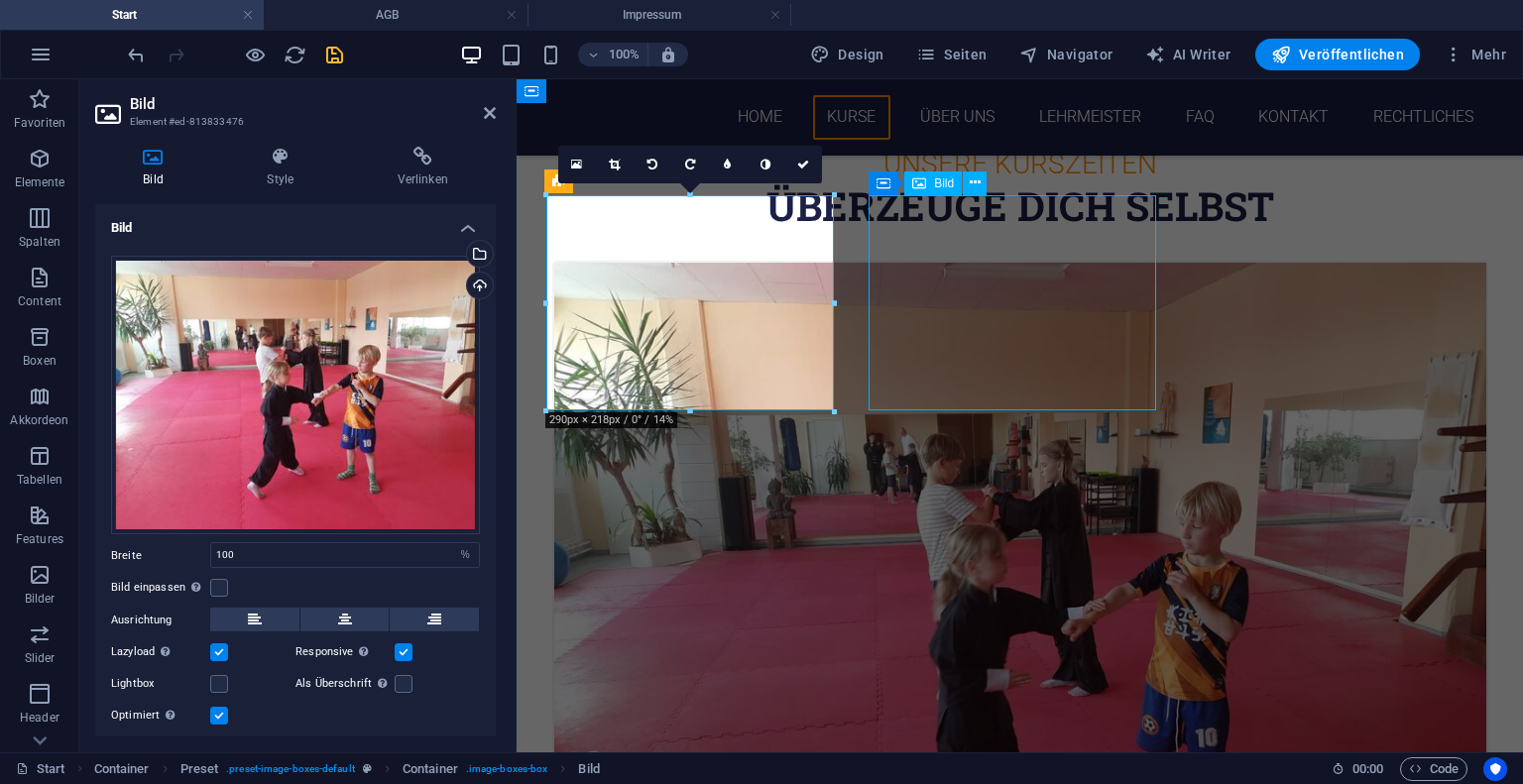 click at bounding box center (1020, 1470) 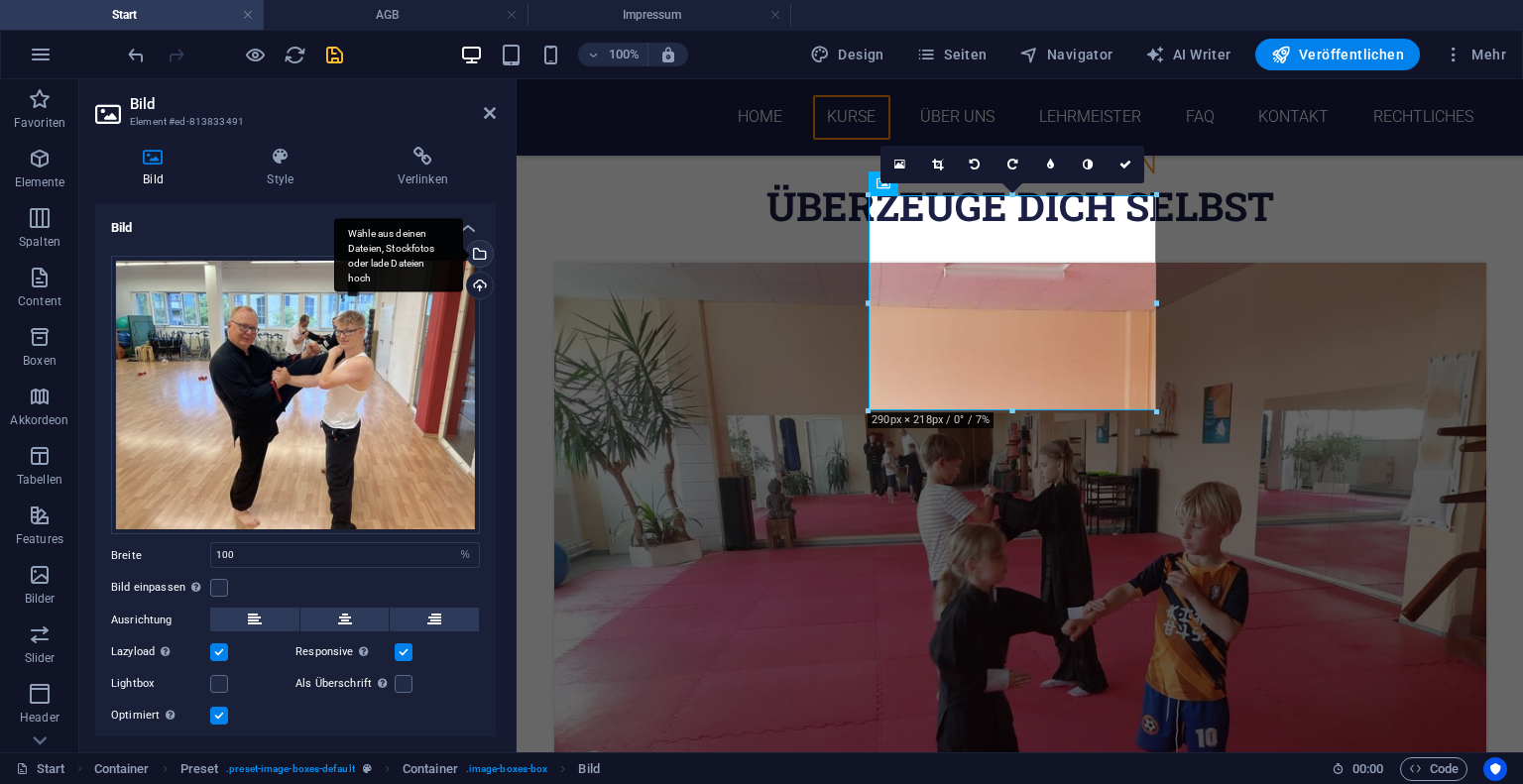 click on "Wähle aus deinen Dateien, Stockfotos oder lade Dateien hoch" at bounding box center [399, 255] 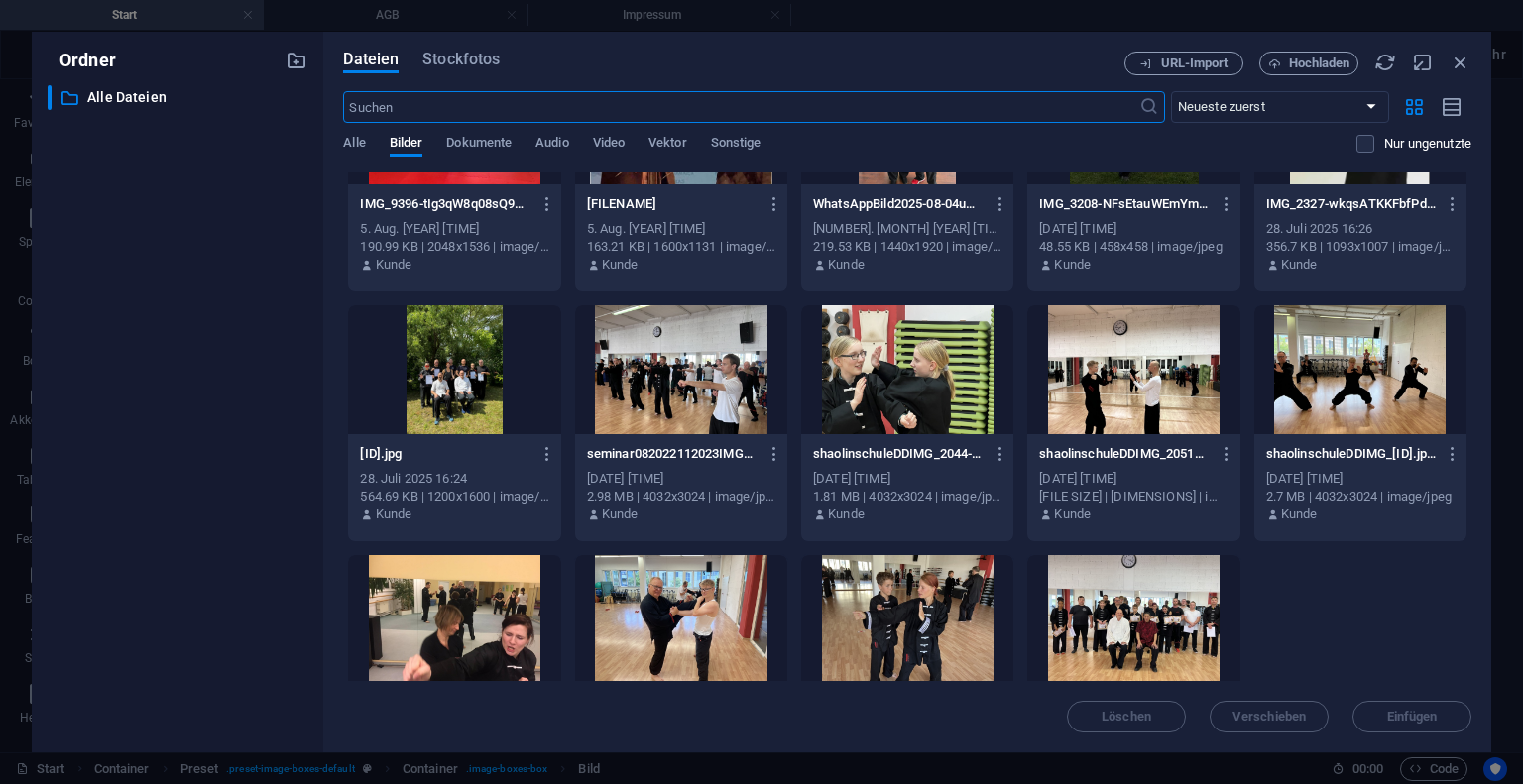 scroll, scrollTop: 368, scrollLeft: 0, axis: vertical 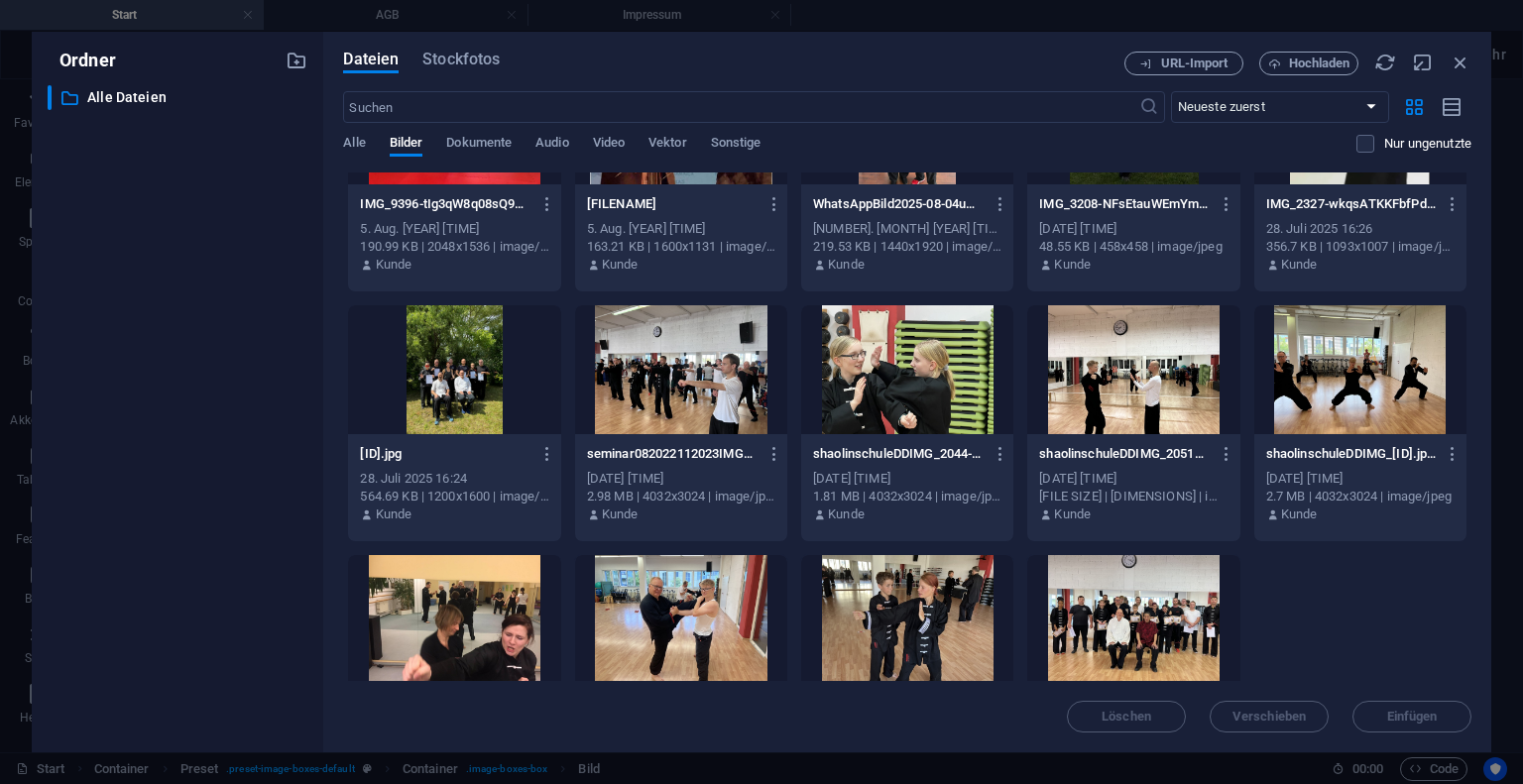 click at bounding box center [907, 619] 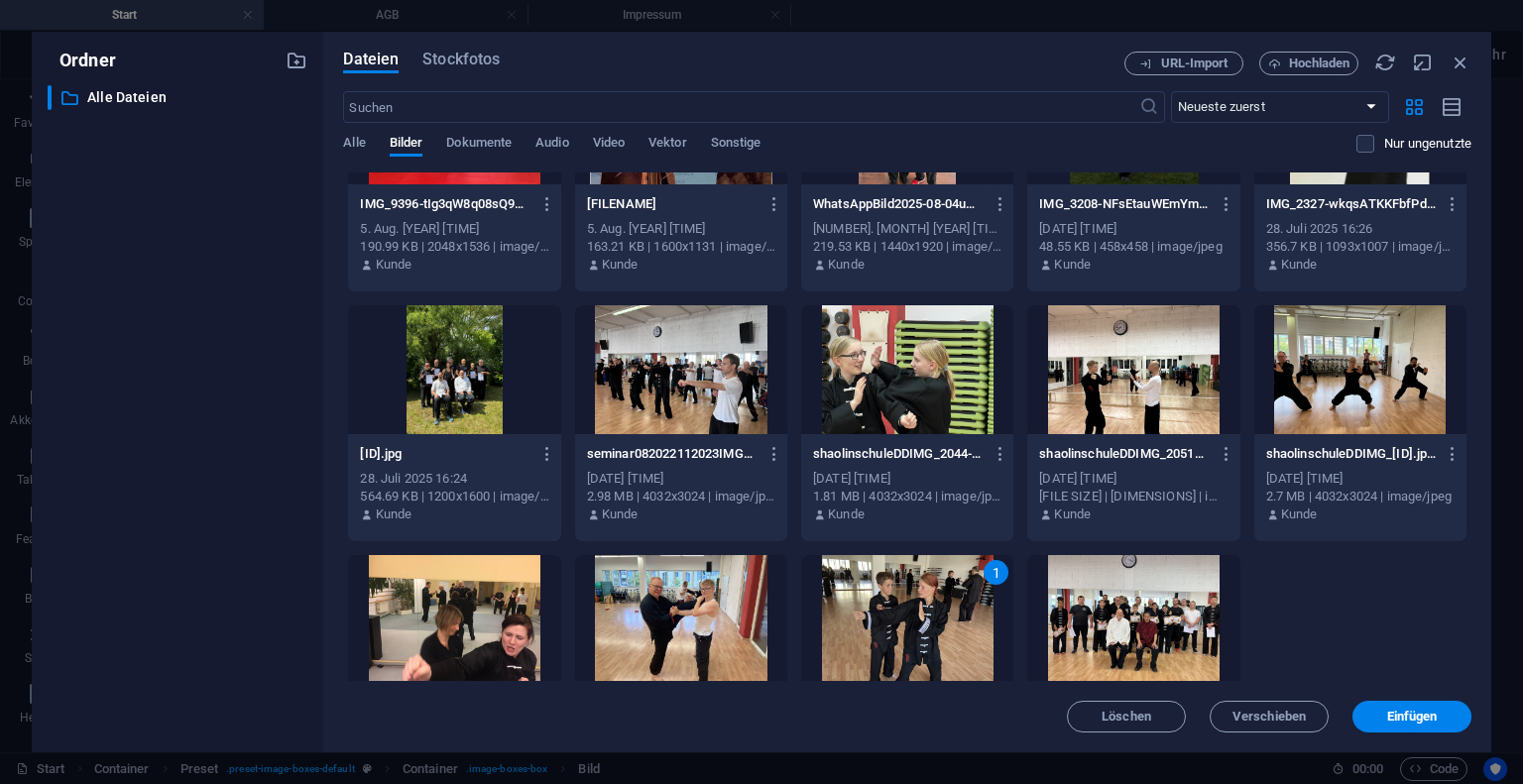 click on "1" at bounding box center [907, 619] 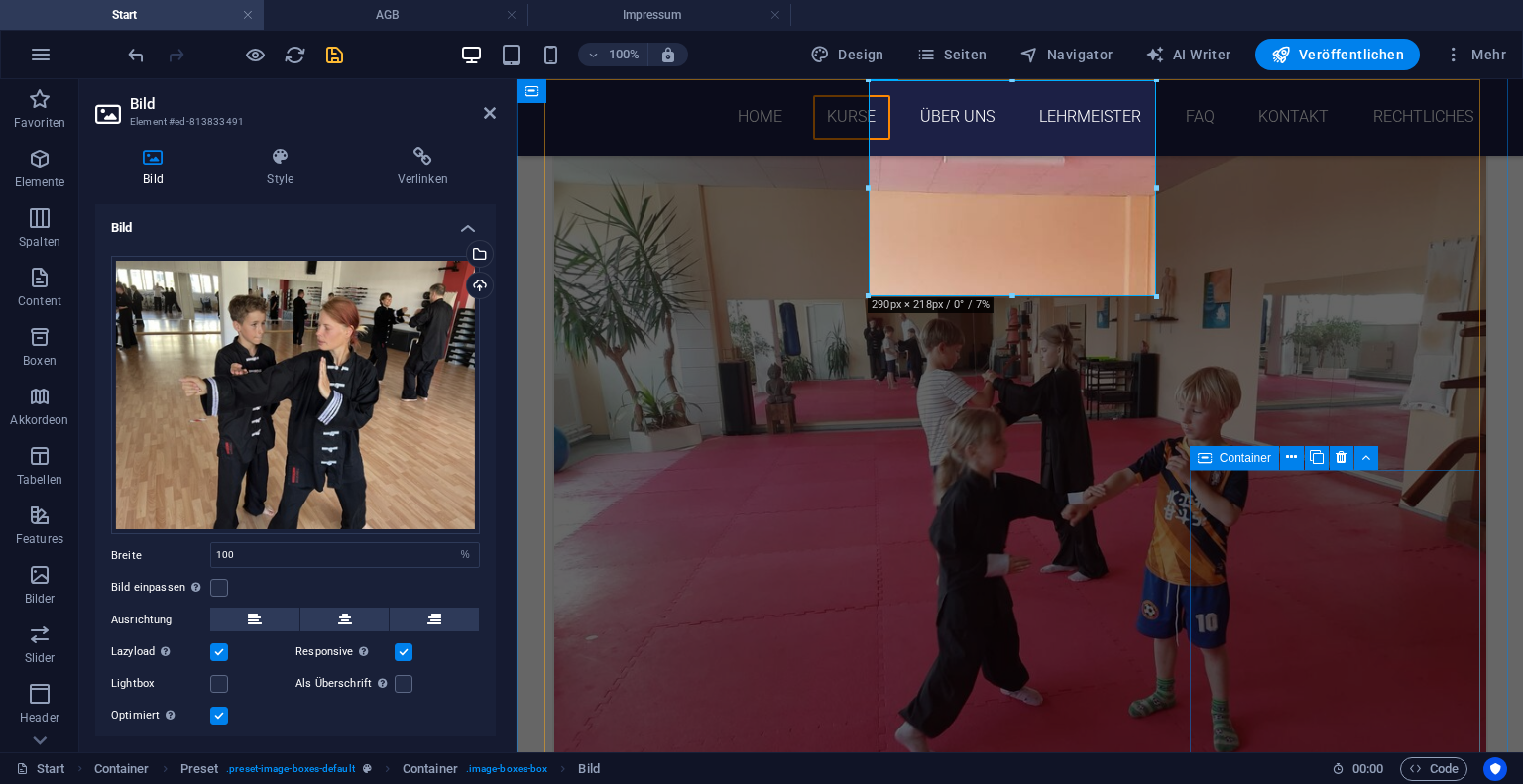 scroll, scrollTop: 2038, scrollLeft: 0, axis: vertical 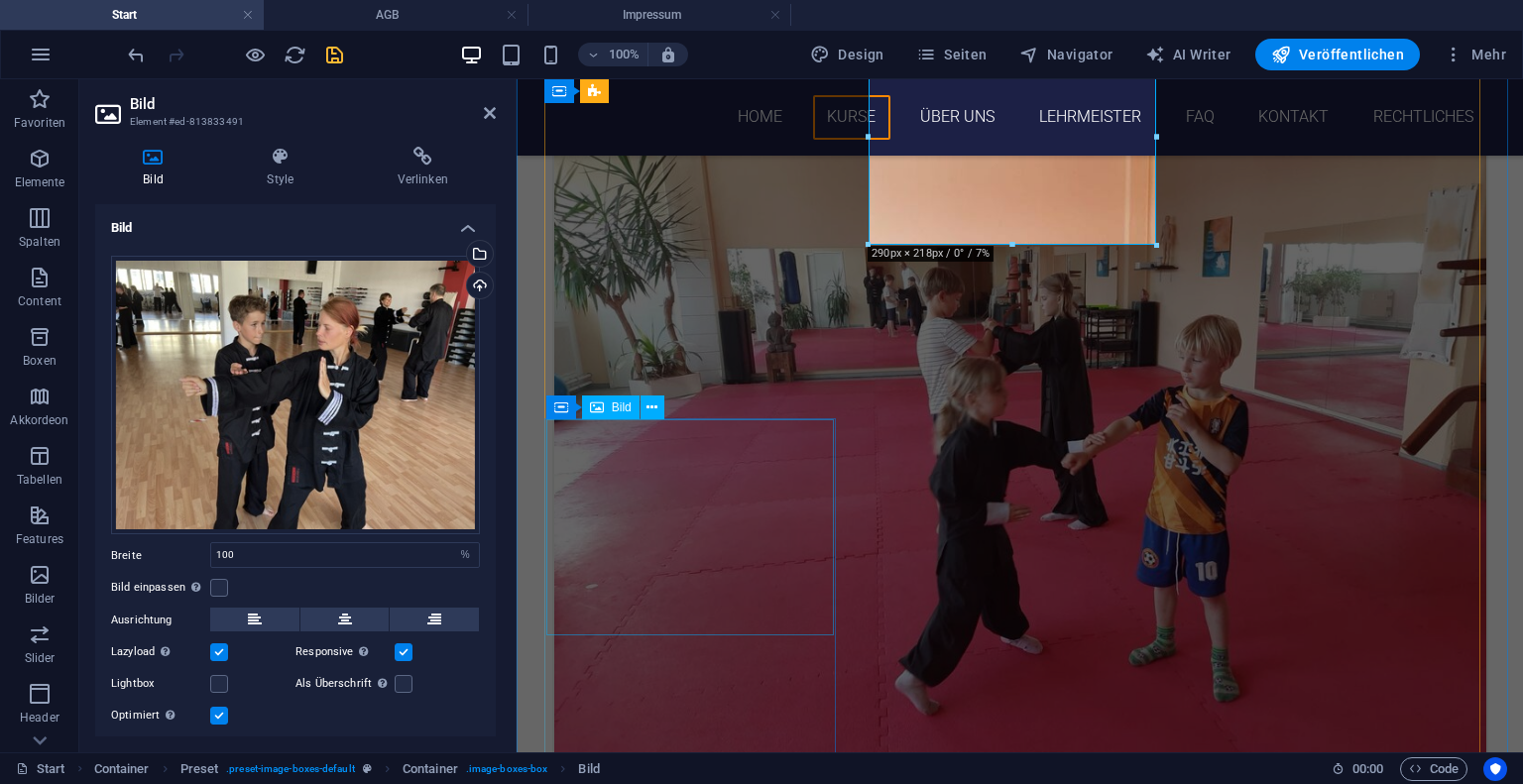 click at bounding box center (1020, 3020) 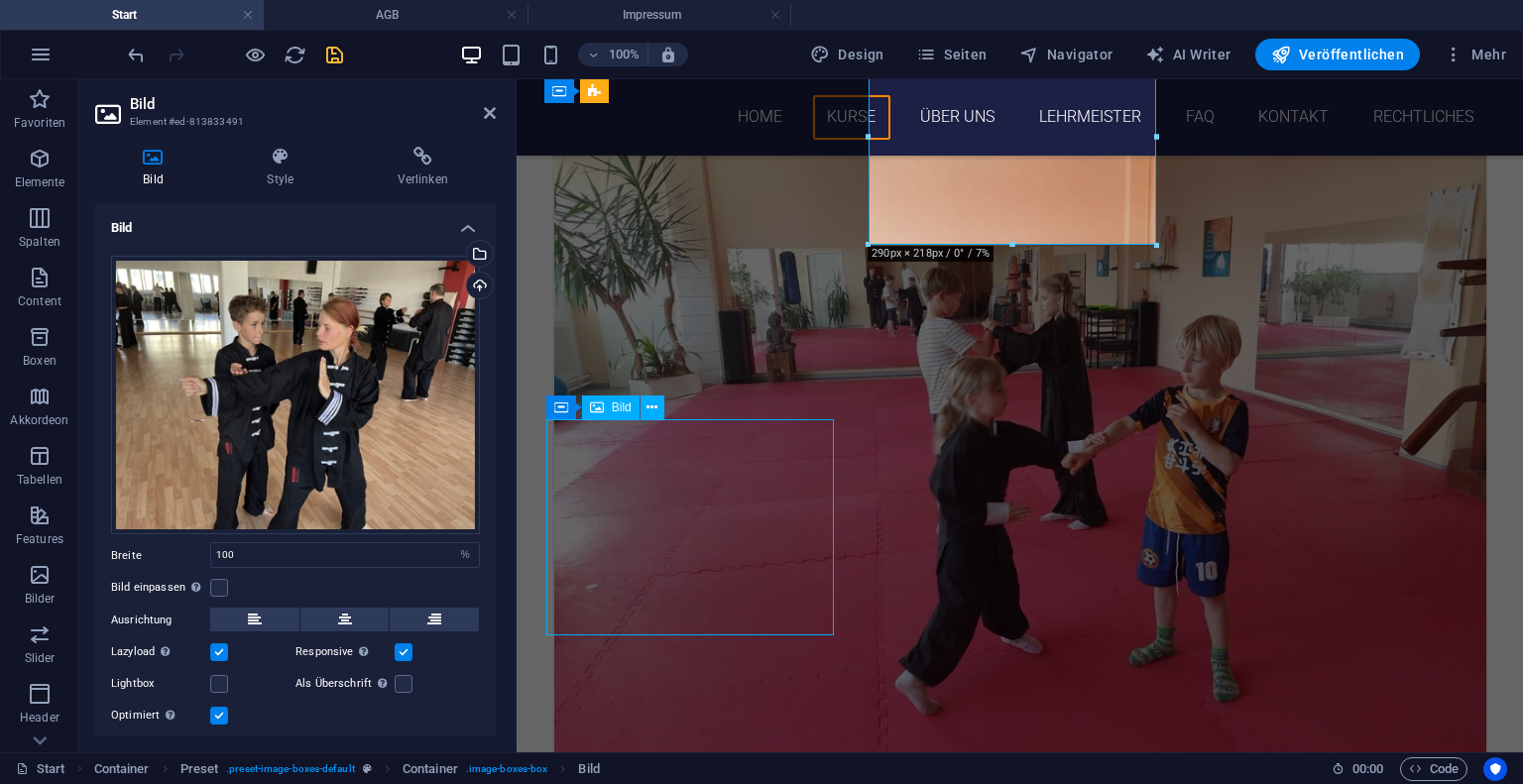 click at bounding box center (1020, 3020) 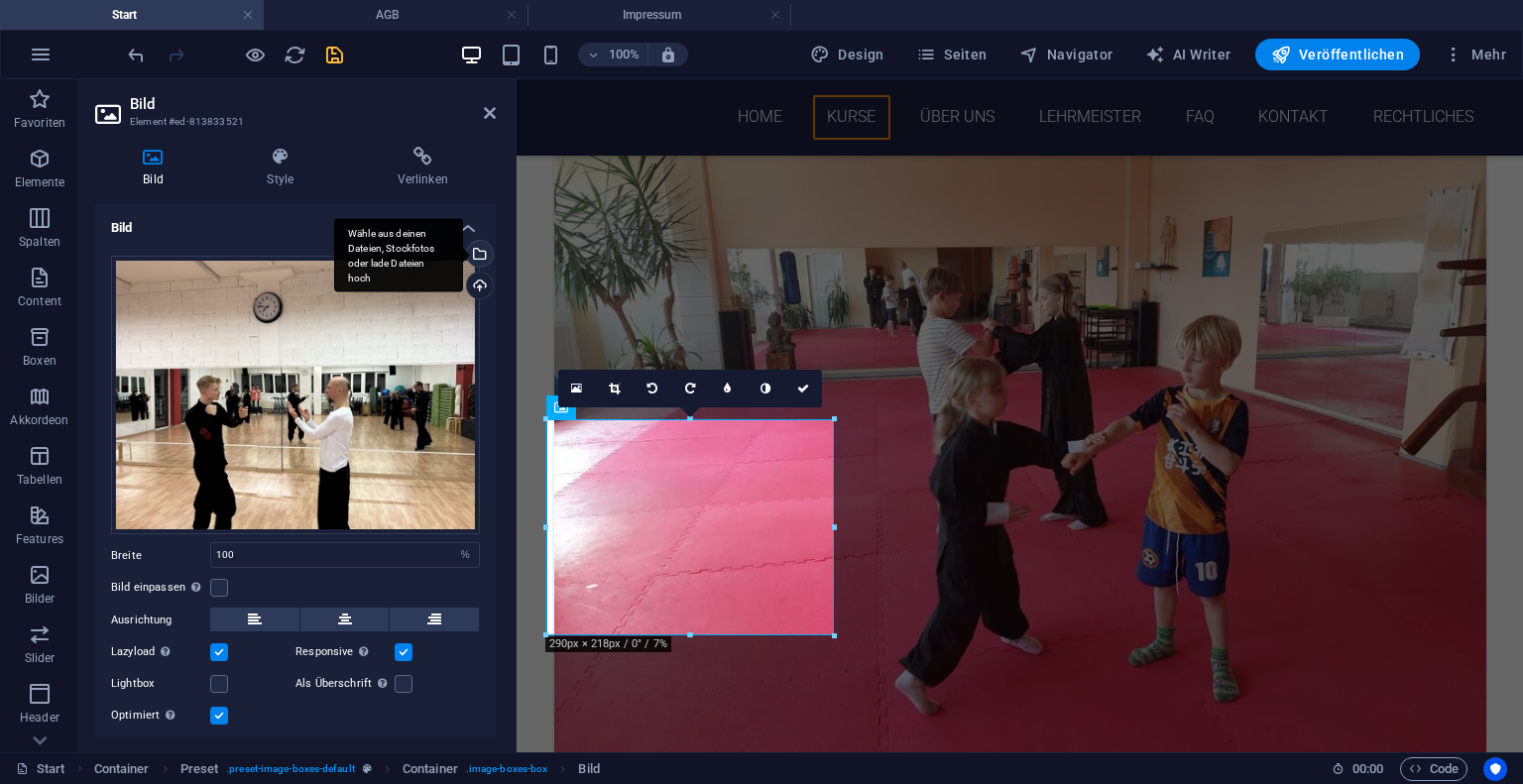 click on "Wähle aus deinen Dateien, Stockfotos oder lade Dateien hoch" at bounding box center (478, 256) 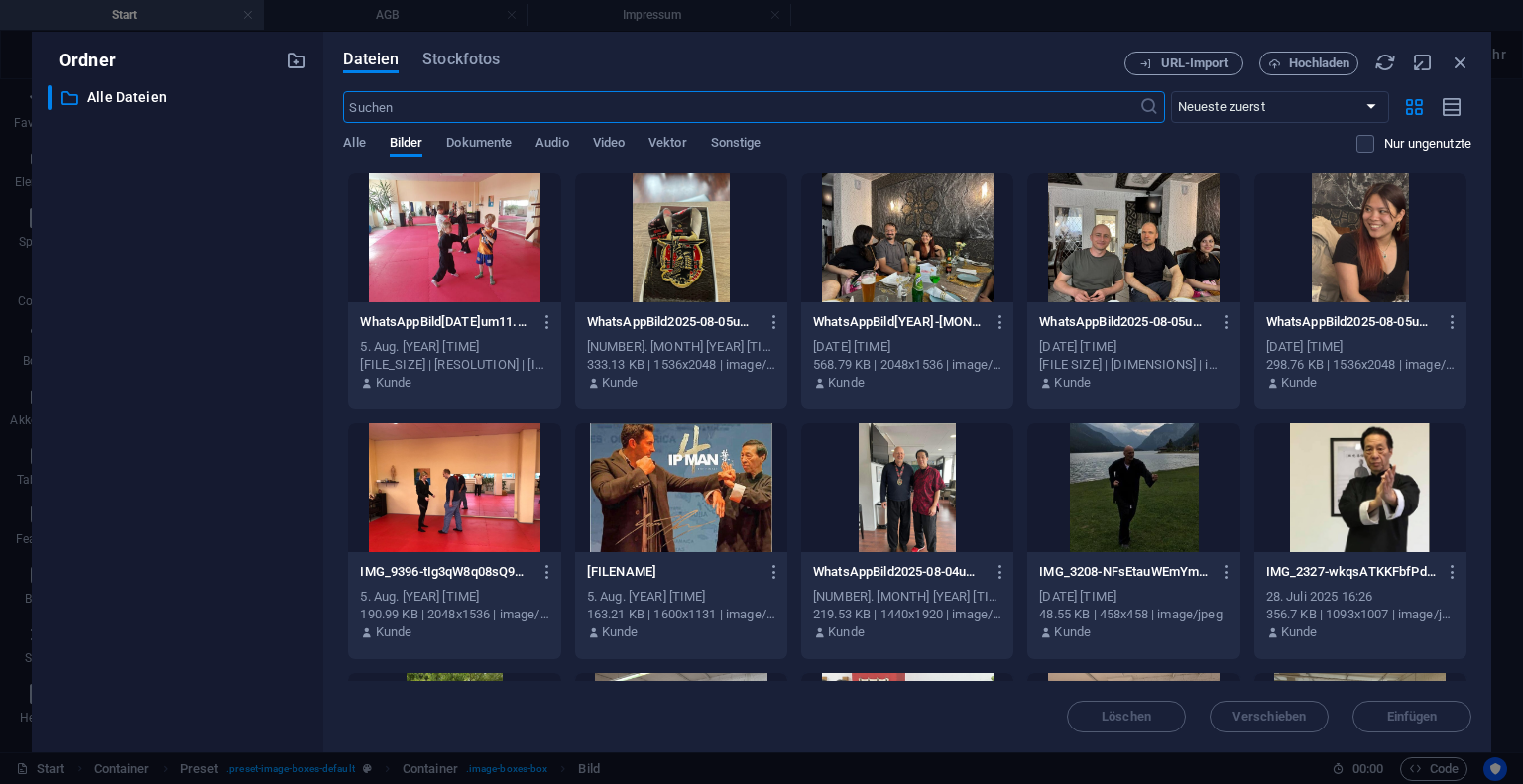scroll, scrollTop: 3275, scrollLeft: 0, axis: vertical 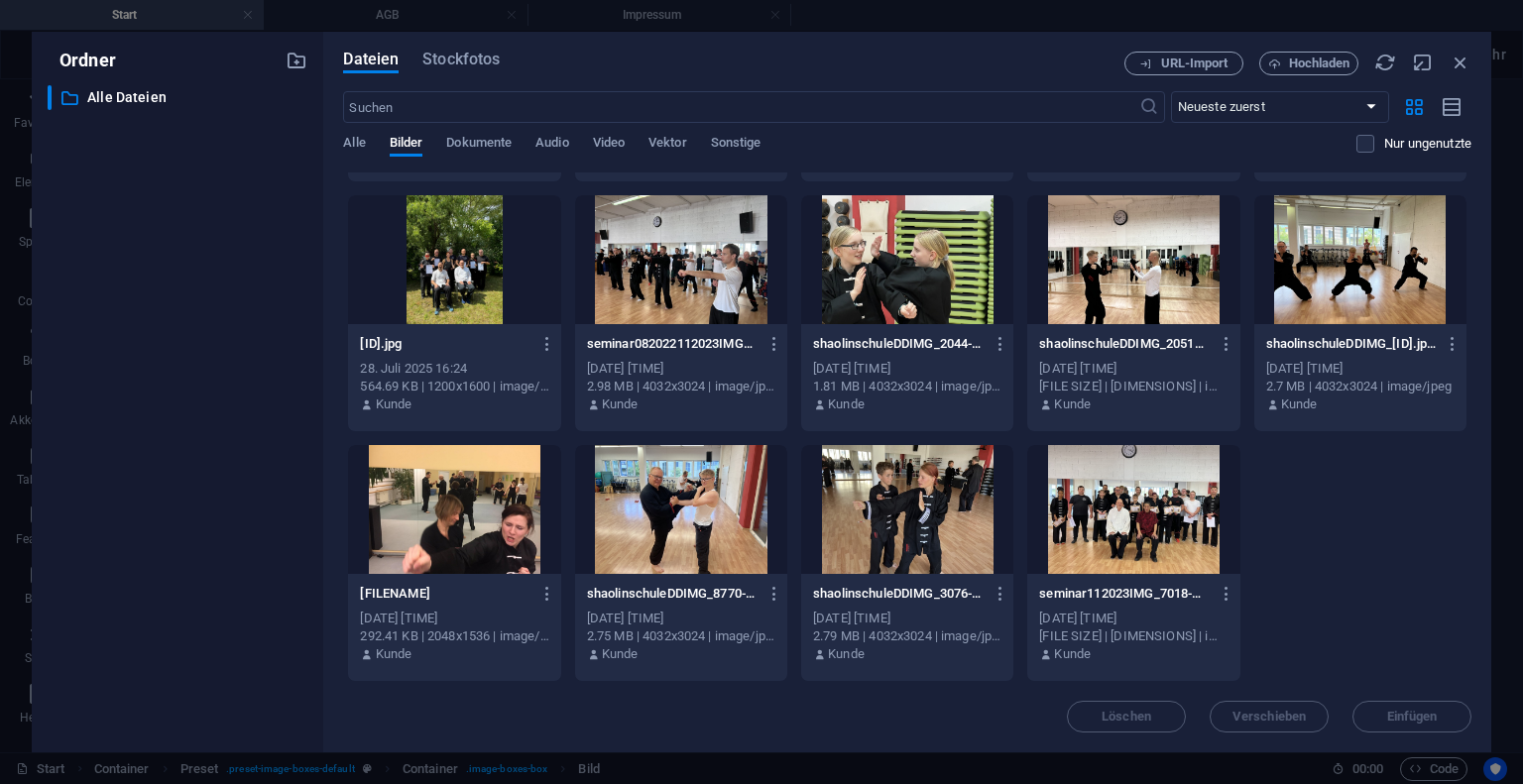 click at bounding box center [681, 509] 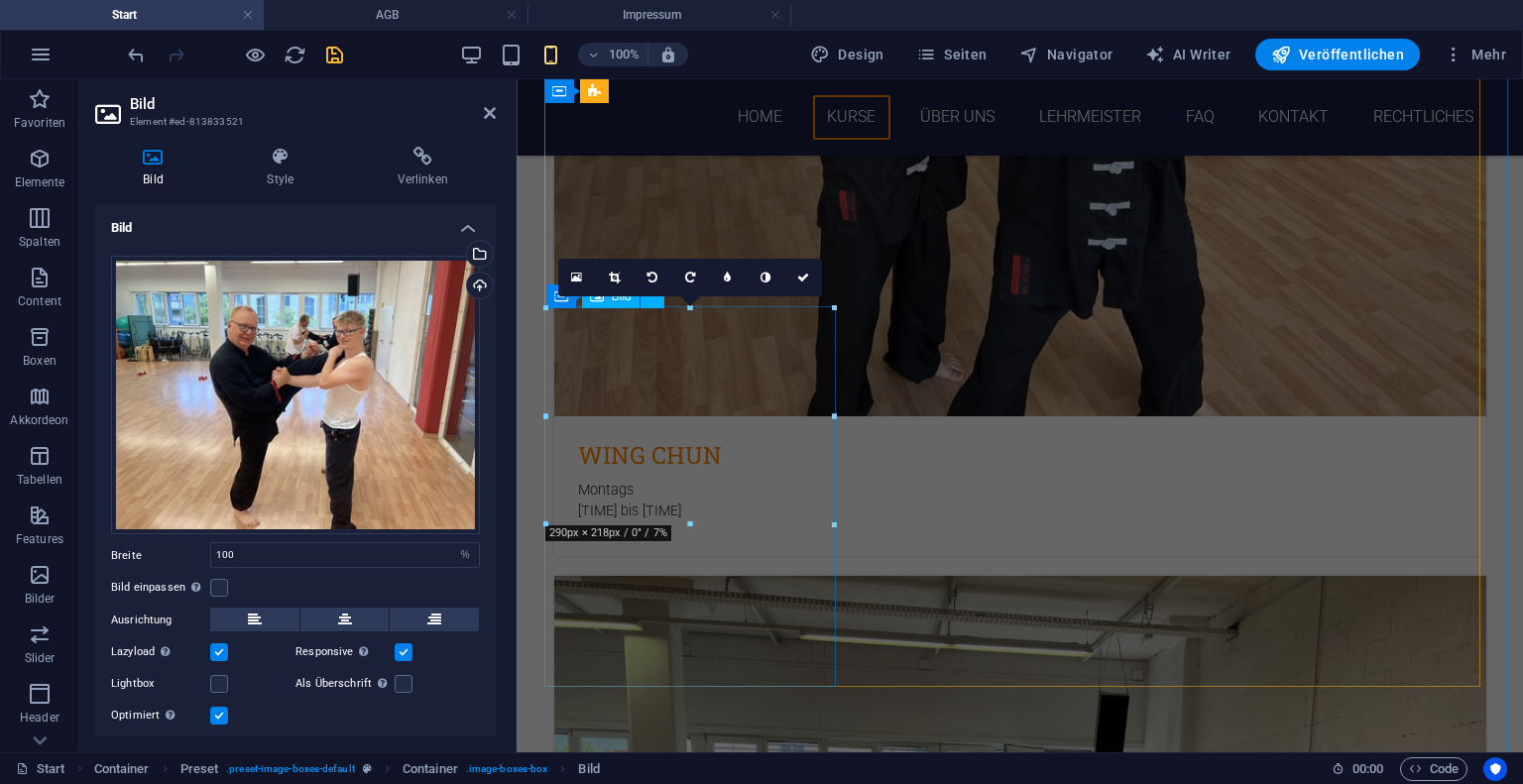 scroll, scrollTop: 2149, scrollLeft: 0, axis: vertical 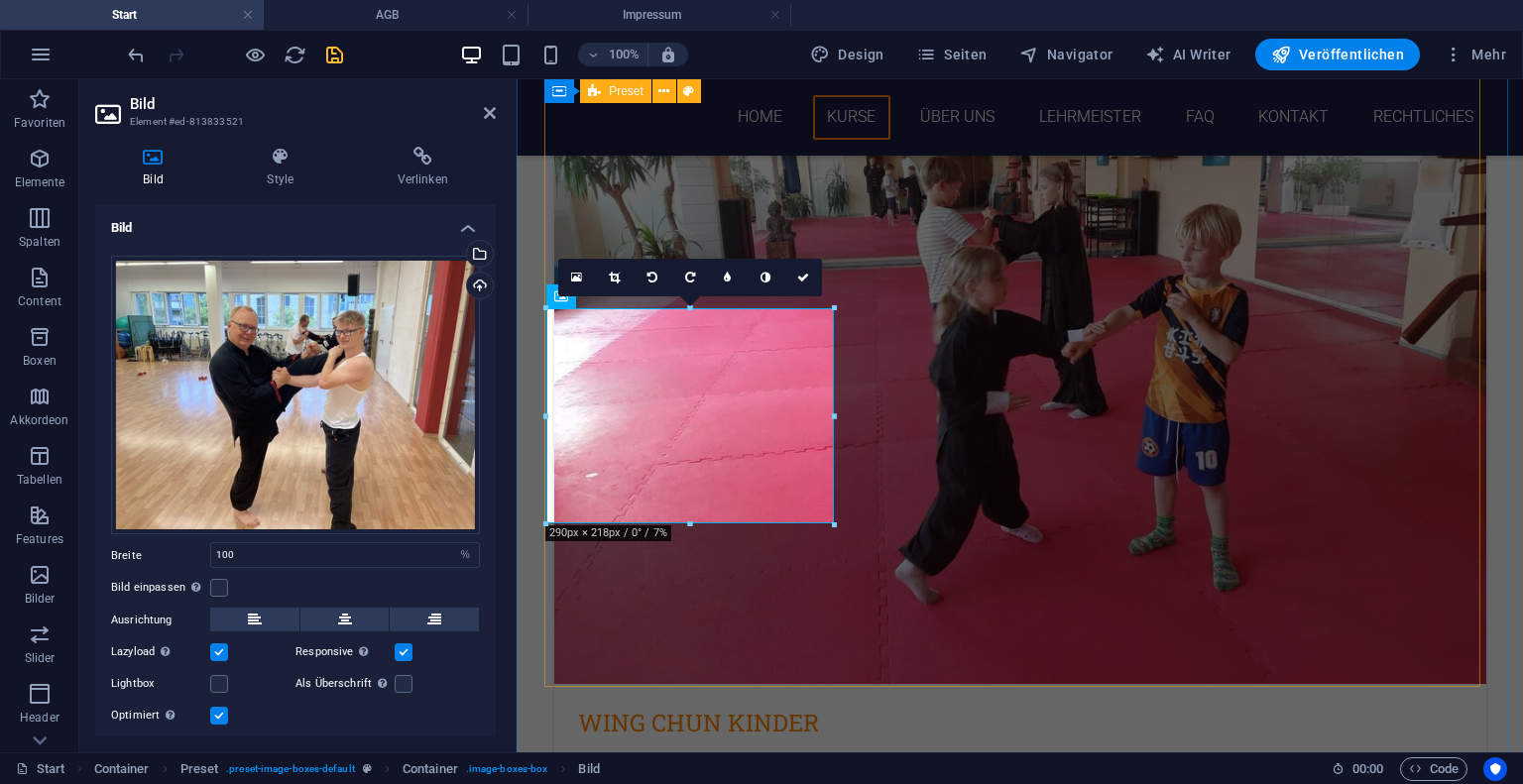 click on "Wing Chun Kinder  Montags  18:00 Uhr bis 19:00 Uhr Wing Chun  Montags  19:00 Uhr bis 20:30 Uhr Wing Chun  Mittwochs  19:00 Uhr bis 20:00 Uhr Wing Chun  Donnerstags (Elitetraining)    18:00 Uhr bis 20:00 Uhr Wing Chun  Dienstag/Freitag/Samstag/Sonntag  nach Vereinbarung Wing Chun  Samstag/Sonntag  Events und Seminare nach Ankündigung" at bounding box center (1020, 2582) 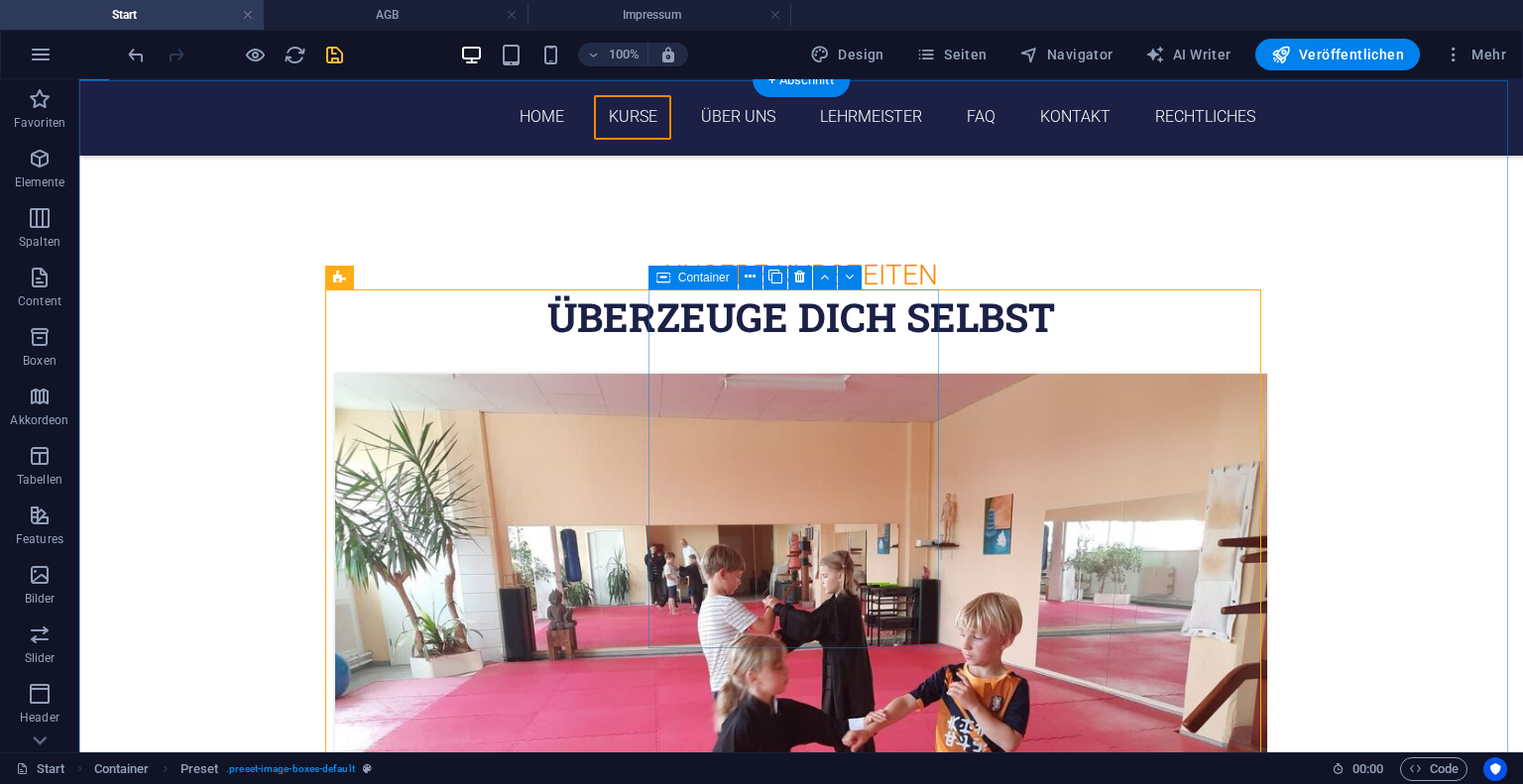 scroll, scrollTop: 1729, scrollLeft: 0, axis: vertical 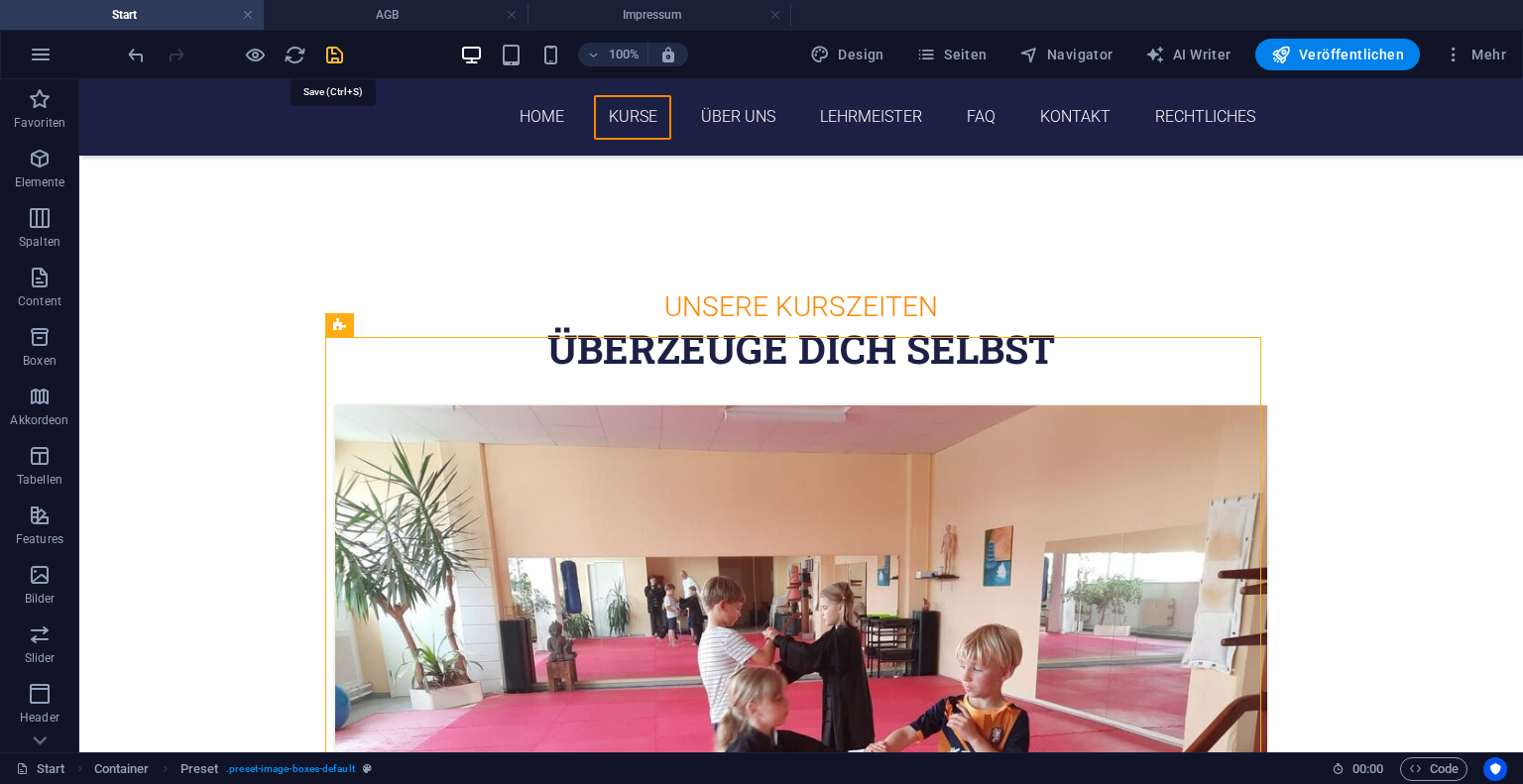 click at bounding box center (334, 55) 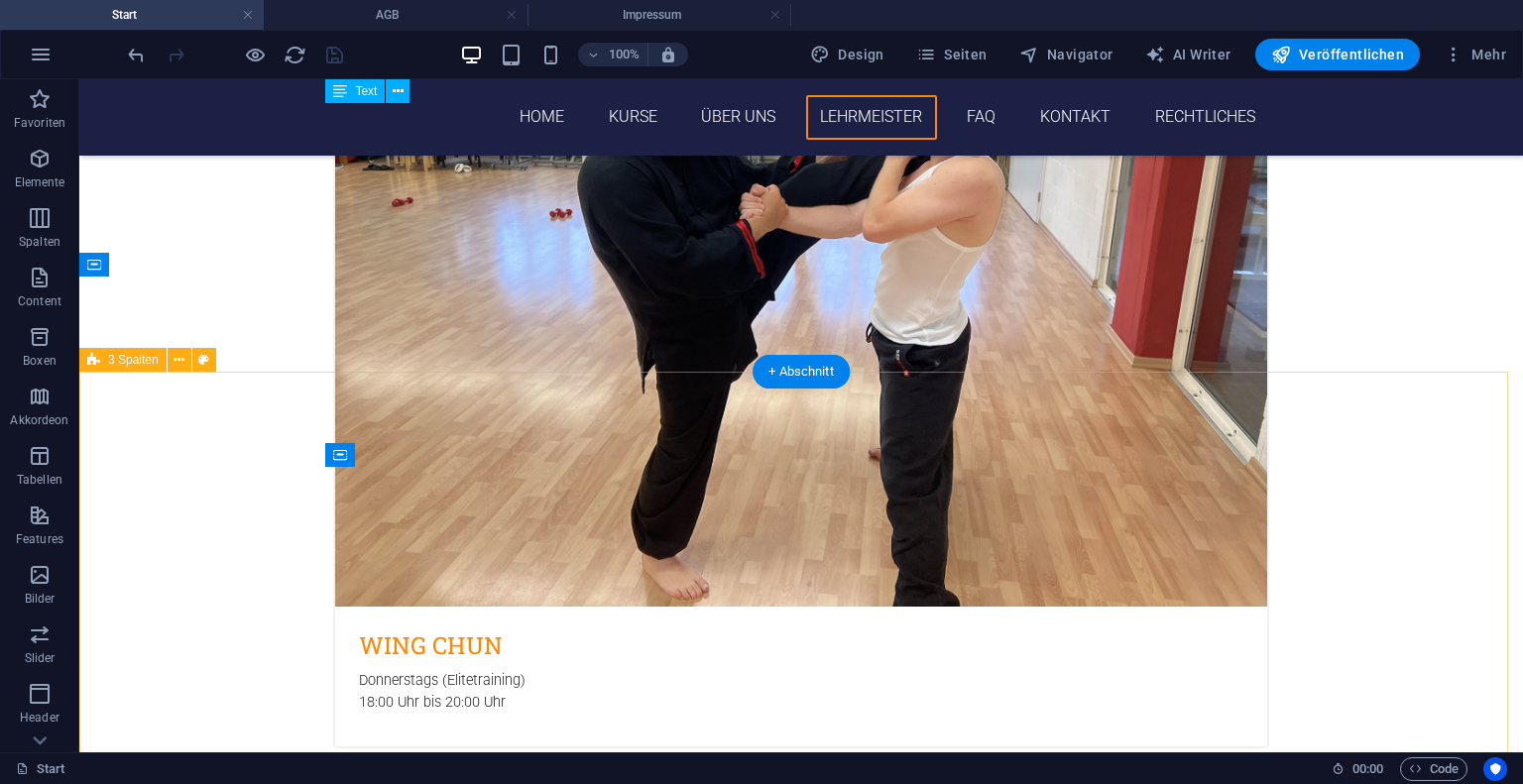 scroll, scrollTop: 4800, scrollLeft: 0, axis: vertical 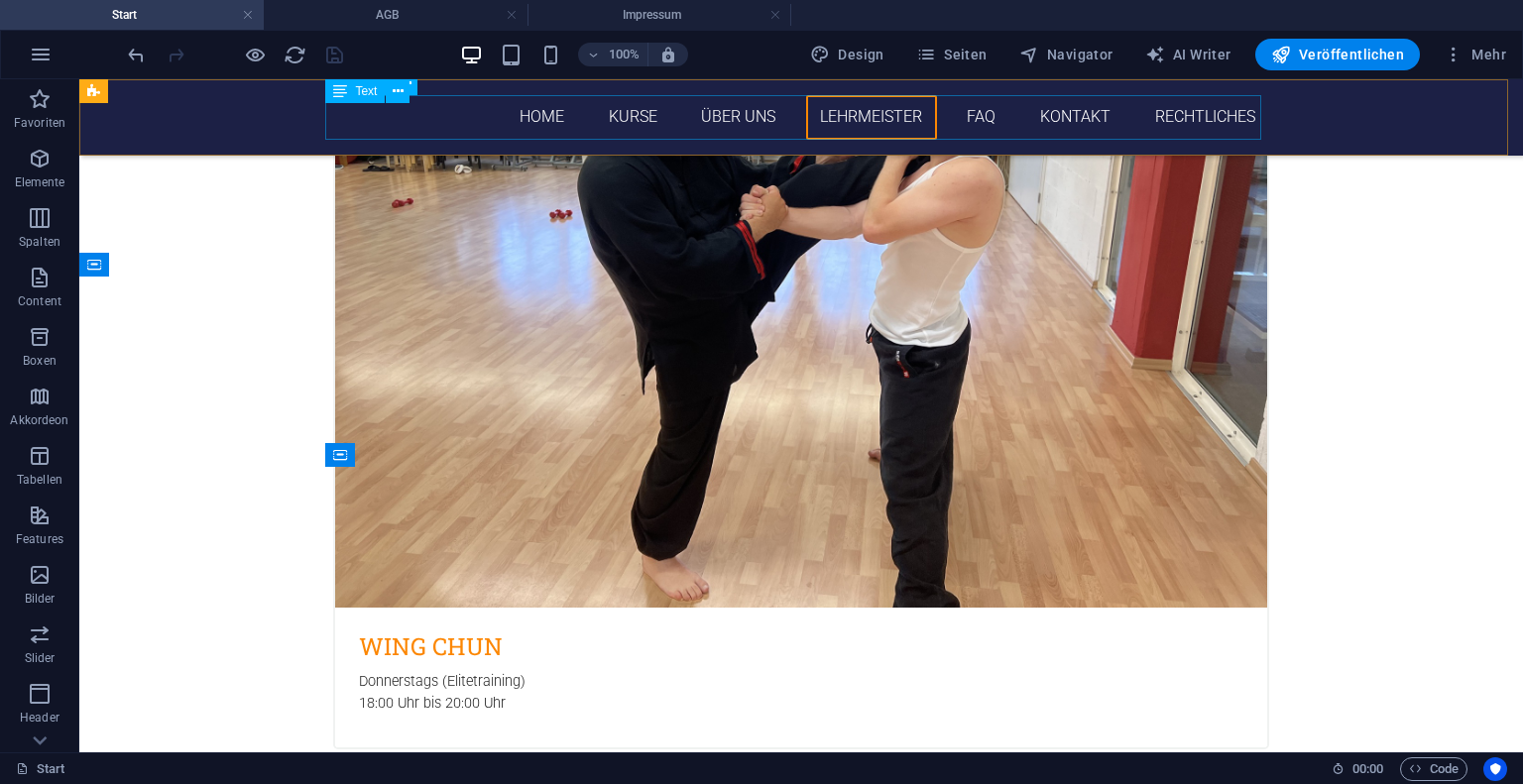 click on "Home Kurse Über uns Lehrmeister FAQ Kontakt Rechtliches" at bounding box center [801, 117] 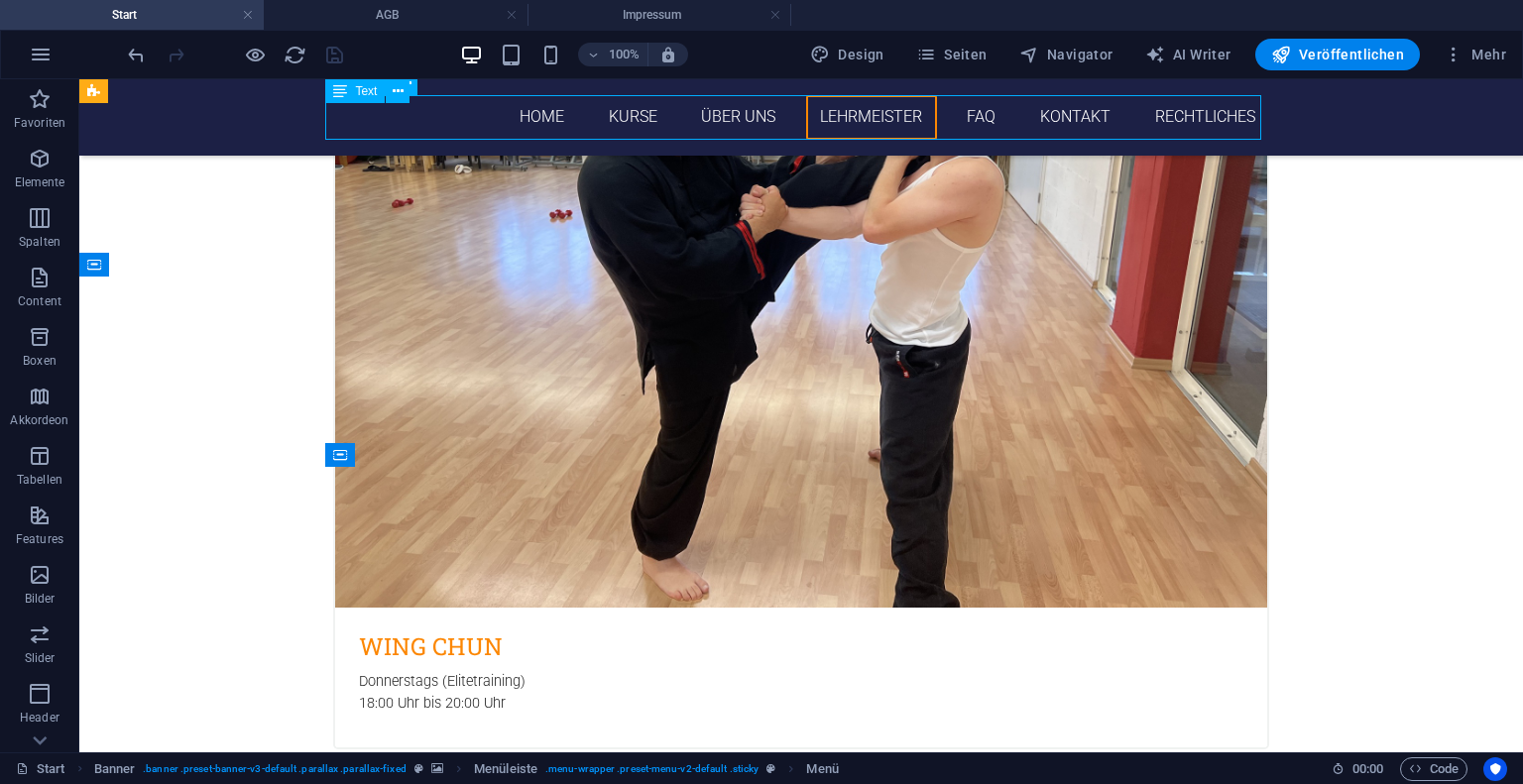 click on "Home Kurse Über uns Lehrmeister FAQ Kontakt Rechtliches" at bounding box center (801, 117) 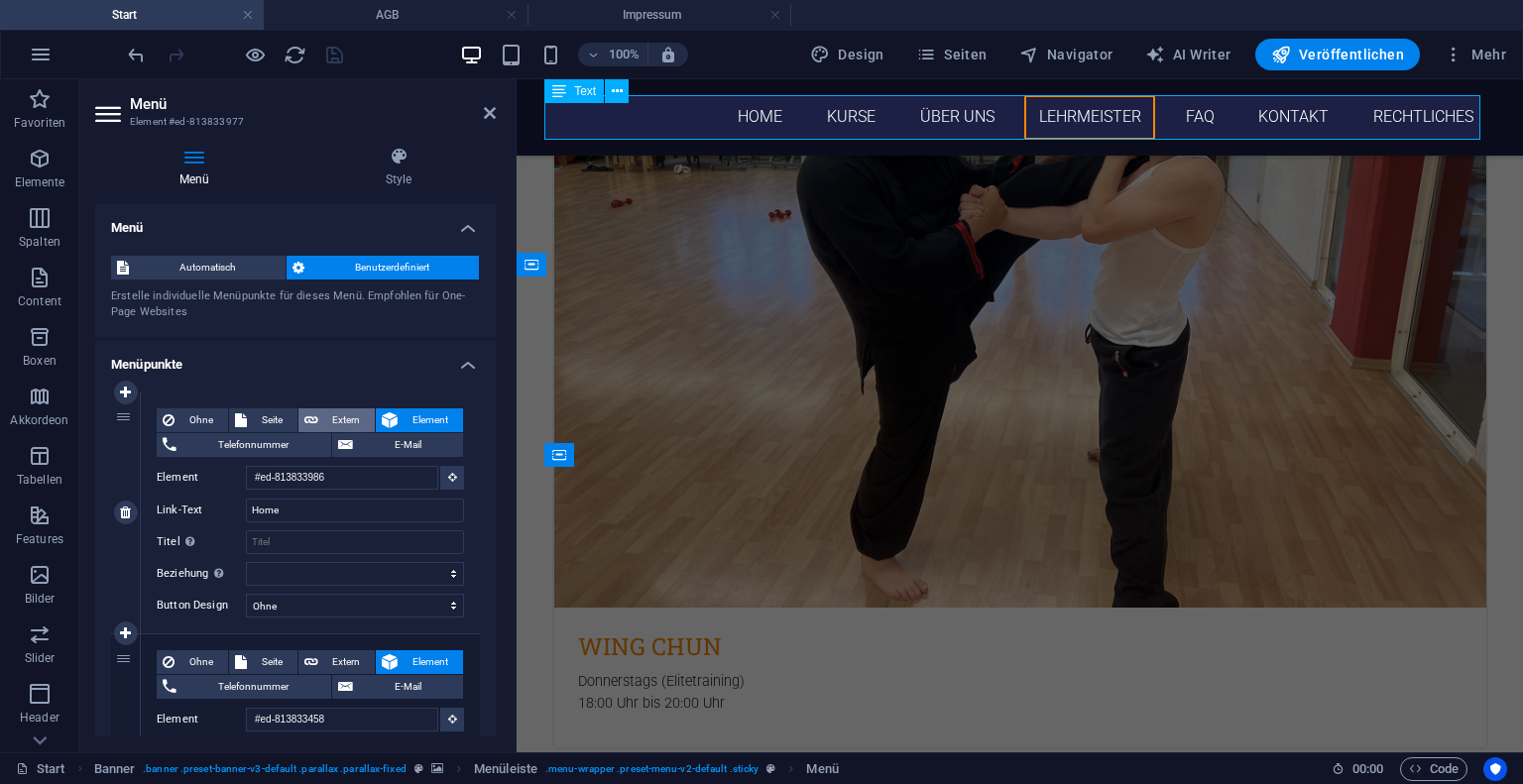 scroll, scrollTop: 669, scrollLeft: 0, axis: vertical 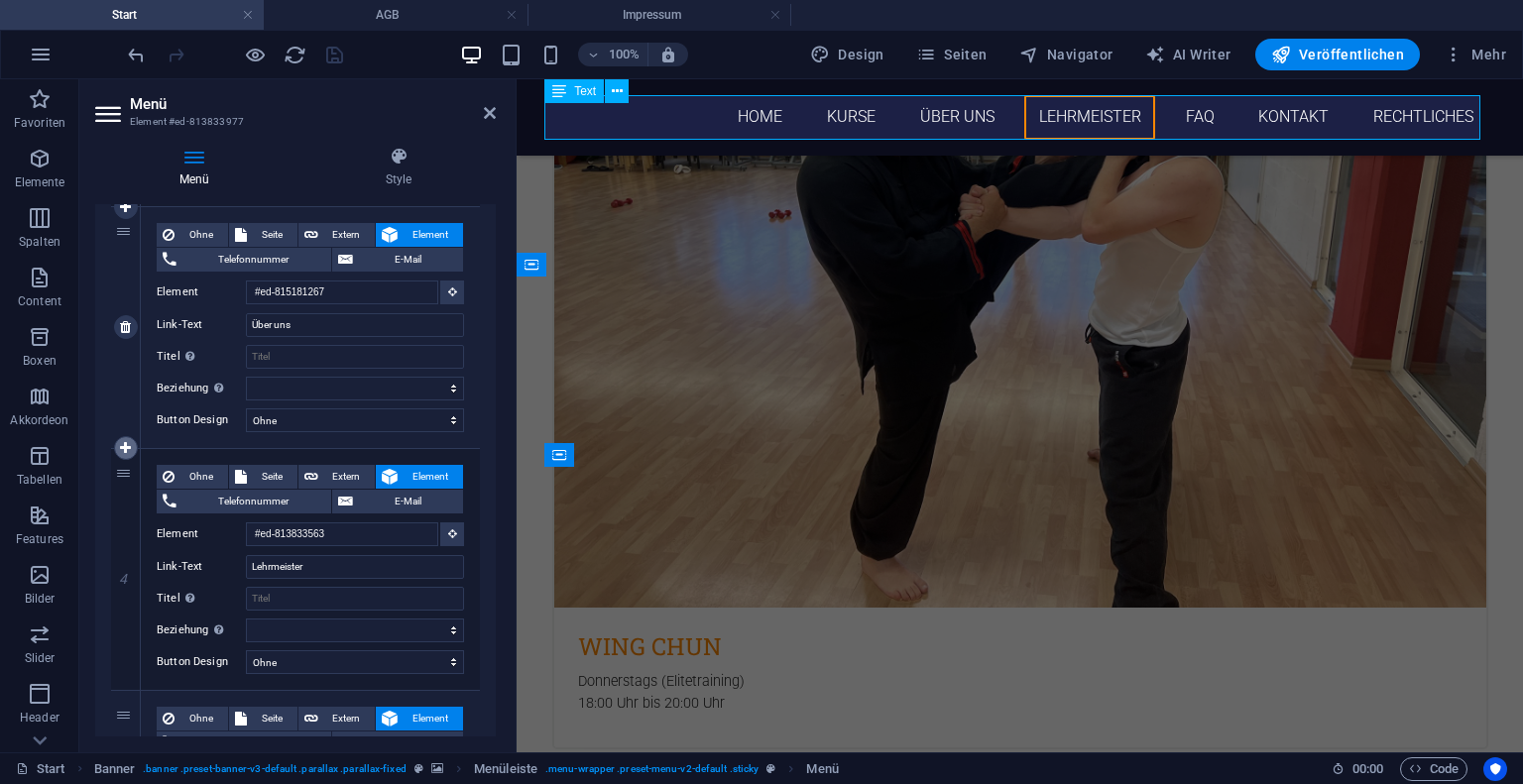 click at bounding box center (125, 448) 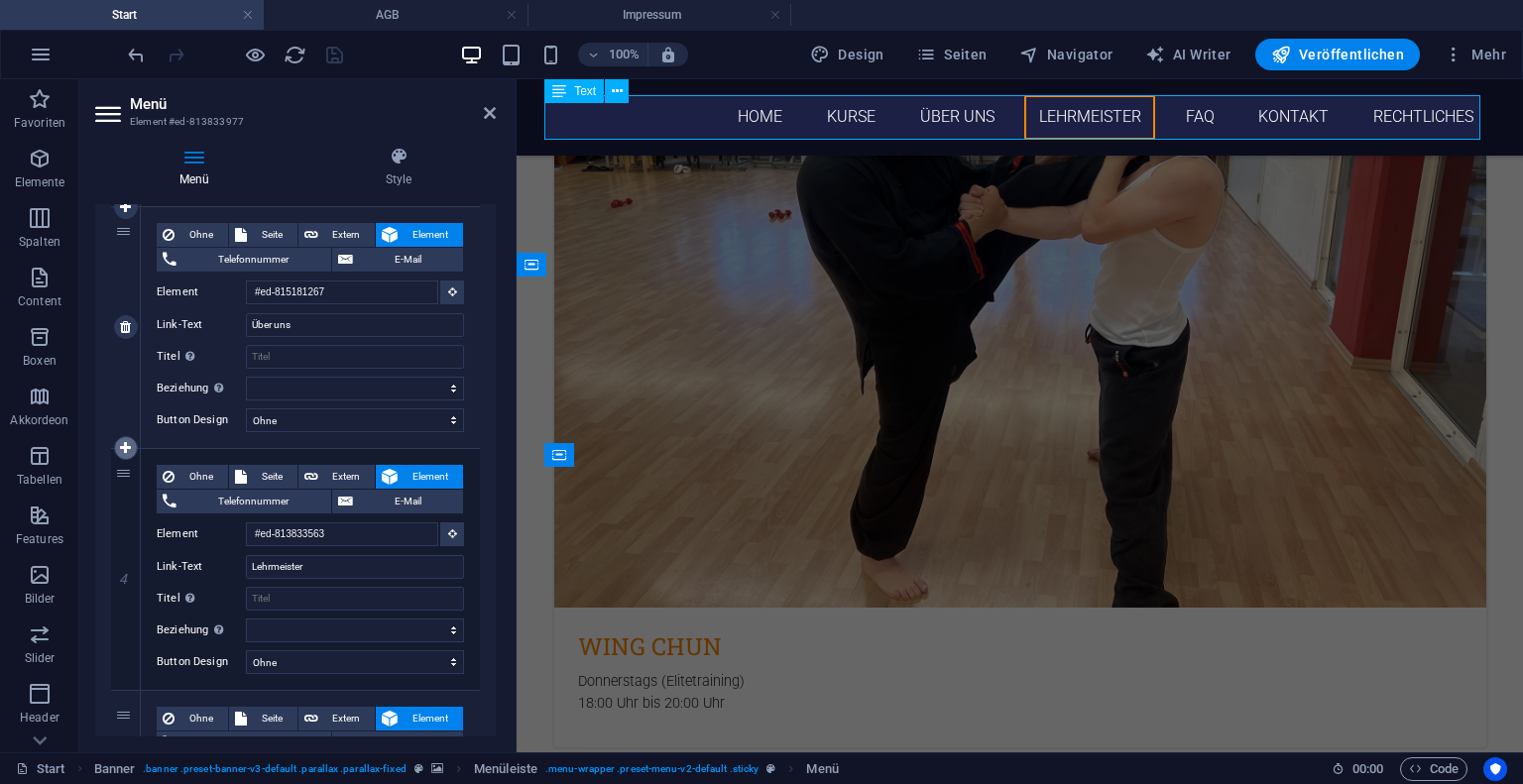 select 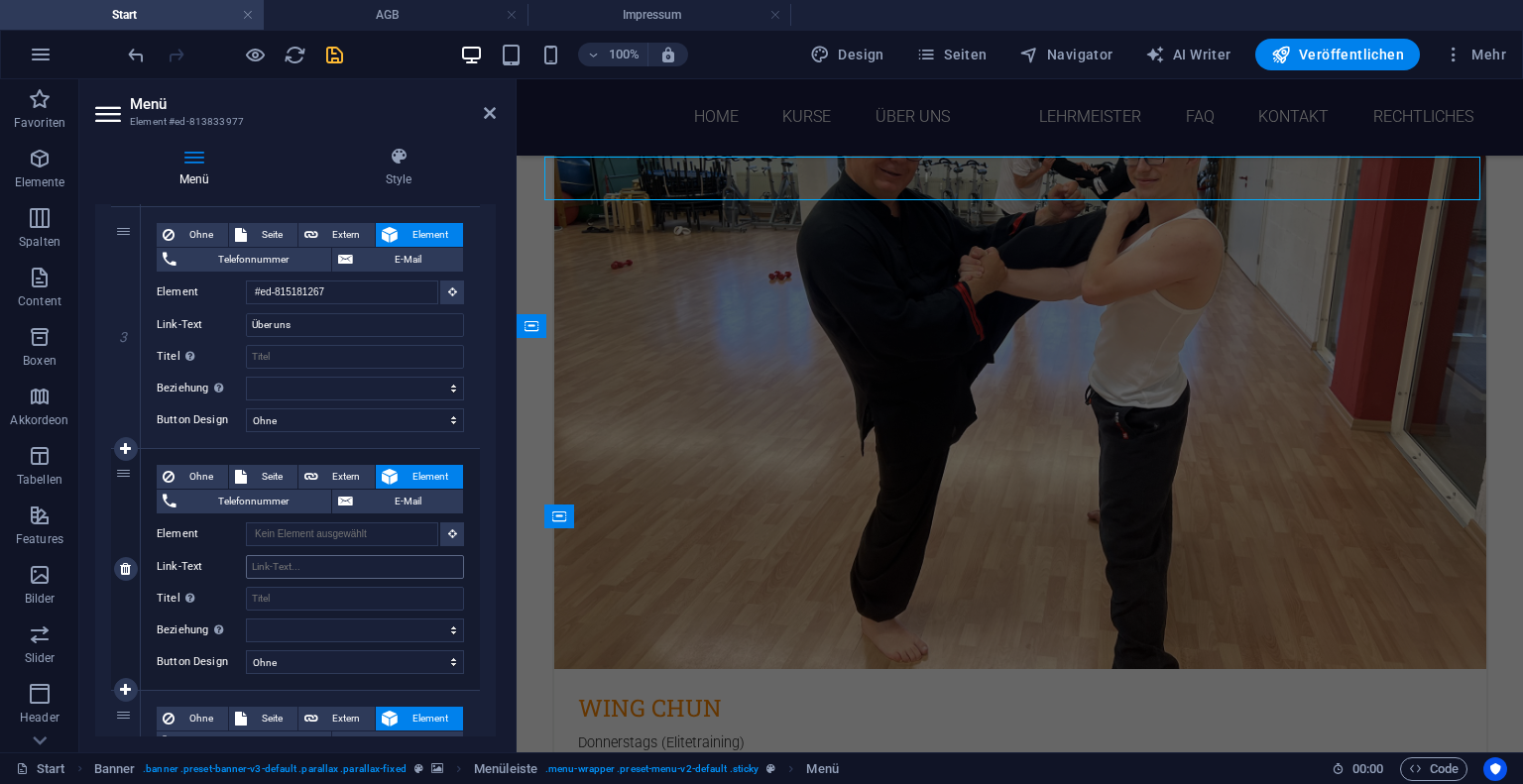 scroll, scrollTop: 4724, scrollLeft: 0, axis: vertical 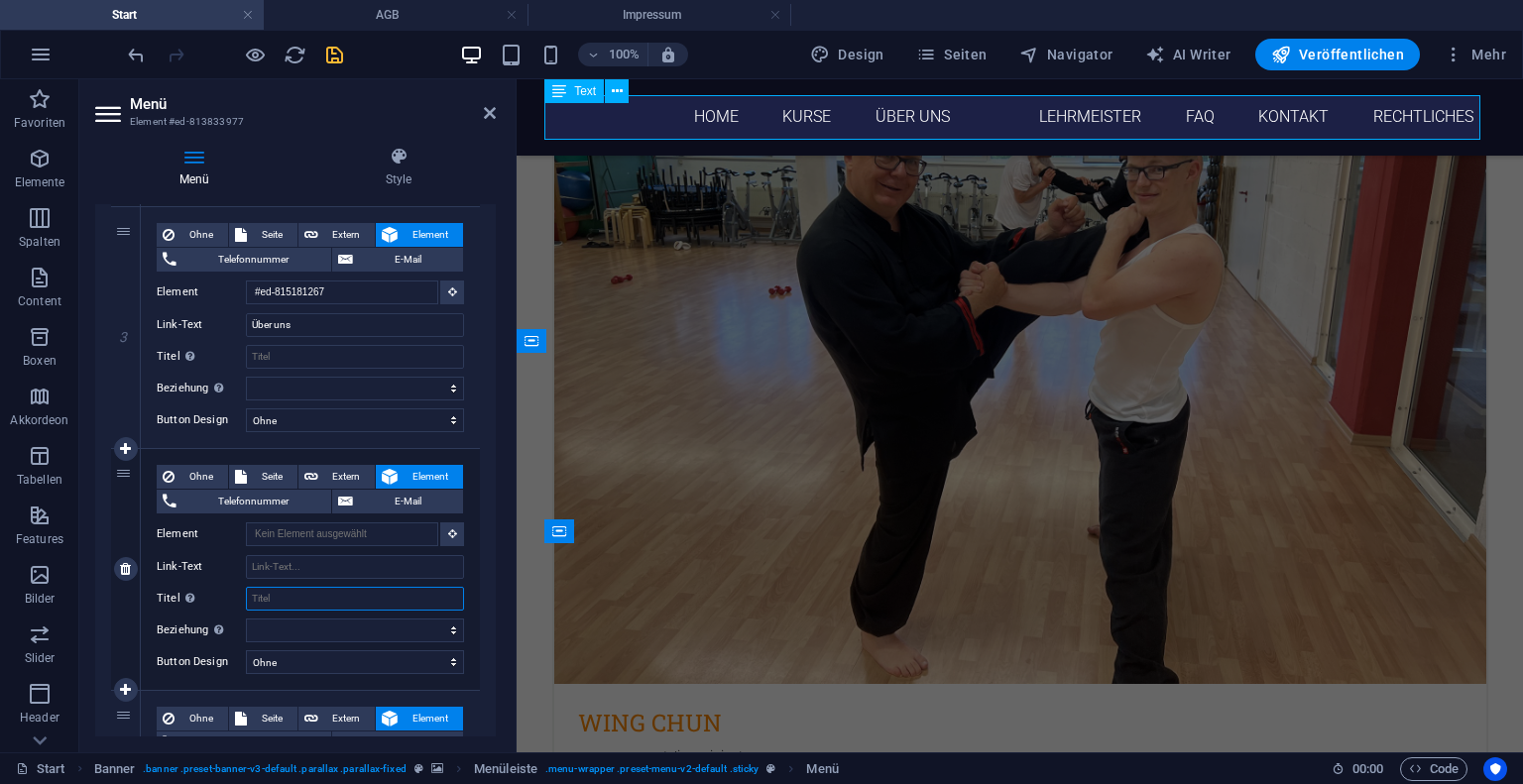 click on "Titel Zusätzliche Linkbeschreibung, sollte nicht mit dem Linktext identisch sein. Der Titel wird meist als Tooltip-Text angezeigt, wenn die Maus über das Element bewegt wird. Kann leer bleiben." at bounding box center (355, 599) 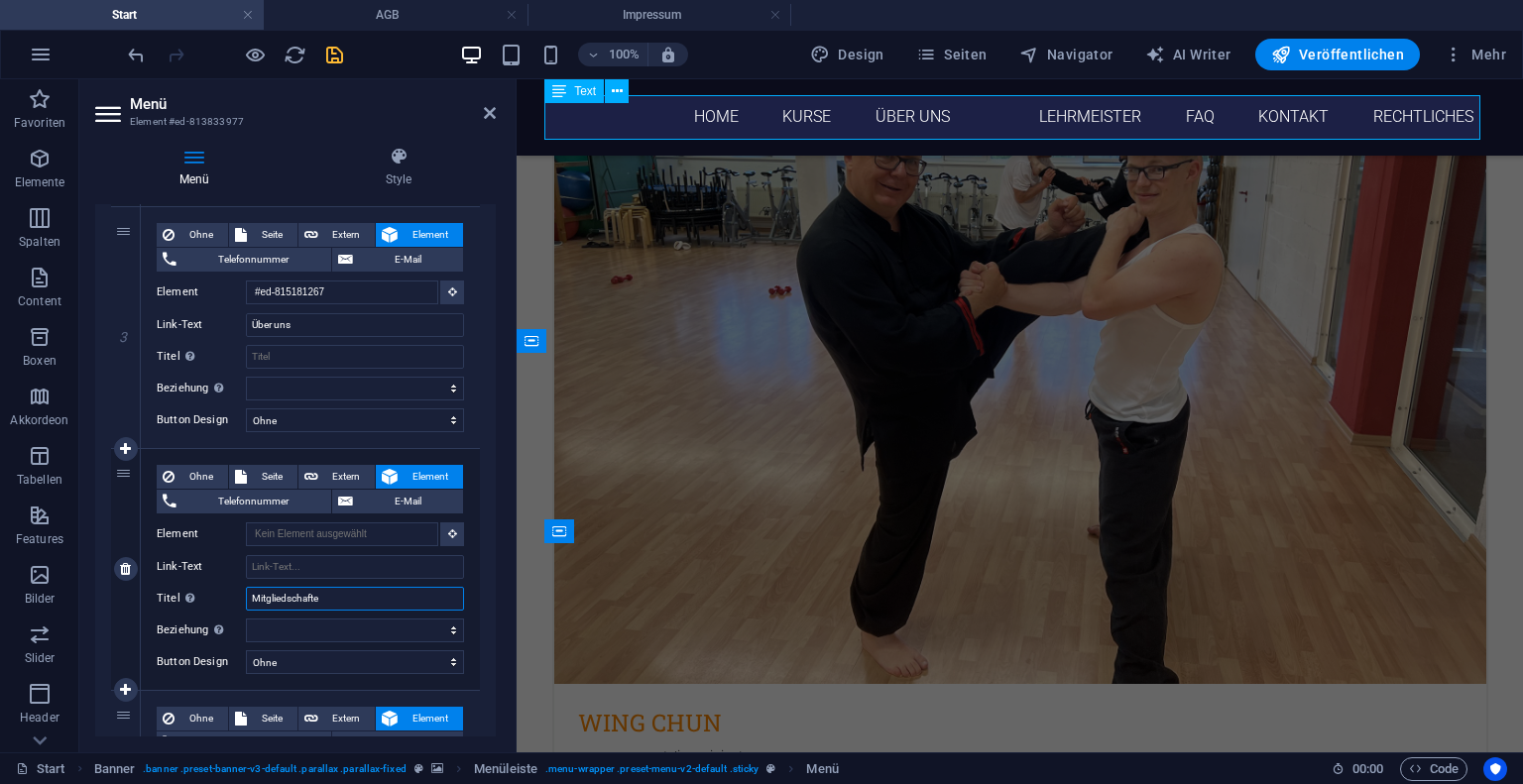 type on "Mitgliedschaften" 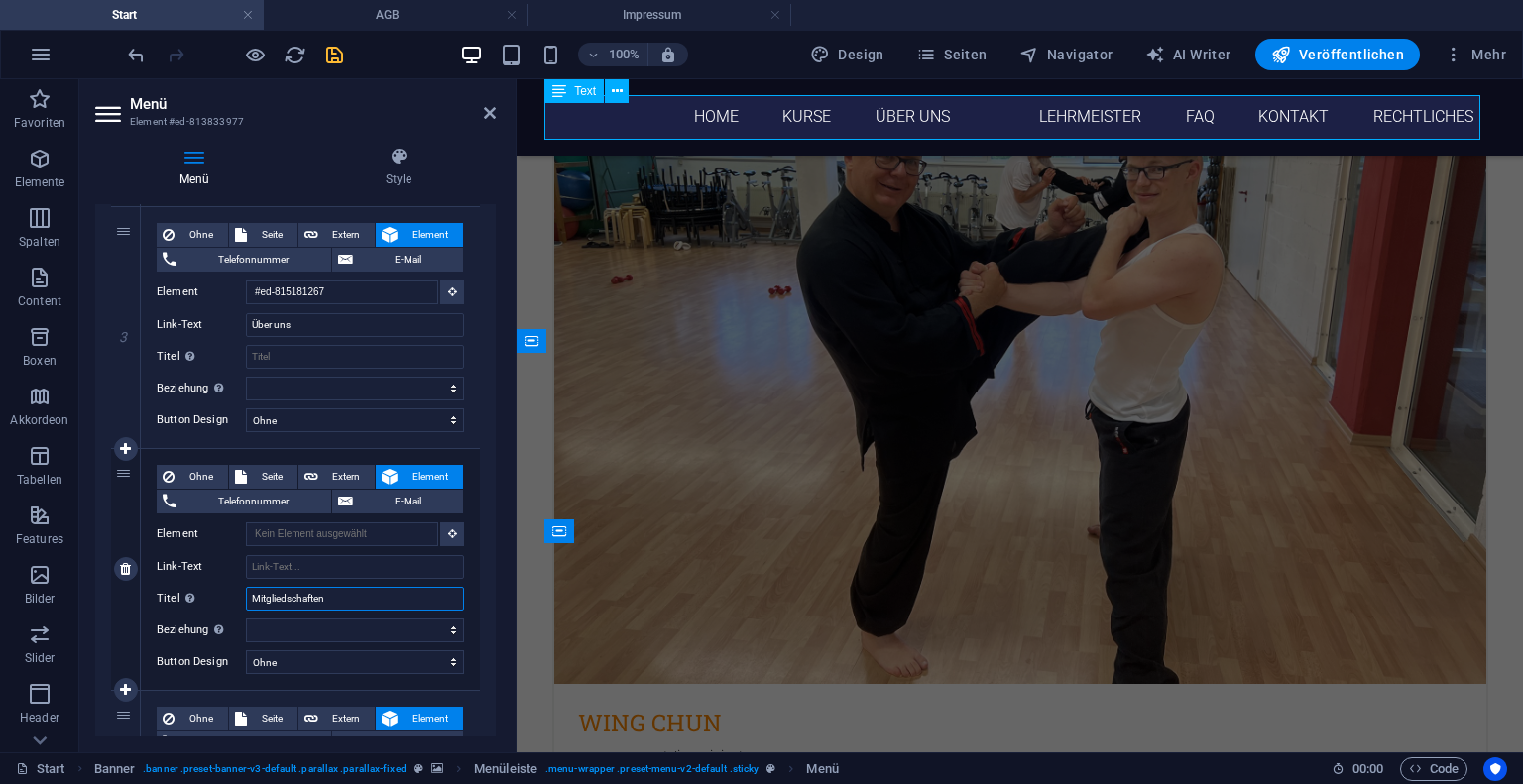 select 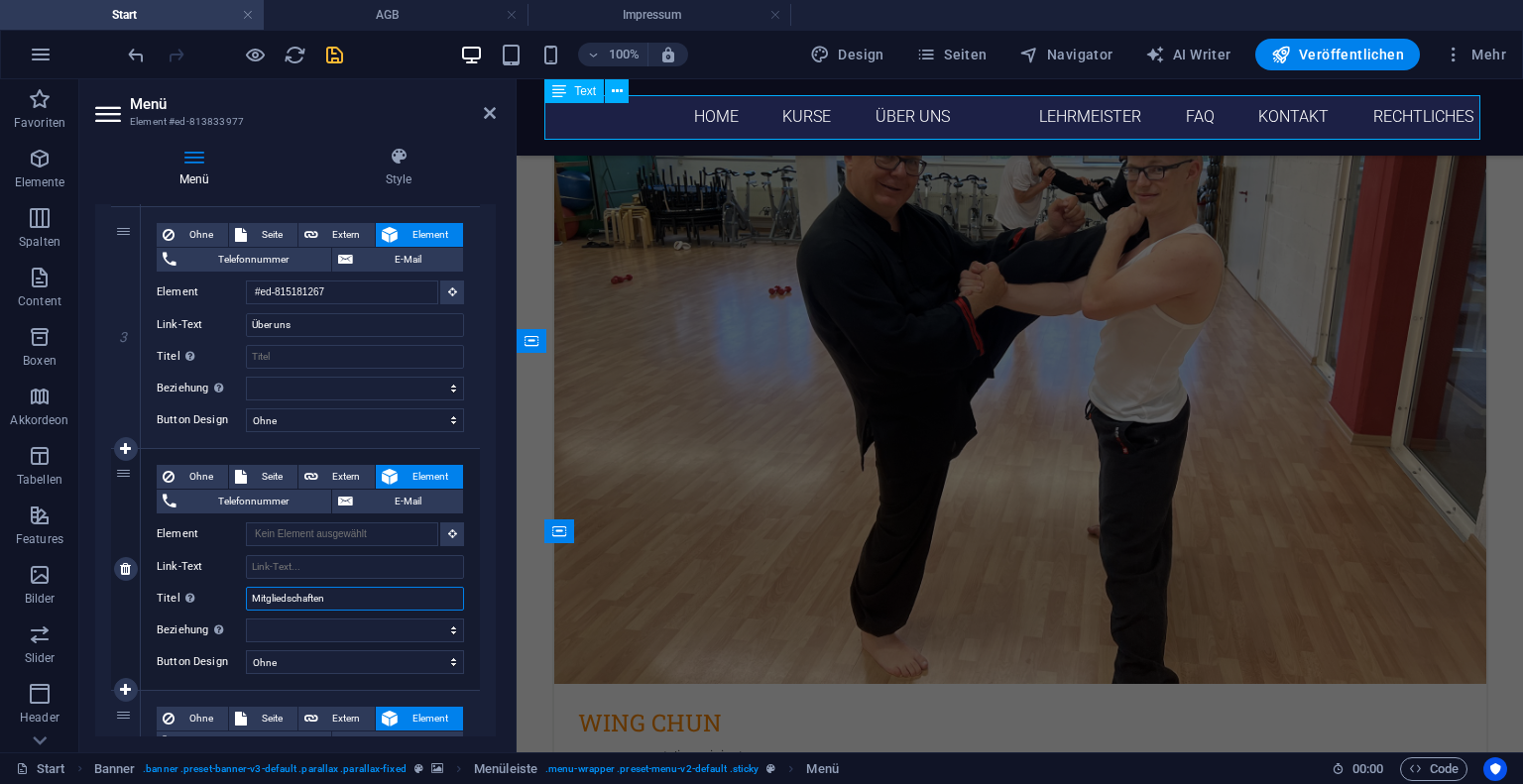 select 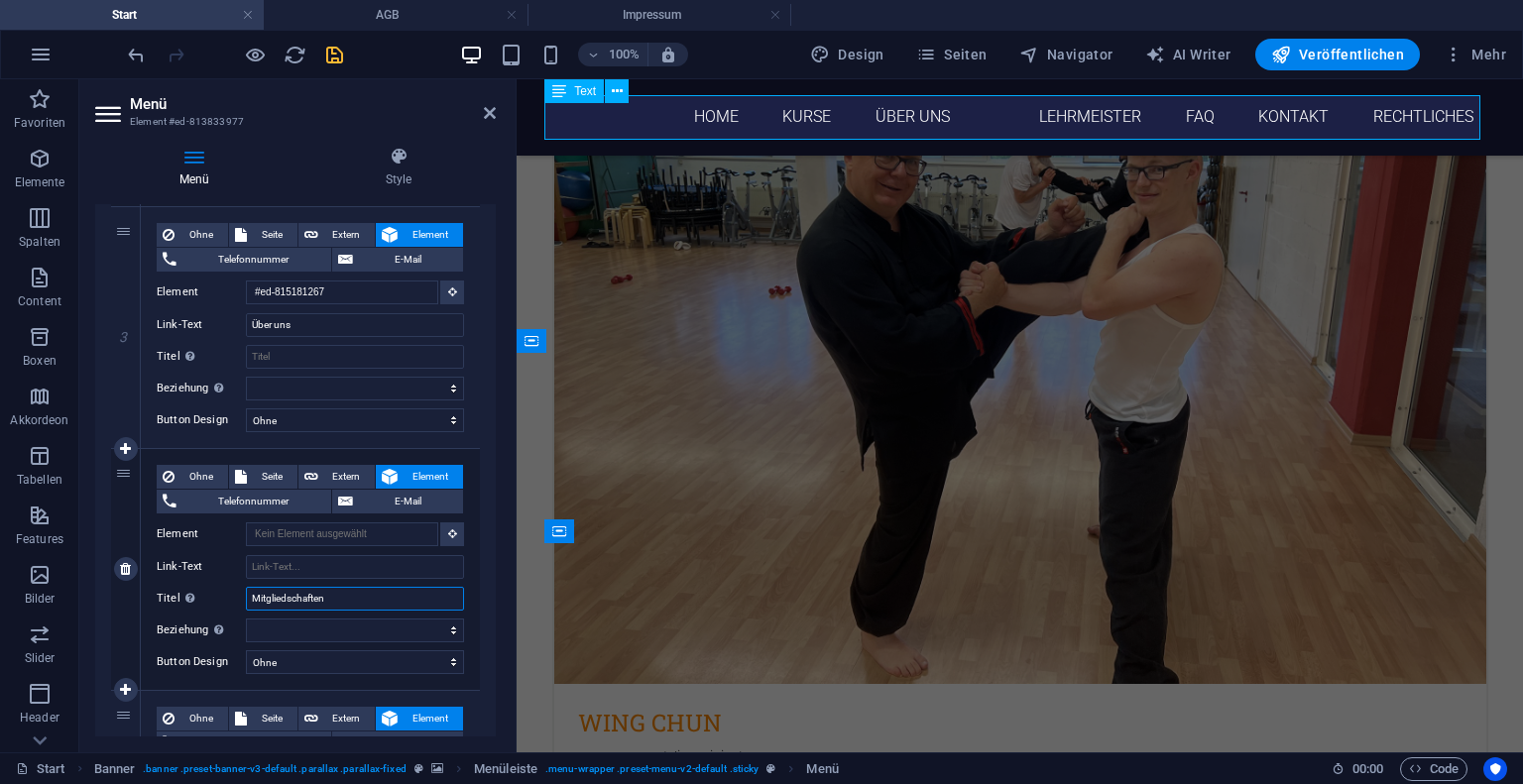select 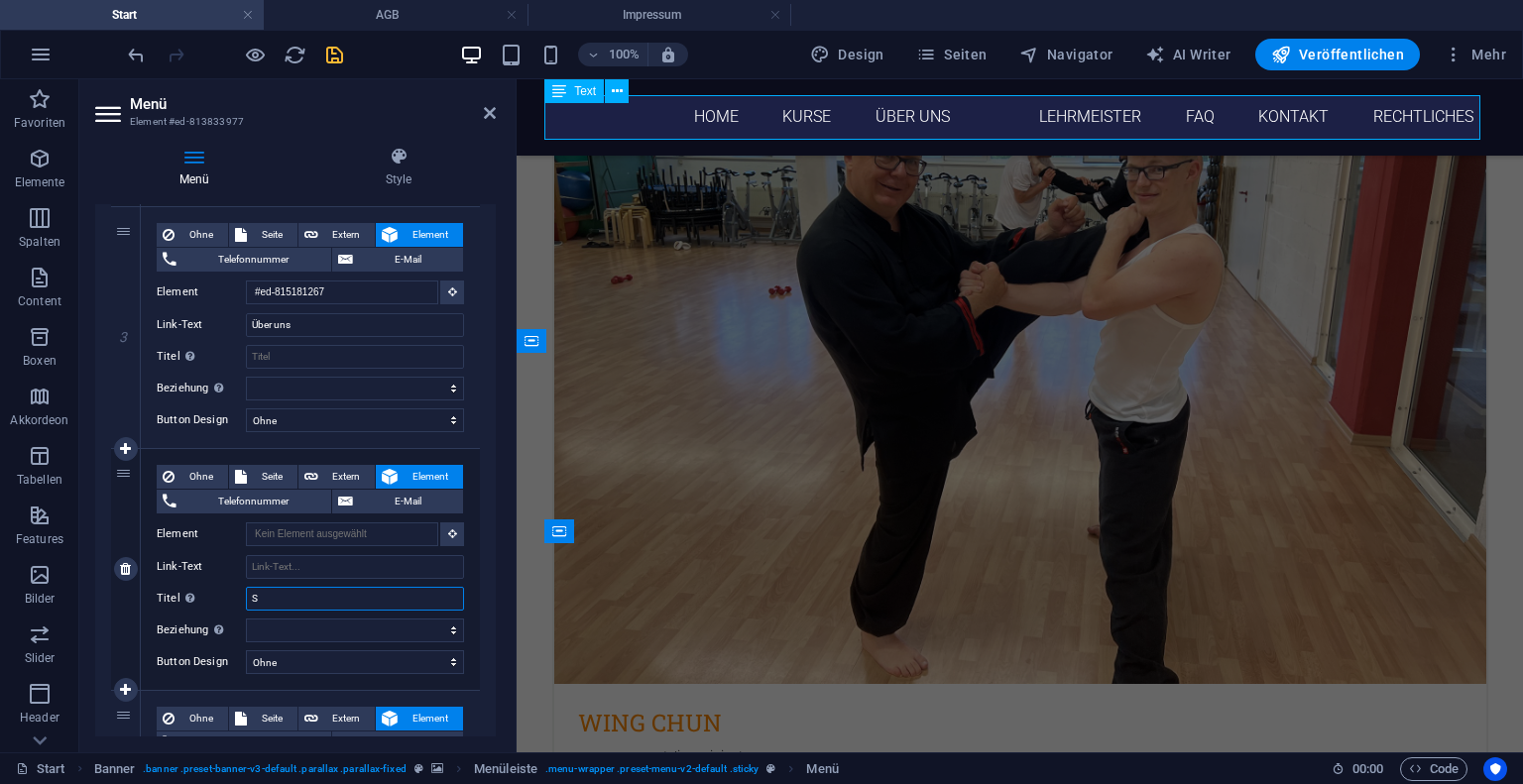 type on "Sh" 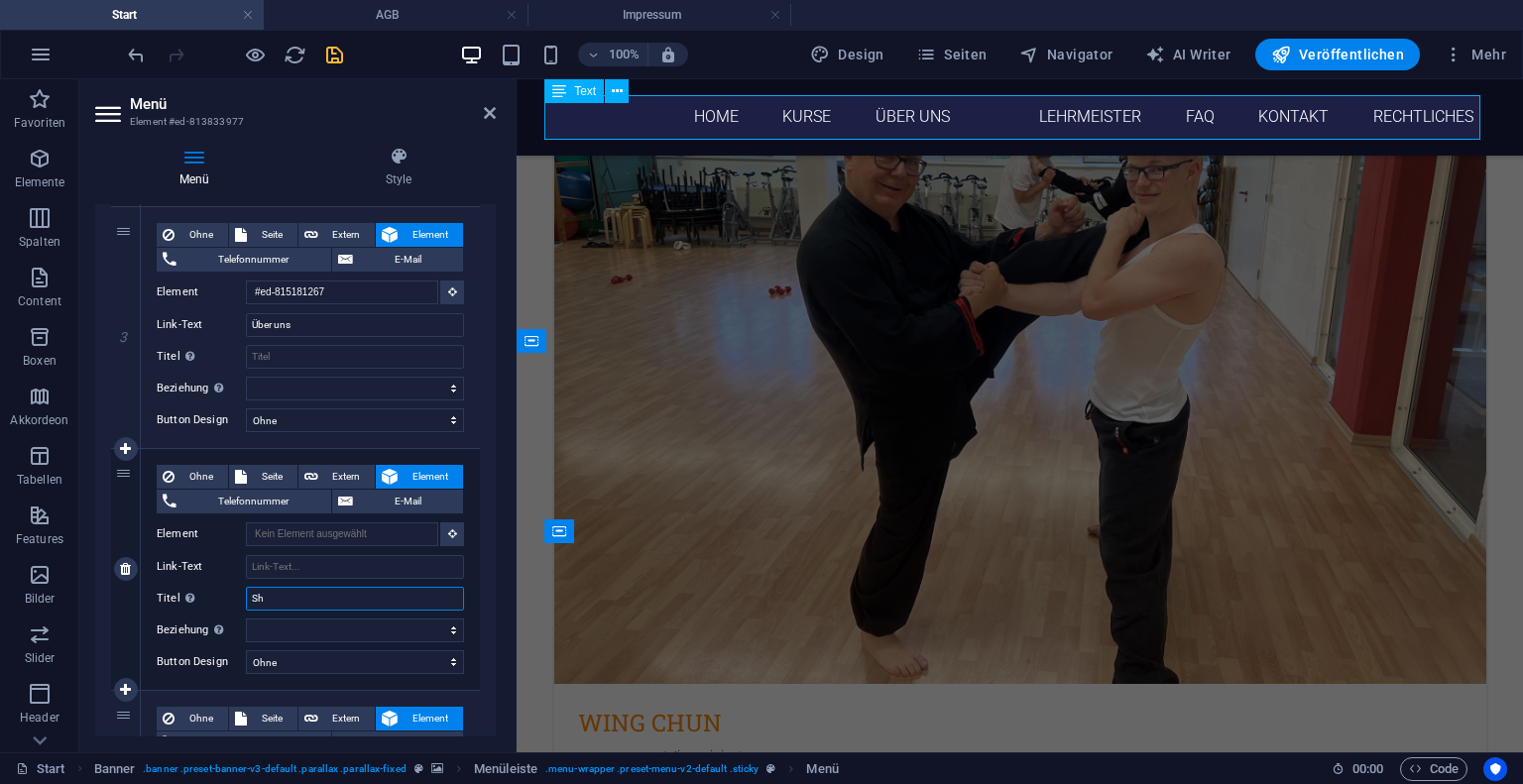 select 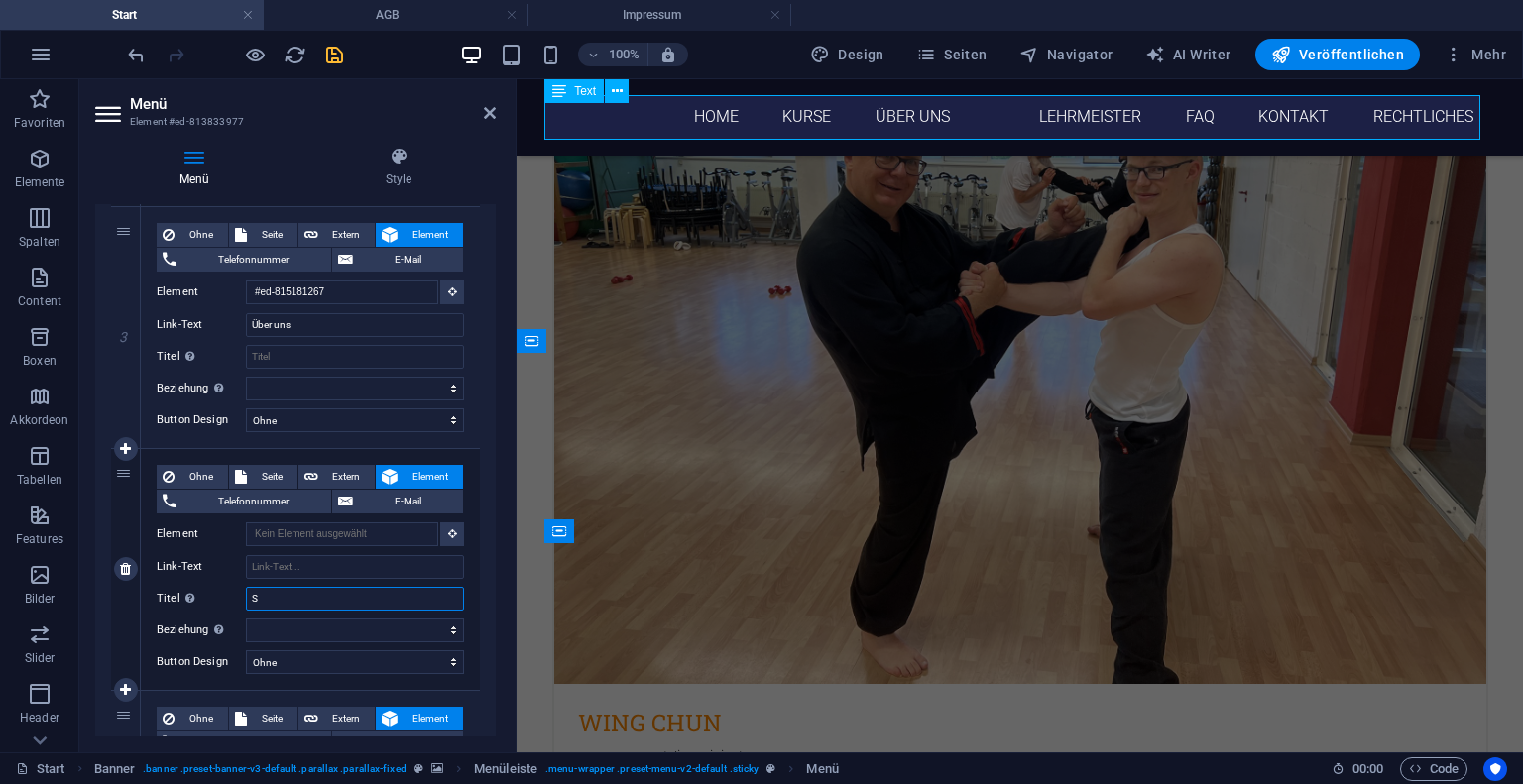 type 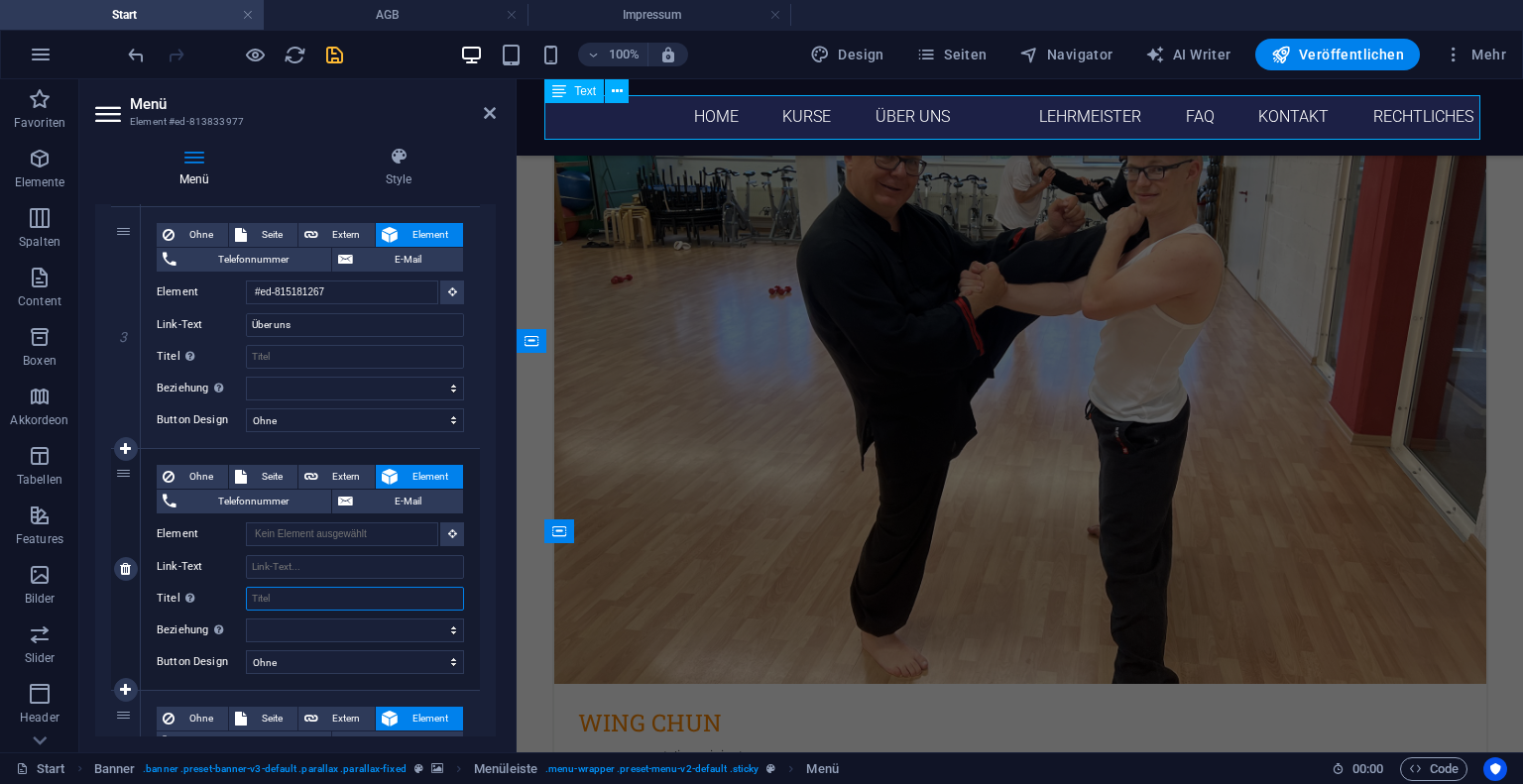 select 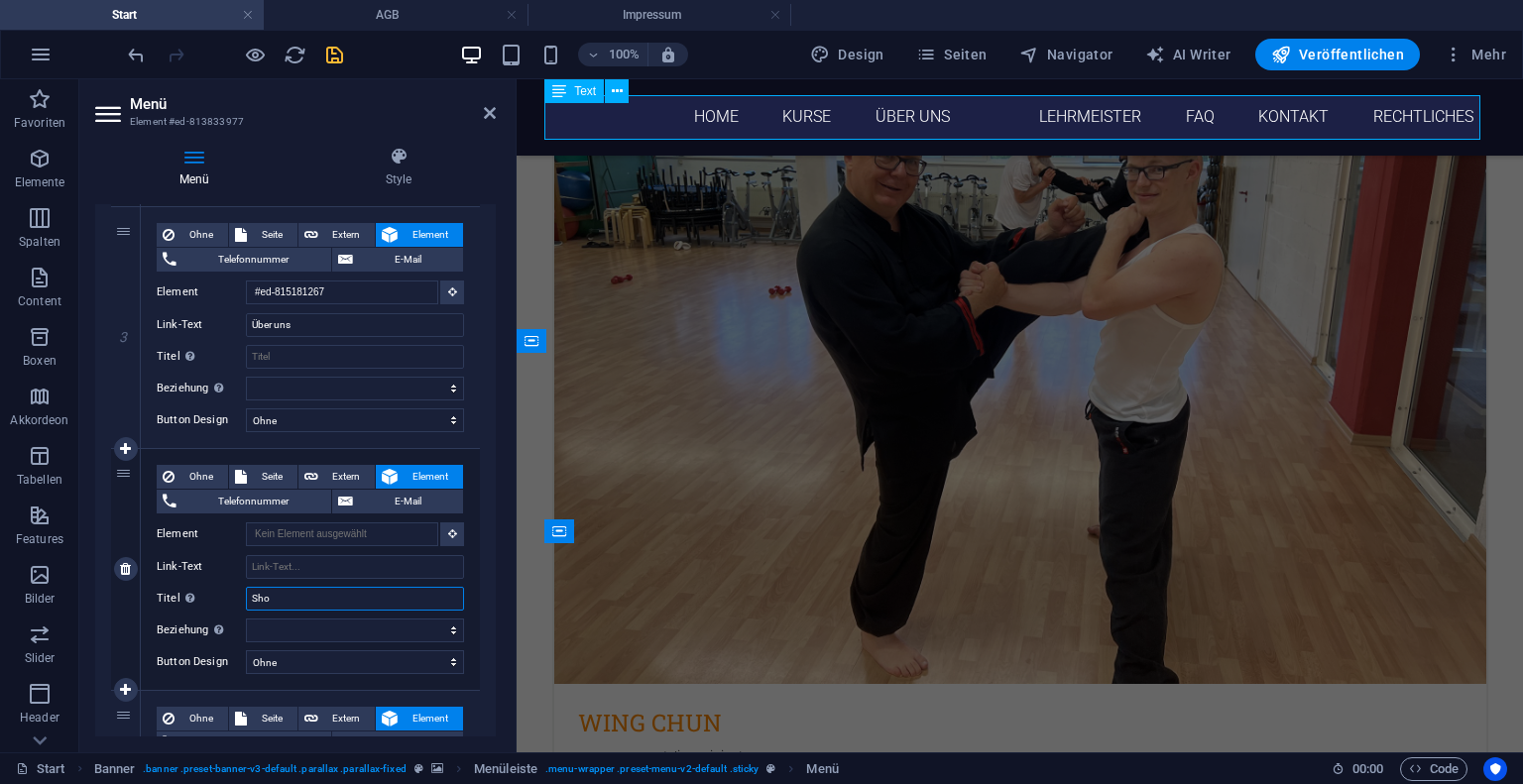 type on "Shop" 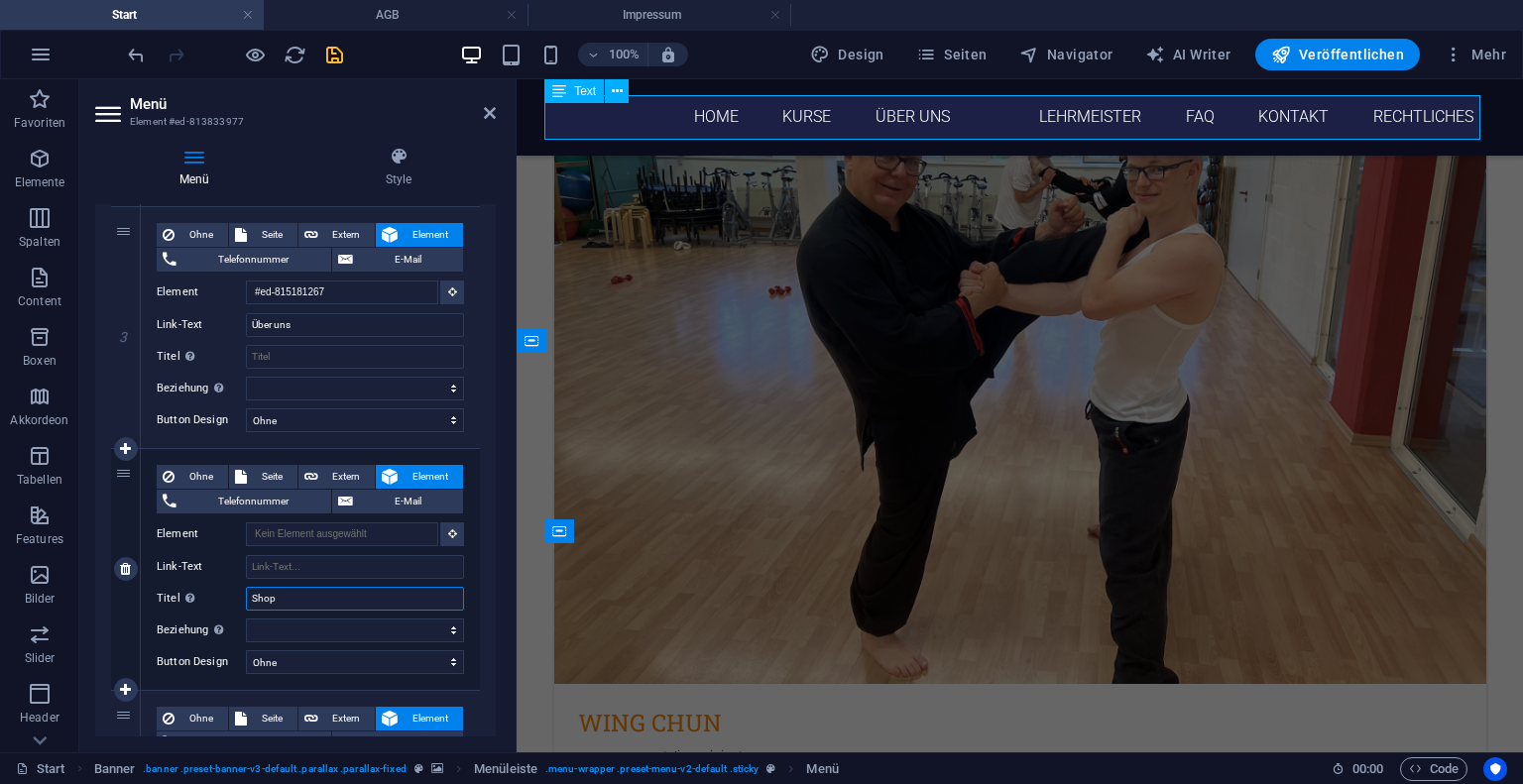 select 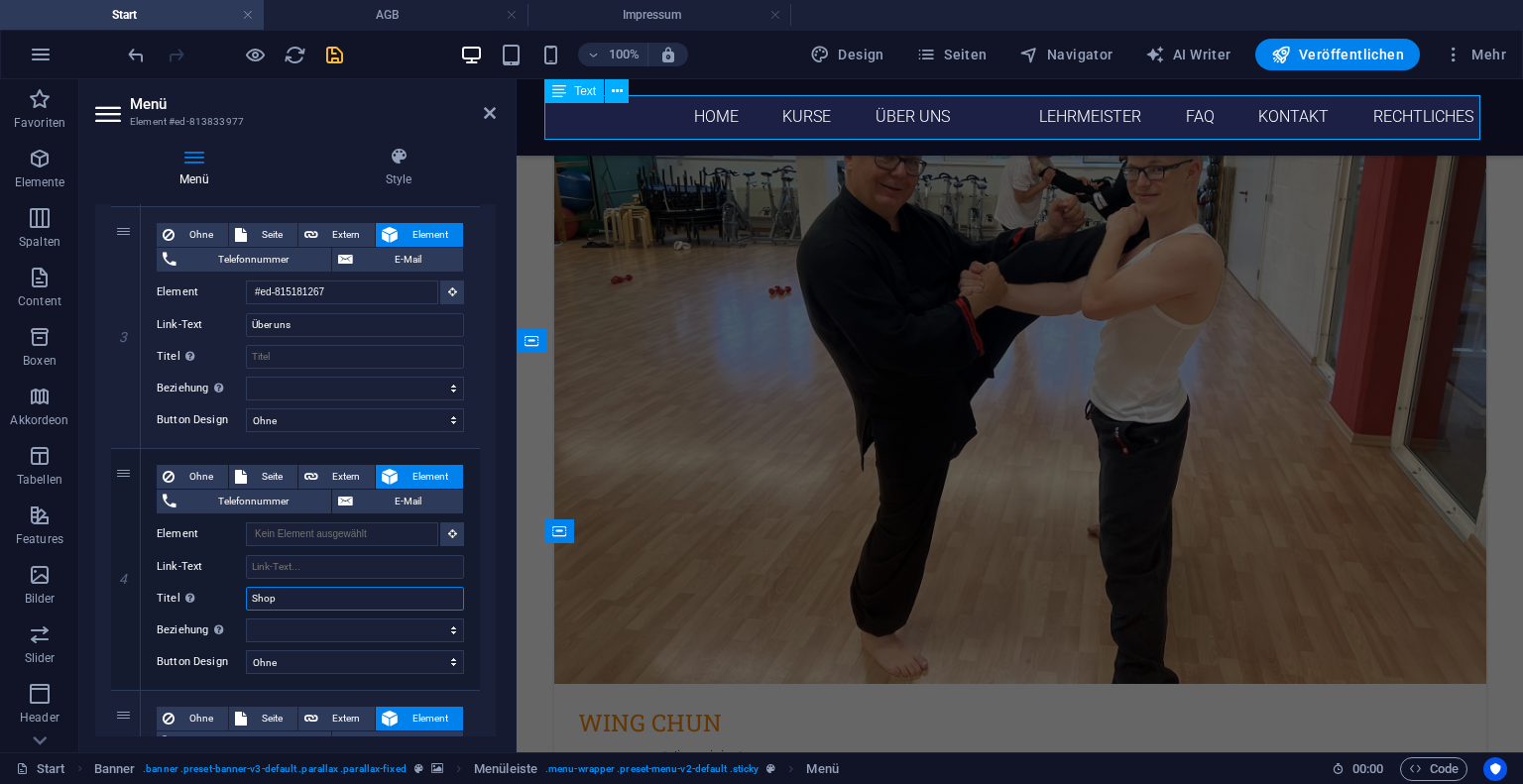 click at bounding box center [514, 415] 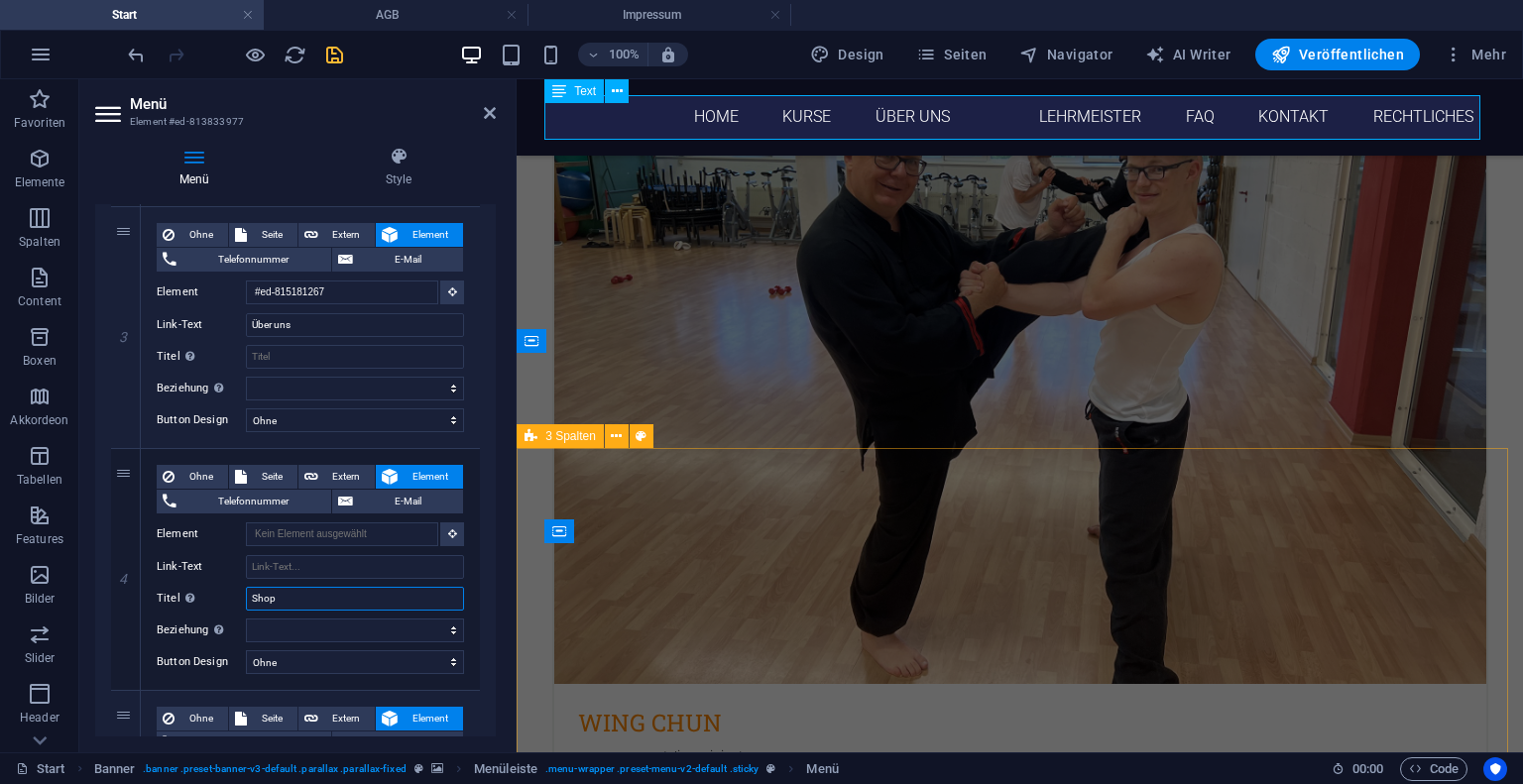 type on "Shop" 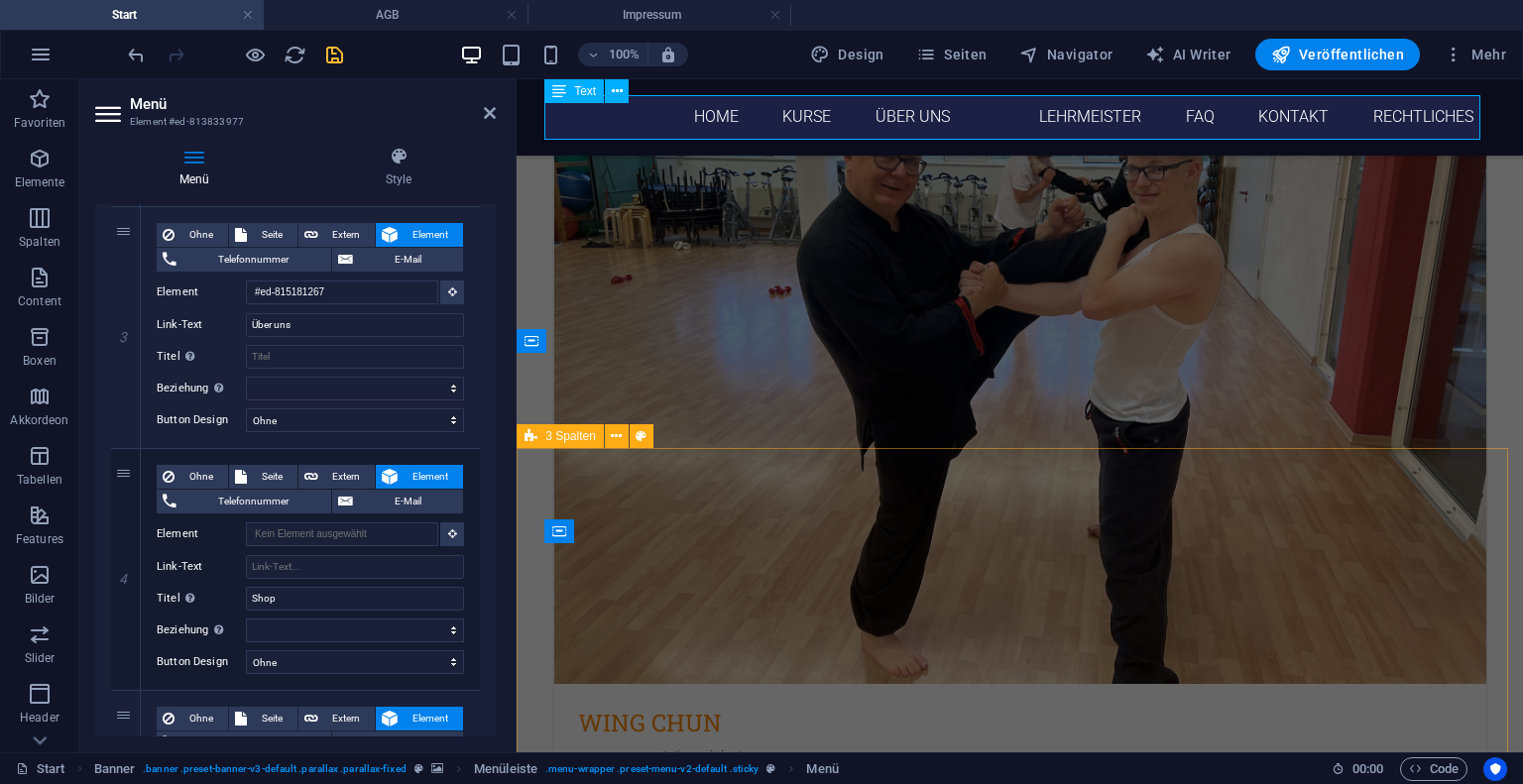 click on "Am [DATE] zeichnete Großmeister Samuel Kwok den Leiter dieser Schule mit einer der höchsten Würdigungen der Wing Chun Martial Art Accociation aus, mit der „Hall of Fame Martial Arts“" at bounding box center (1019, 6642) 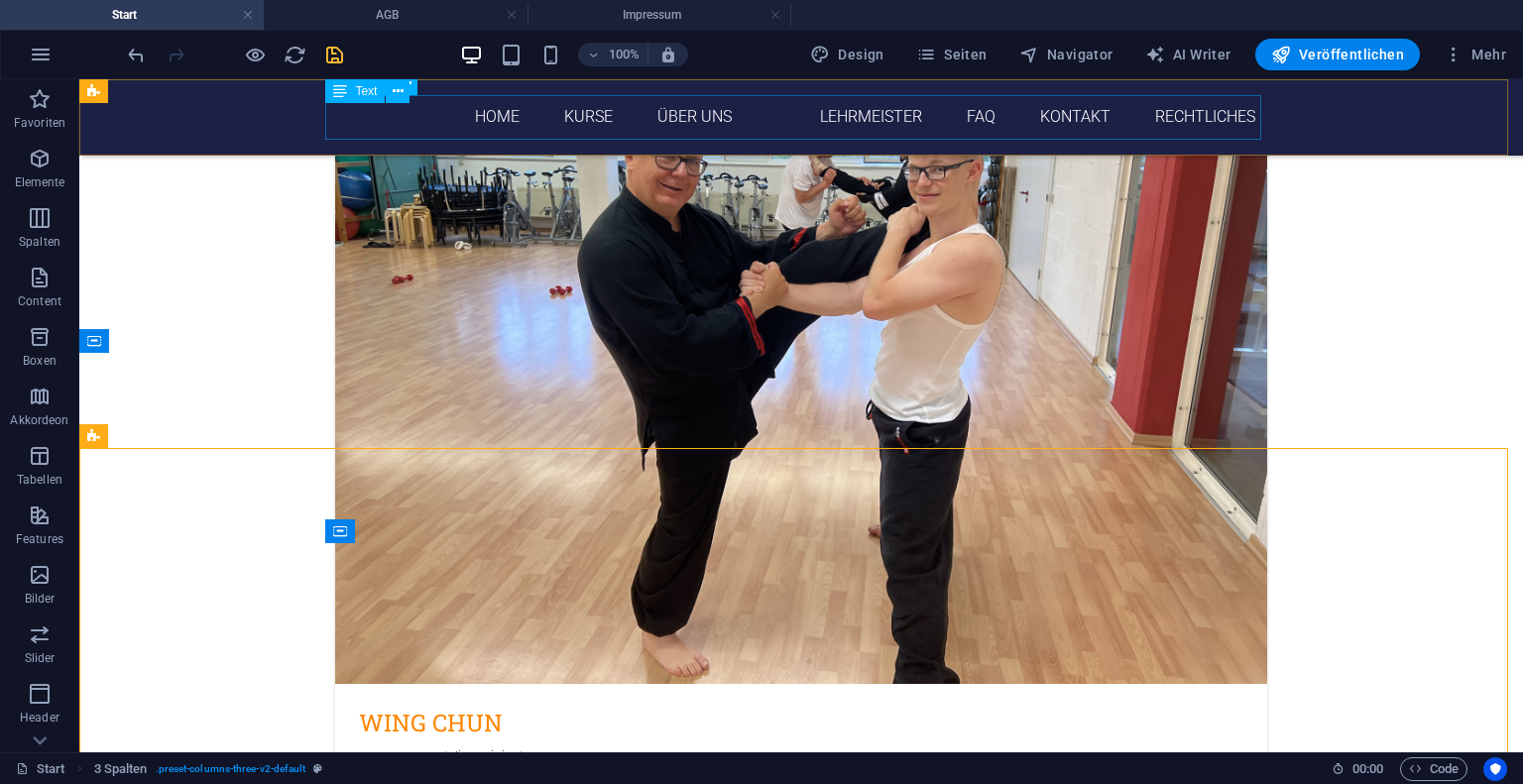 click on "Home Kurse Über uns Lehrmeister FAQ Kontakt Rechtliches" at bounding box center [801, 117] 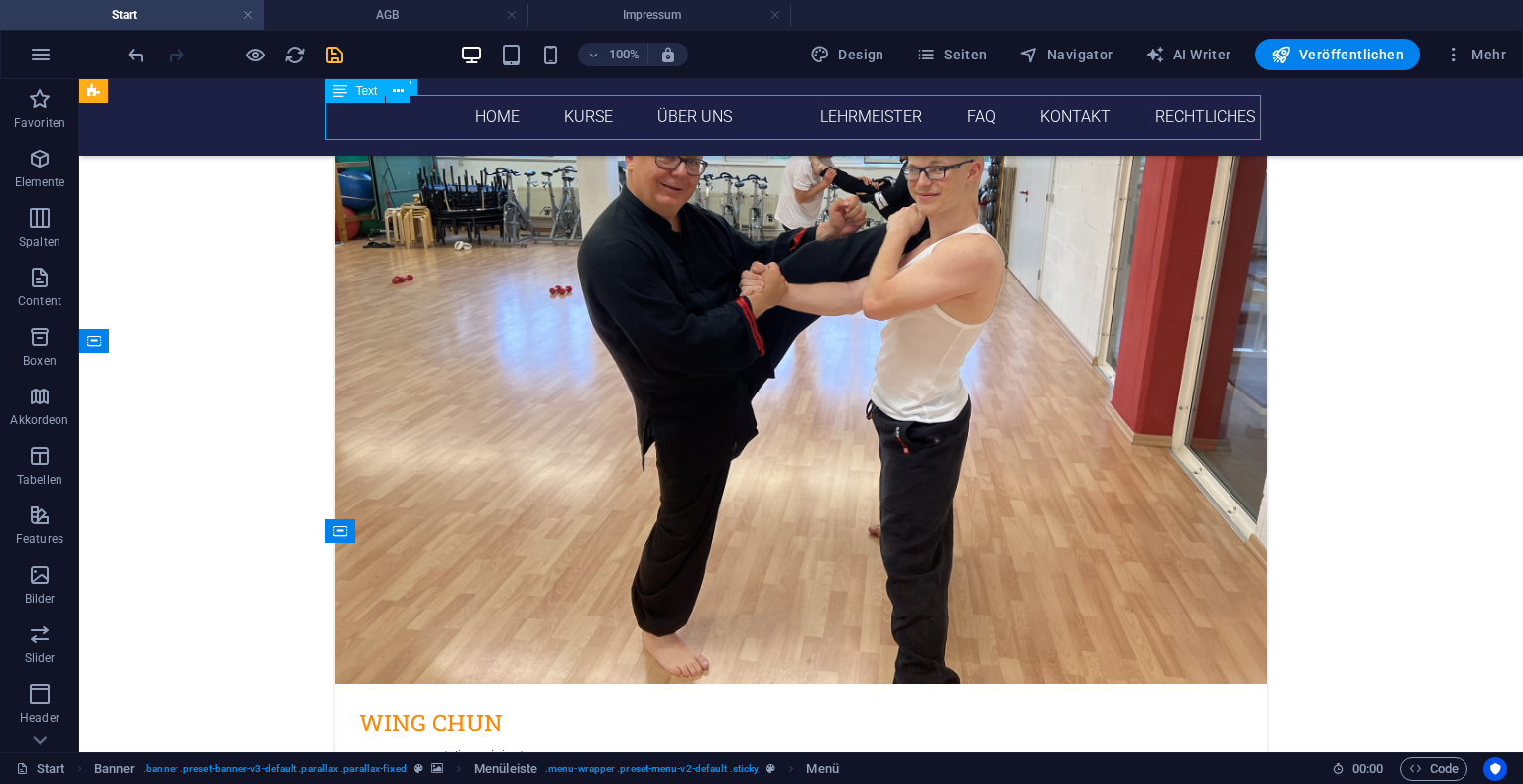 click on "Home Kurse Über uns Lehrmeister FAQ Kontakt Rechtliches" at bounding box center [801, 117] 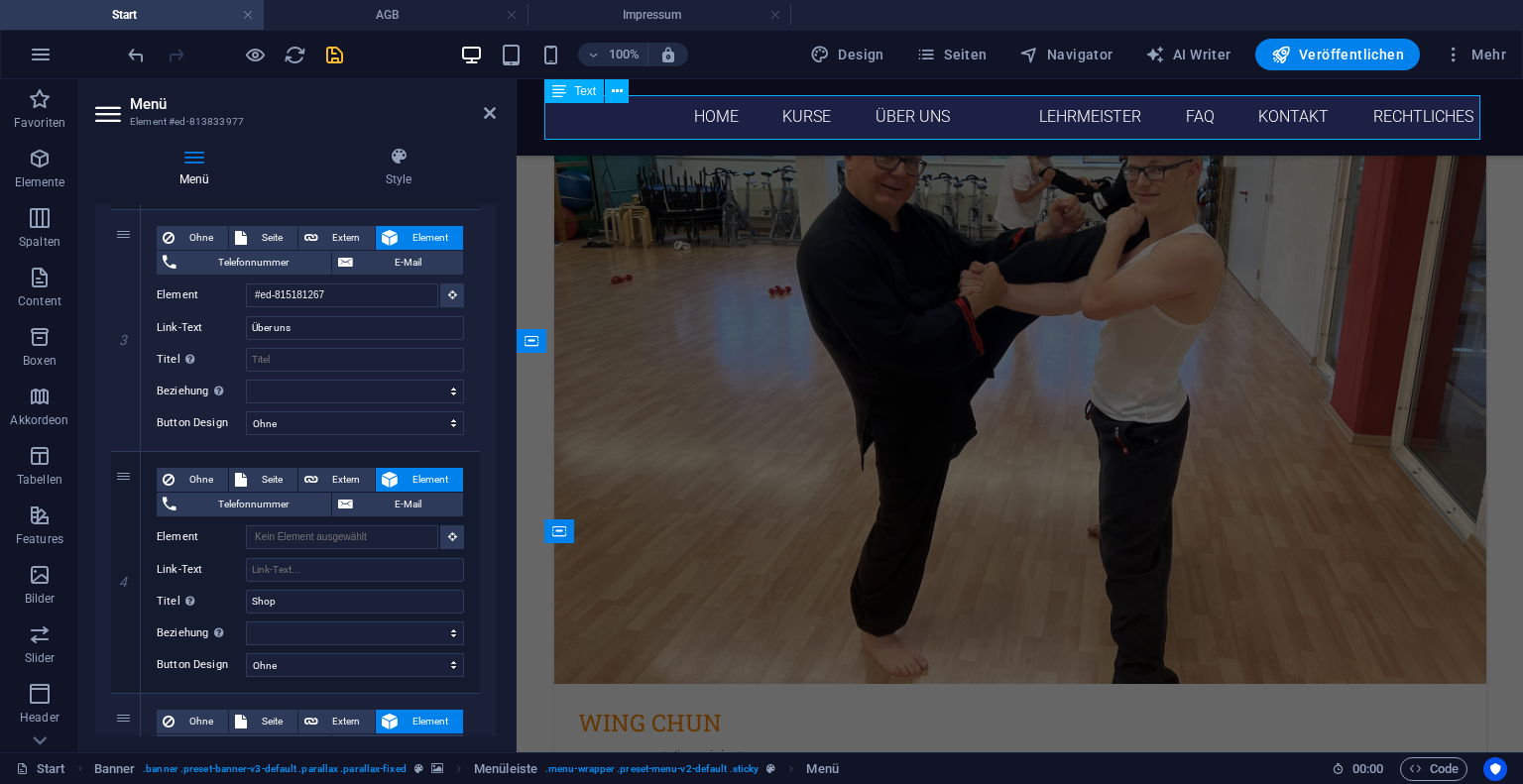 scroll, scrollTop: 745, scrollLeft: 0, axis: vertical 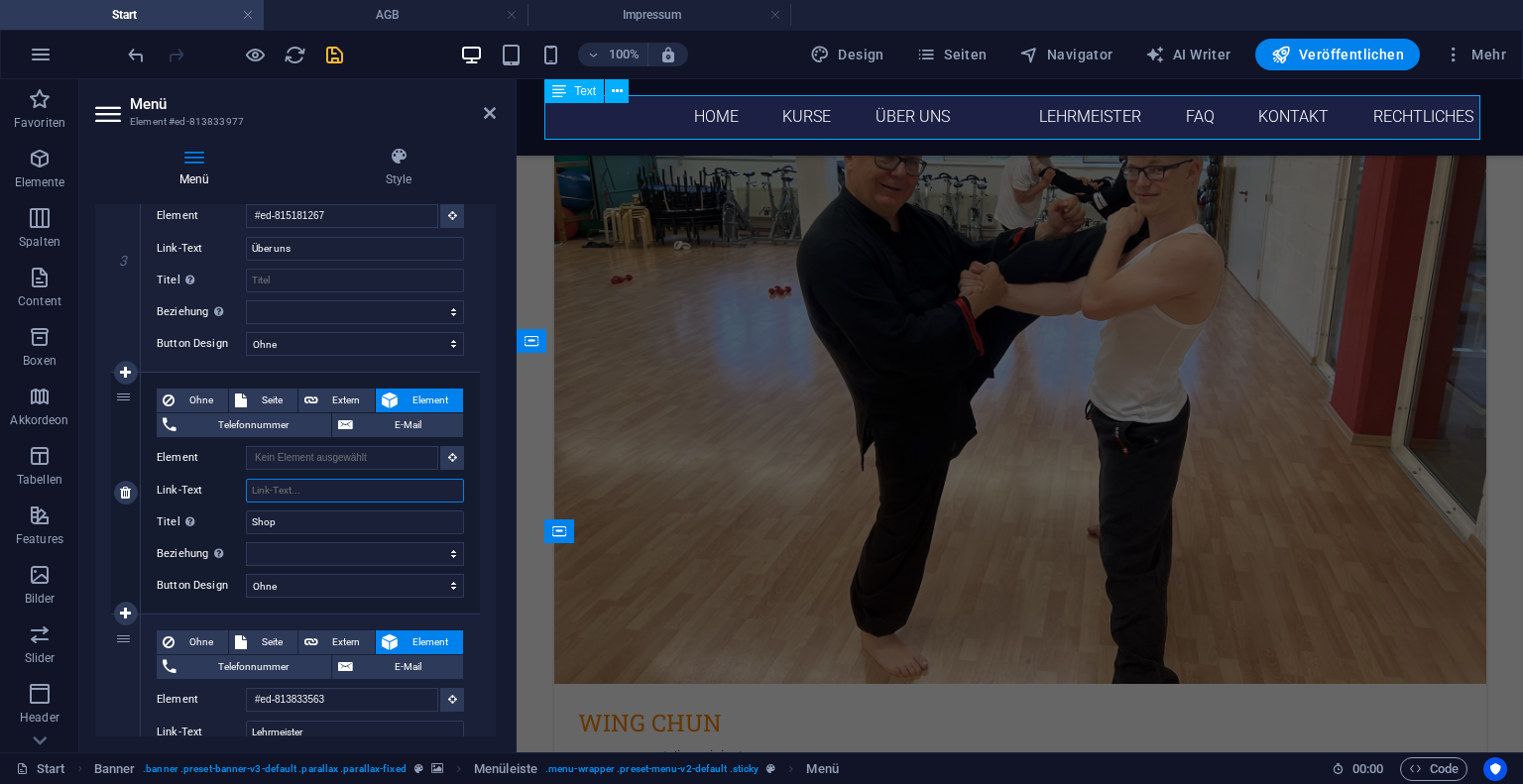 click on "Link-Text" at bounding box center (355, 491) 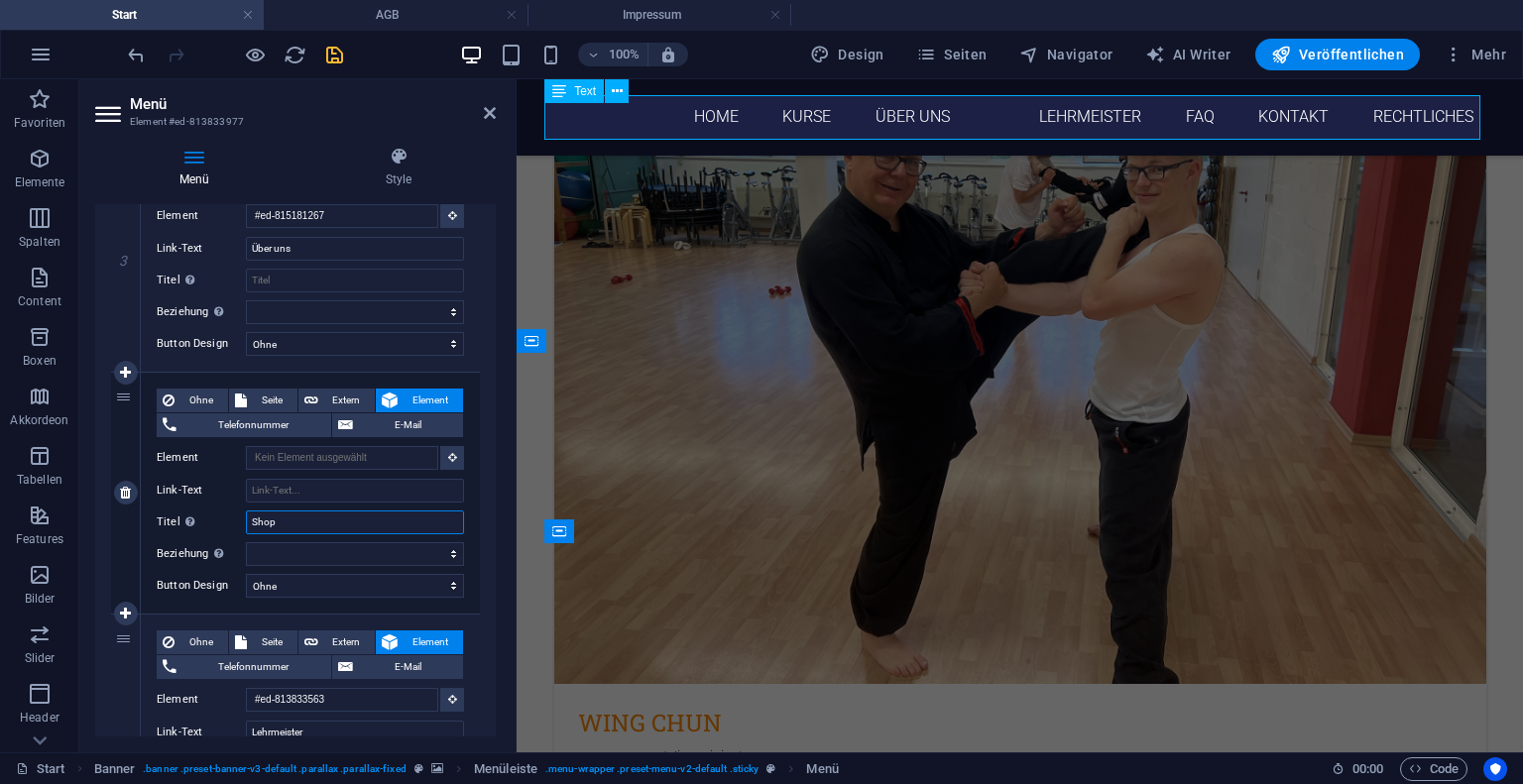 drag, startPoint x: 282, startPoint y: 514, endPoint x: 217, endPoint y: 518, distance: 65.12296 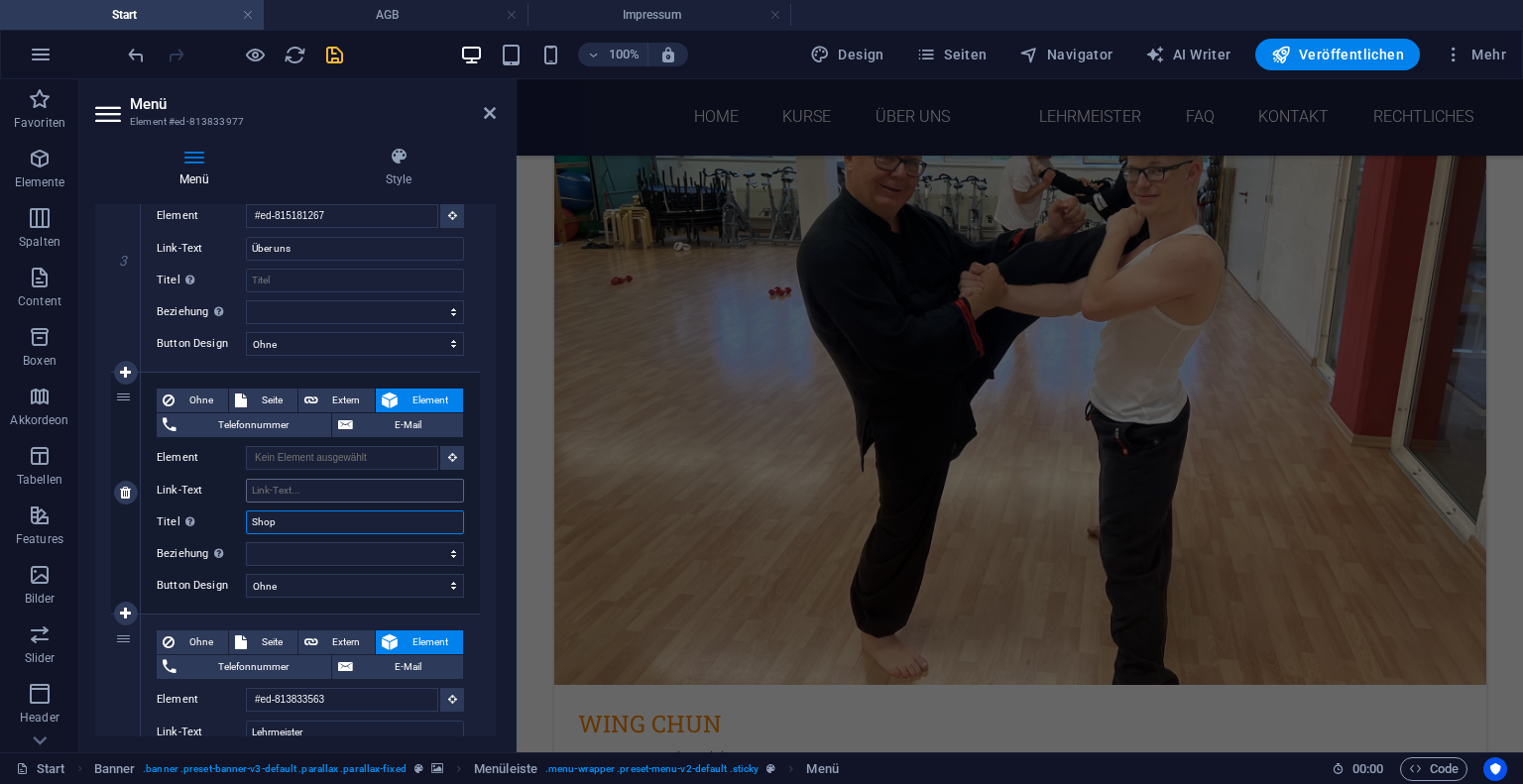 scroll, scrollTop: 4648, scrollLeft: 0, axis: vertical 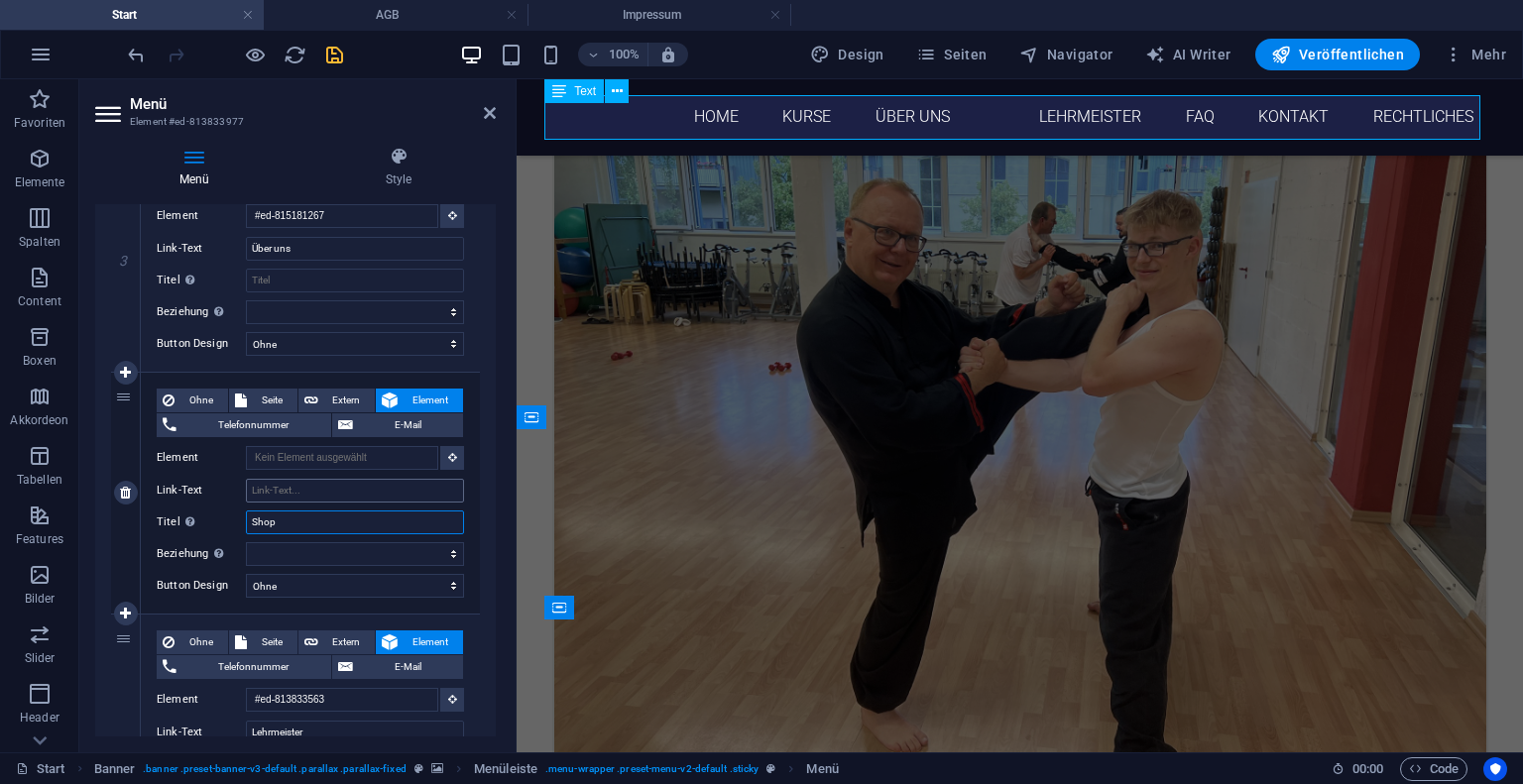 type 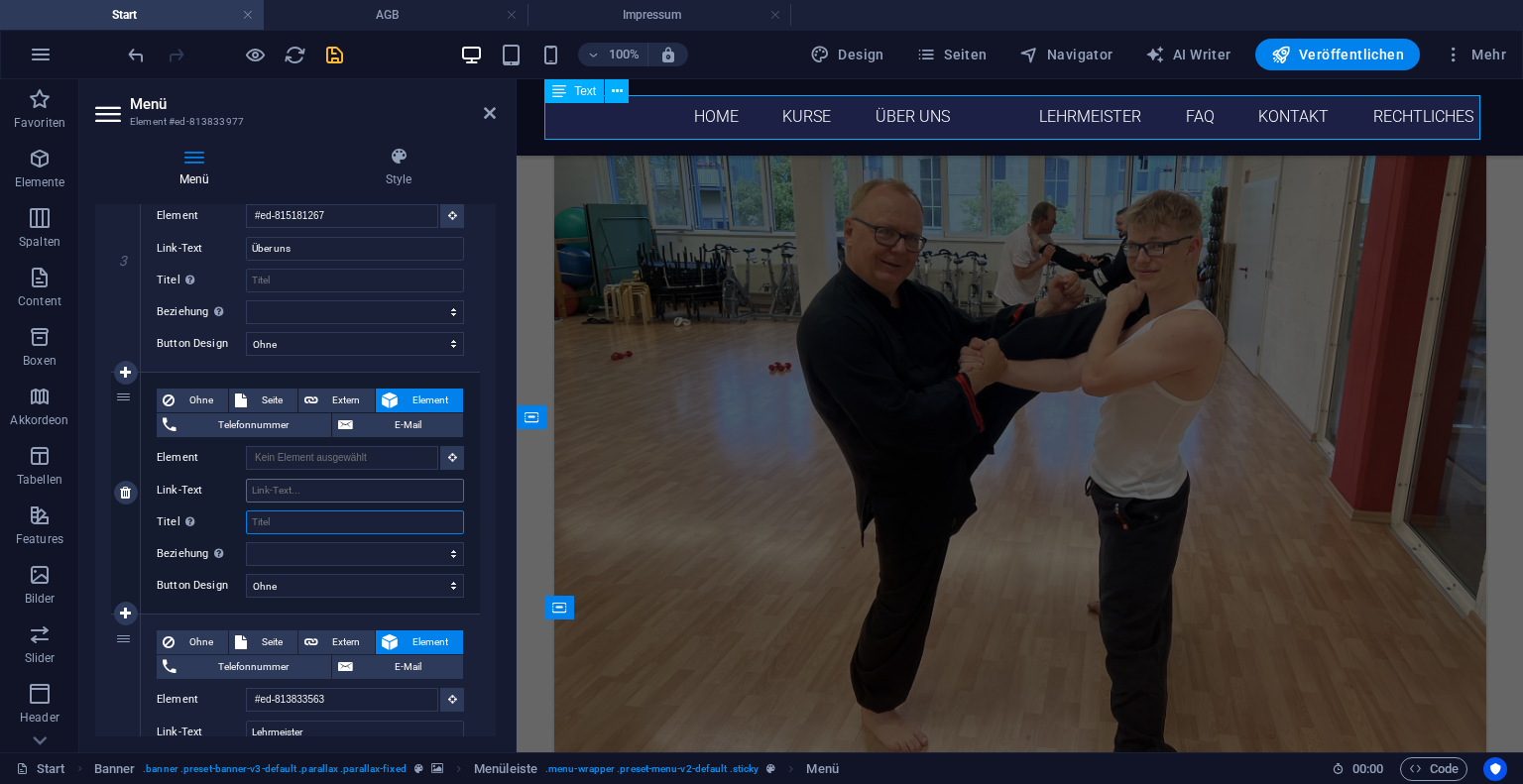 select 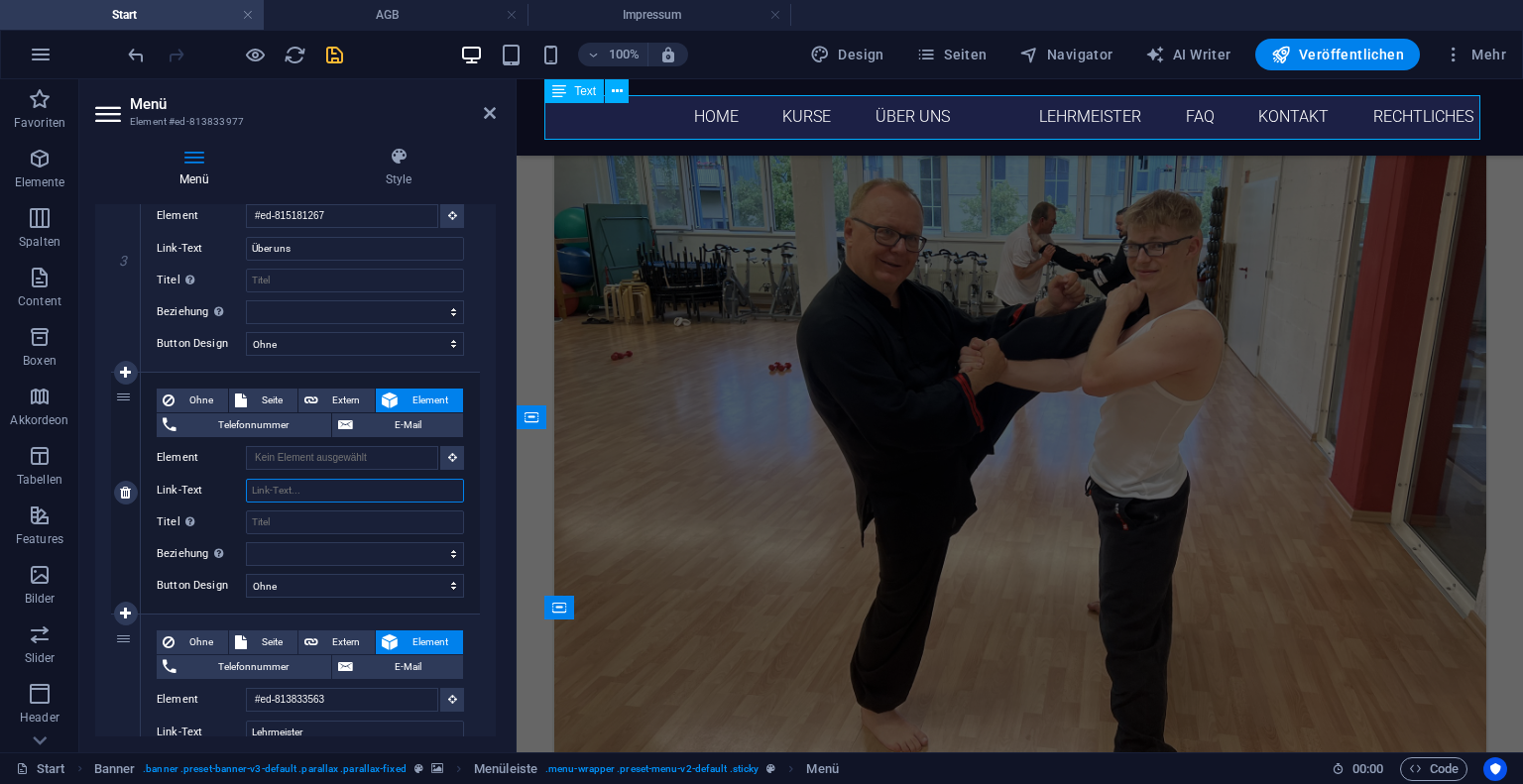 click on "Link-Text" at bounding box center (355, 491) 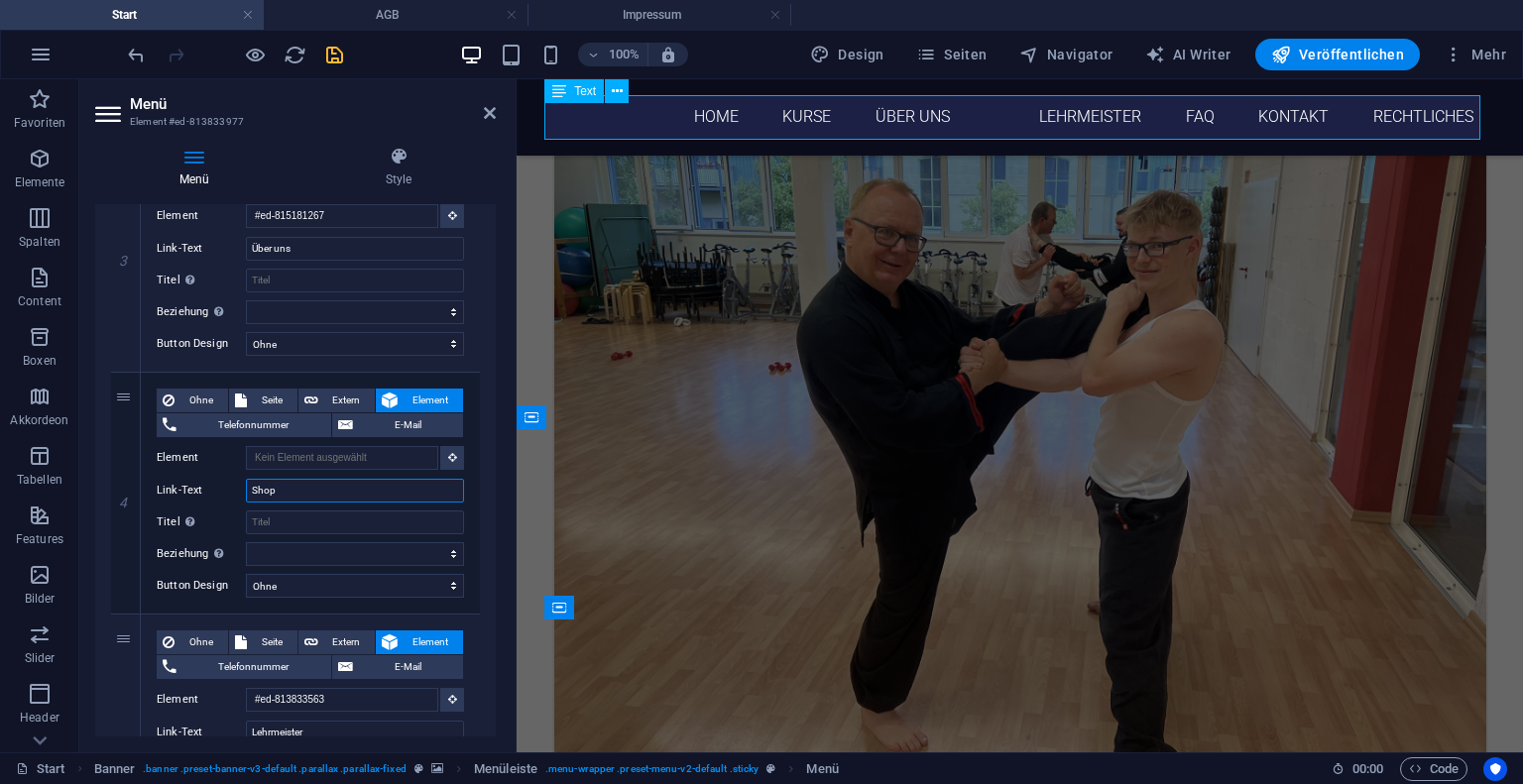 select 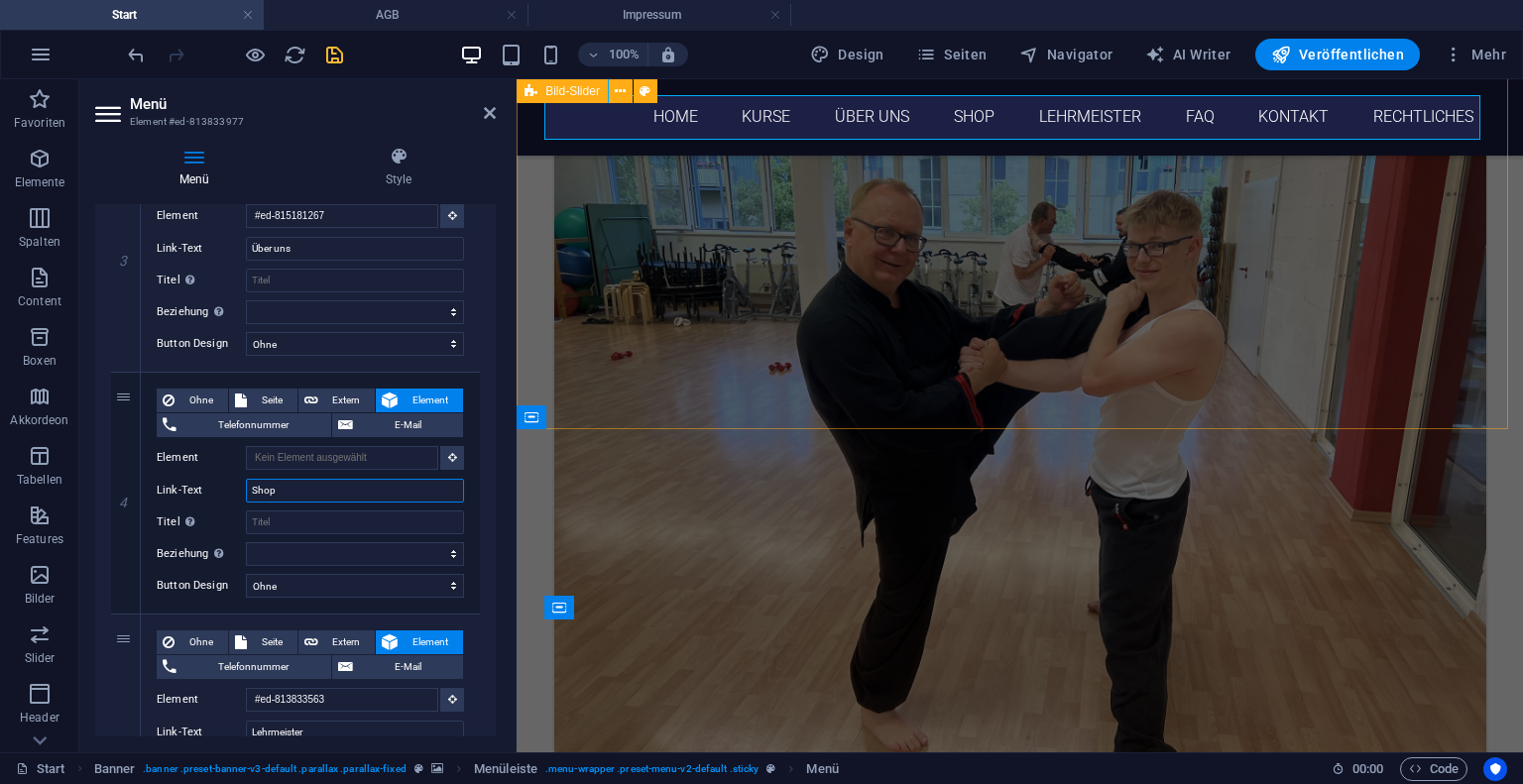 type on "Shop" 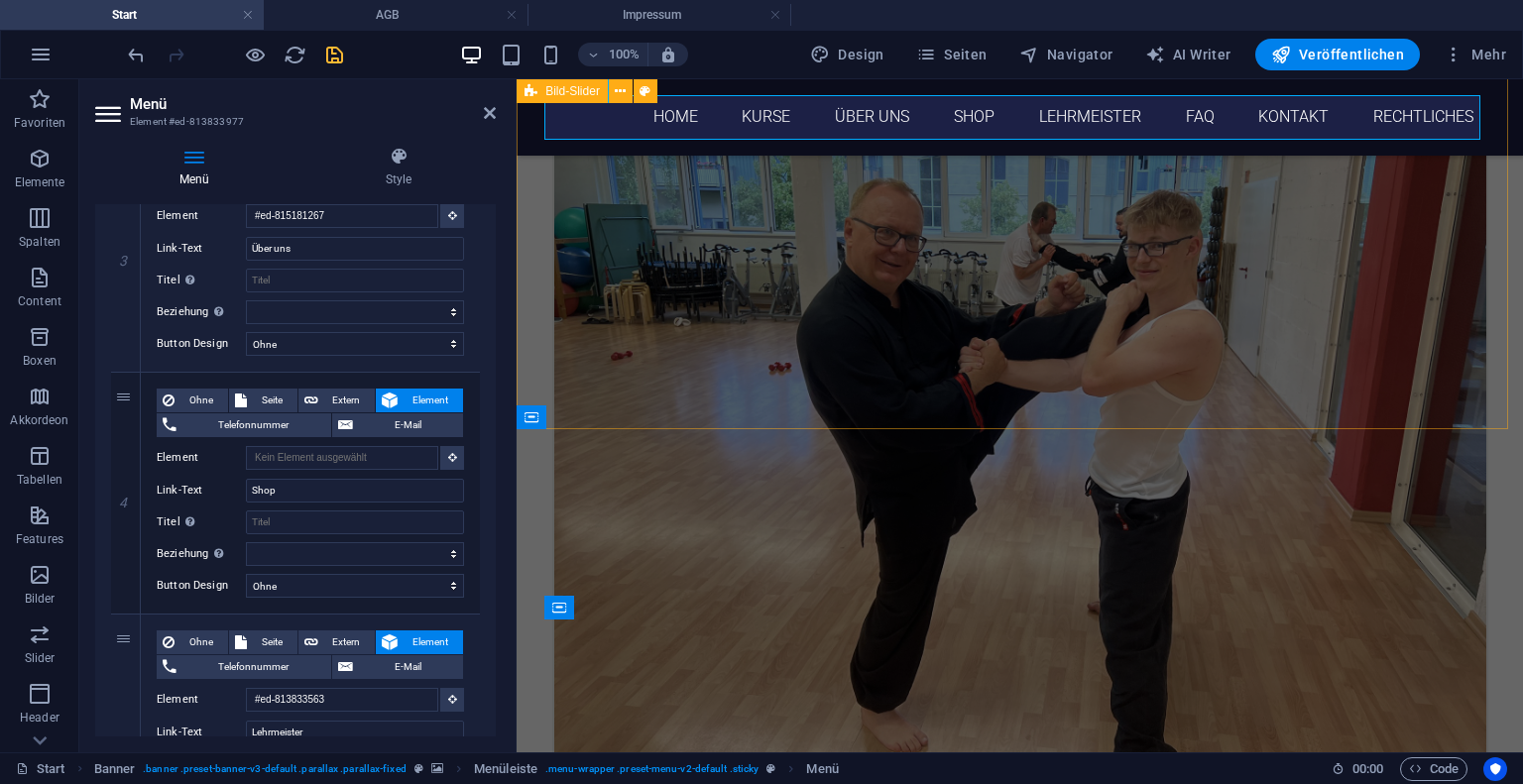 click on "1 2" at bounding box center (1019, 5509) 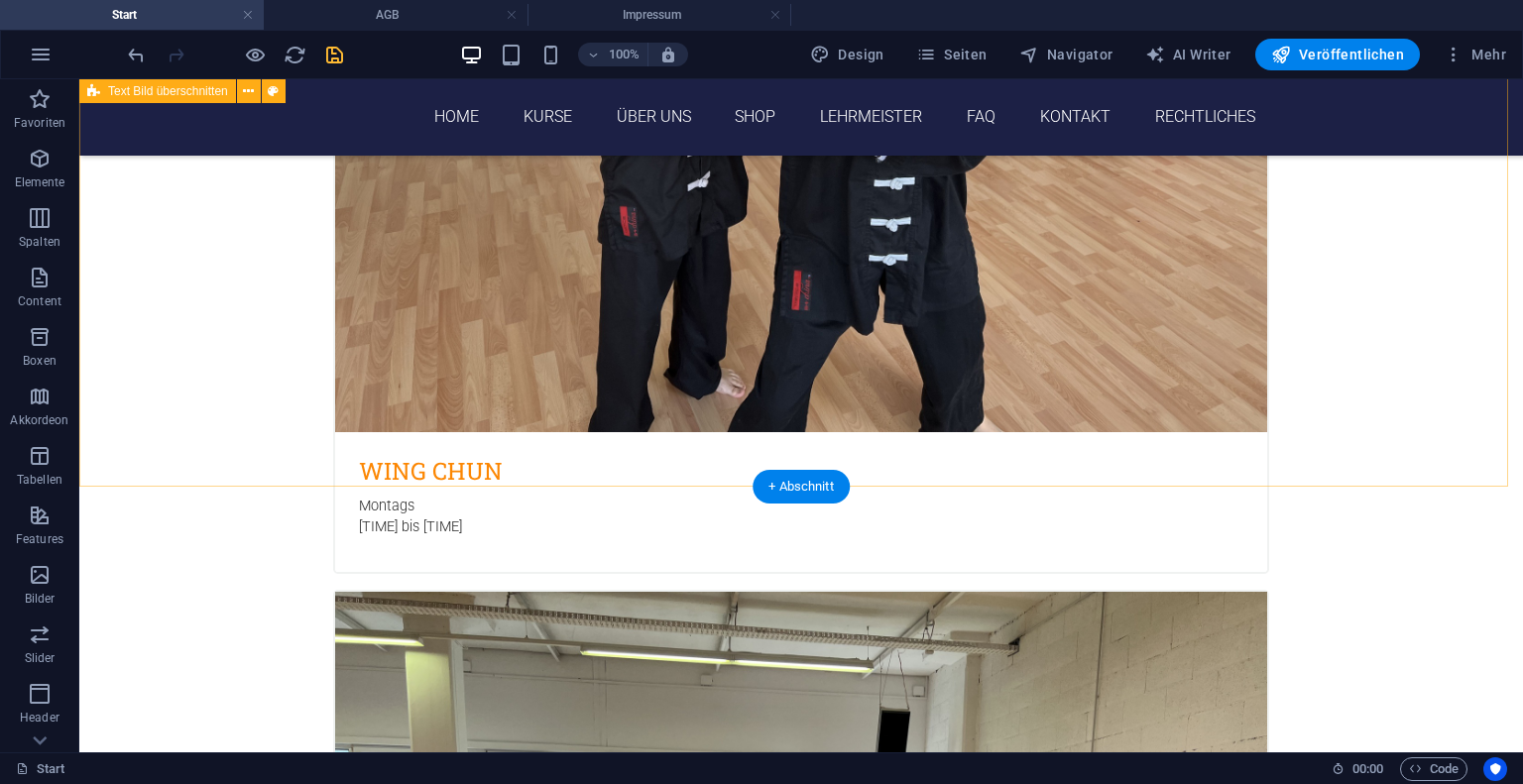 scroll, scrollTop: 3258, scrollLeft: 0, axis: vertical 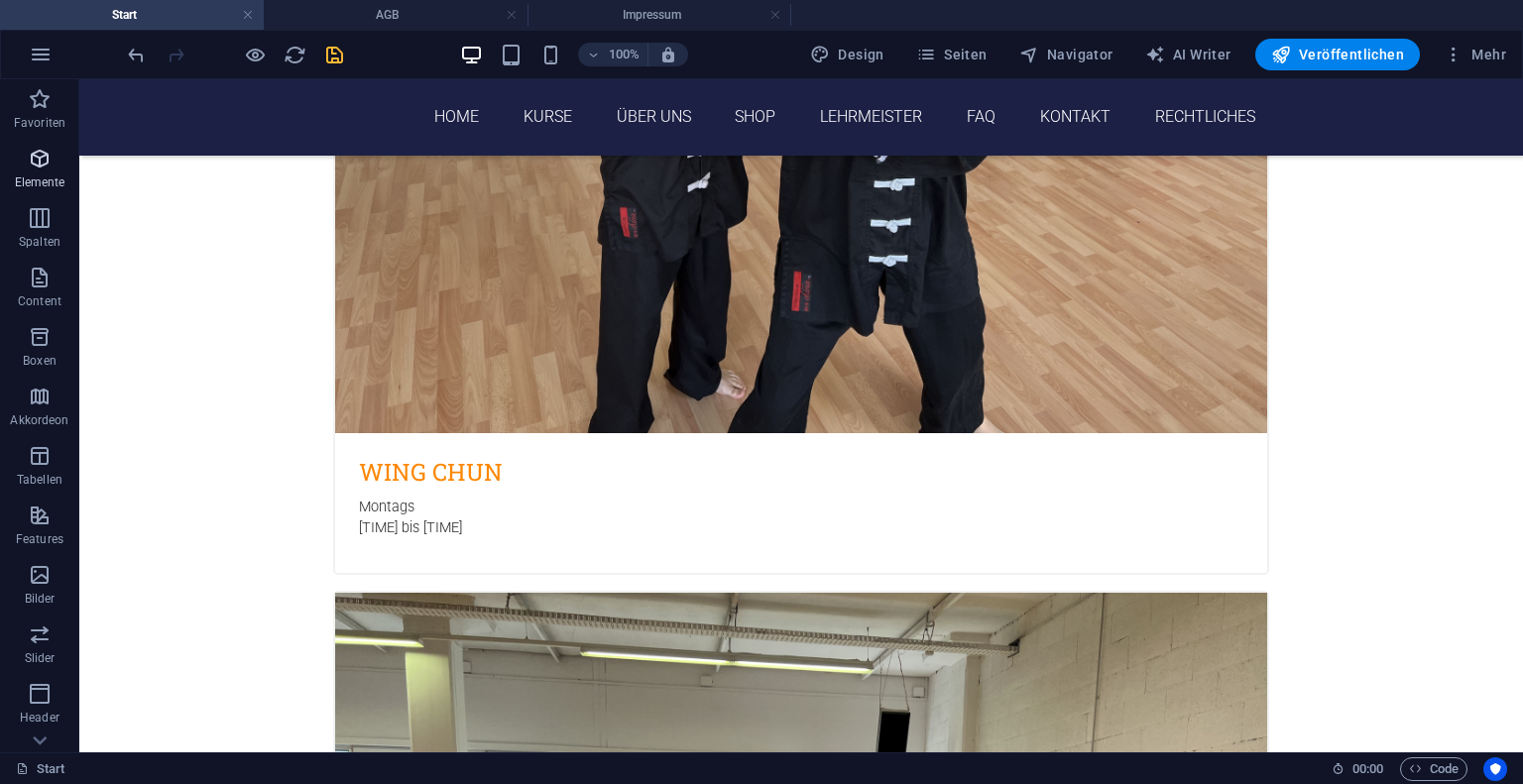 click at bounding box center (40, 159) 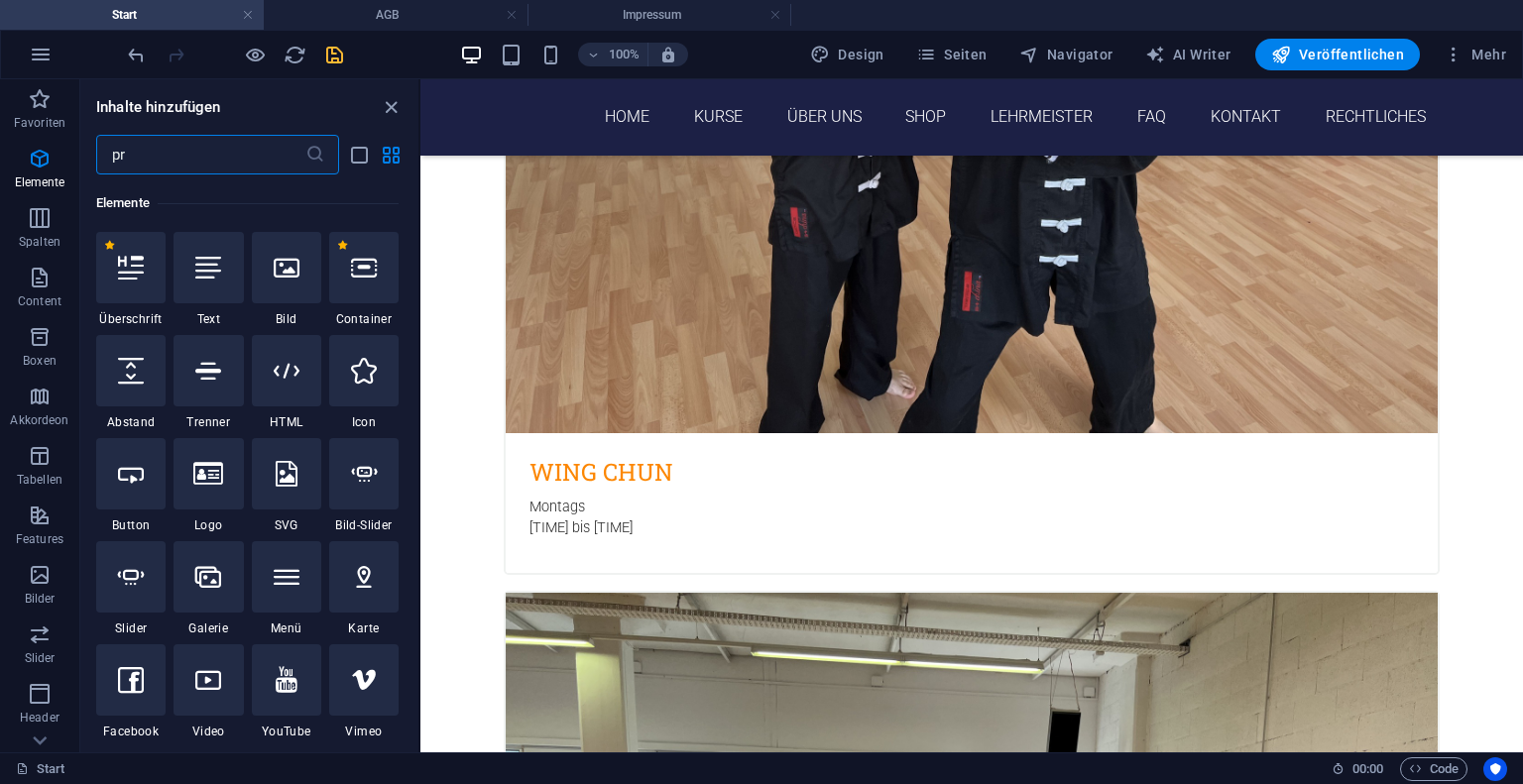 scroll, scrollTop: 0, scrollLeft: 0, axis: both 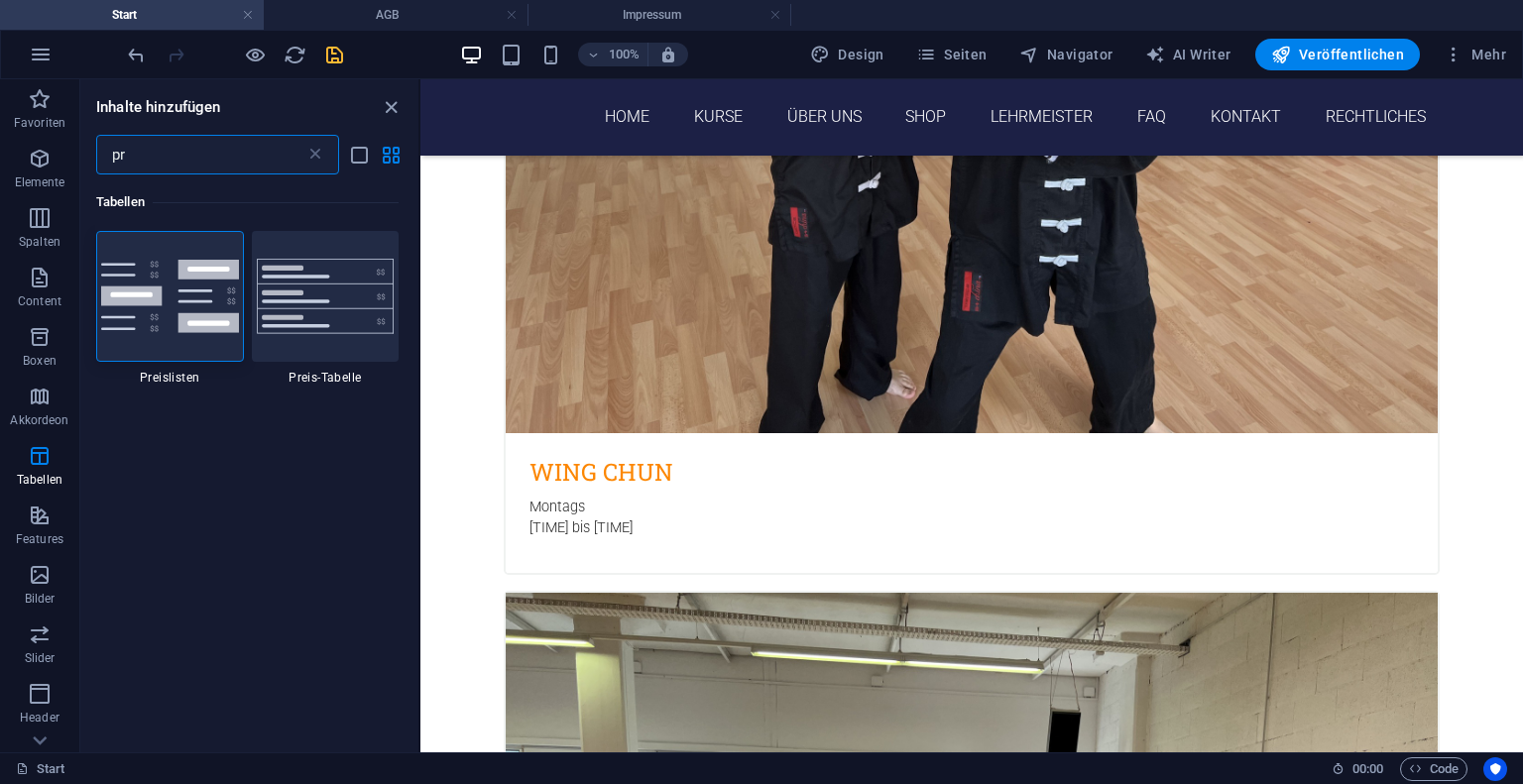 type on "p" 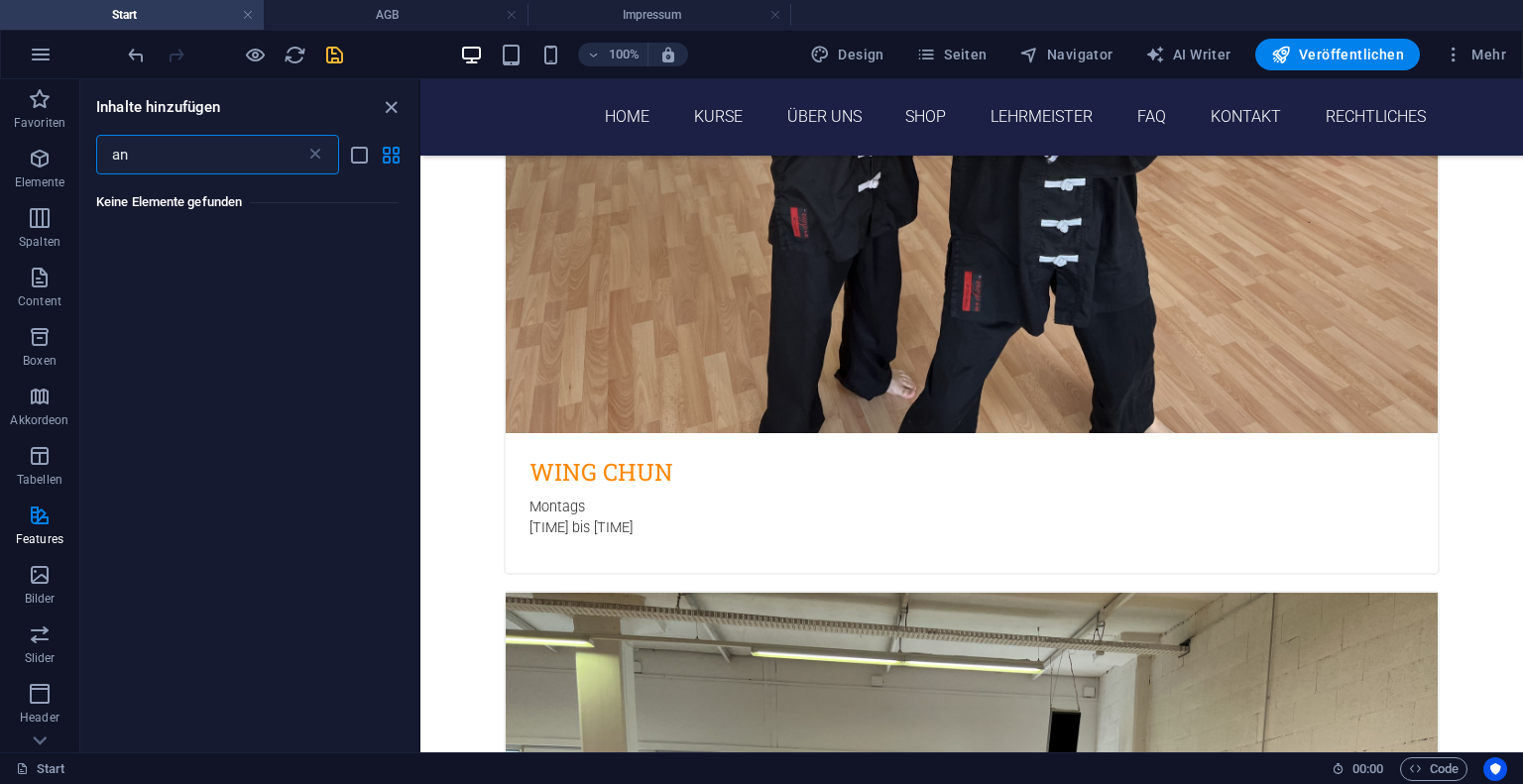 type on "a" 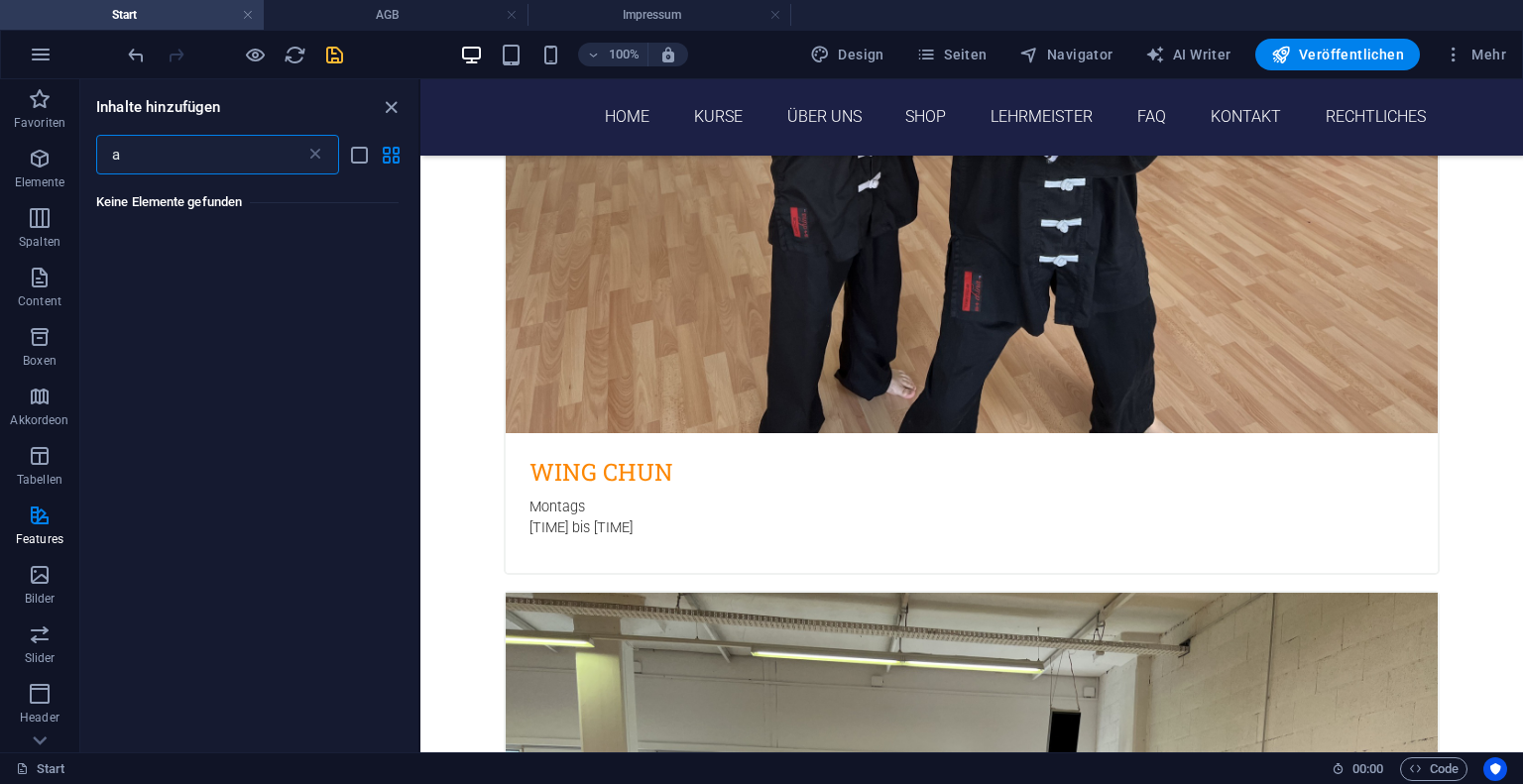 type 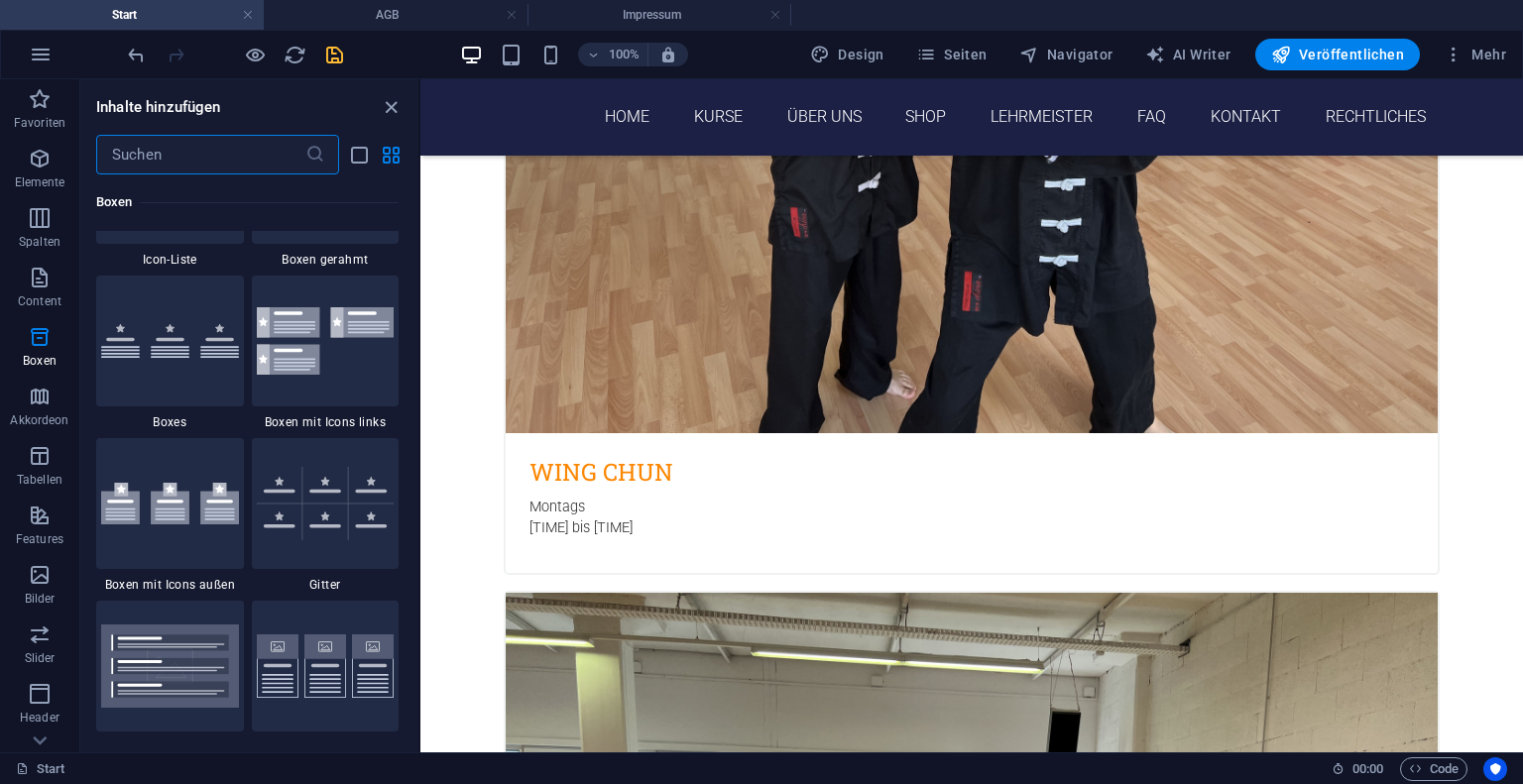 scroll, scrollTop: 5368, scrollLeft: 0, axis: vertical 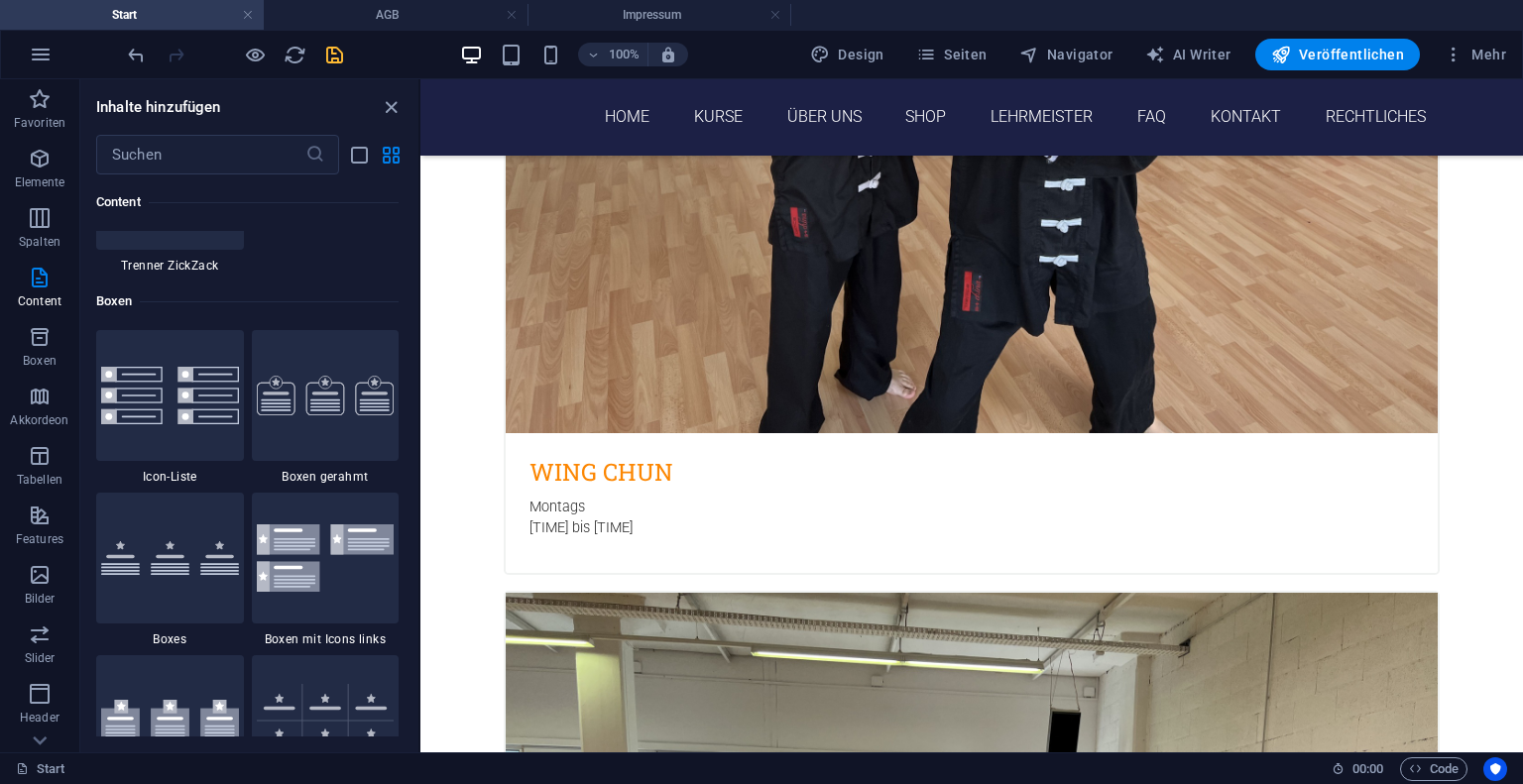 click at bounding box center [170, 558] 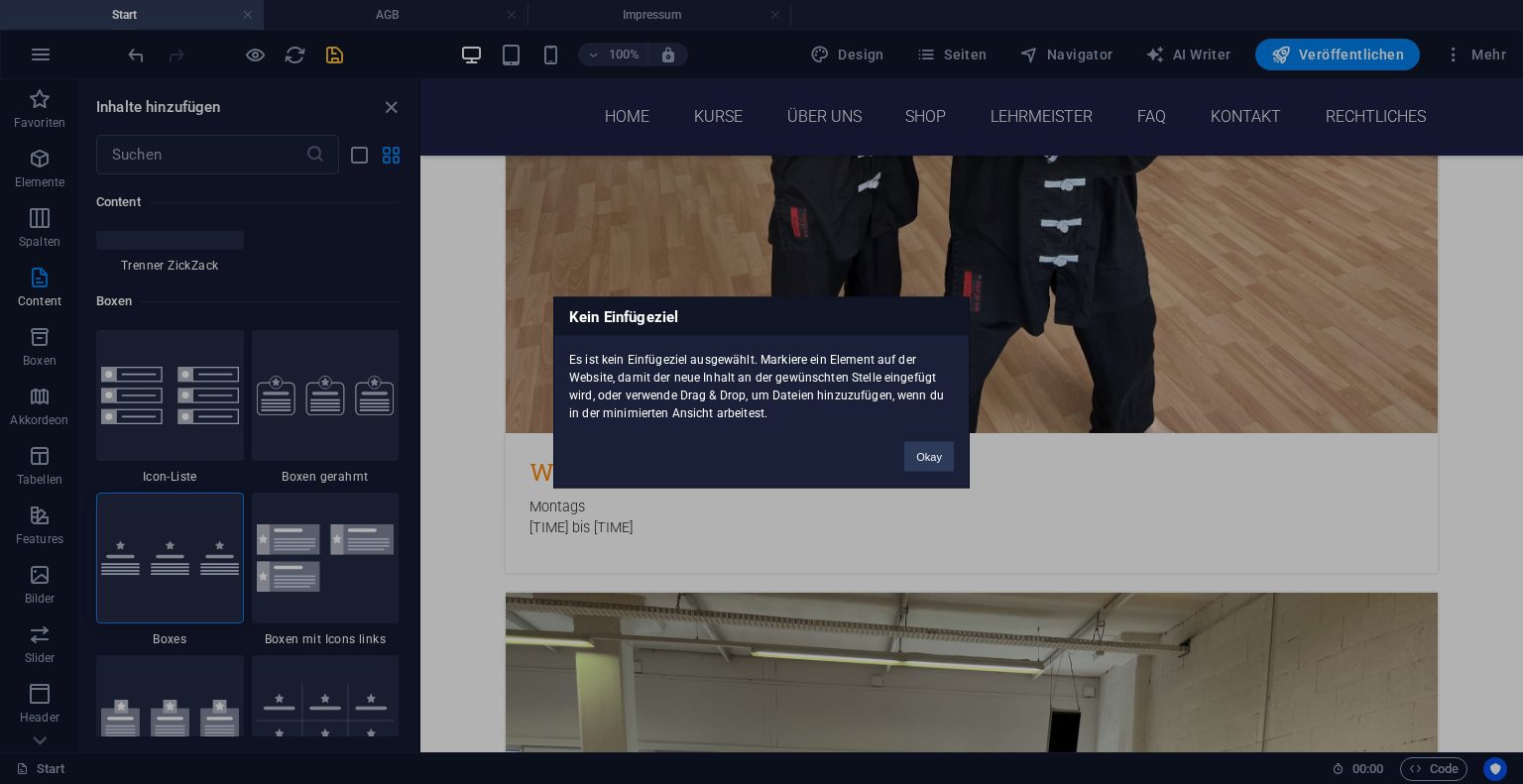 click on "Kein Einfügeziel Es ist kein Einfügeziel ausgewählt. Markiere ein Element auf der Website, damit der neue Inhalt an der gewünschten Stelle eingefügt wird, oder verwende Drag & Drop, um Dateien hinzuzufügen, wenn du in der minimierten Ansicht arbeitest. Okay" at bounding box center (762, 392) 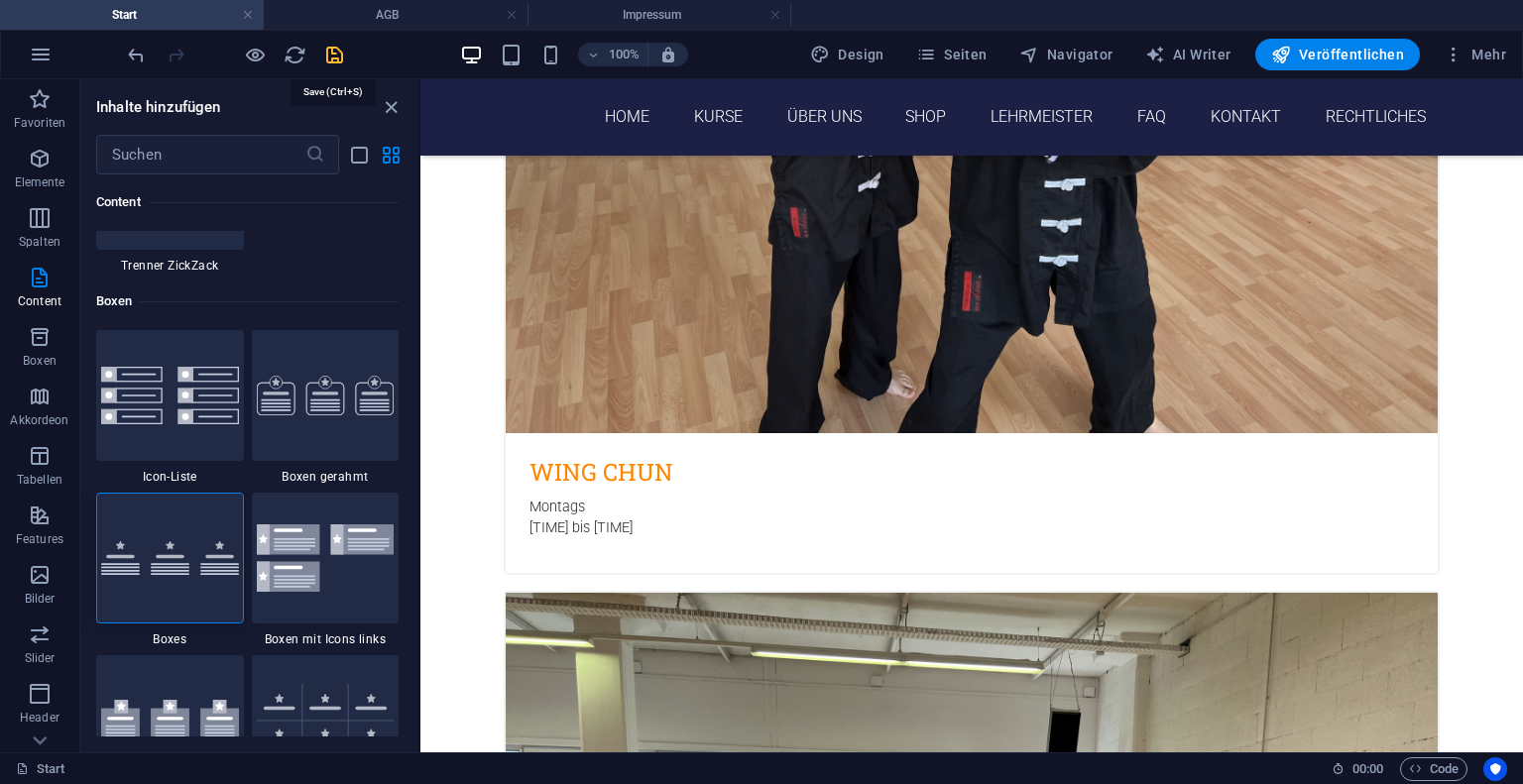 click at bounding box center (334, 55) 